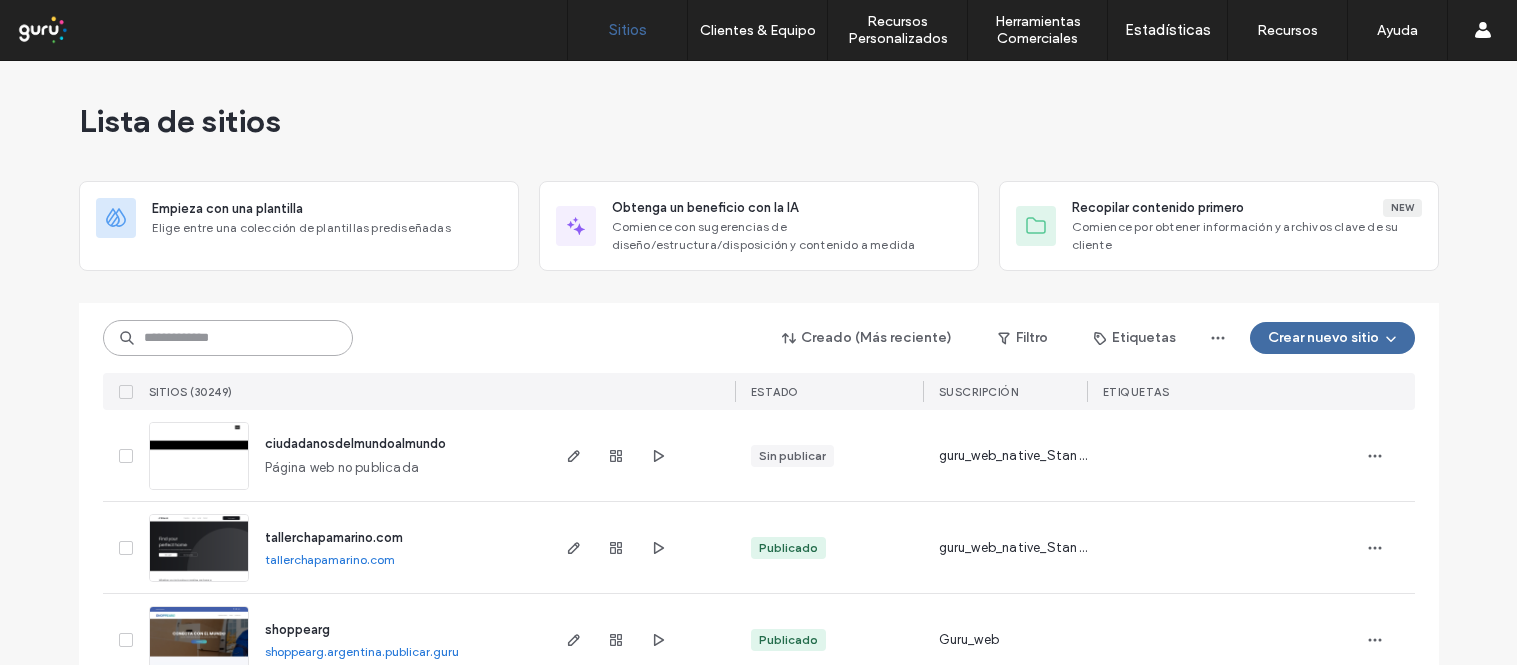 click at bounding box center (228, 338) 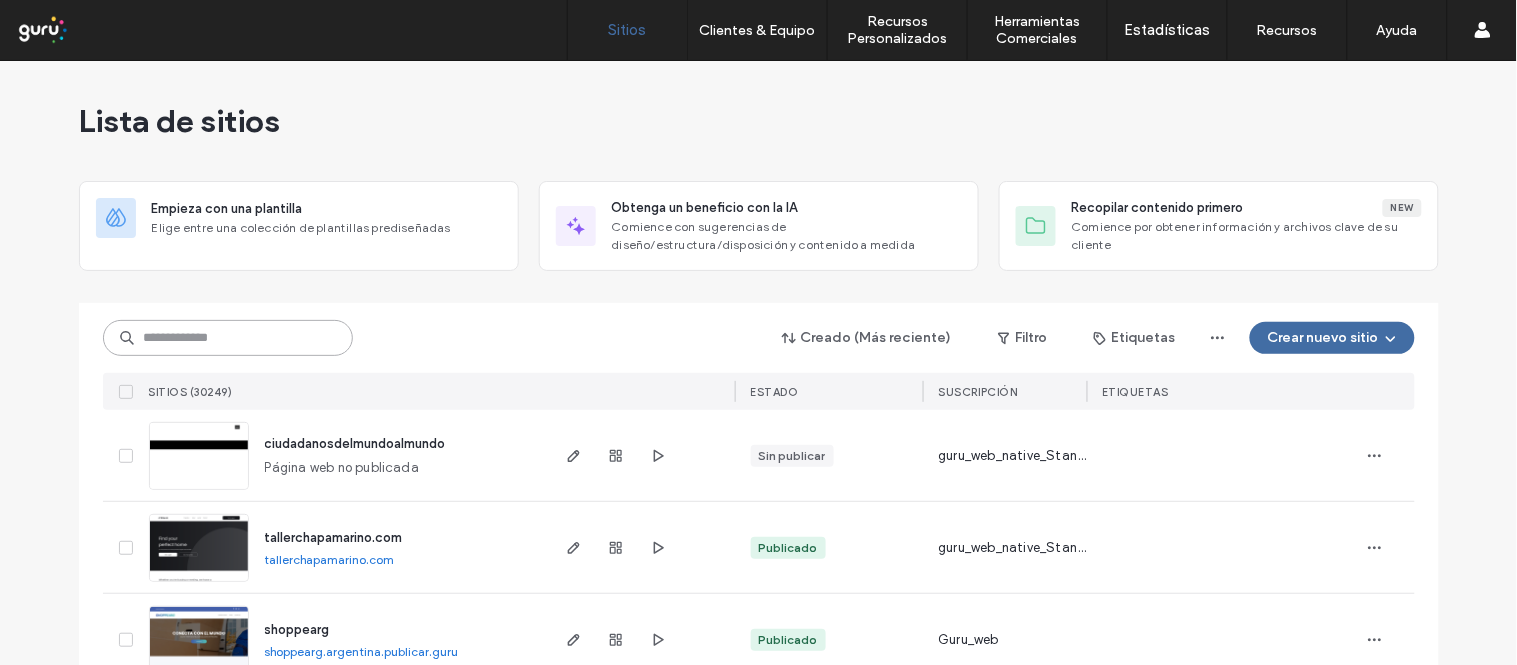 scroll, scrollTop: 0, scrollLeft: 0, axis: both 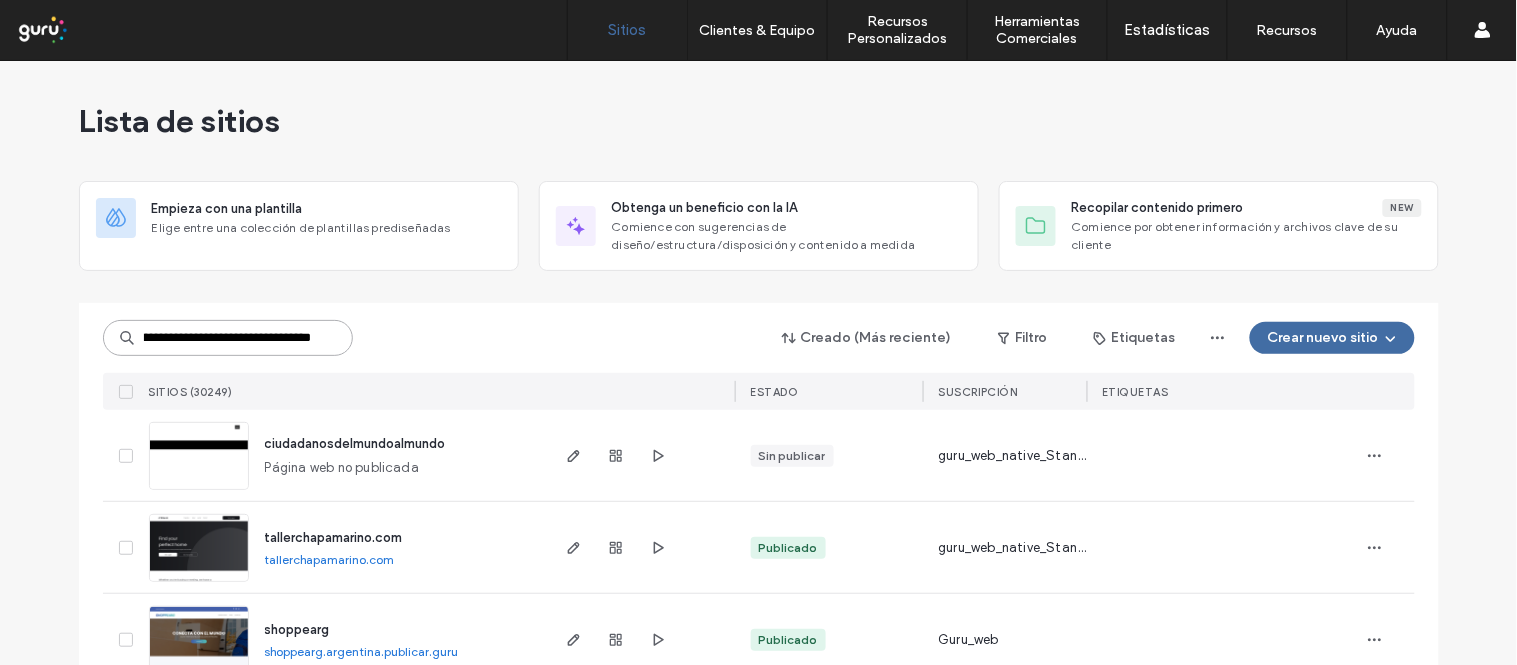 type on "**********" 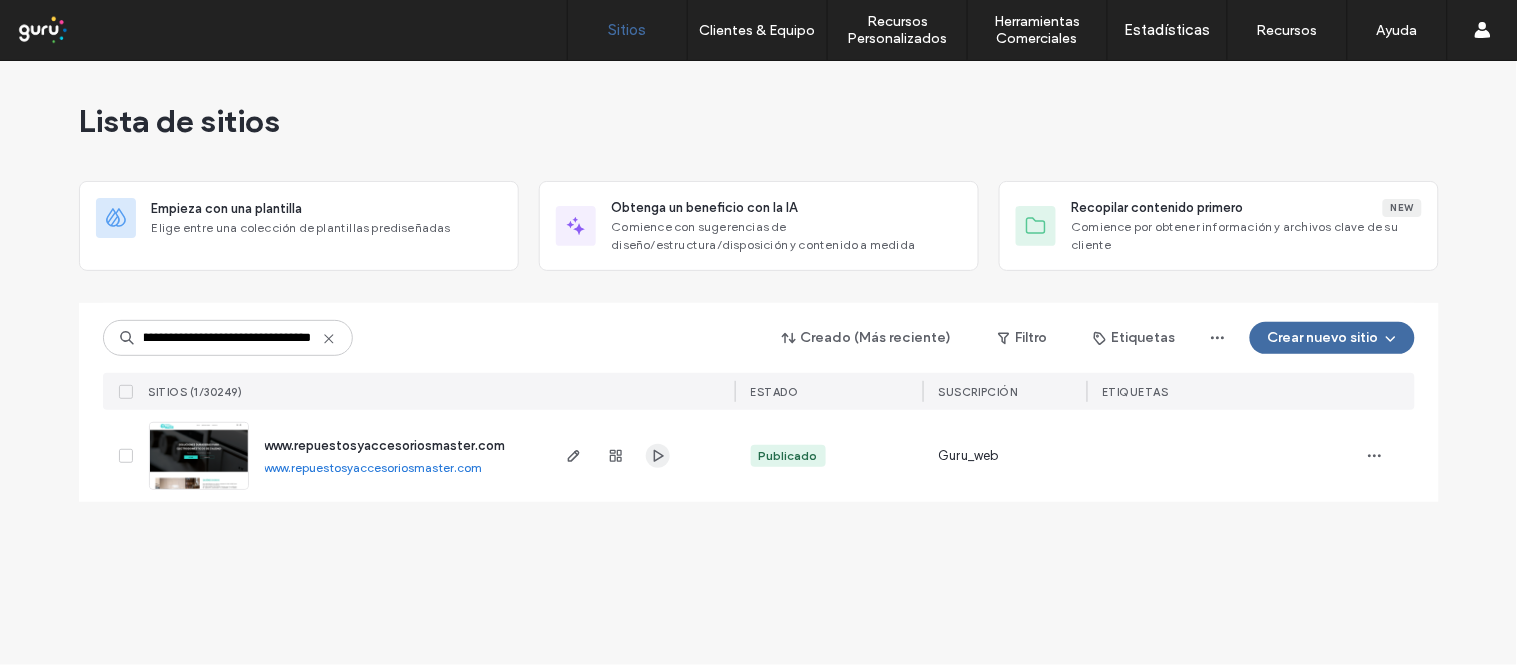 click 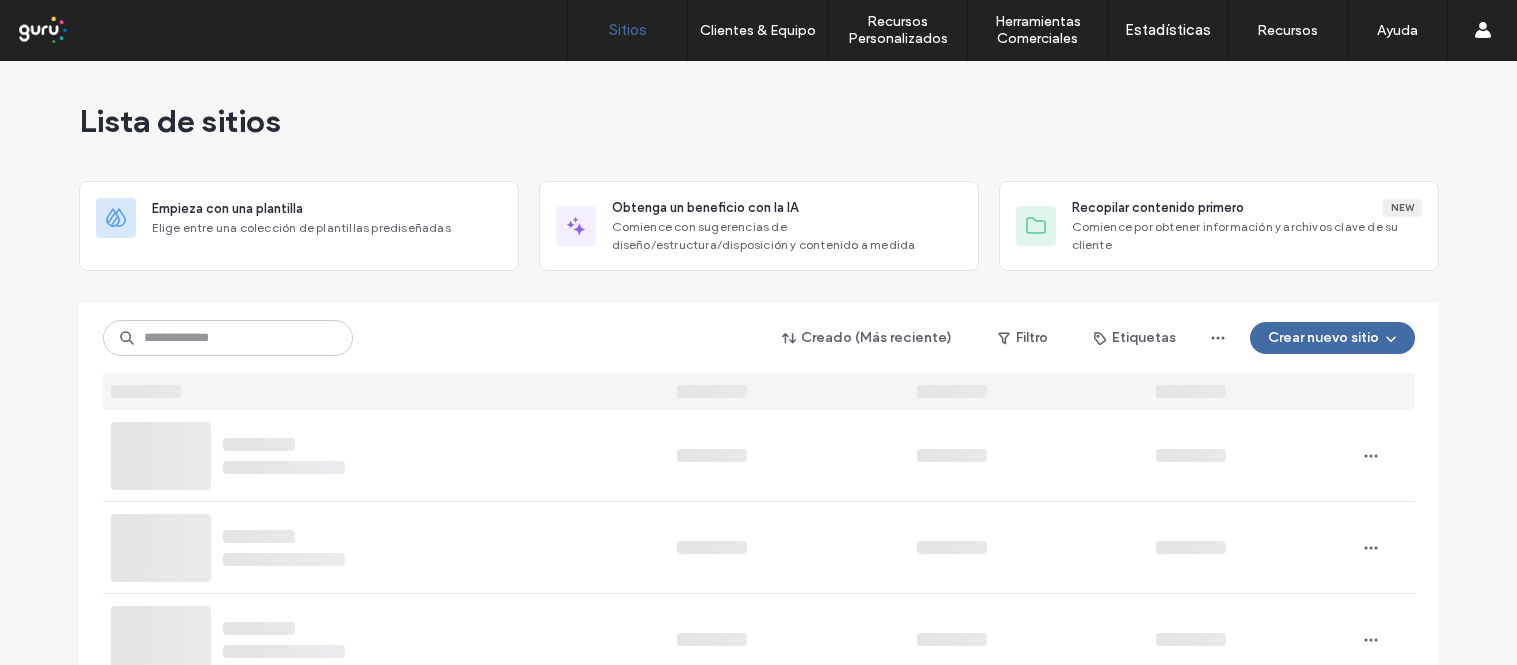 scroll, scrollTop: 0, scrollLeft: 0, axis: both 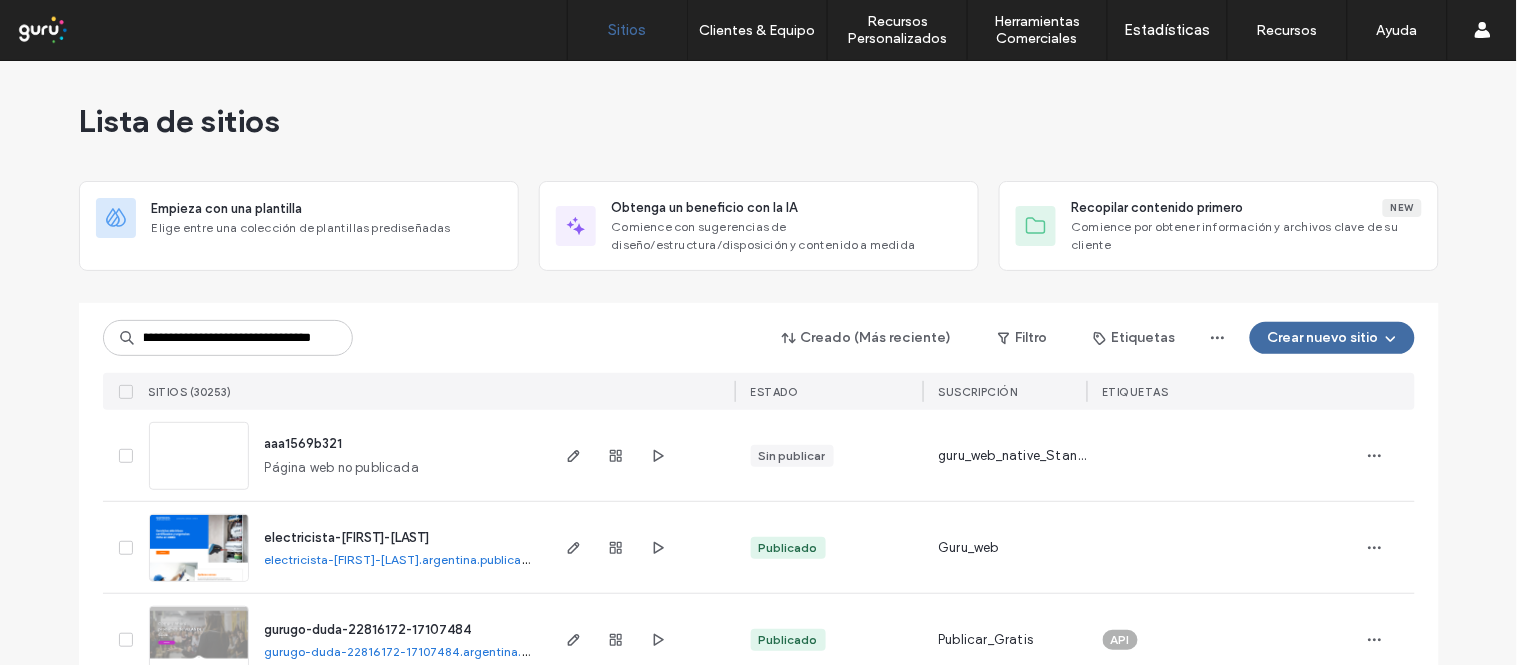 type on "**********" 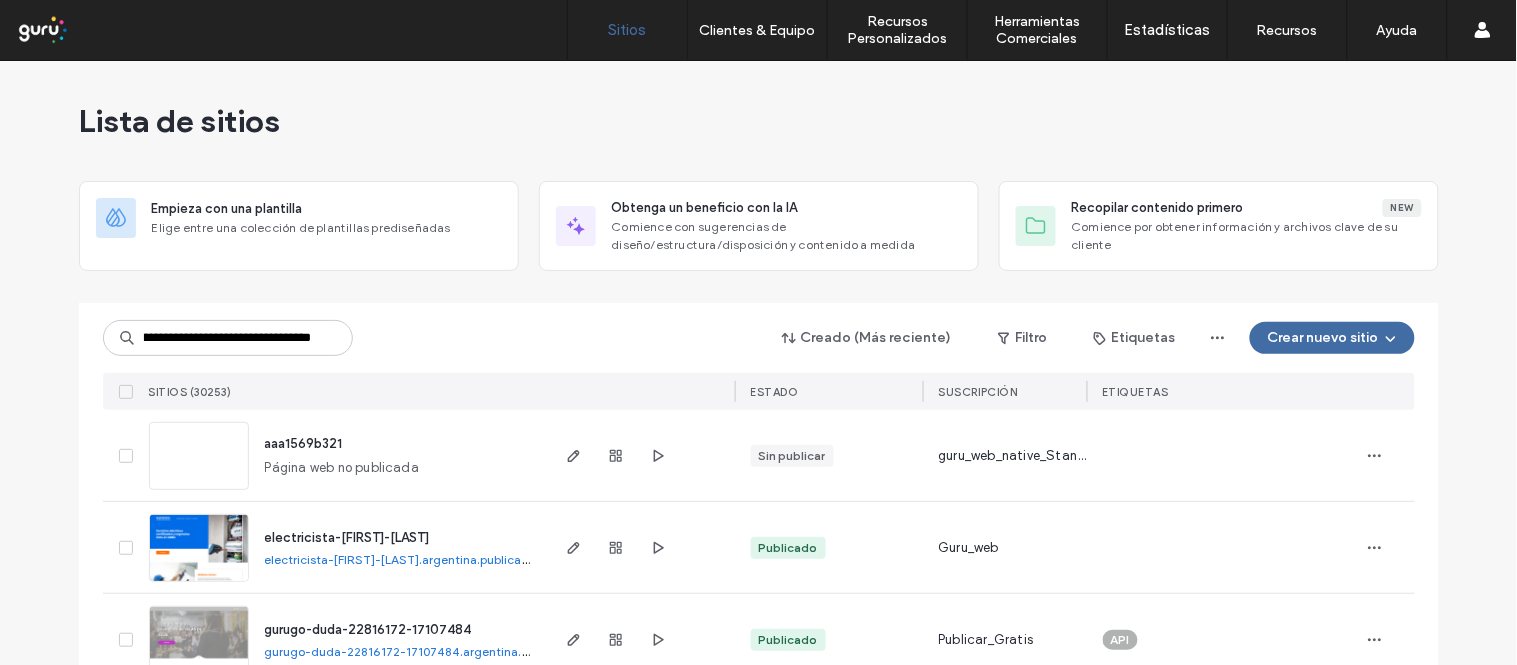 scroll, scrollTop: 0, scrollLeft: 0, axis: both 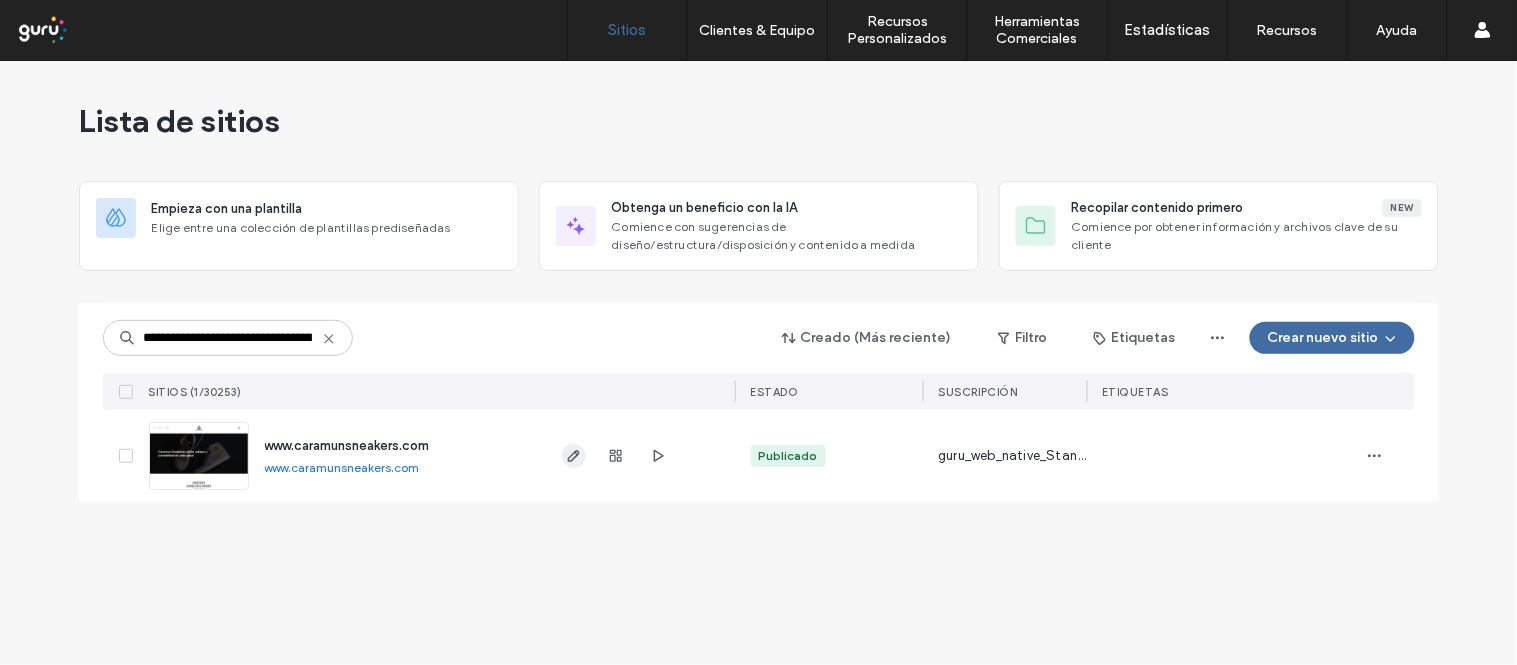 click 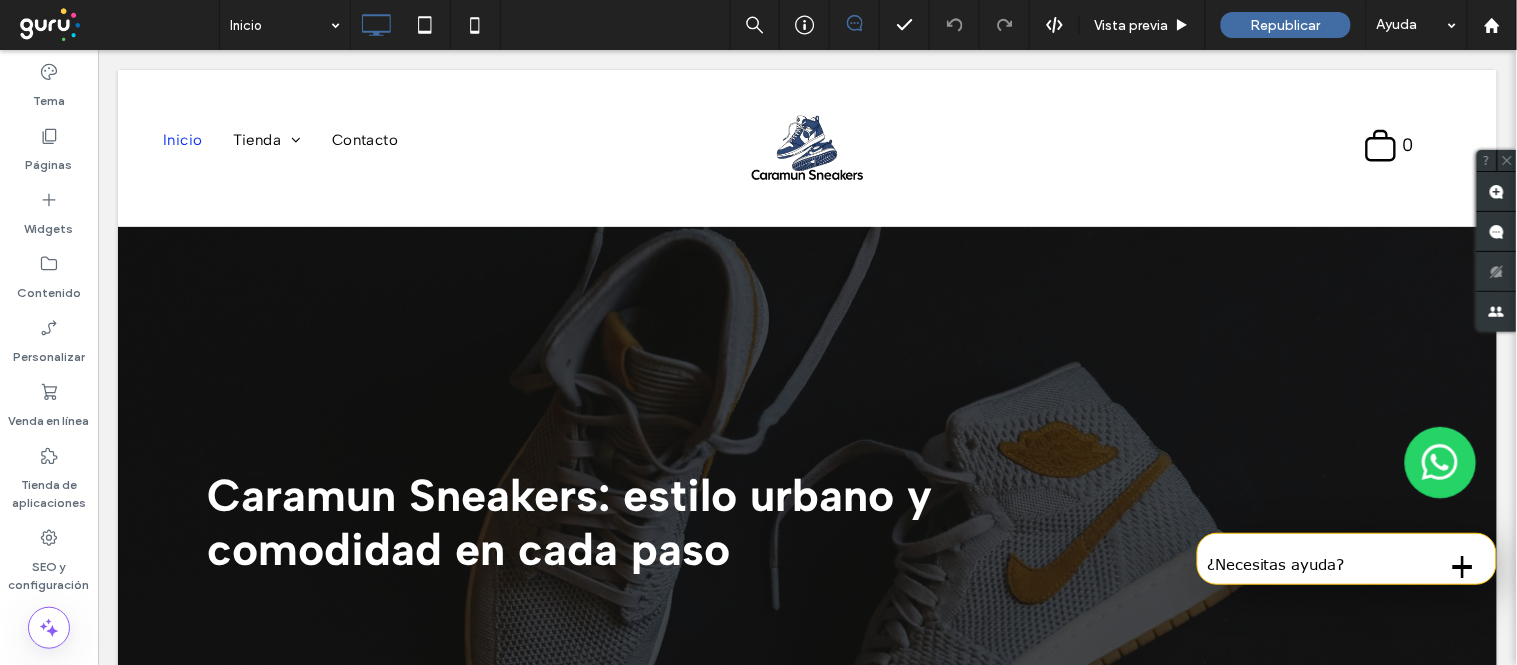 scroll, scrollTop: 0, scrollLeft: 0, axis: both 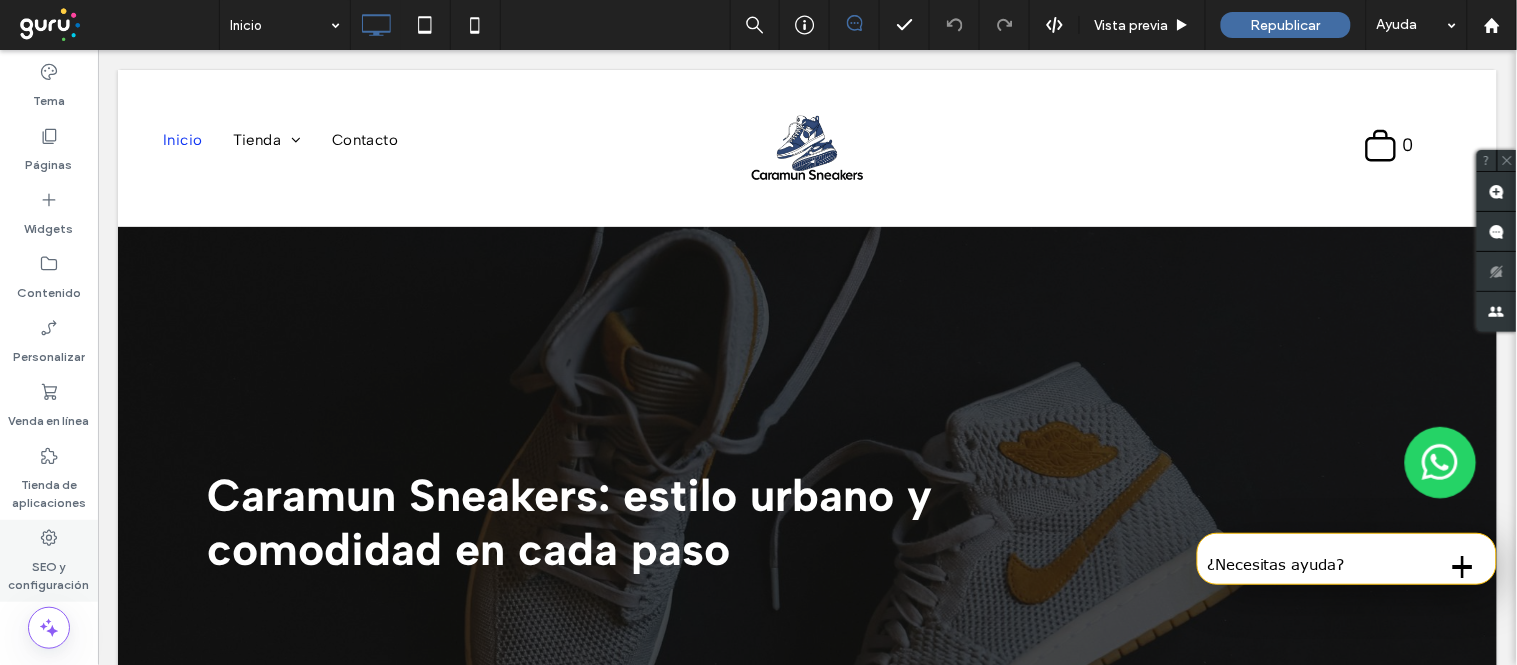 click on "SEO y configuración" at bounding box center [49, 571] 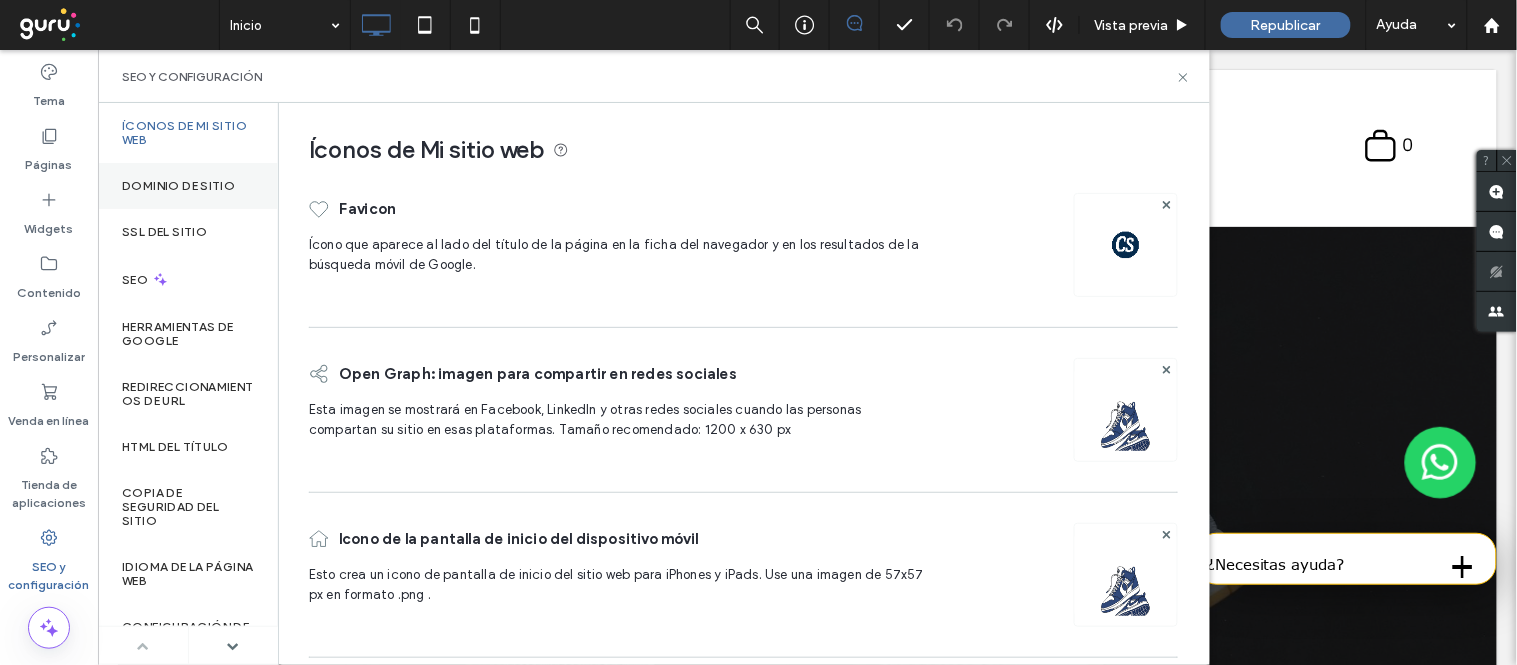 click on "Dominio de sitio" at bounding box center [178, 186] 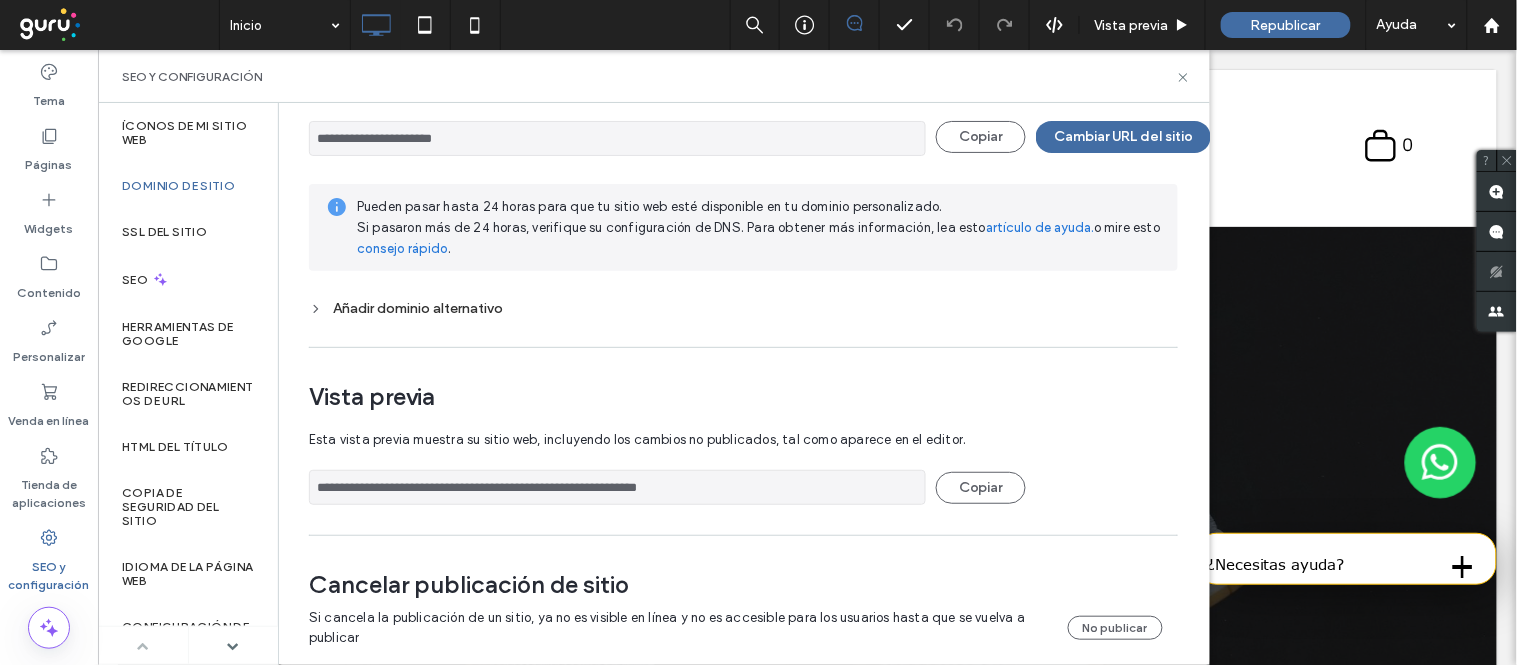 scroll, scrollTop: 206, scrollLeft: 0, axis: vertical 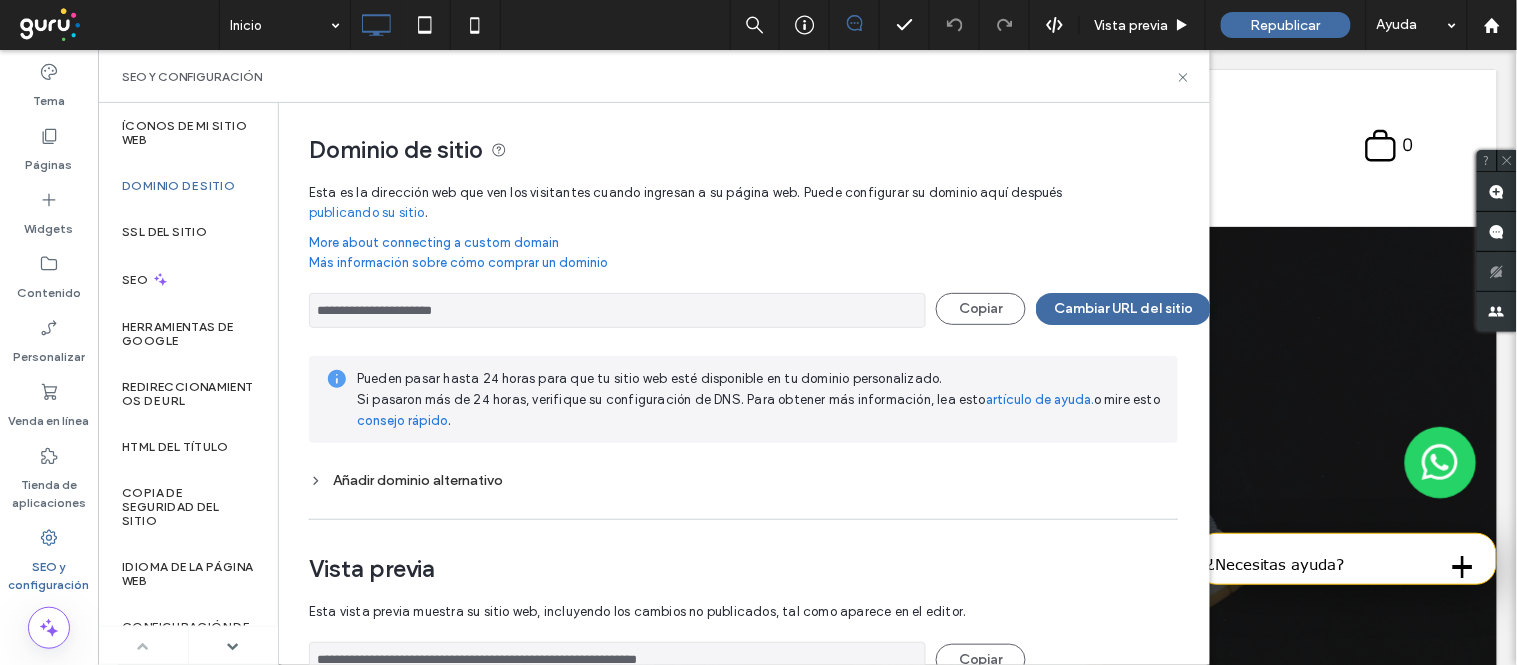 drag, startPoint x: 610, startPoint y: 434, endPoint x: 624, endPoint y: 345, distance: 90.0944 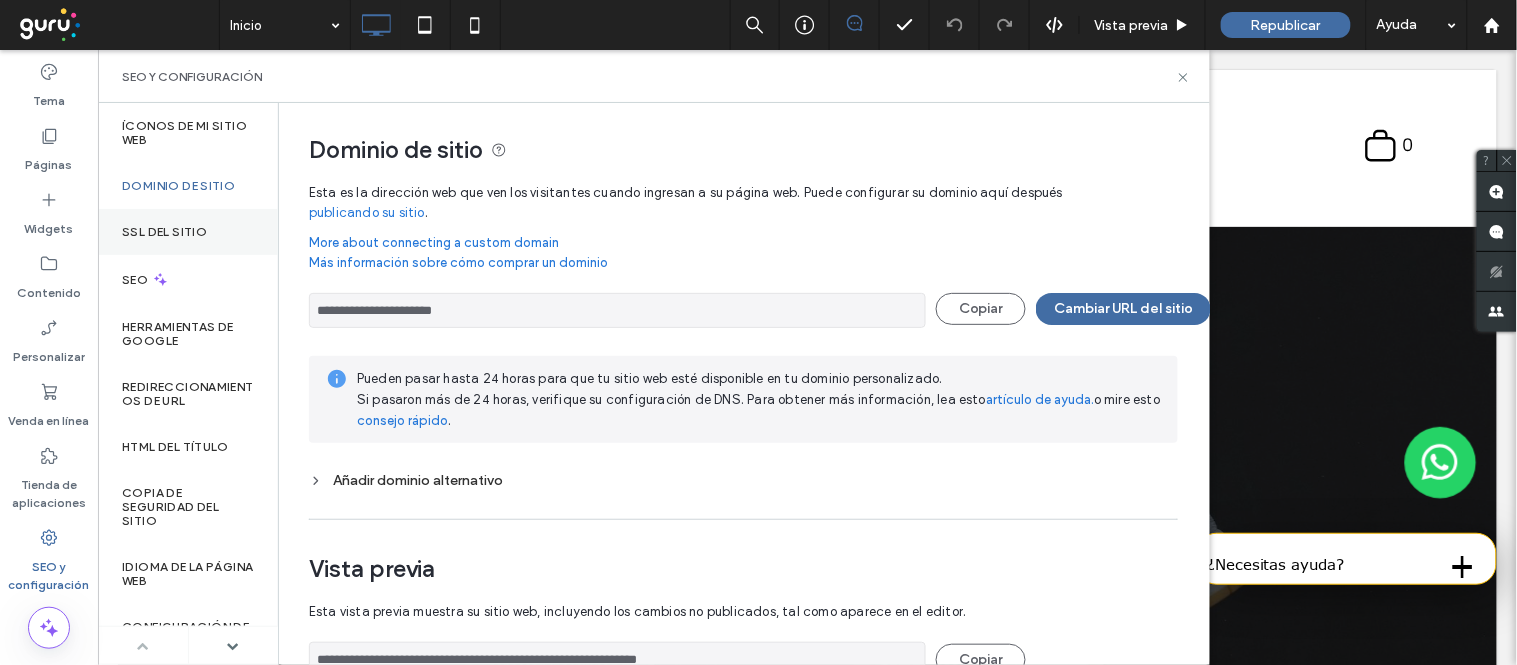 click on "SSL del sitio" at bounding box center [164, 232] 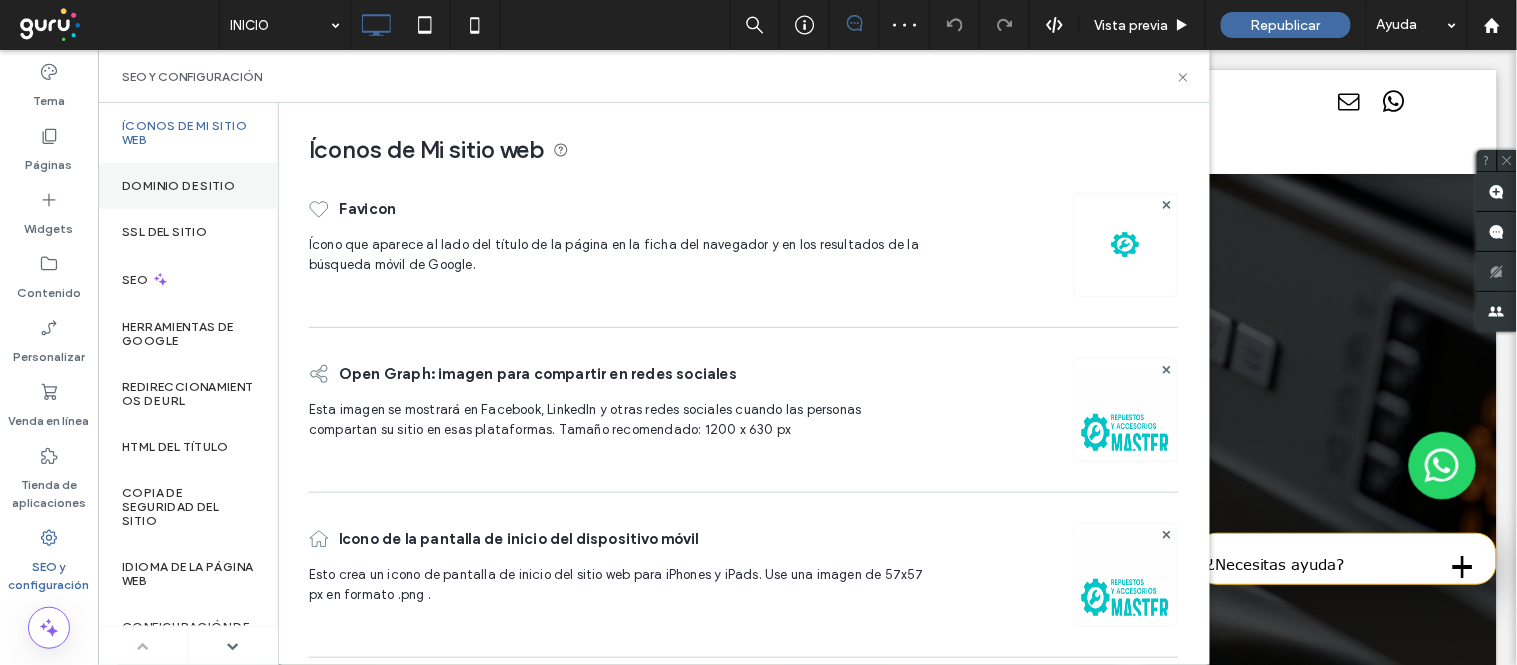 scroll, scrollTop: 0, scrollLeft: 0, axis: both 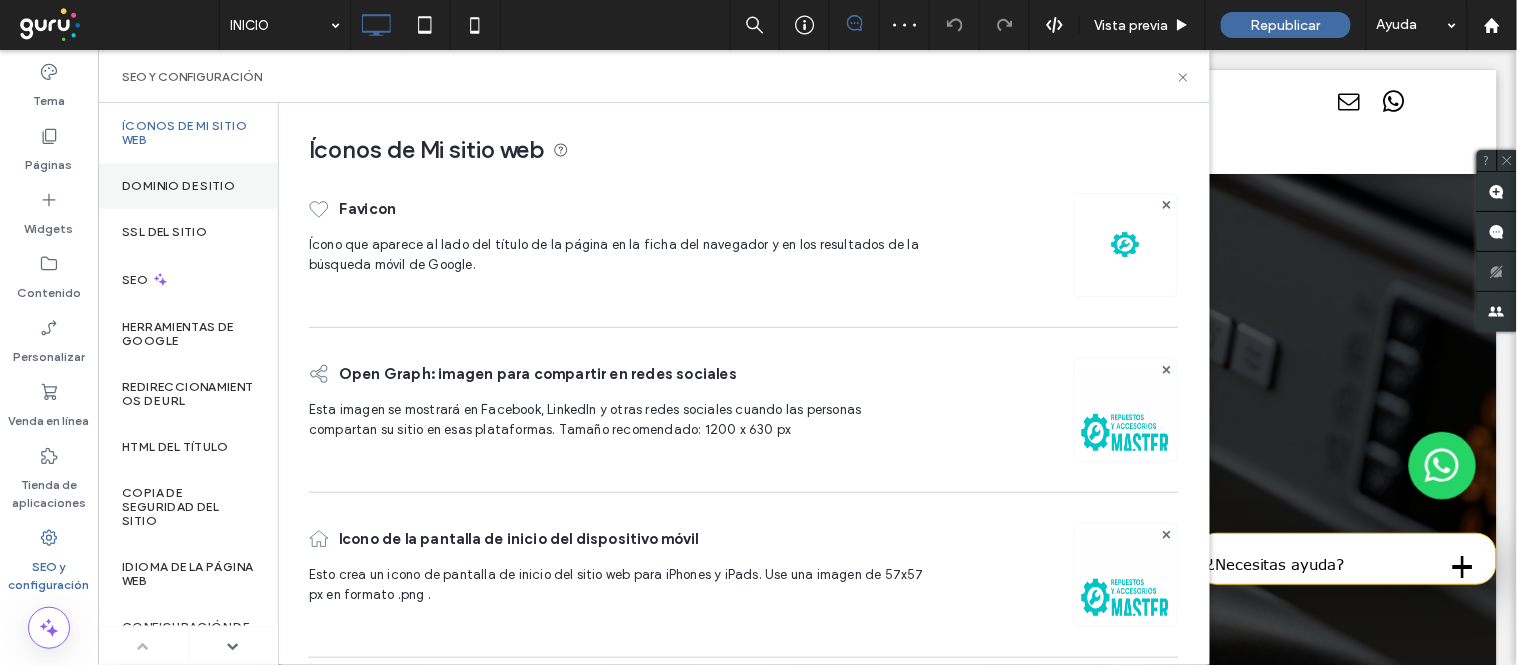 click on "Dominio de sitio" at bounding box center (188, 186) 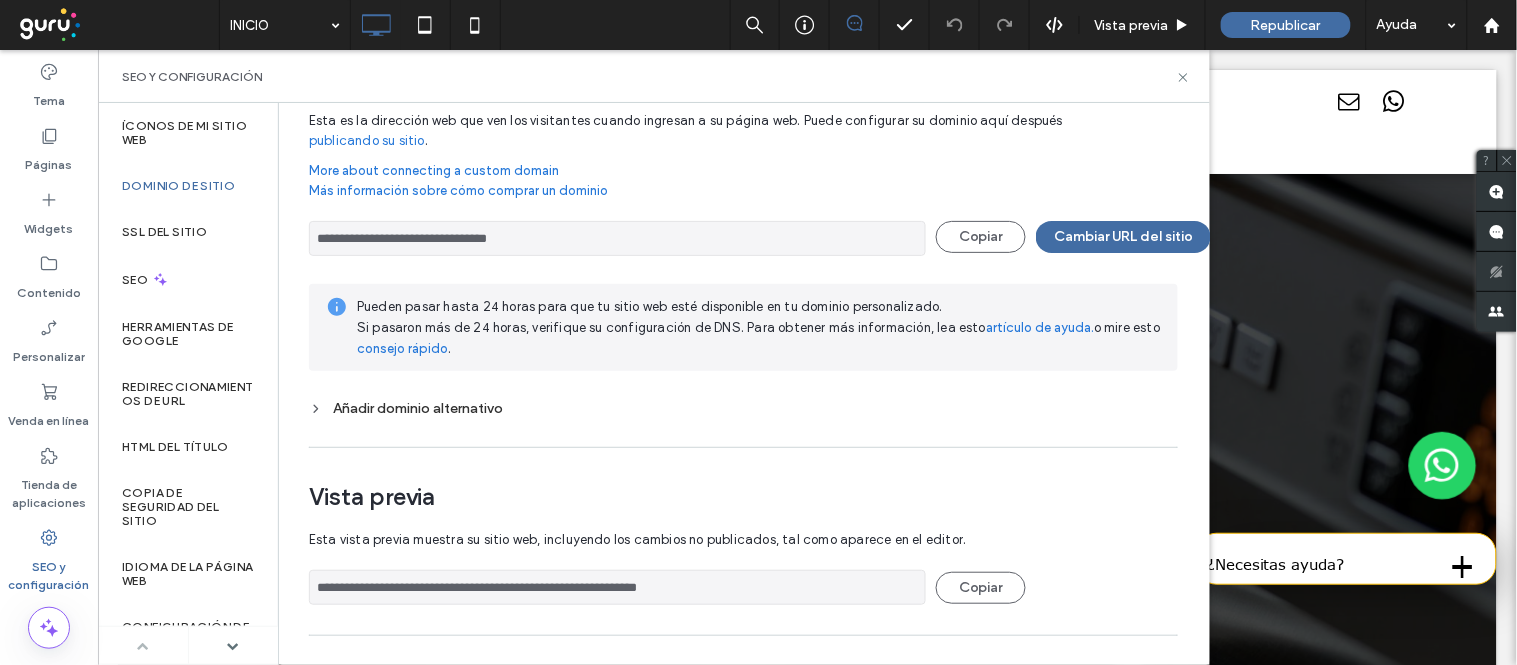 scroll, scrollTop: 111, scrollLeft: 0, axis: vertical 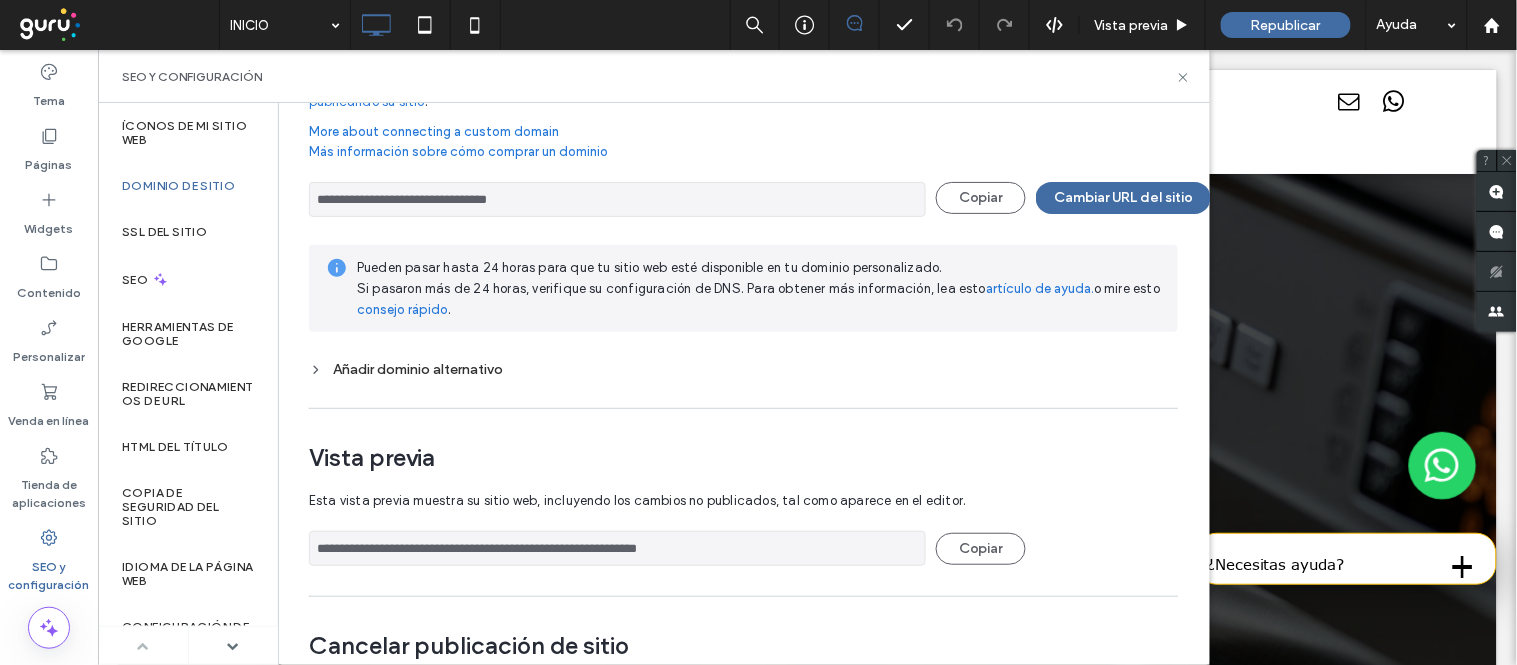 click on "Añadir dominio alternativo" at bounding box center (743, 369) 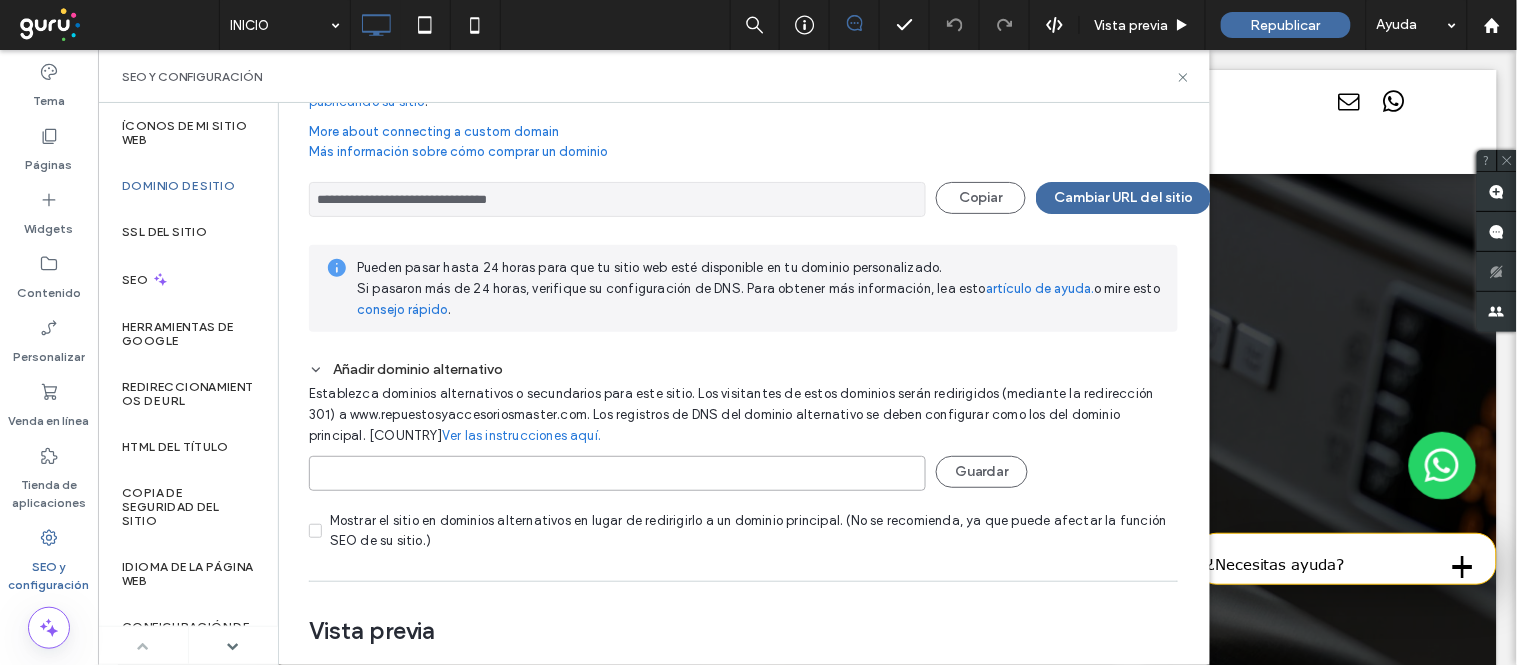 click at bounding box center (617, 473) 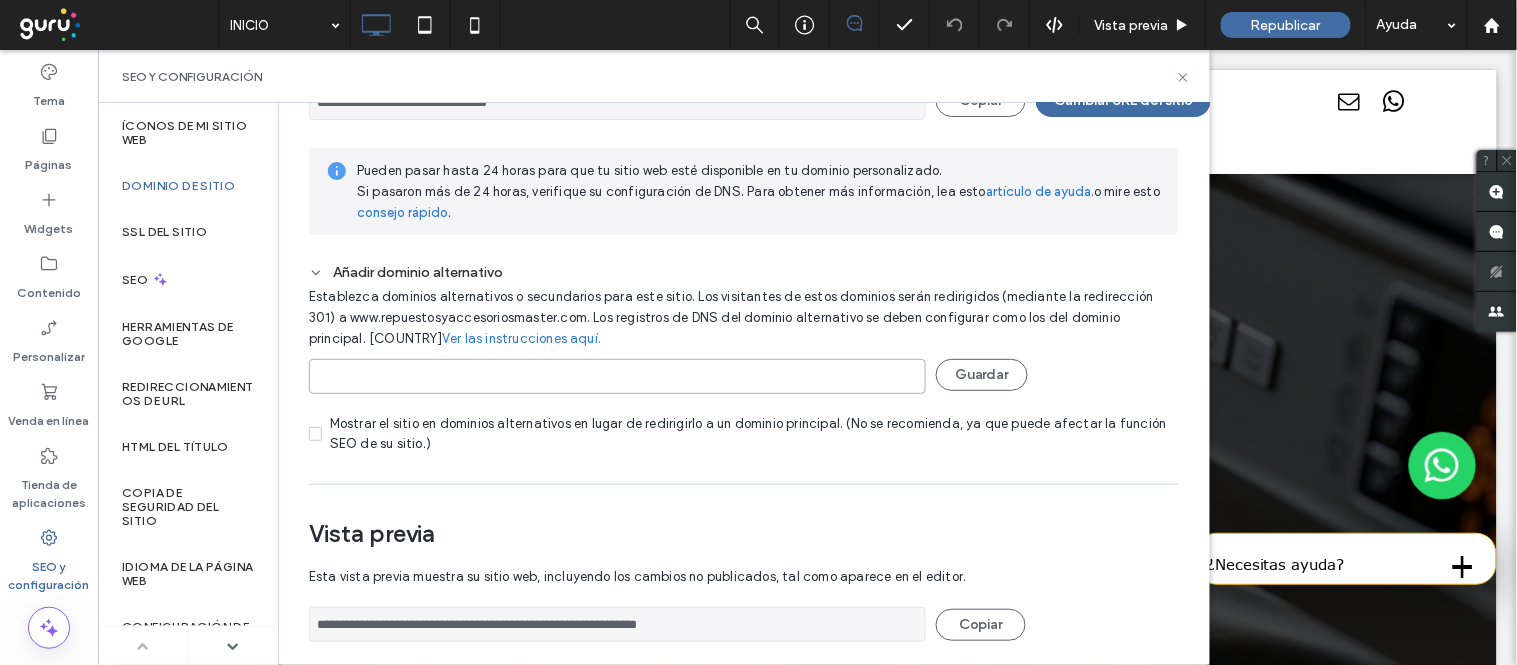 scroll, scrollTop: 380, scrollLeft: 0, axis: vertical 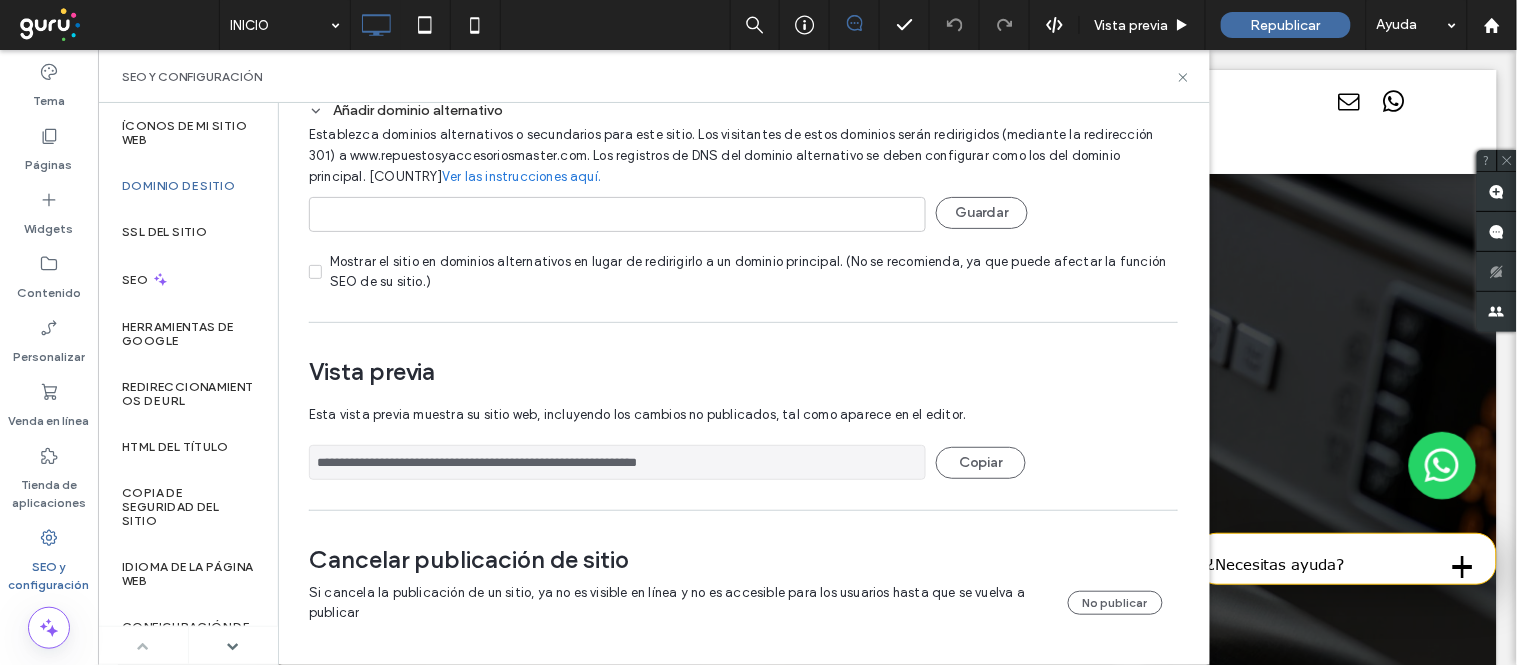click on "**********" at bounding box center [617, 462] 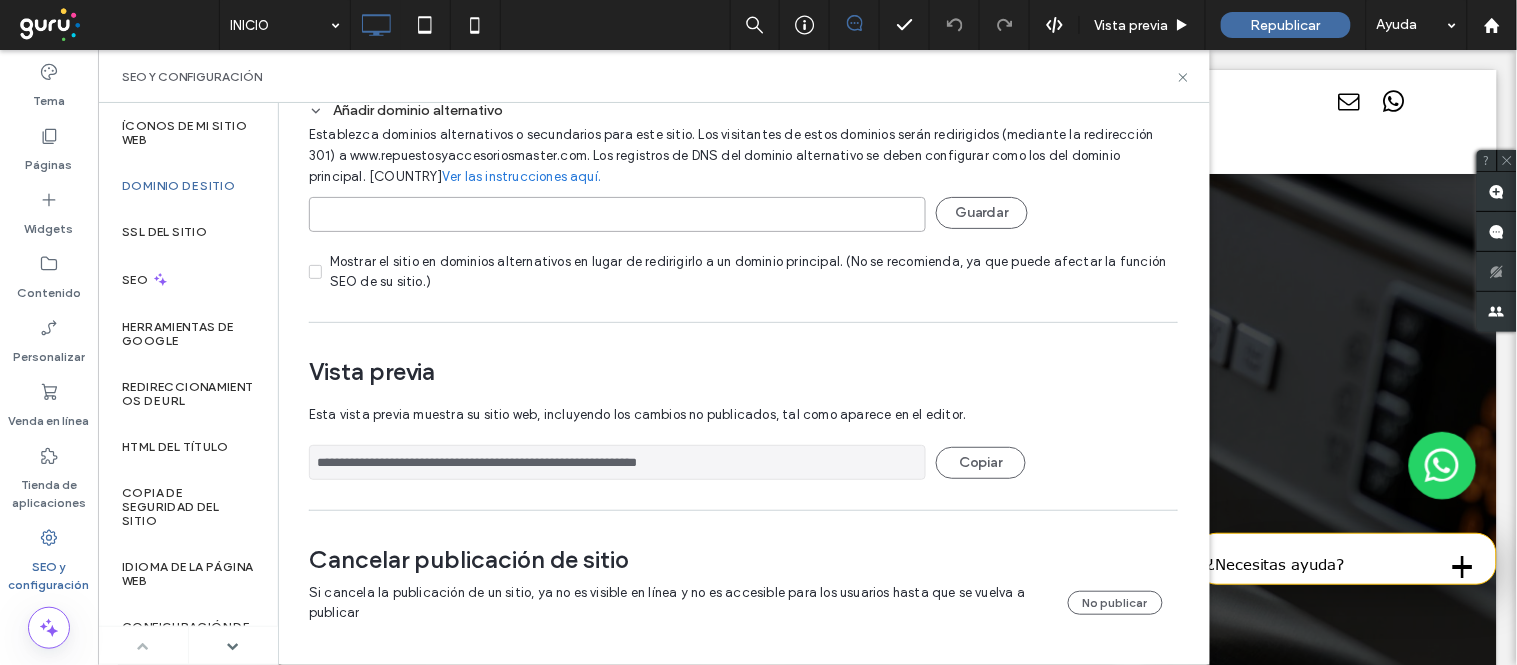 click at bounding box center (617, 214) 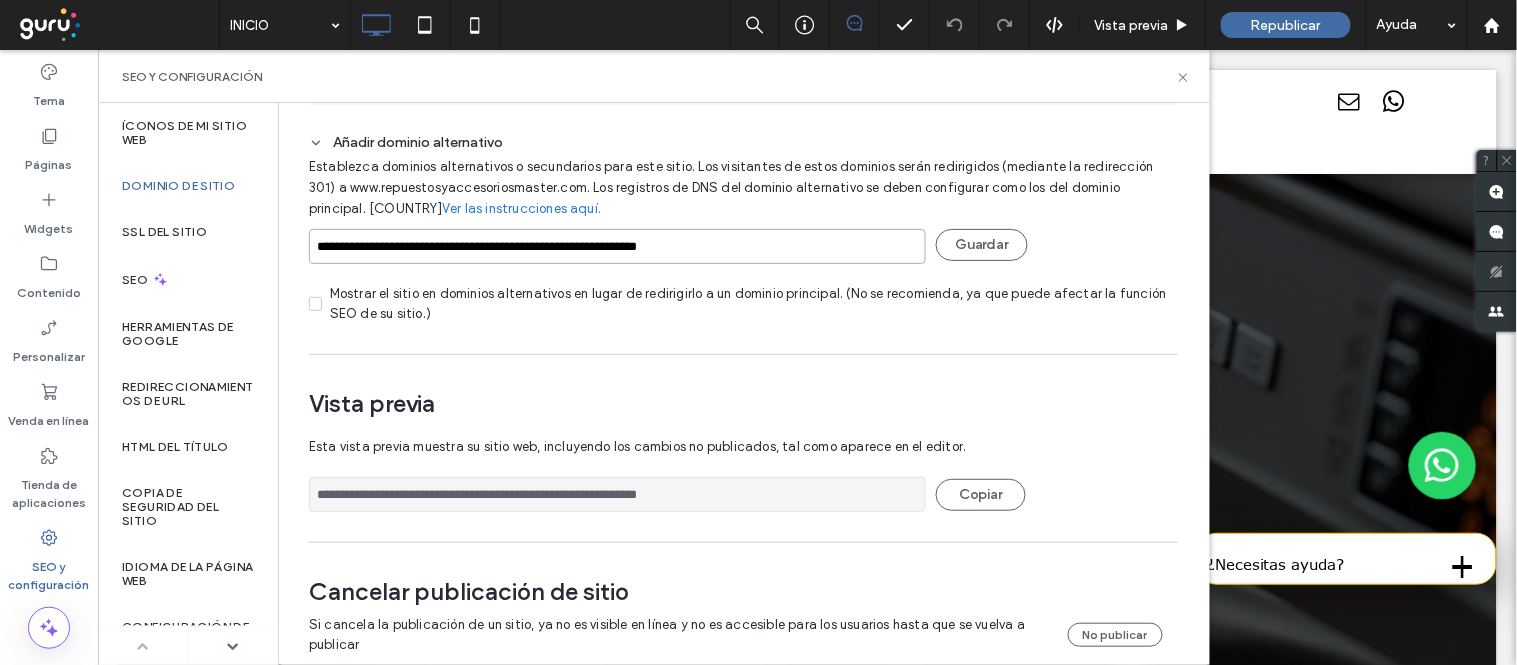 scroll, scrollTop: 268, scrollLeft: 0, axis: vertical 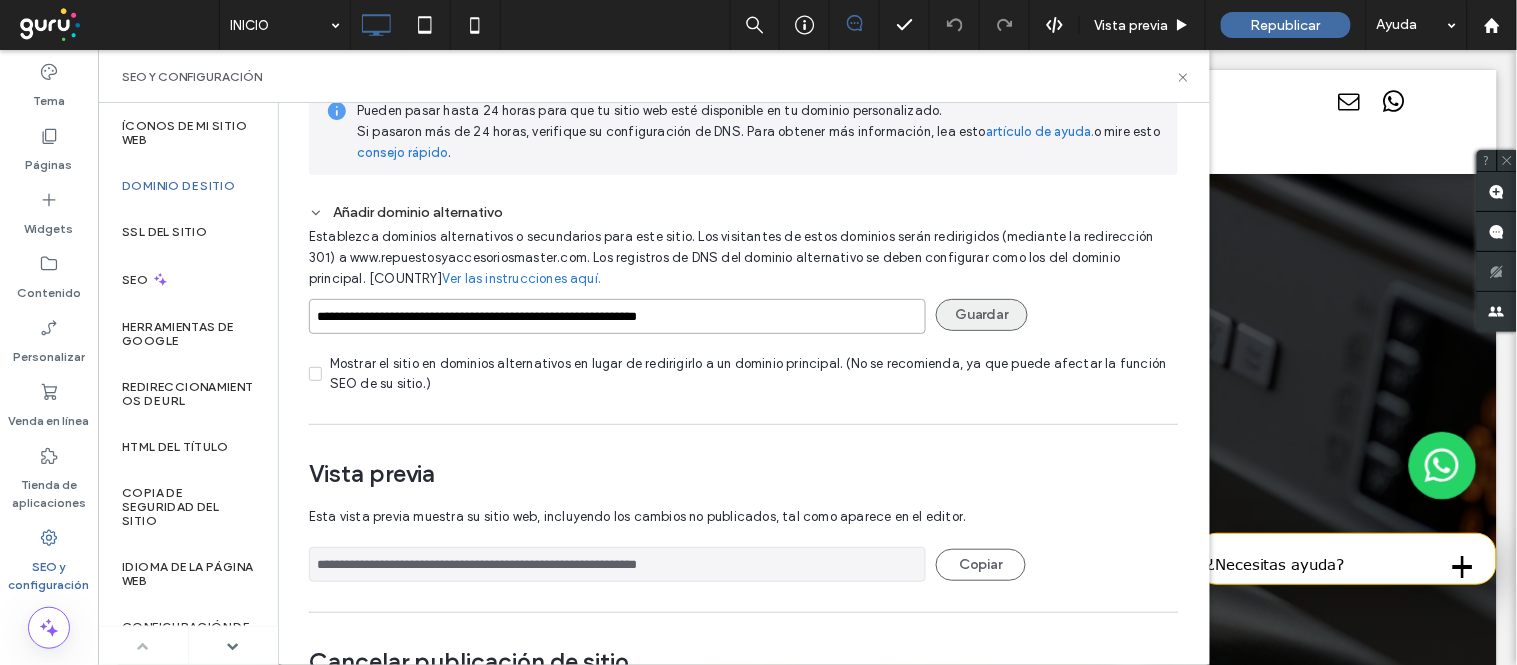 type on "**********" 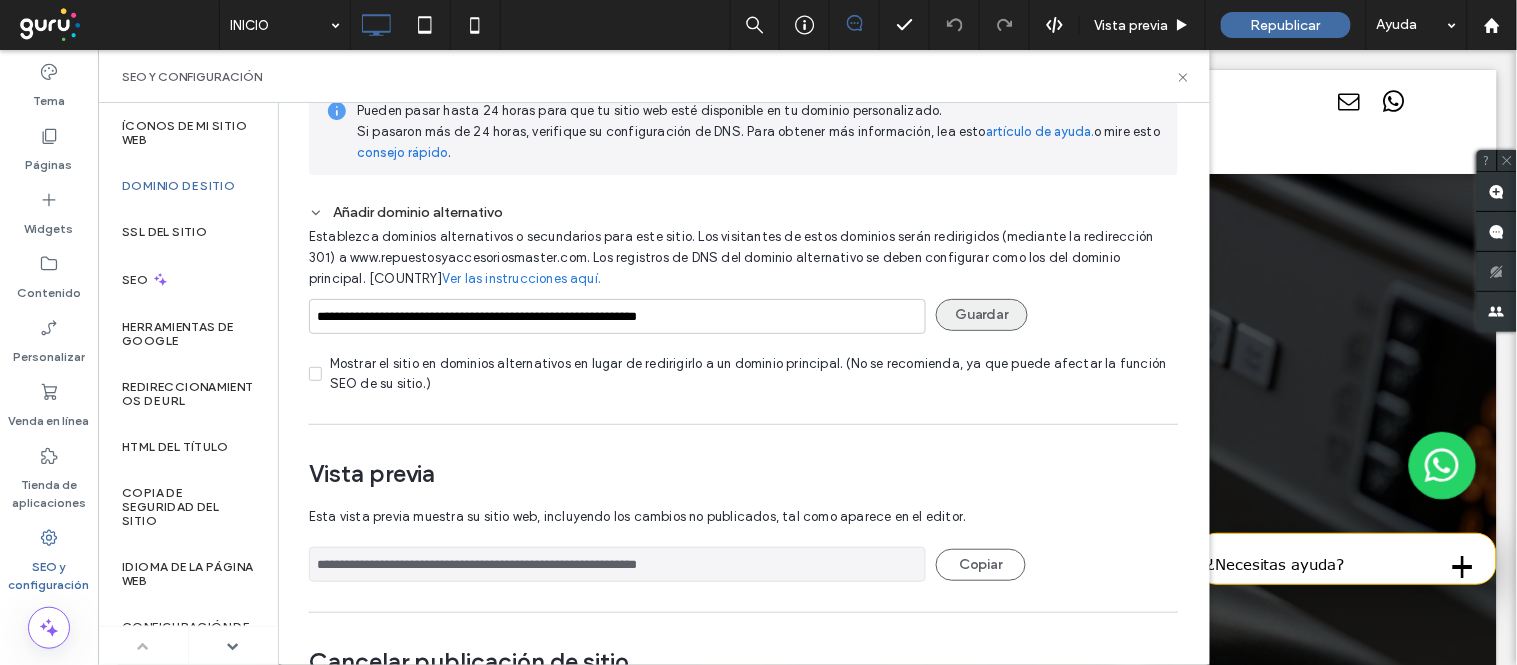 click on "Guardar" at bounding box center (982, 315) 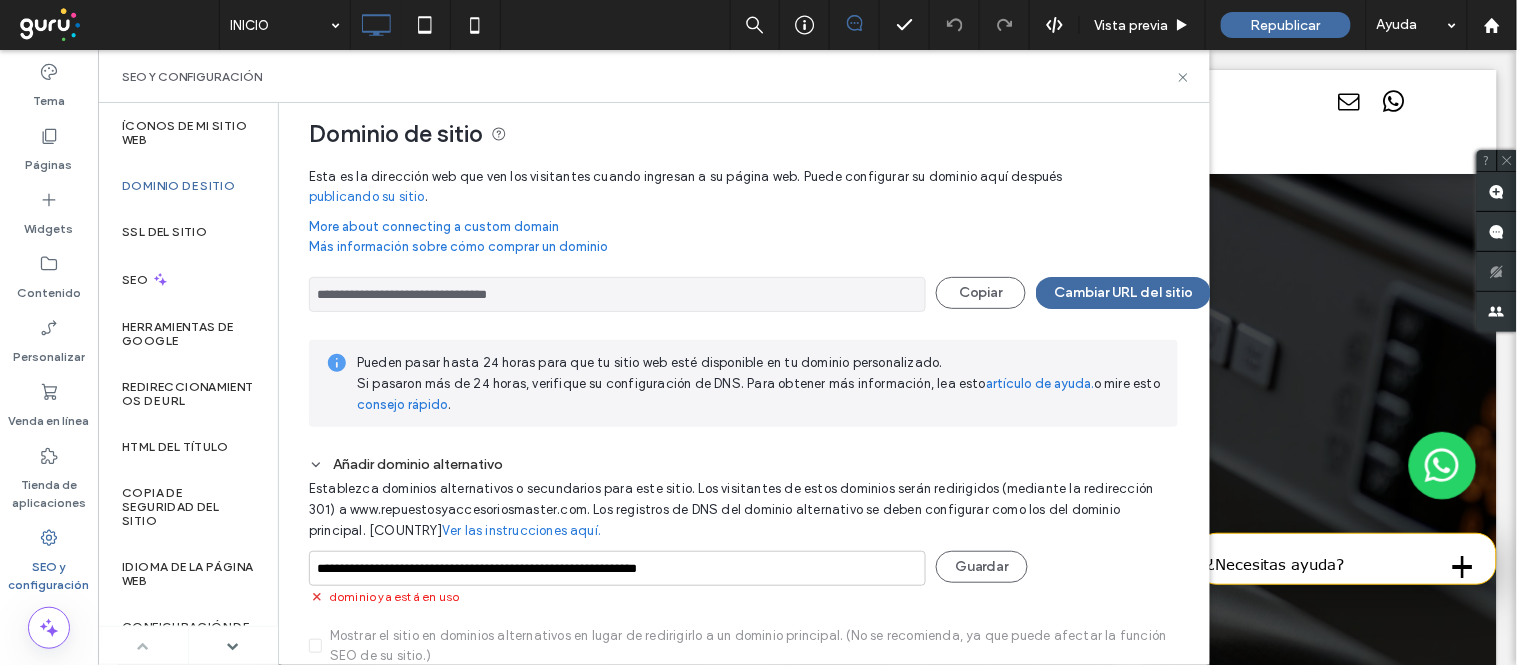 scroll, scrollTop: 0, scrollLeft: 0, axis: both 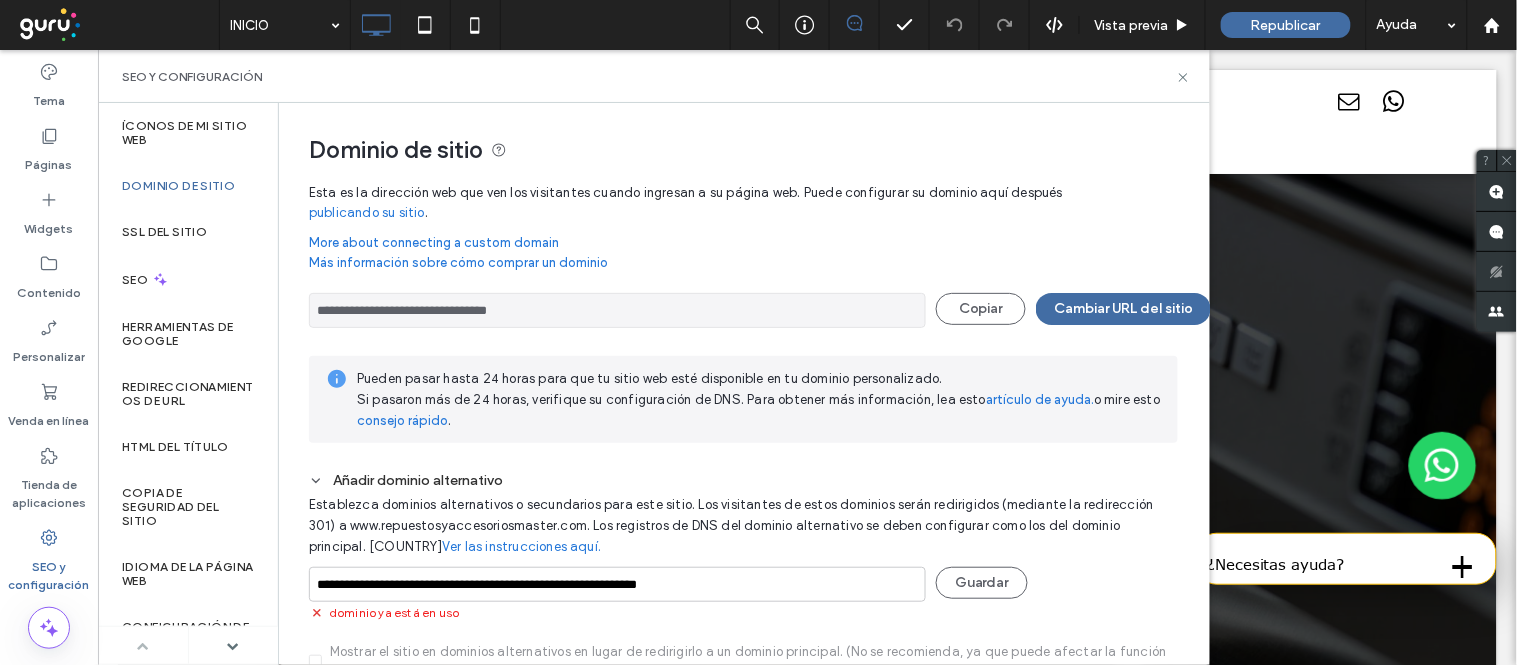 click on "**********" at bounding box center (617, 310) 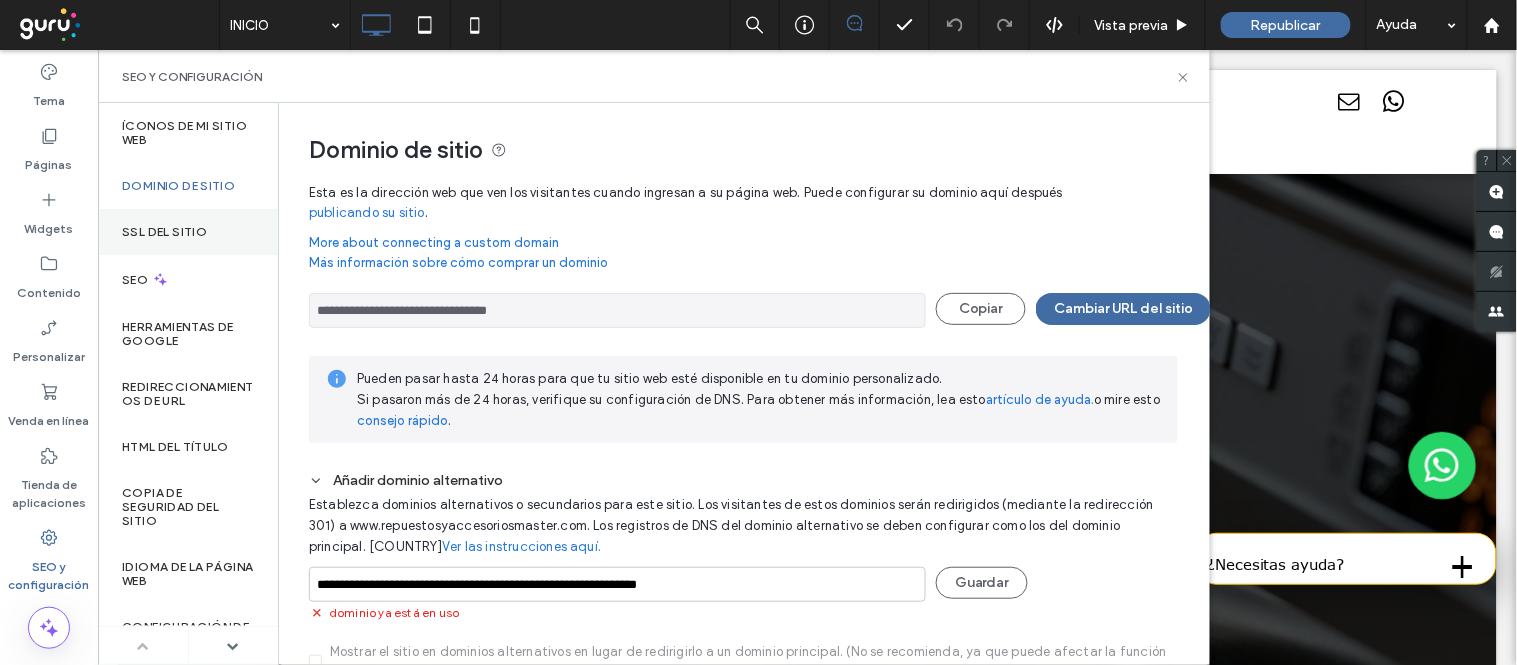 click on "SSL del sitio" at bounding box center (164, 232) 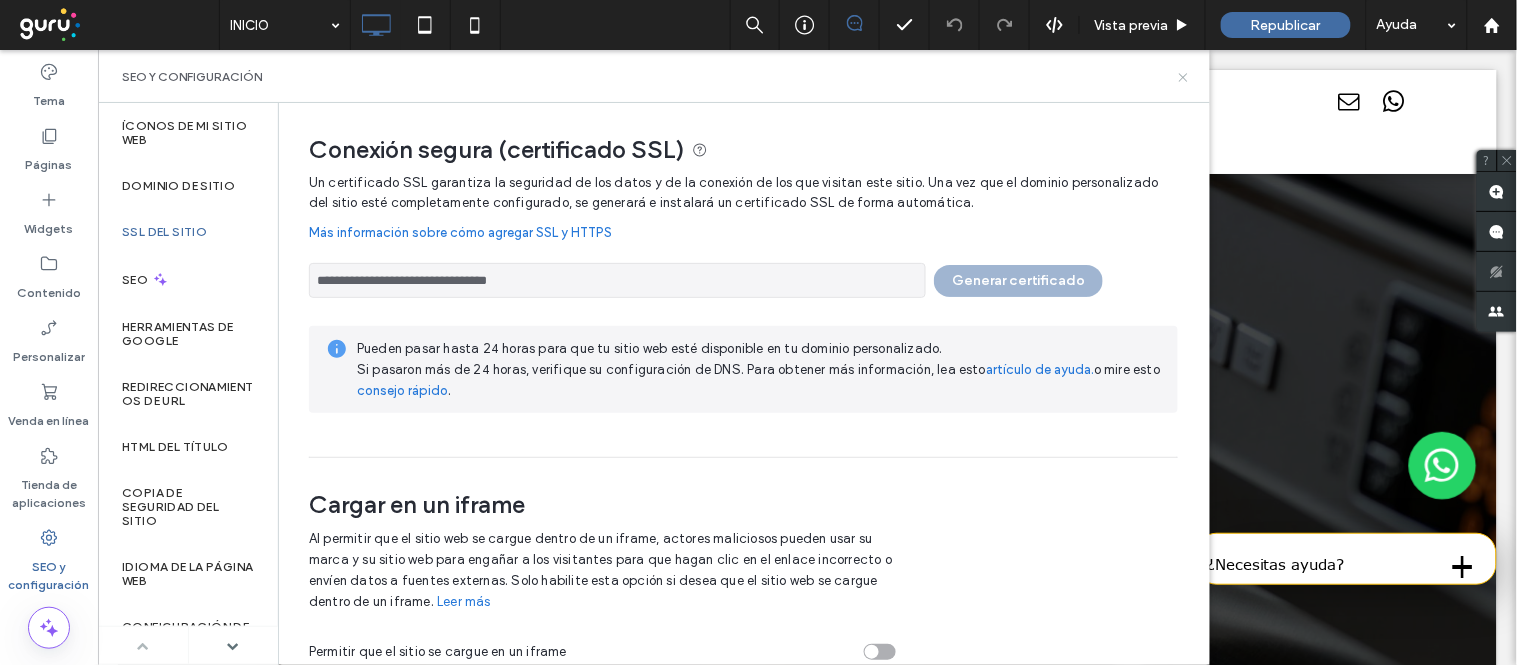 click 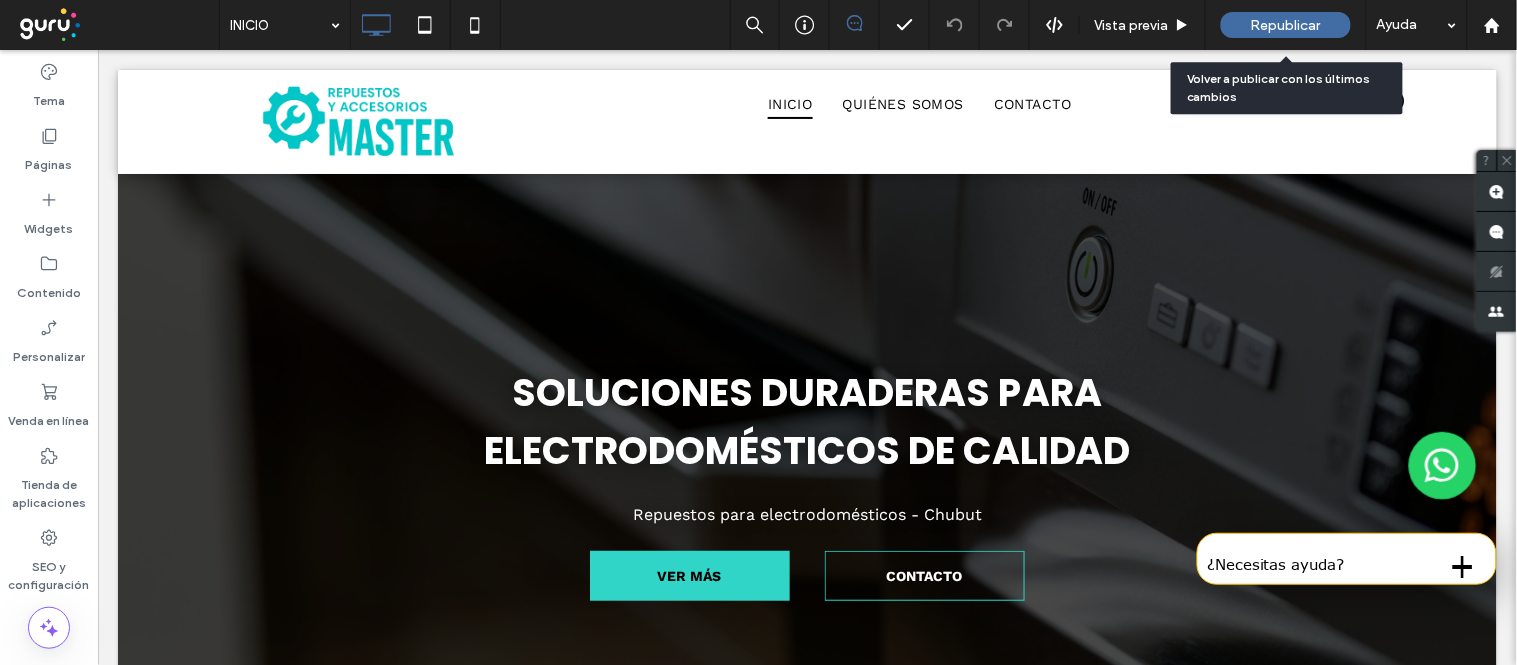 click on "Republicar" at bounding box center [1286, 25] 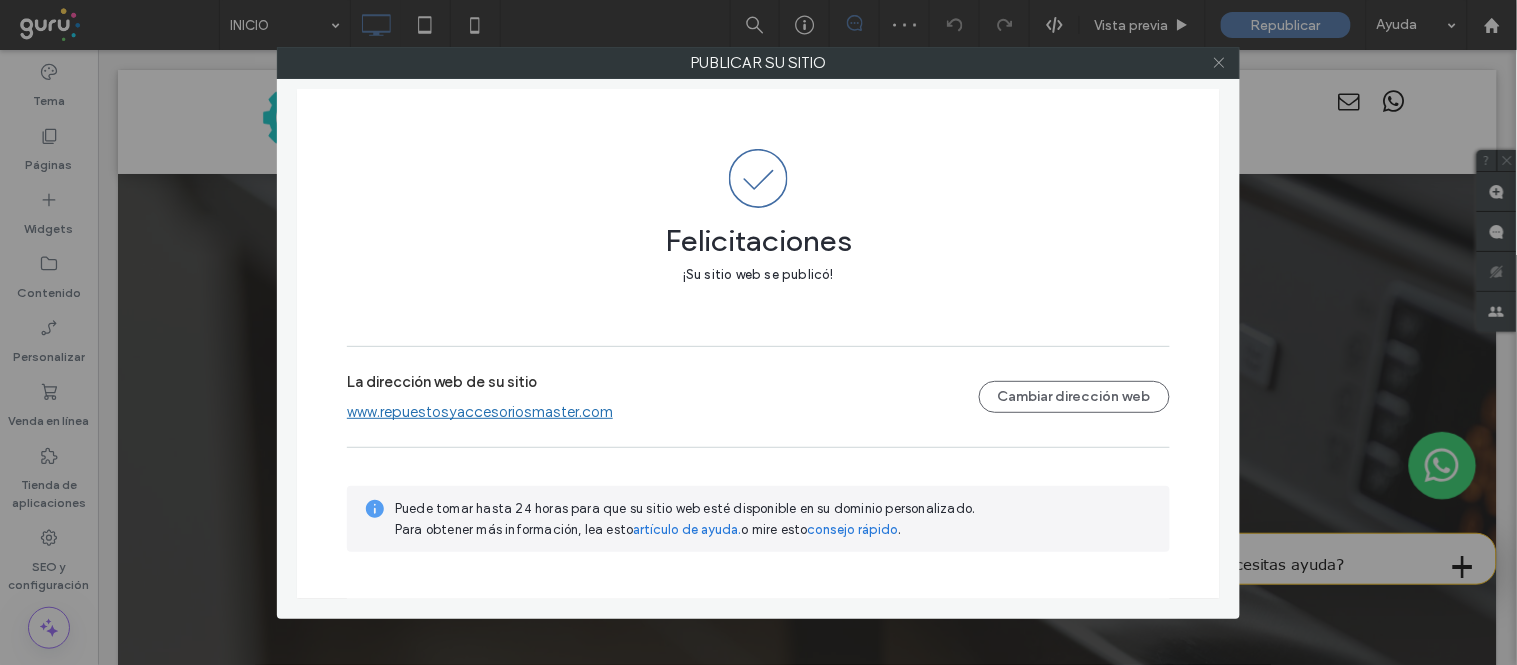 click 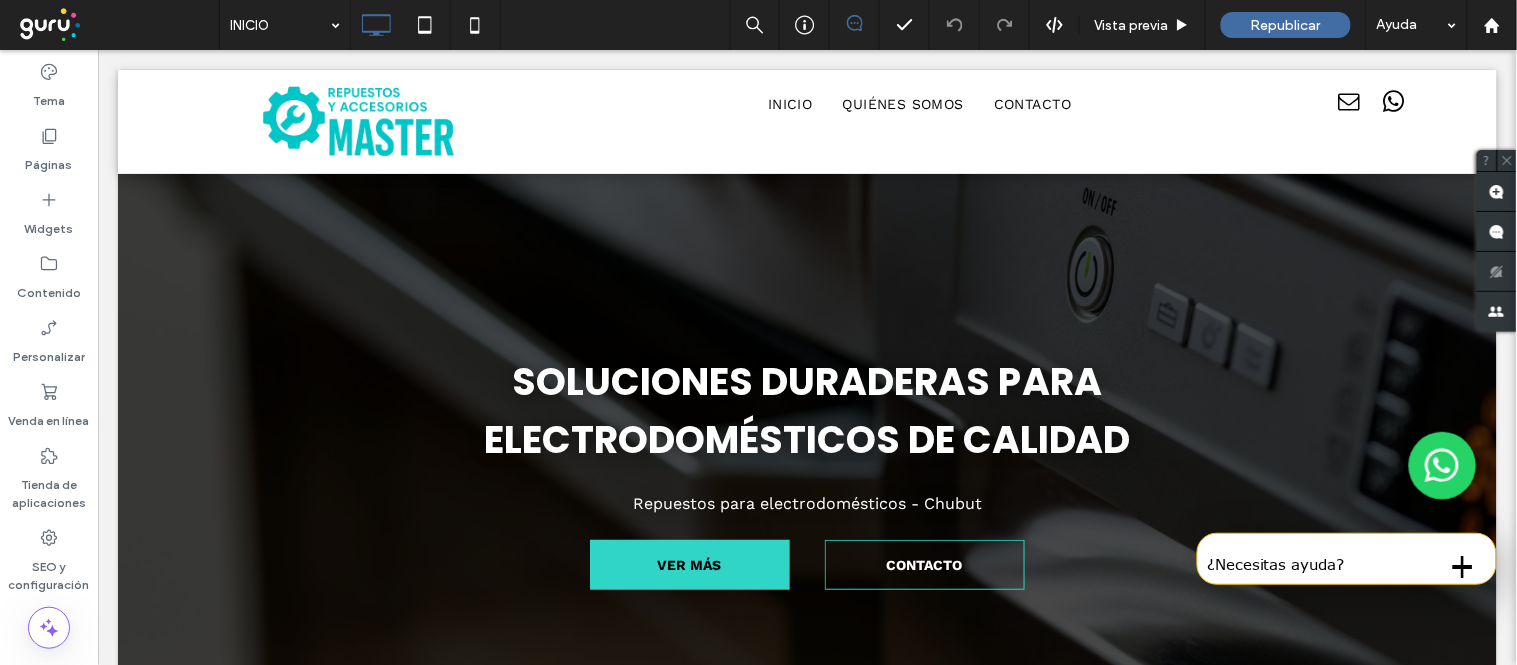 scroll, scrollTop: 0, scrollLeft: 0, axis: both 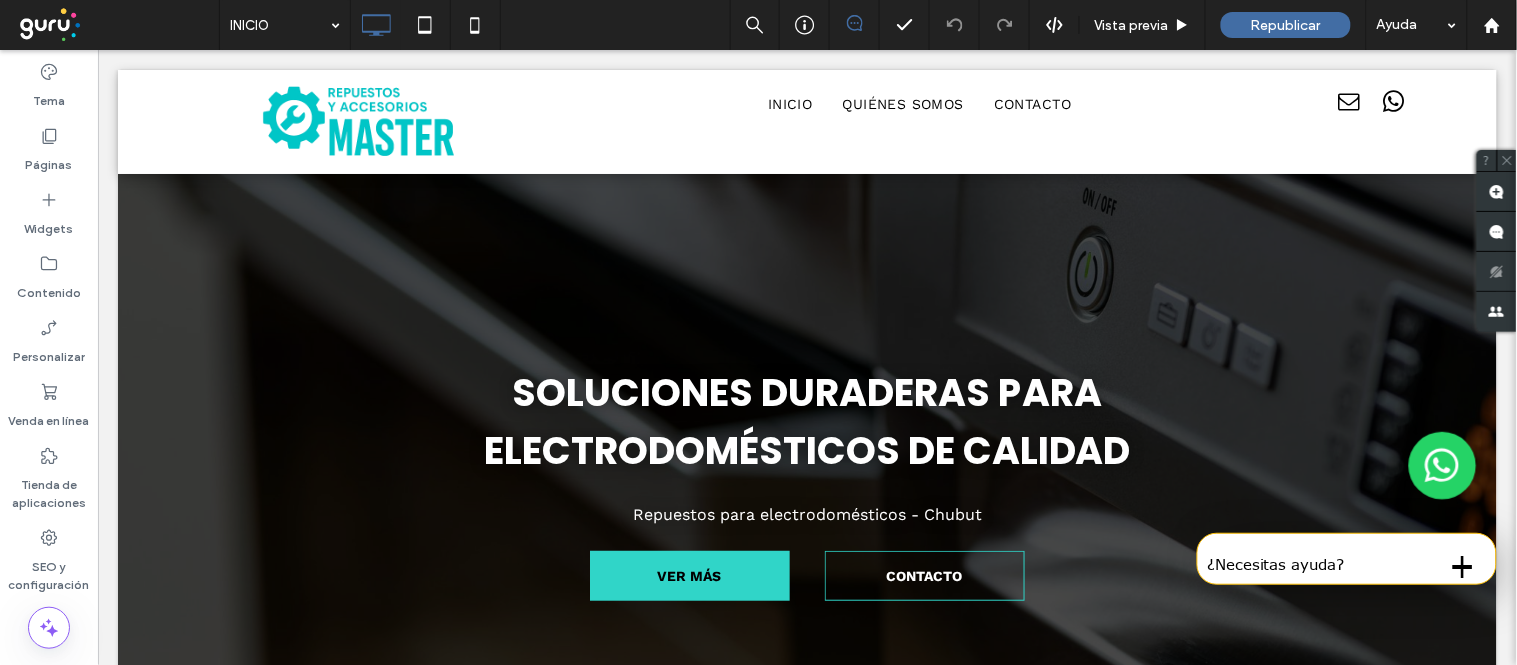 drag, startPoint x: 654, startPoint y: 482, endPoint x: 666, endPoint y: 259, distance: 223.32263 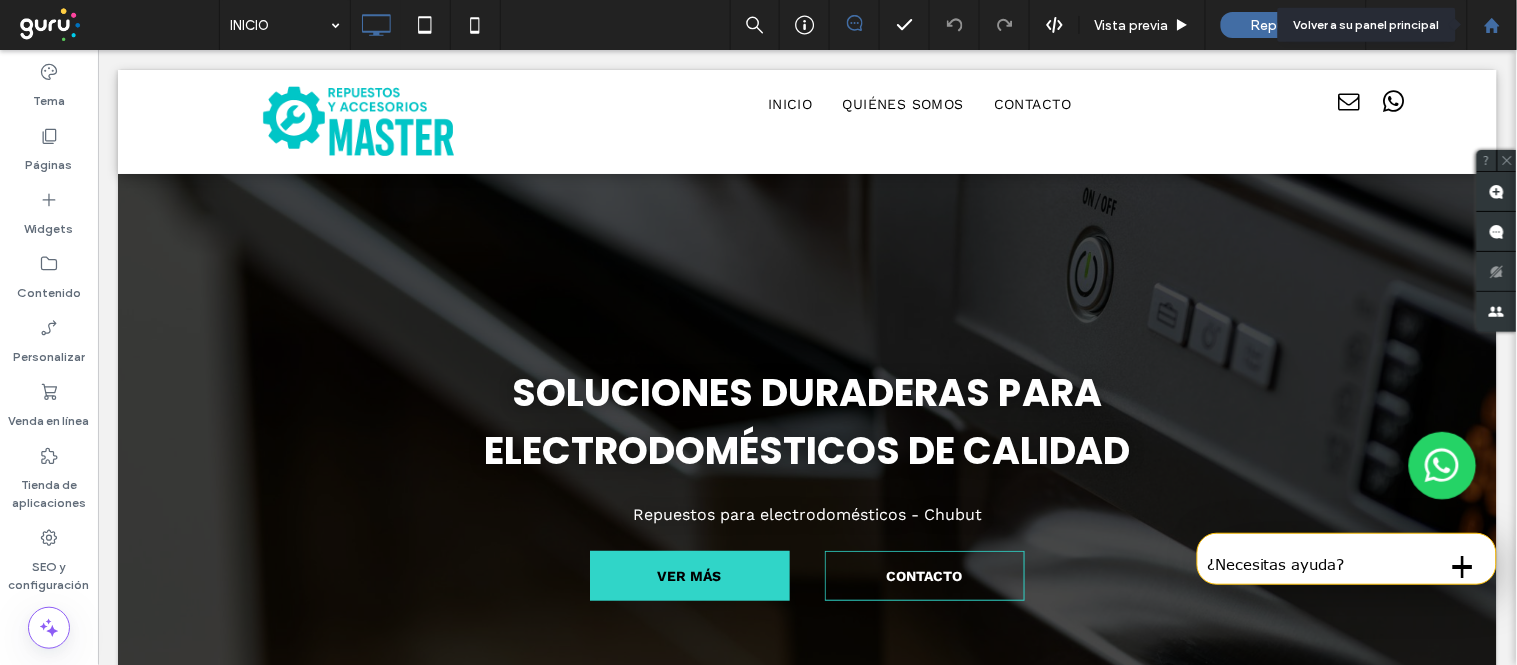 click at bounding box center (1492, 25) 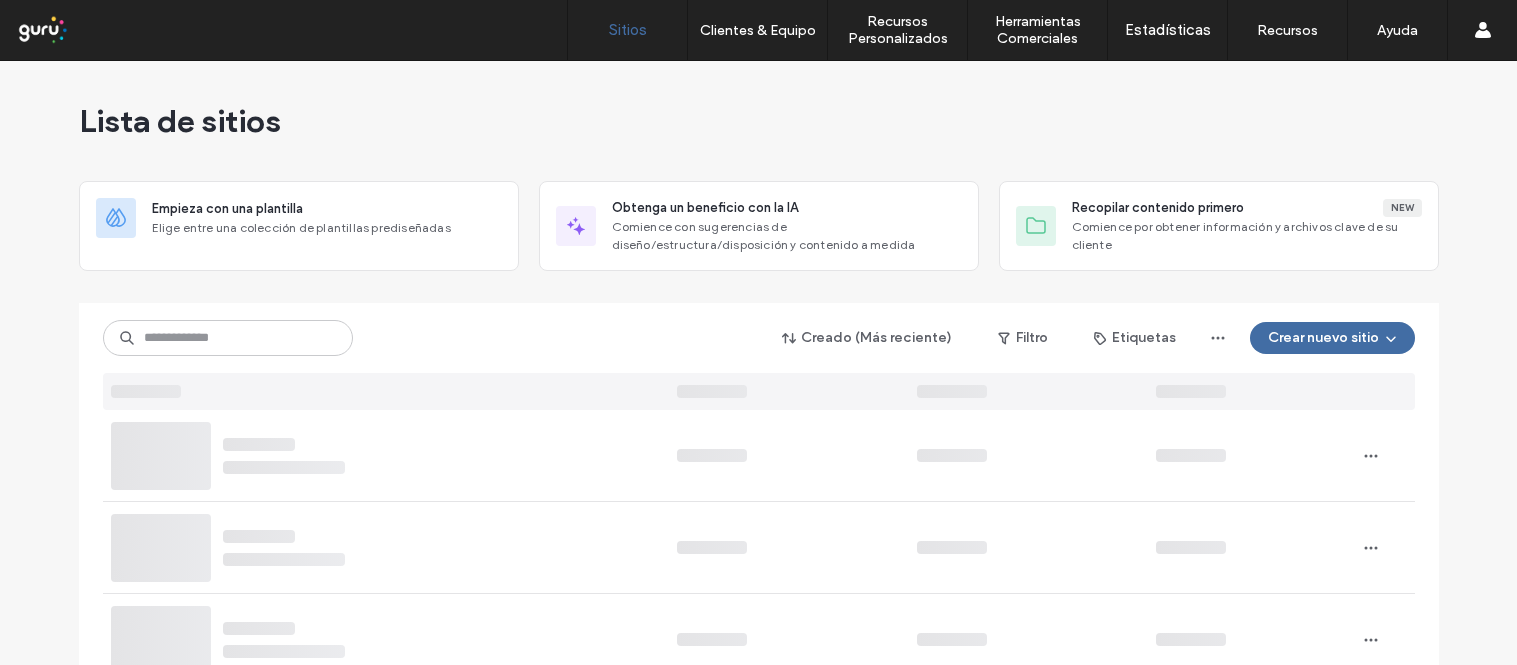 click at bounding box center (228, 338) 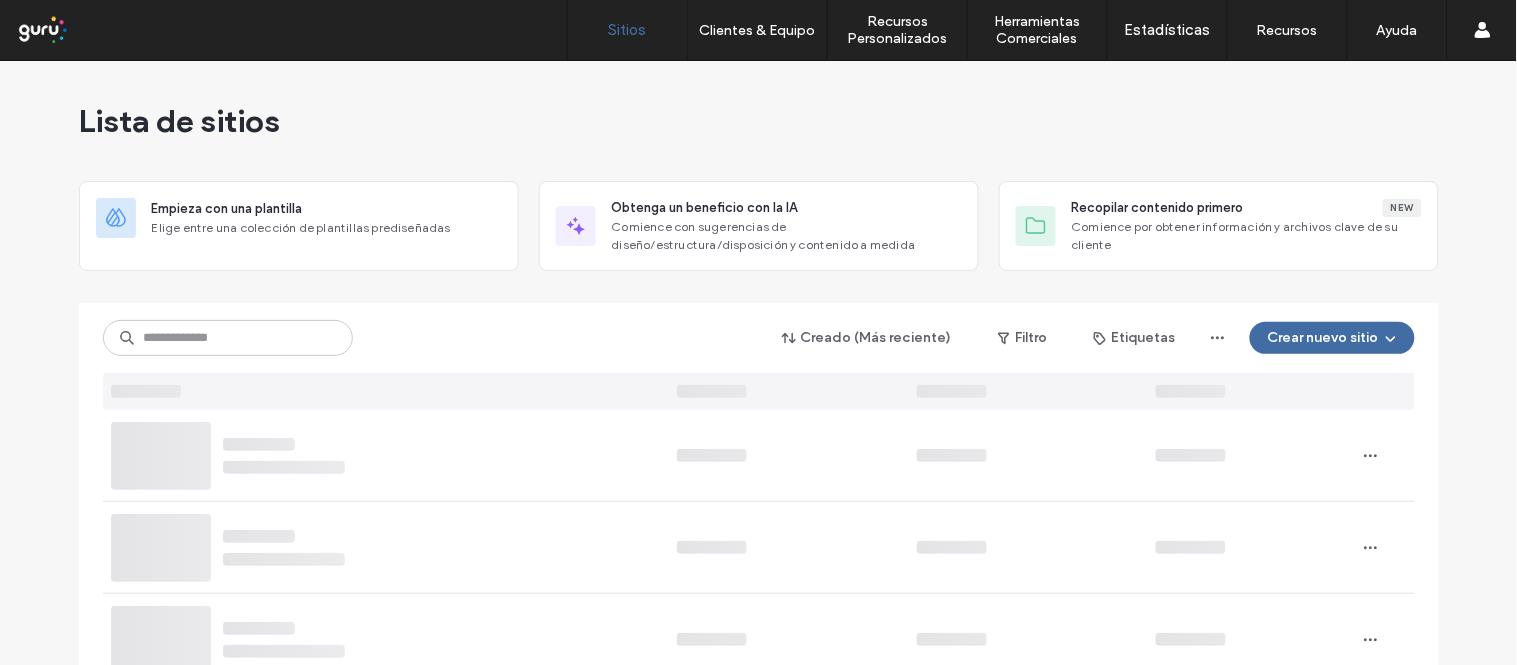 scroll, scrollTop: 0, scrollLeft: 0, axis: both 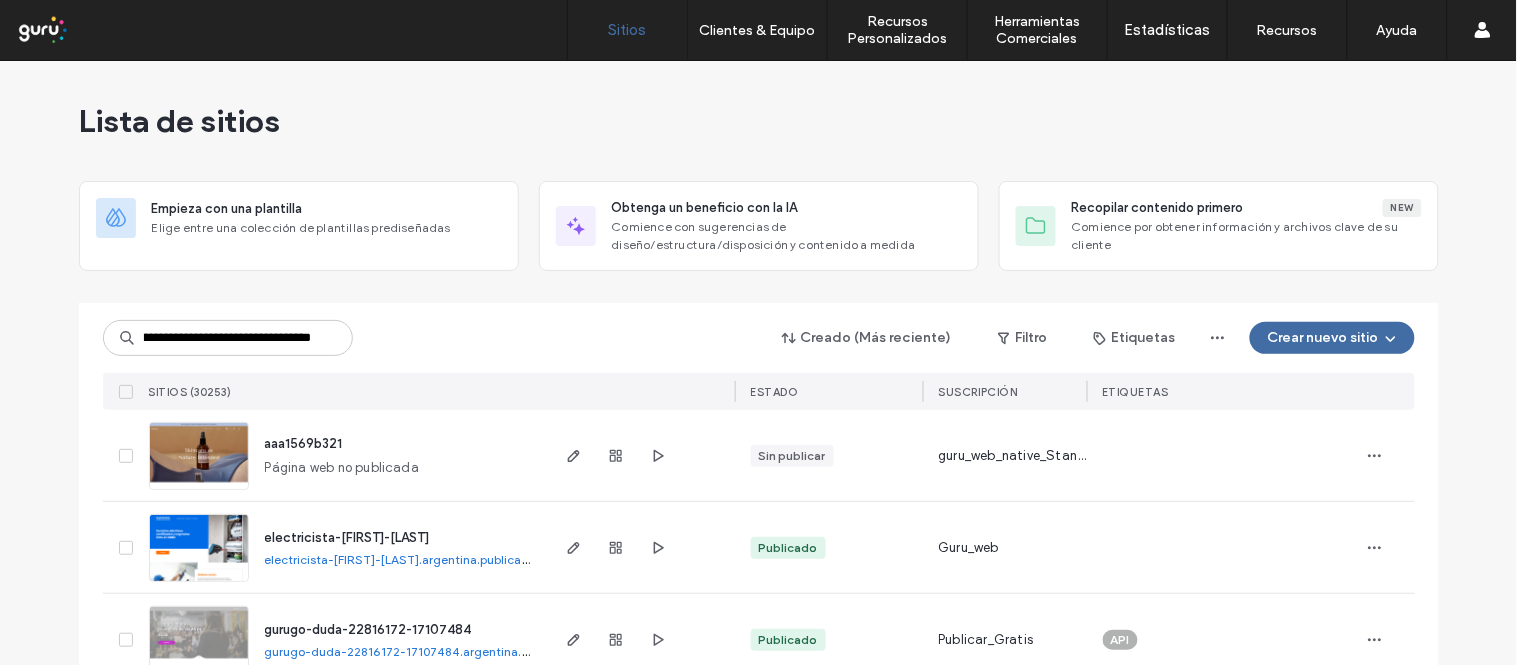type on "**********" 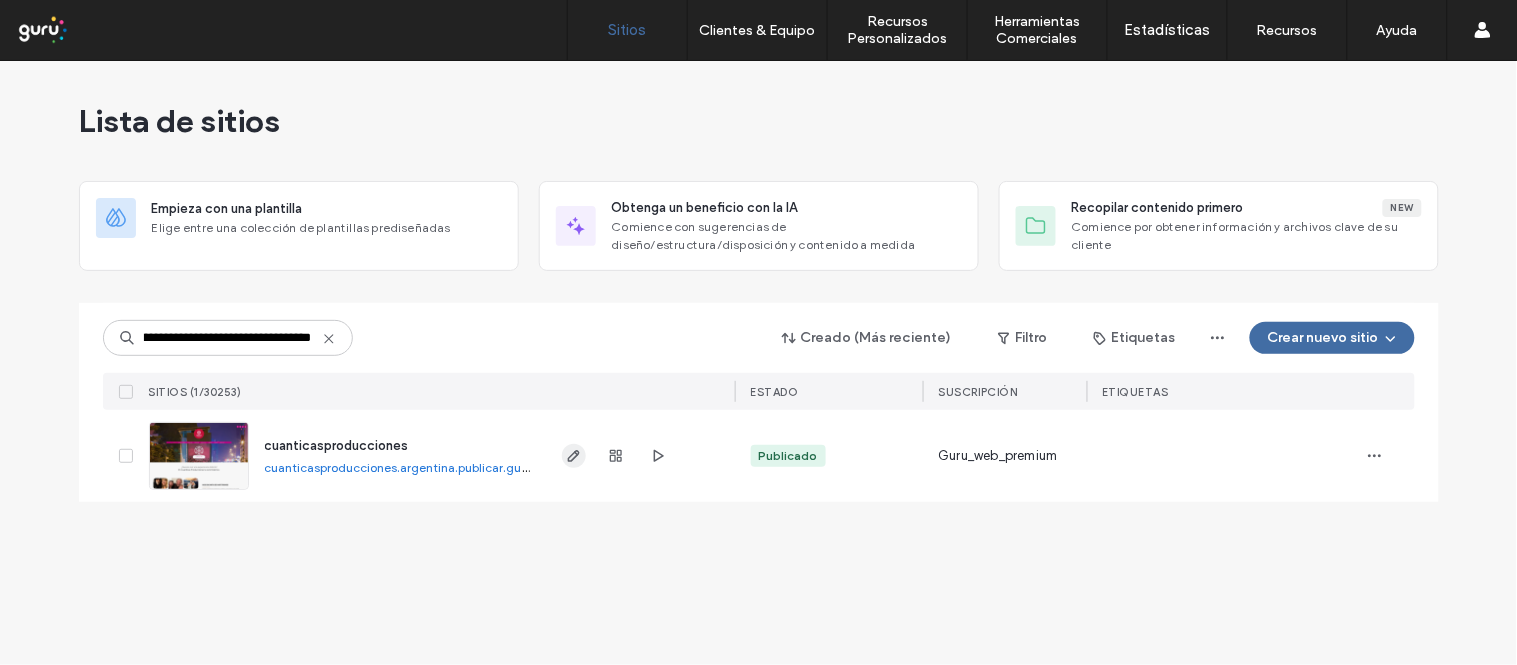 click 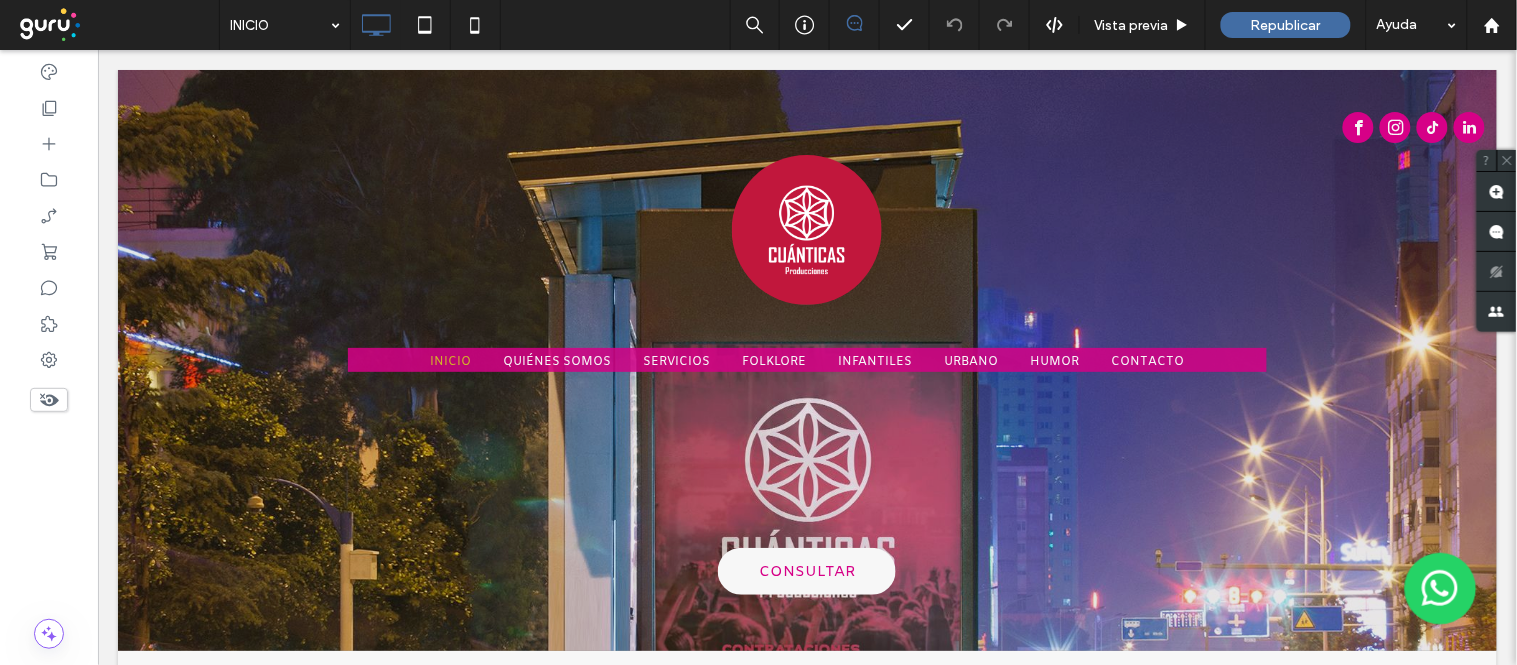 scroll, scrollTop: 0, scrollLeft: 0, axis: both 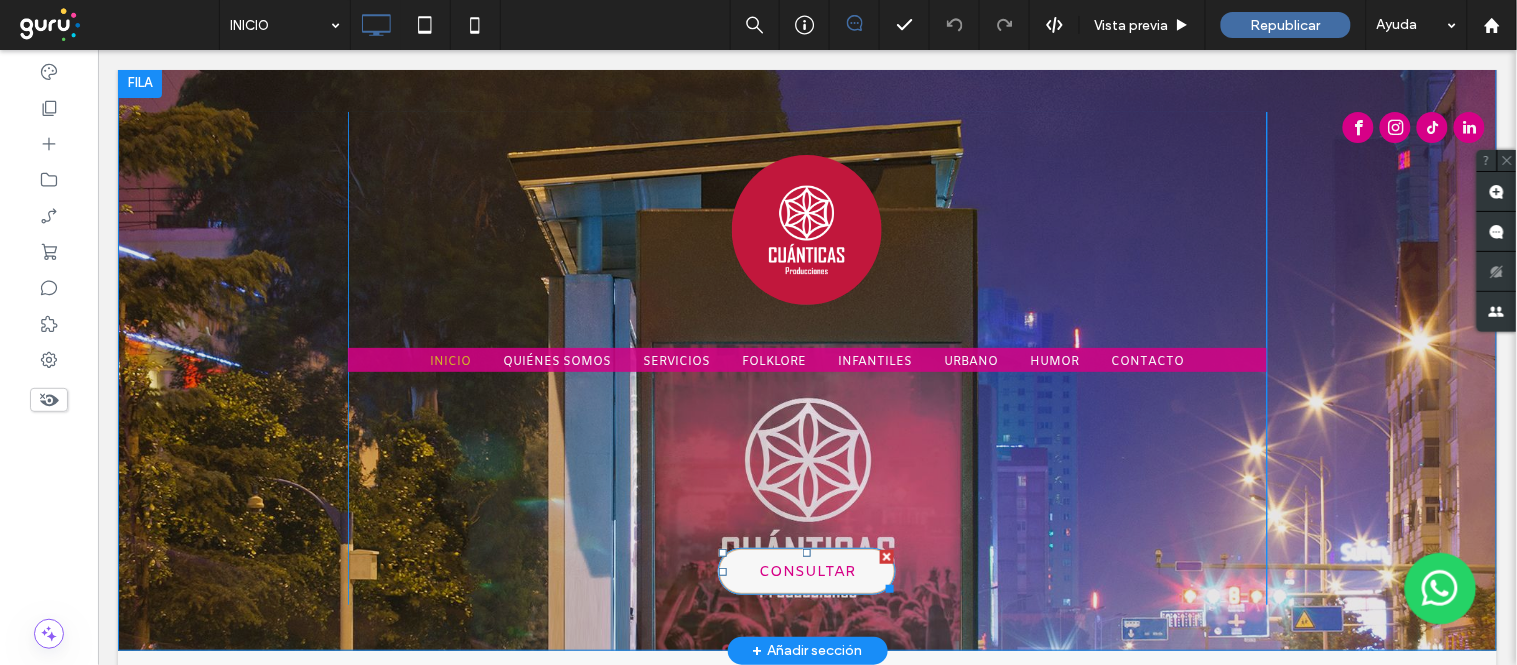click on "CONSULTAR" at bounding box center [806, 571] 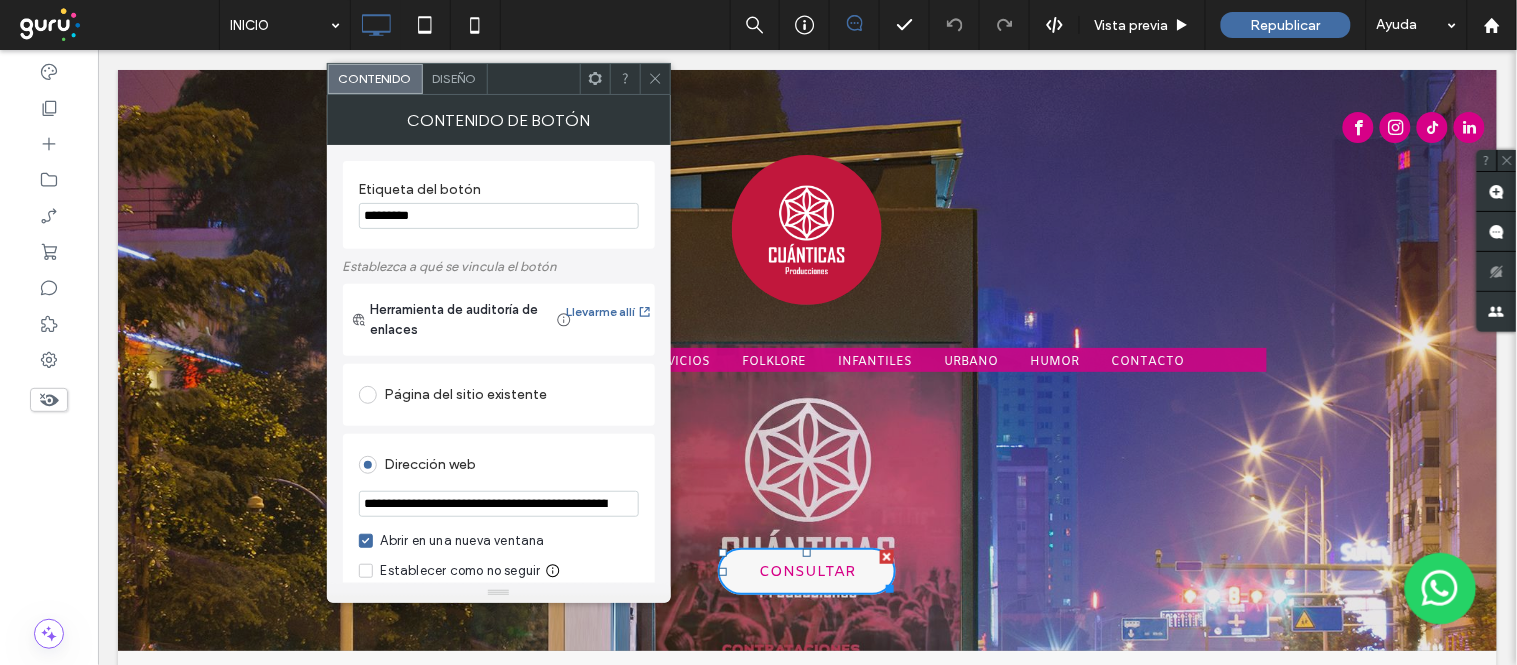click at bounding box center [1440, 588] 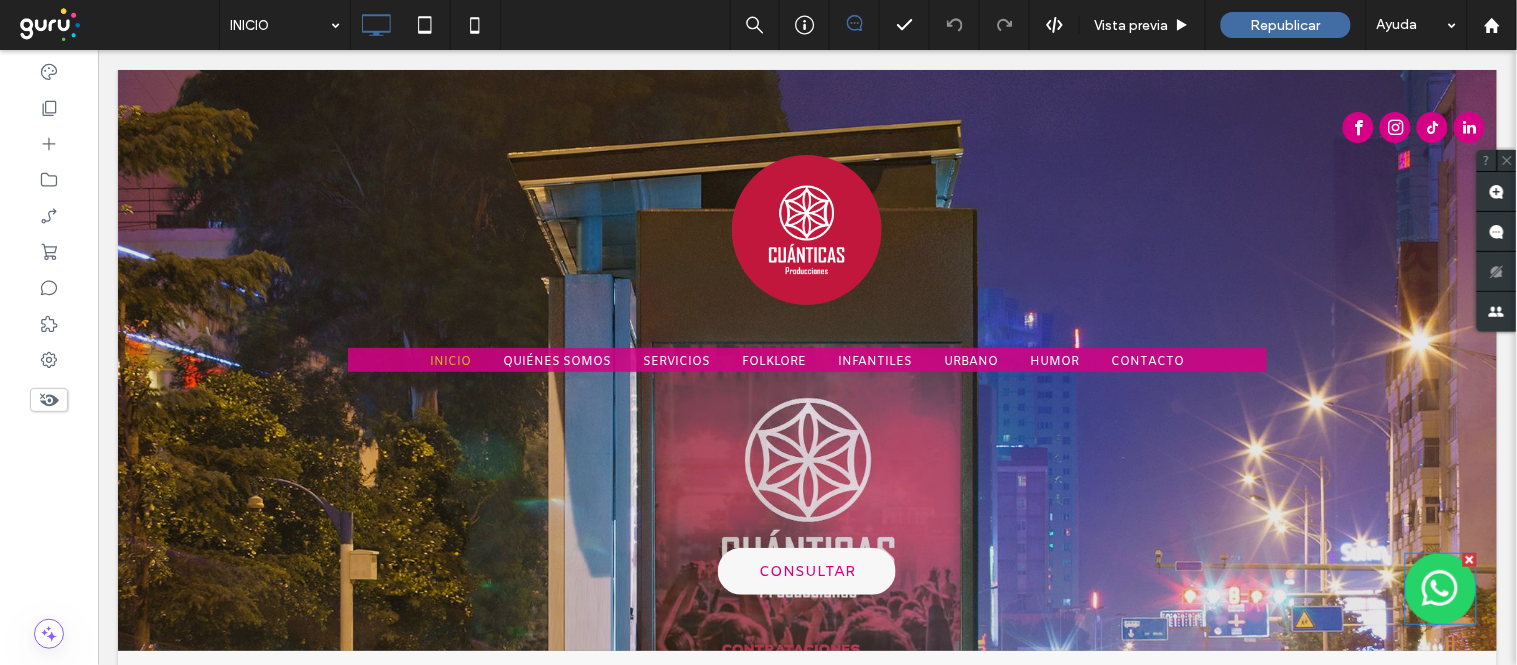 click at bounding box center [1440, 588] 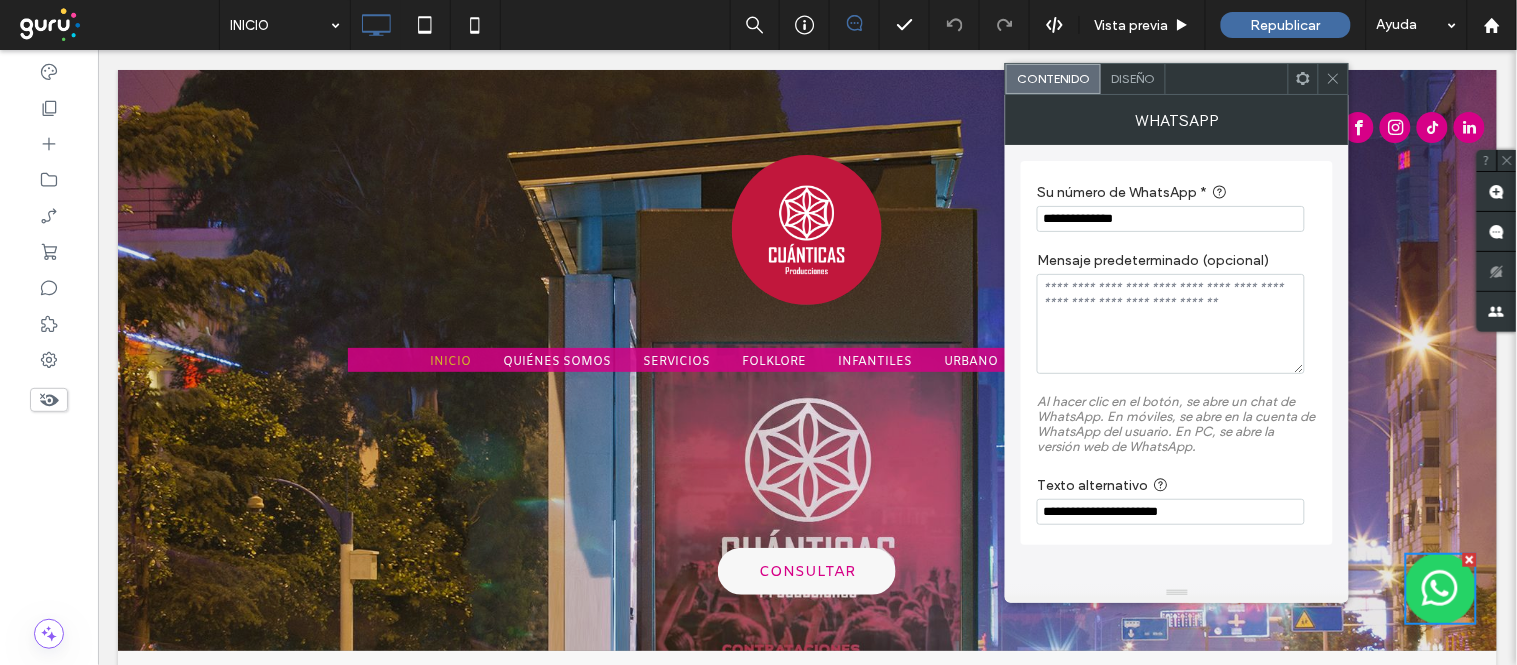 click on "**********" at bounding box center (1171, 219) 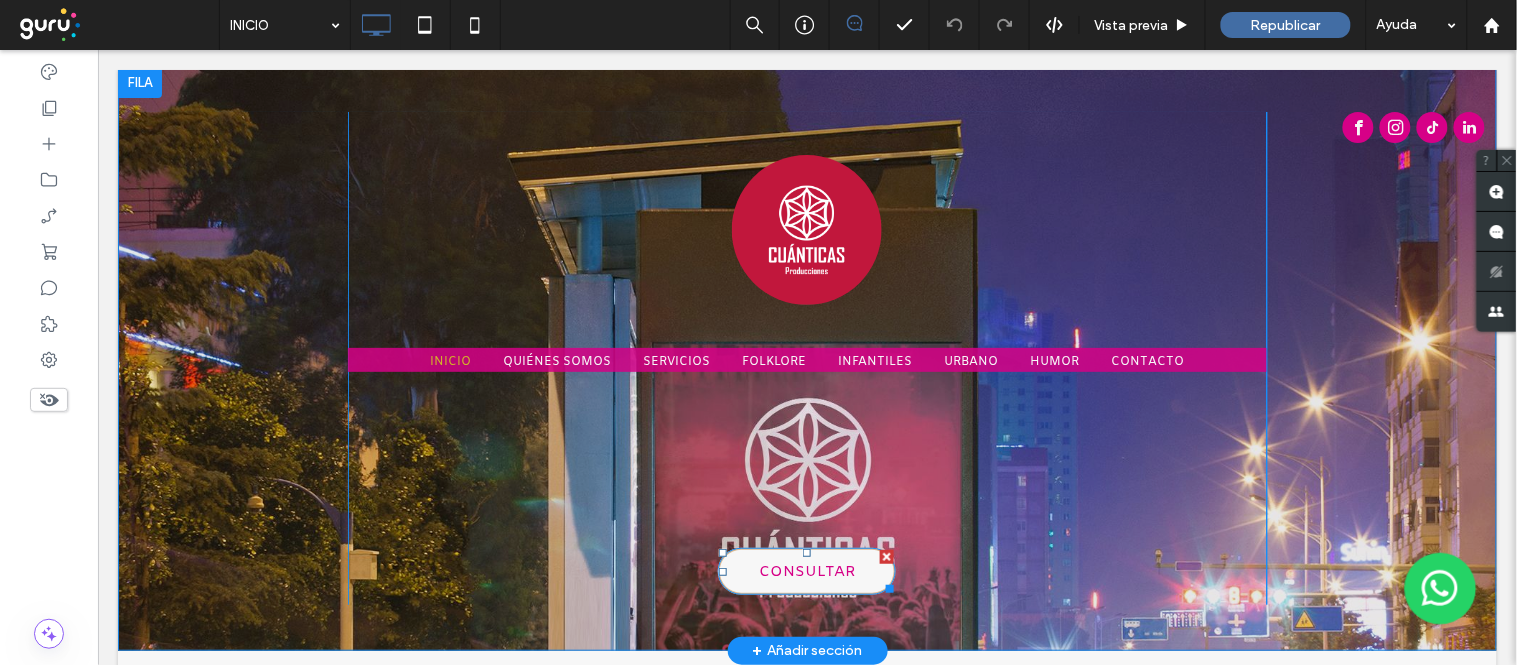 click on "CONSULTAR" at bounding box center (806, 571) 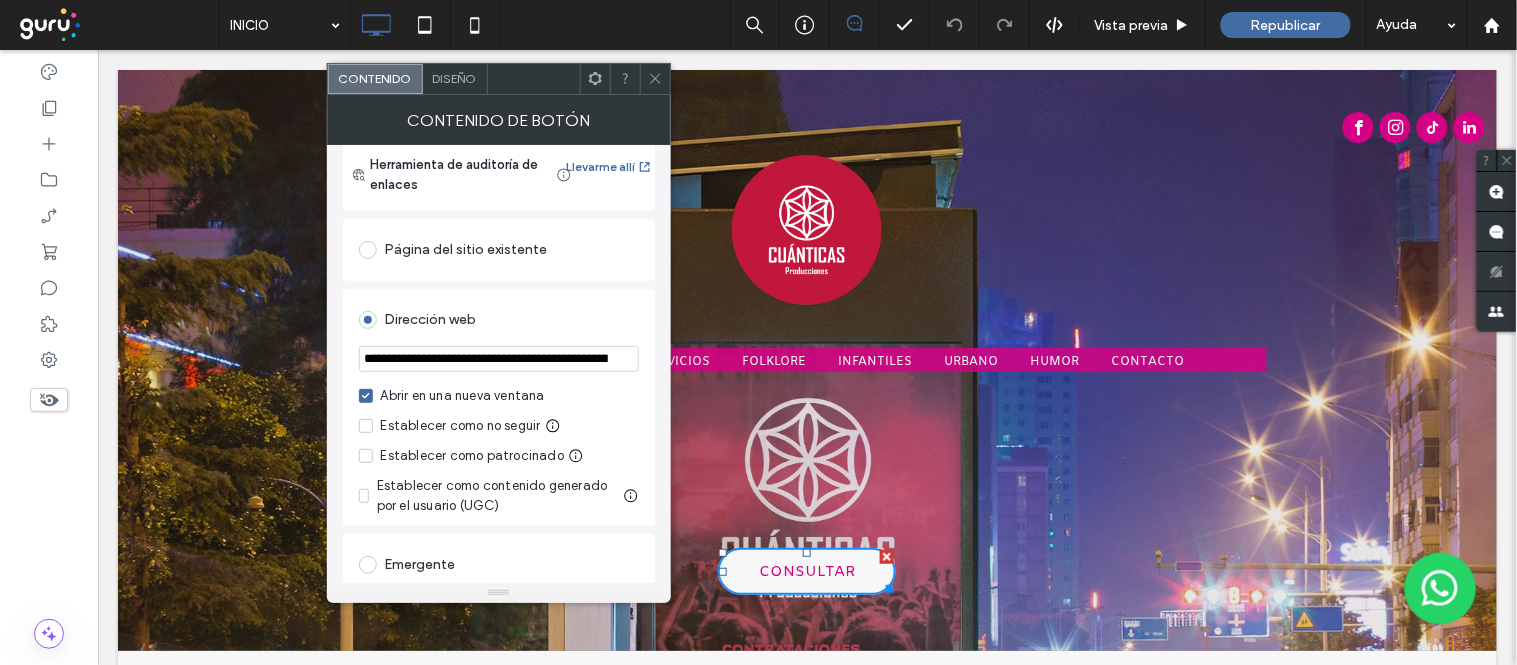 scroll, scrollTop: 111, scrollLeft: 0, axis: vertical 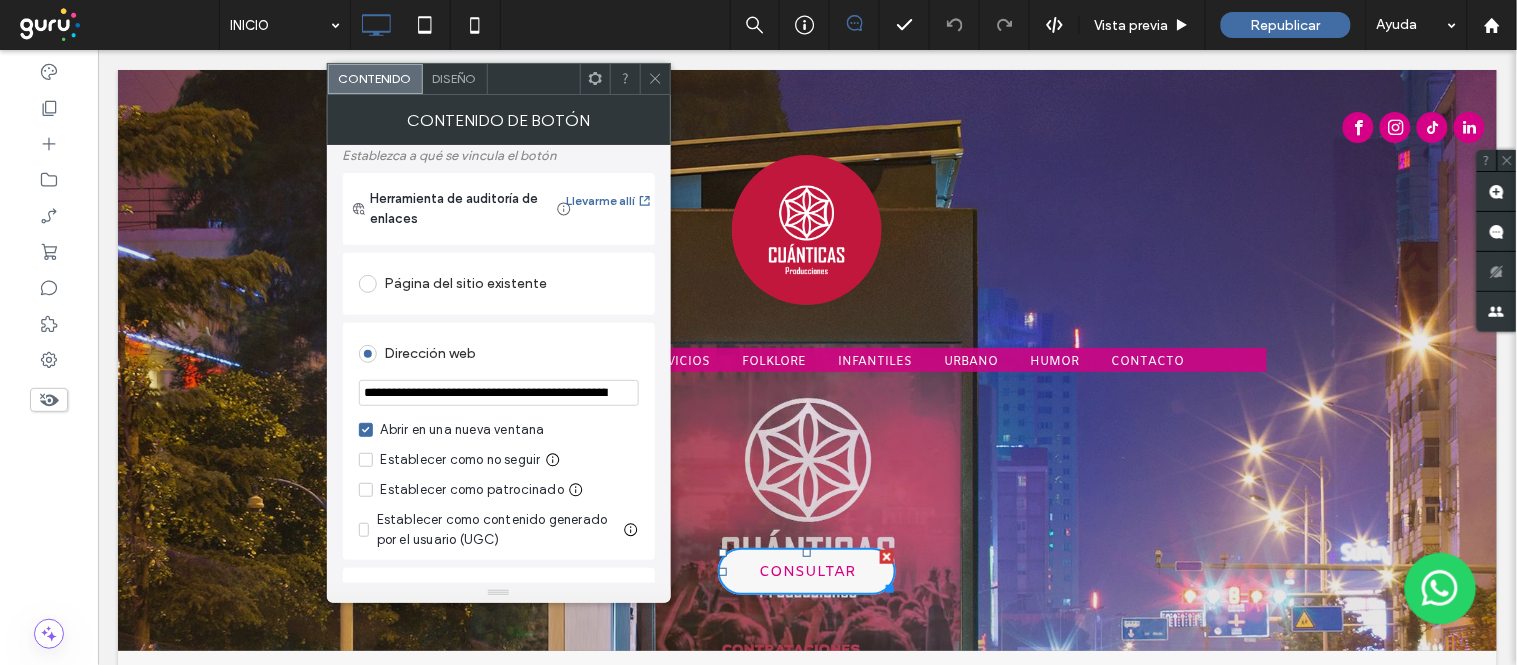 click on "**********" at bounding box center [499, 393] 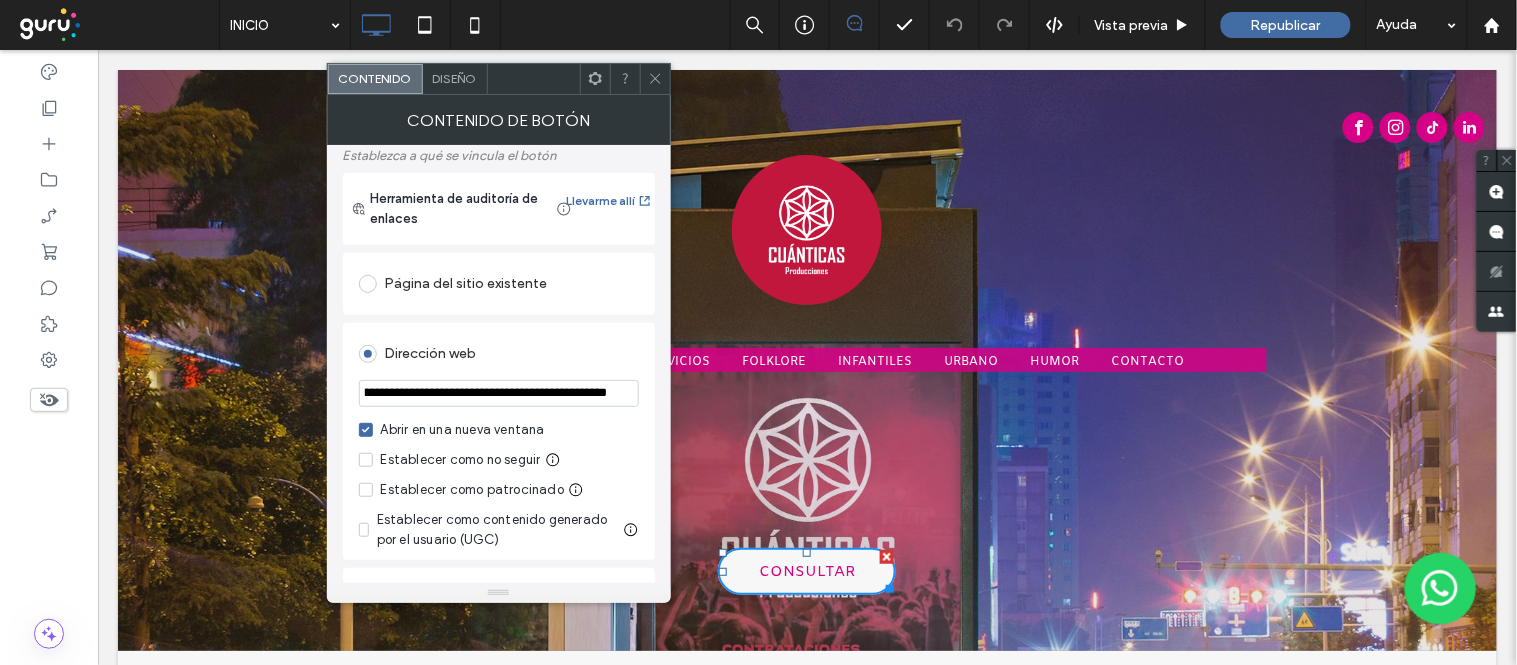 paste on "**********" 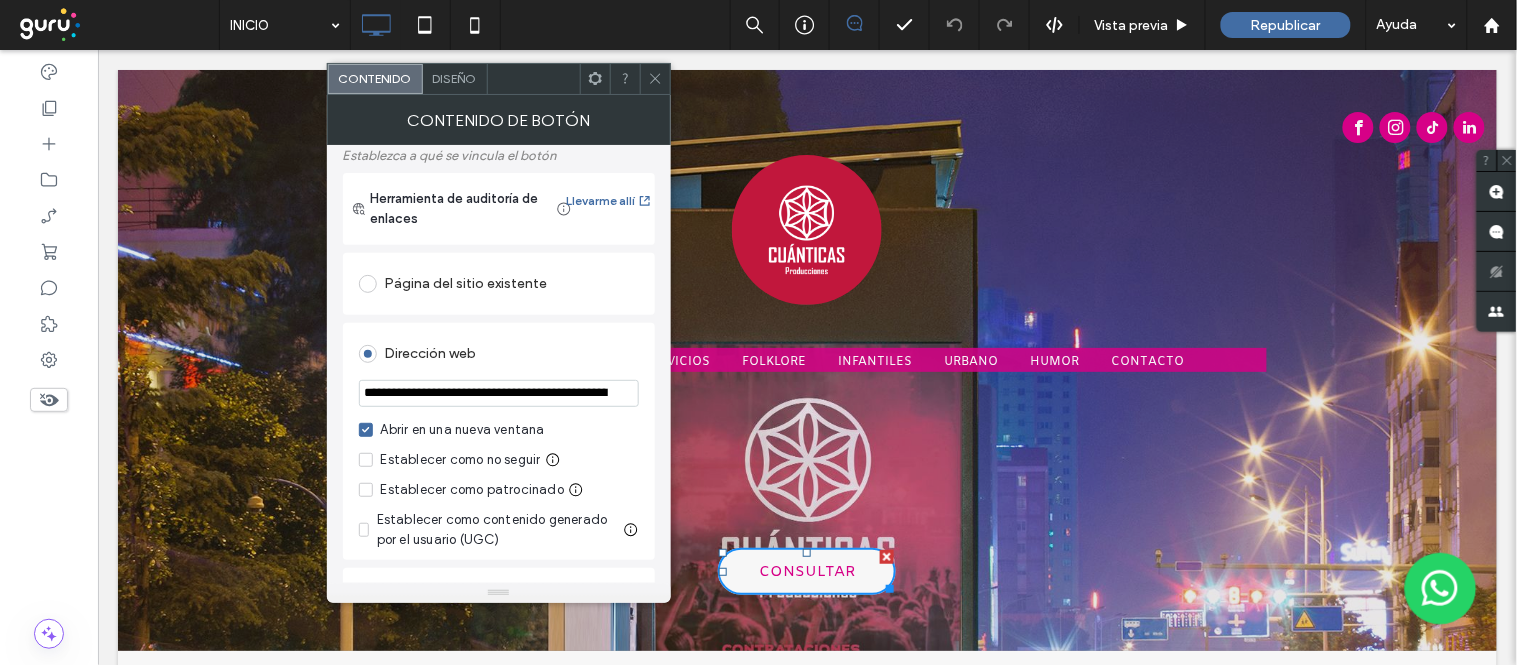 click on "Página del sitio existente" at bounding box center (499, 284) 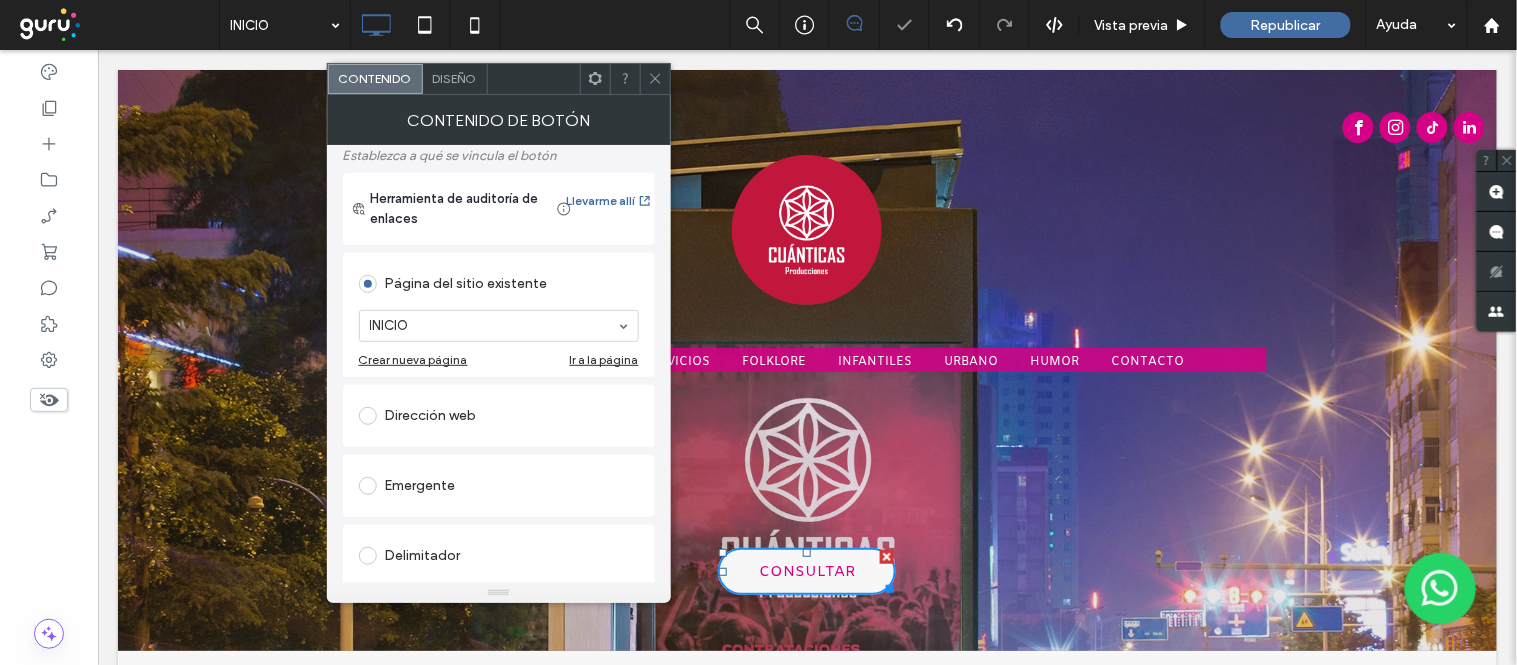 click 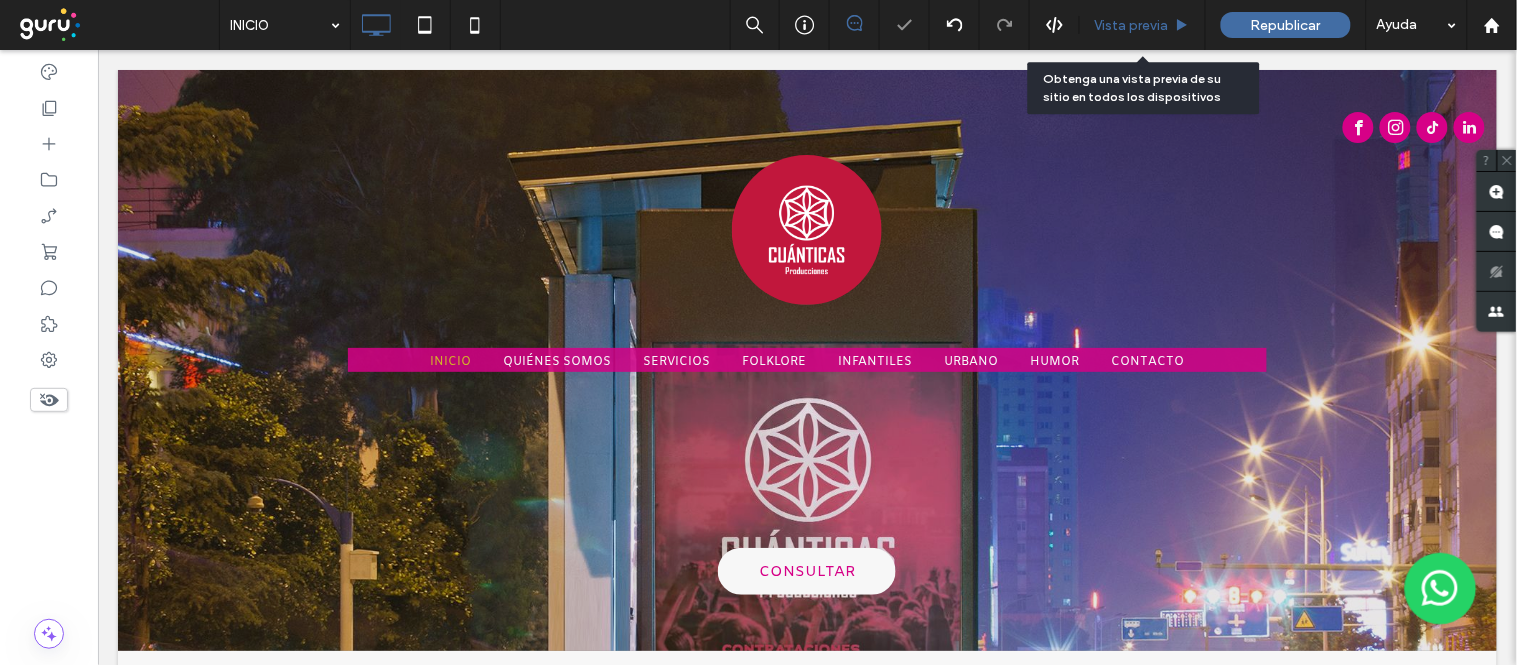 click on "Vista previa" at bounding box center (1143, 25) 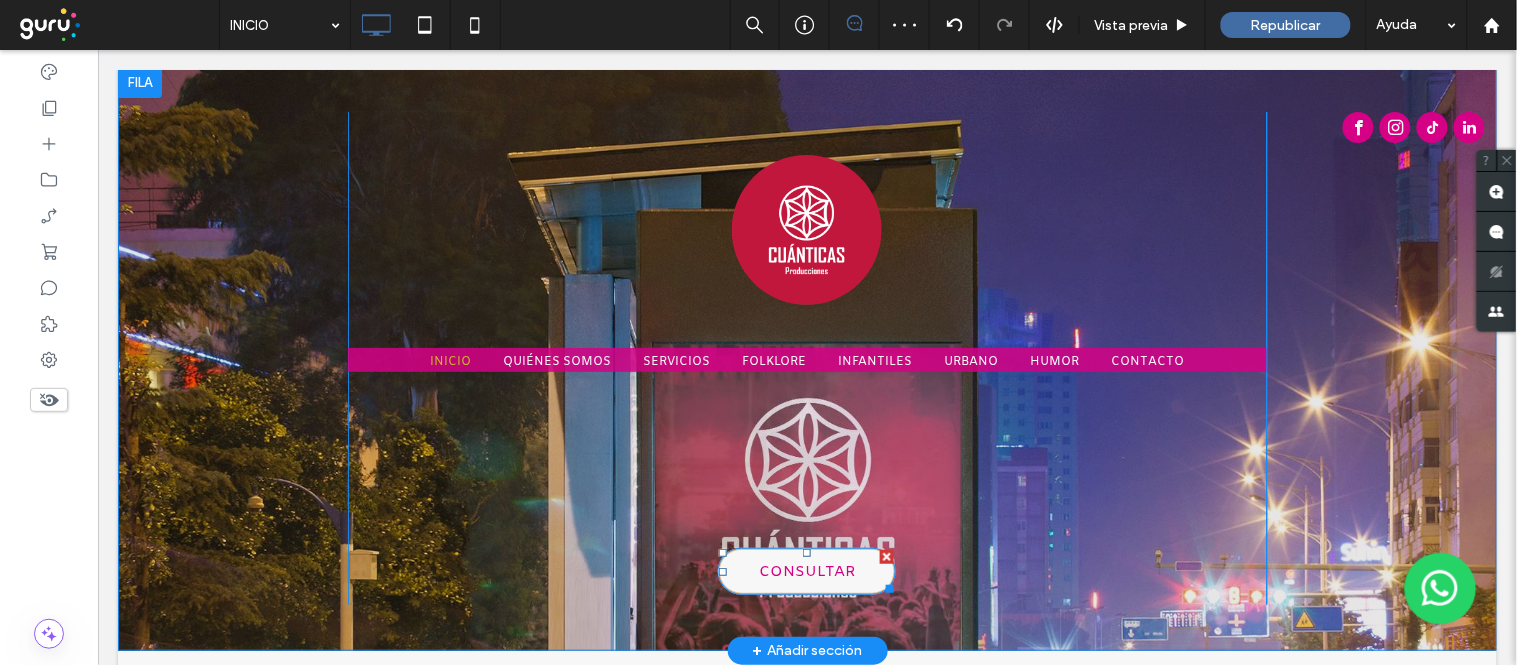 click on "CONSULTAR" at bounding box center [806, 571] 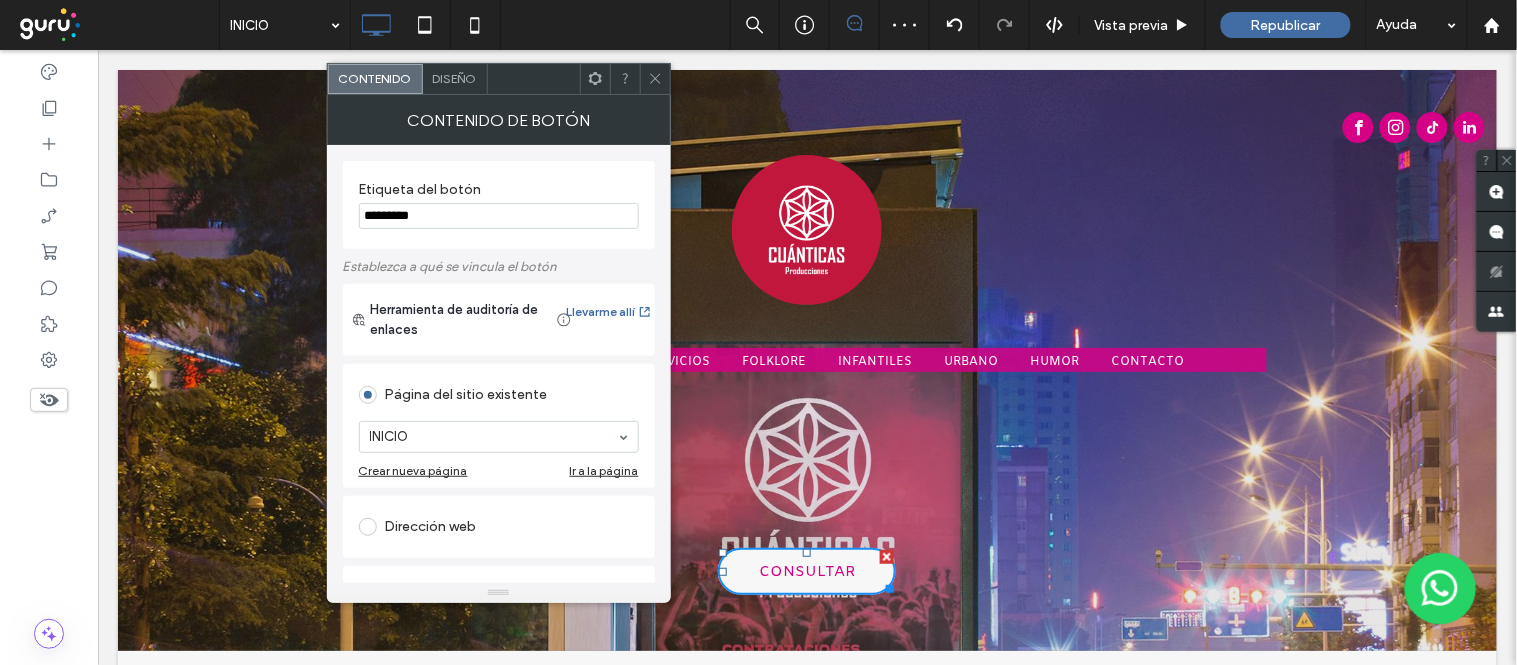 click at bounding box center [655, 79] 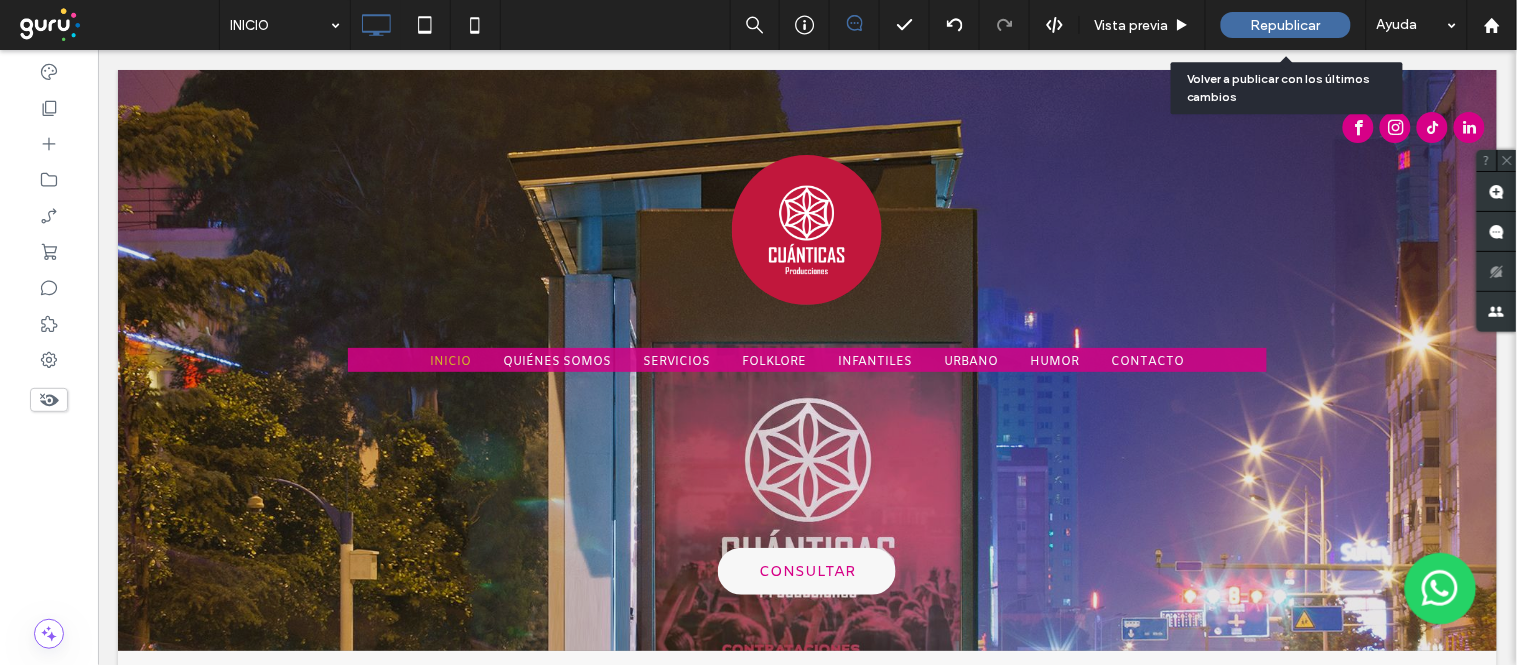click on "Republicar" at bounding box center [1286, 25] 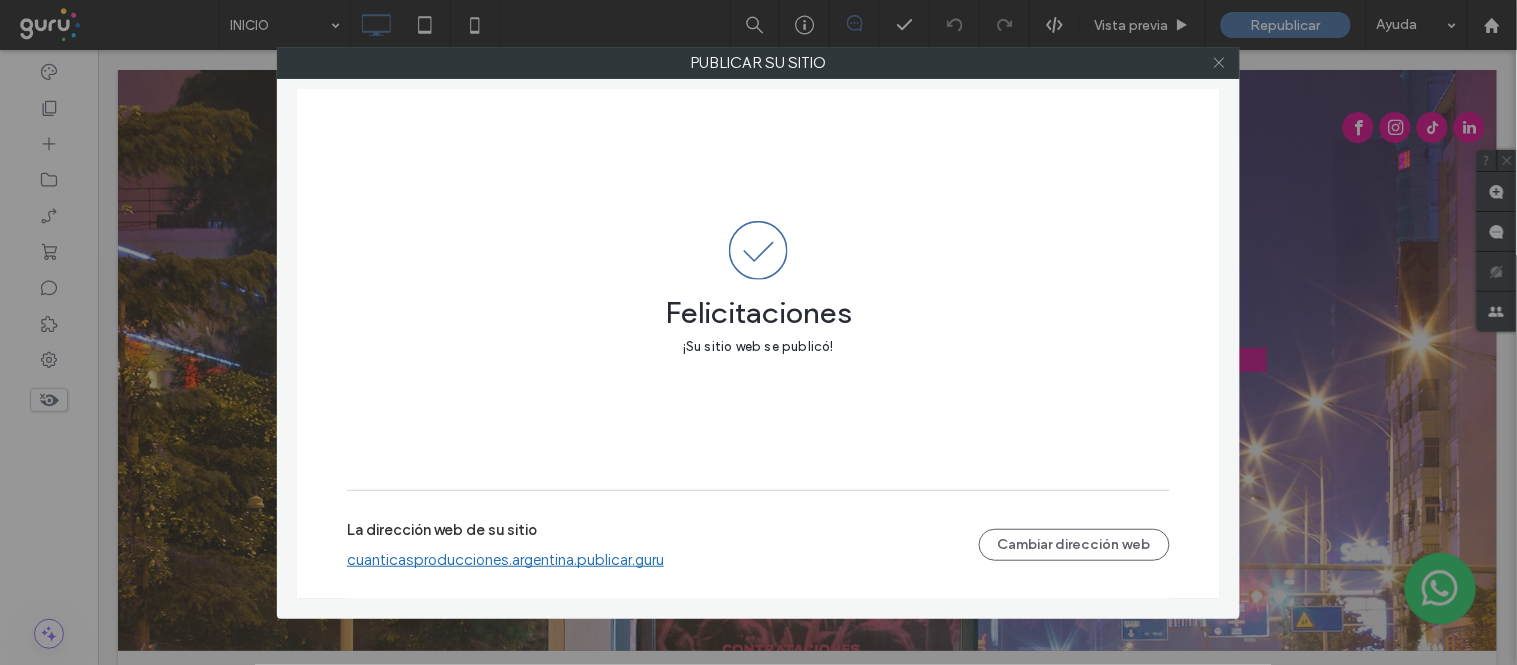 click 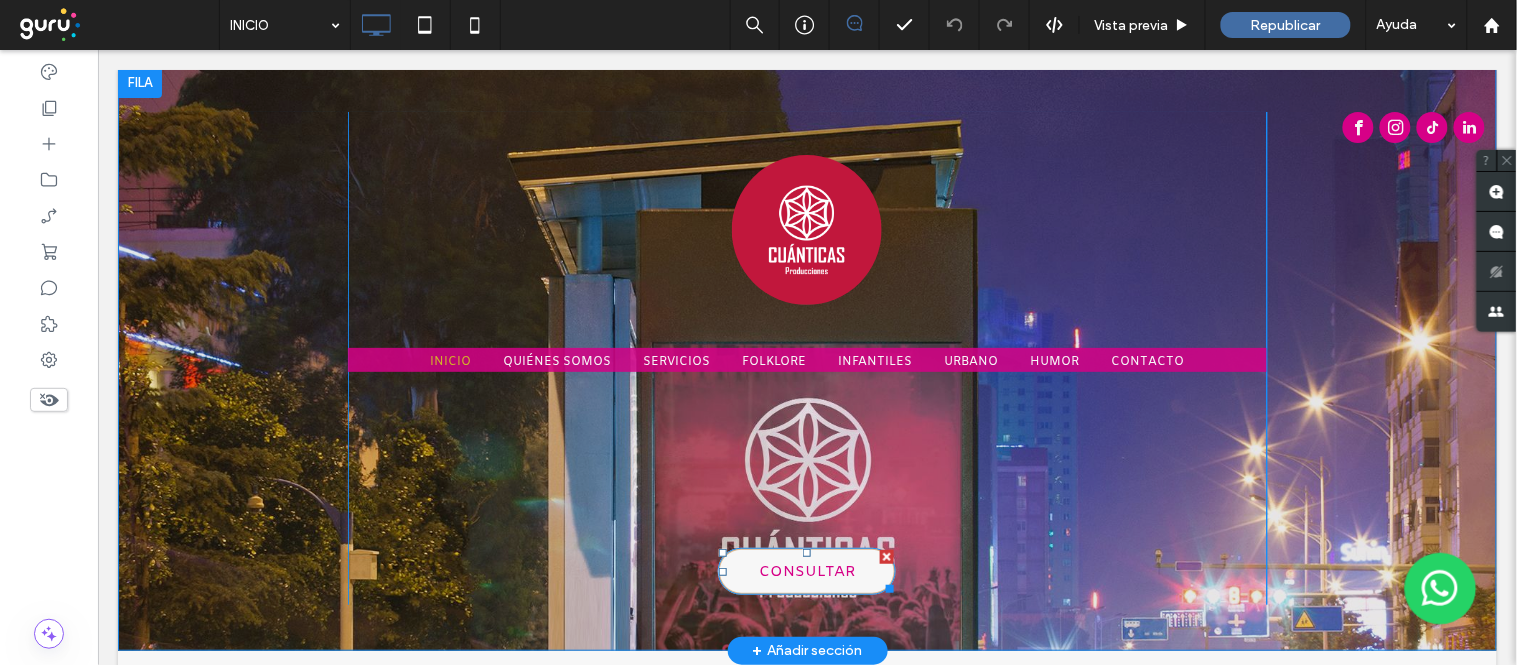 click on "CONSULTAR" at bounding box center (806, 571) 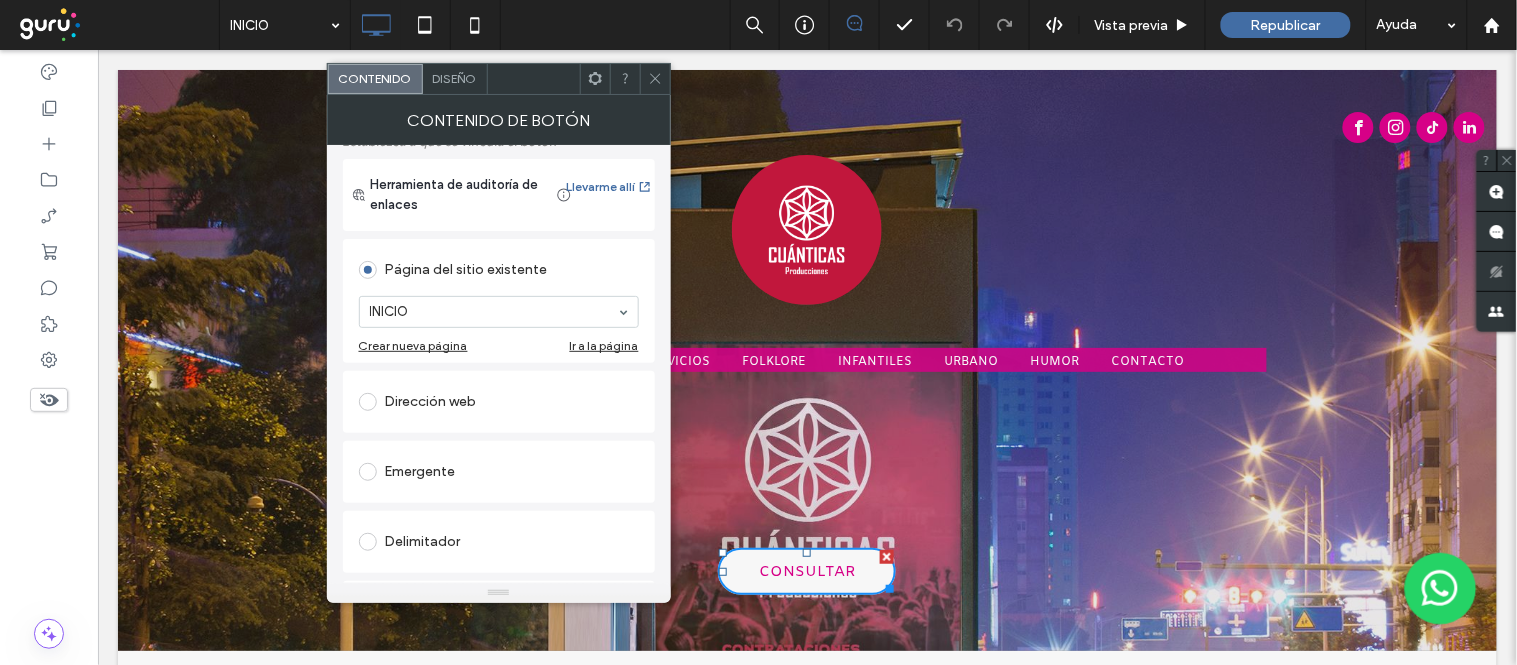 scroll, scrollTop: 104, scrollLeft: 0, axis: vertical 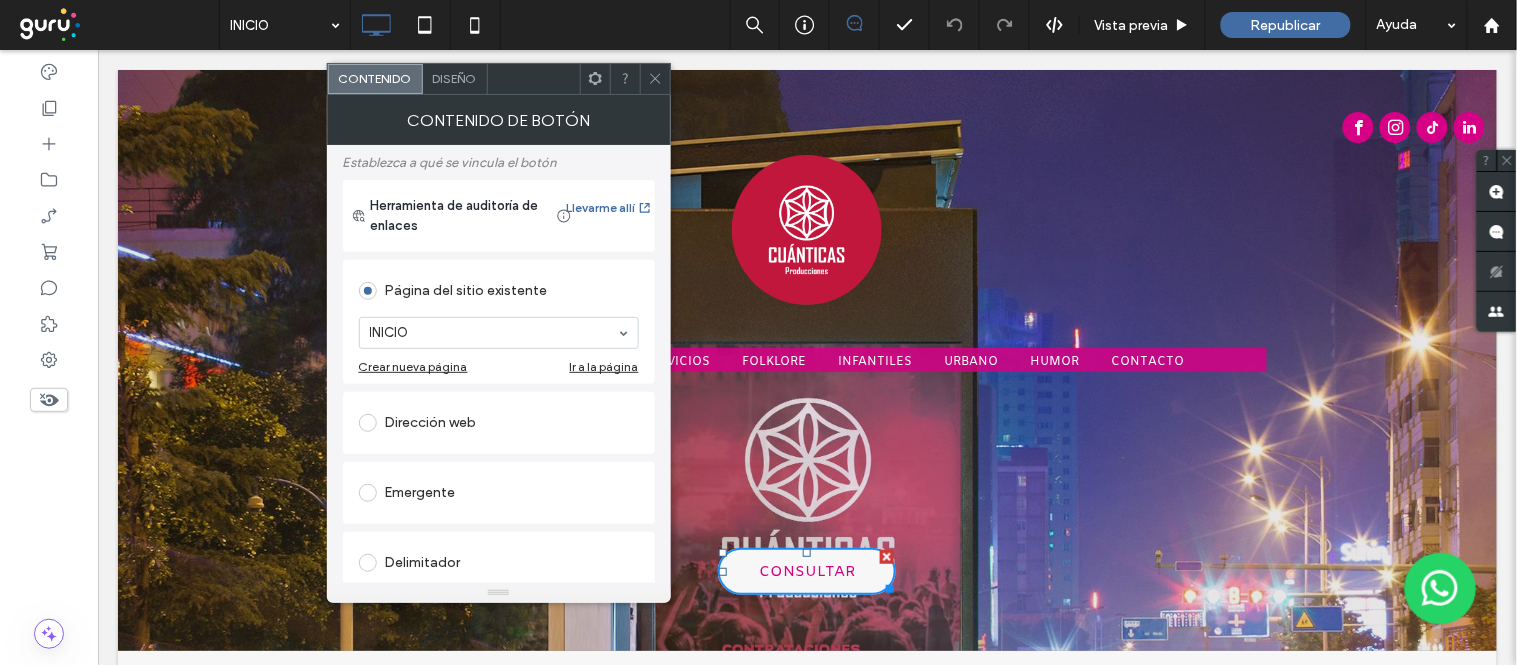 click on "Dirección web" at bounding box center [499, 423] 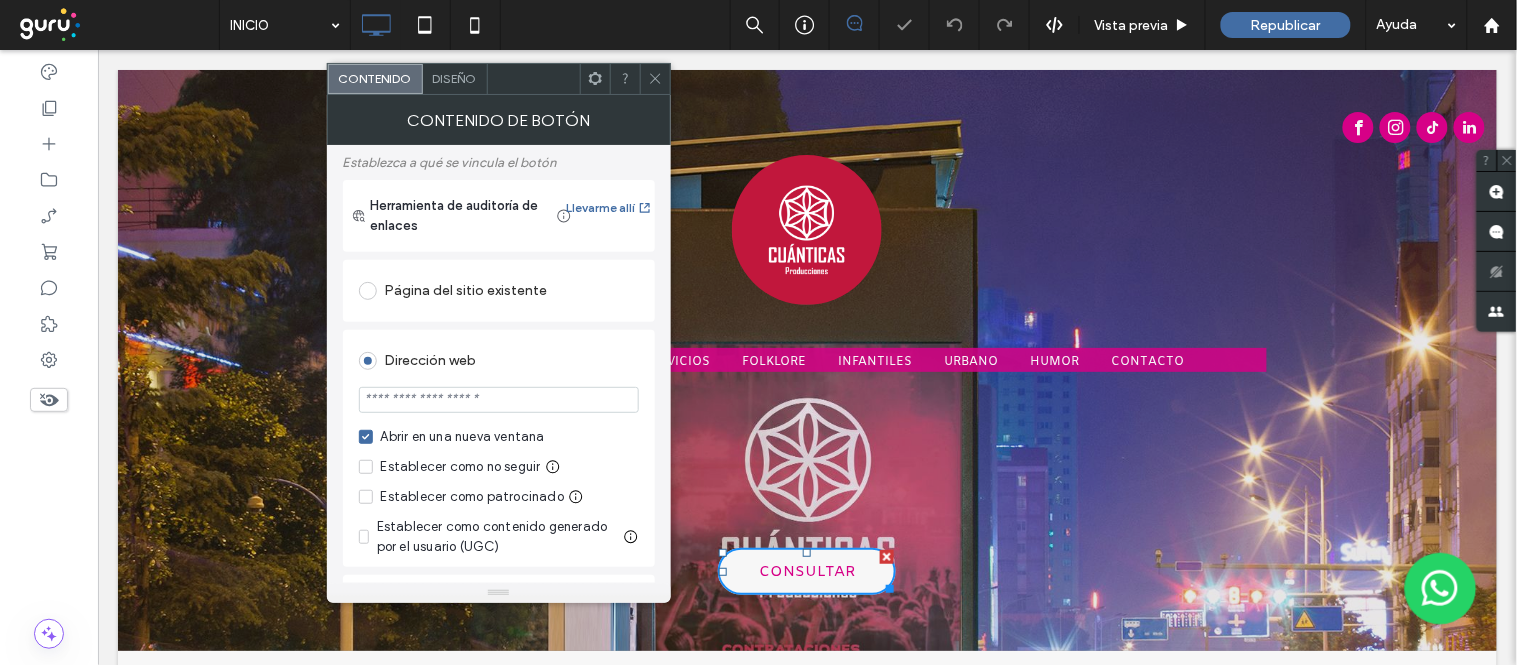 click at bounding box center [499, 400] 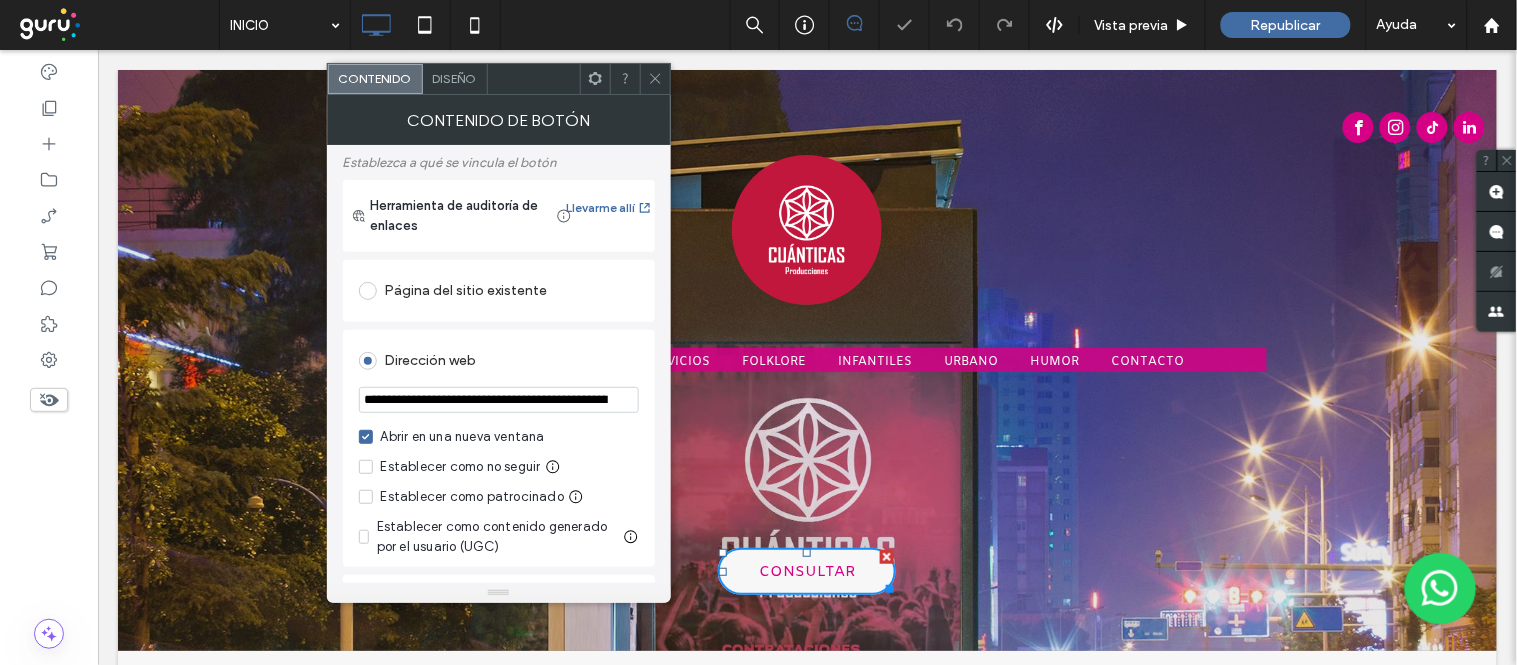 scroll, scrollTop: 0, scrollLeft: 404, axis: horizontal 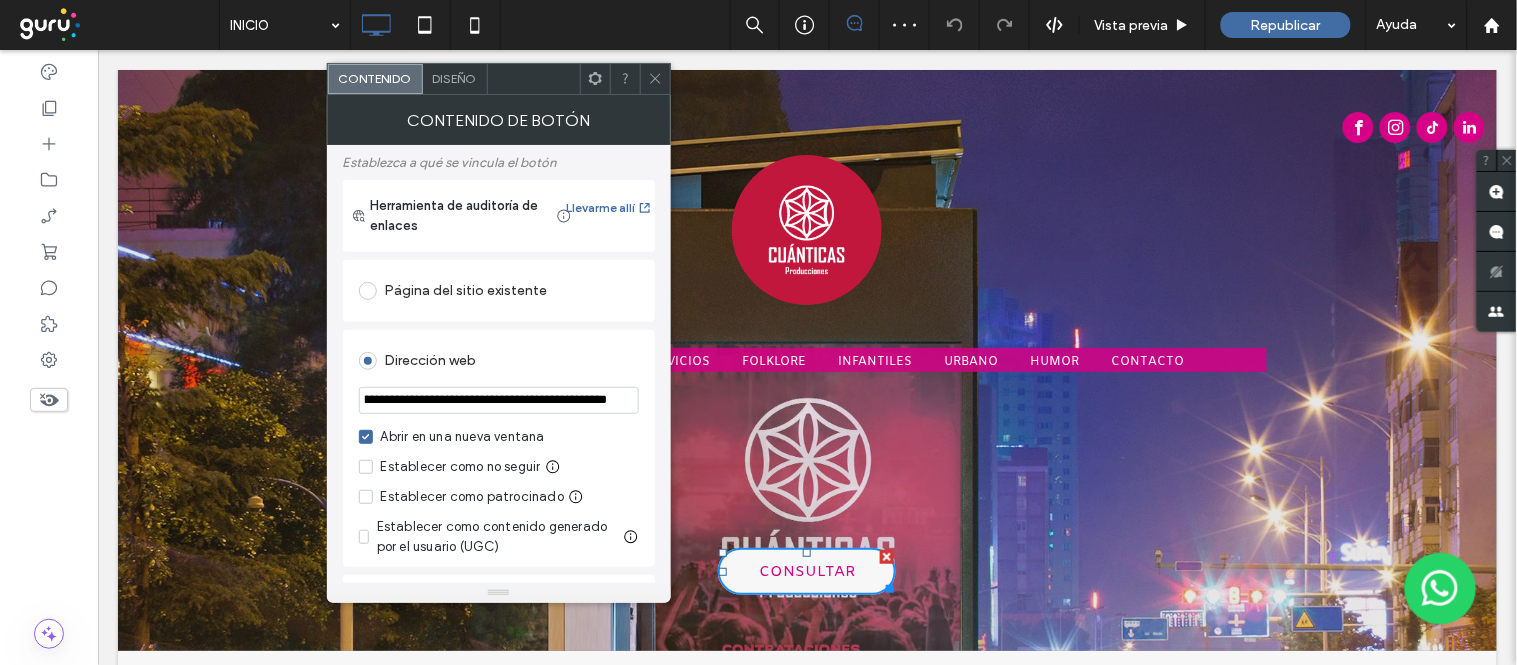 drag, startPoint x: 514, startPoint y: 396, endPoint x: 660, endPoint y: 402, distance: 146.12323 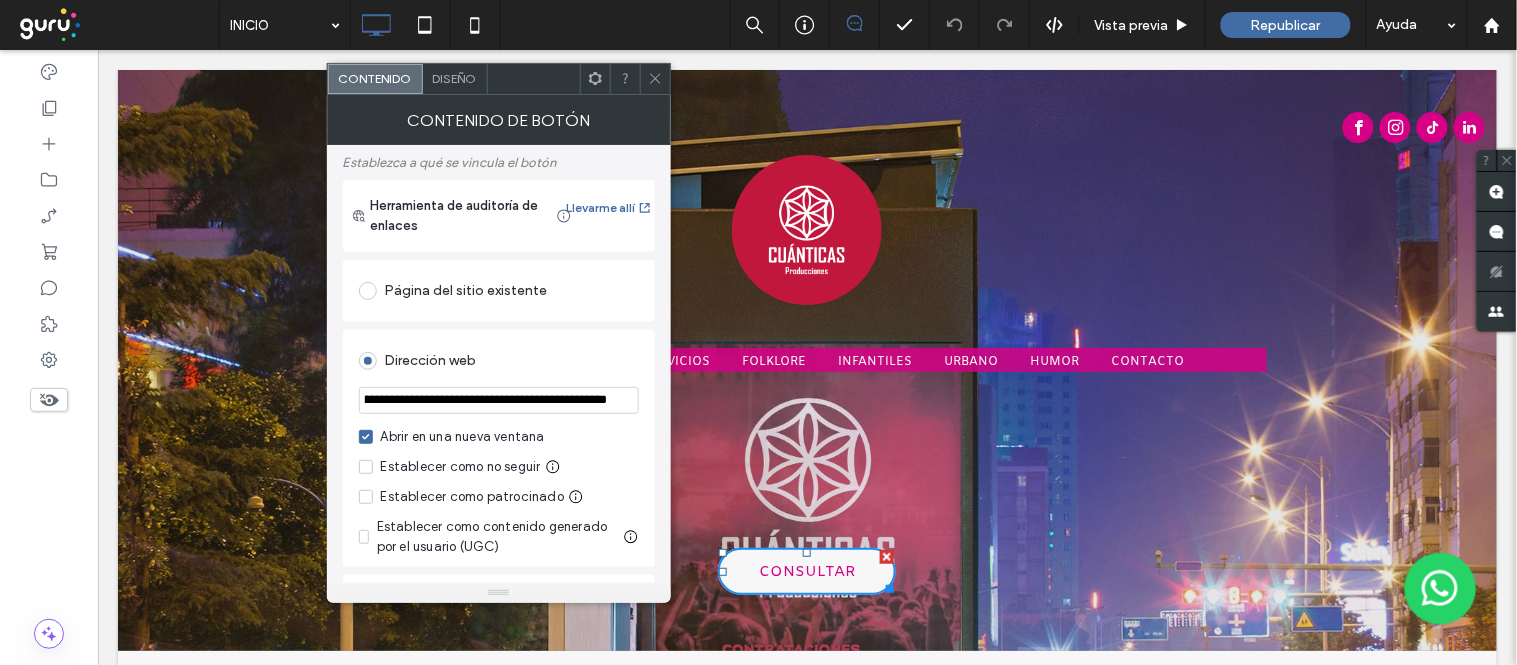 type on "**********" 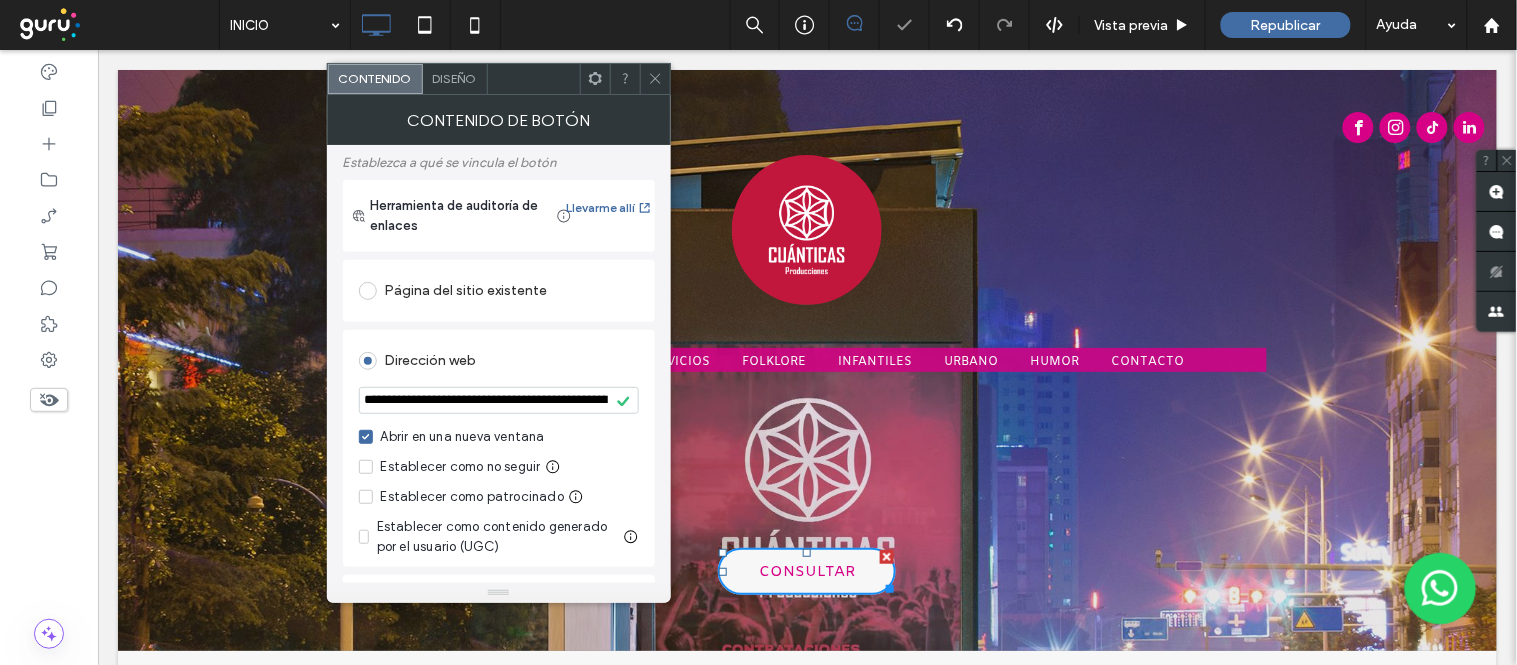 click at bounding box center [1440, 588] 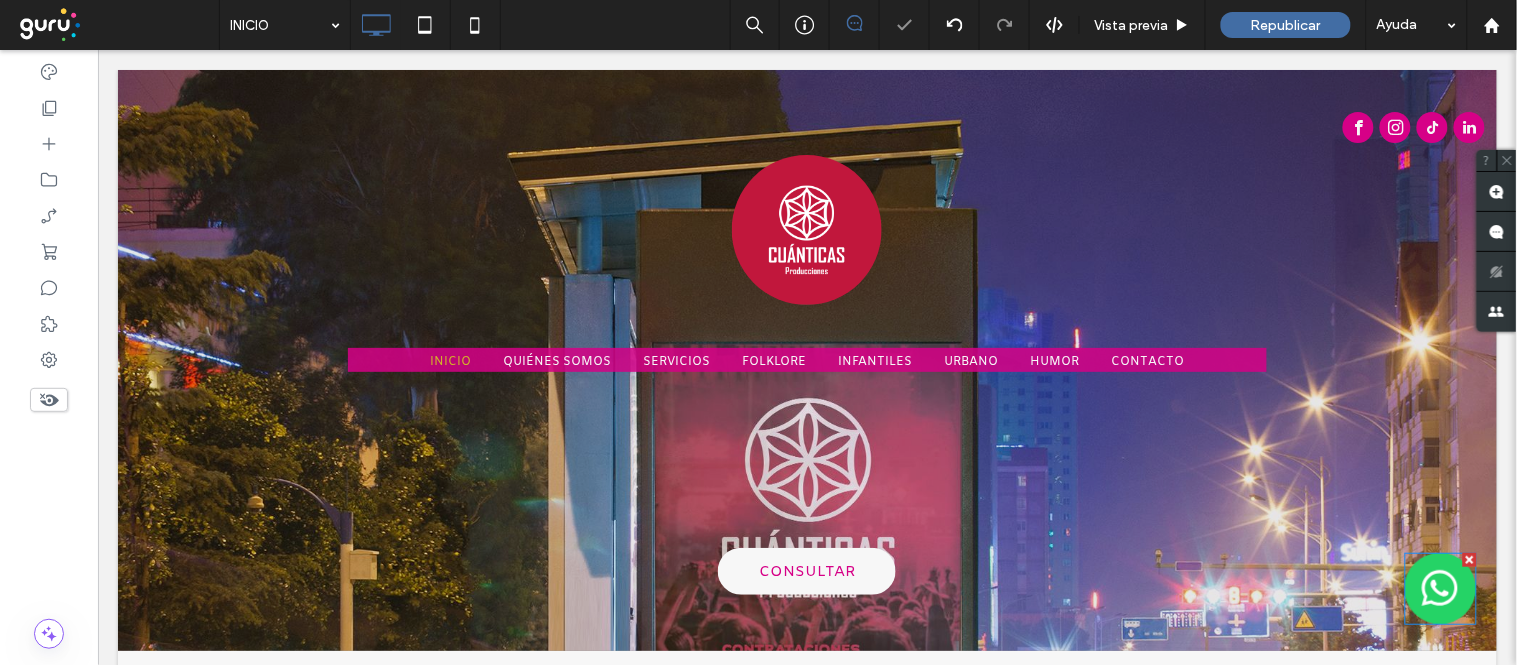 click at bounding box center (1440, 588) 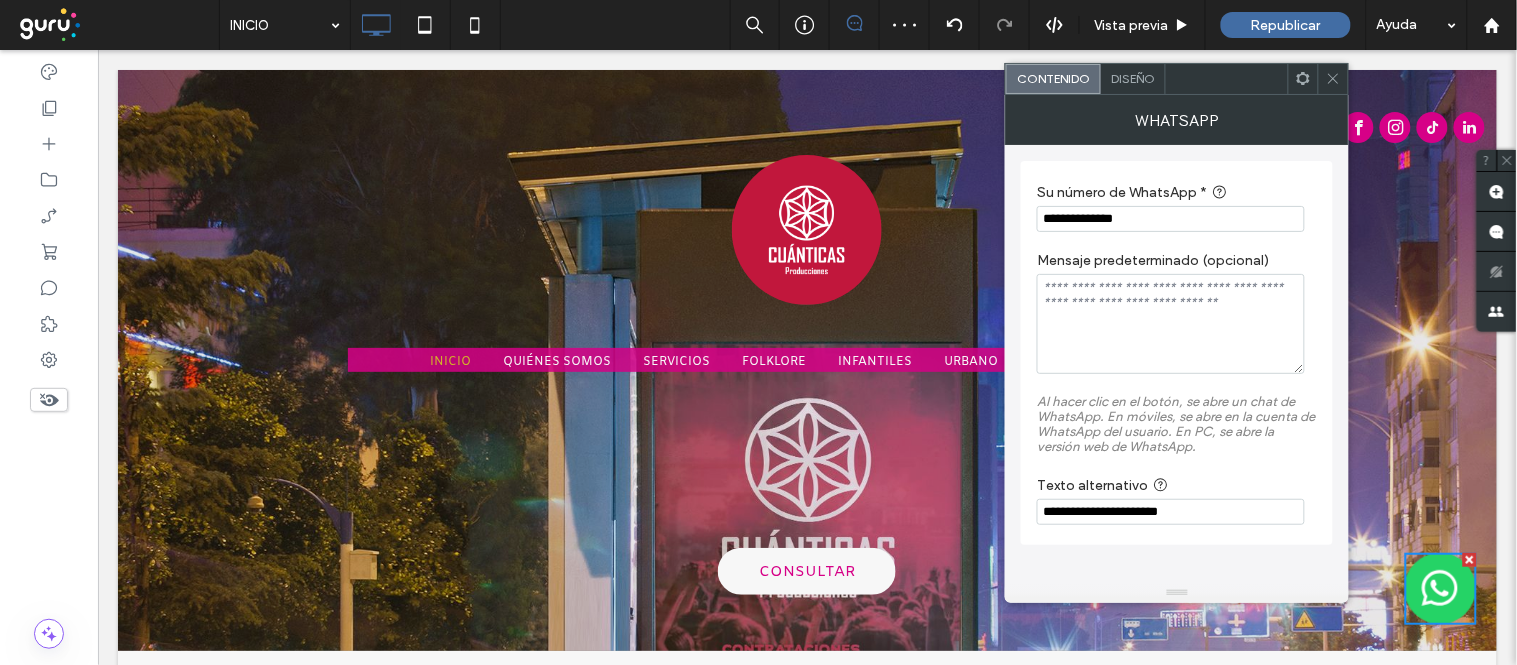 click on "**********" at bounding box center (1171, 219) 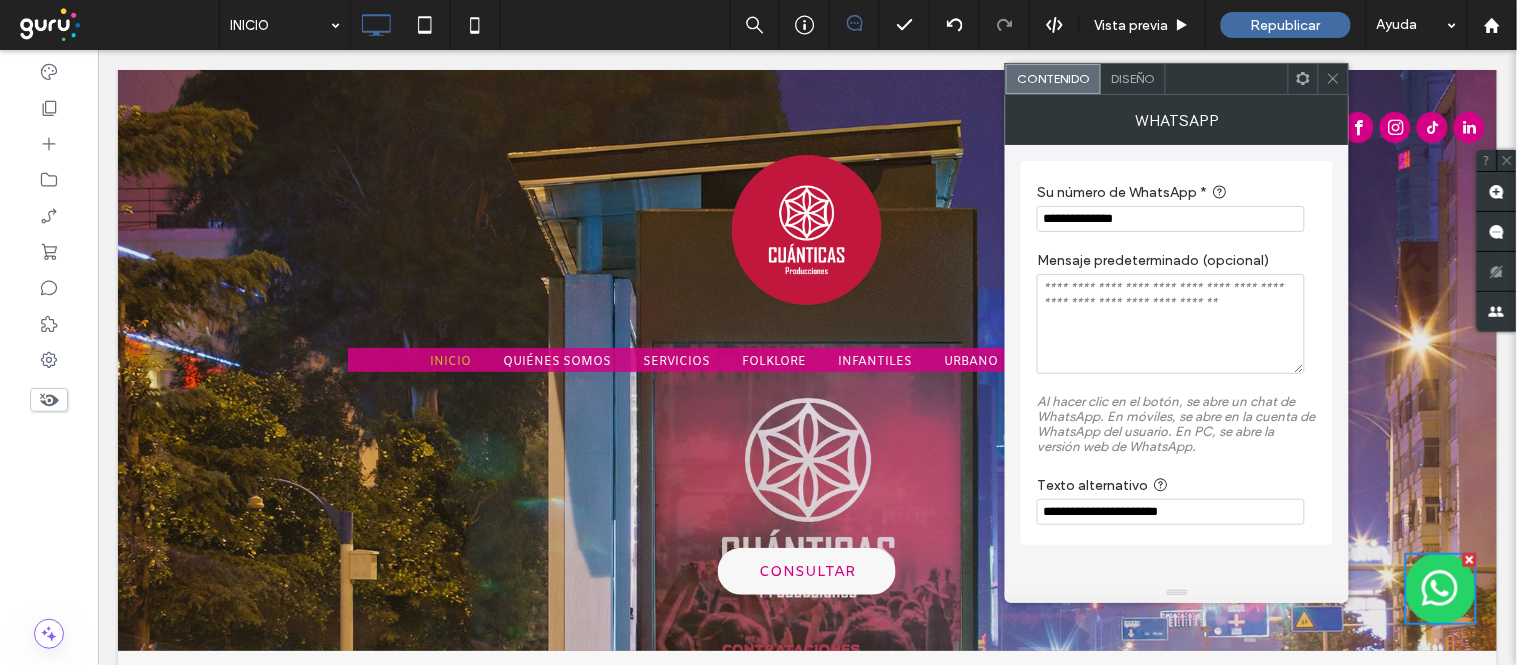 click 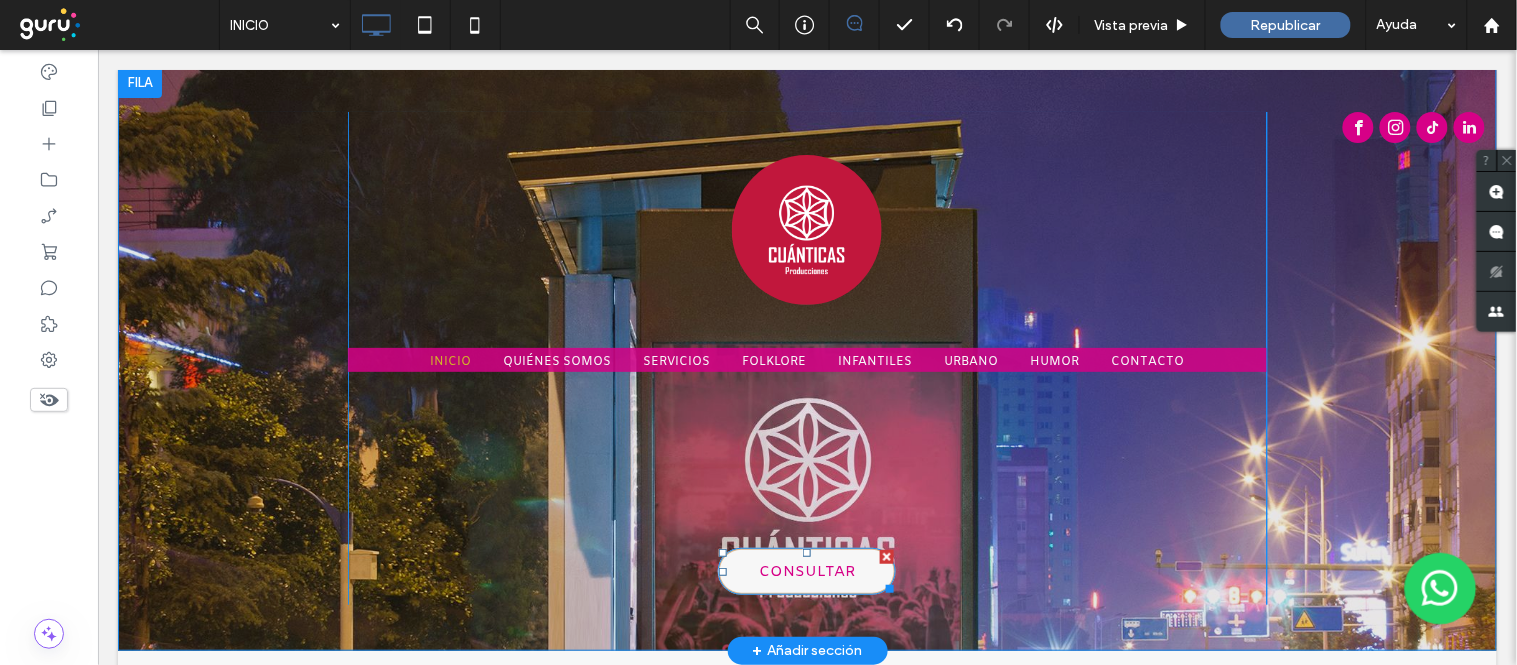 click on "CONSULTAR" at bounding box center [806, 571] 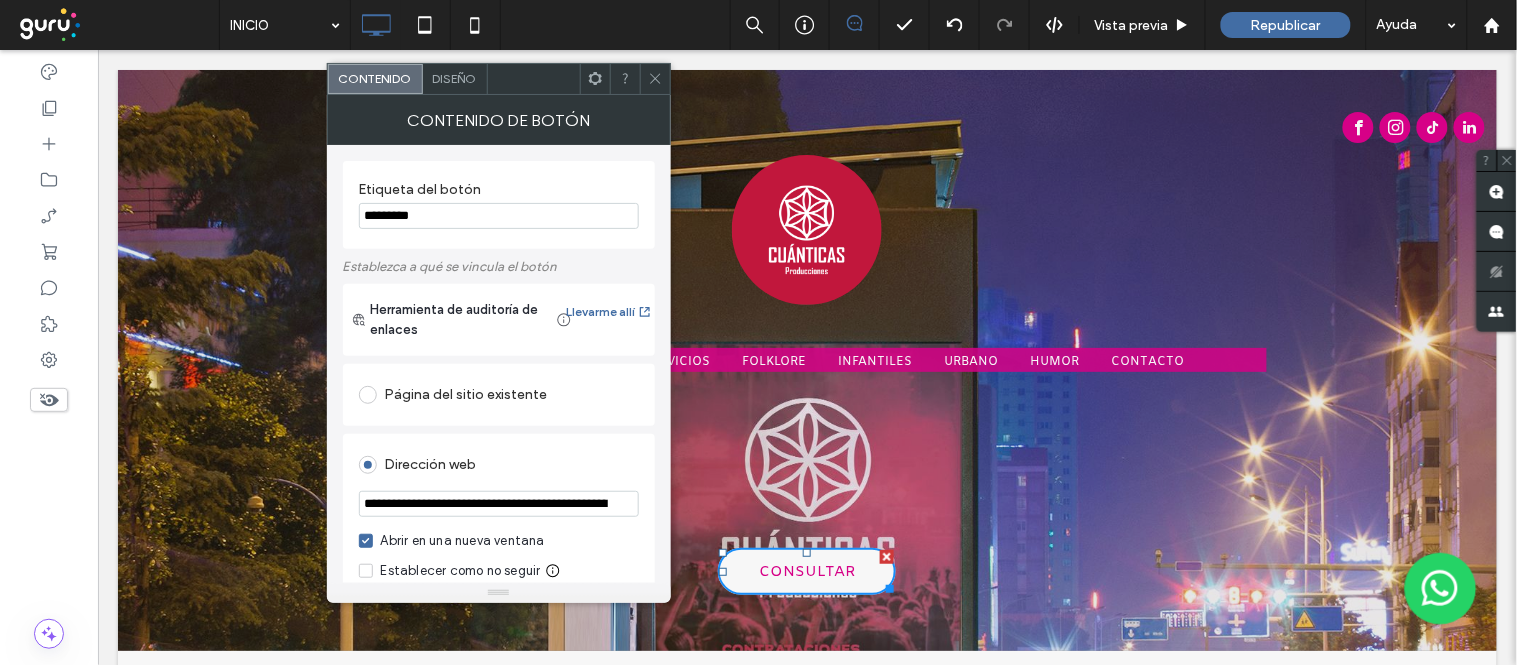 click on "**********" at bounding box center (499, 504) 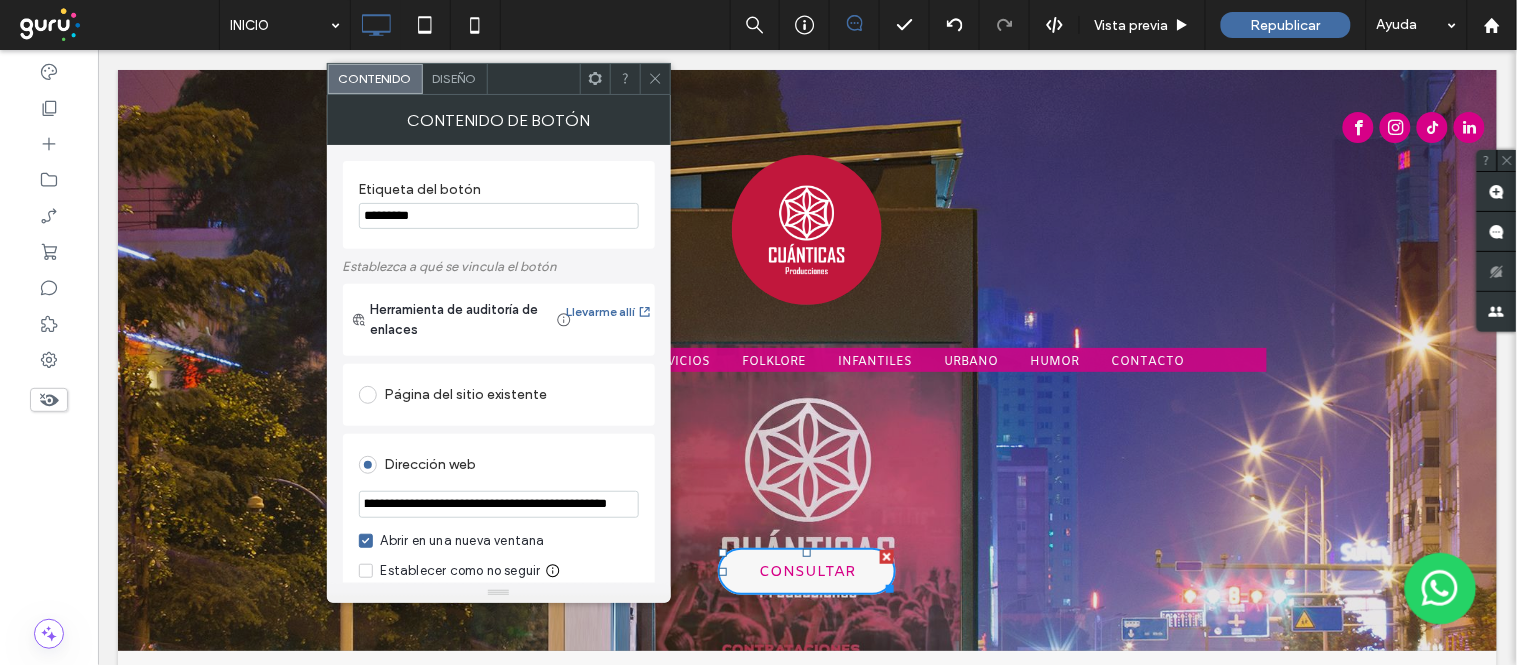 scroll, scrollTop: 0, scrollLeft: 310, axis: horizontal 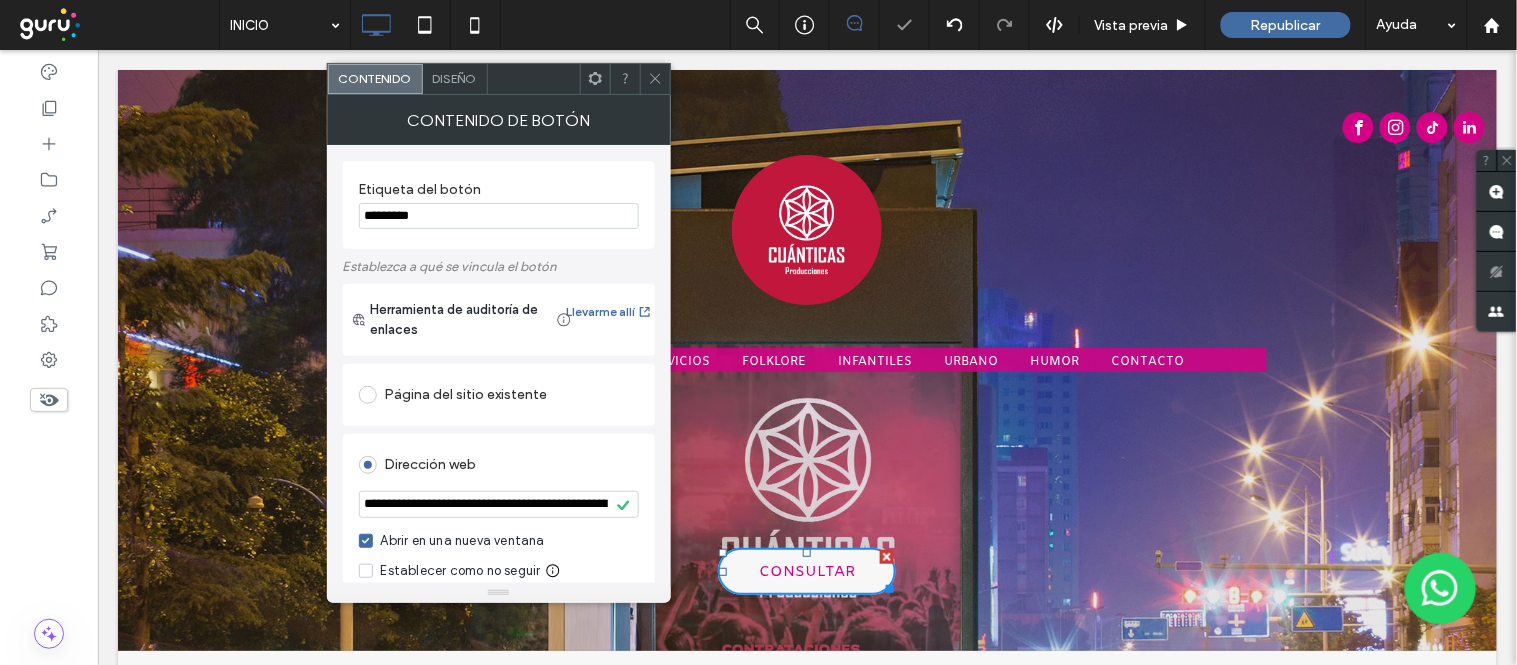 click 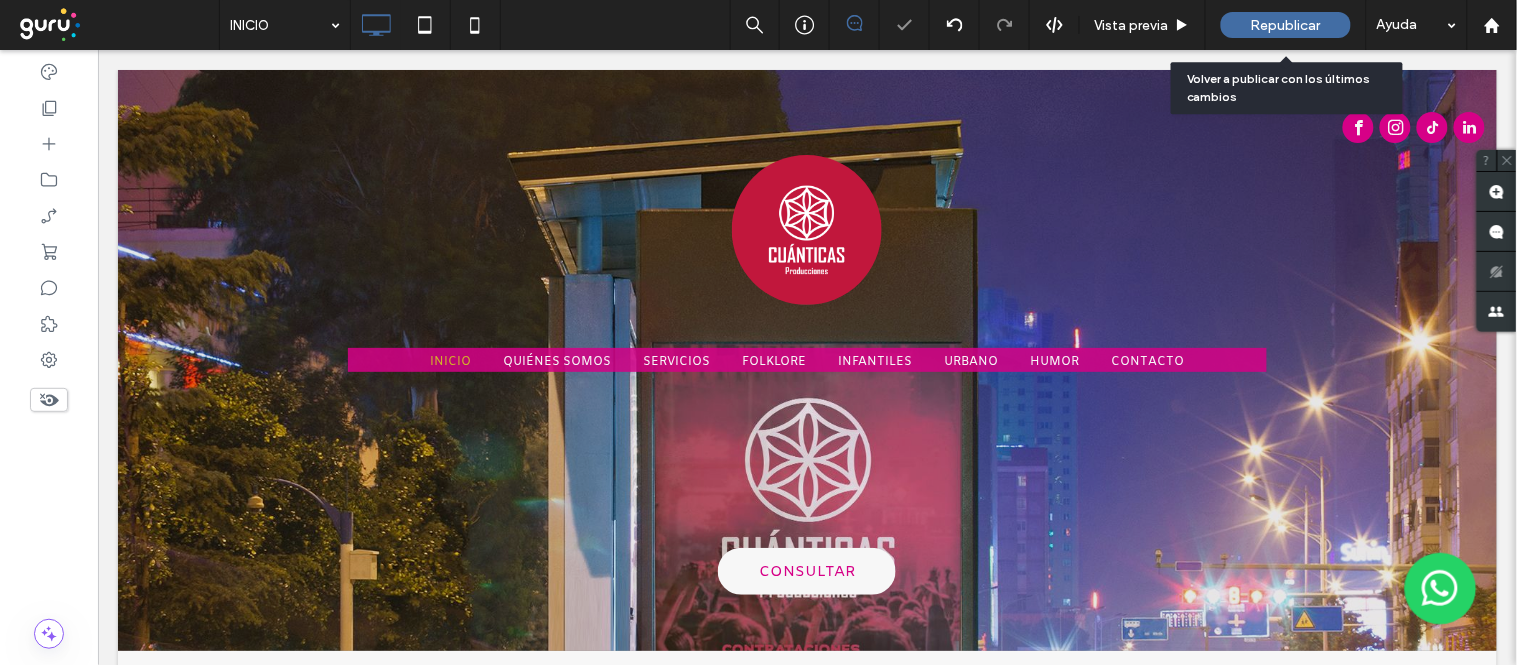 click on "Republicar" at bounding box center (1286, 25) 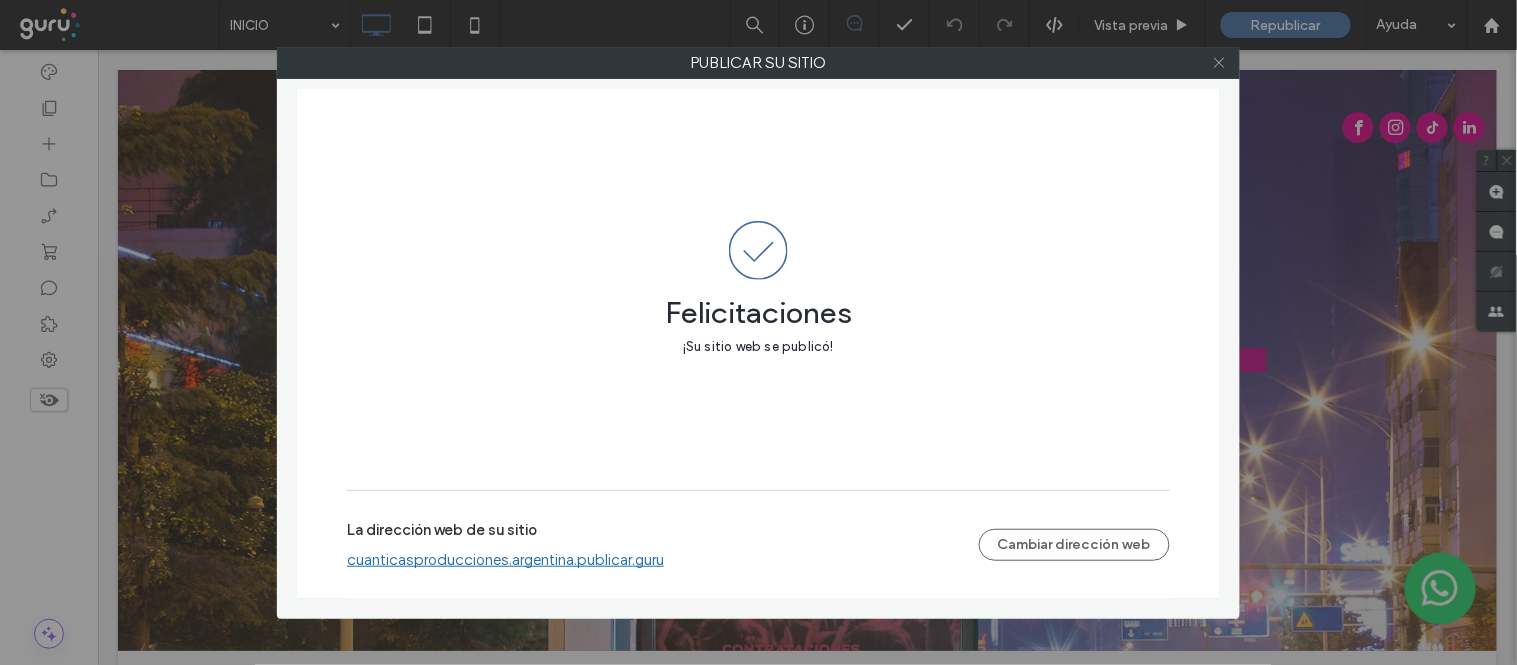 click 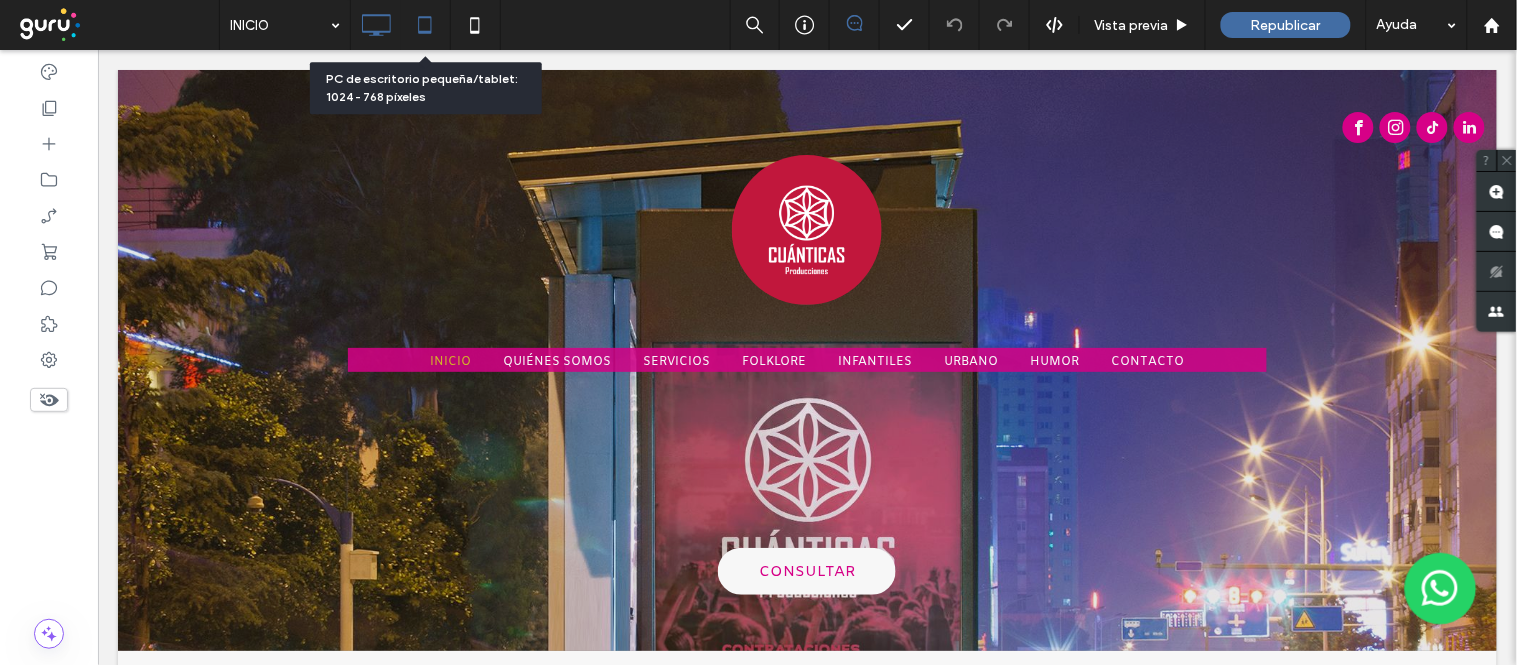 click 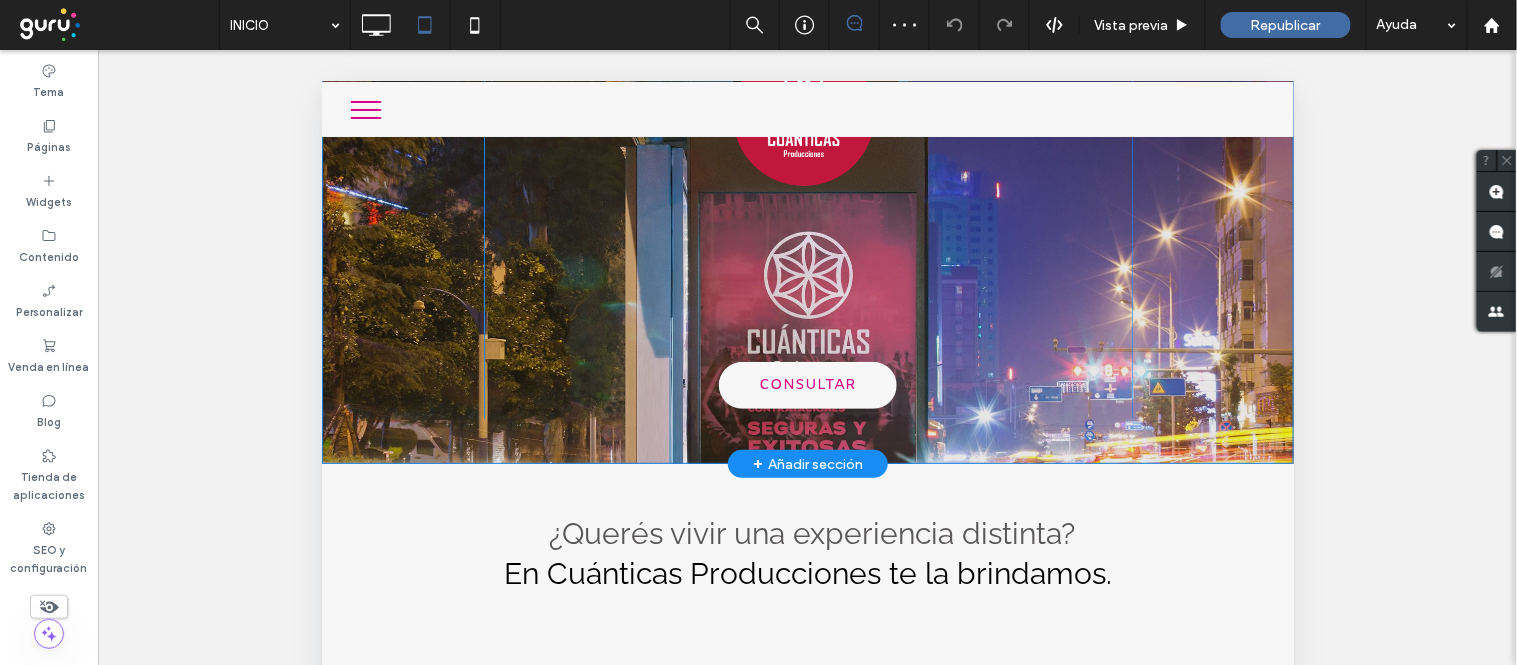 scroll, scrollTop: 0, scrollLeft: 0, axis: both 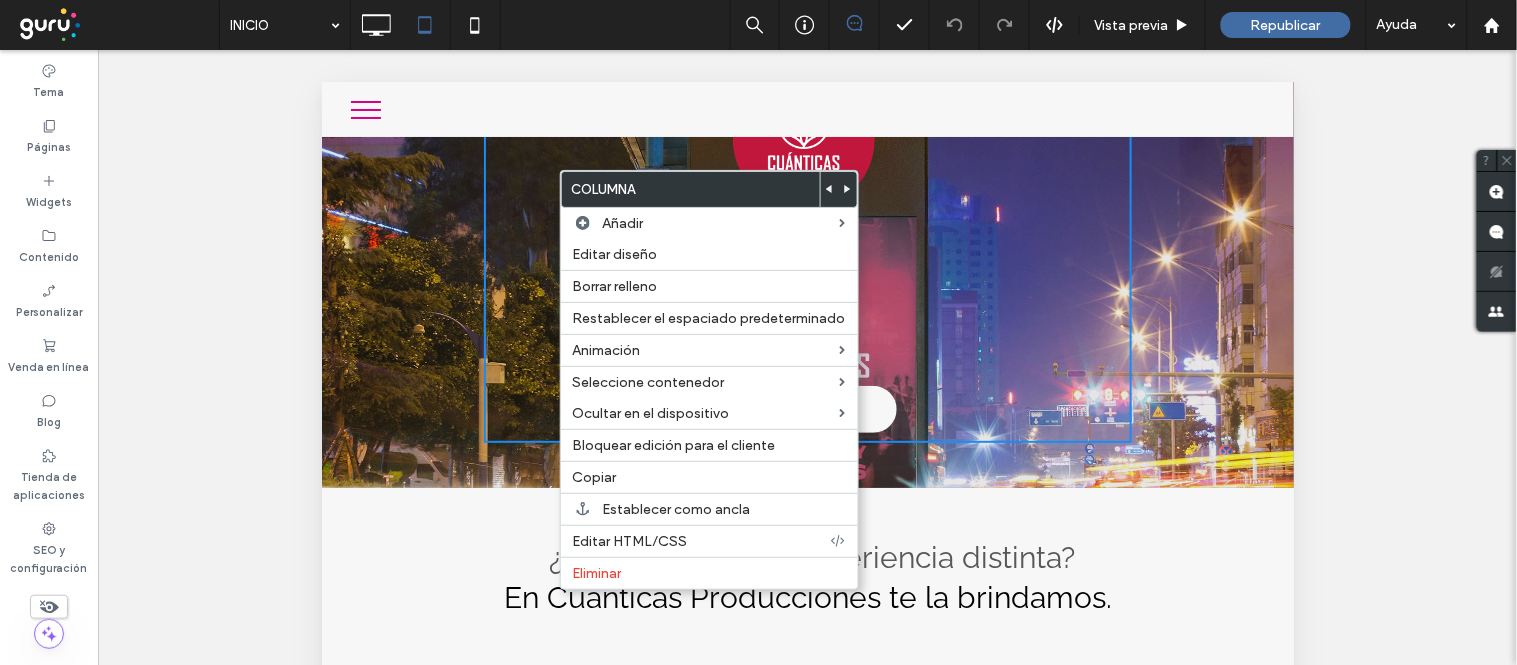click on "${text}
INICIO
QUIÉNES SOMOS
SERVICIOS
FOLKLORE
INFANTILES
URBANO
HUMOR
CONTACTO
CONSULTAR
Click To Paste" at bounding box center [807, 254] 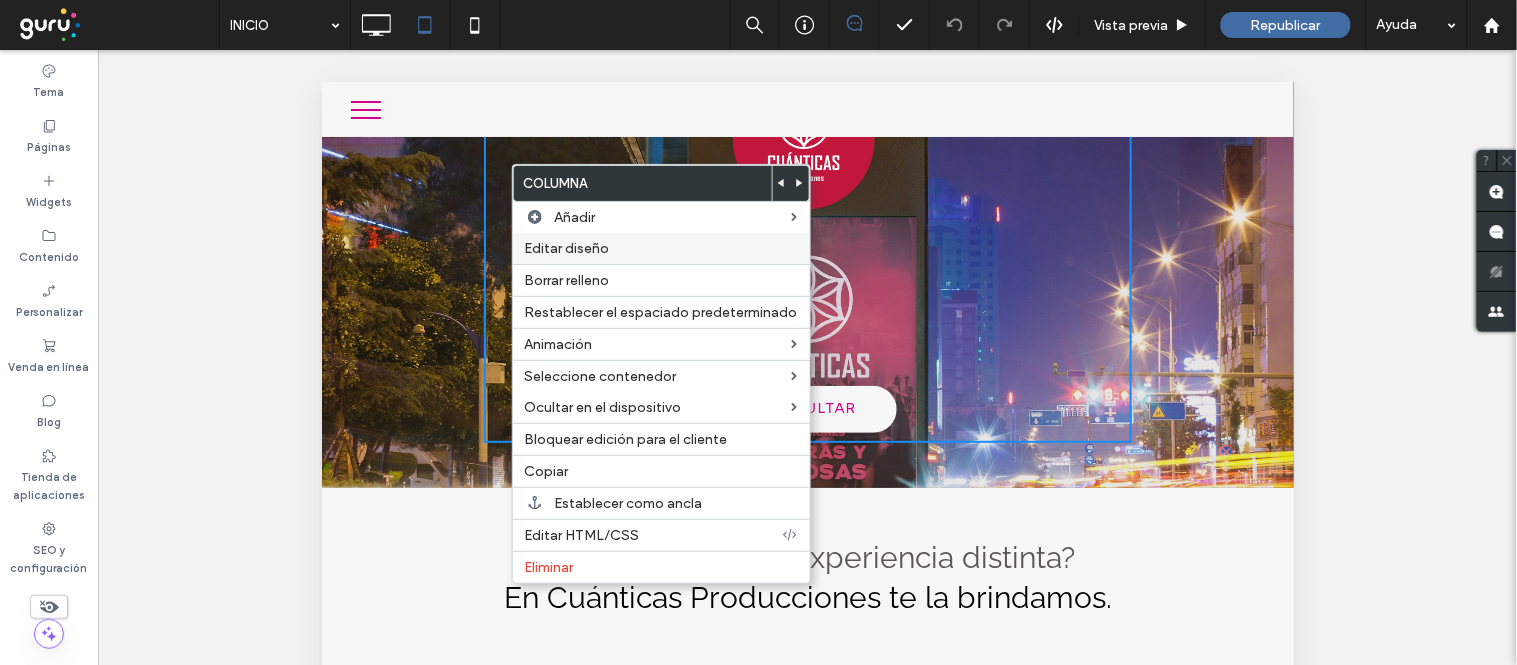 click on "Editar diseño" at bounding box center (567, 248) 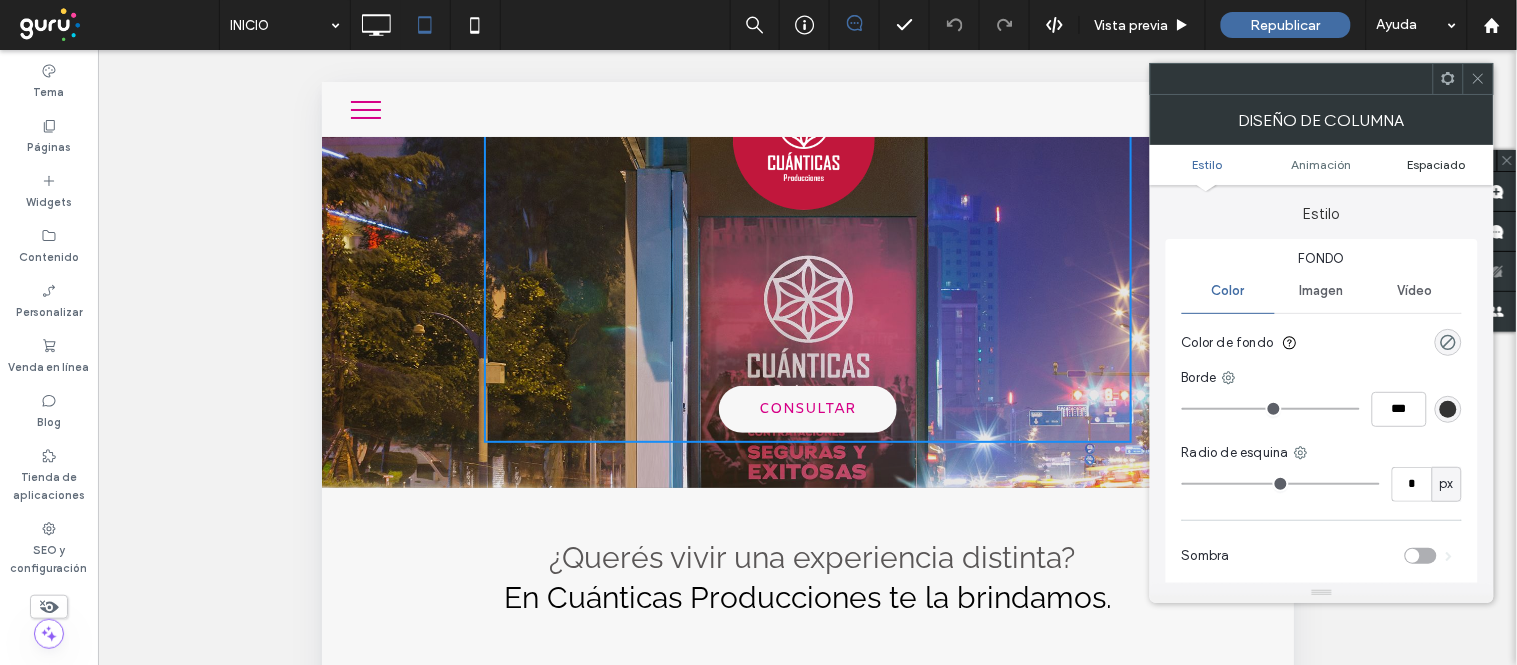 click on "Espaciado" at bounding box center [1437, 164] 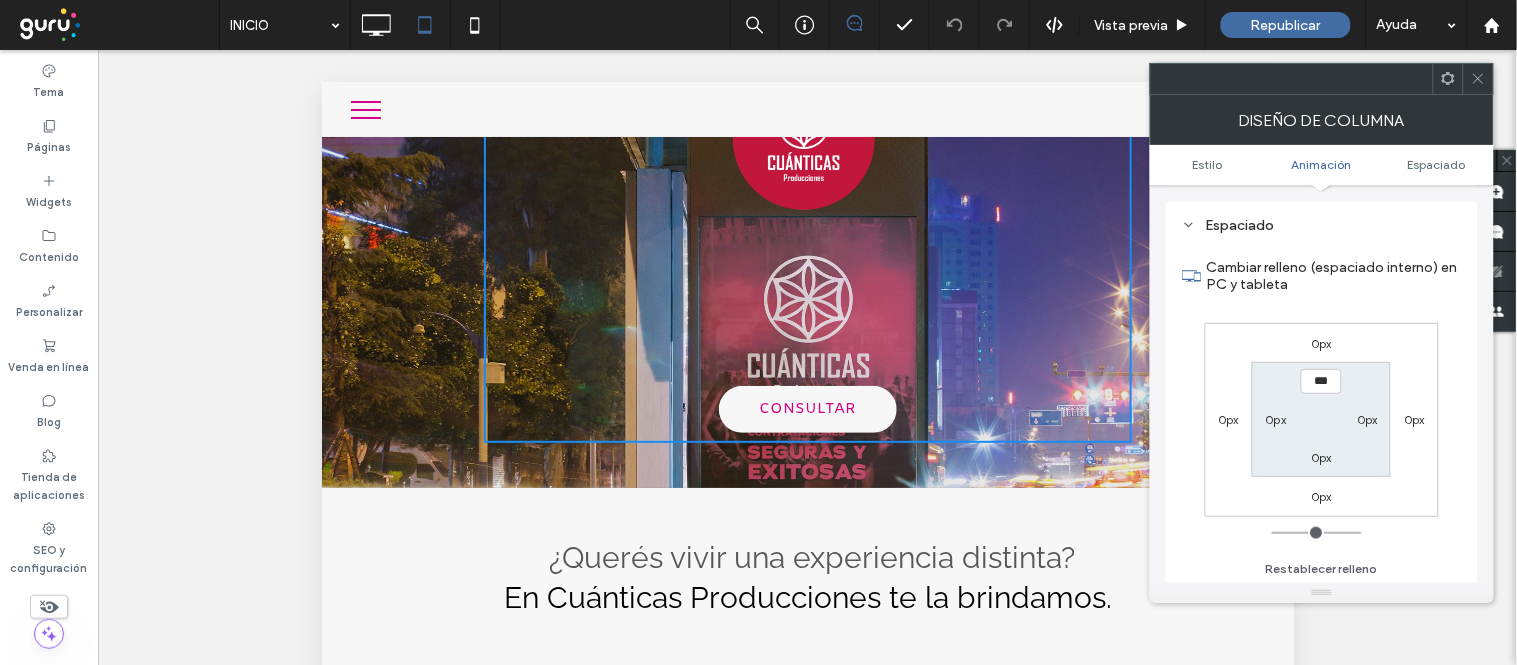 scroll, scrollTop: 468, scrollLeft: 0, axis: vertical 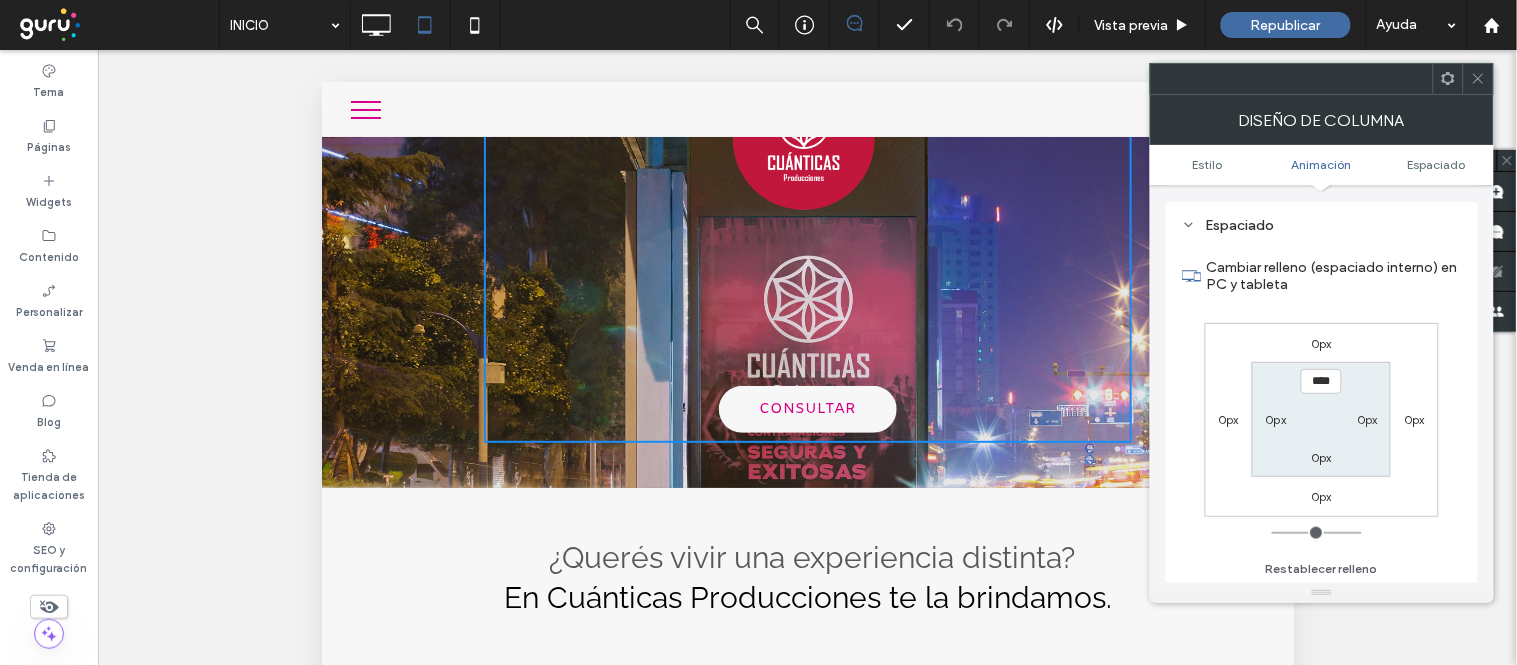 type on "**" 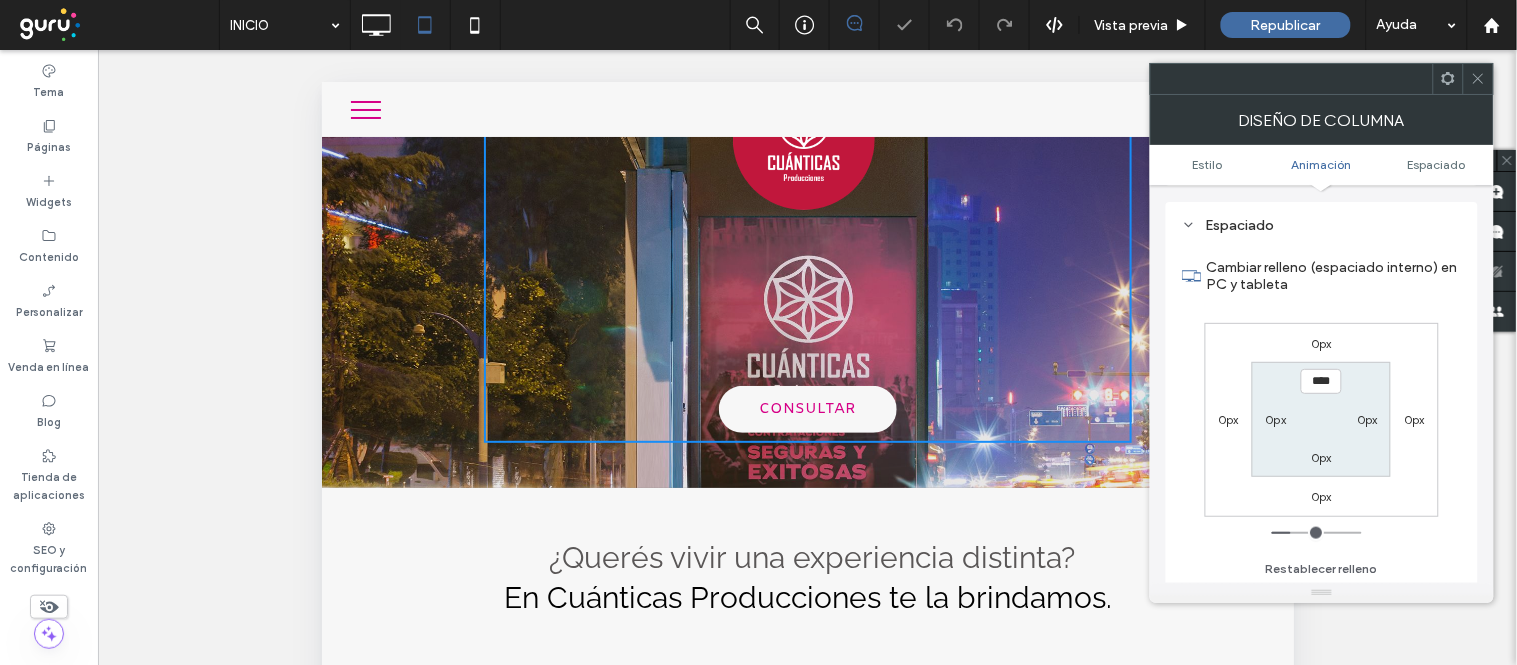type on "**" 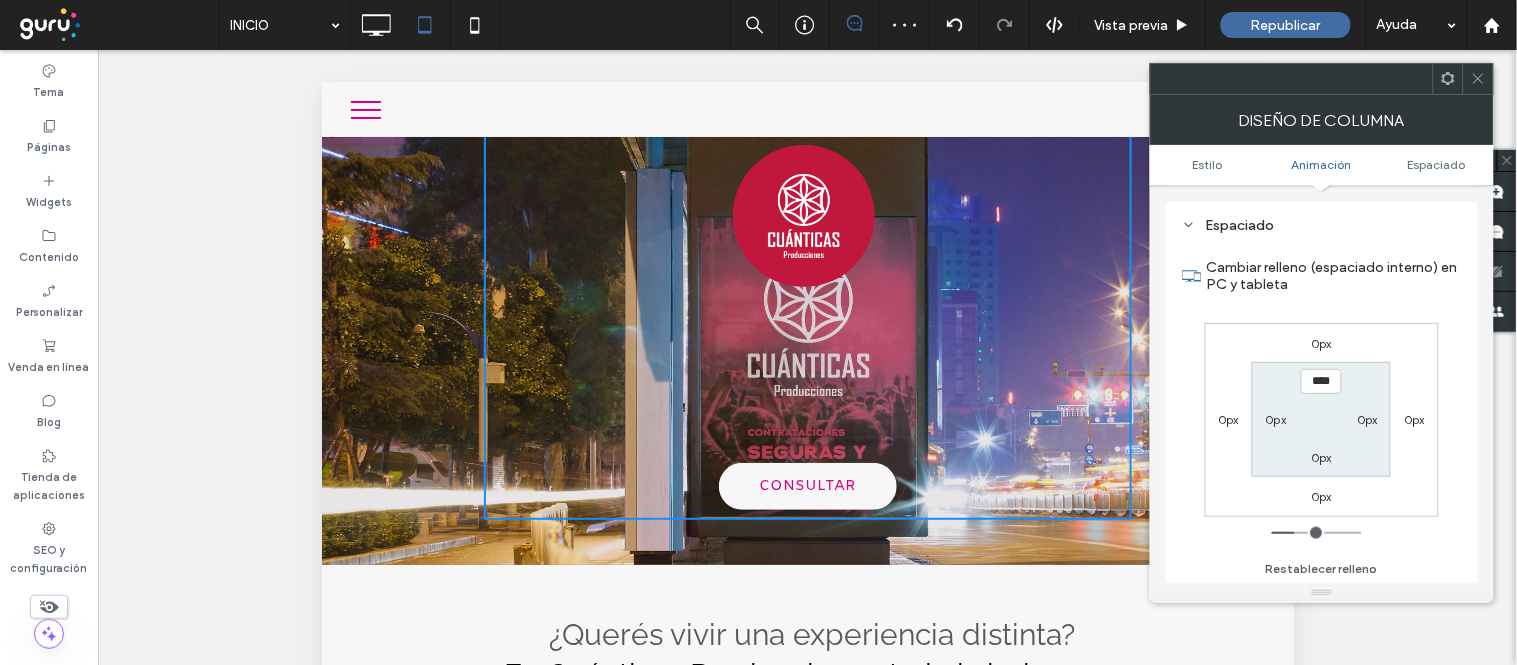 type on "**" 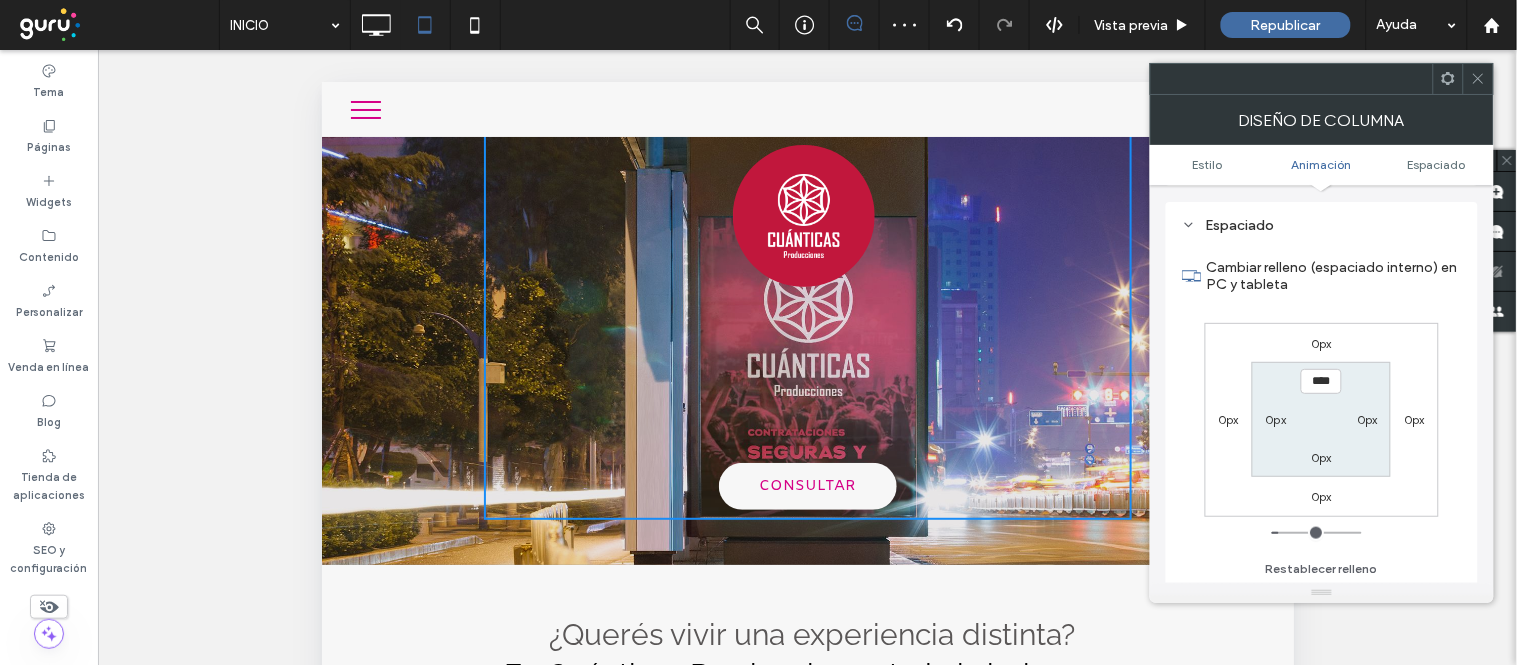 type on "**" 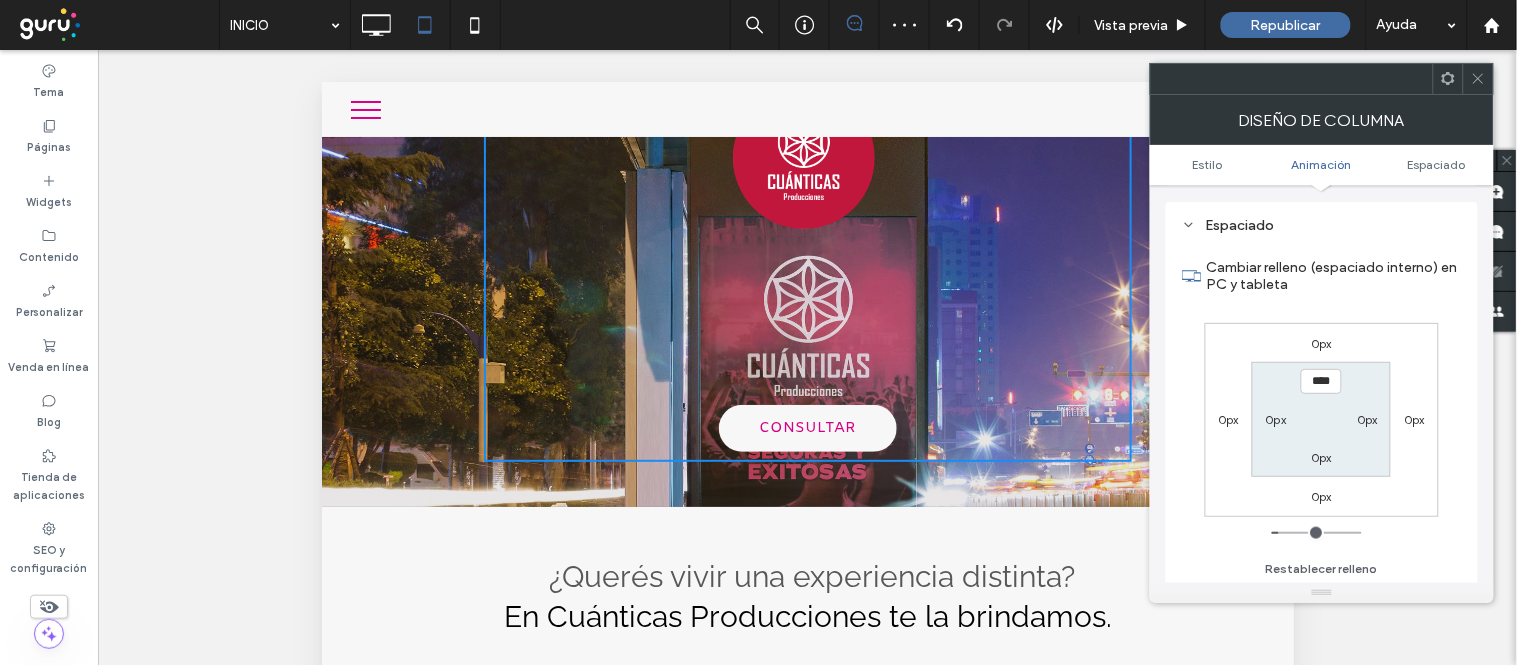 type on "**" 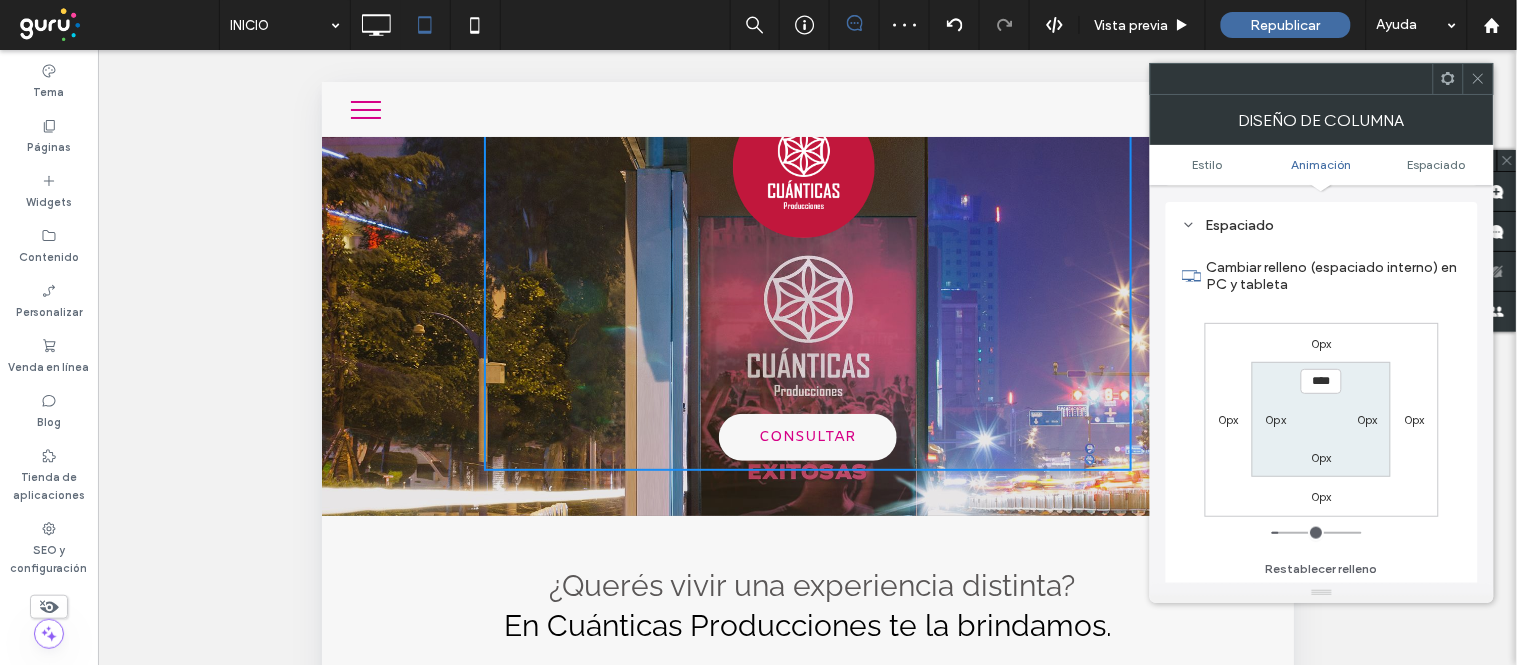type on "**" 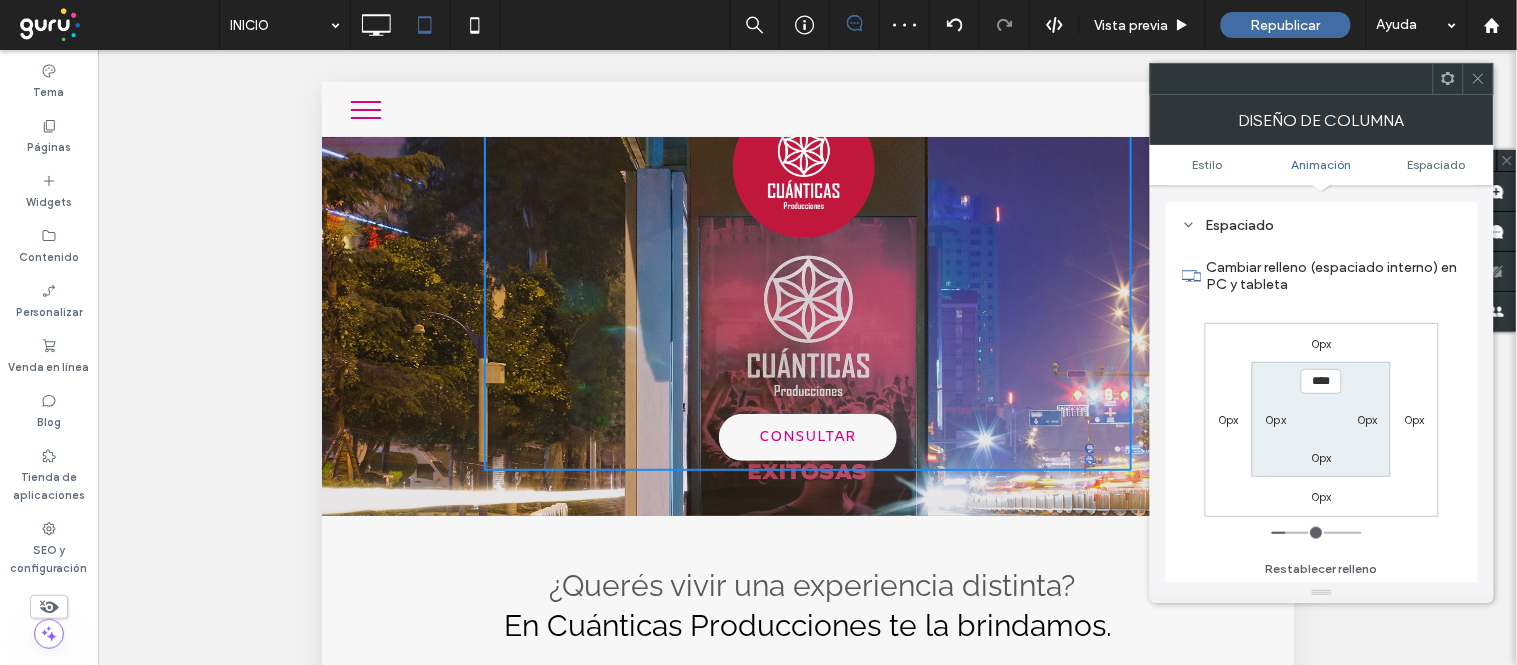type on "****" 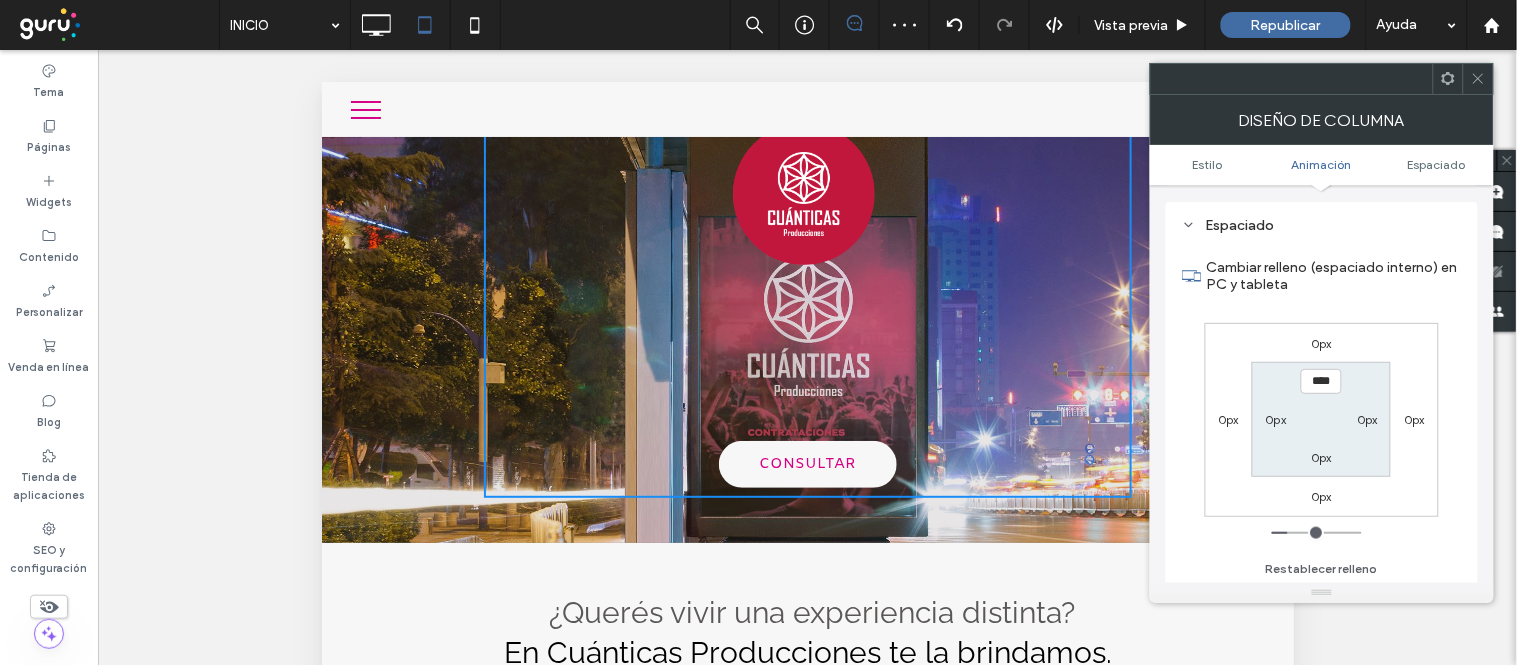 type on "**" 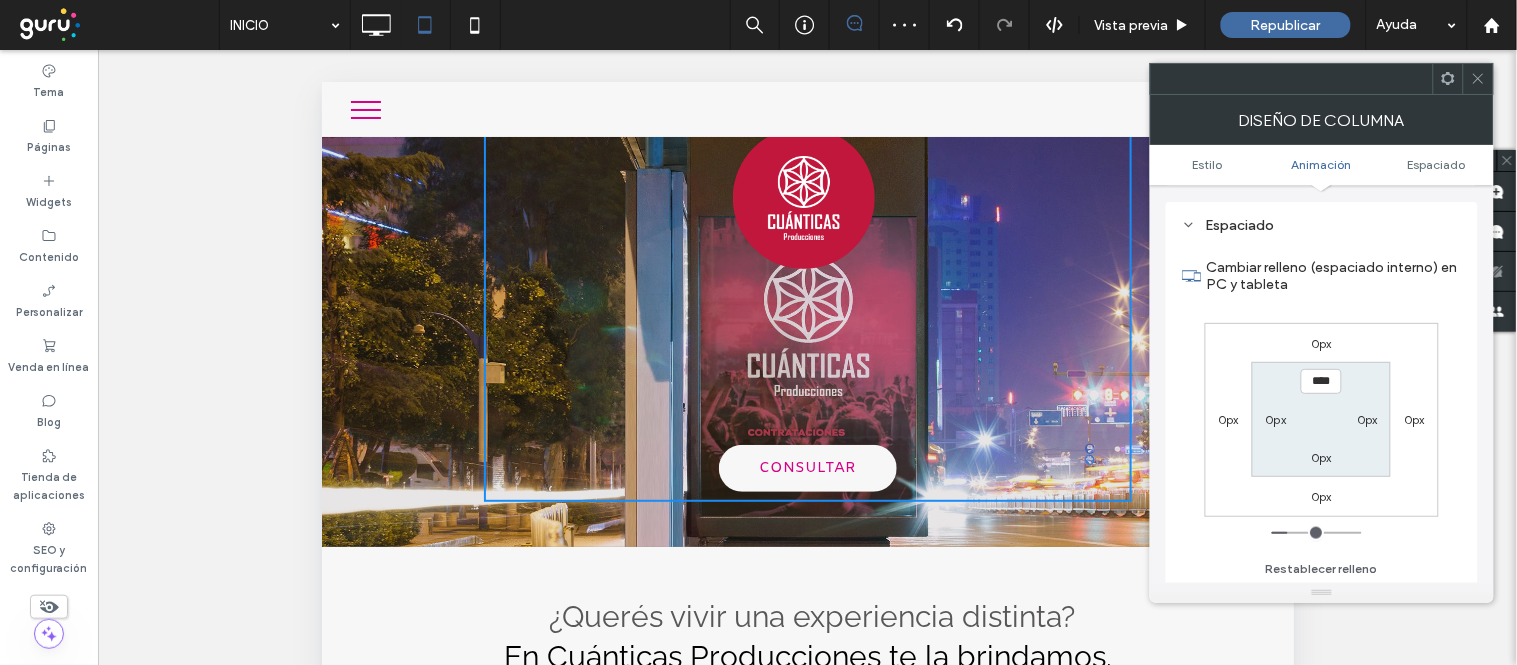 type on "**" 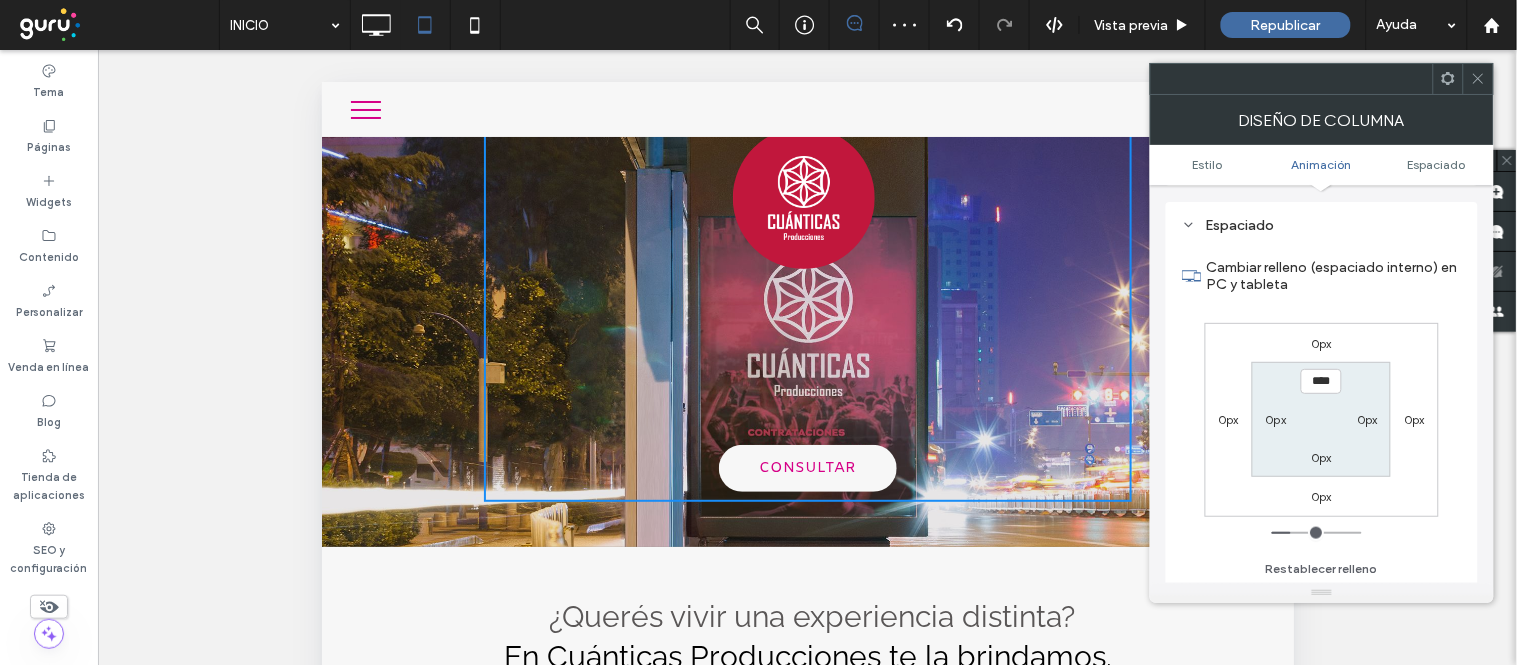type on "**" 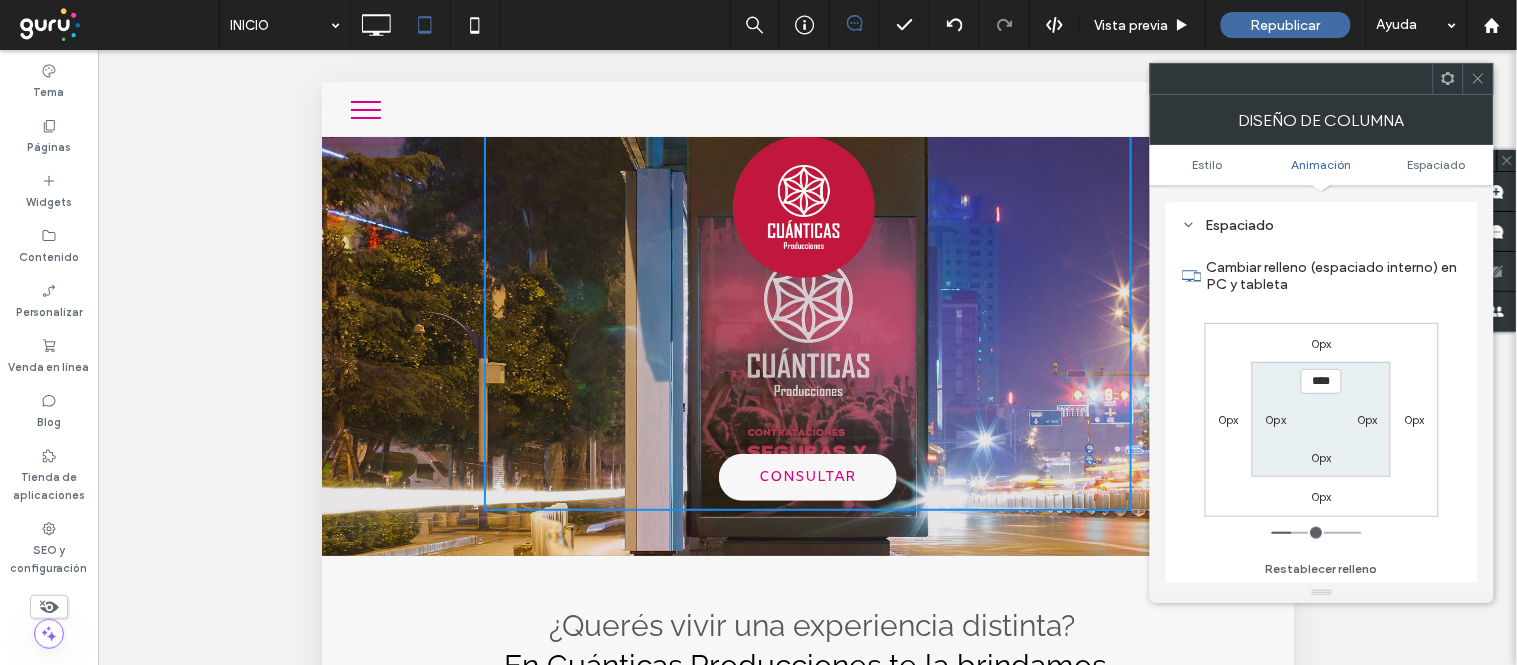 type on "**" 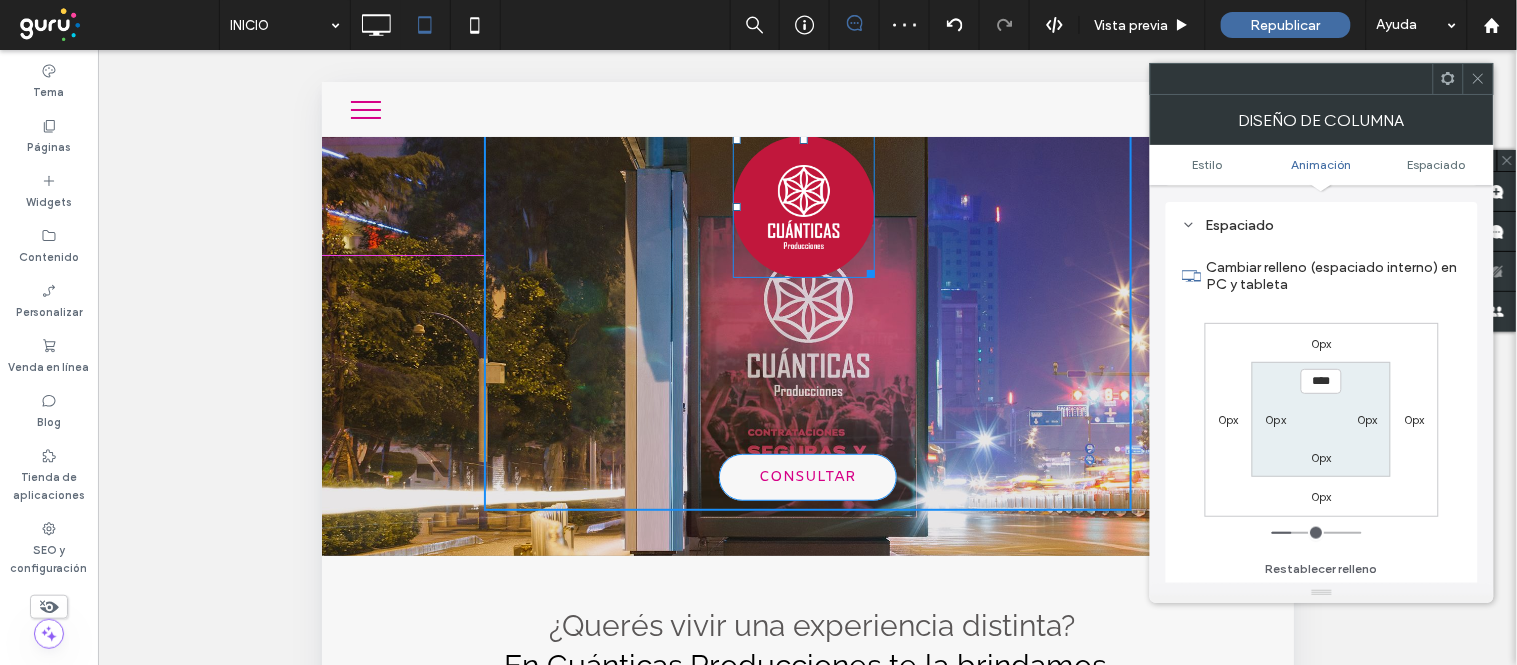 drag, startPoint x: 865, startPoint y: 266, endPoint x: 1158, endPoint y: 319, distance: 297.75494 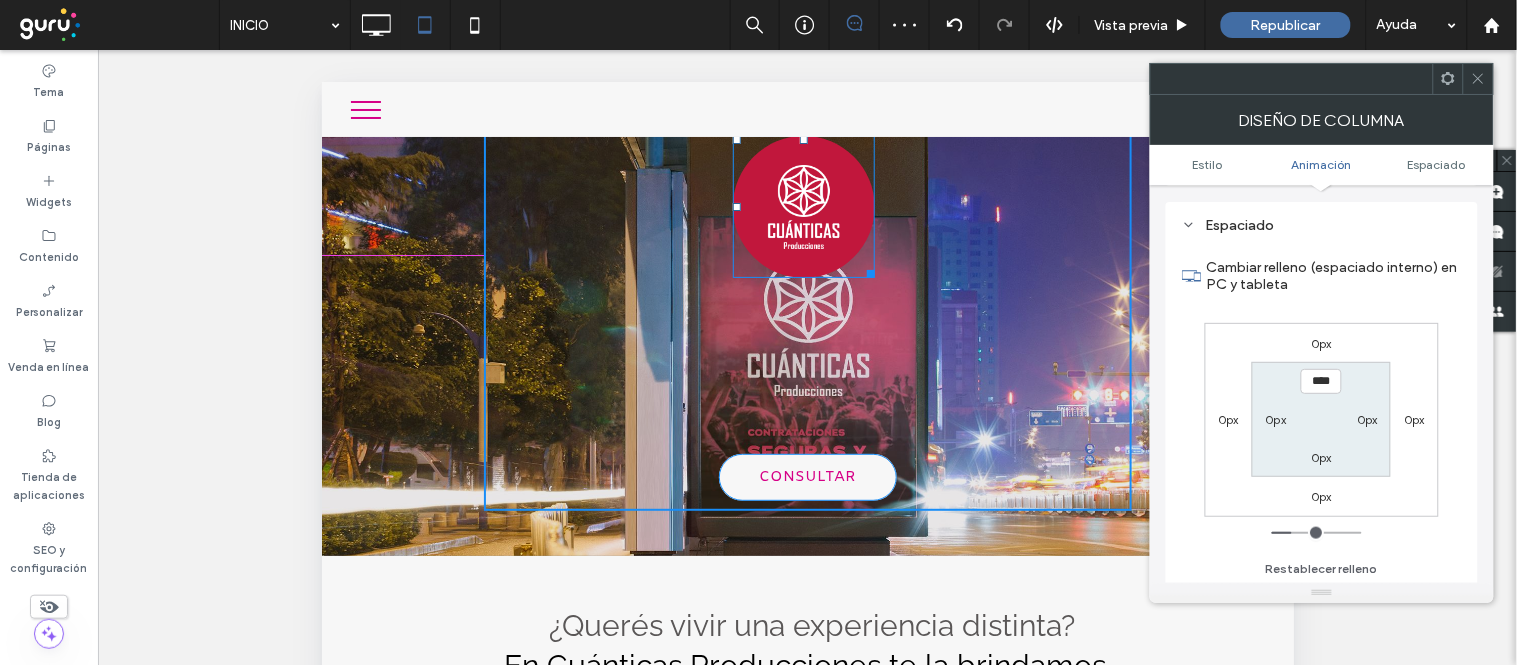click on "${text}
INICIO
QUIÉNES SOMOS
SERVICIOS
FOLKLORE
INFANTILES
URBANO
HUMOR
CONTACTO
W:112.986 H:112.986
CONSULTAR
Click To Paste" at bounding box center (807, 288) 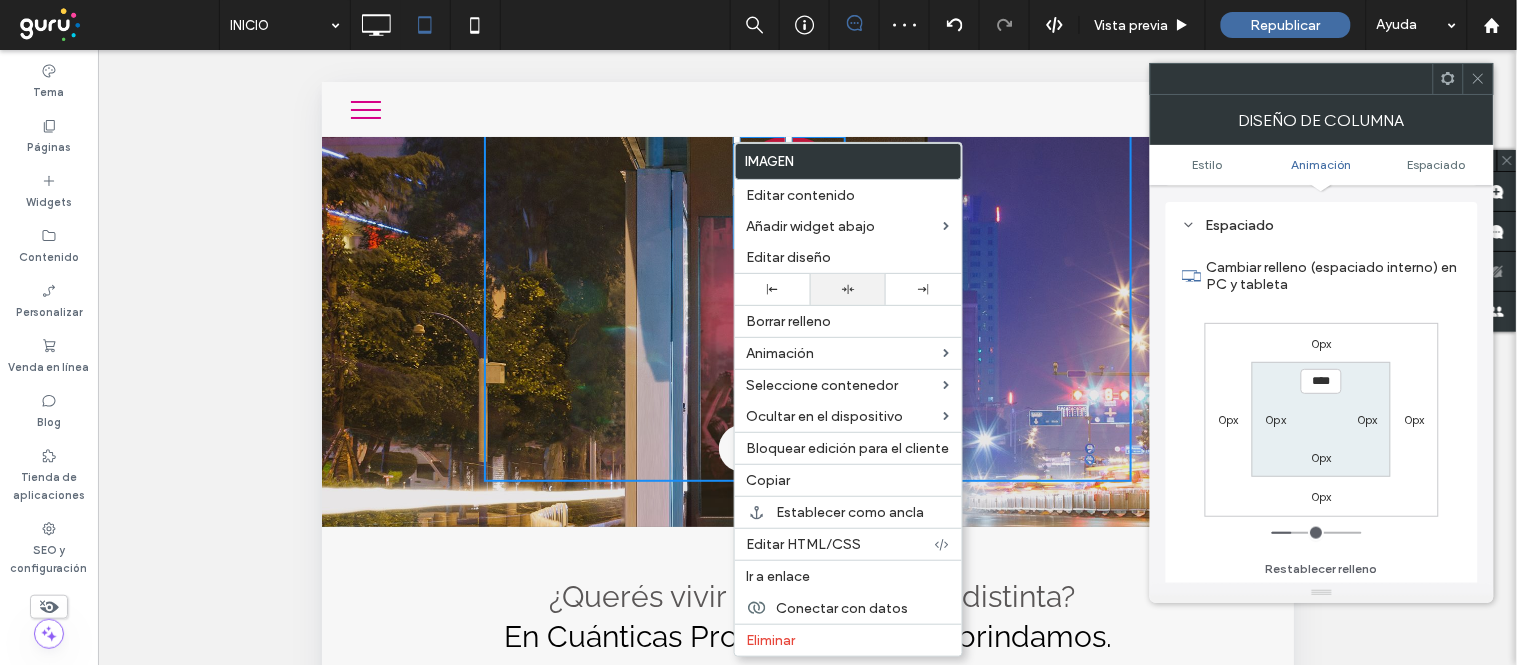 click at bounding box center (848, 289) 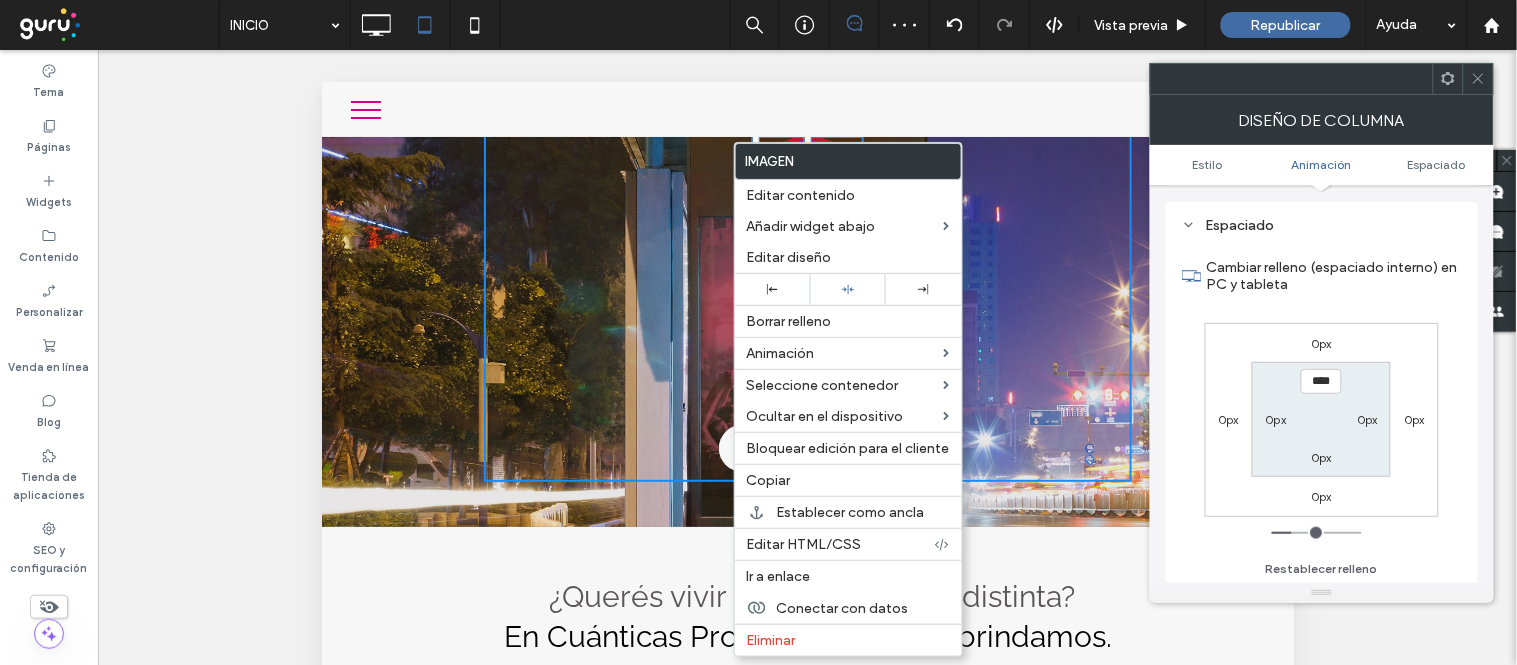 click on "${text}
INICIO
QUIÉNES SOMOS
SERVICIOS
FOLKLORE
INFANTILES
URBANO
HUMOR
CONTACTO
CONSULTAR
Click To Paste" at bounding box center (807, 274) 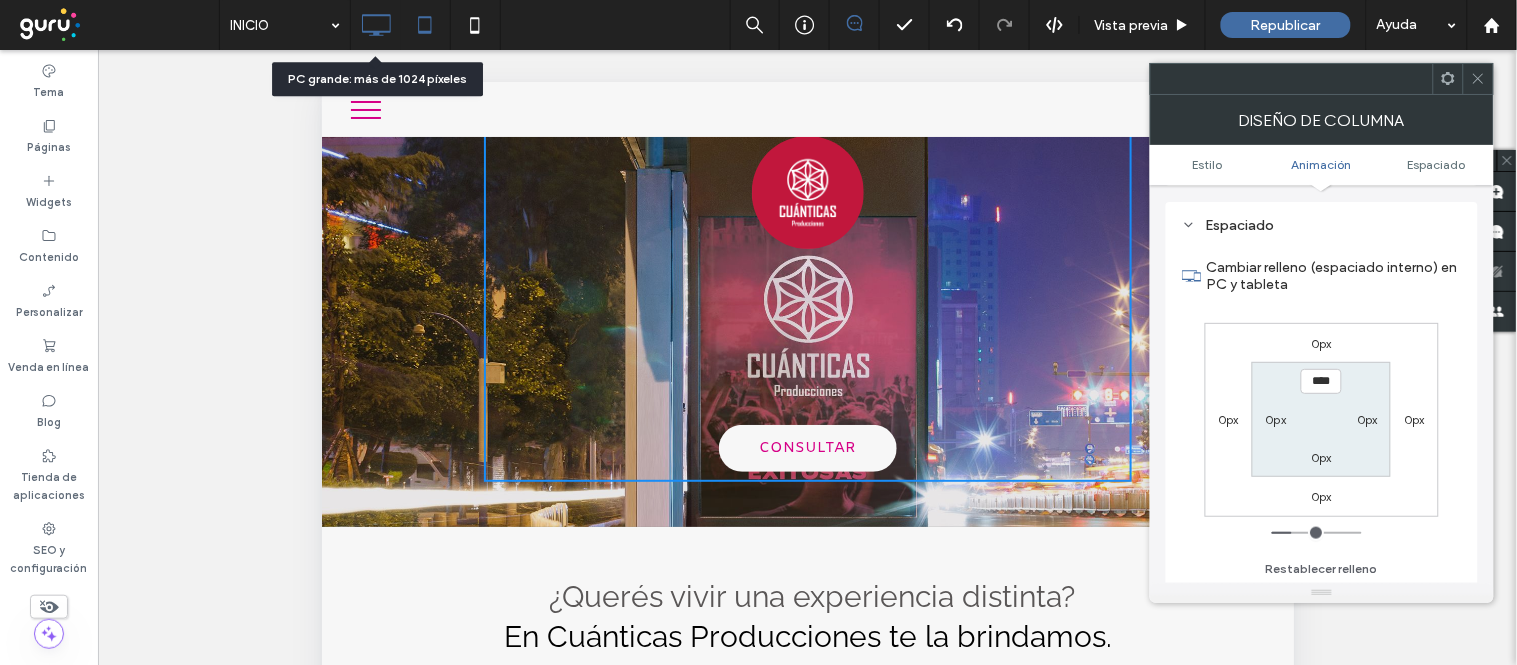 click 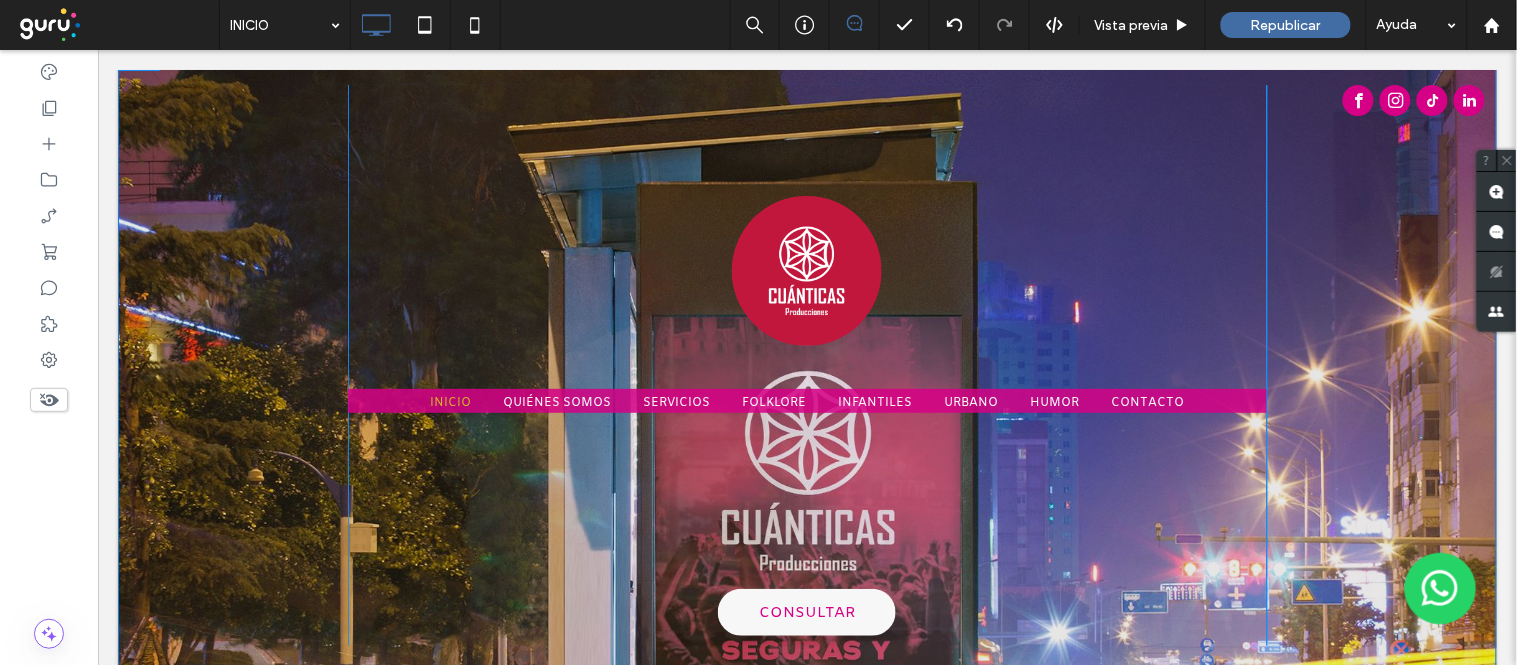 scroll, scrollTop: 0, scrollLeft: 0, axis: both 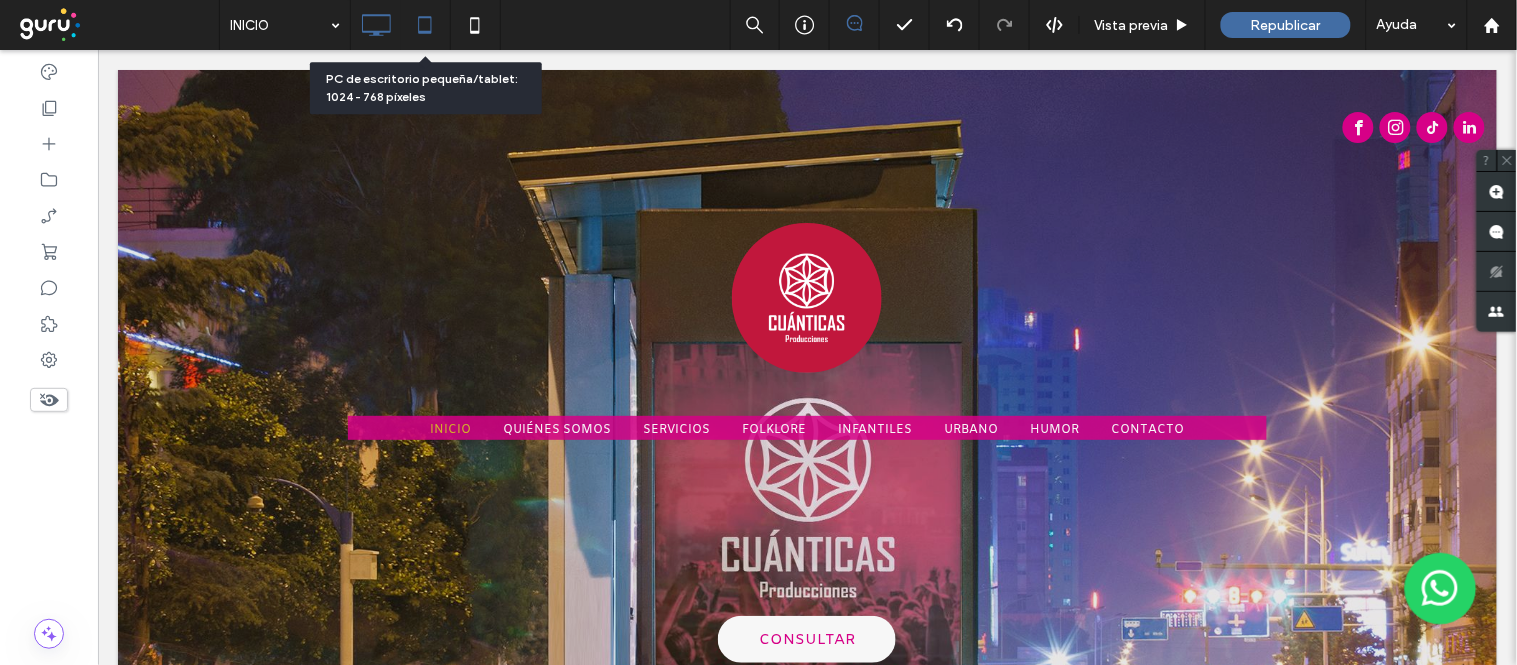 click 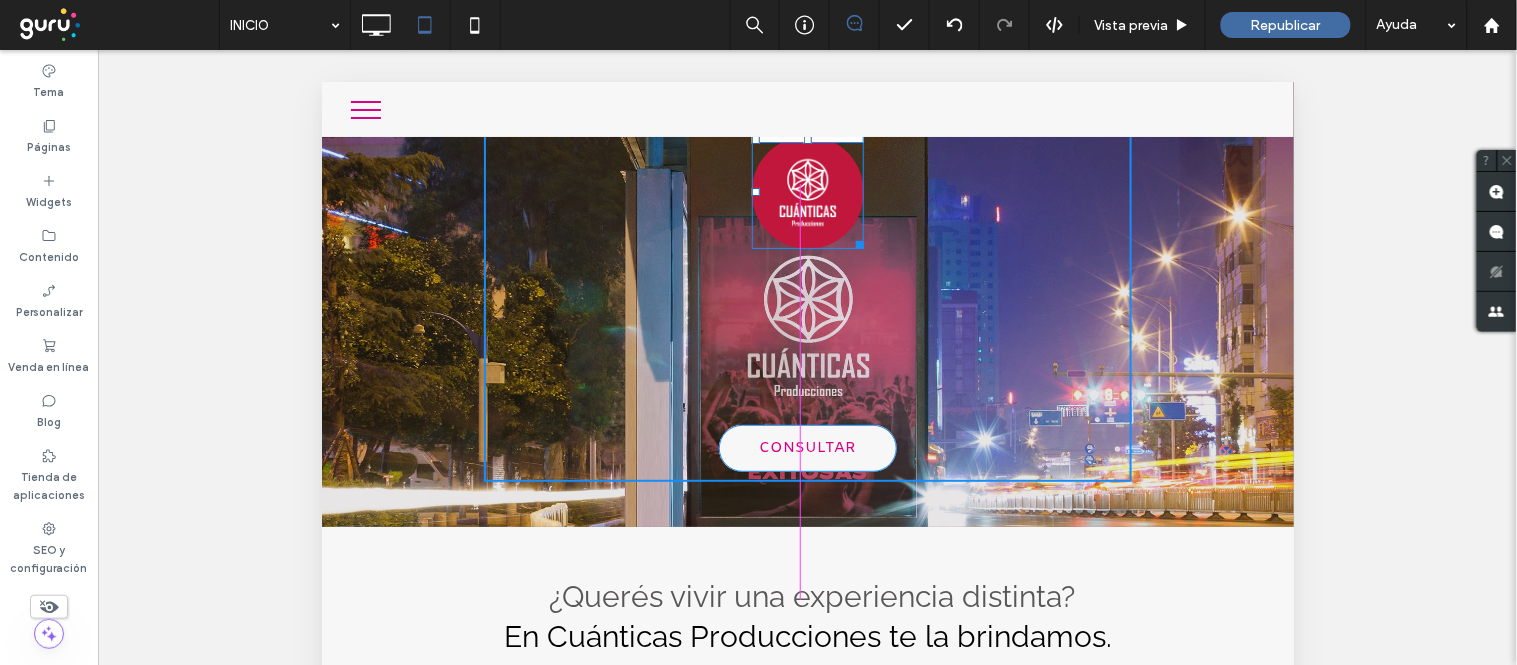 drag, startPoint x: 855, startPoint y: 239, endPoint x: 1156, endPoint y: 304, distance: 307.9383 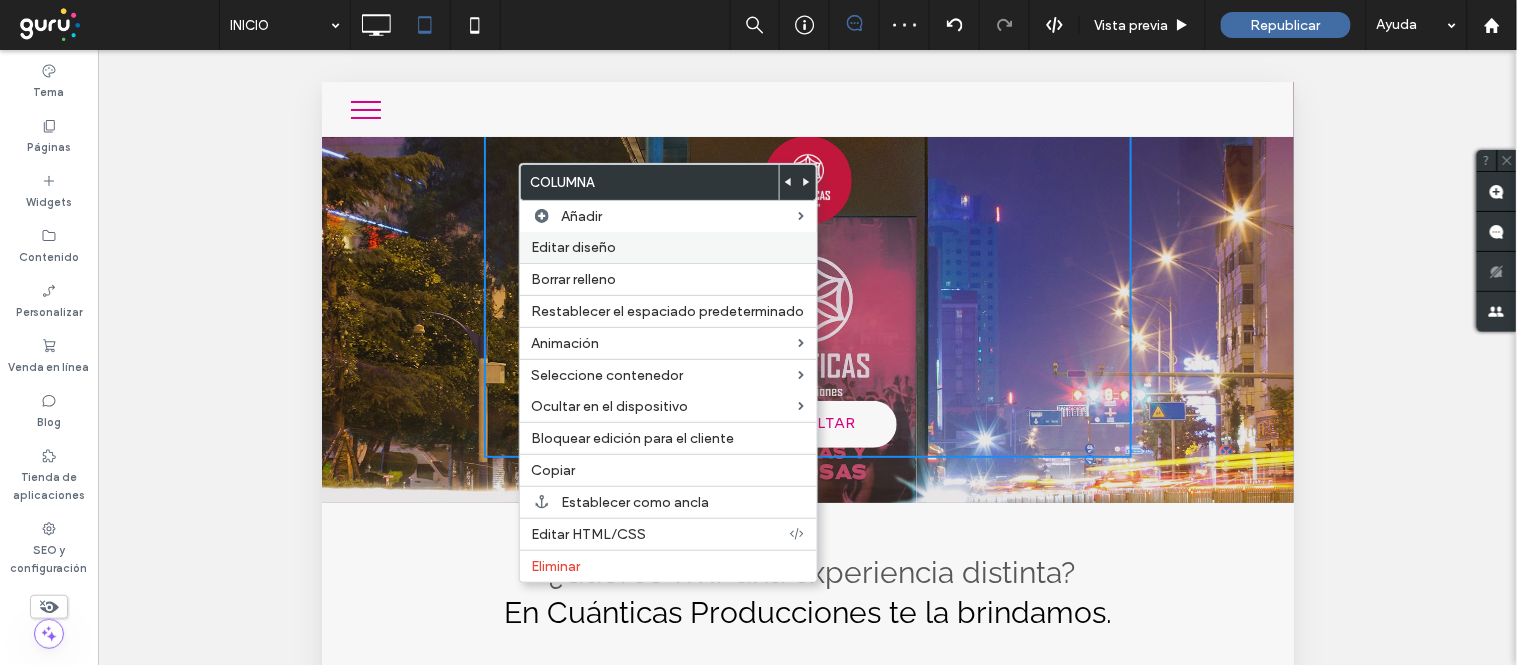 click on "Editar diseño" at bounding box center [574, 247] 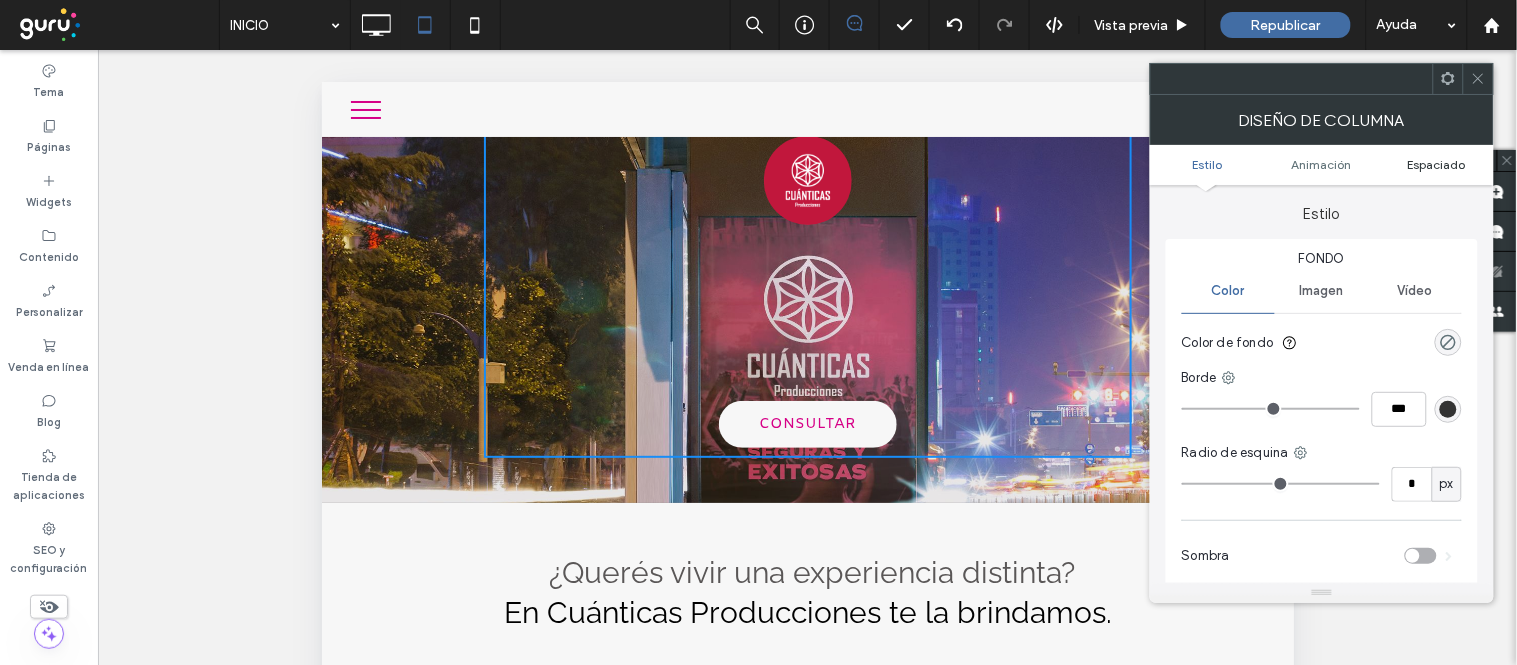 click on "Espaciado" at bounding box center (1437, 164) 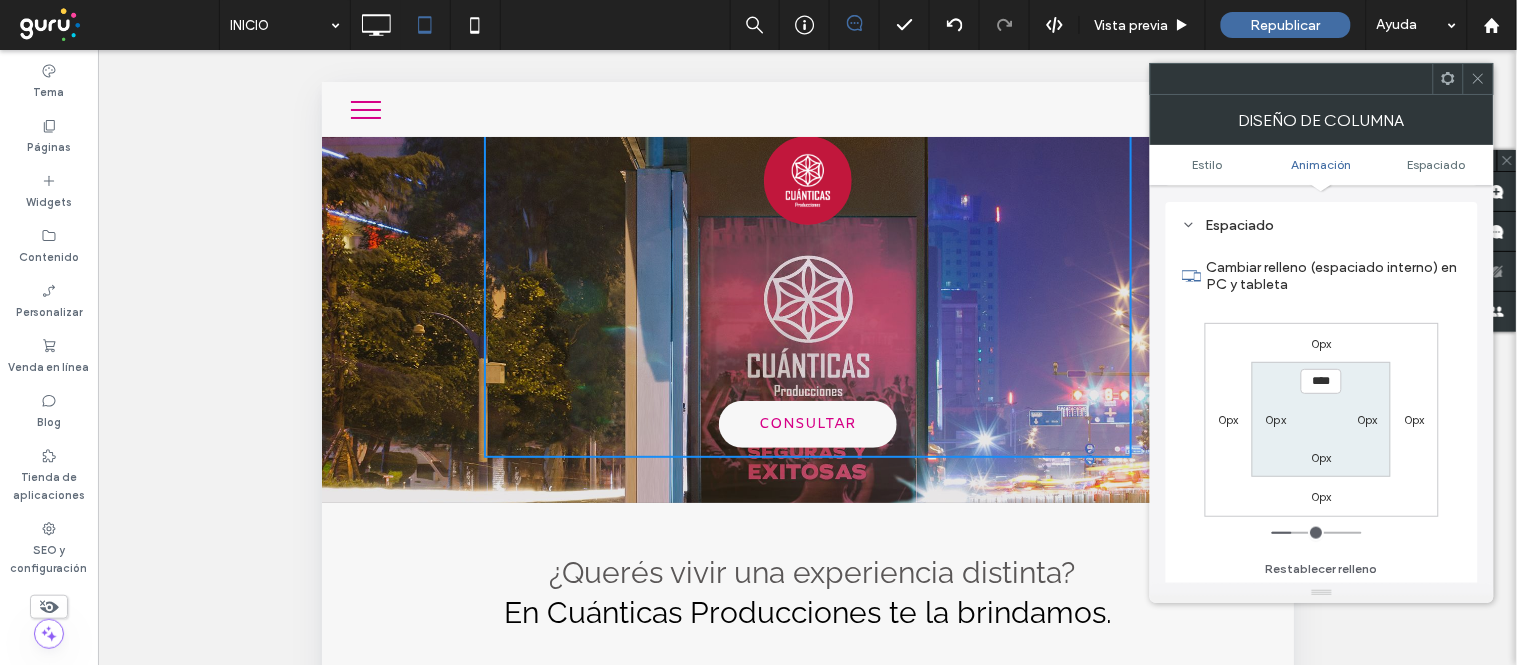 scroll, scrollTop: 468, scrollLeft: 0, axis: vertical 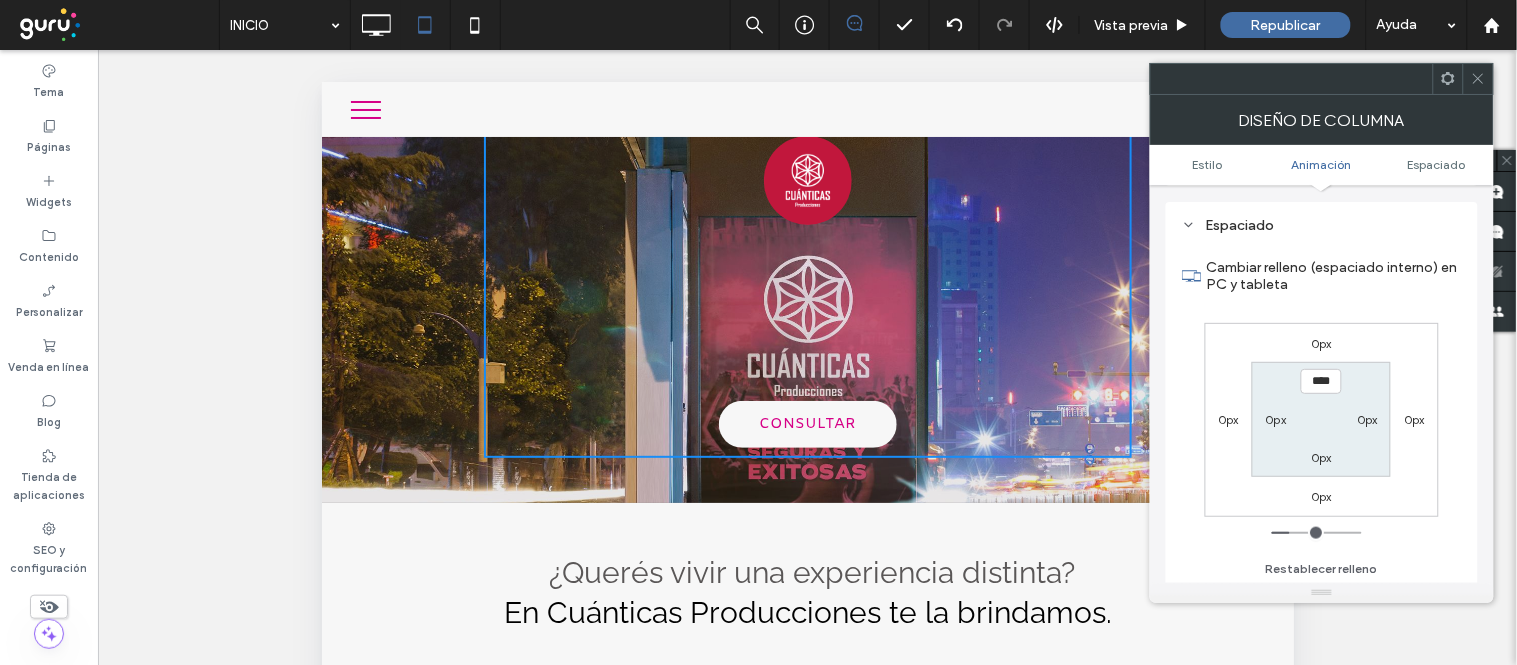 type on "****" 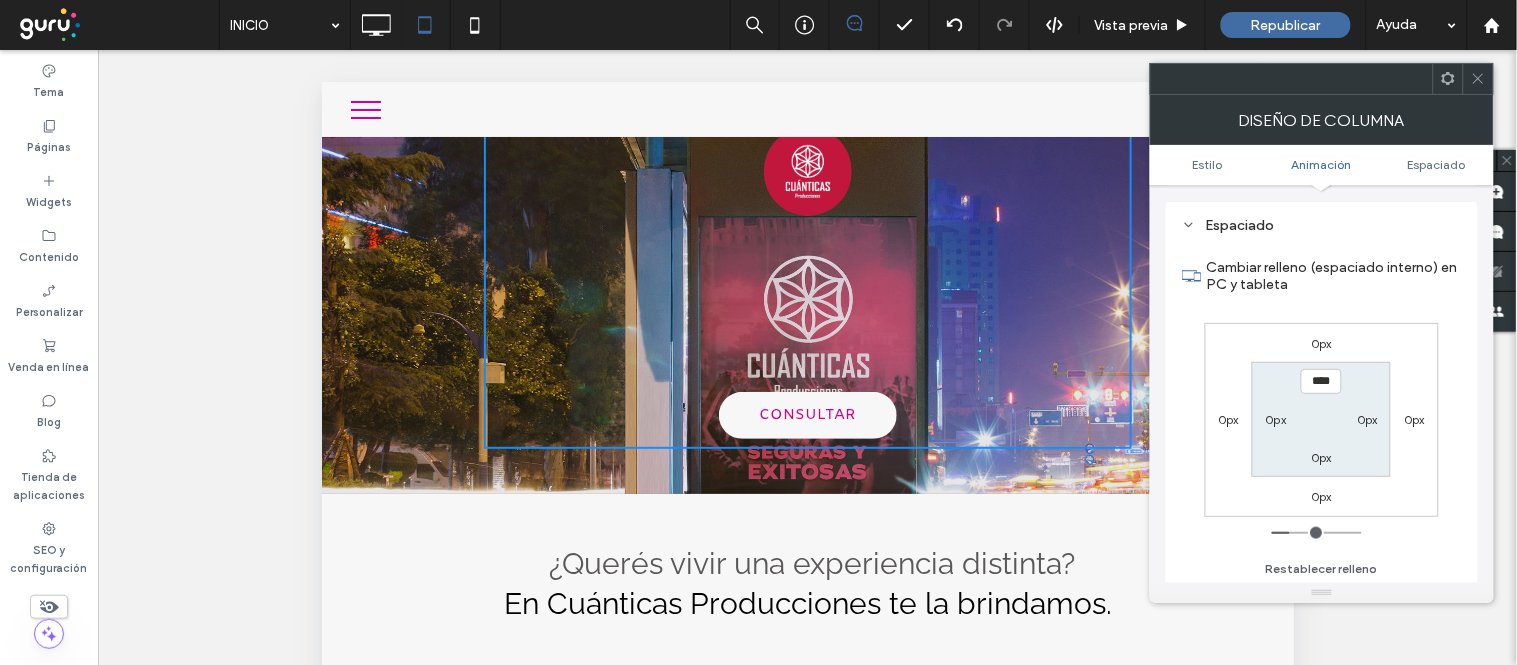 type on "**" 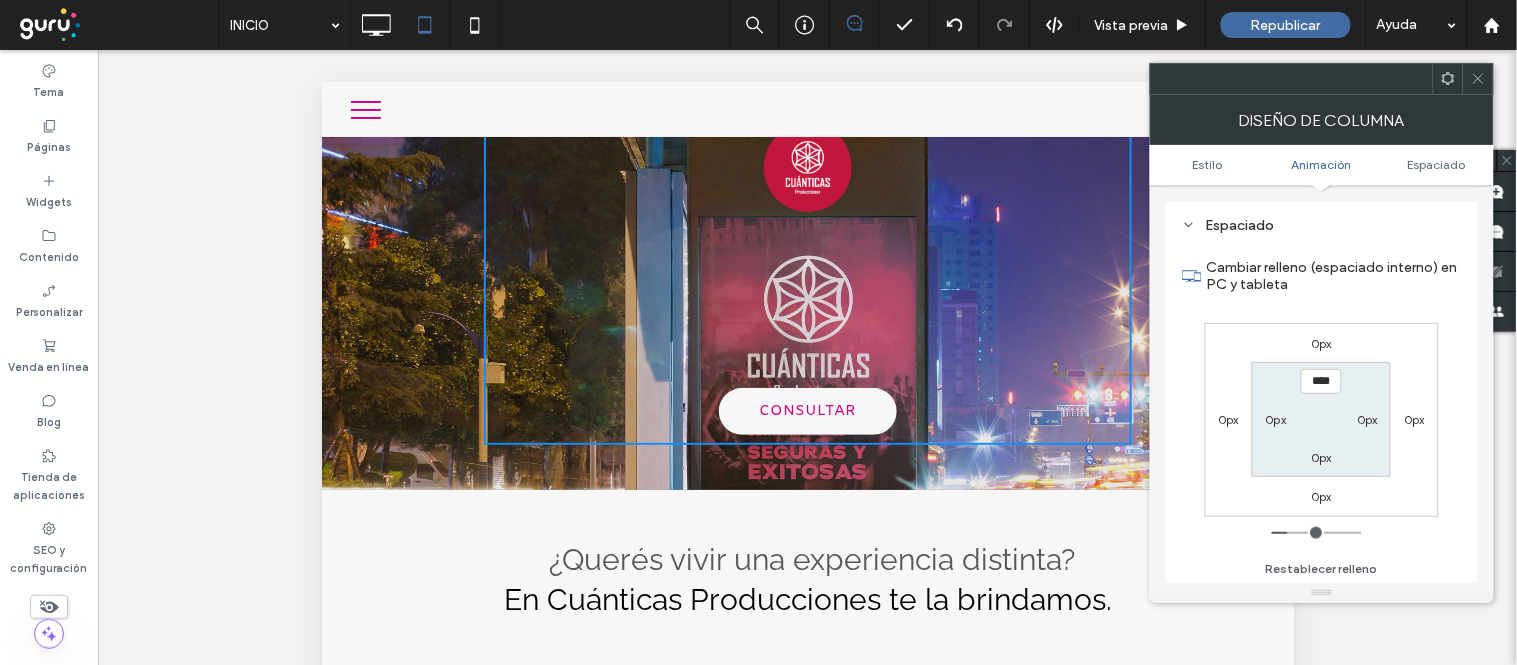 click at bounding box center (1317, 533) 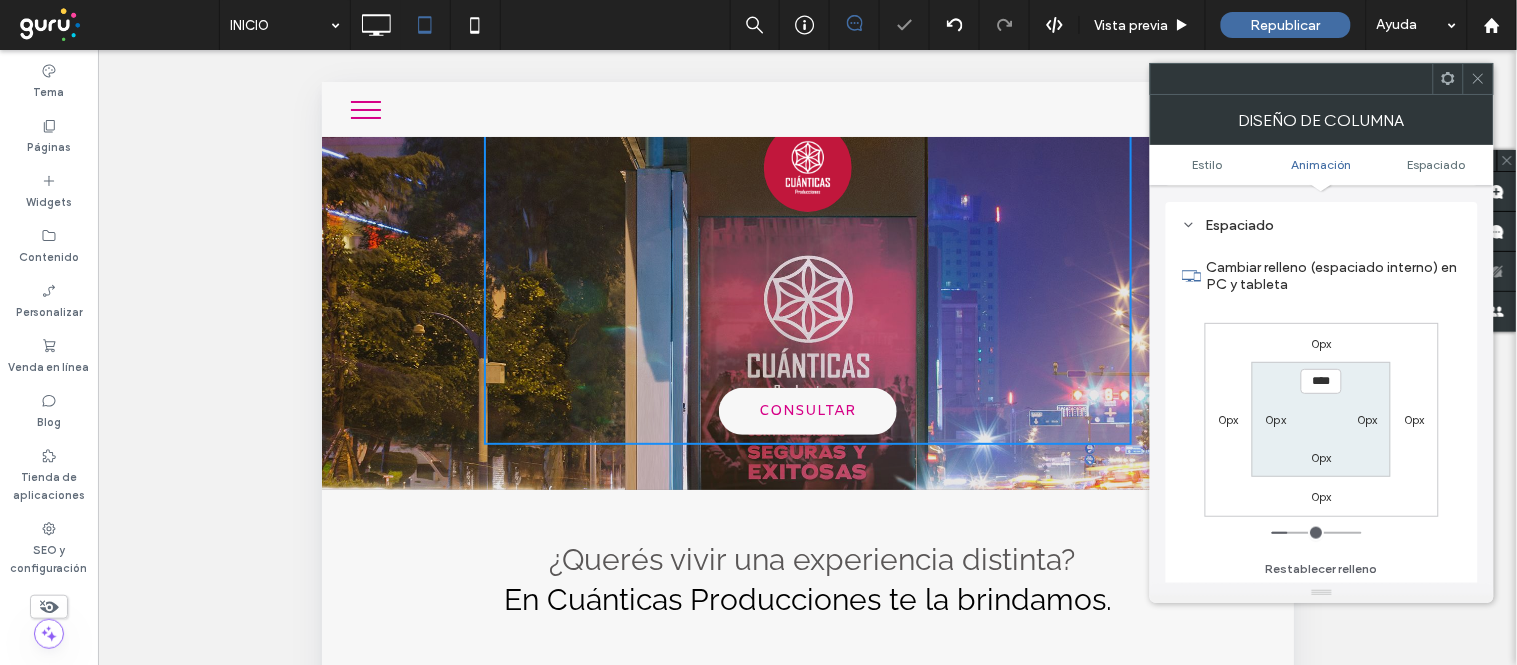 type on "**" 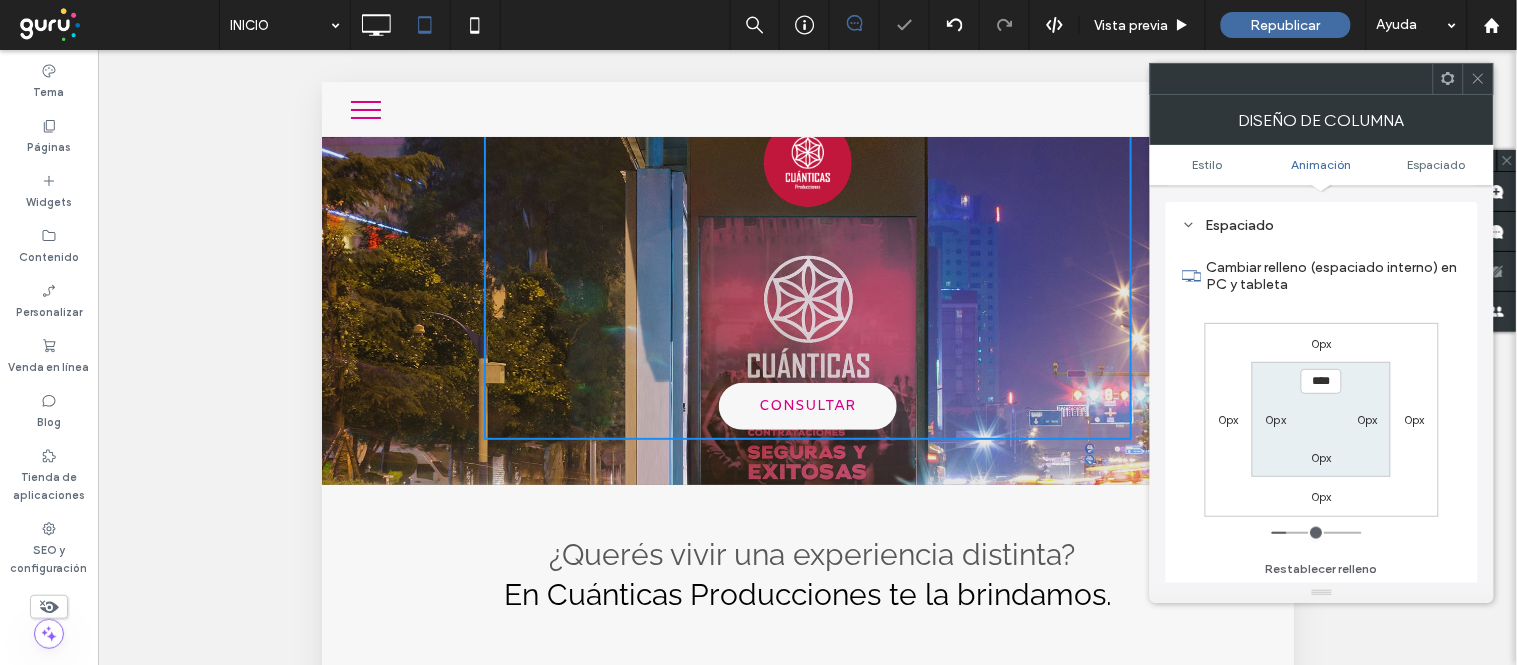 type on "**" 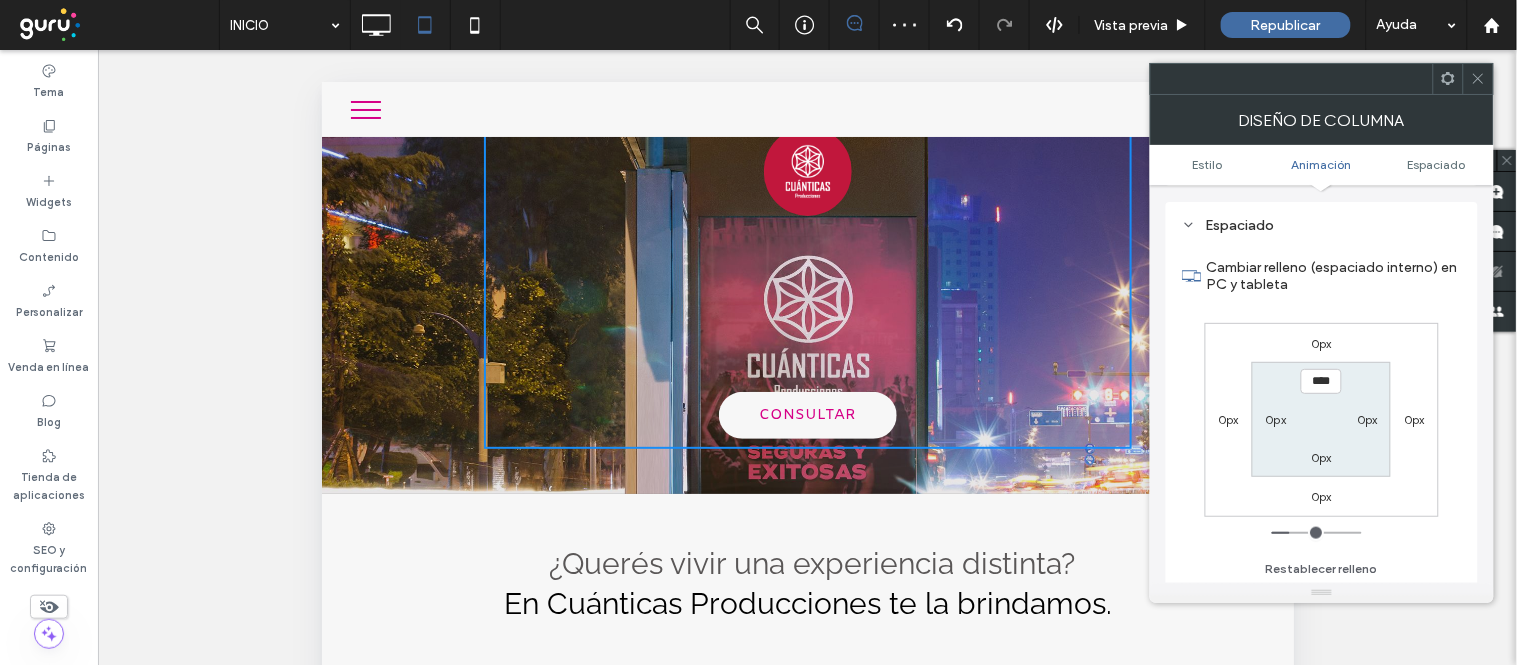 type on "**" 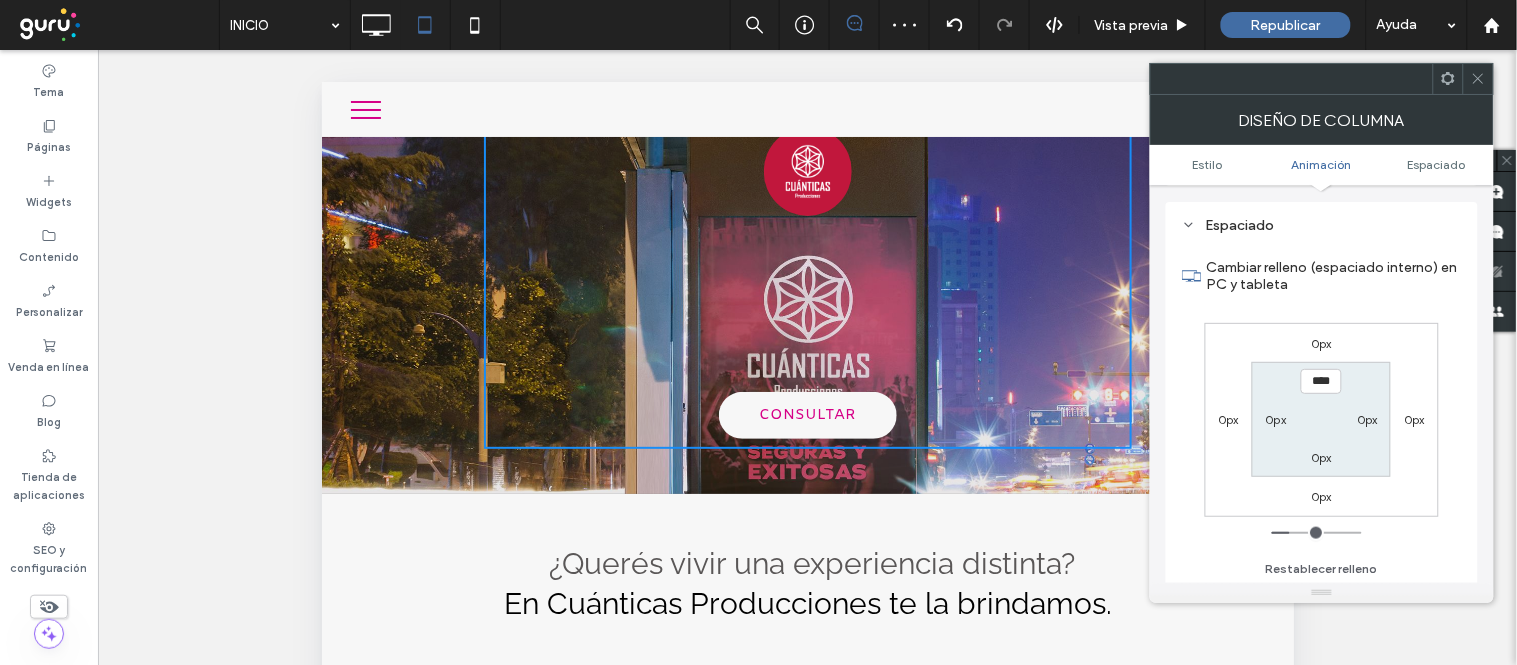type on "****" 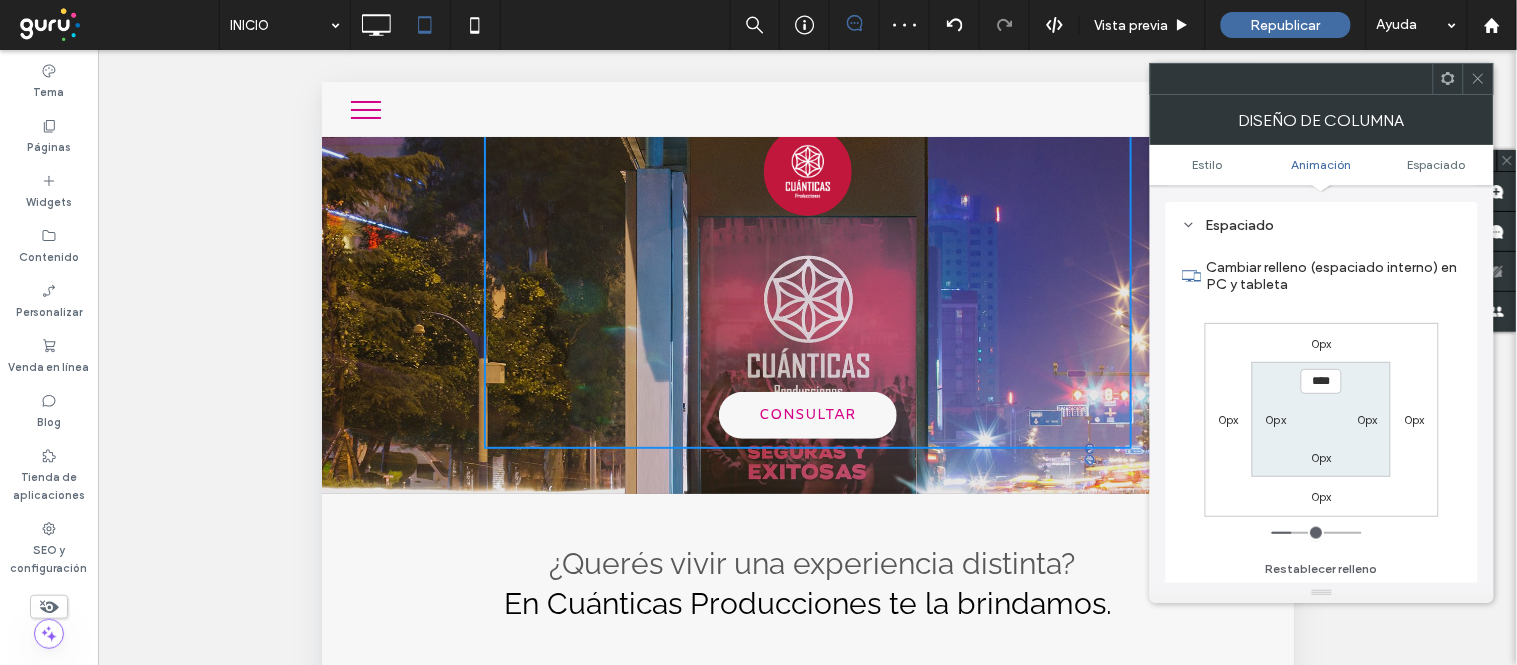 type on "**" 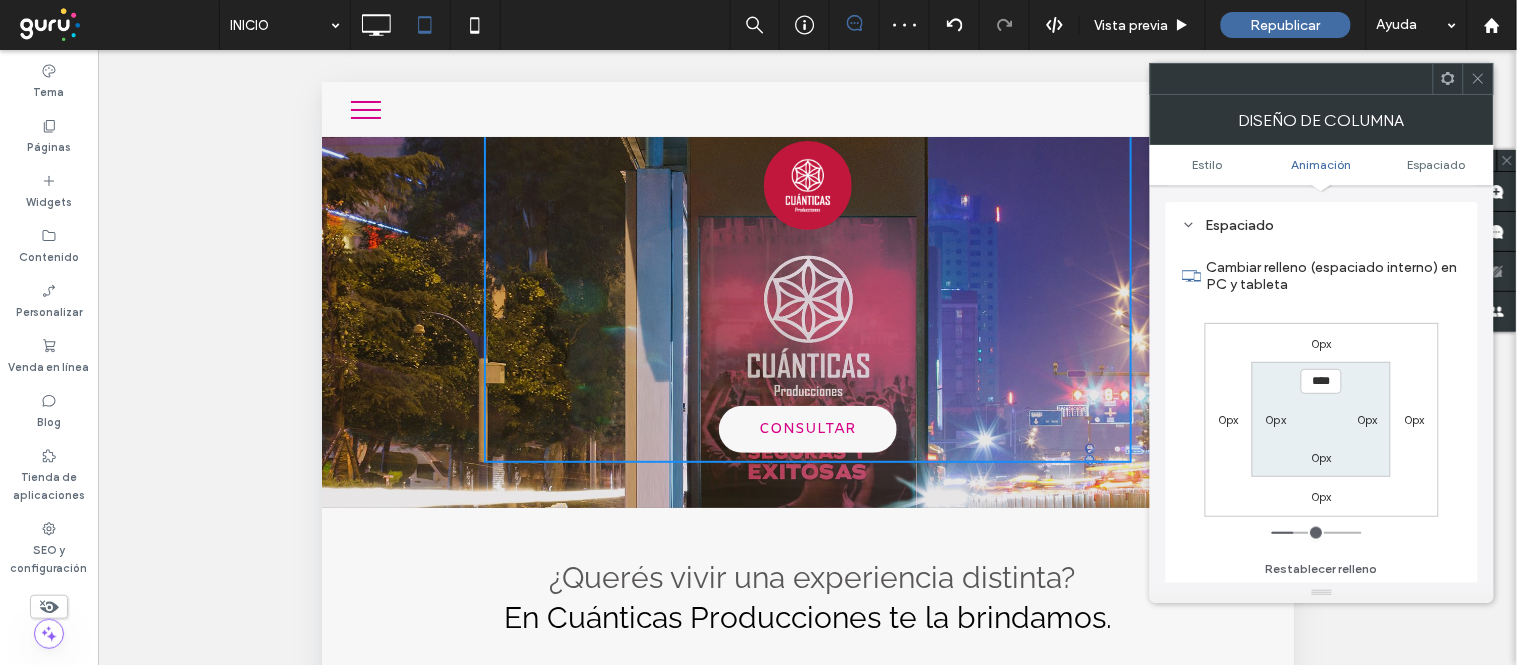 type on "**" 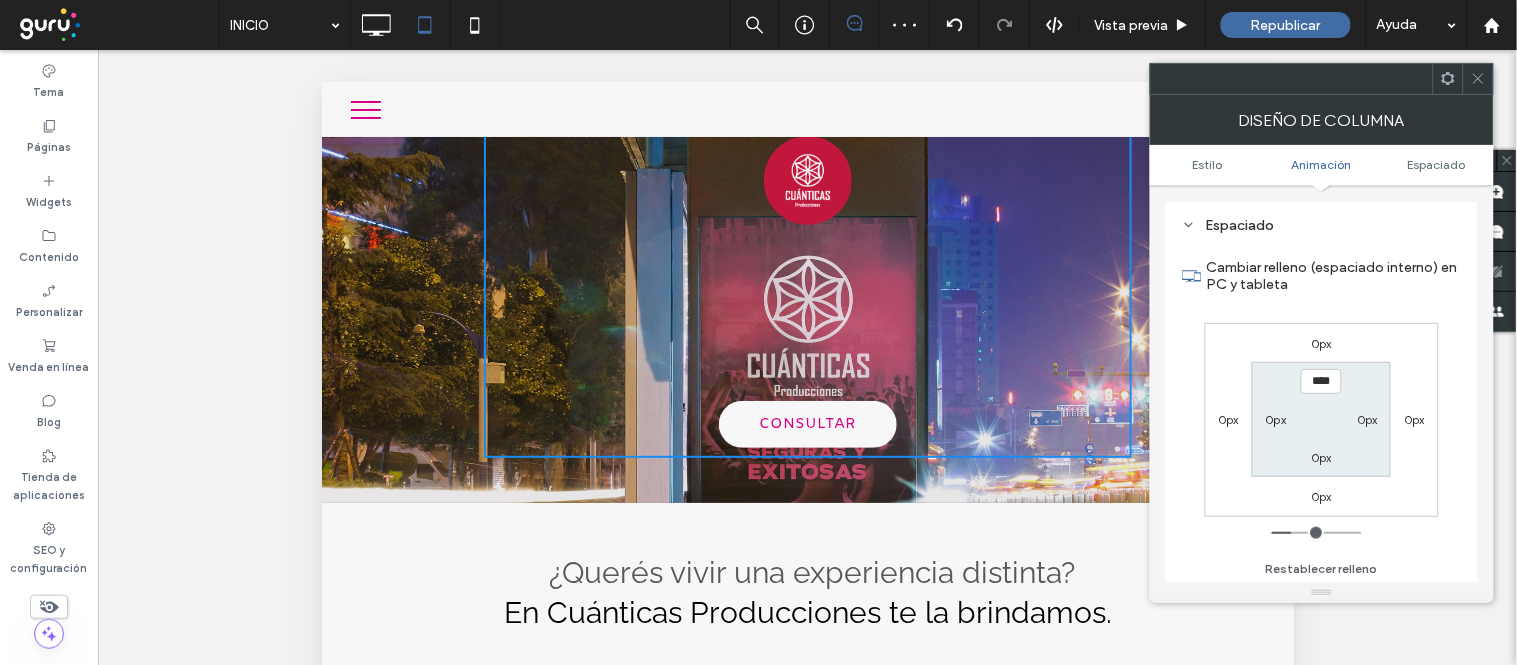 type on "**" 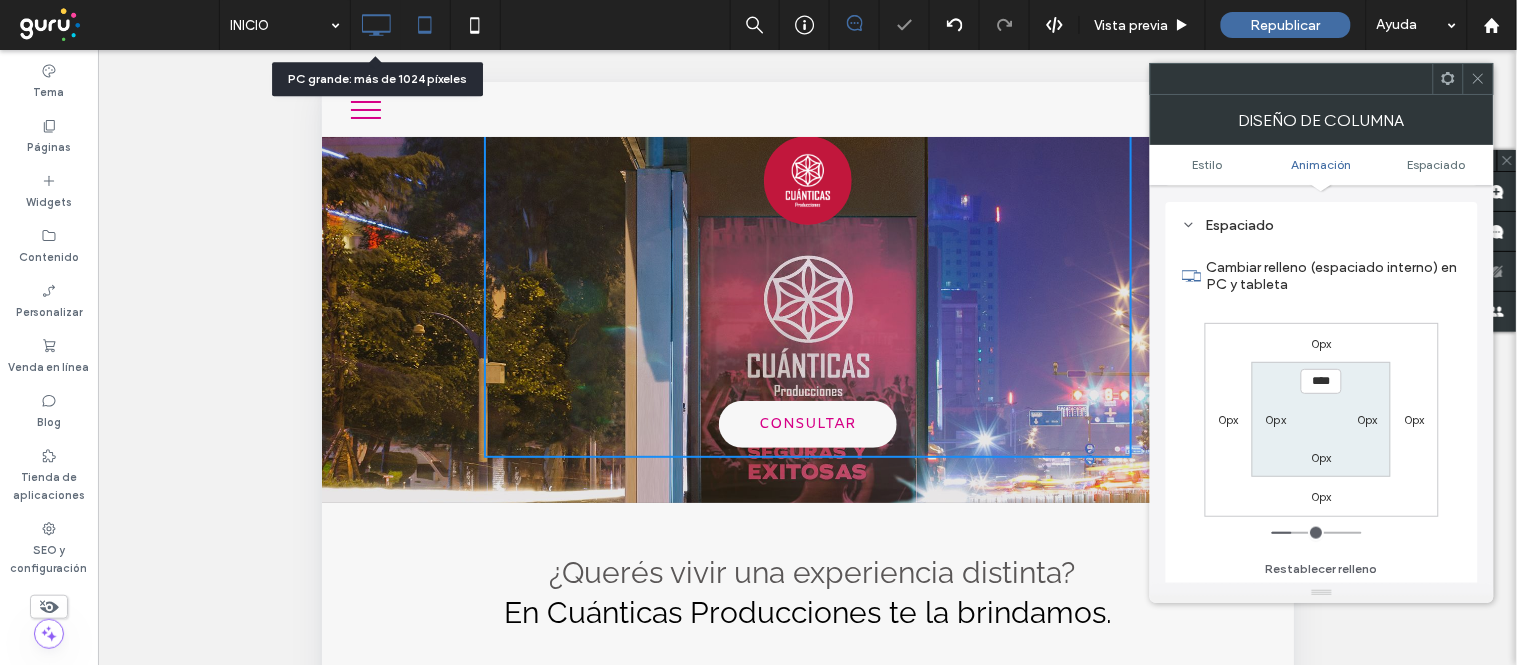 click 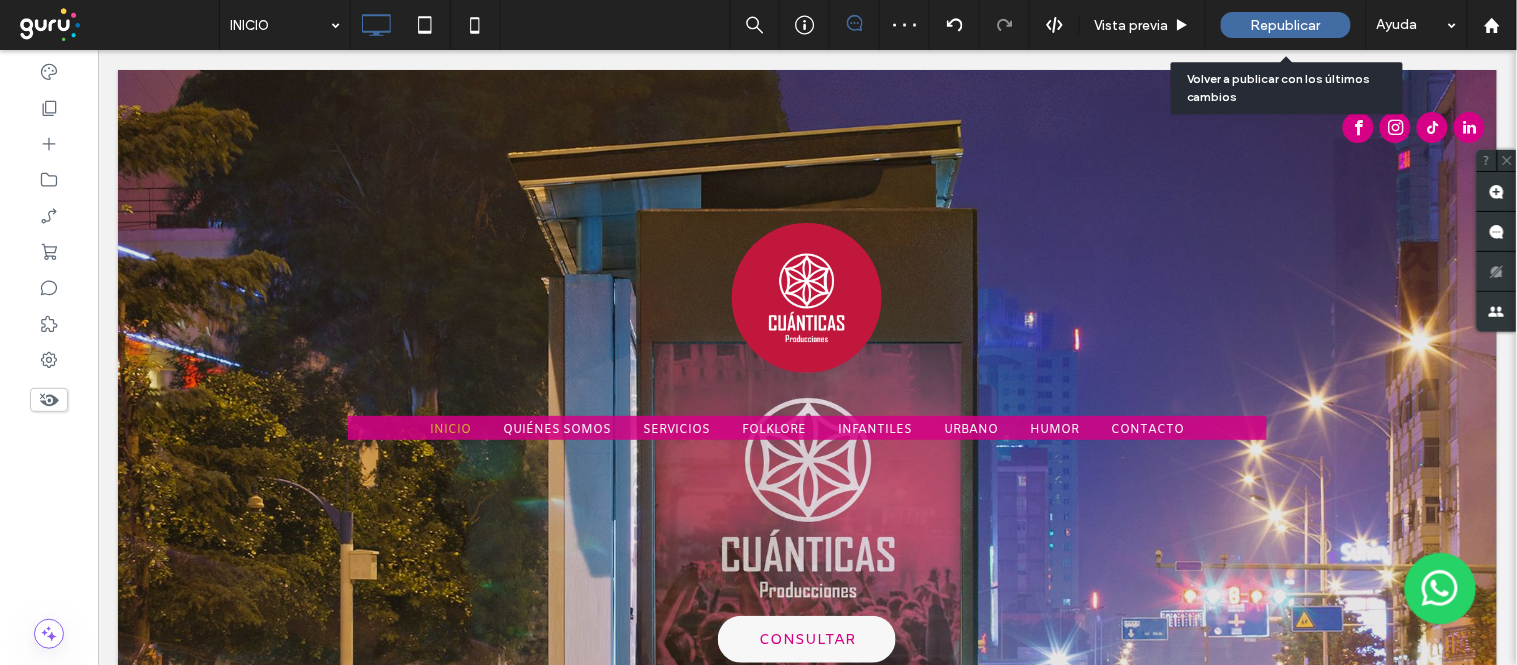 click on "Republicar" at bounding box center (1286, 25) 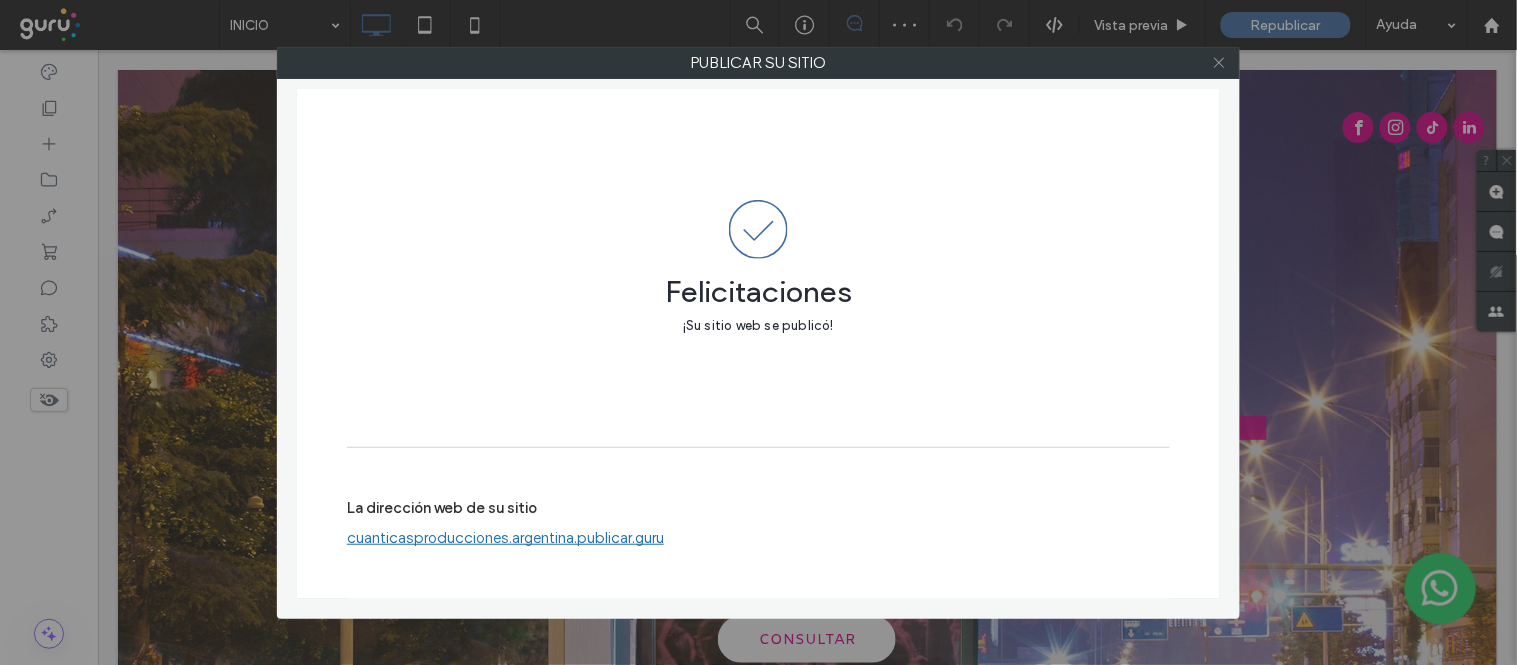 drag, startPoint x: 1221, startPoint y: 62, endPoint x: 556, endPoint y: 270, distance: 696.7704 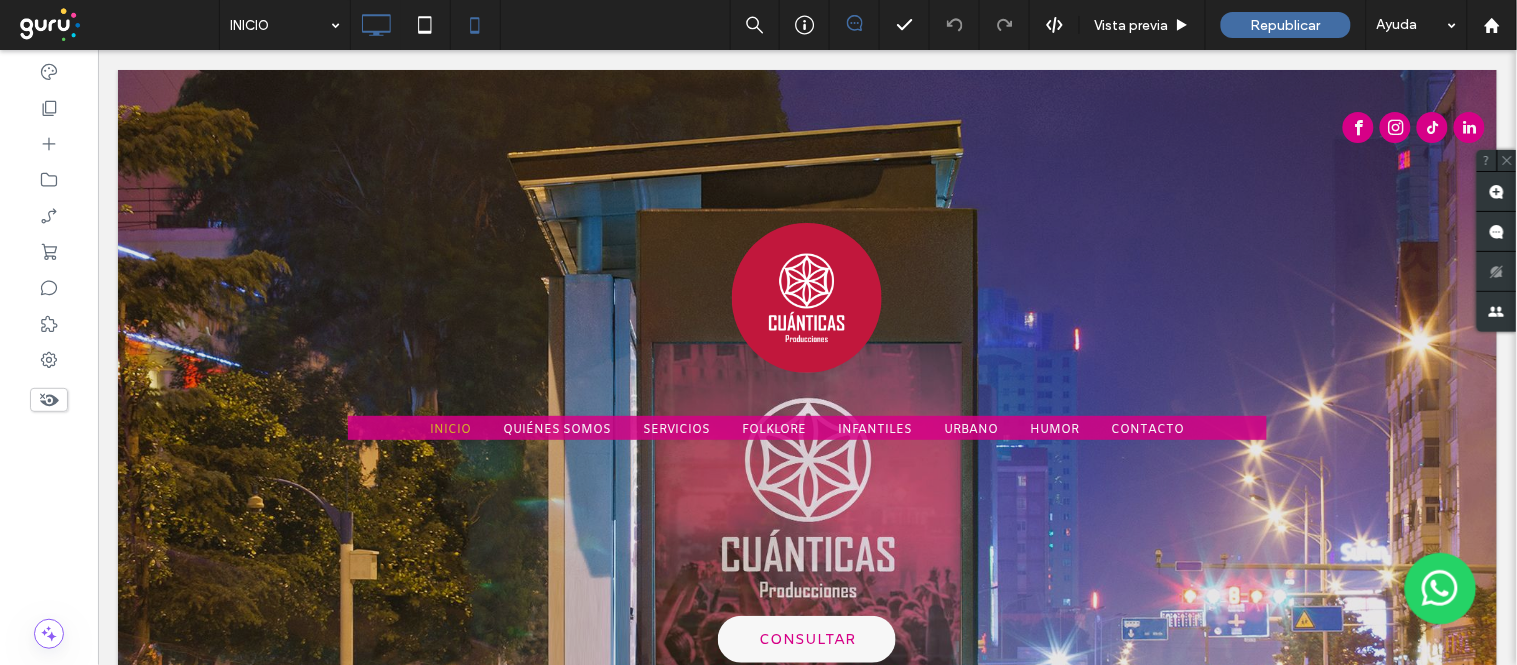 click 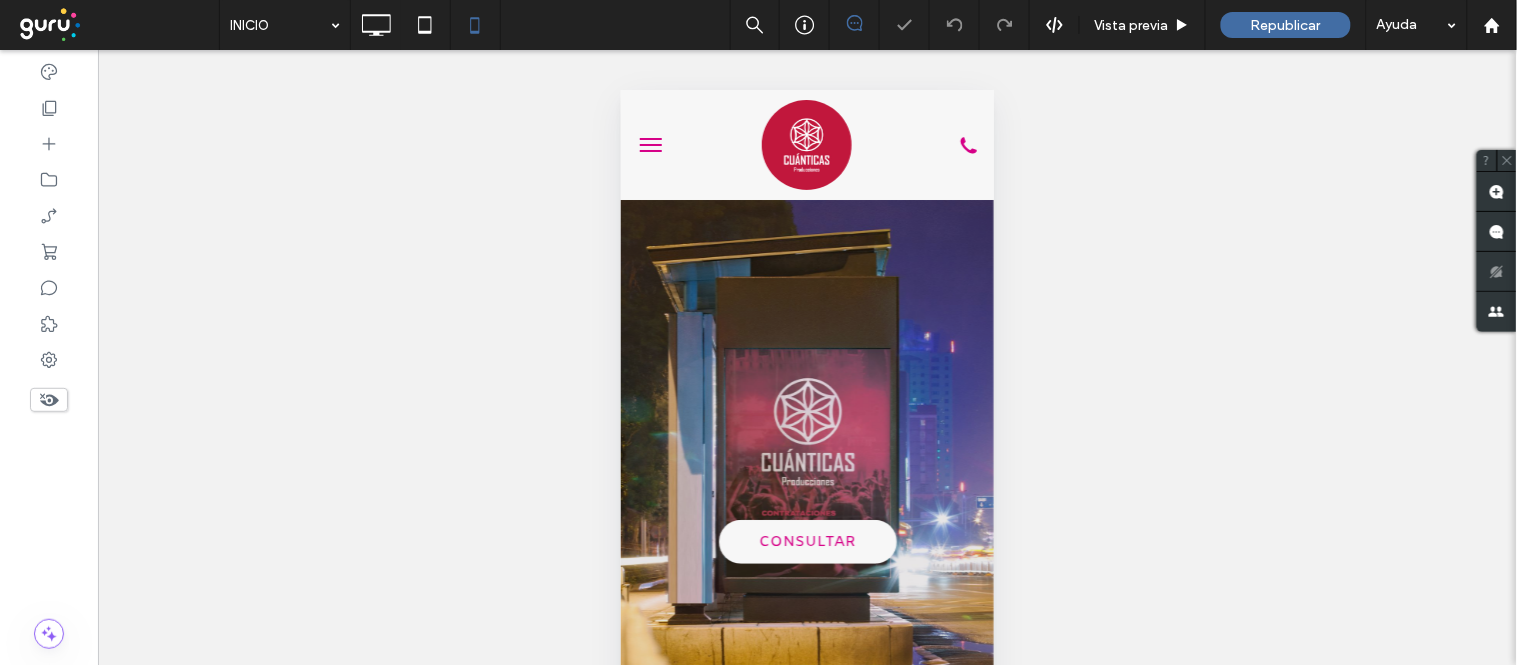 scroll, scrollTop: 0, scrollLeft: 0, axis: both 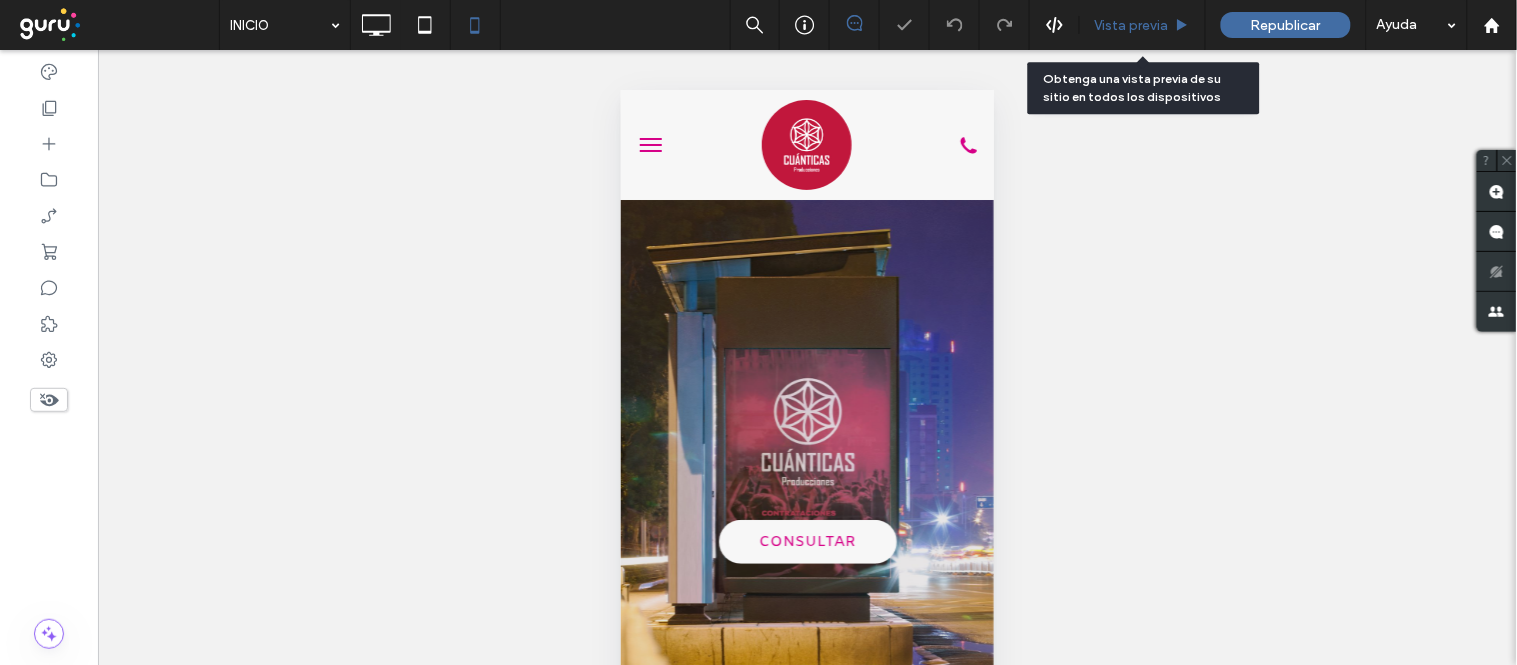 click on "Vista previa" at bounding box center (1132, 25) 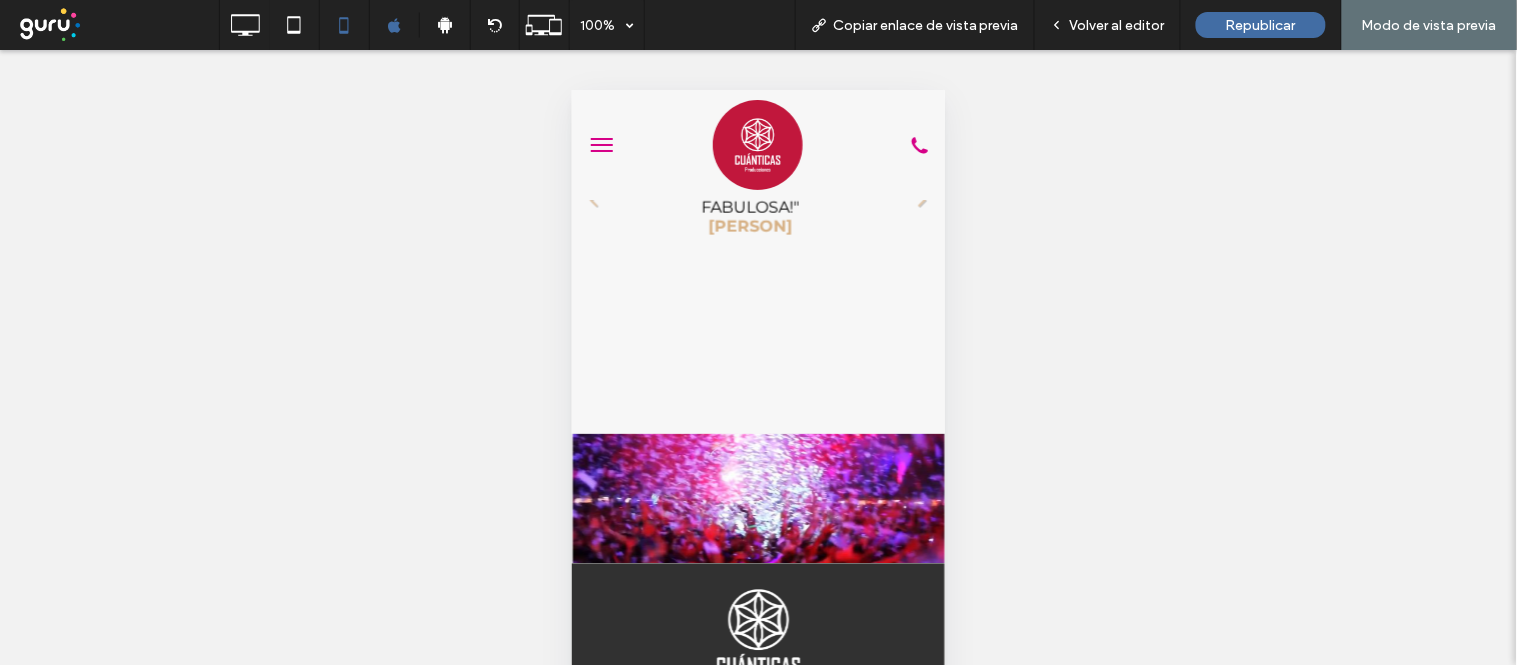 scroll, scrollTop: 4851, scrollLeft: 0, axis: vertical 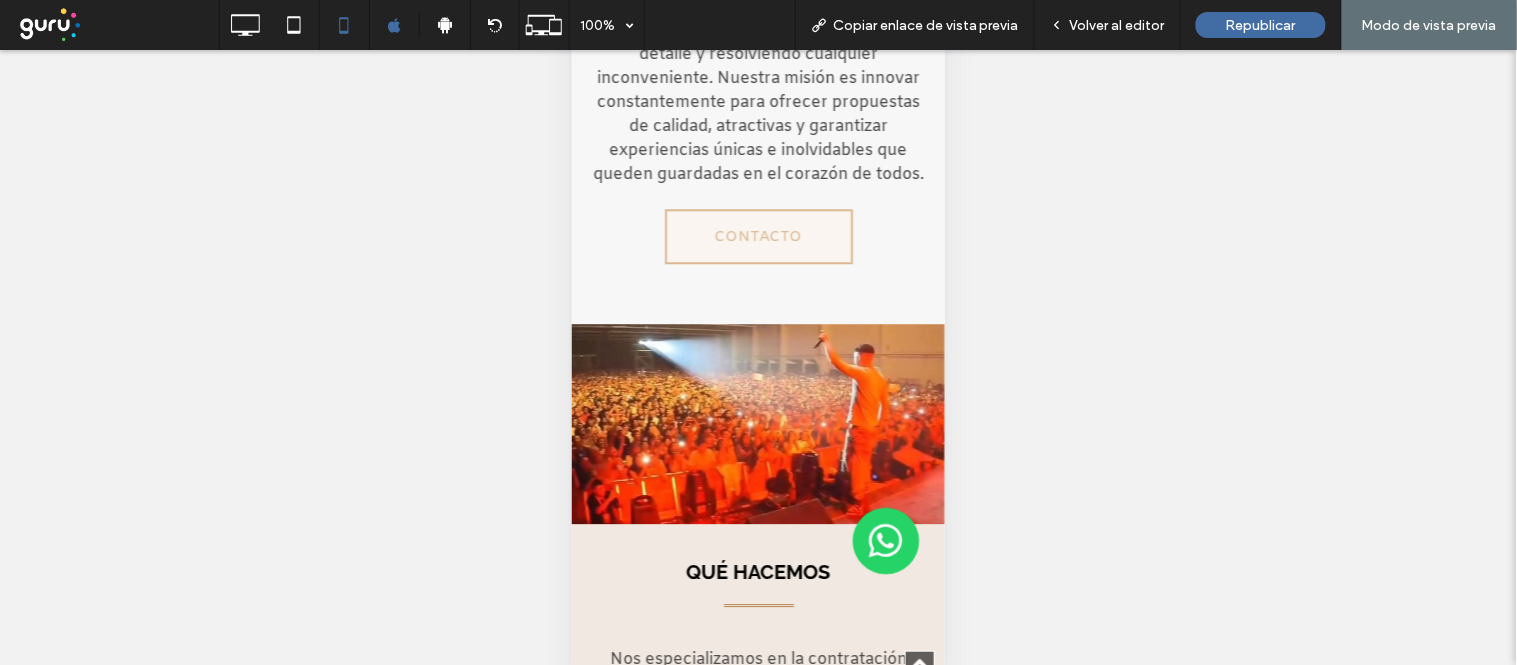 click on "CONTACTO" at bounding box center (757, 238) 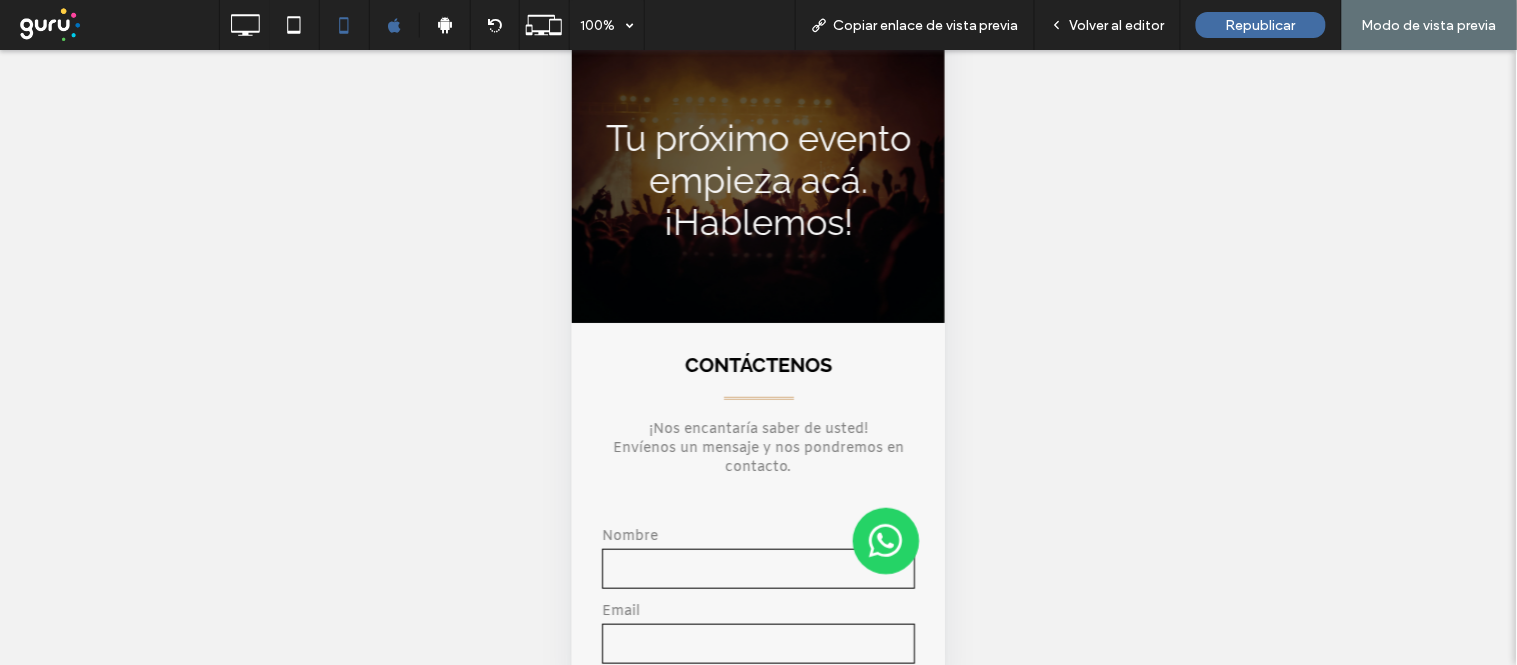 scroll, scrollTop: 0, scrollLeft: 0, axis: both 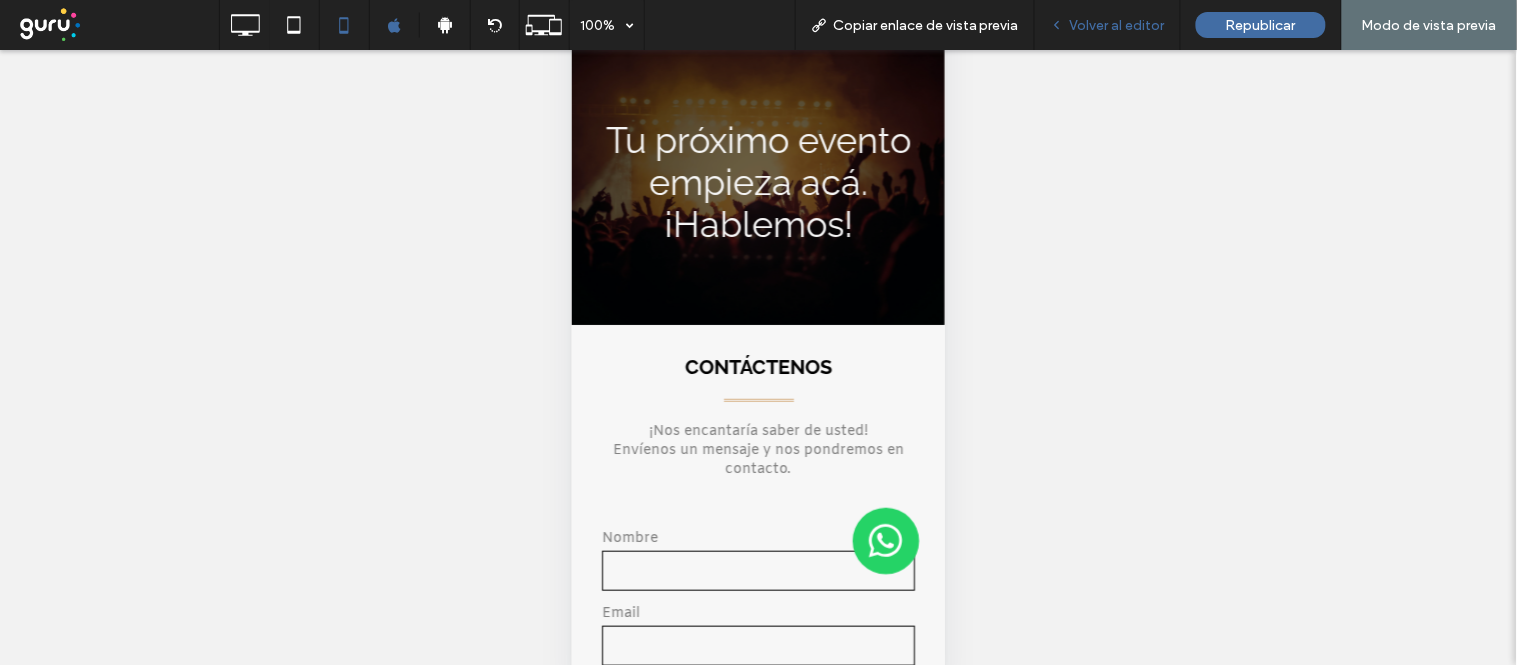 click on "Volver al editor" at bounding box center [1117, 25] 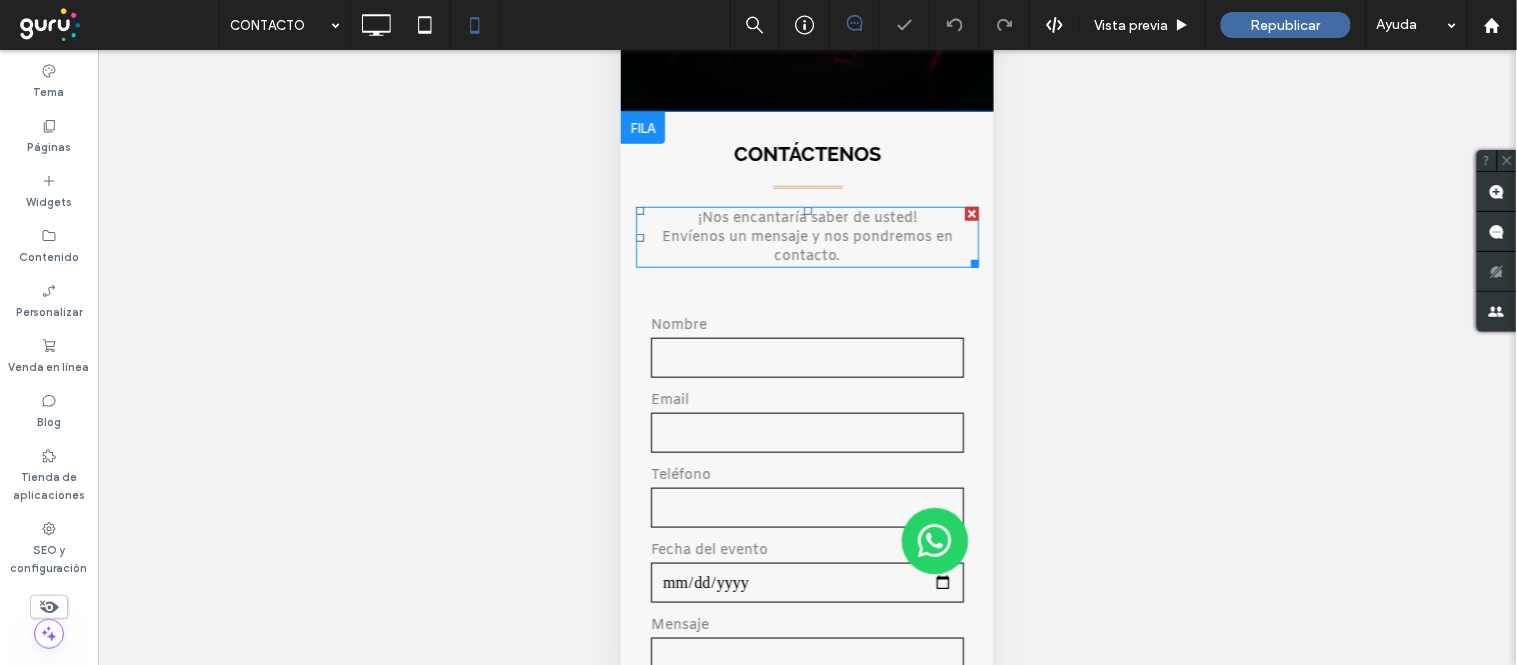 scroll, scrollTop: 222, scrollLeft: 0, axis: vertical 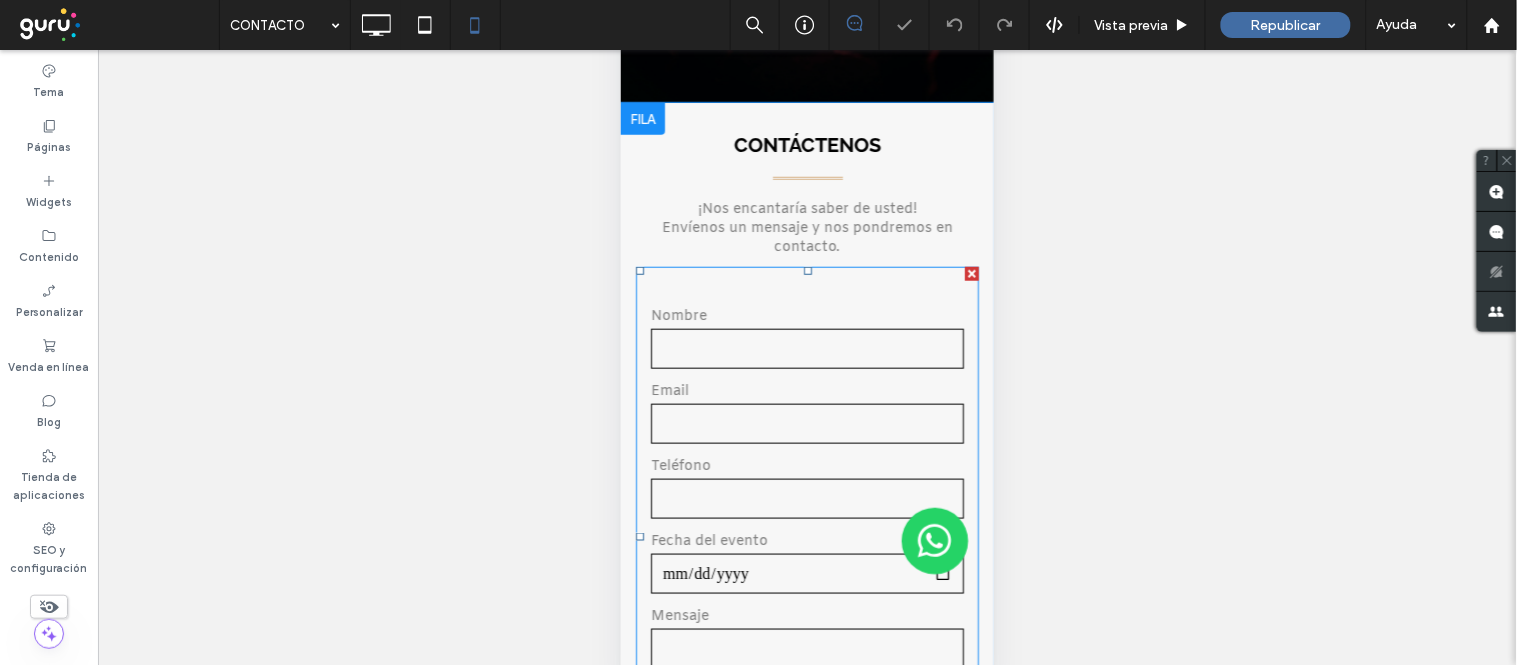 click on "Email" at bounding box center (806, 392) 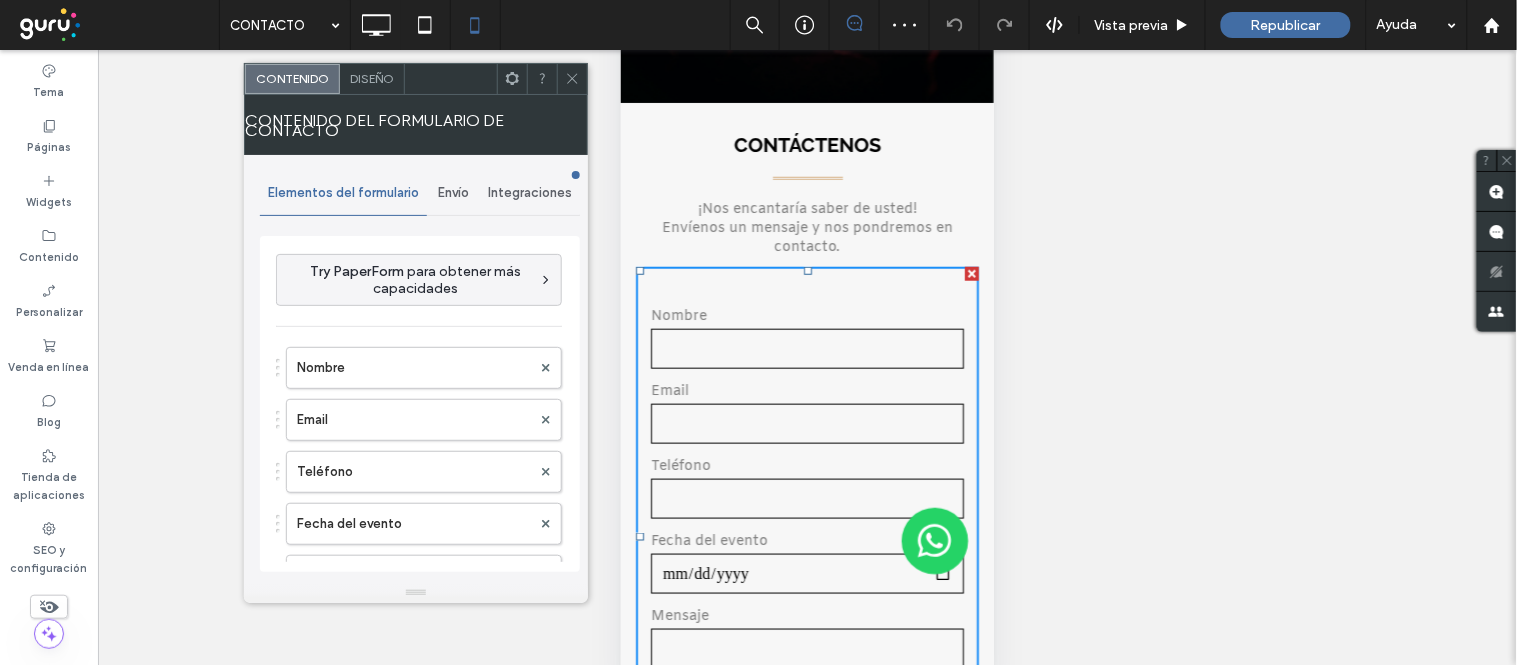 click on "Envío" at bounding box center [453, 193] 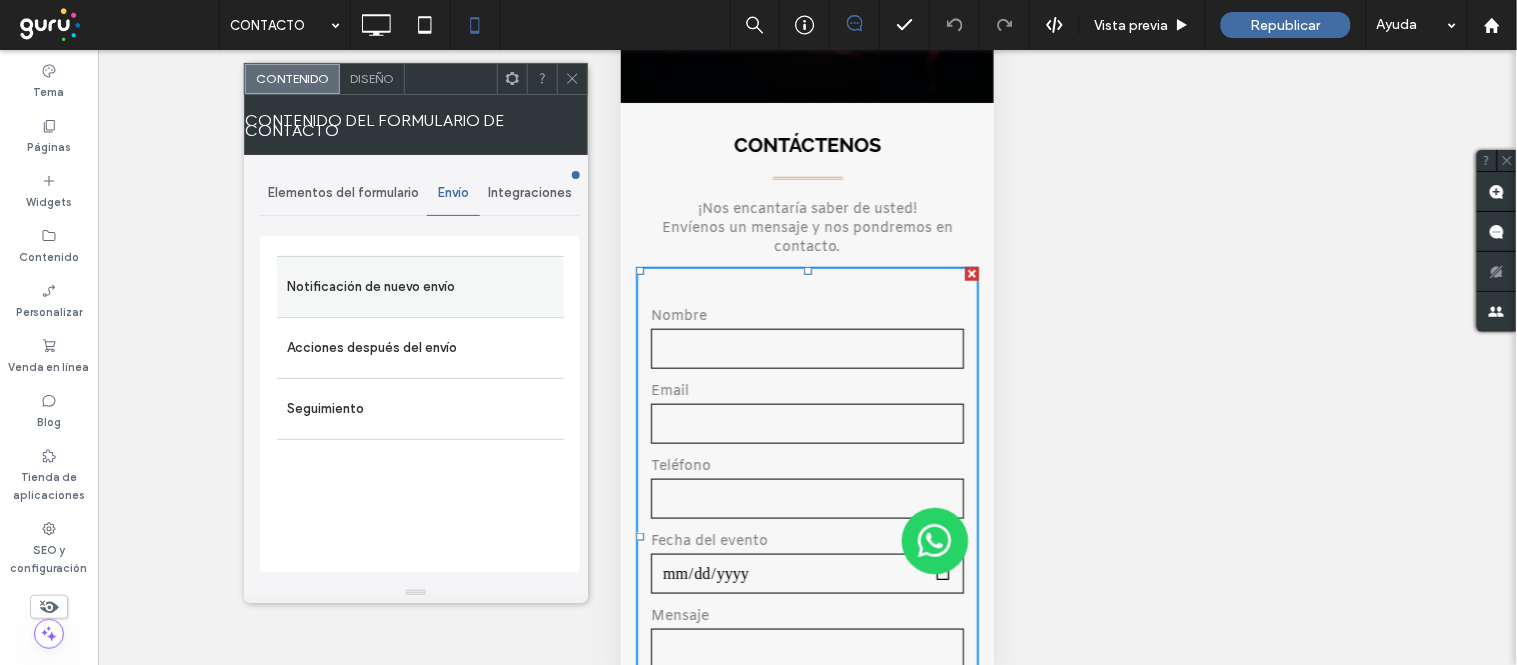 click on "Notificación de nuevo envío" at bounding box center (420, 287) 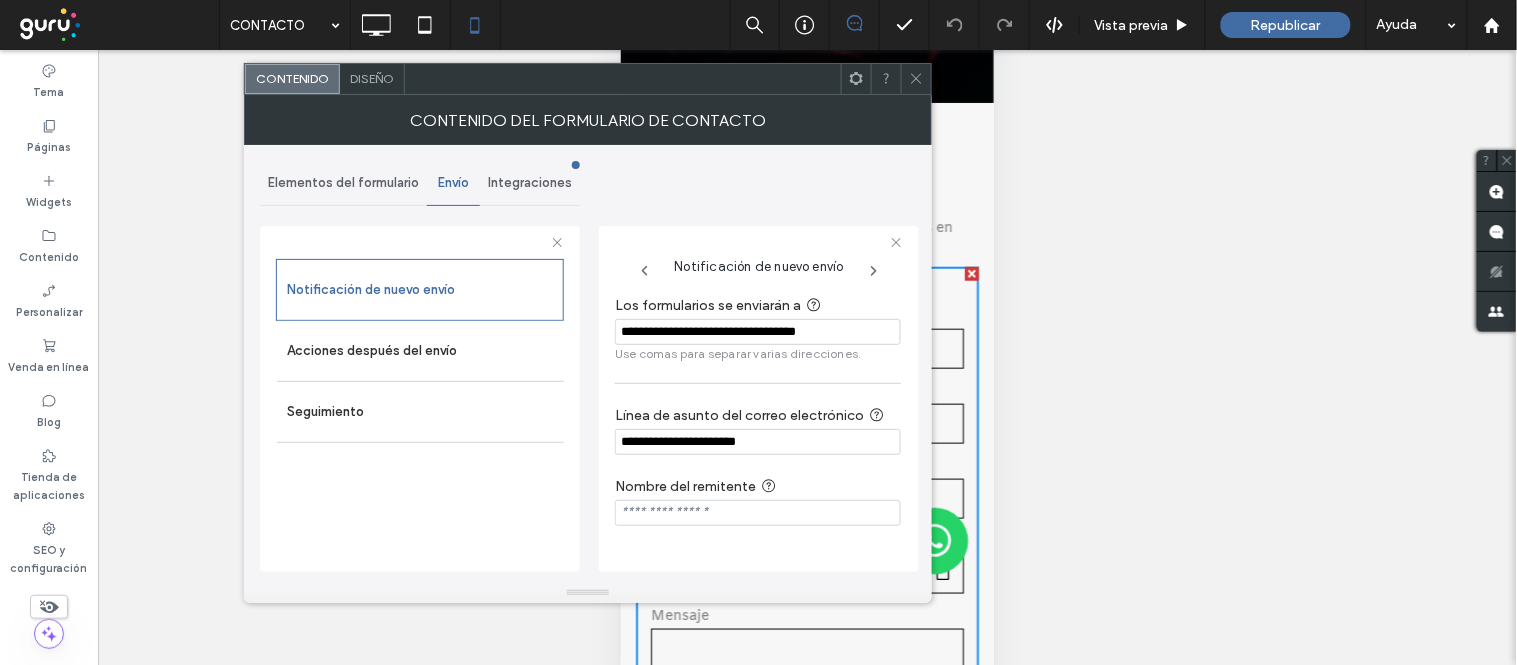 click 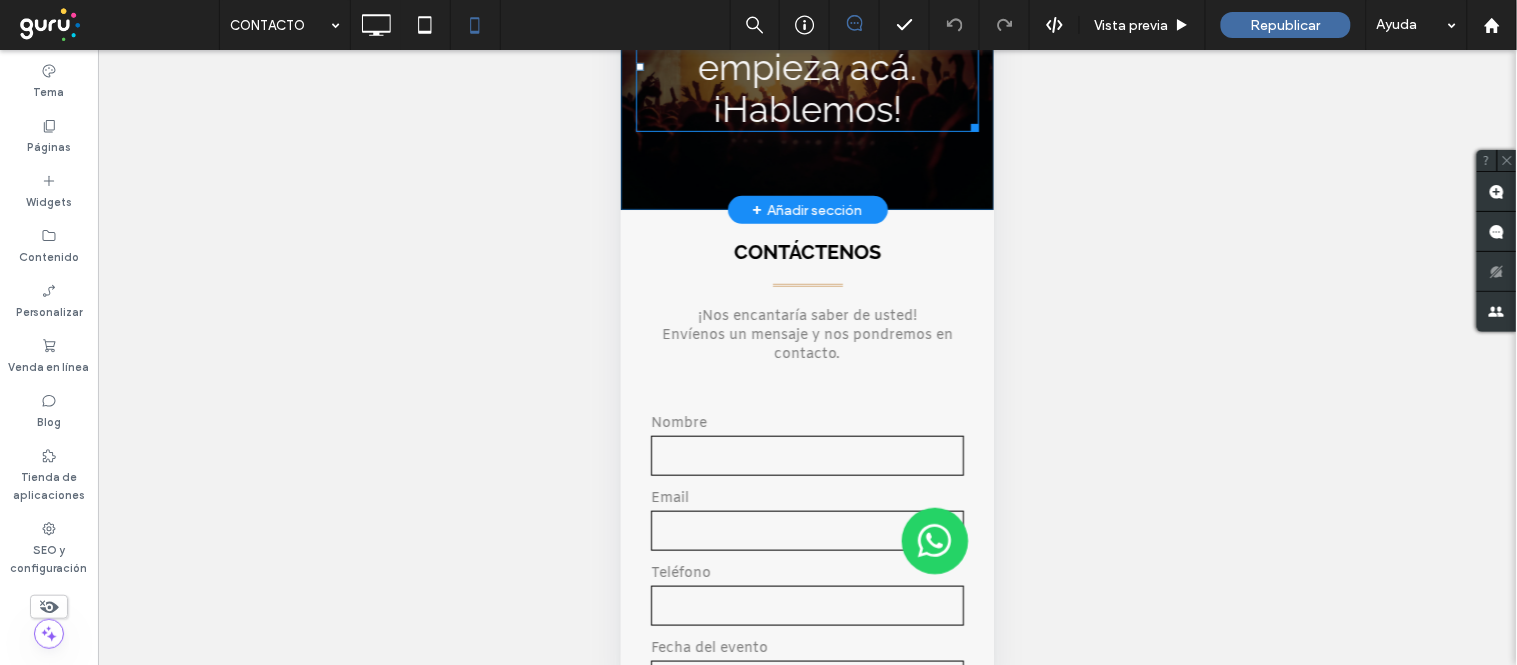scroll, scrollTop: 0, scrollLeft: 0, axis: both 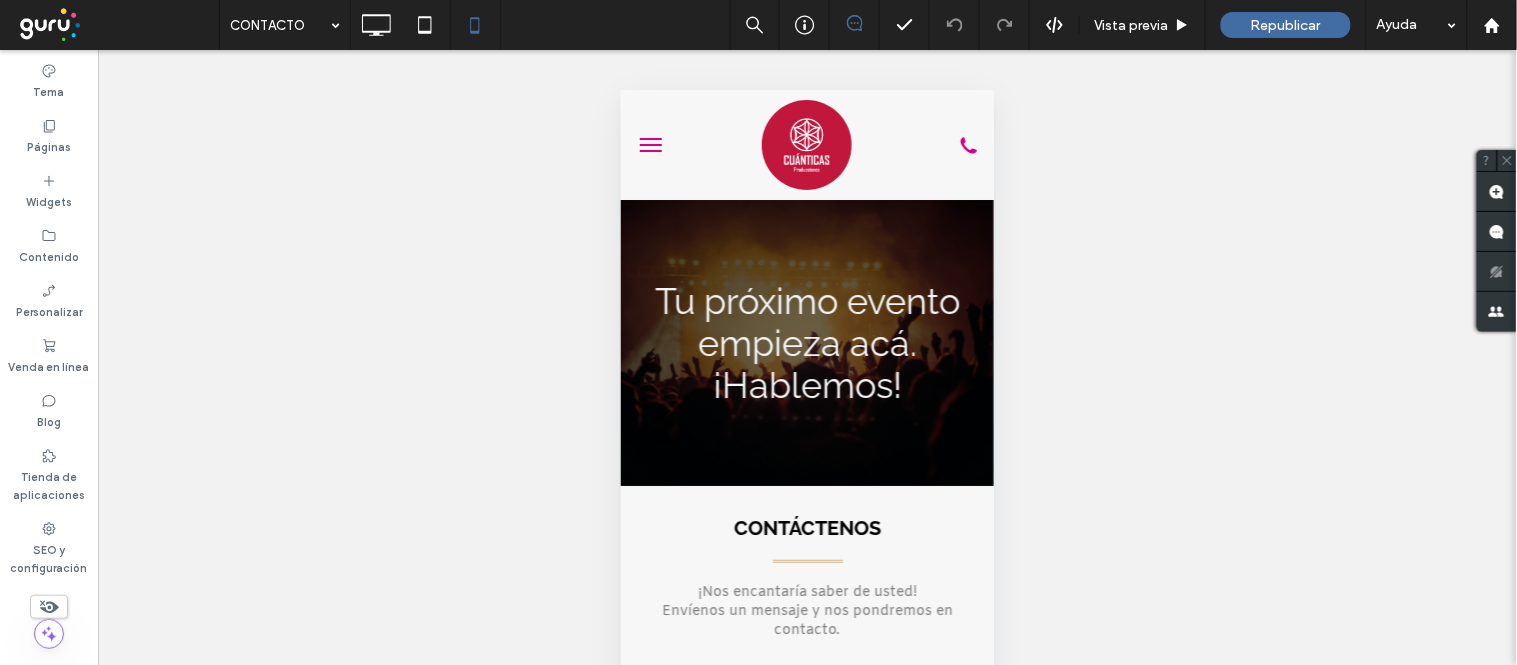 click at bounding box center [650, 144] 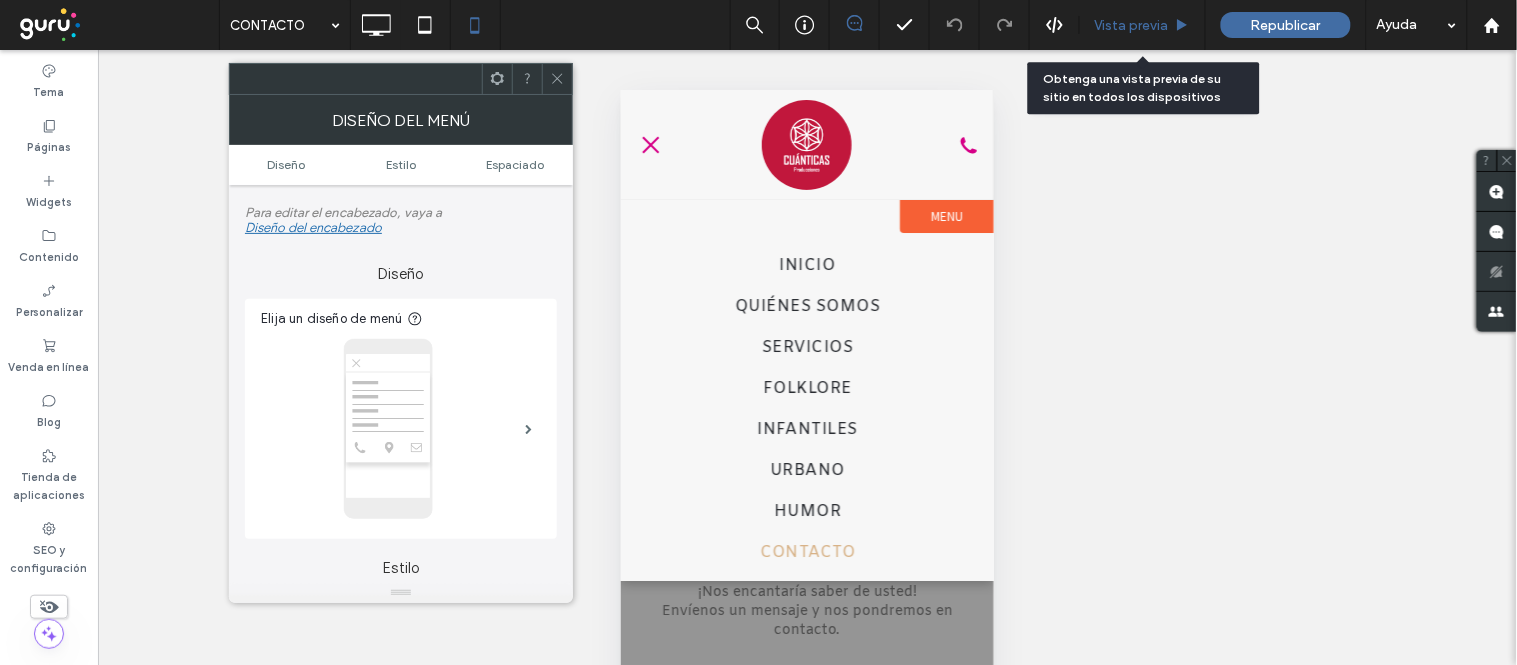 click on "Vista previa" at bounding box center [1132, 25] 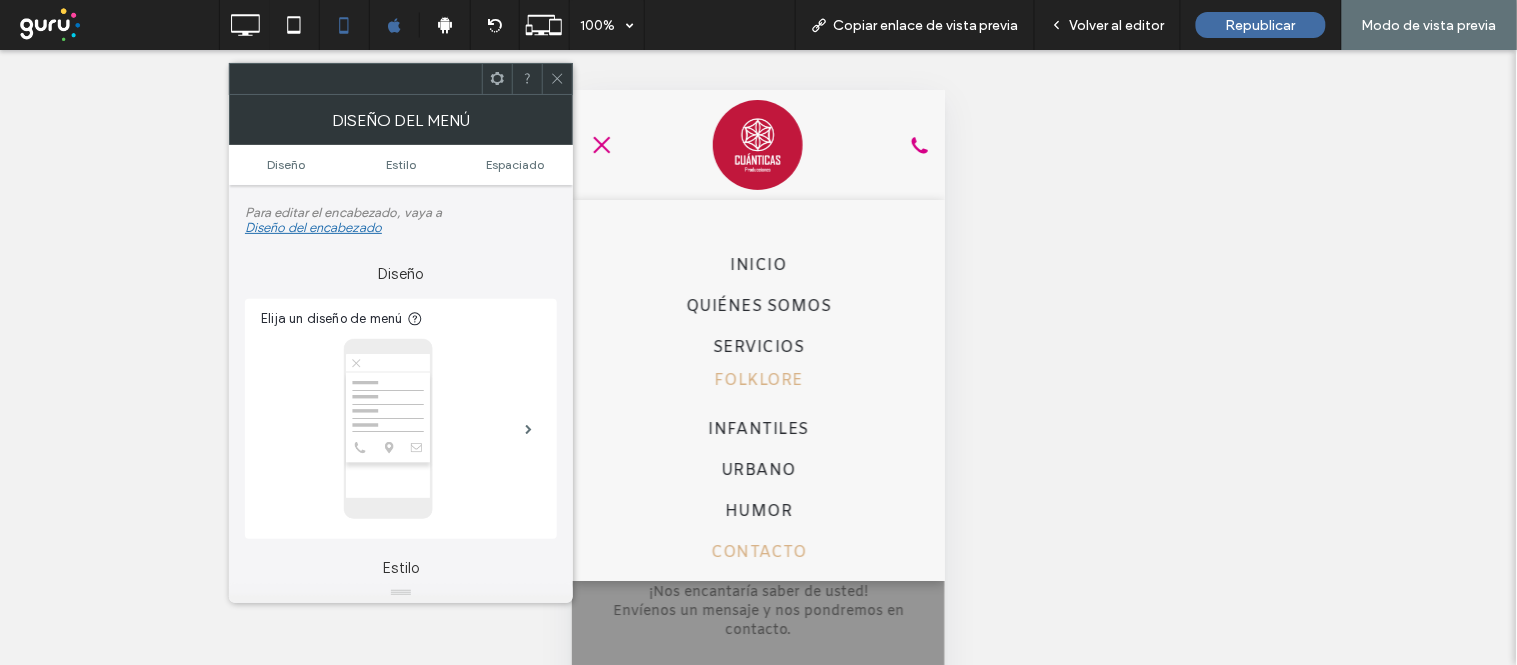 click on "FOLKLORE" at bounding box center (757, 379) 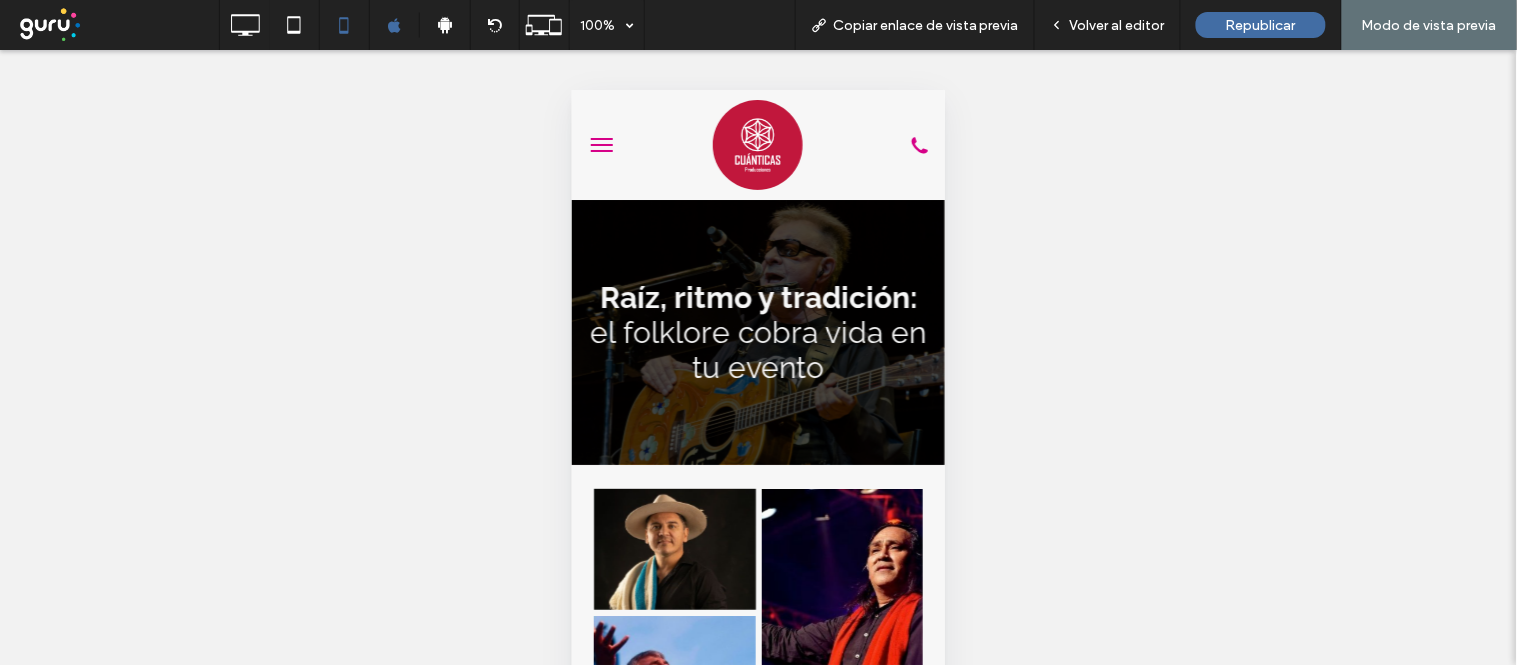 scroll, scrollTop: 0, scrollLeft: 0, axis: both 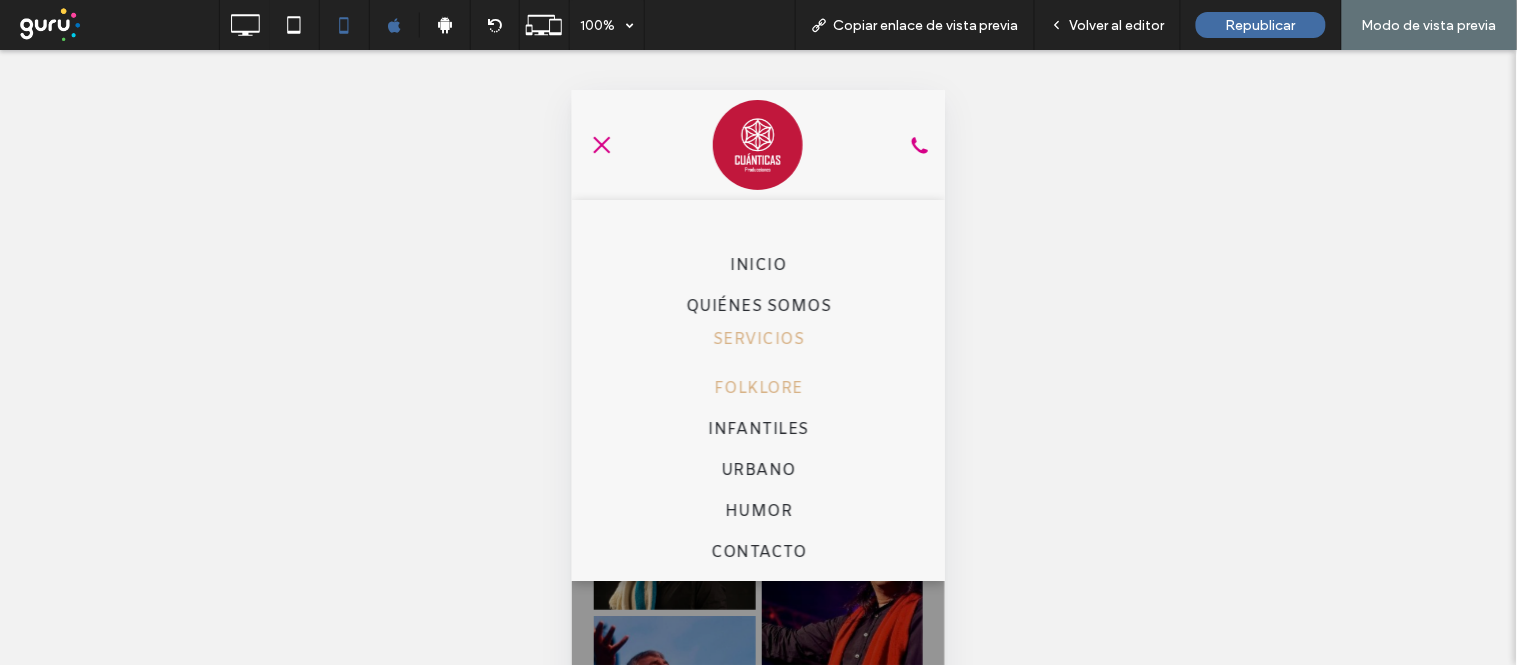 click on "SERVICIOS" at bounding box center (757, 338) 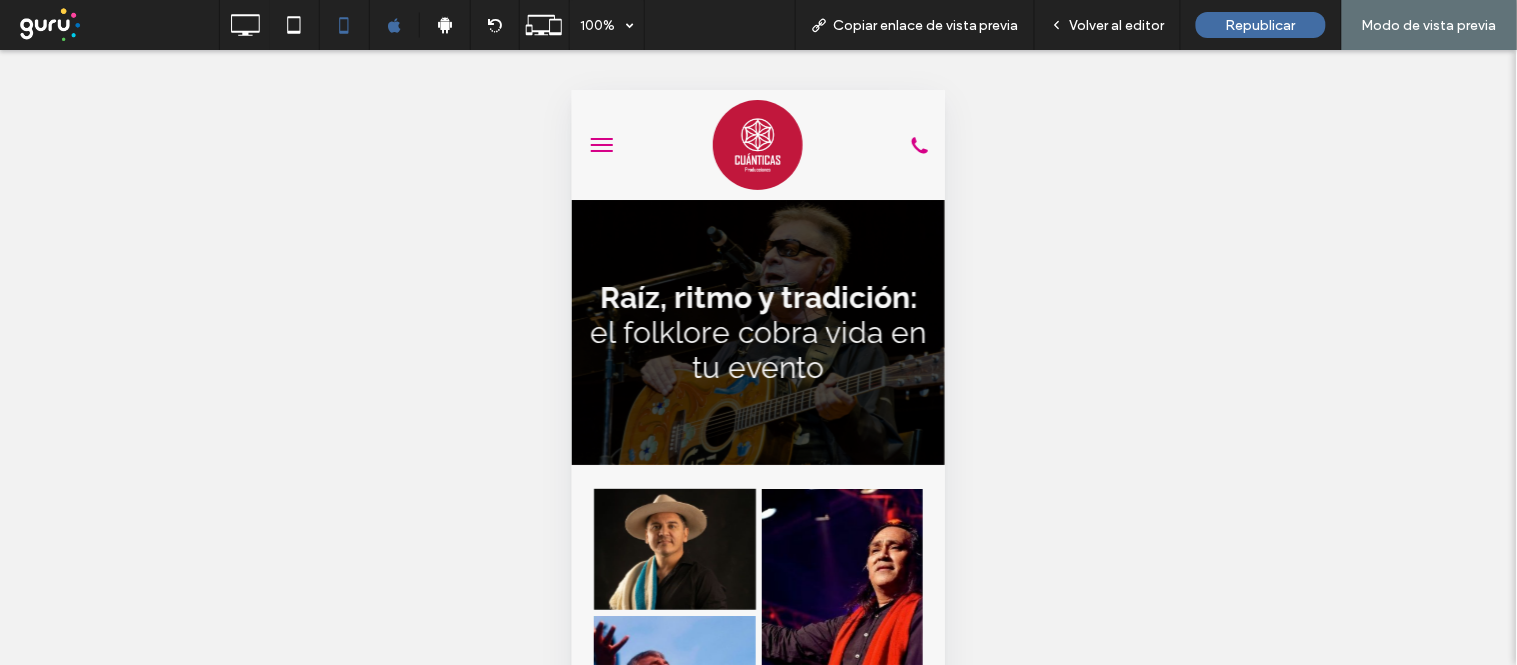 scroll, scrollTop: 40, scrollLeft: 0, axis: vertical 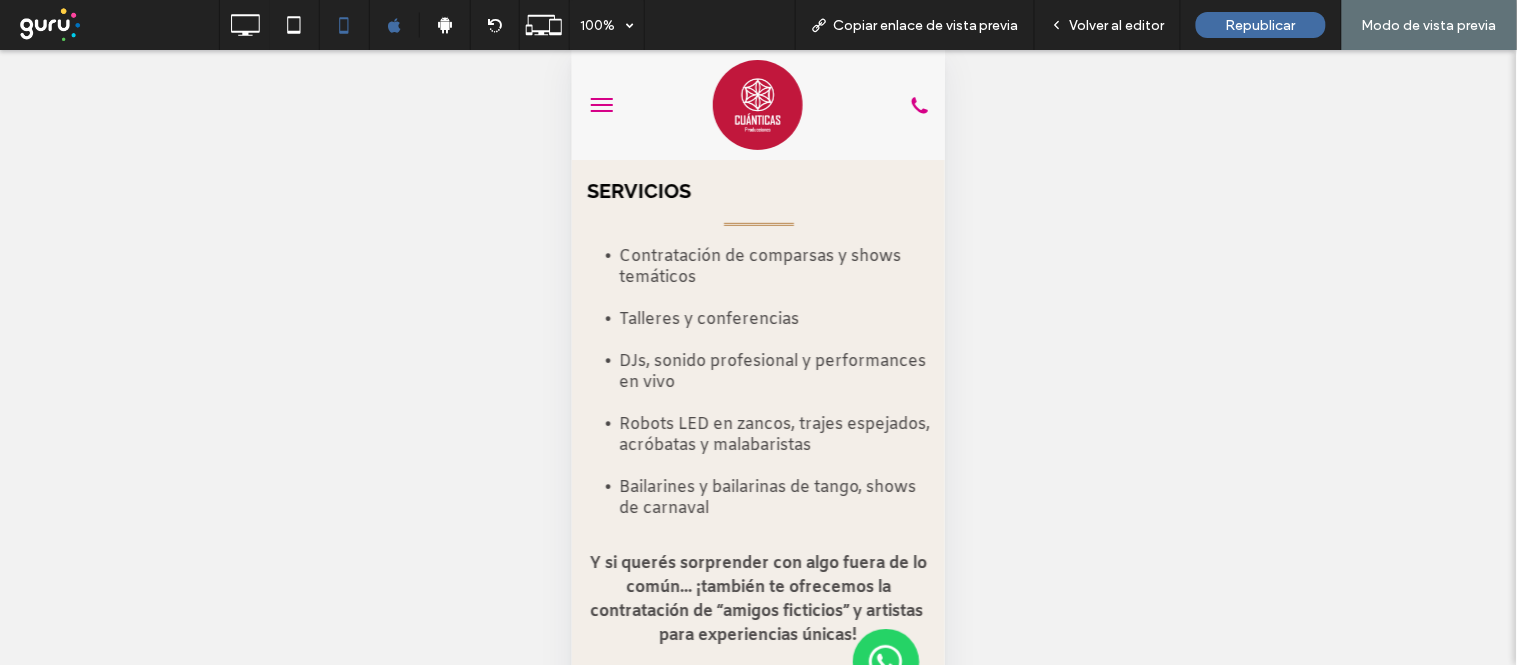 click at bounding box center (601, 104) 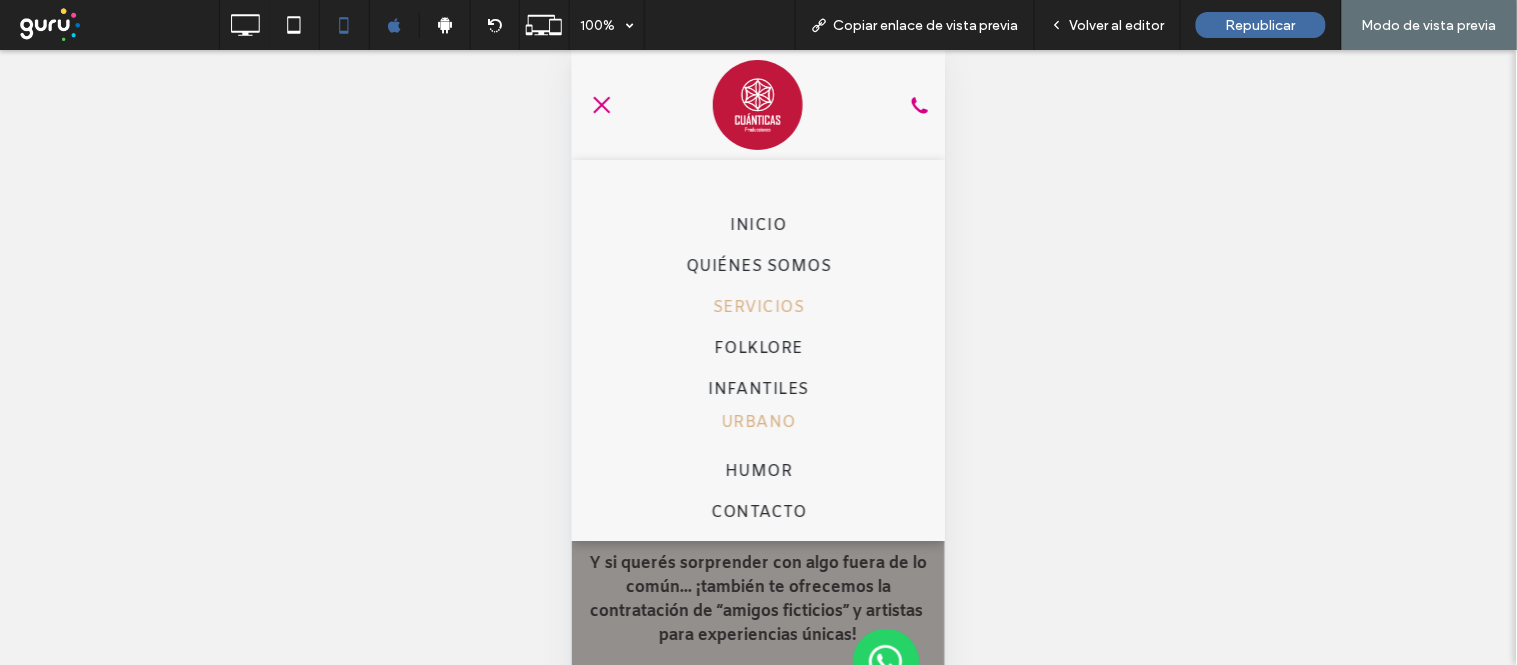 click on "URBANO" at bounding box center [757, 421] 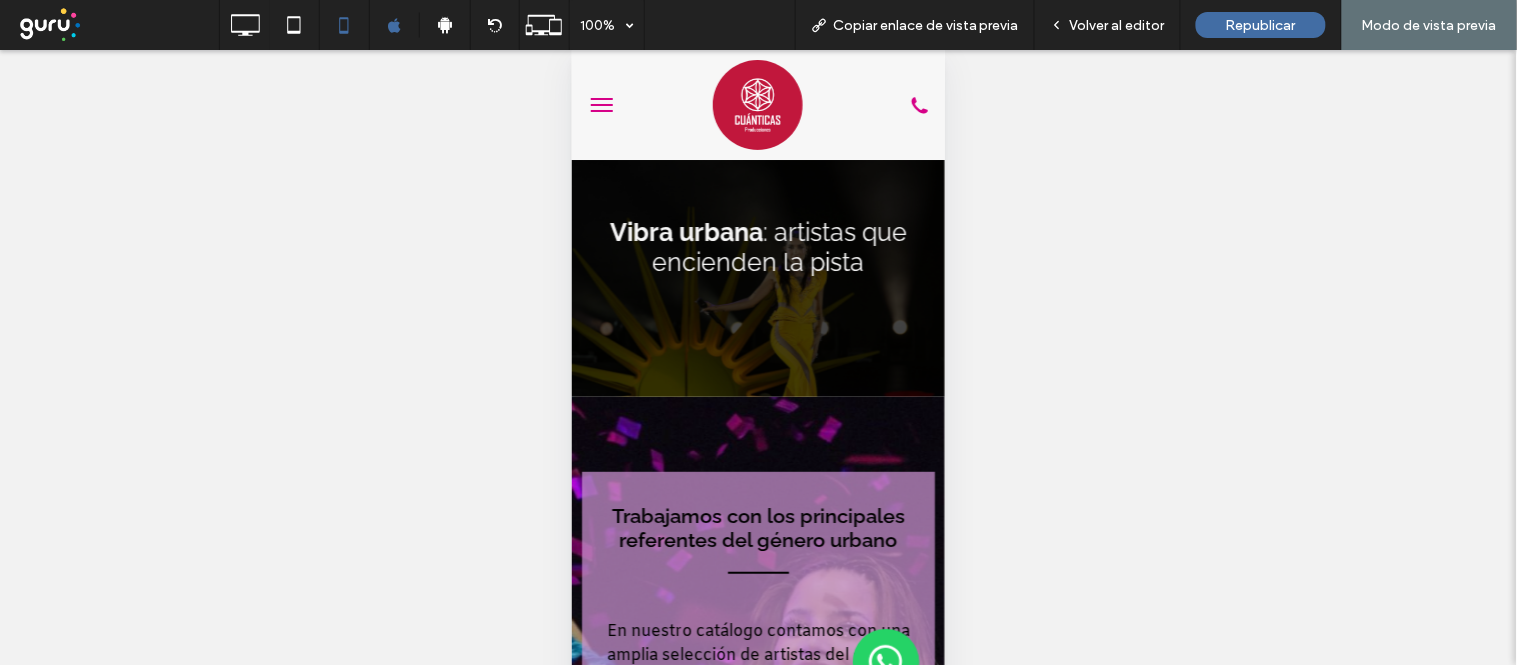 scroll, scrollTop: 0, scrollLeft: 0, axis: both 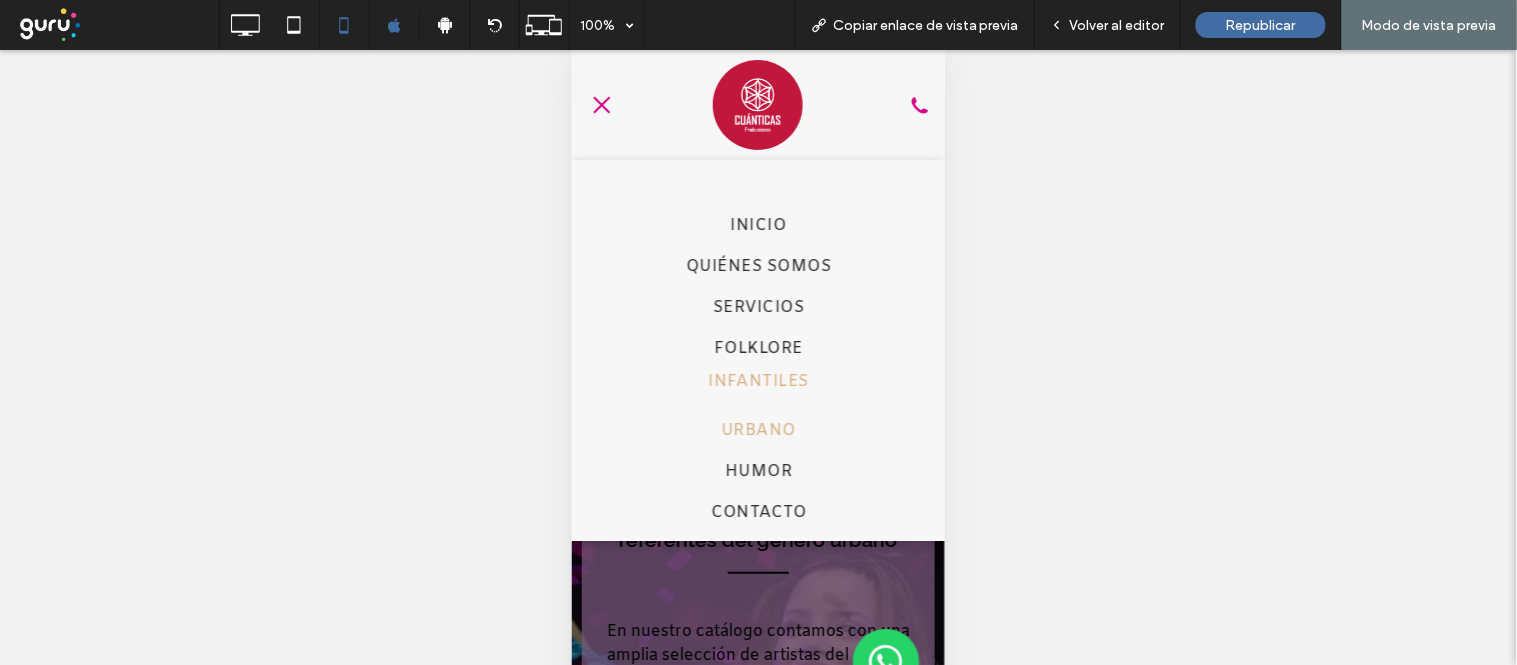 click on "INFANTILES" at bounding box center (757, 380) 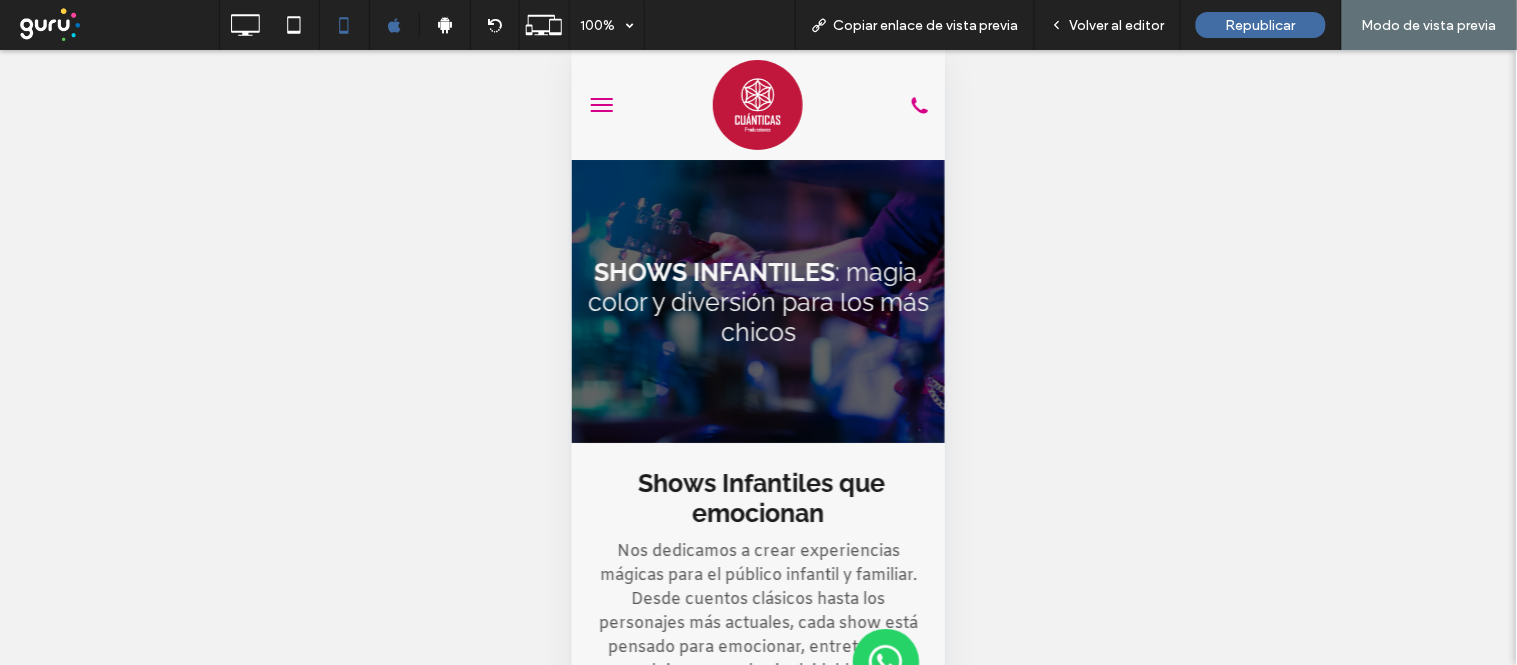 scroll, scrollTop: 0, scrollLeft: 0, axis: both 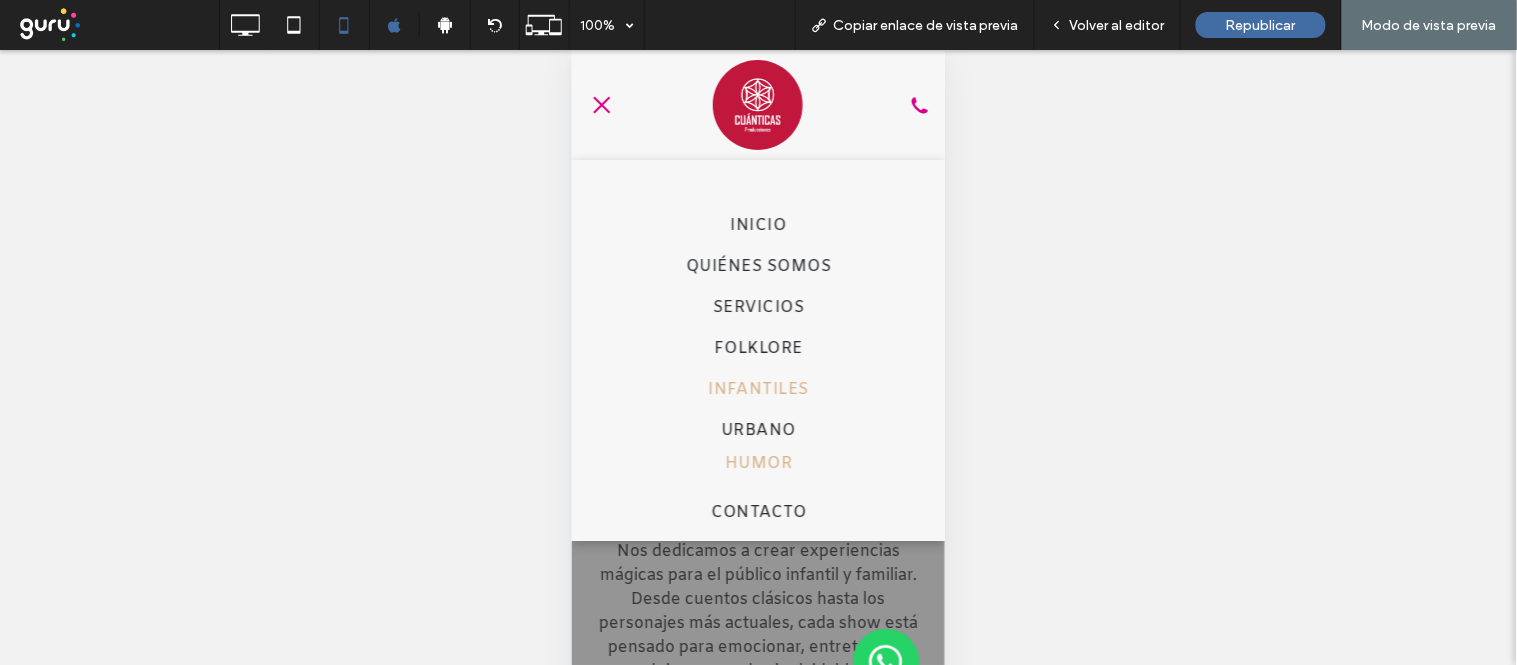 click on "HUMOR" at bounding box center [757, 462] 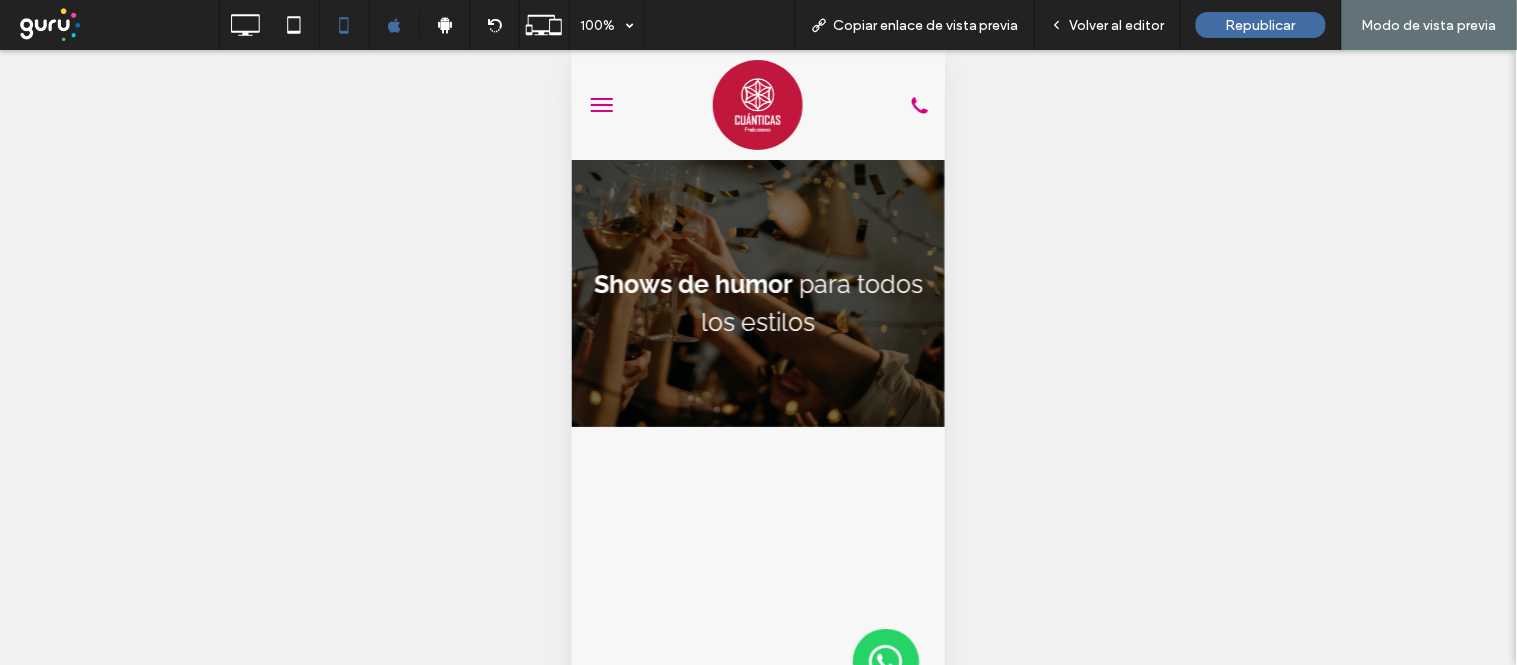 scroll, scrollTop: 0, scrollLeft: 0, axis: both 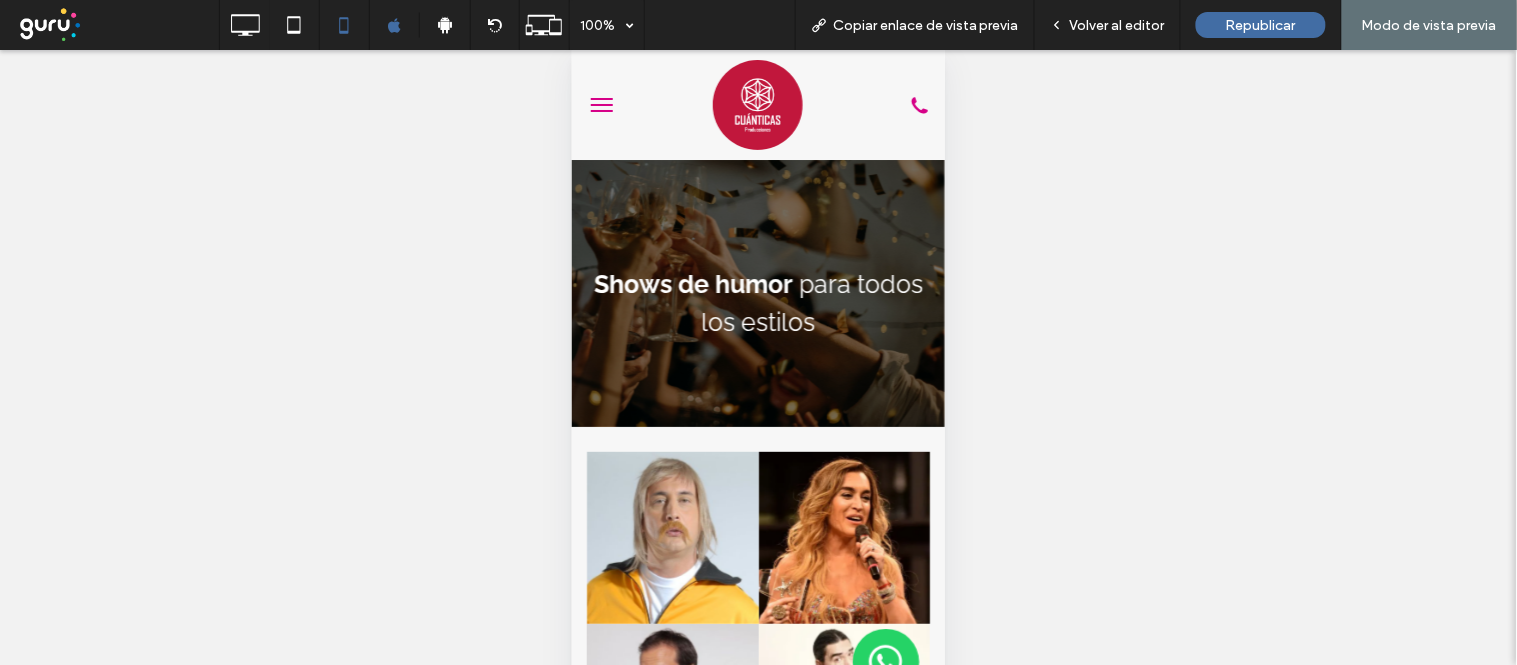 click at bounding box center (601, 104) 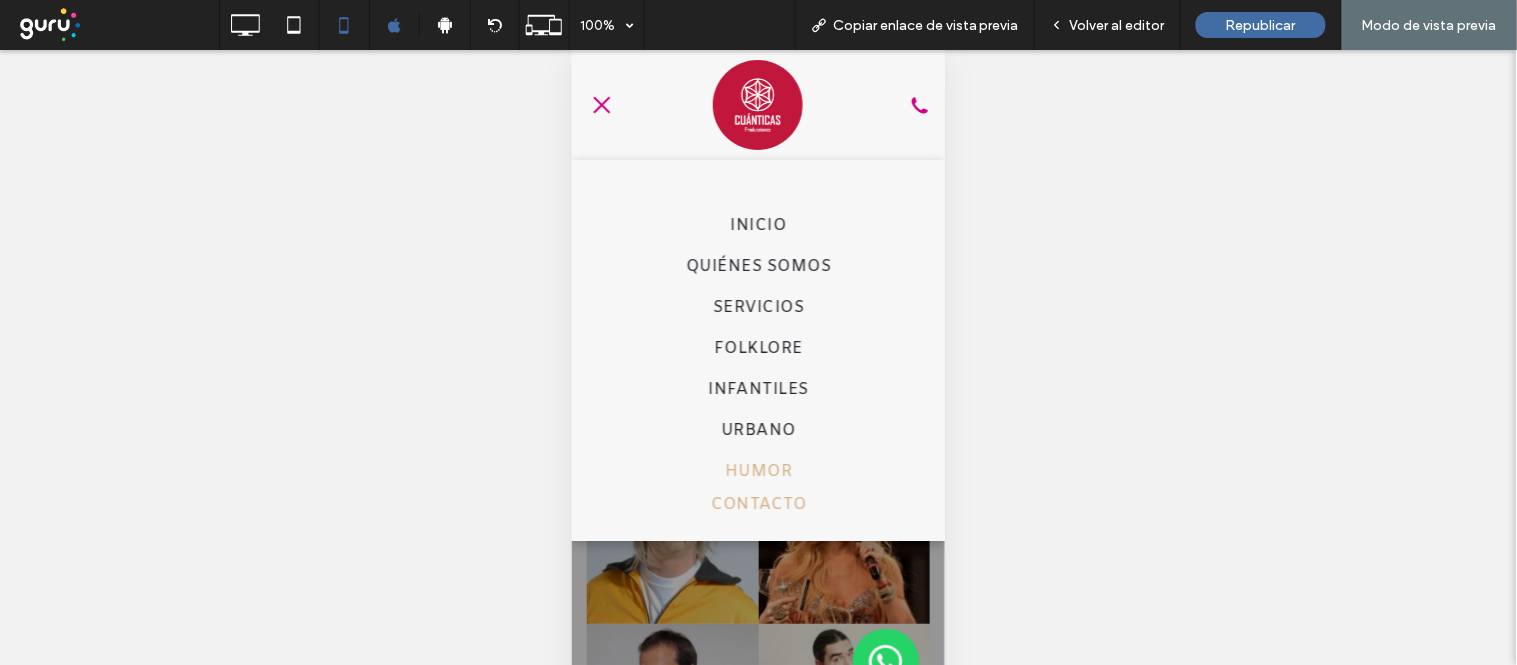 click on "CONTACTO" at bounding box center [758, 503] 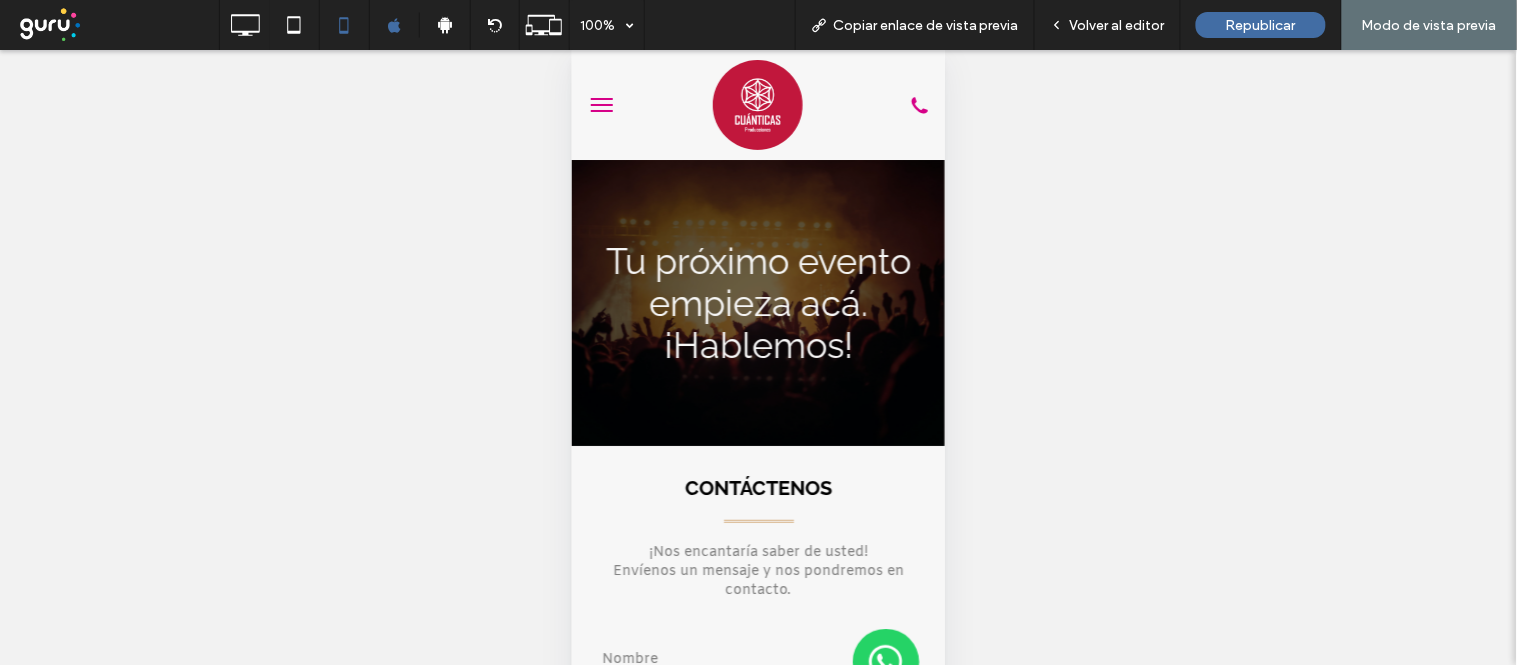 scroll, scrollTop: 0, scrollLeft: 0, axis: both 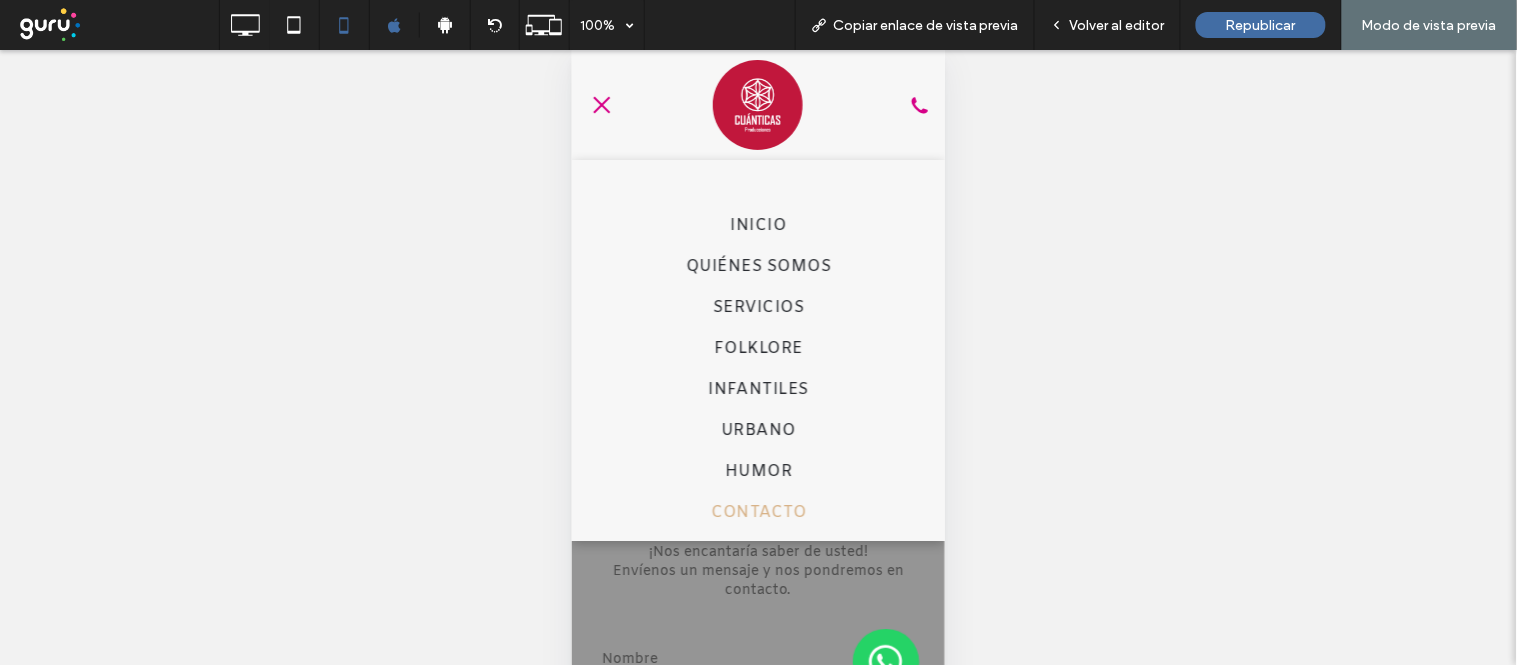 click at bounding box center [757, 104] 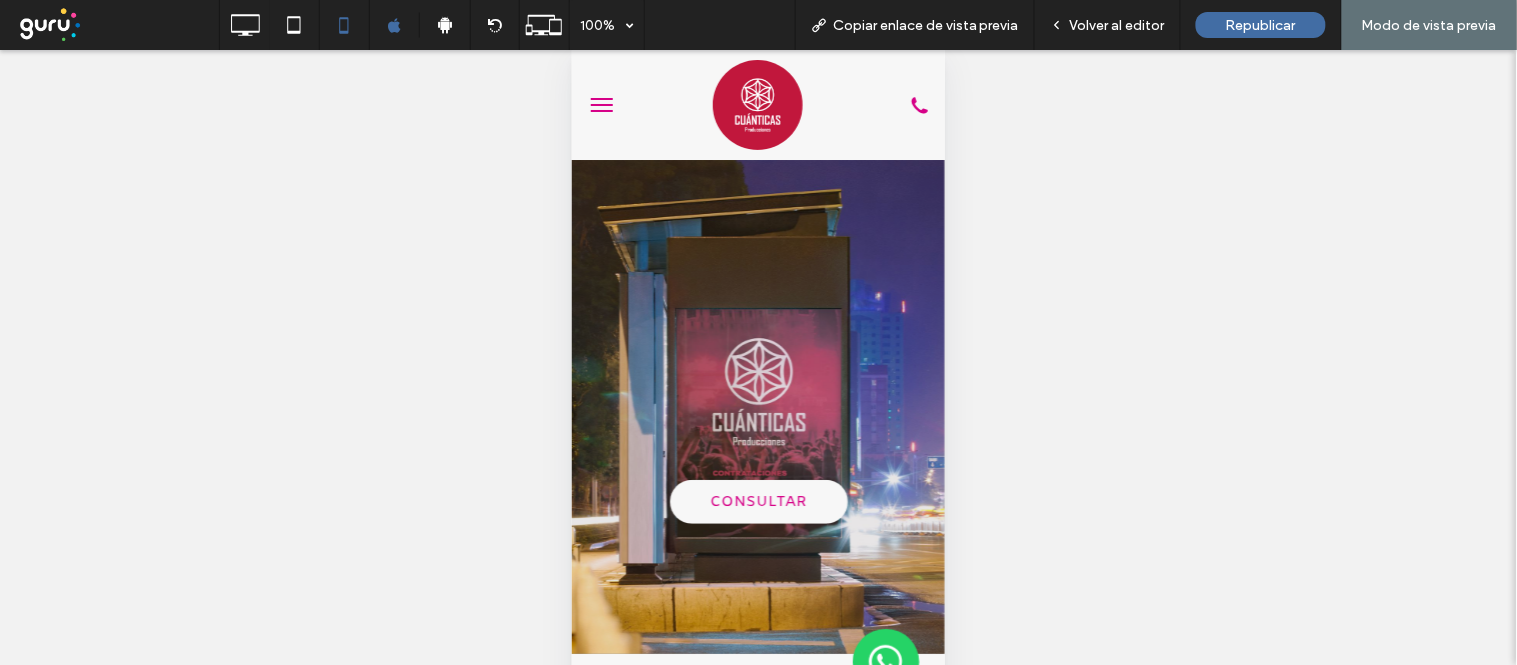 scroll, scrollTop: 0, scrollLeft: 0, axis: both 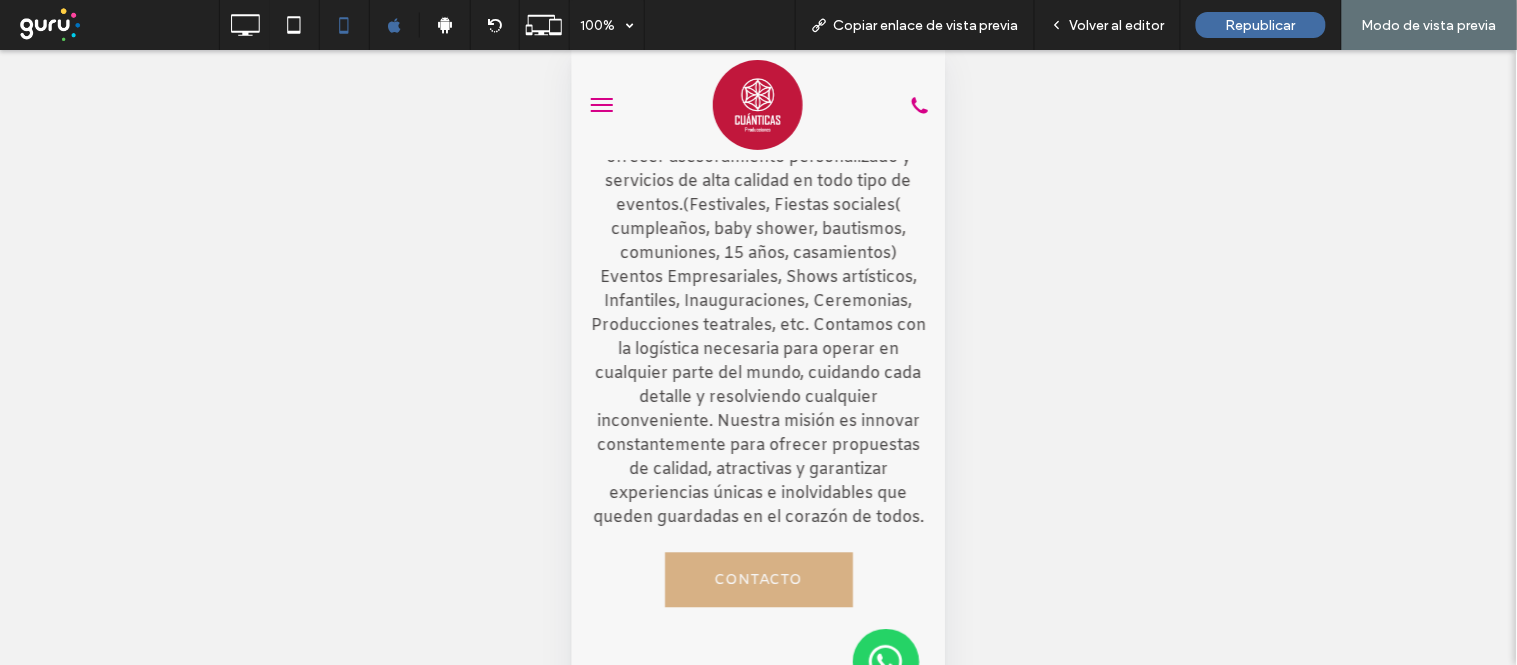 click at bounding box center [757, 104] 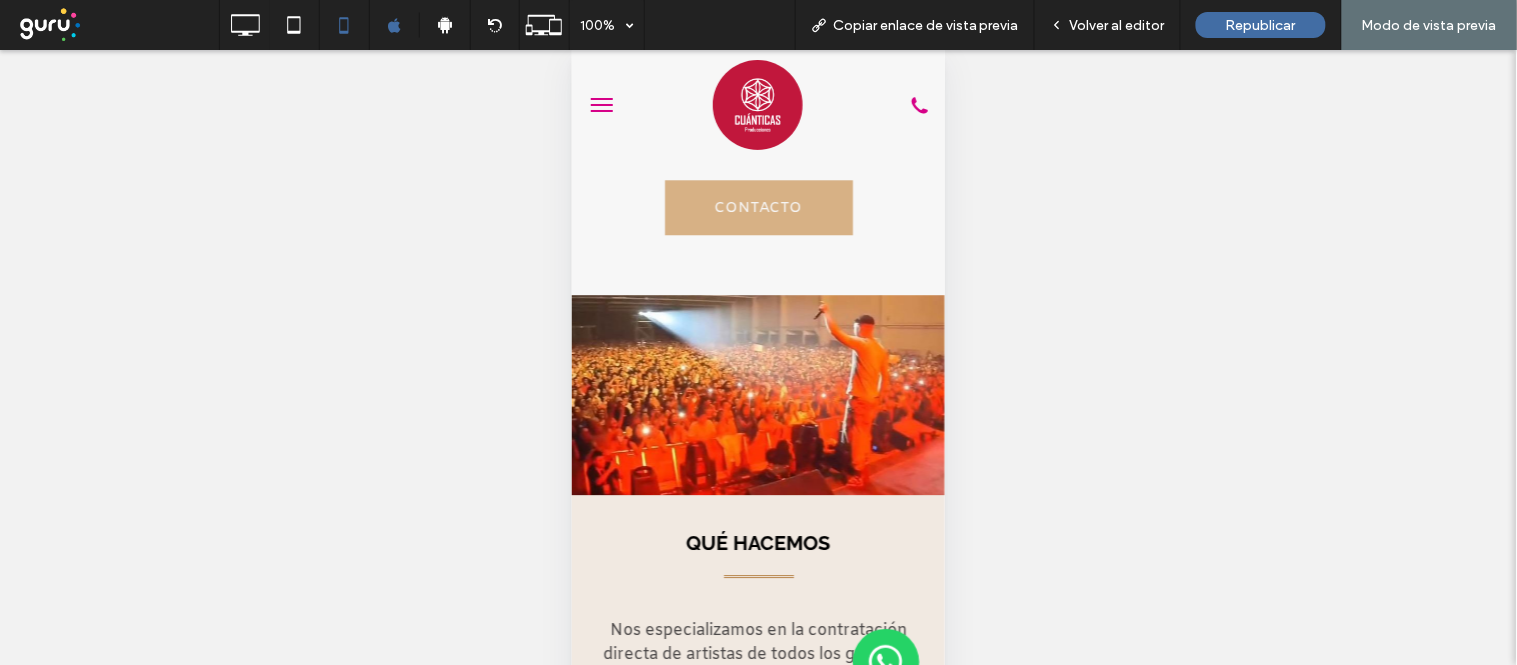 scroll, scrollTop: 1444, scrollLeft: 0, axis: vertical 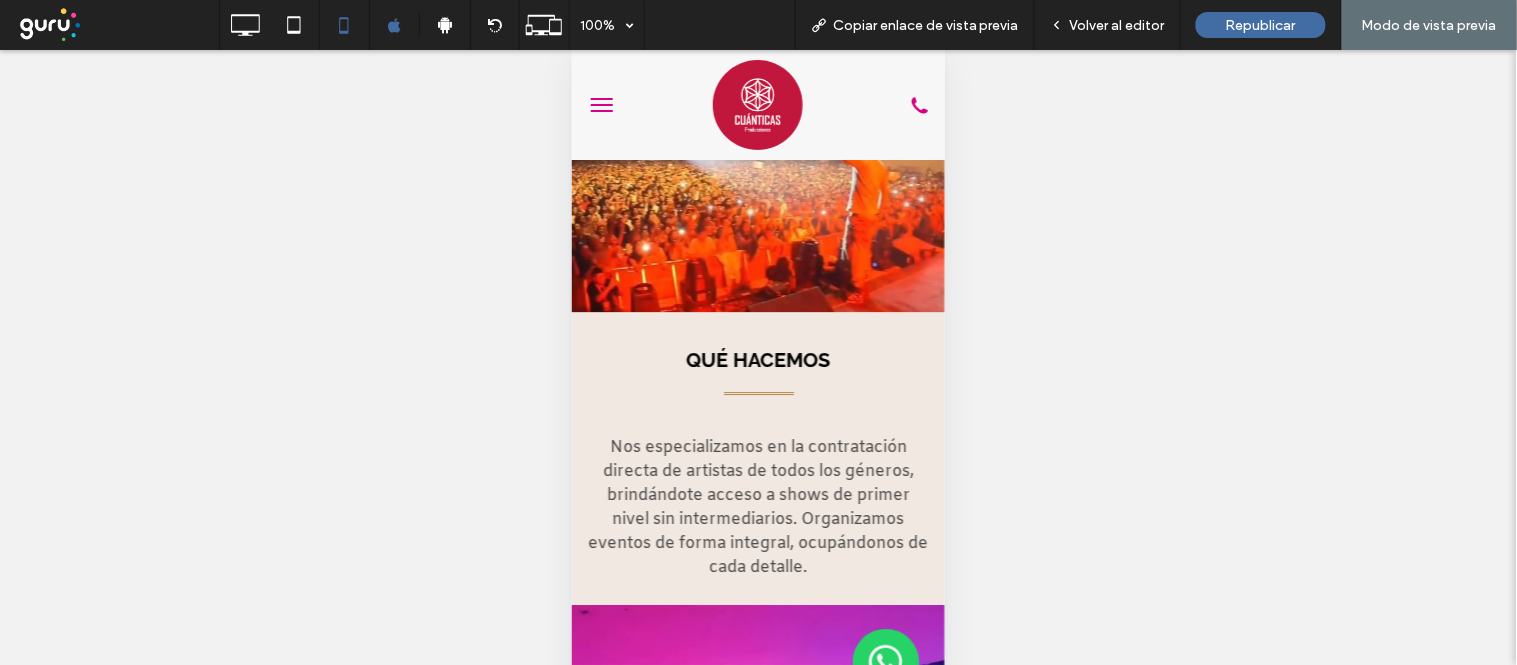 click at bounding box center (601, 104) 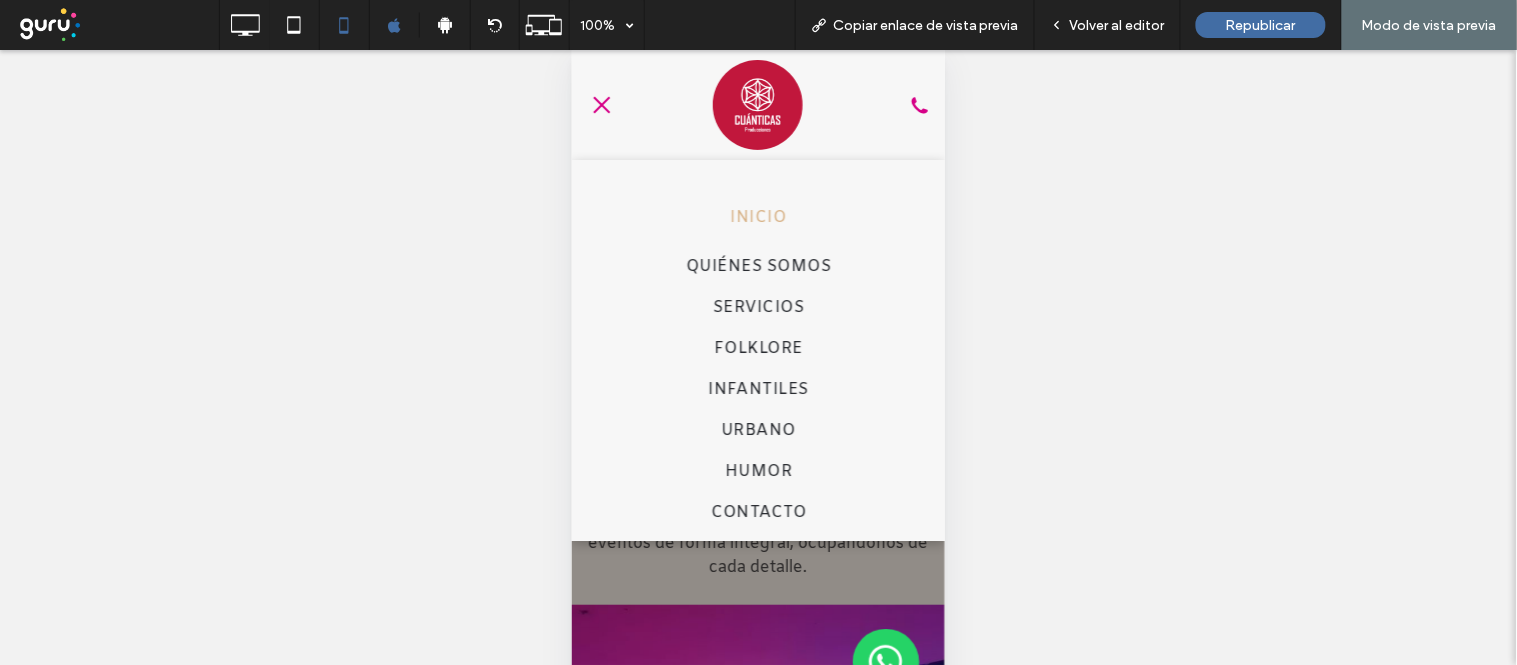 click on "INICIO" at bounding box center (758, 216) 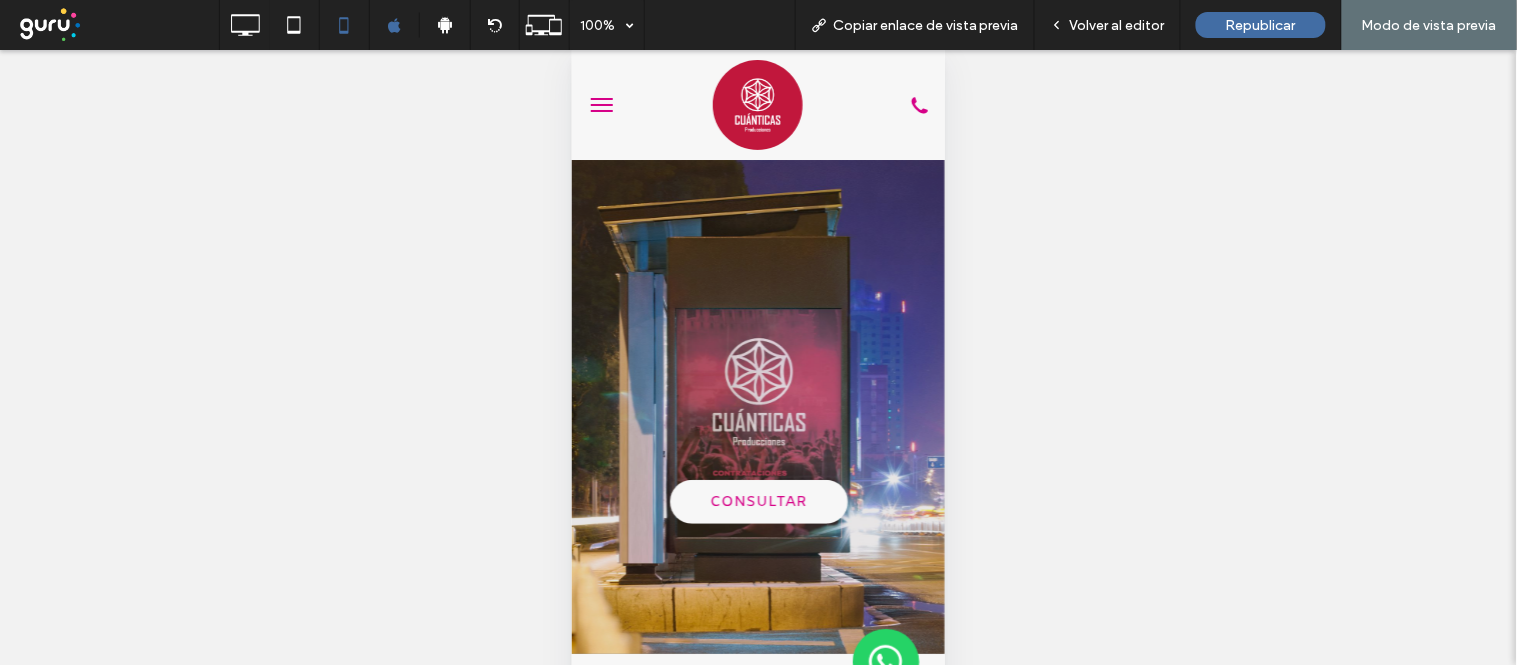 scroll, scrollTop: 0, scrollLeft: 0, axis: both 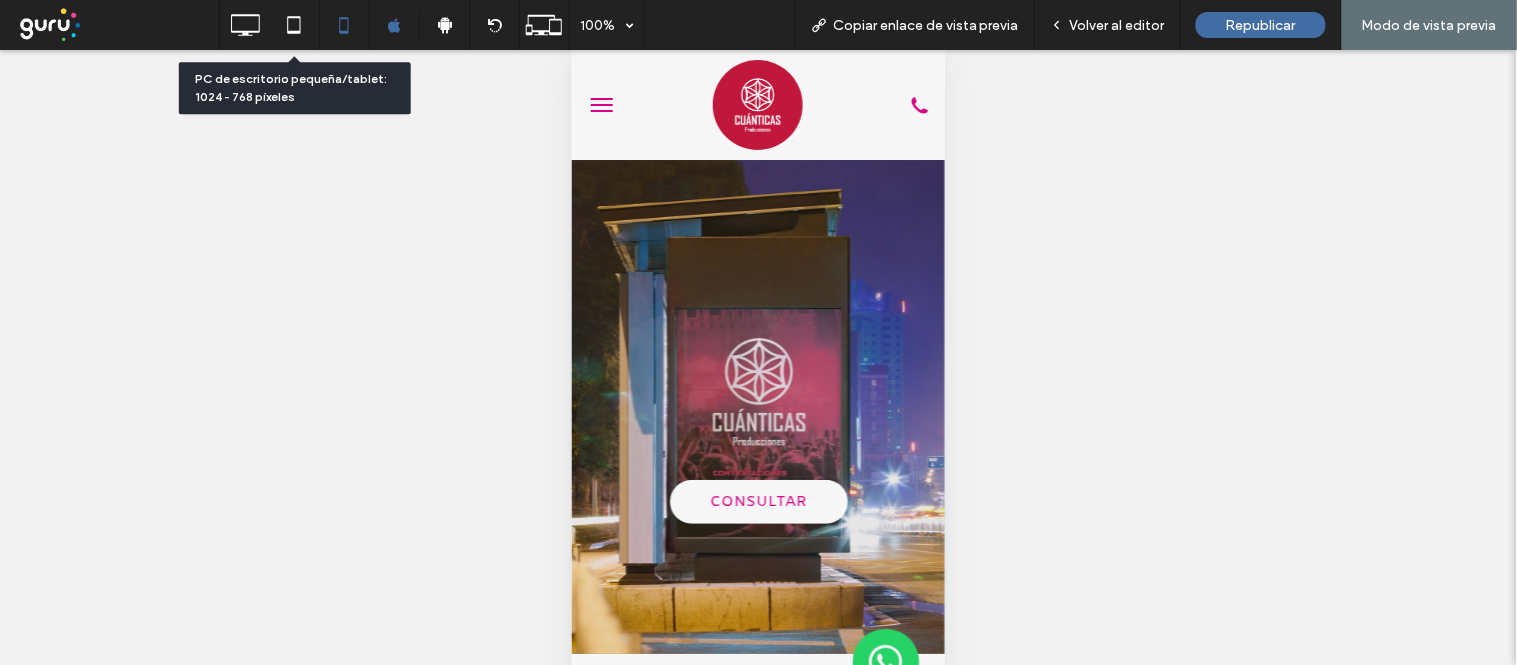 click 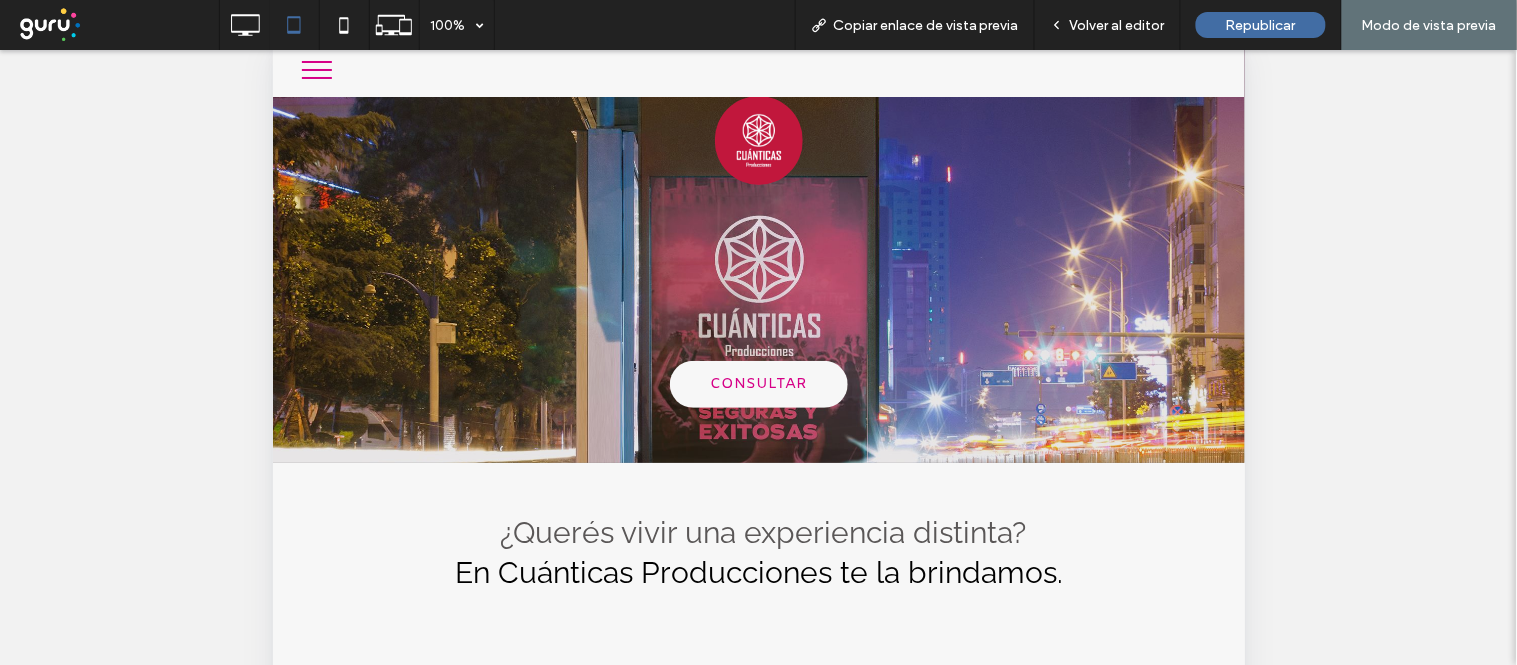 scroll, scrollTop: 0, scrollLeft: 0, axis: both 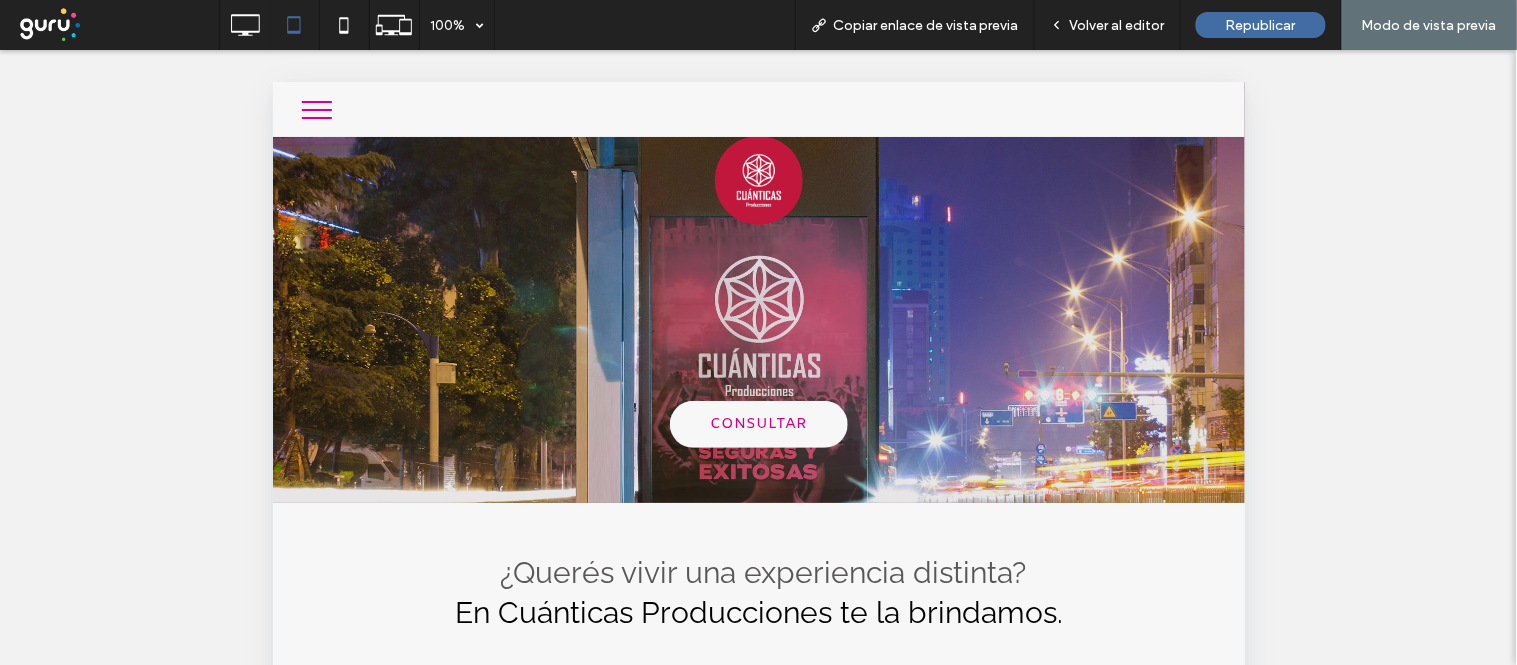 click at bounding box center [316, 117] 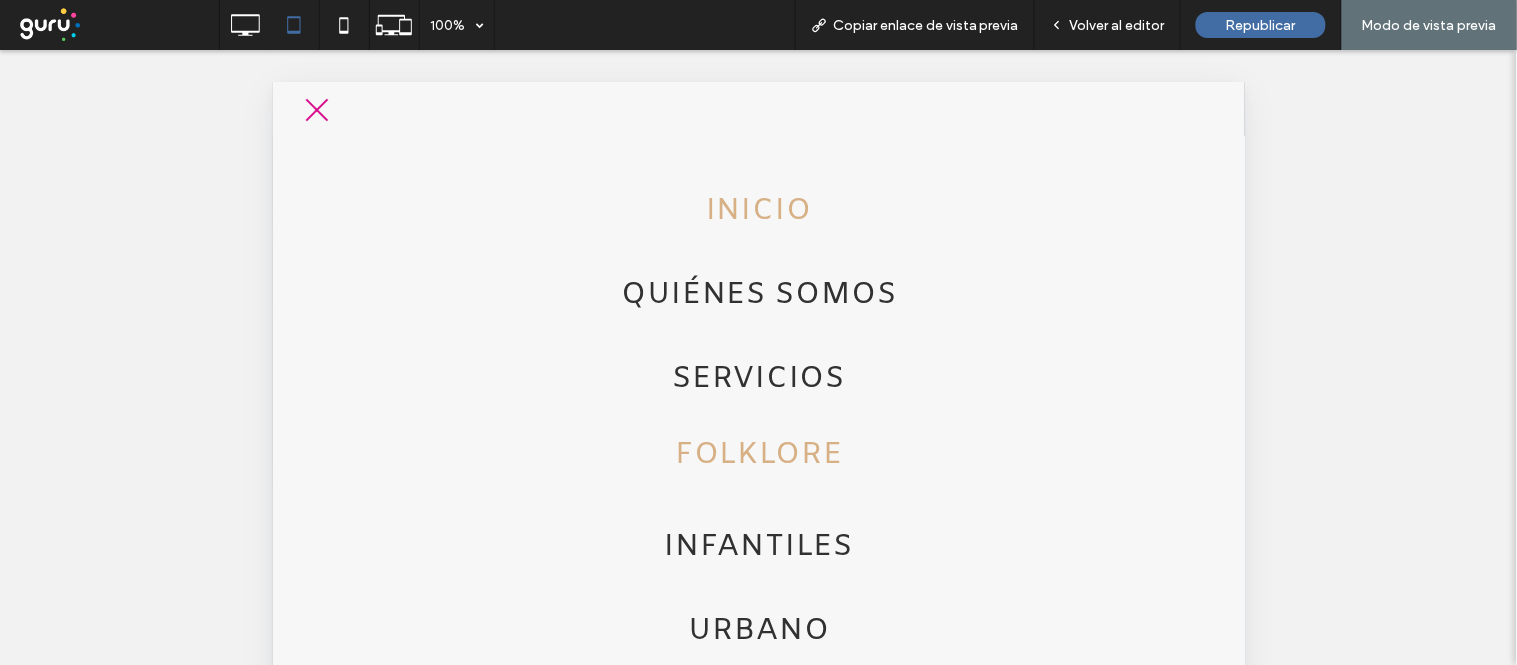 scroll, scrollTop: 90, scrollLeft: 0, axis: vertical 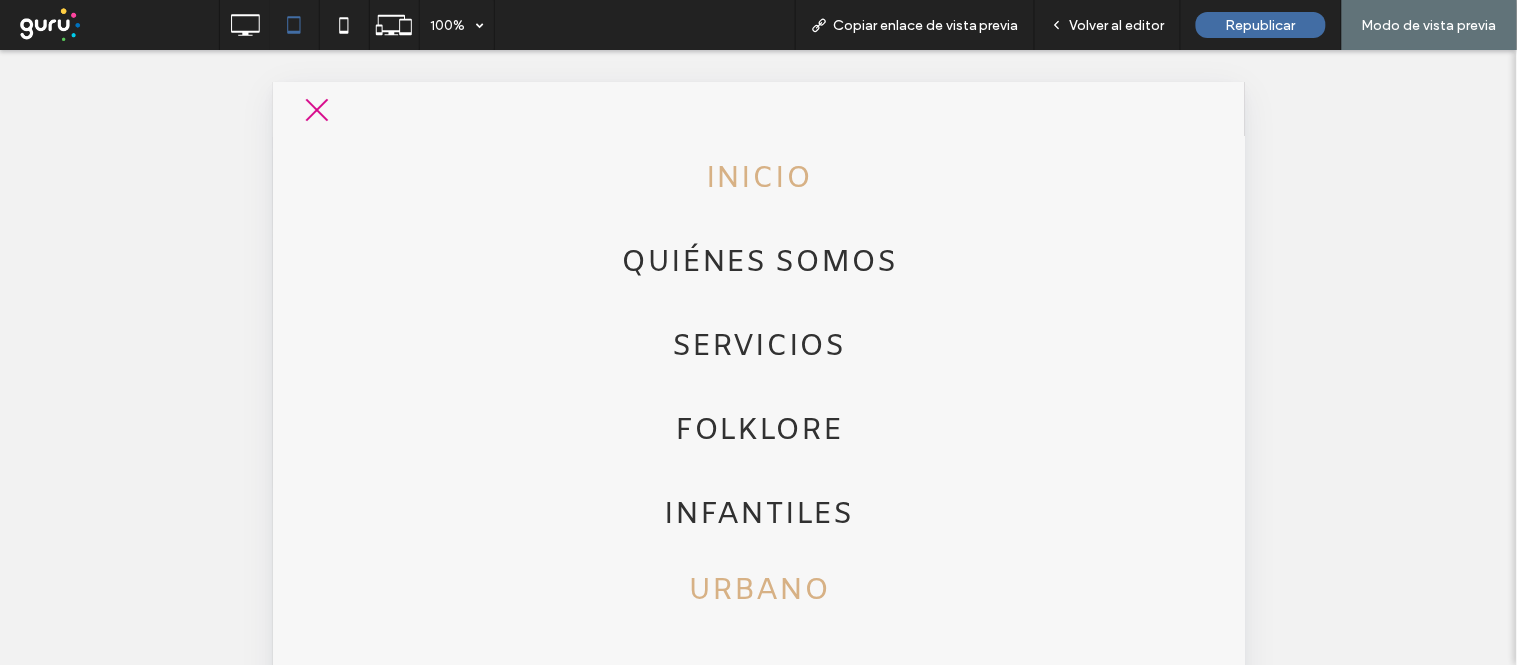 click on "URBANO" at bounding box center [757, 590] 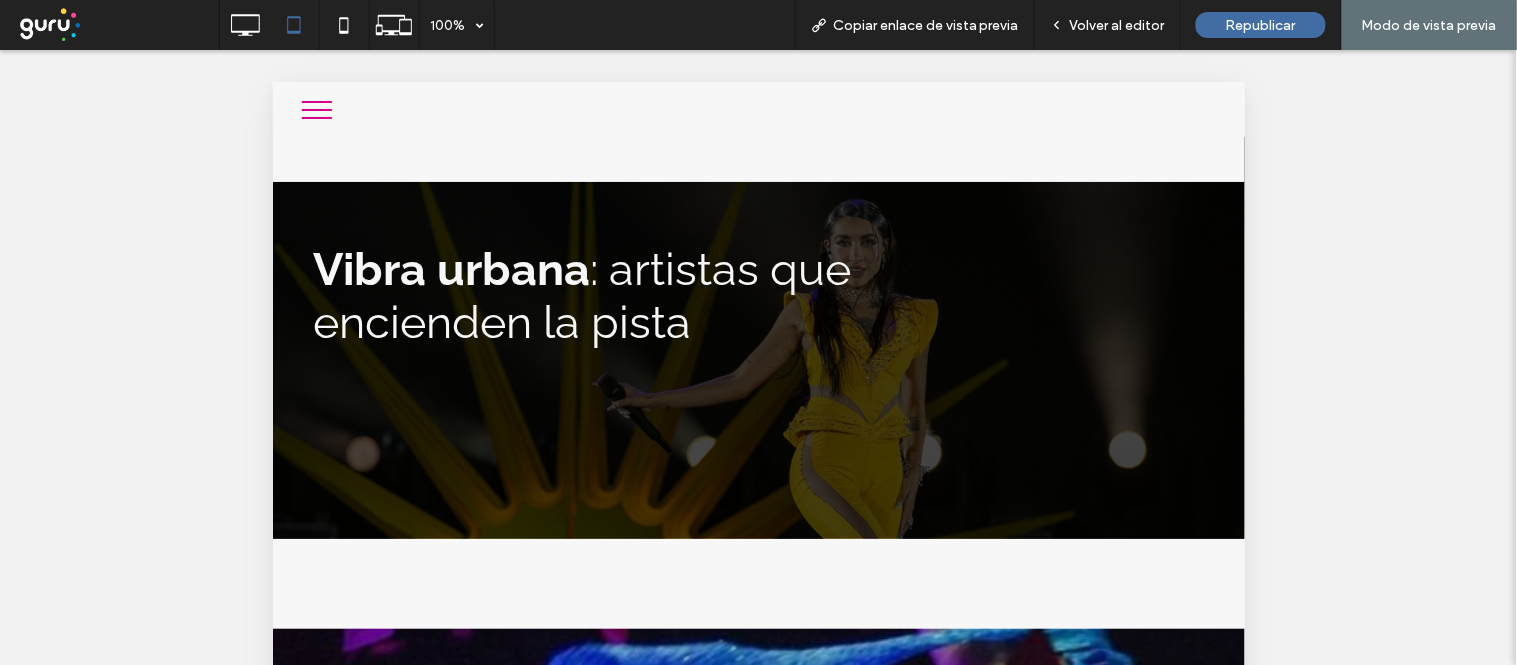 scroll, scrollTop: 0, scrollLeft: 0, axis: both 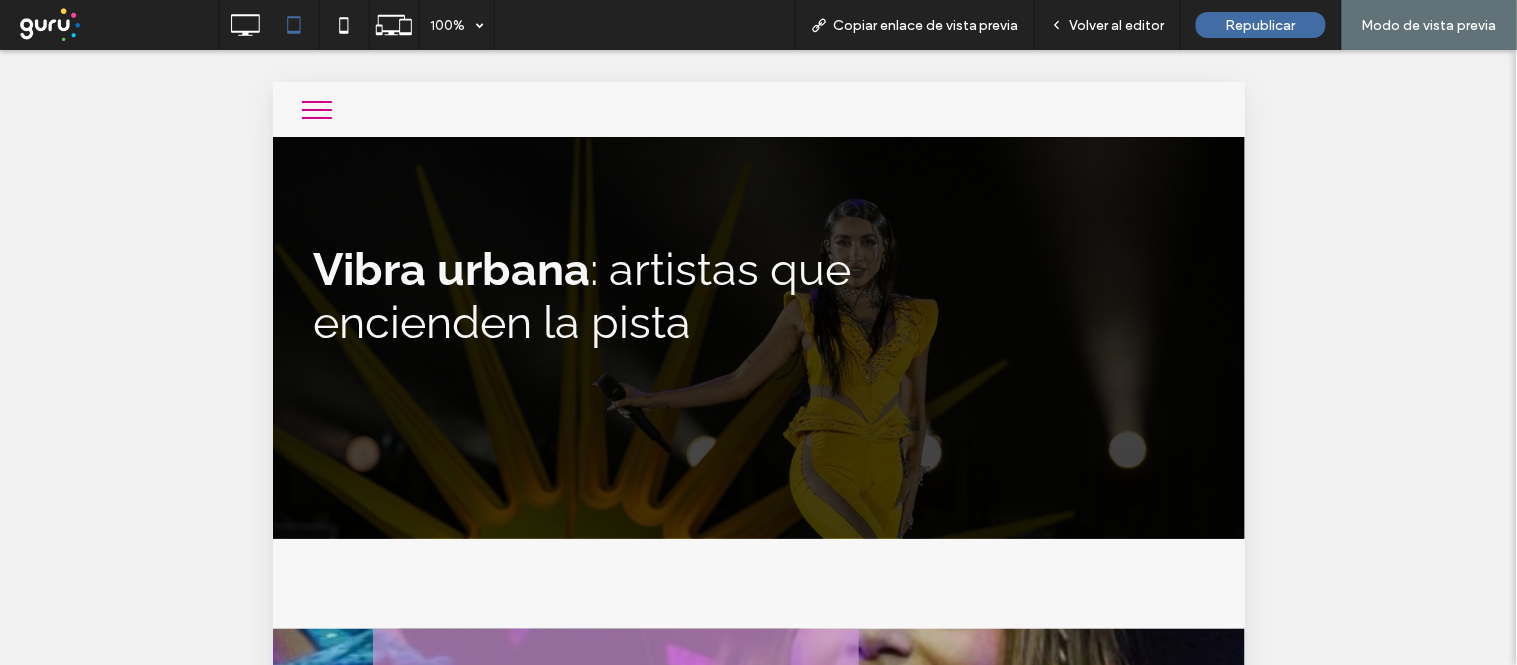 click at bounding box center [316, 109] 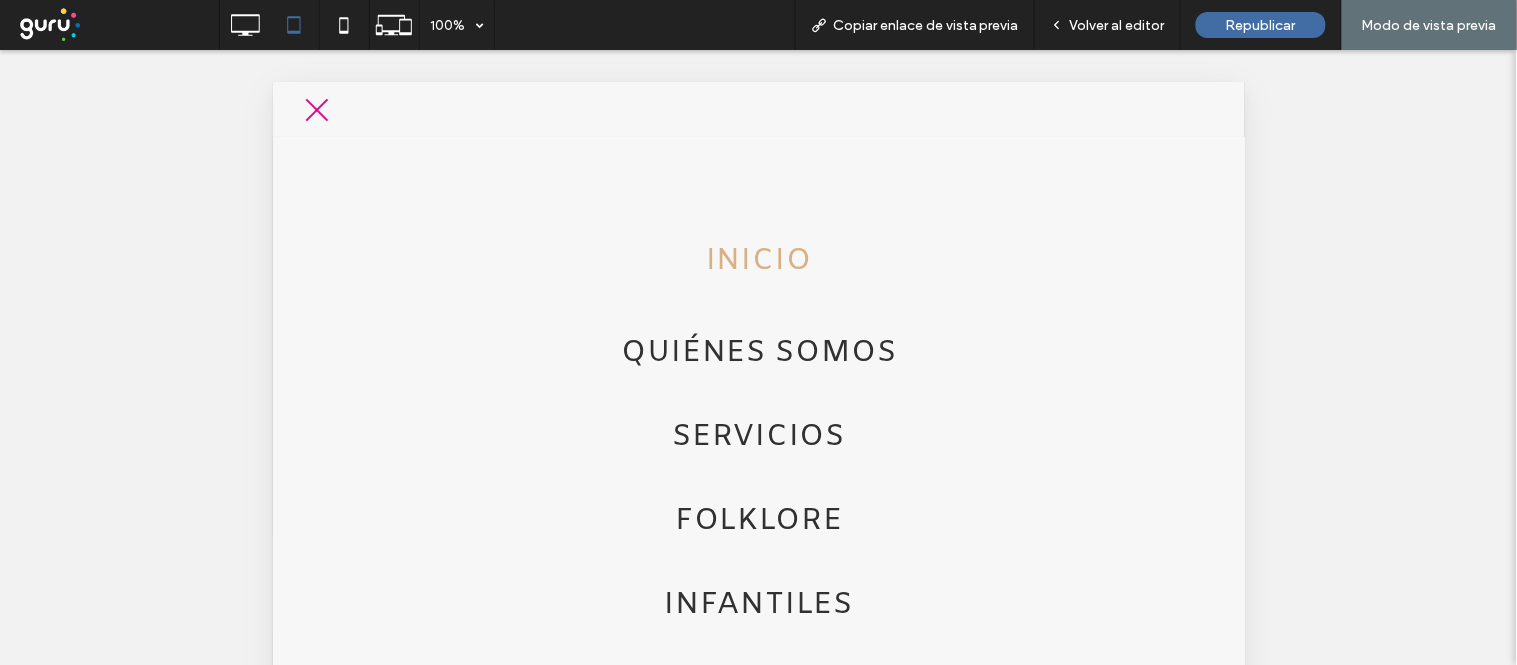 click on "INICIO" at bounding box center (758, 260) 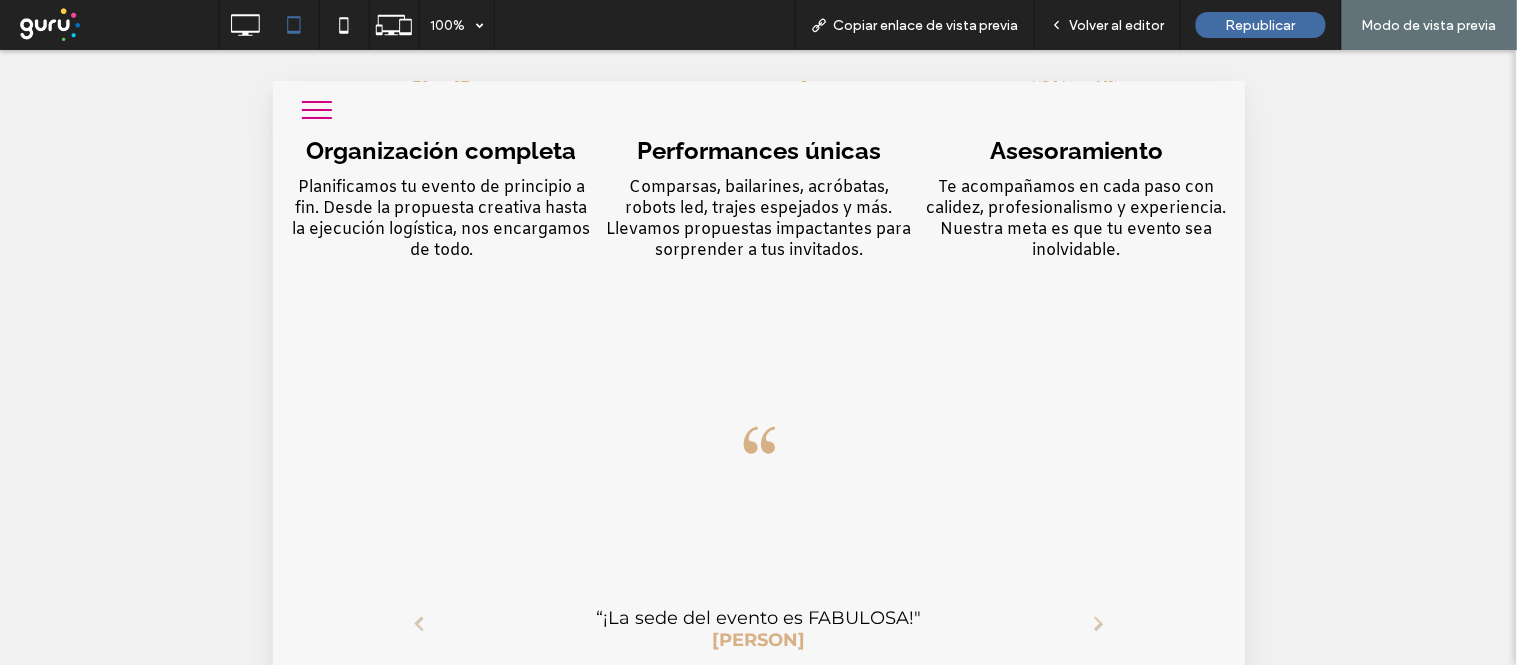 scroll, scrollTop: 3412, scrollLeft: 0, axis: vertical 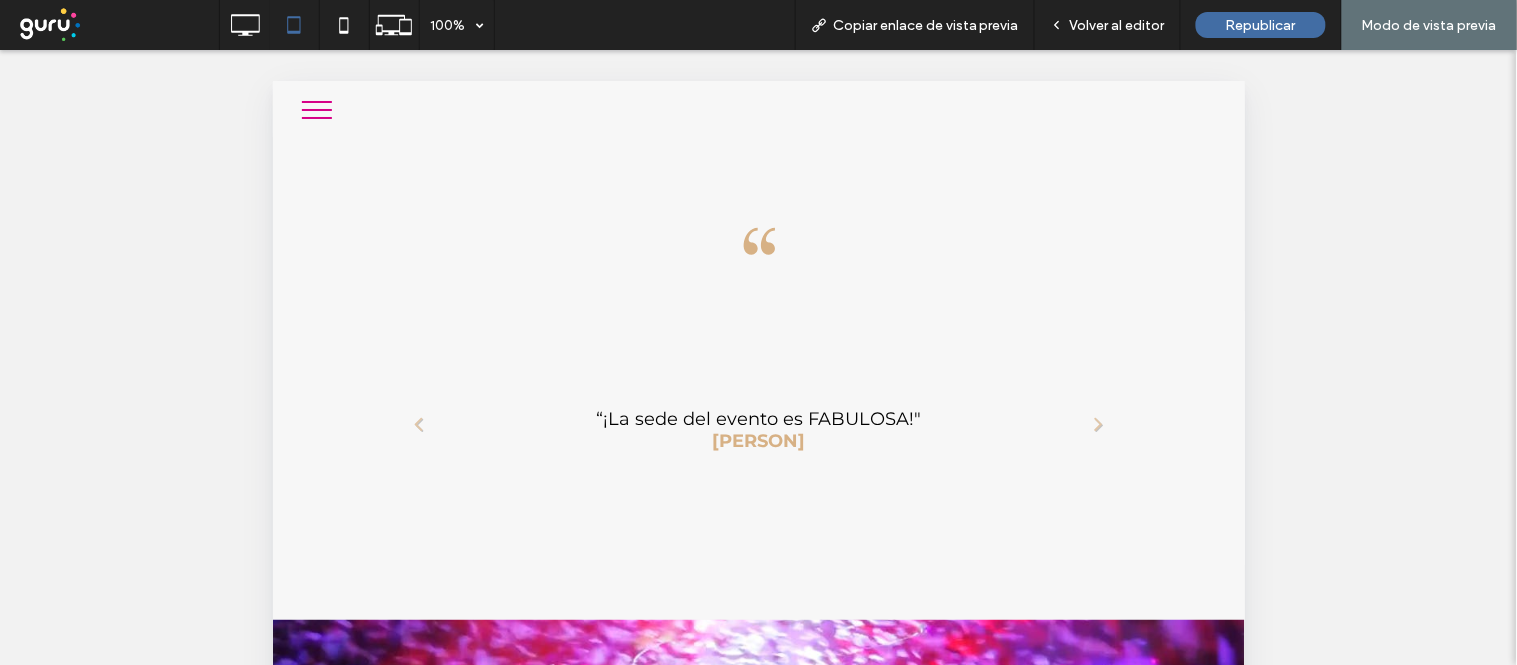 drag, startPoint x: 735, startPoint y: 300, endPoint x: 748, endPoint y: 456, distance: 156.54073 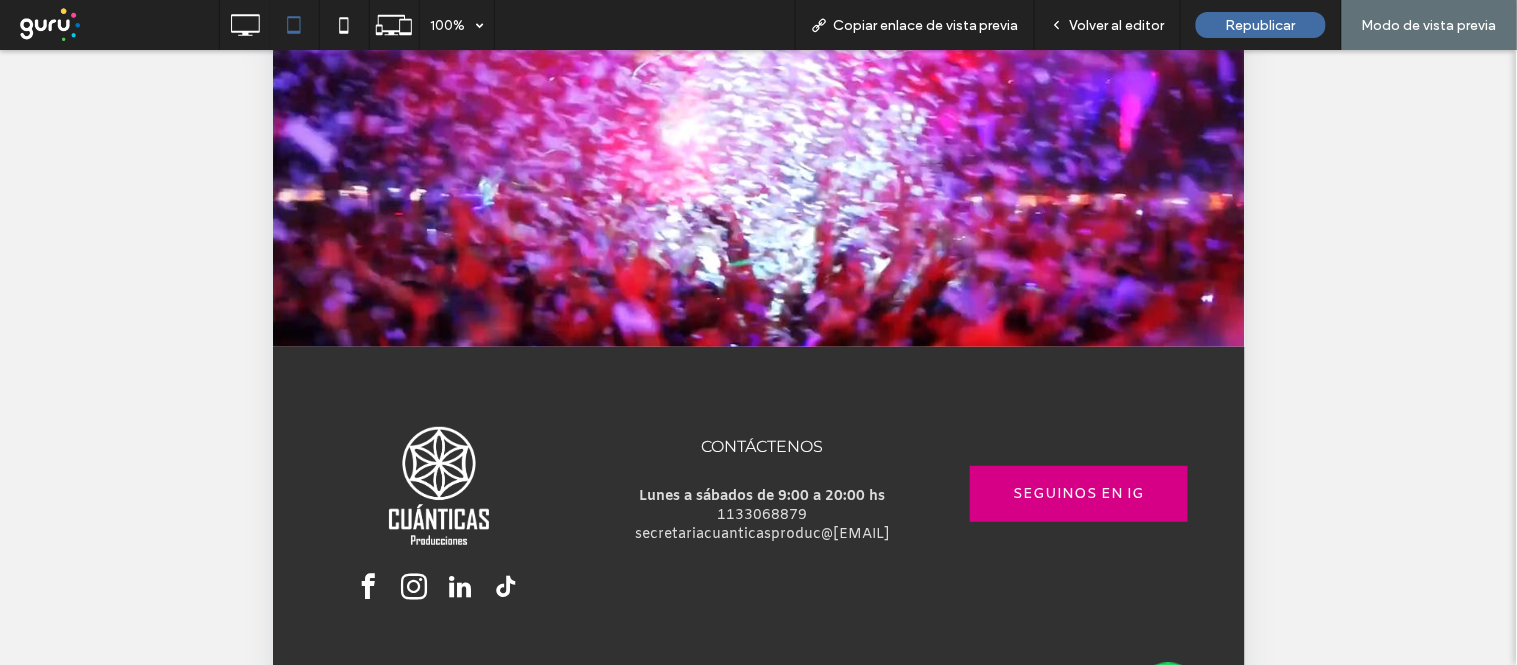 scroll, scrollTop: 728, scrollLeft: 0, axis: vertical 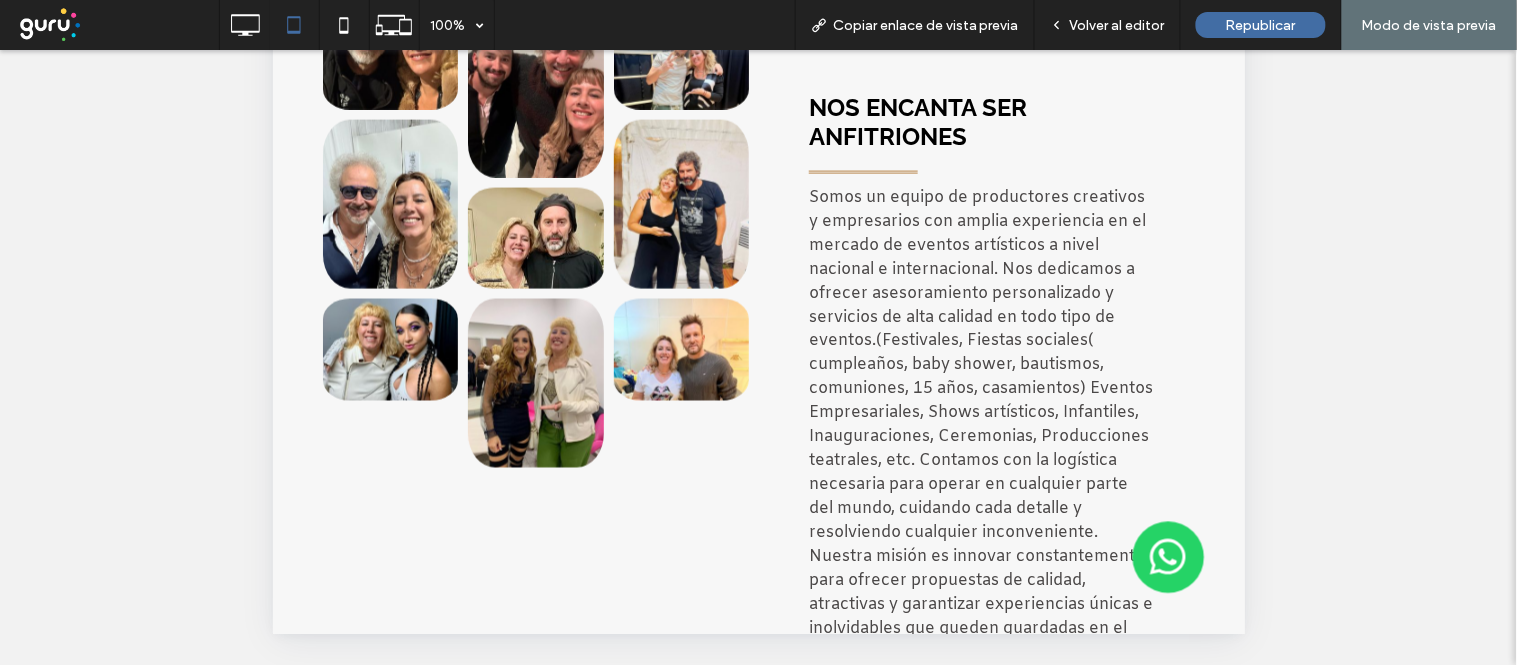 drag, startPoint x: 746, startPoint y: 487, endPoint x: 726, endPoint y: 175, distance: 312.64038 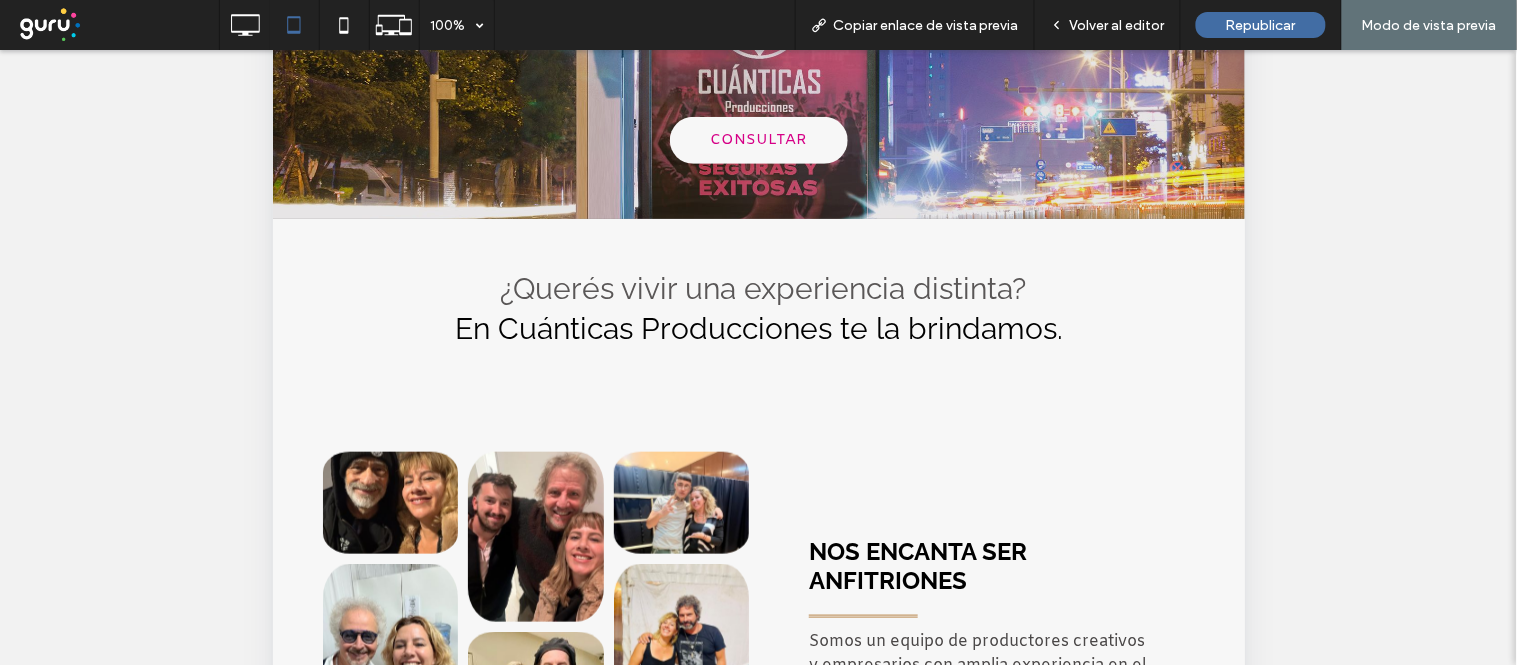 scroll, scrollTop: 0, scrollLeft: 0, axis: both 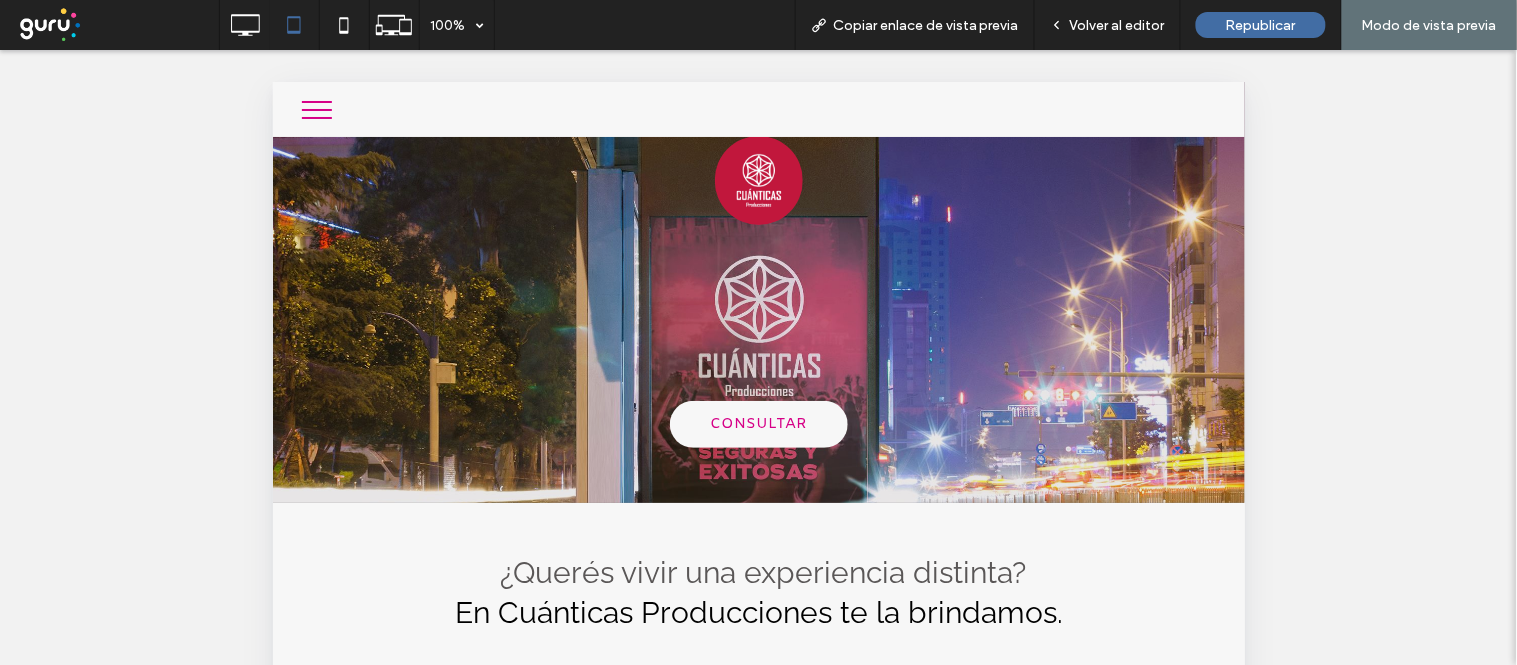 click at bounding box center (758, 179) 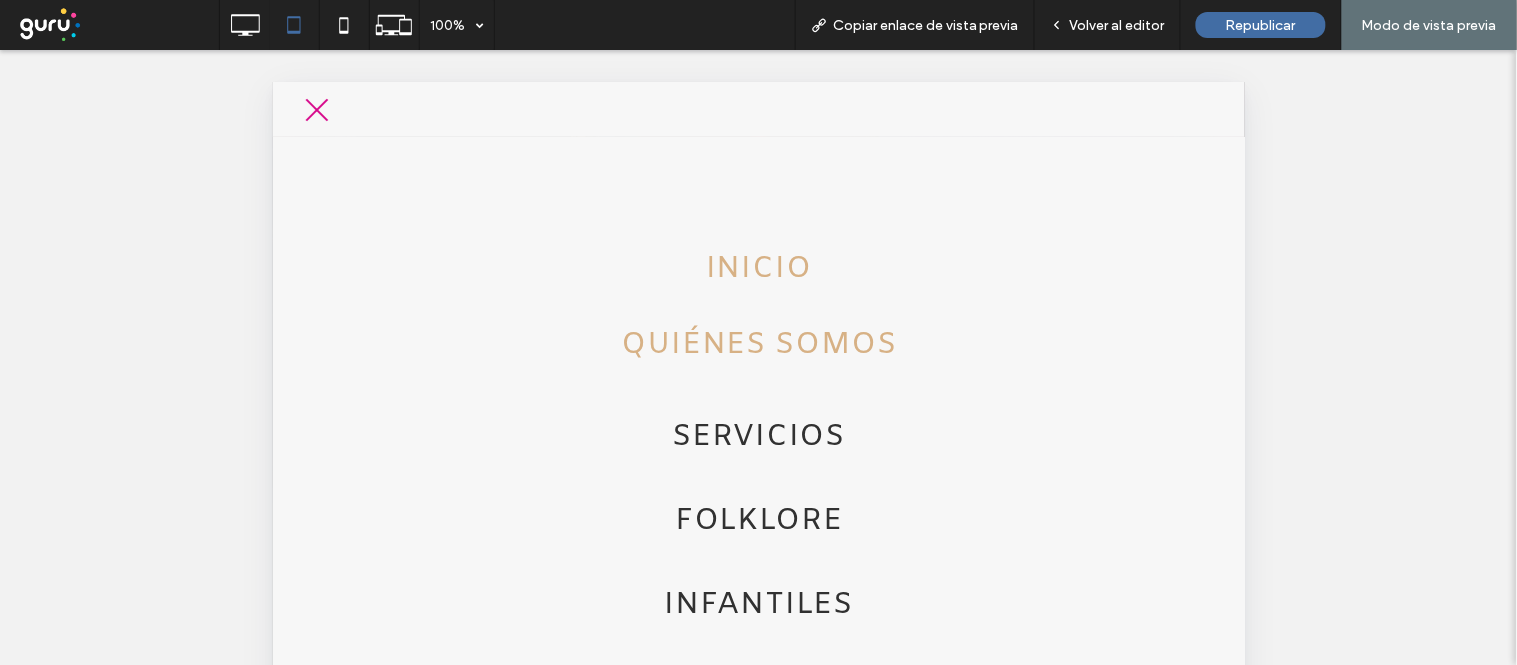 click on "QUIÉNES SOMOS" at bounding box center (758, 344) 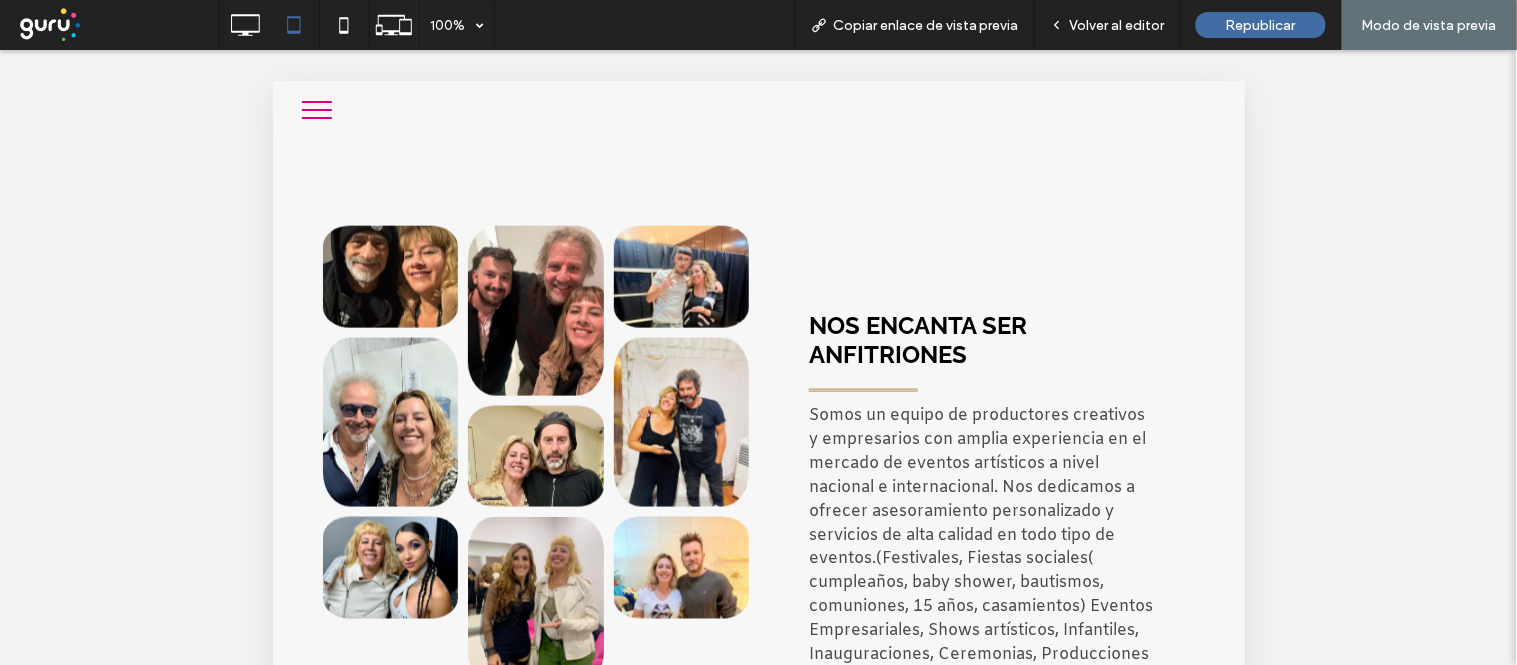 click at bounding box center (316, 109) 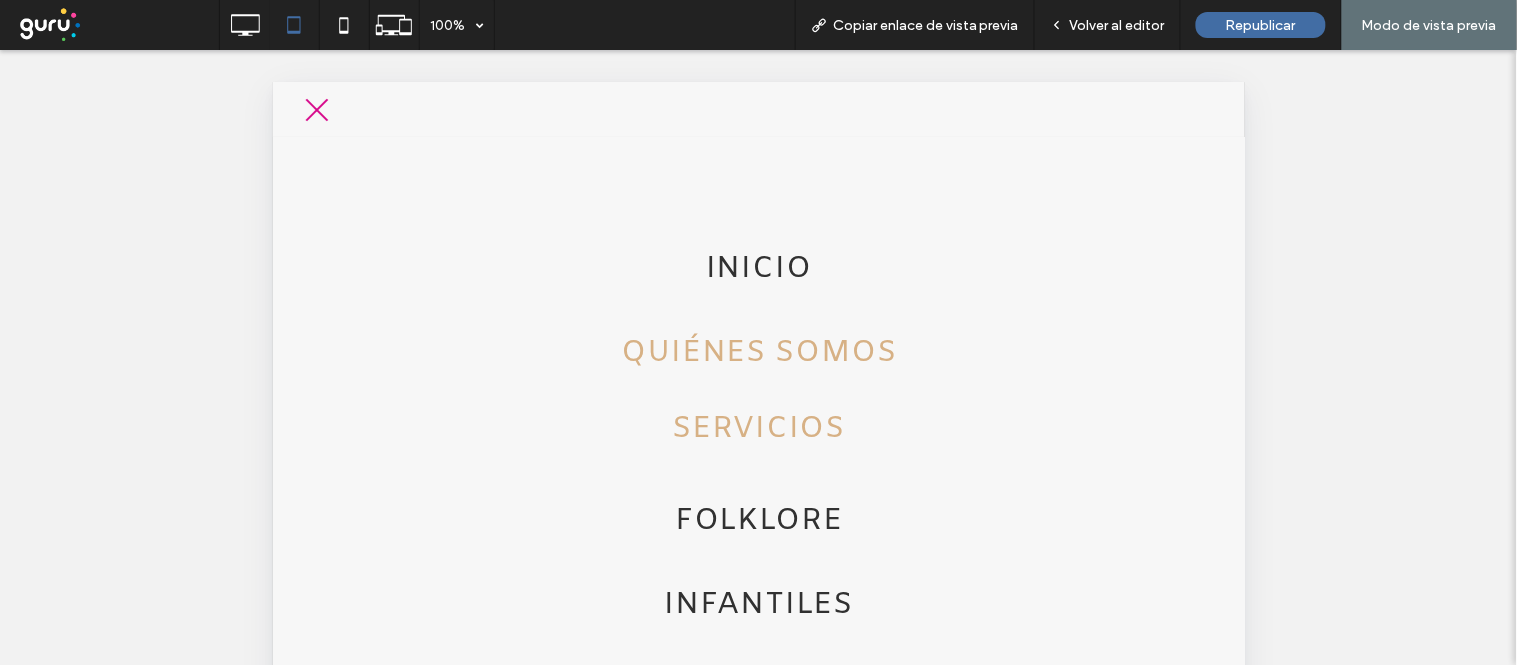 drag, startPoint x: 725, startPoint y: 394, endPoint x: 731, endPoint y: 417, distance: 23.769728 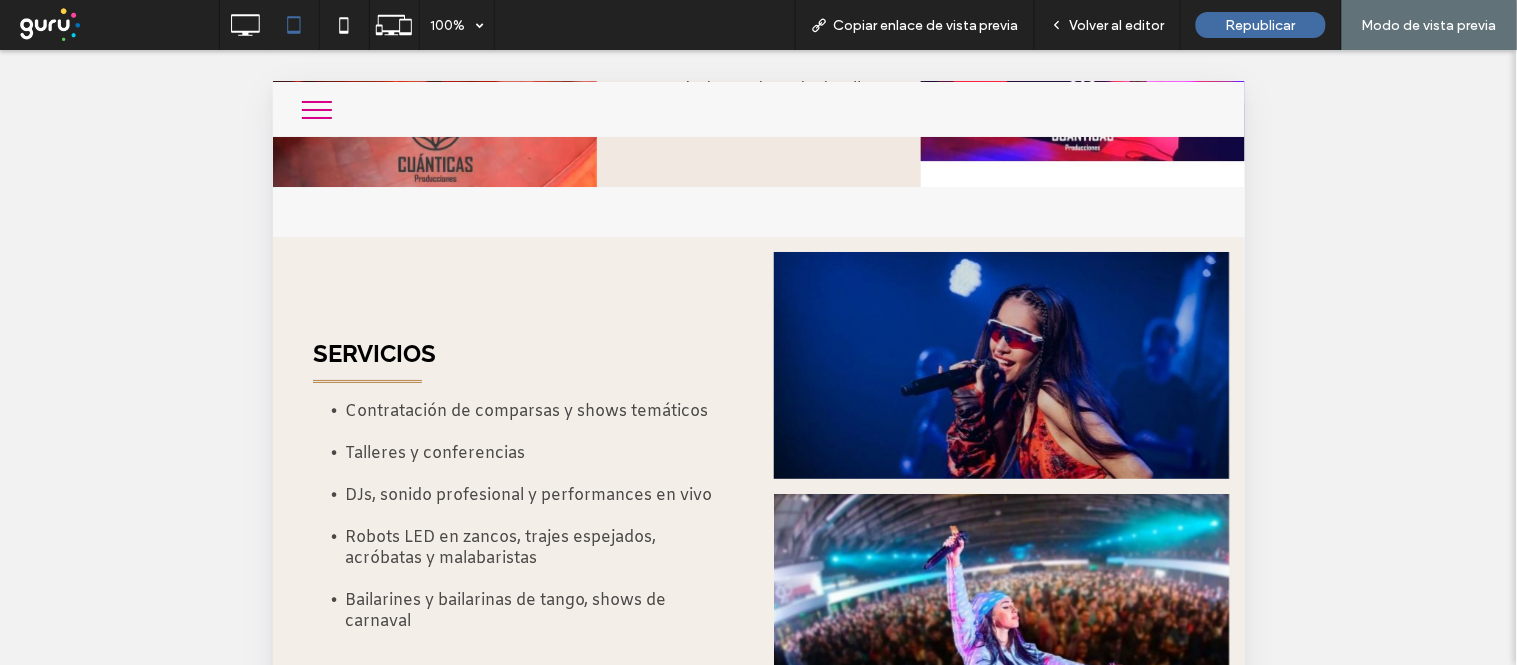 scroll, scrollTop: 1946, scrollLeft: 0, axis: vertical 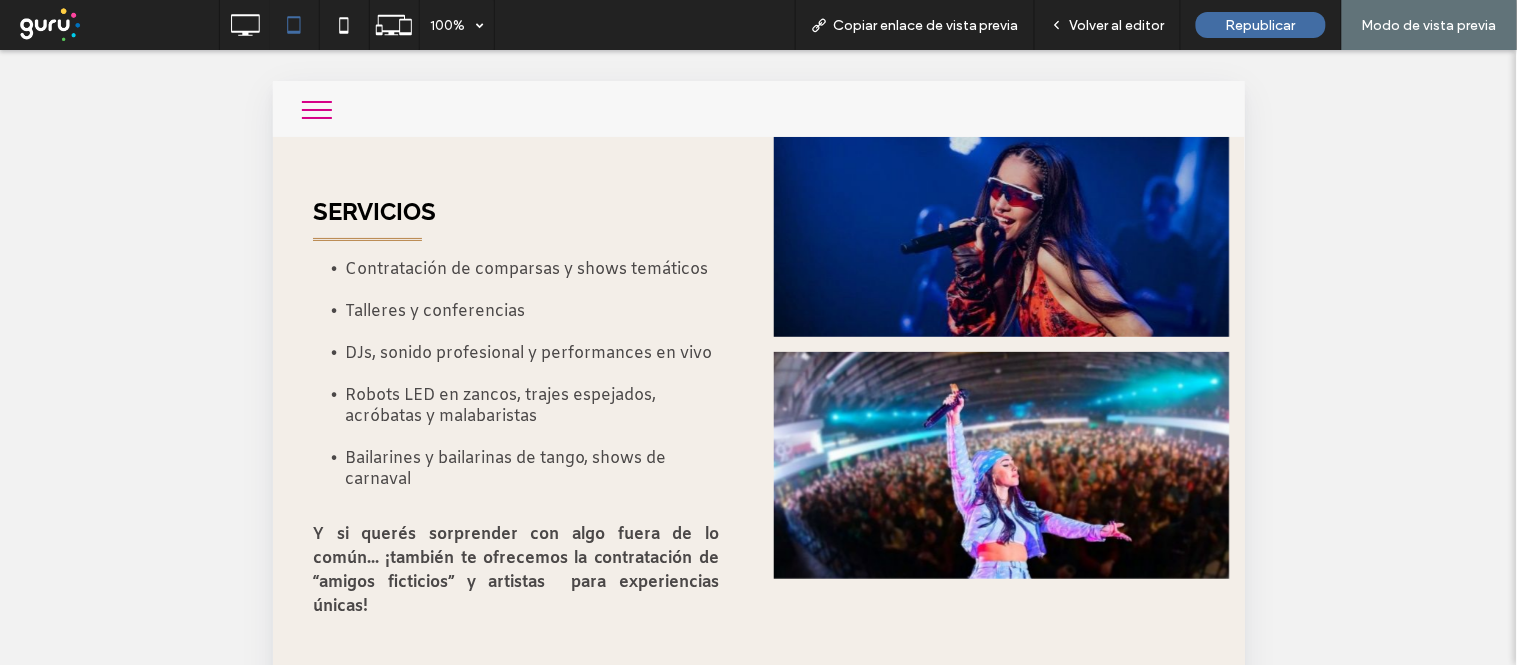 click at bounding box center (316, 109) 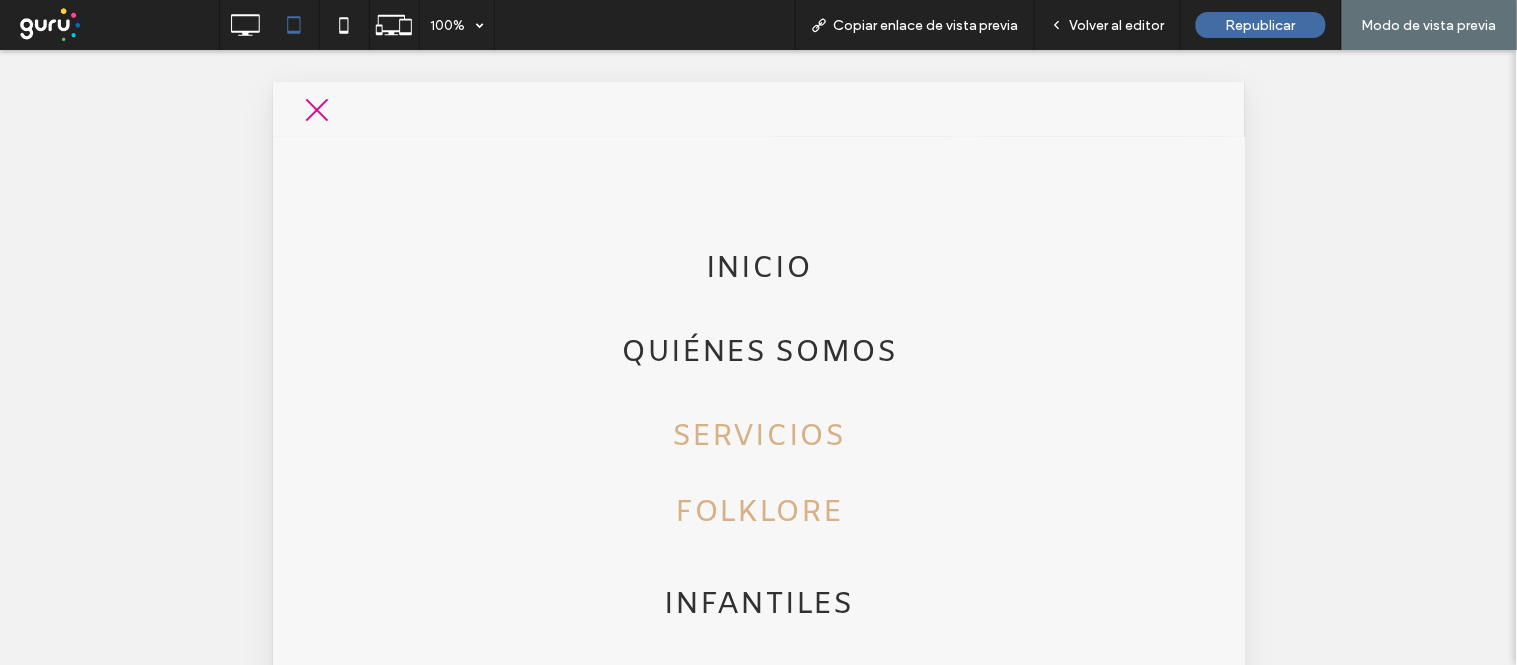 drag, startPoint x: 728, startPoint y: 525, endPoint x: 992, endPoint y: 607, distance: 276.44168 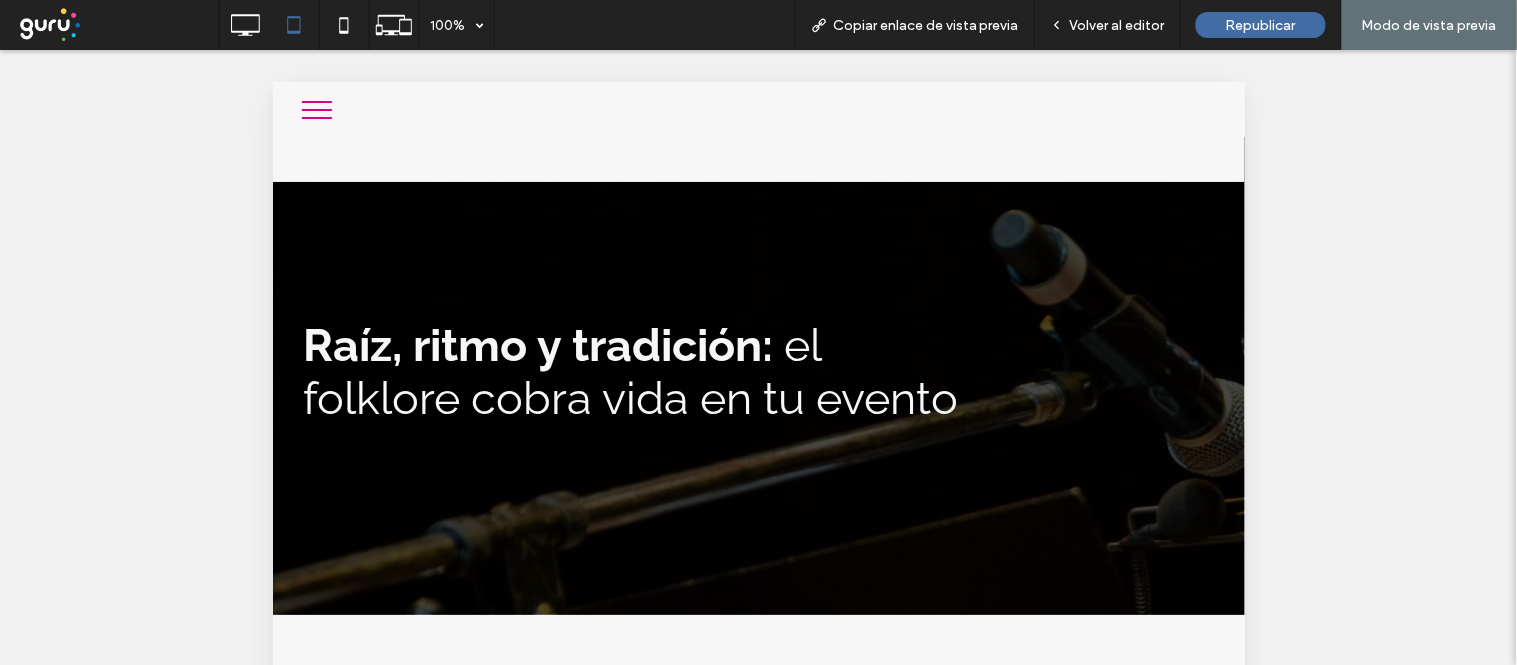 scroll, scrollTop: 0, scrollLeft: 0, axis: both 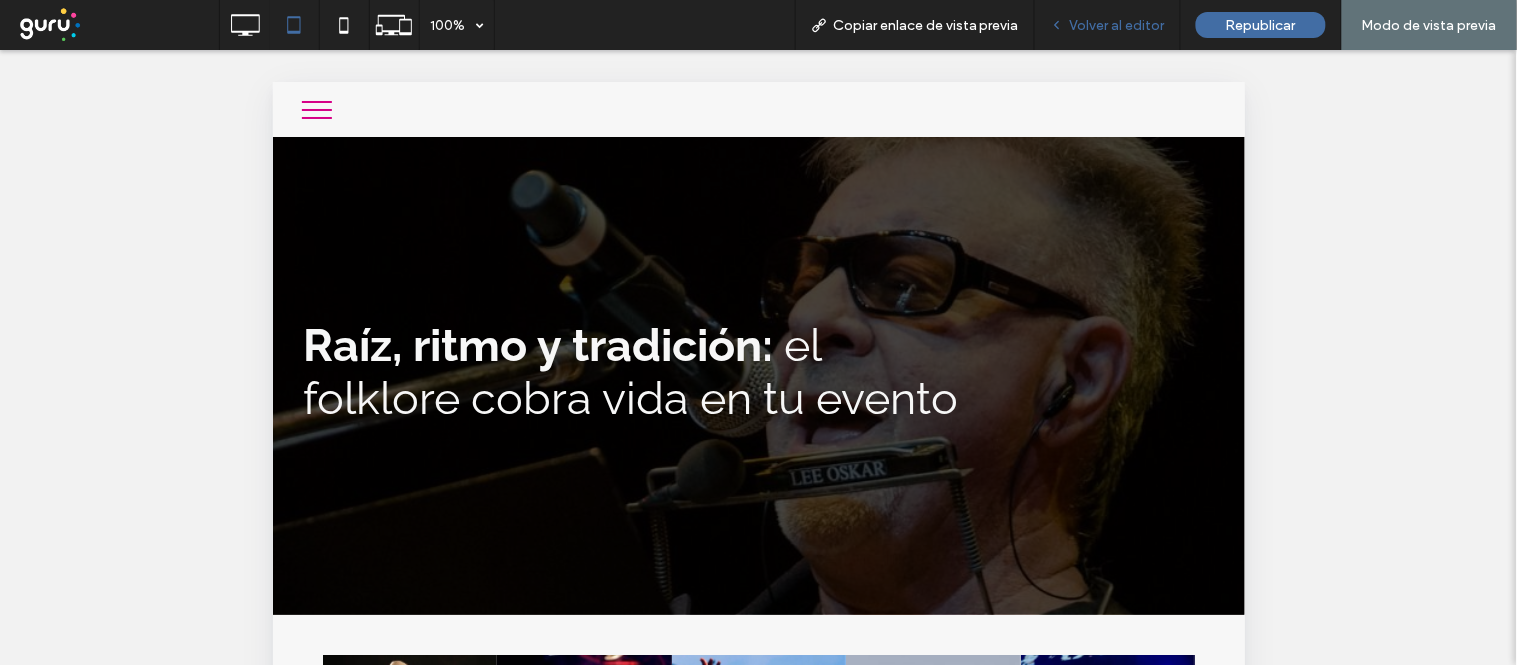 click on "Volver al editor" at bounding box center [1108, 25] 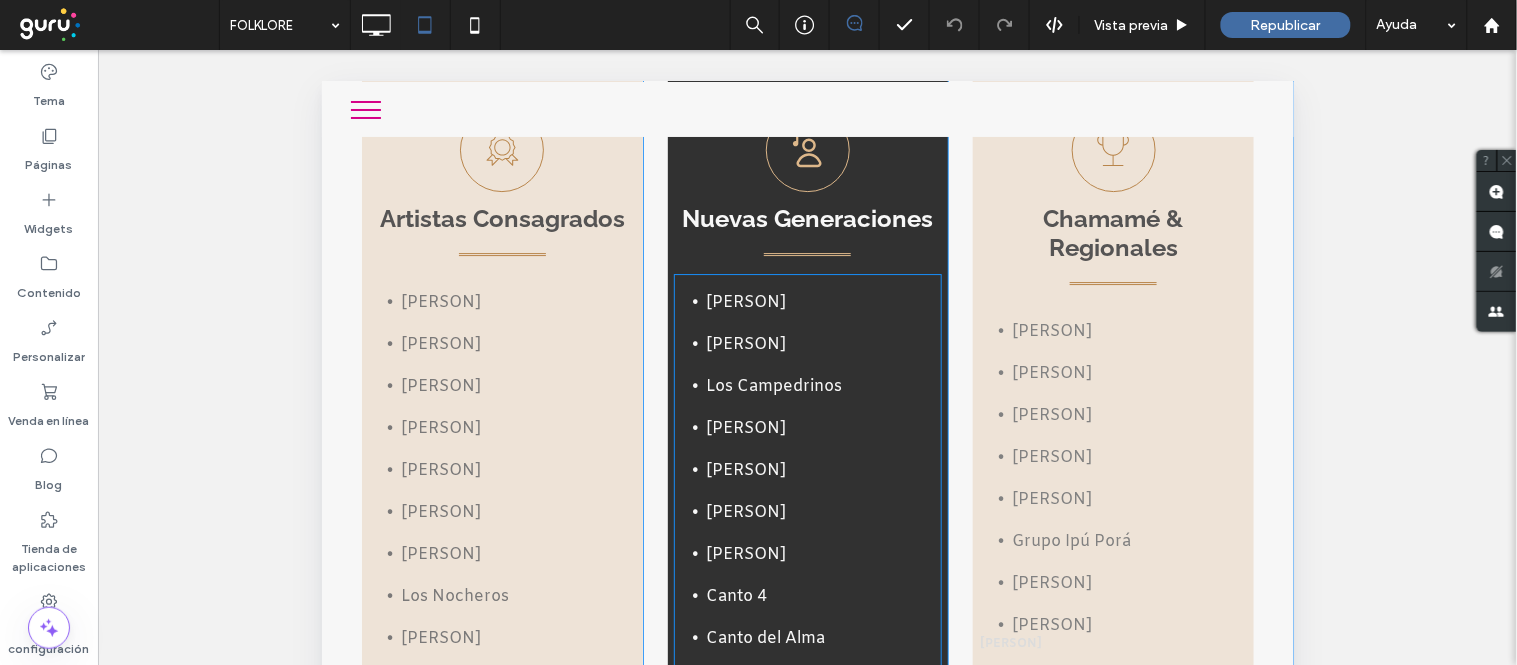 scroll, scrollTop: 1672, scrollLeft: 0, axis: vertical 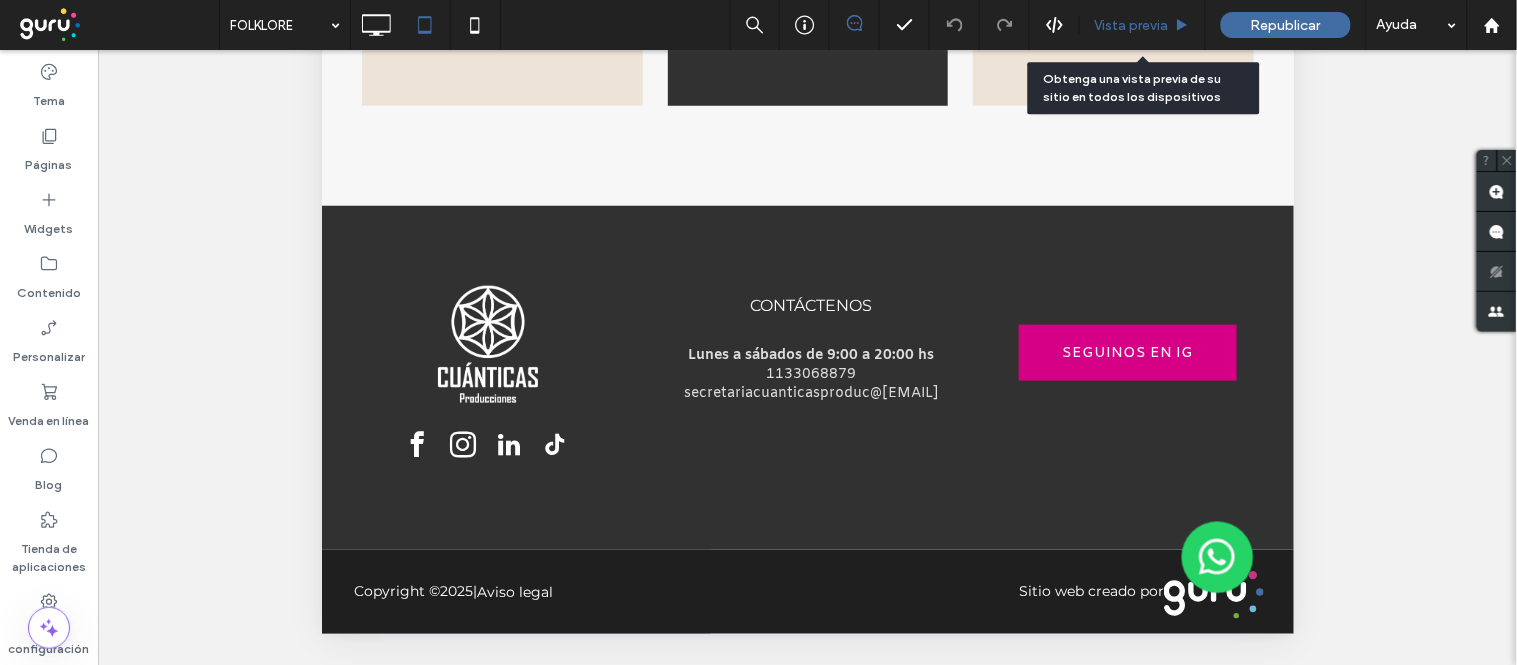 drag, startPoint x: 620, startPoint y: 749, endPoint x: 1134, endPoint y: 21, distance: 891.1678 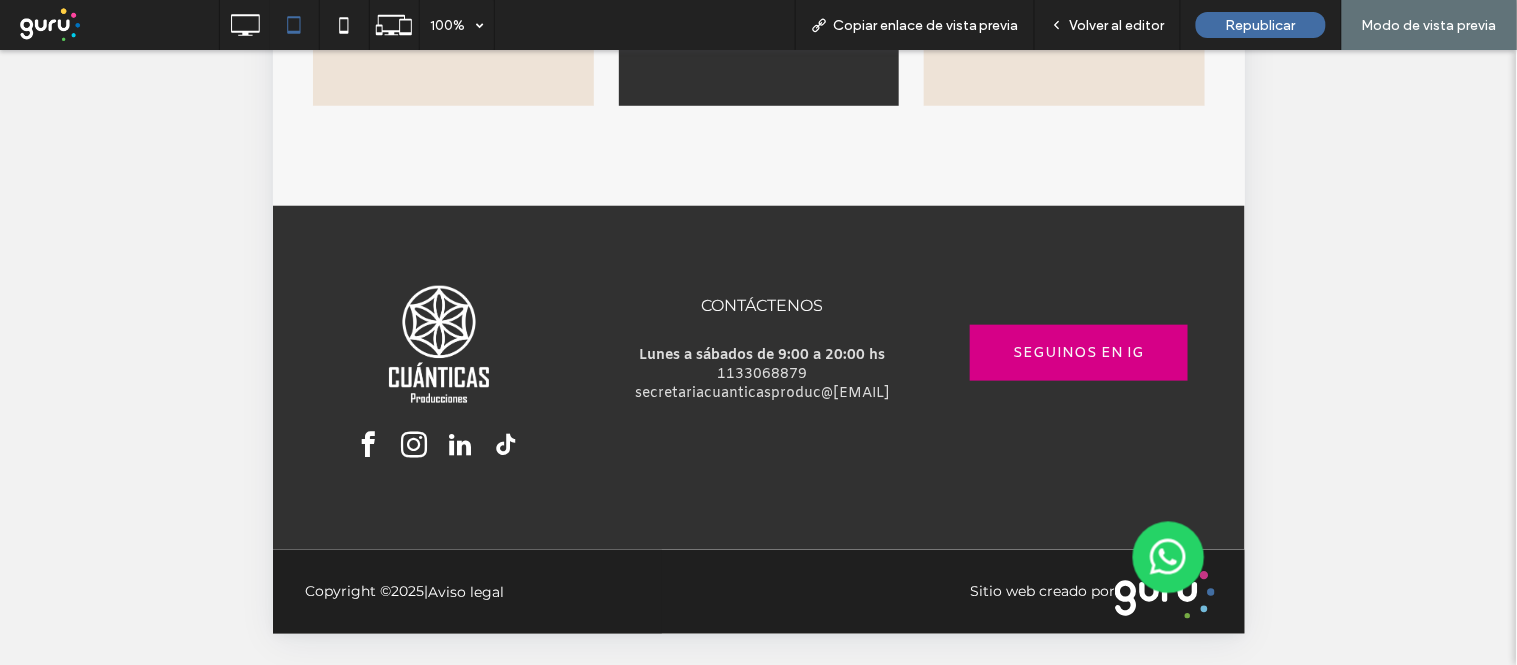click at bounding box center [438, 346] 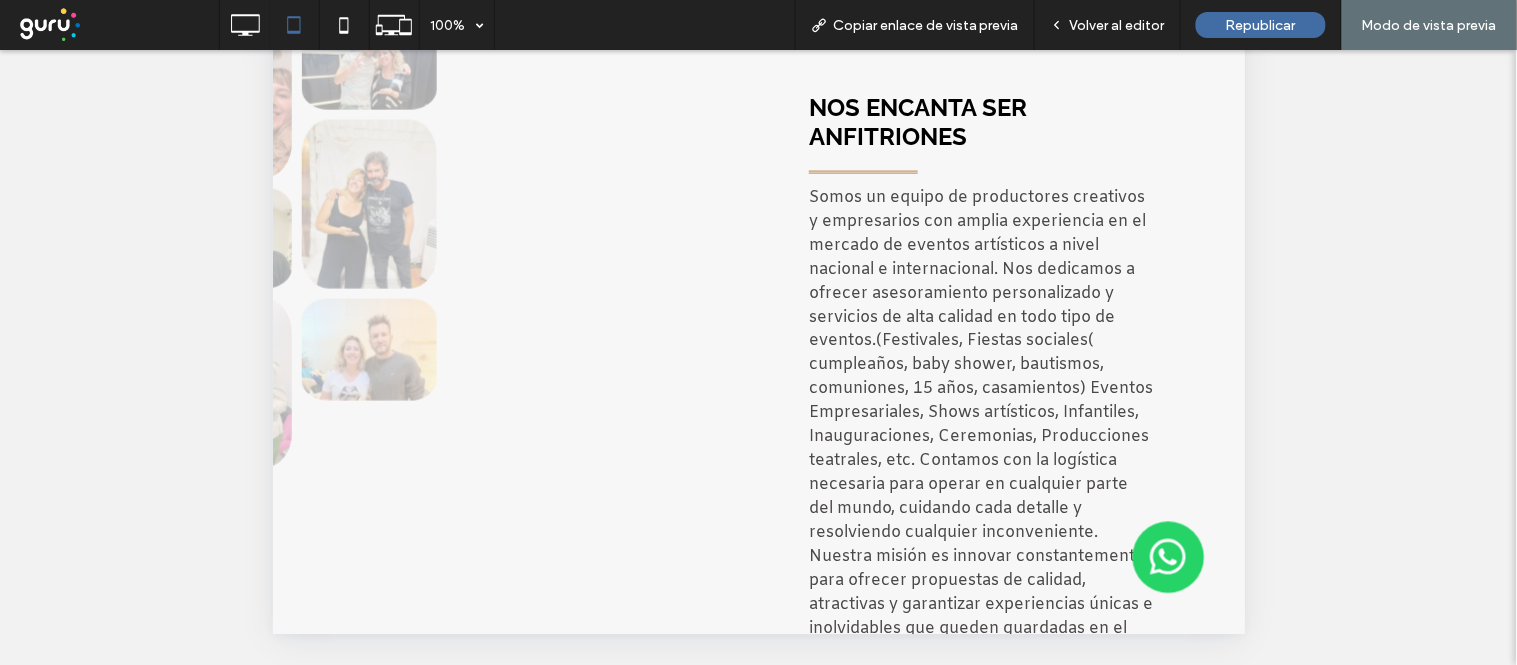 scroll, scrollTop: 0, scrollLeft: 0, axis: both 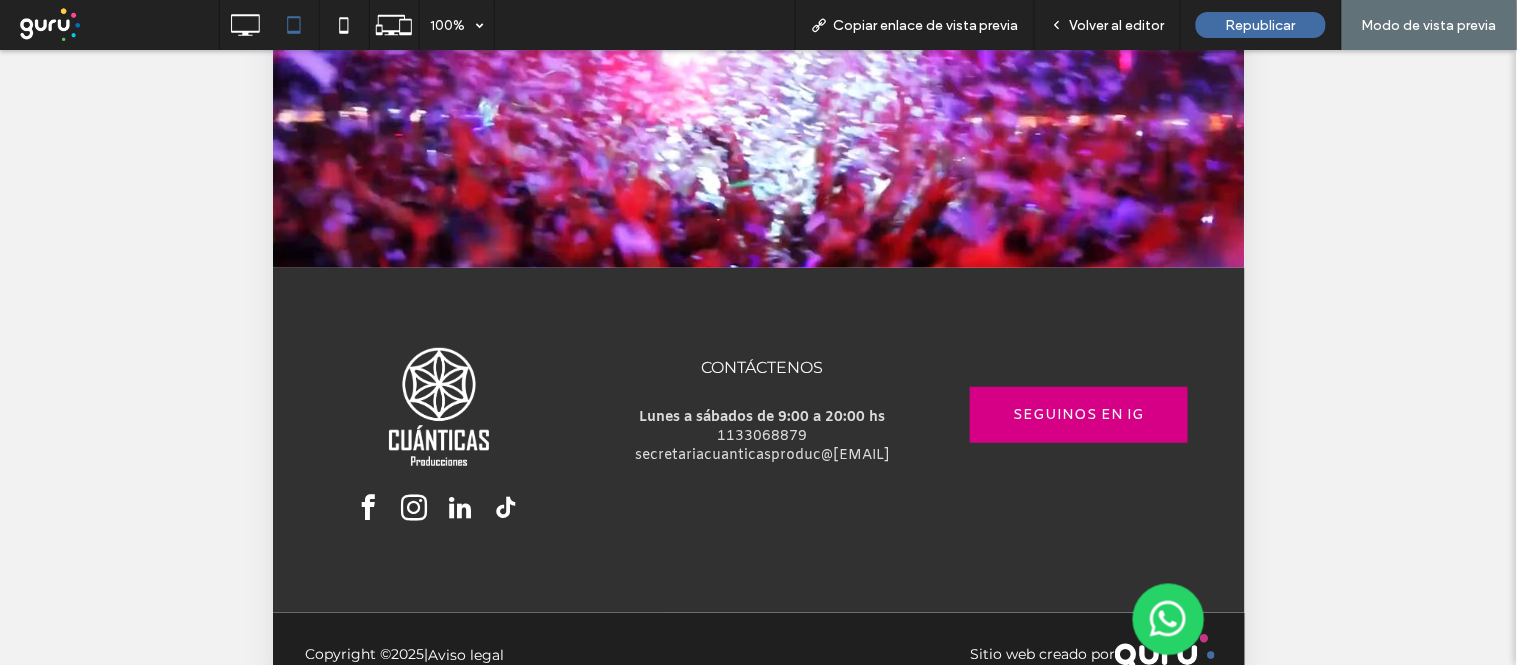 drag, startPoint x: 848, startPoint y: 181, endPoint x: 653, endPoint y: 442, distance: 325.80057 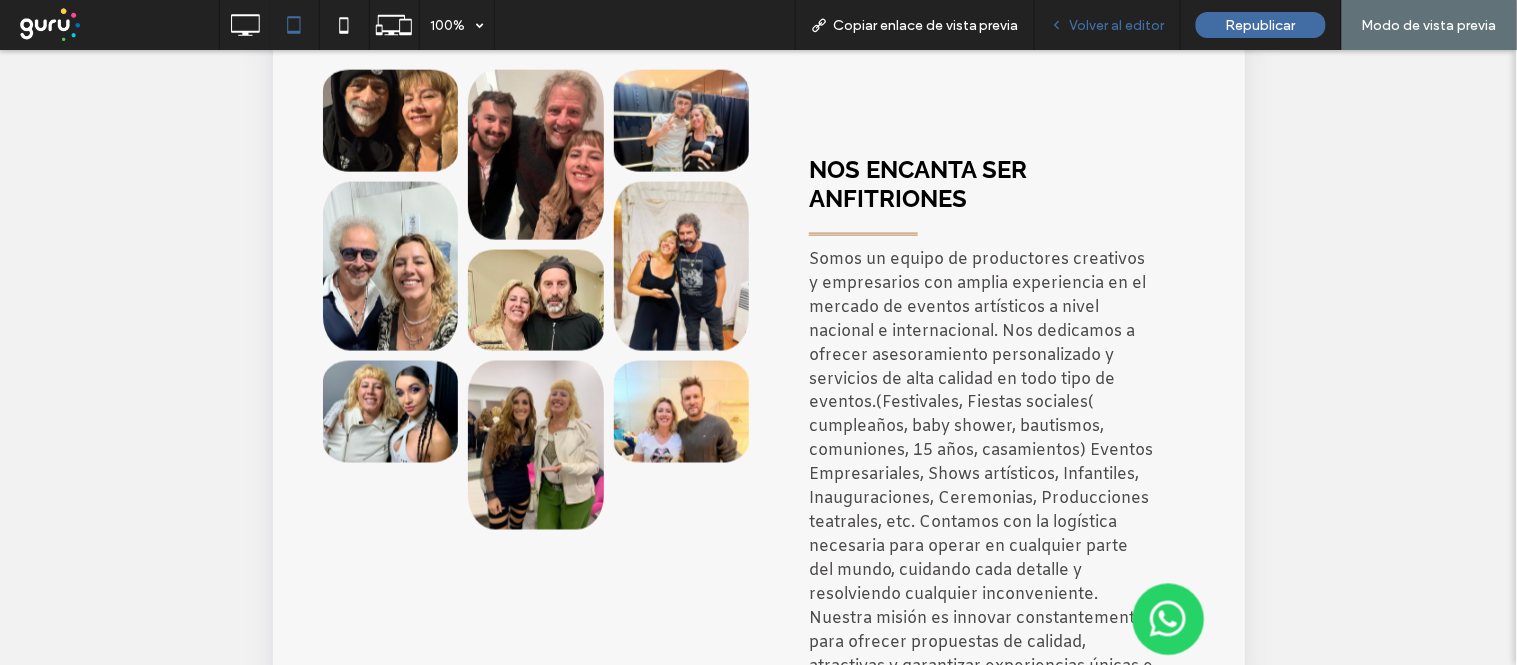 click on "Volver al editor" at bounding box center [1108, 25] 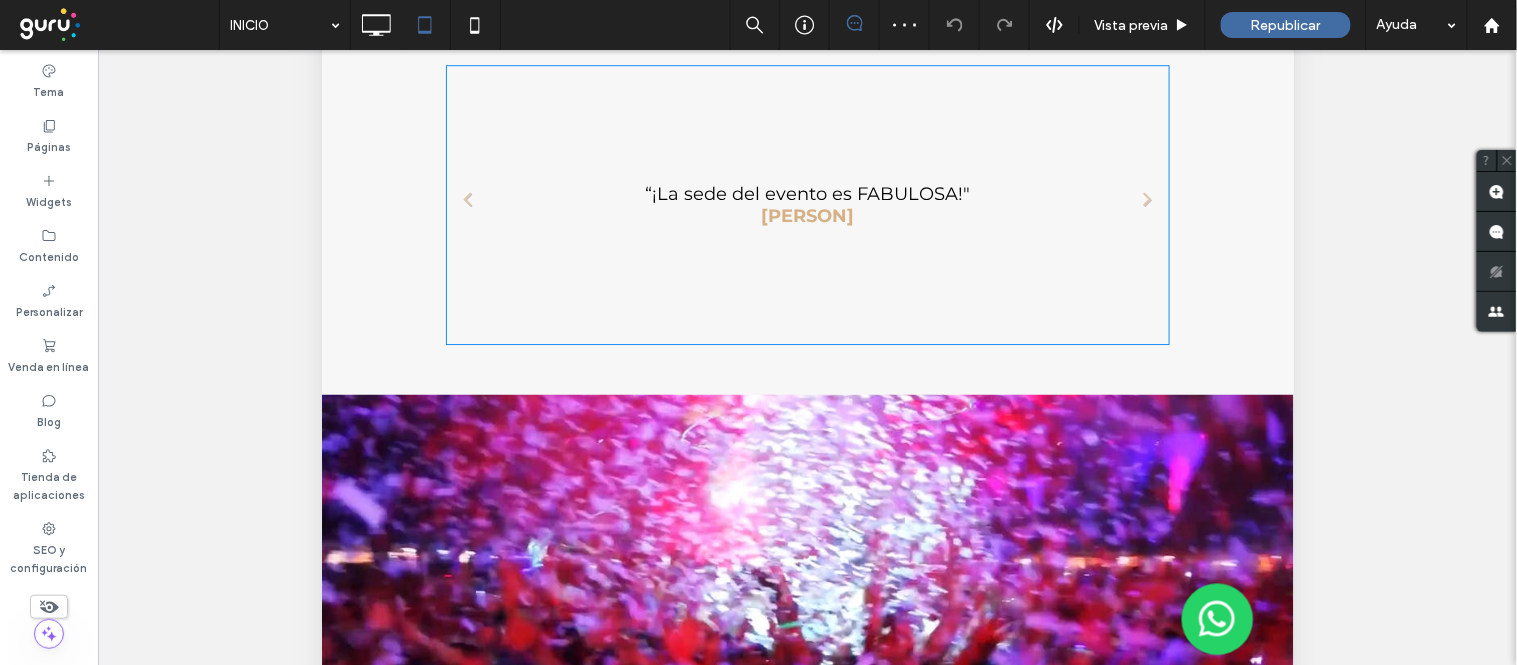 scroll, scrollTop: 3412, scrollLeft: 0, axis: vertical 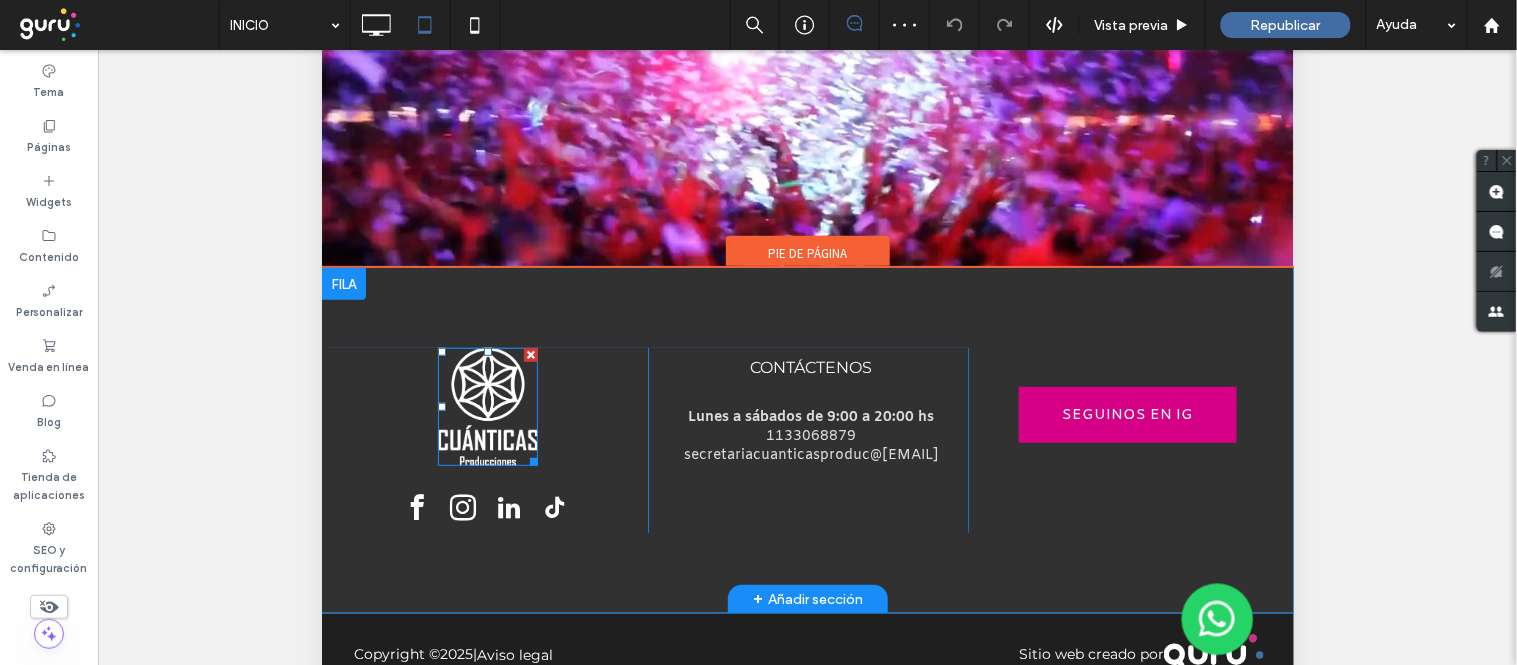 click at bounding box center [487, 408] 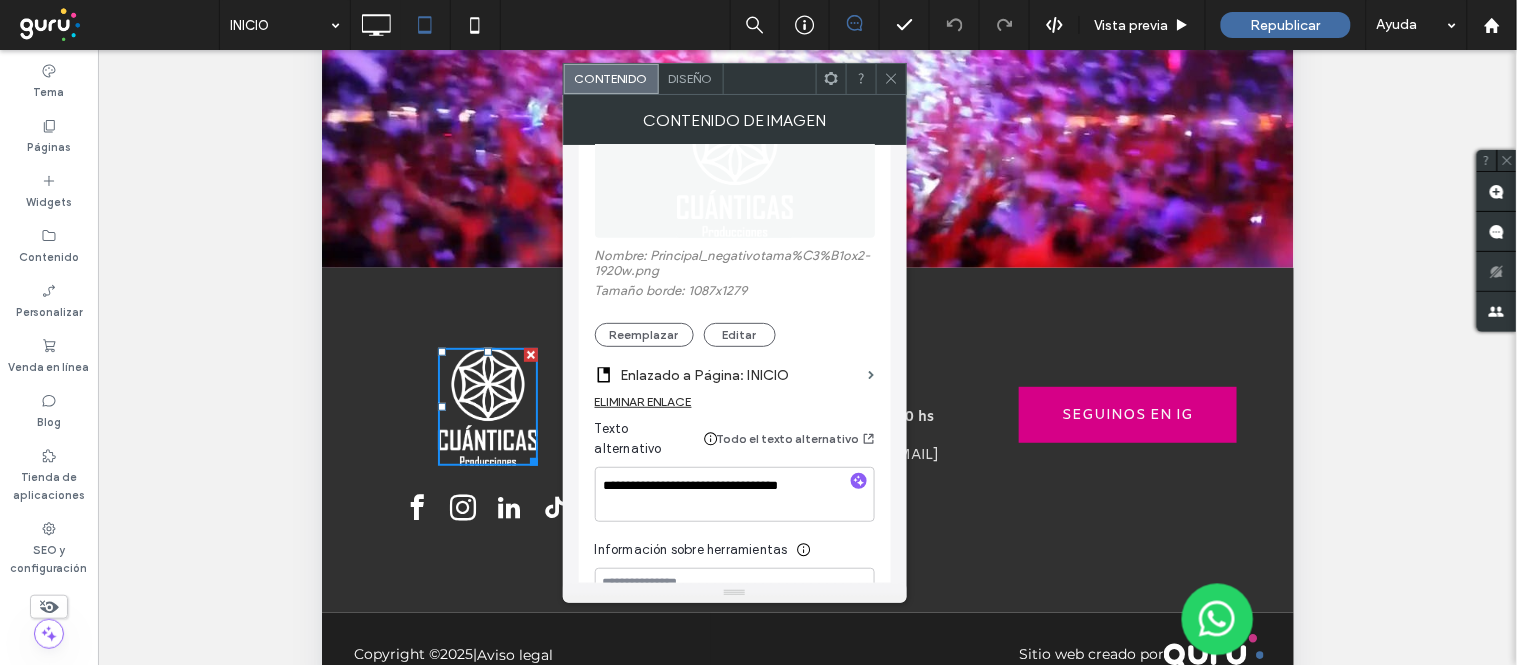 scroll, scrollTop: 333, scrollLeft: 0, axis: vertical 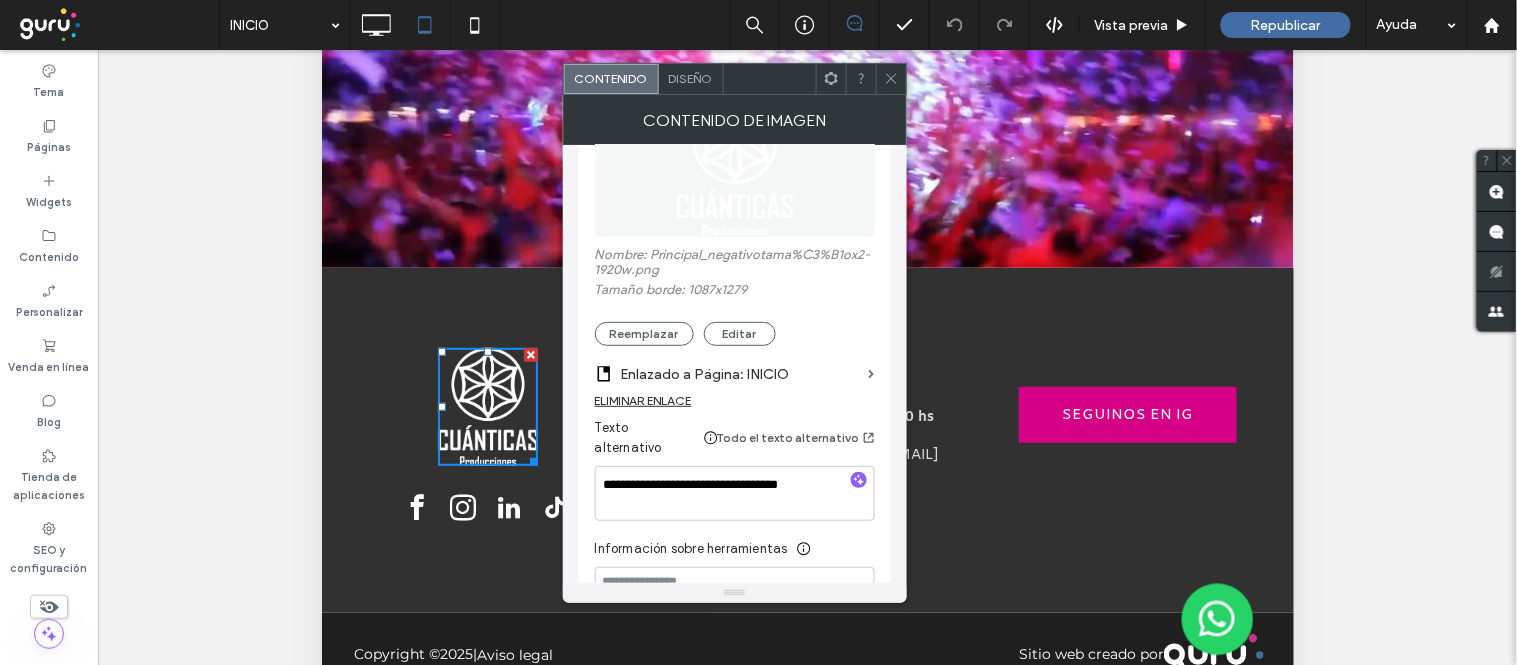 click on "Enlazado a Página: INICIO" at bounding box center (735, 369) 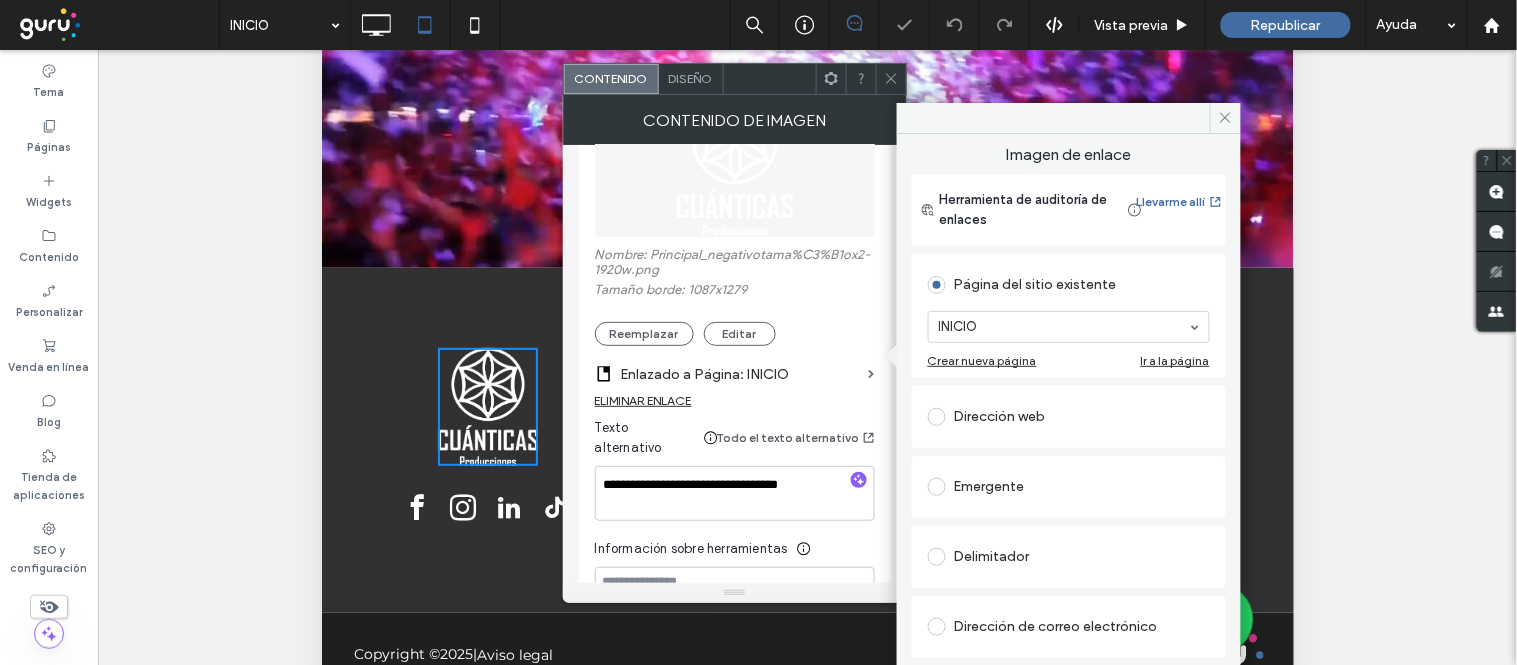click on "Delimitador" at bounding box center [1069, 557] 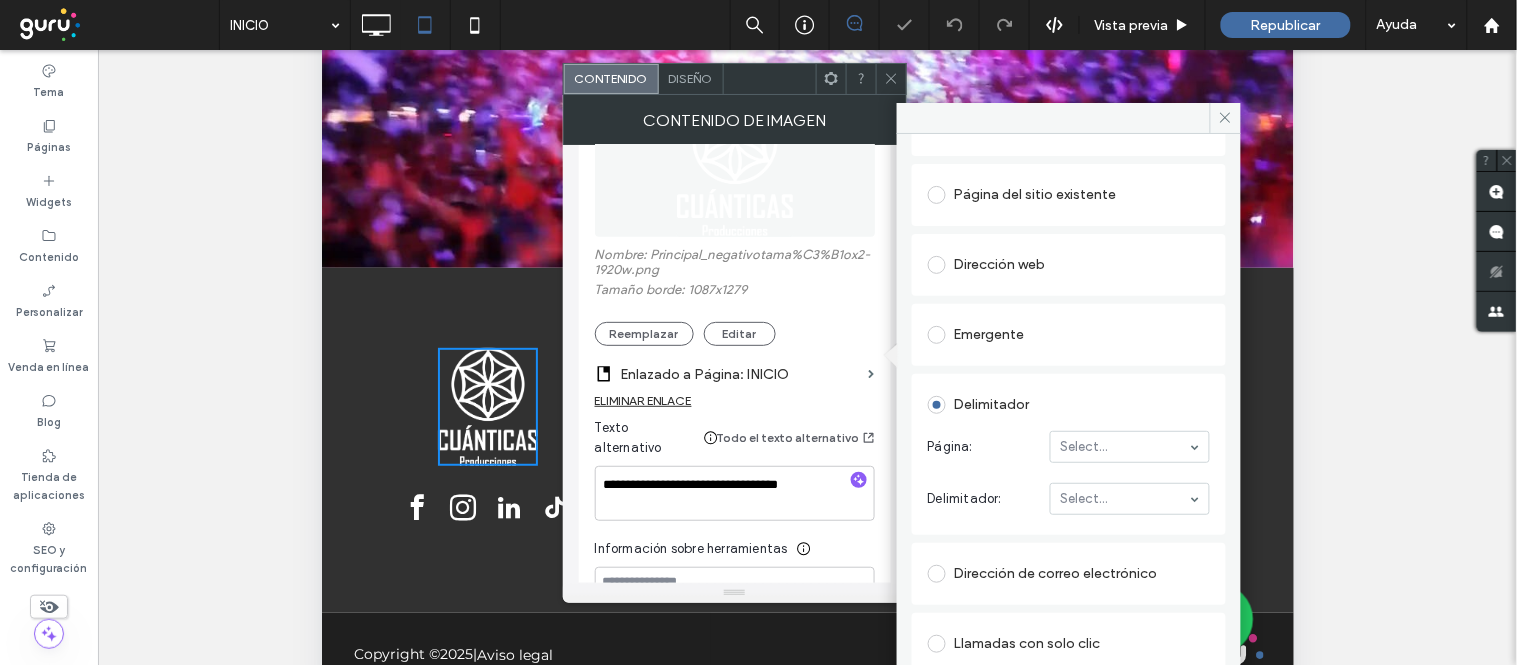 scroll, scrollTop: 182, scrollLeft: 0, axis: vertical 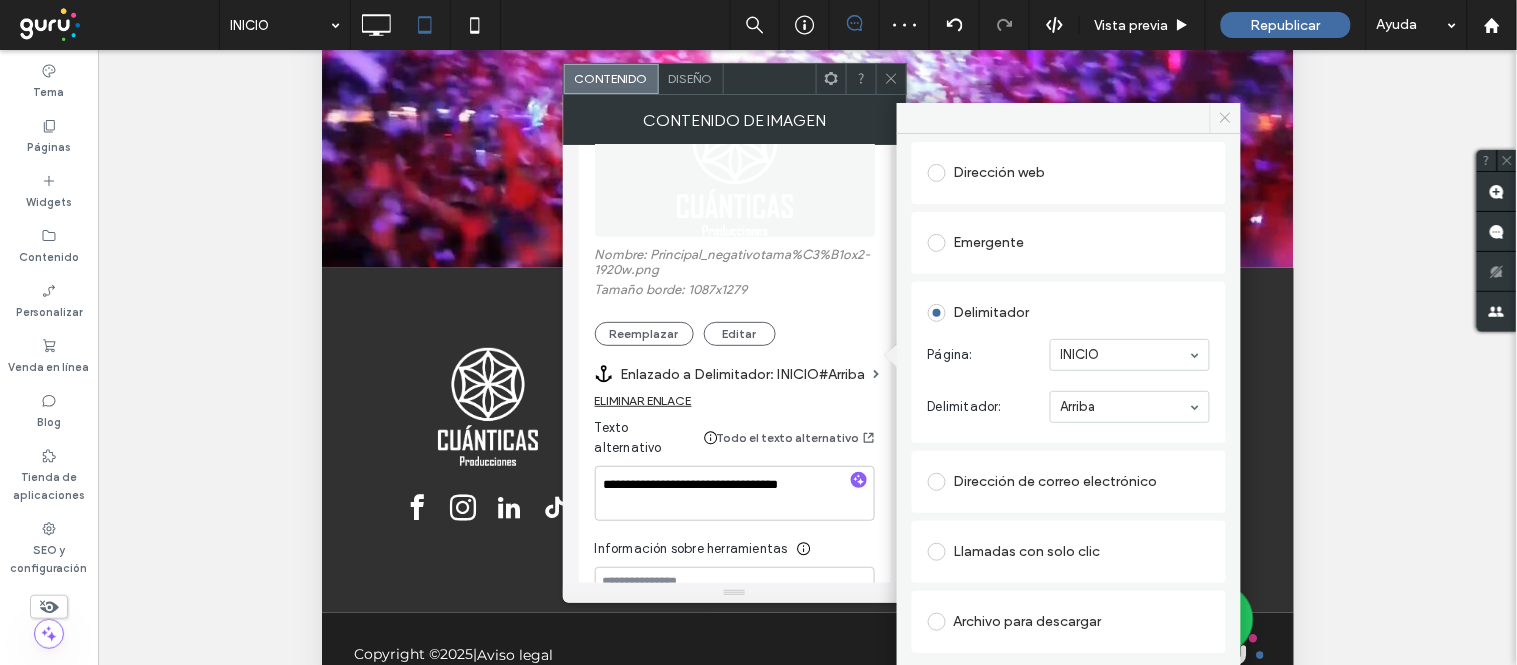 click at bounding box center [1225, 118] 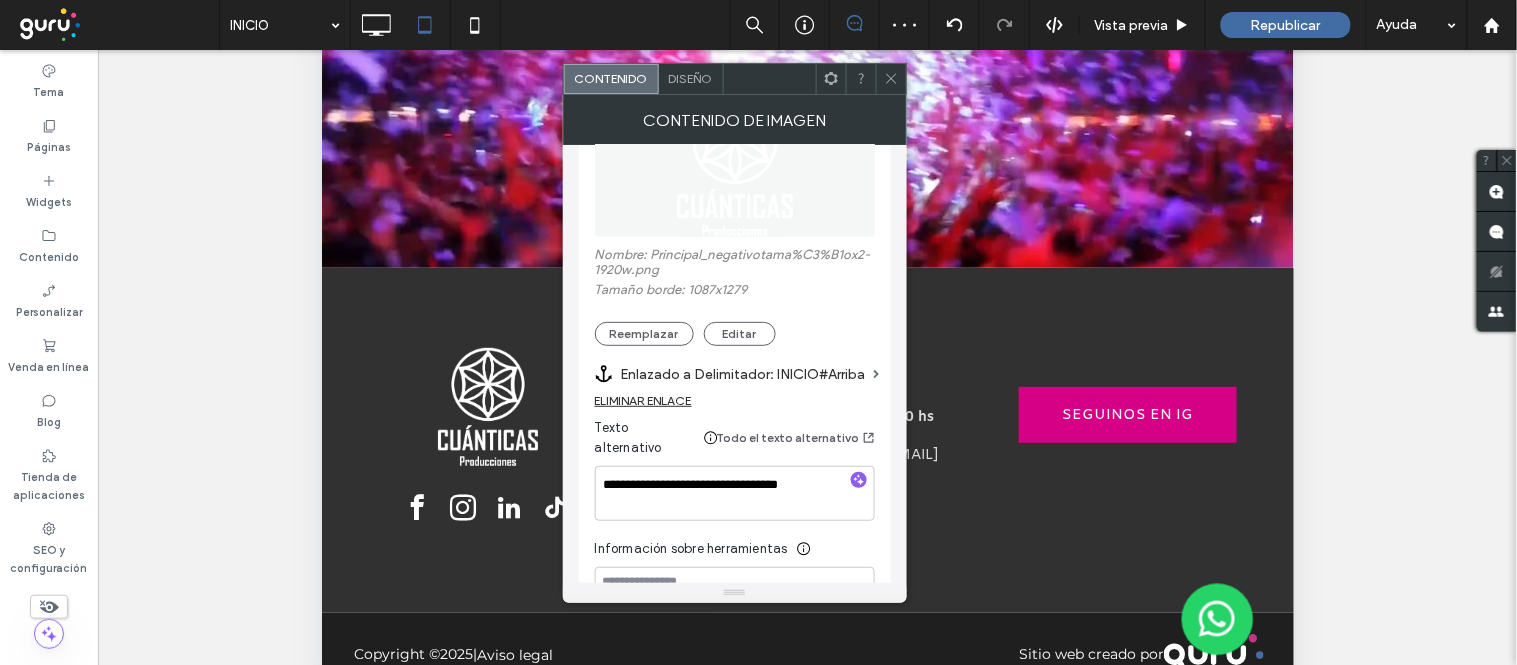 click 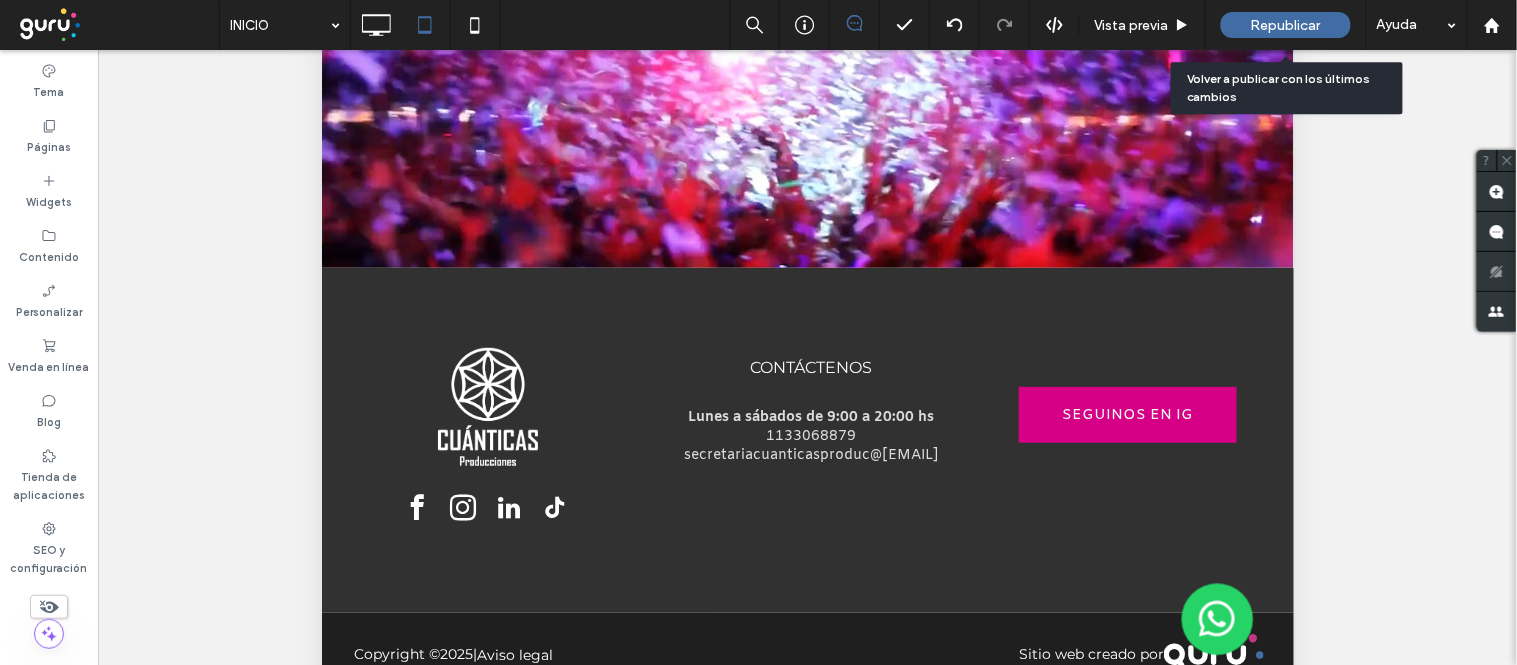 click on "Republicar" at bounding box center (1286, 25) 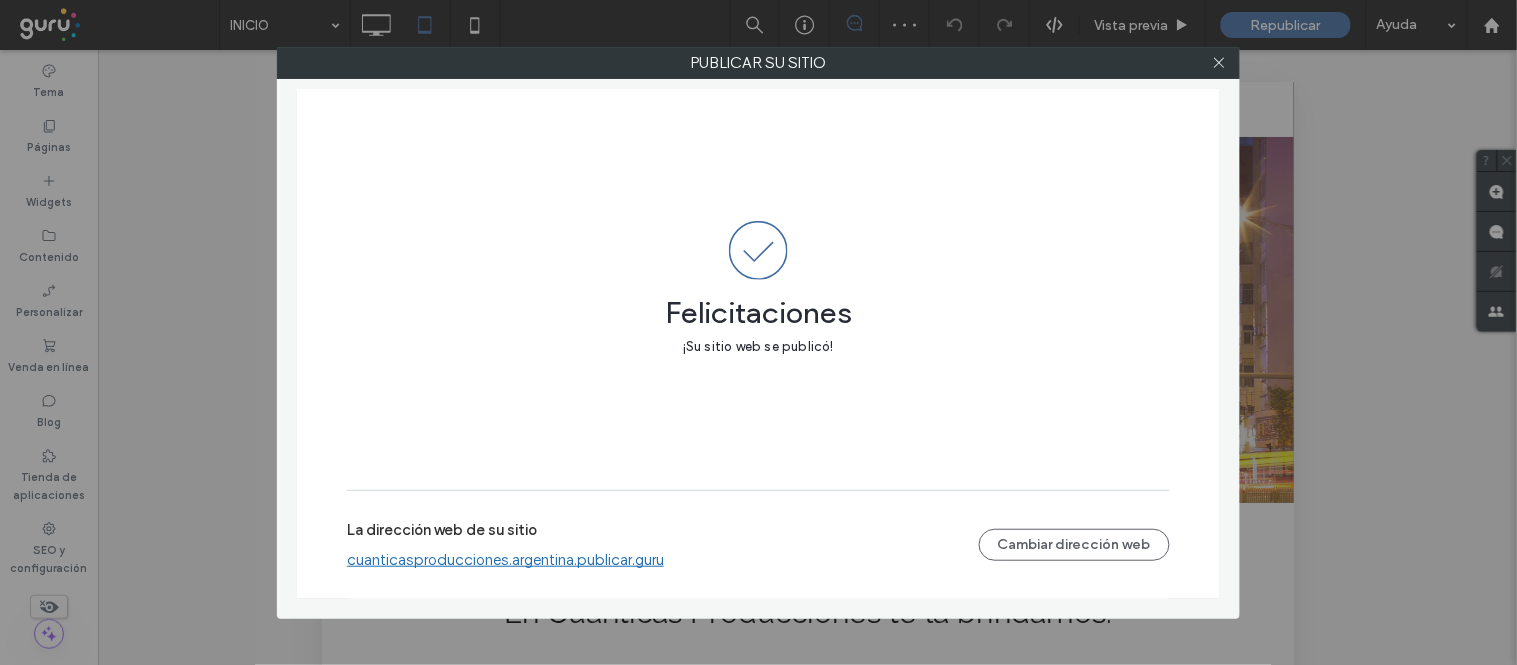 scroll, scrollTop: 3412, scrollLeft: 0, axis: vertical 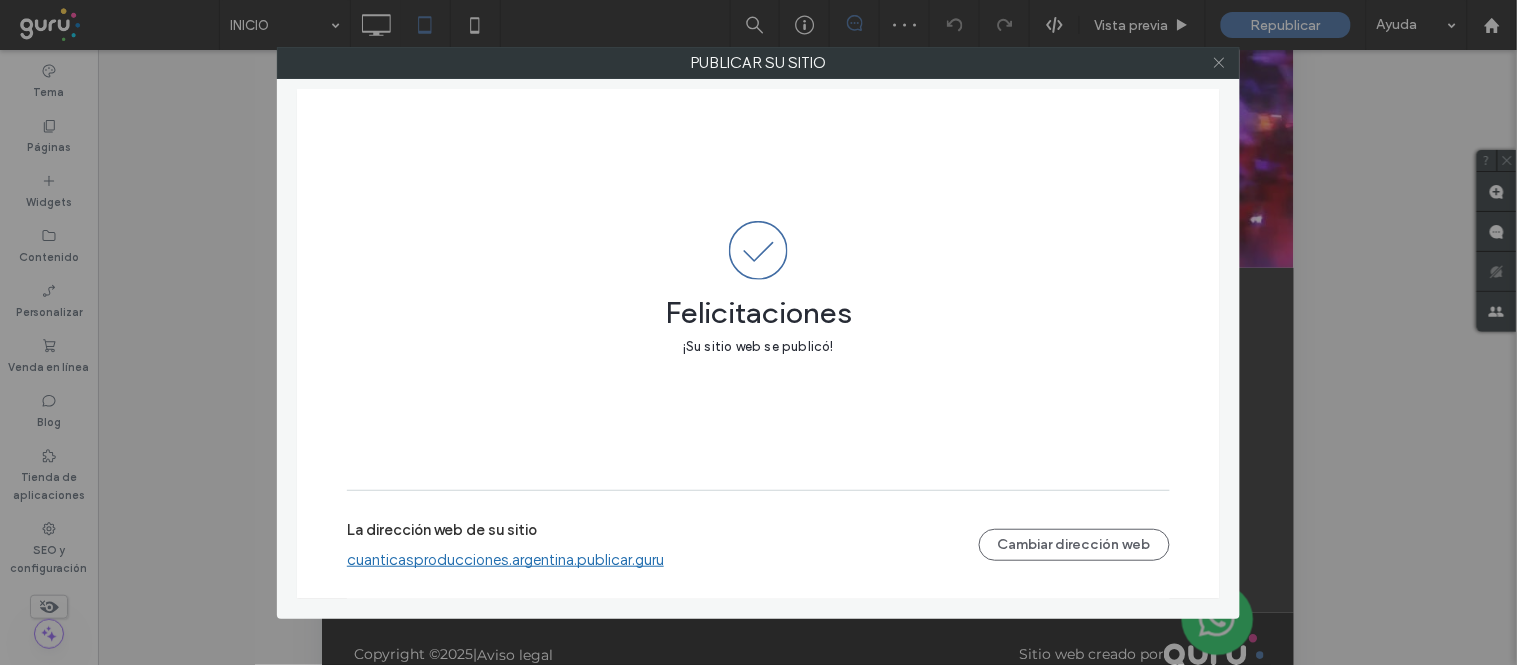 click 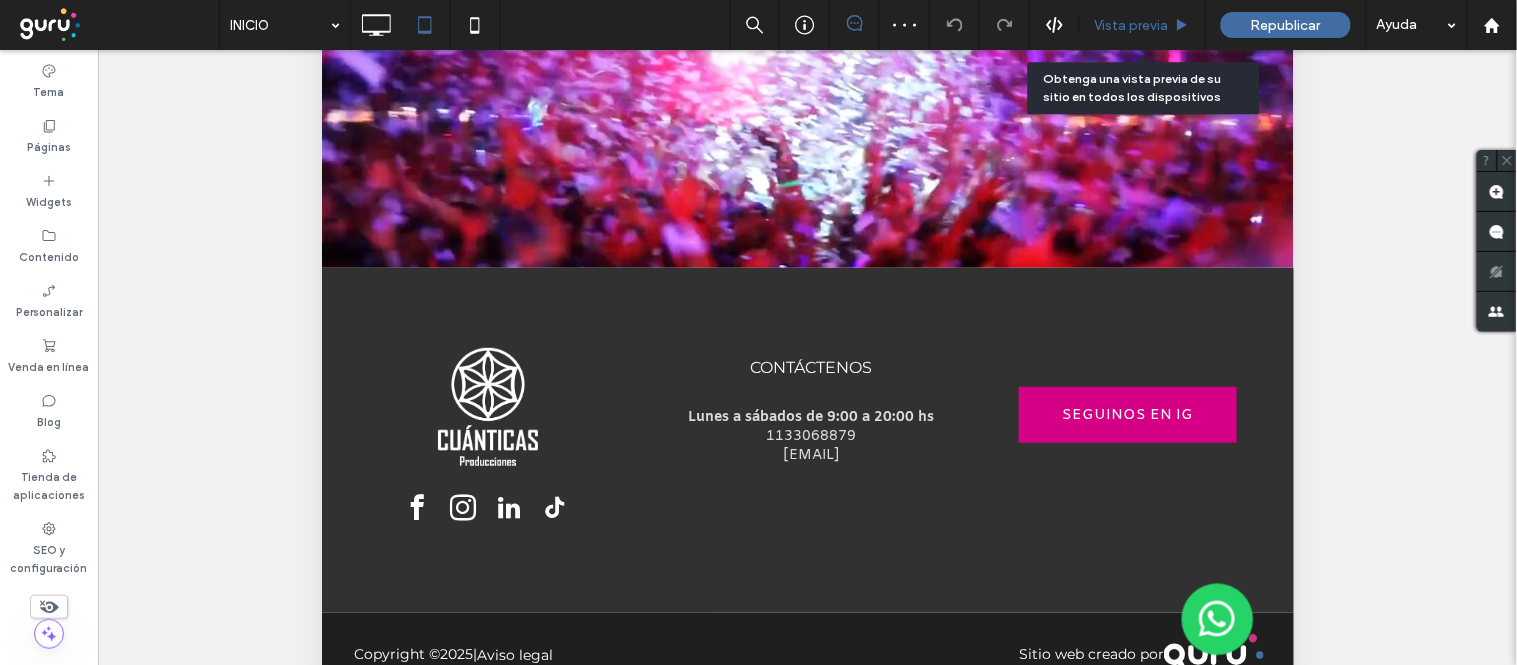 click on "Vista previa" at bounding box center (1132, 25) 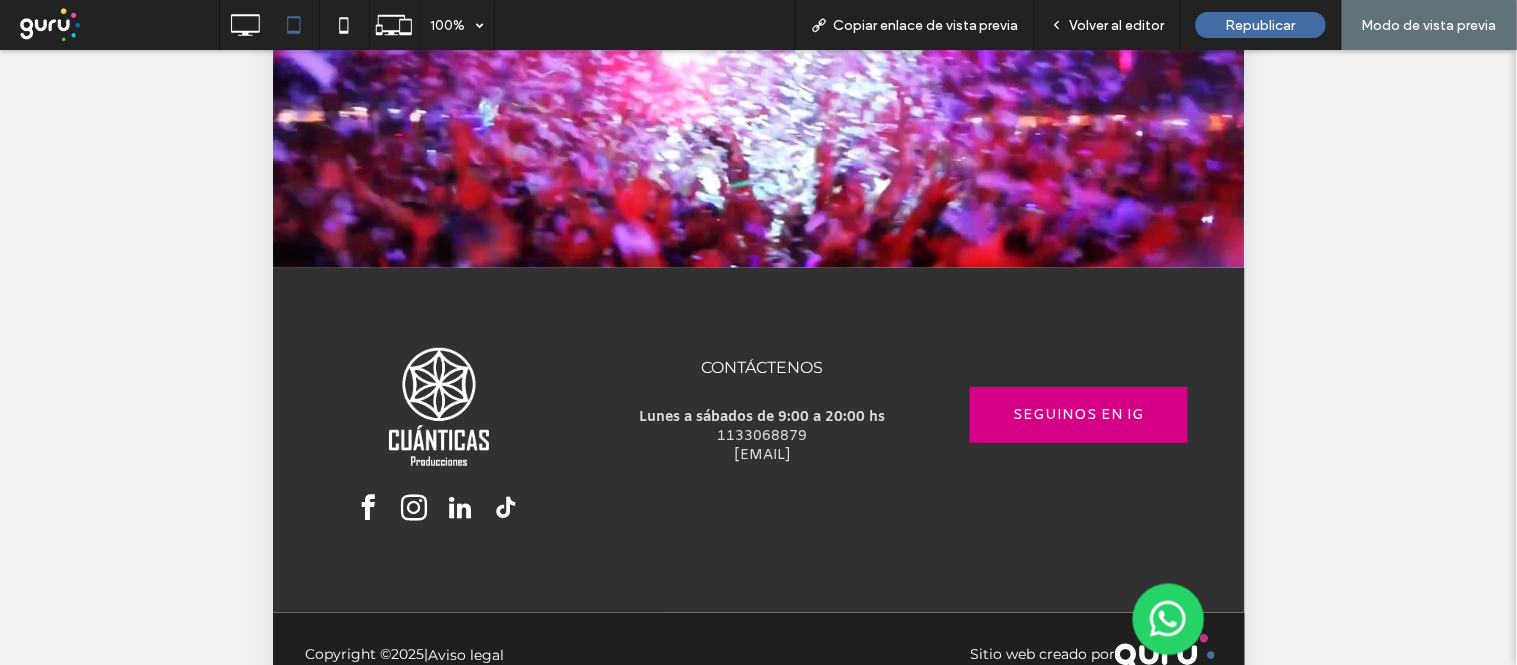 click at bounding box center (438, 408) 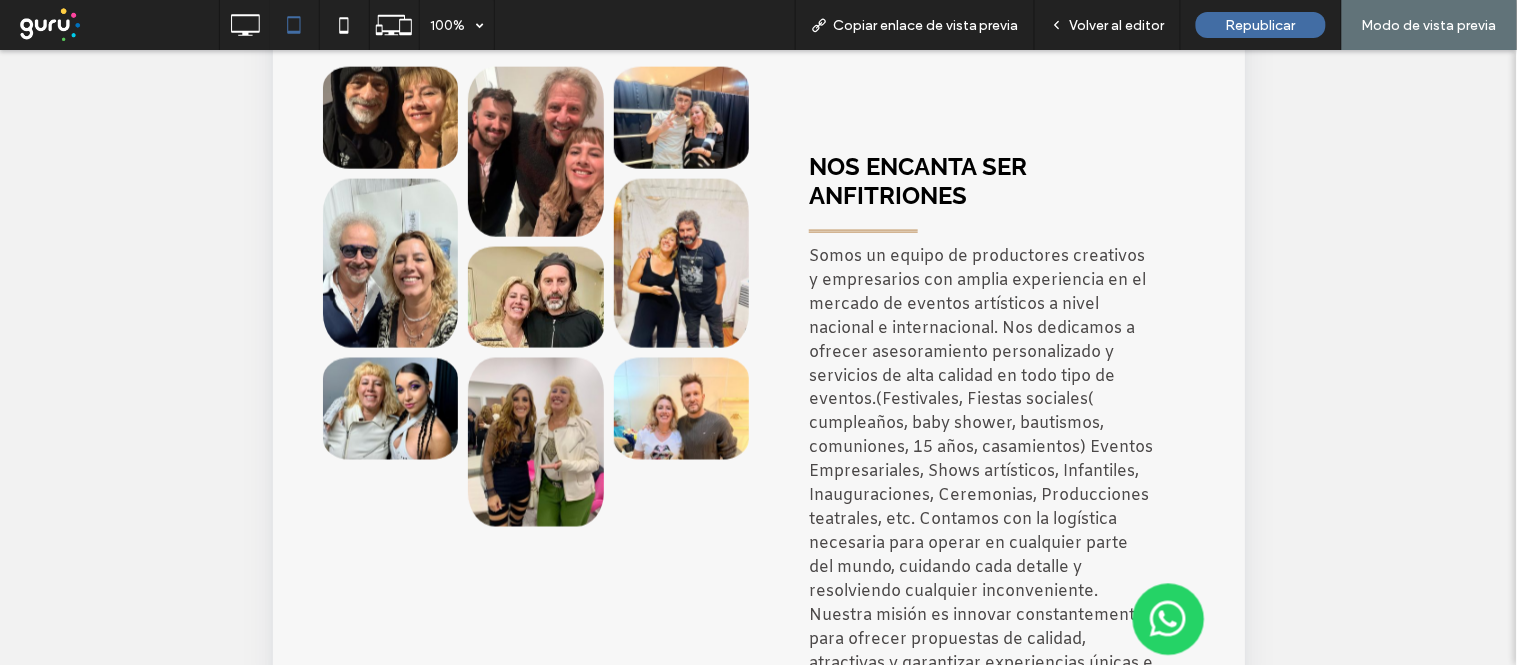 scroll, scrollTop: 0, scrollLeft: 0, axis: both 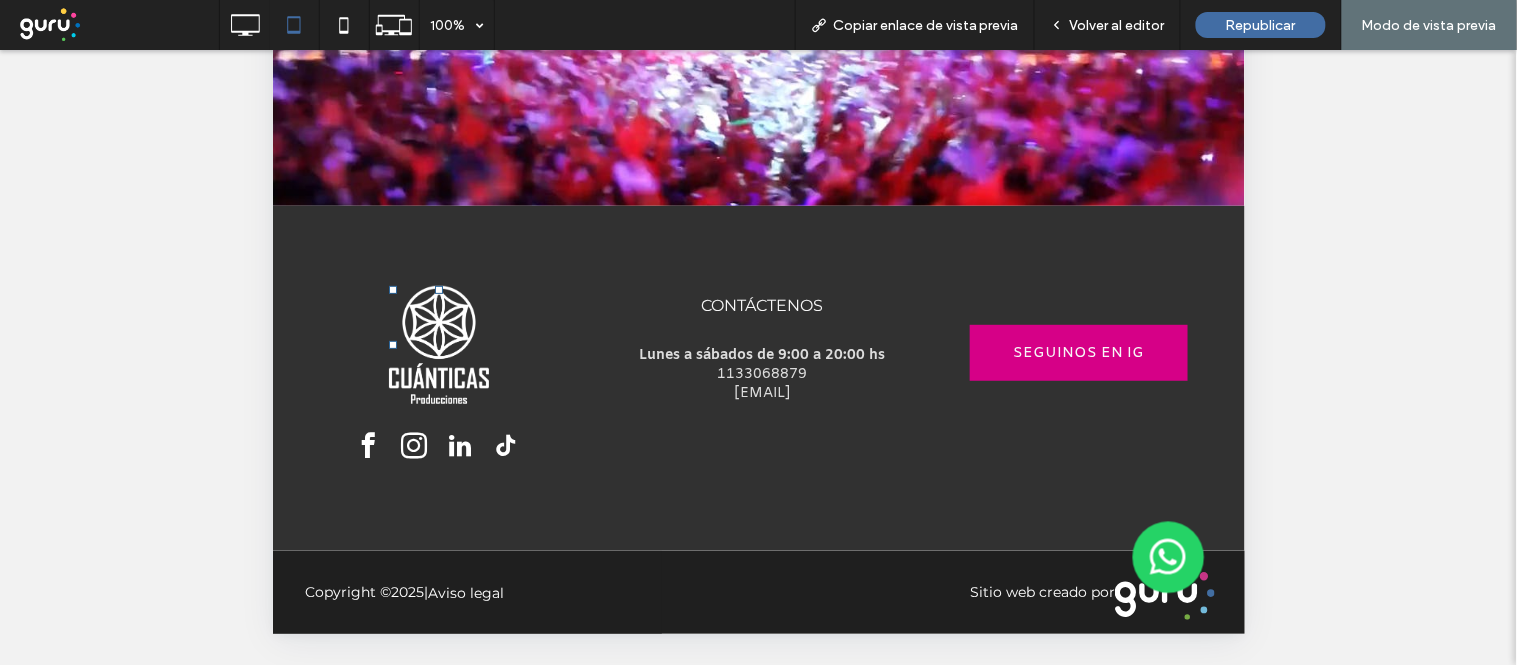 click at bounding box center (438, 346) 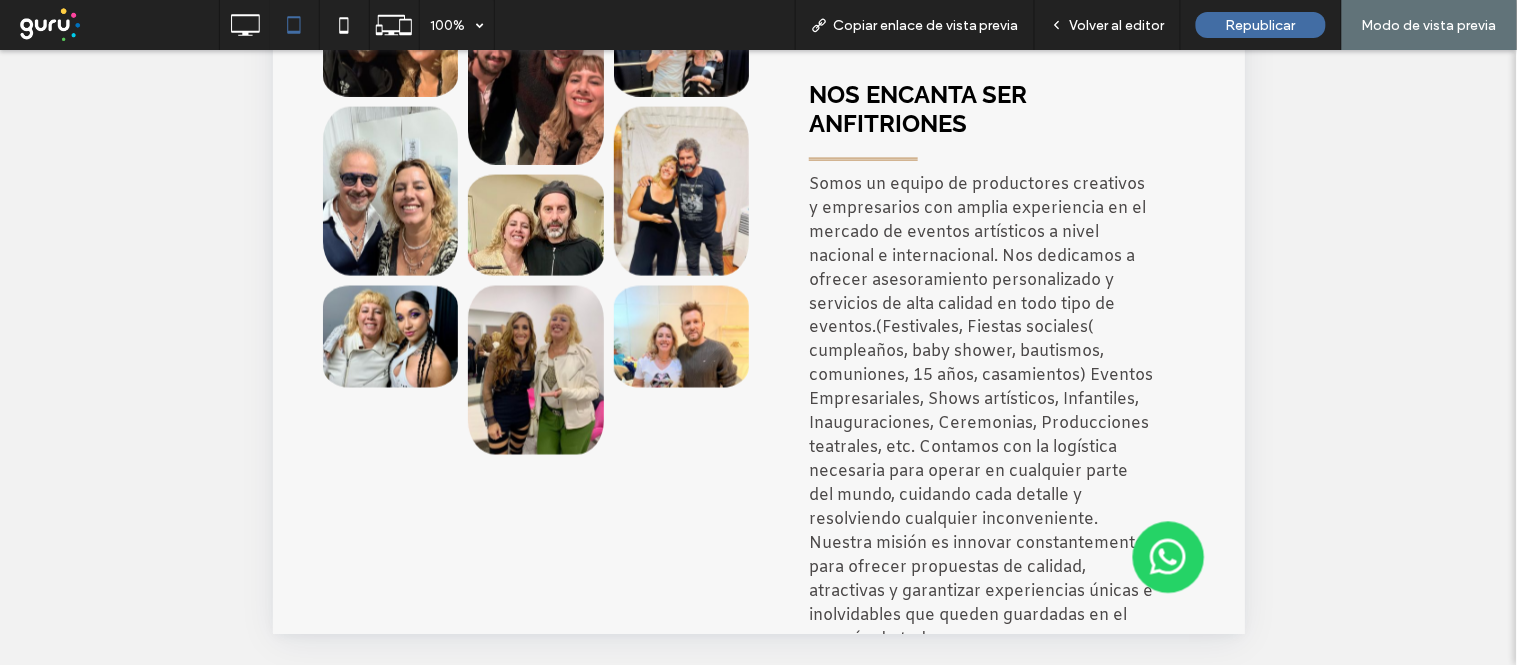 scroll, scrollTop: 0, scrollLeft: 0, axis: both 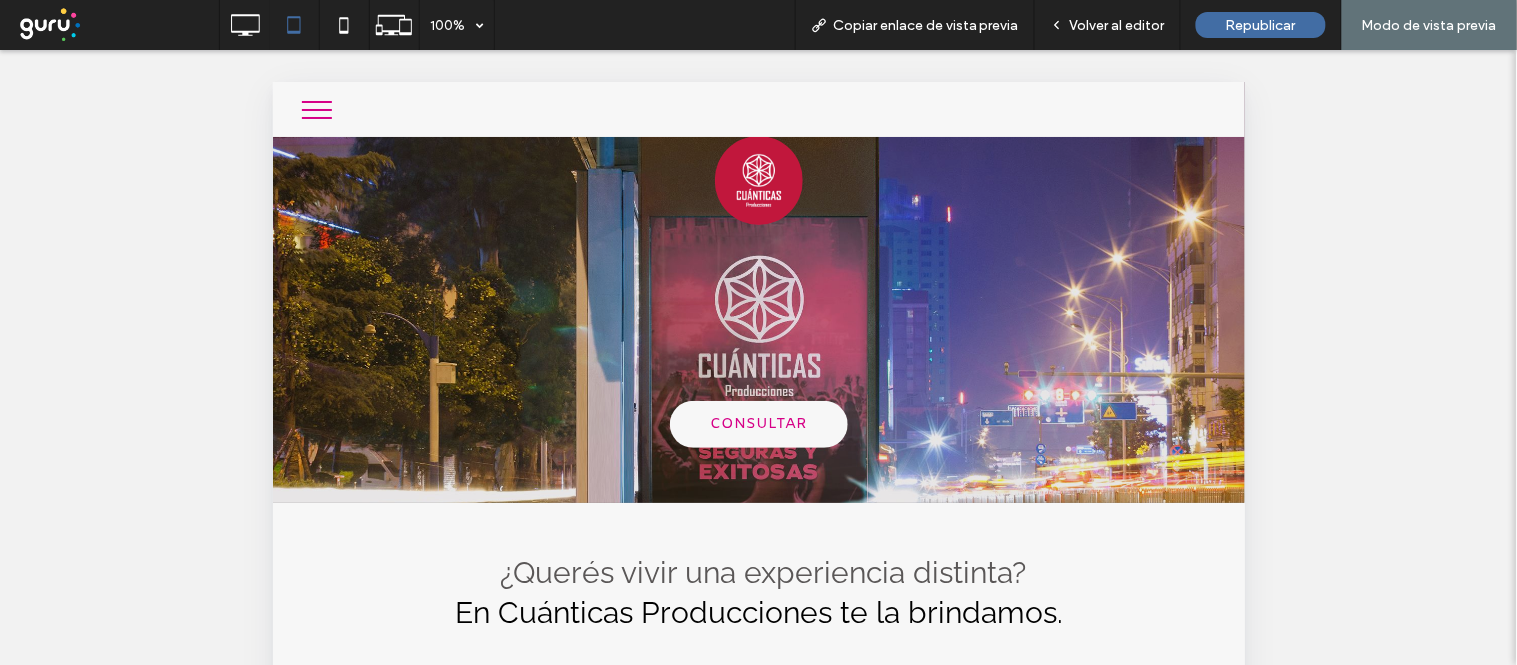 click at bounding box center (316, 109) 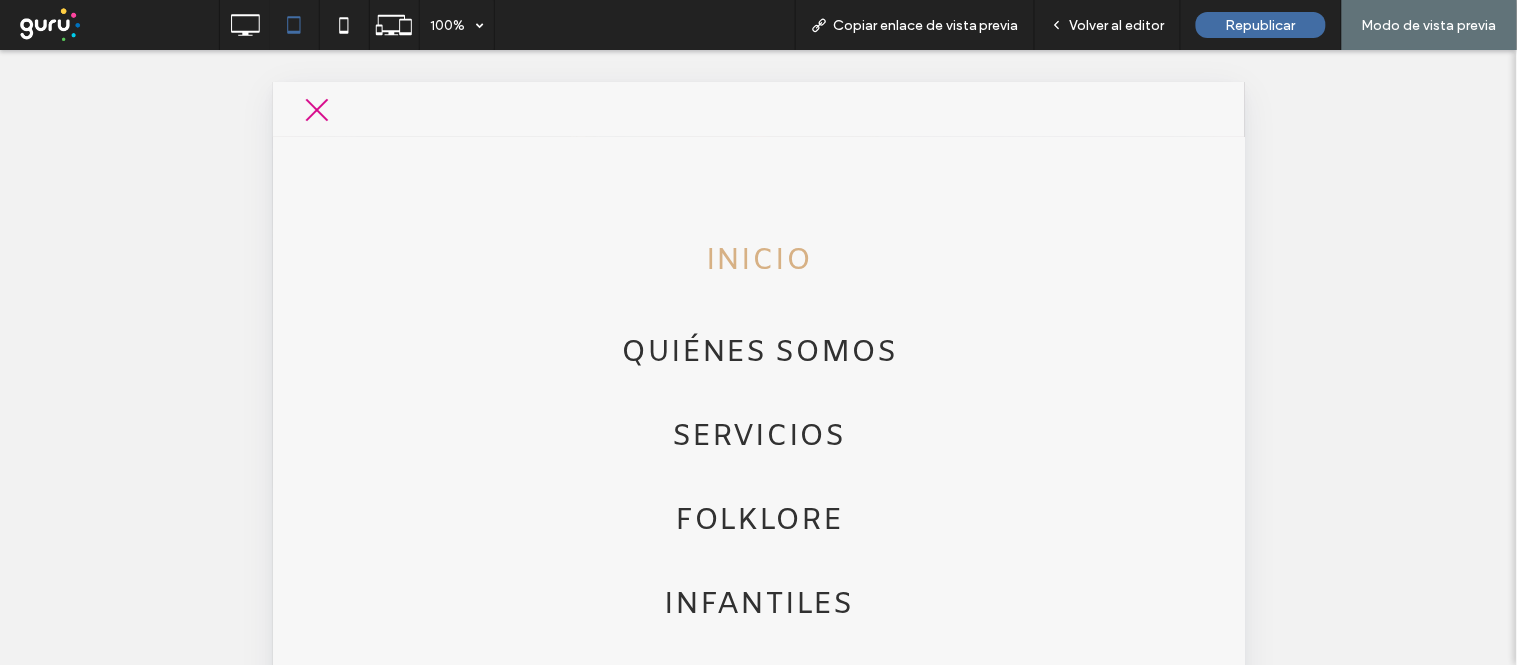 click on "INICIO" at bounding box center [758, 260] 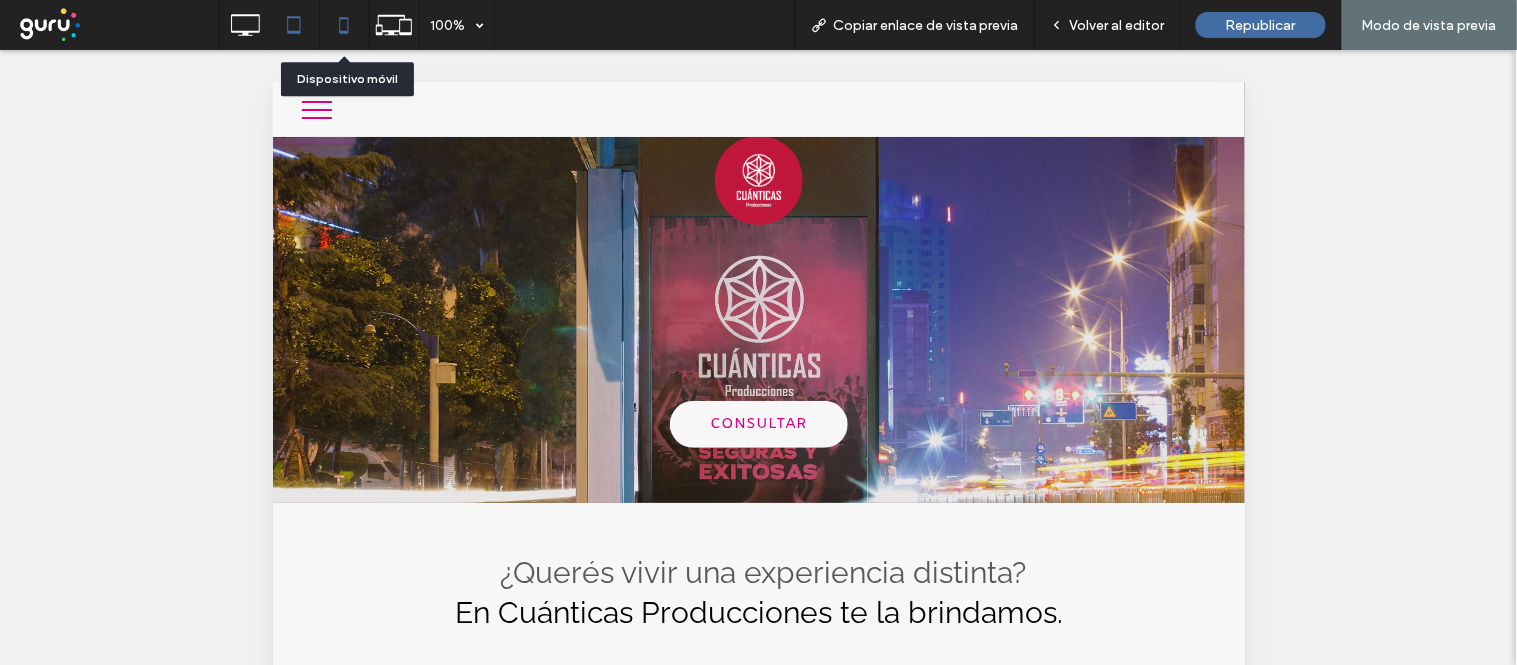 click 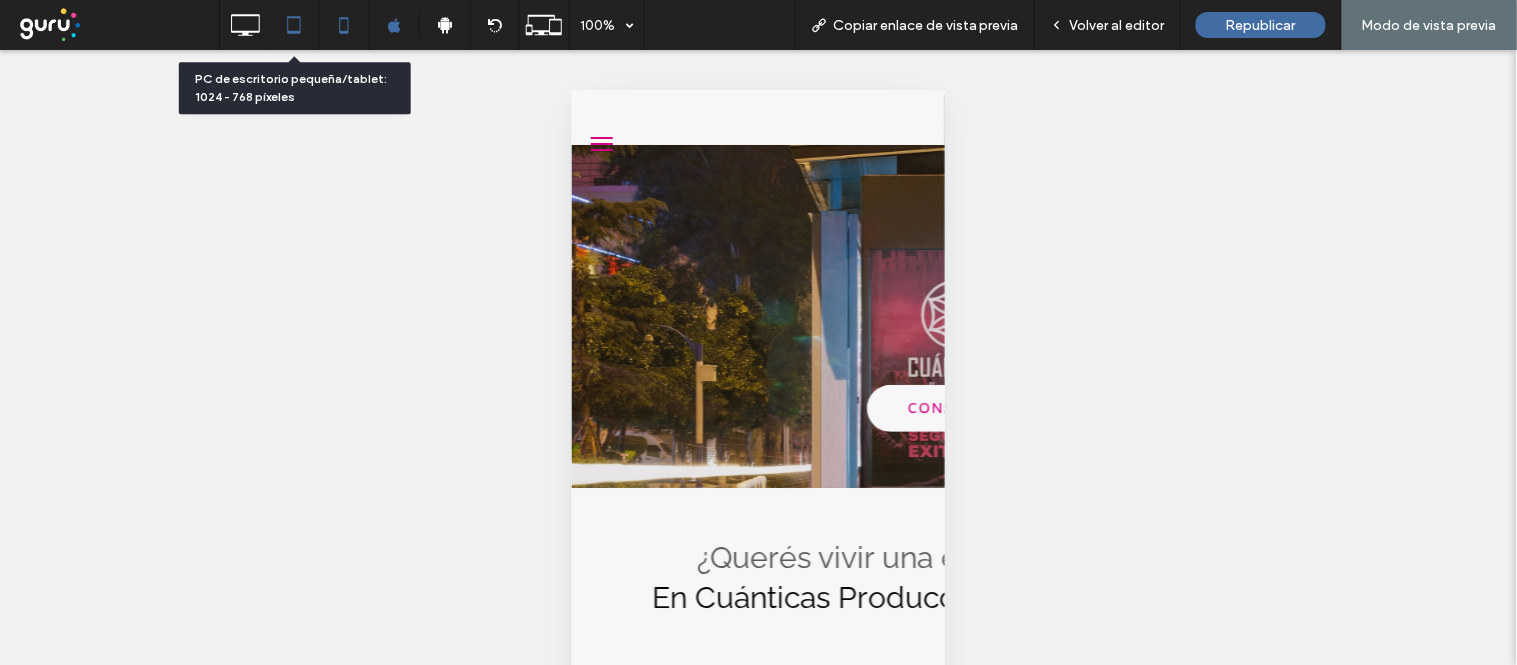 click 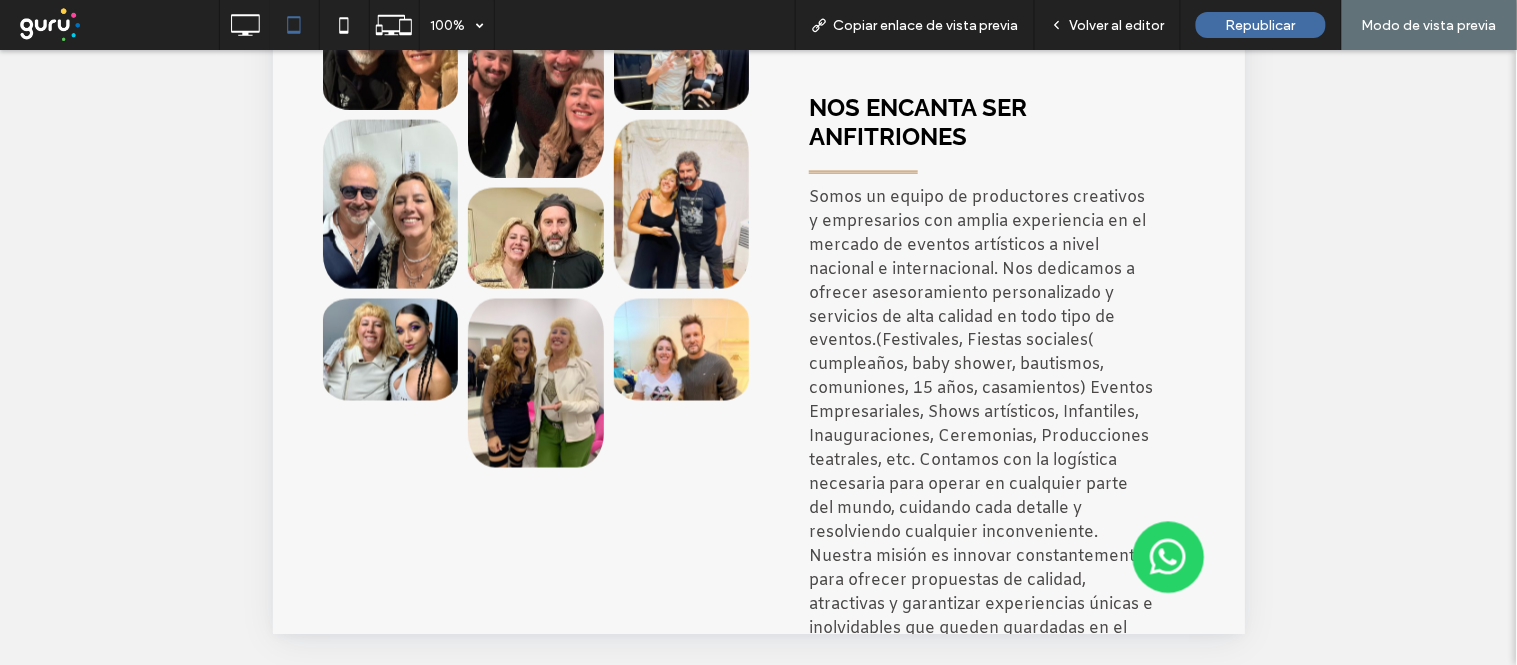scroll, scrollTop: 32, scrollLeft: 0, axis: vertical 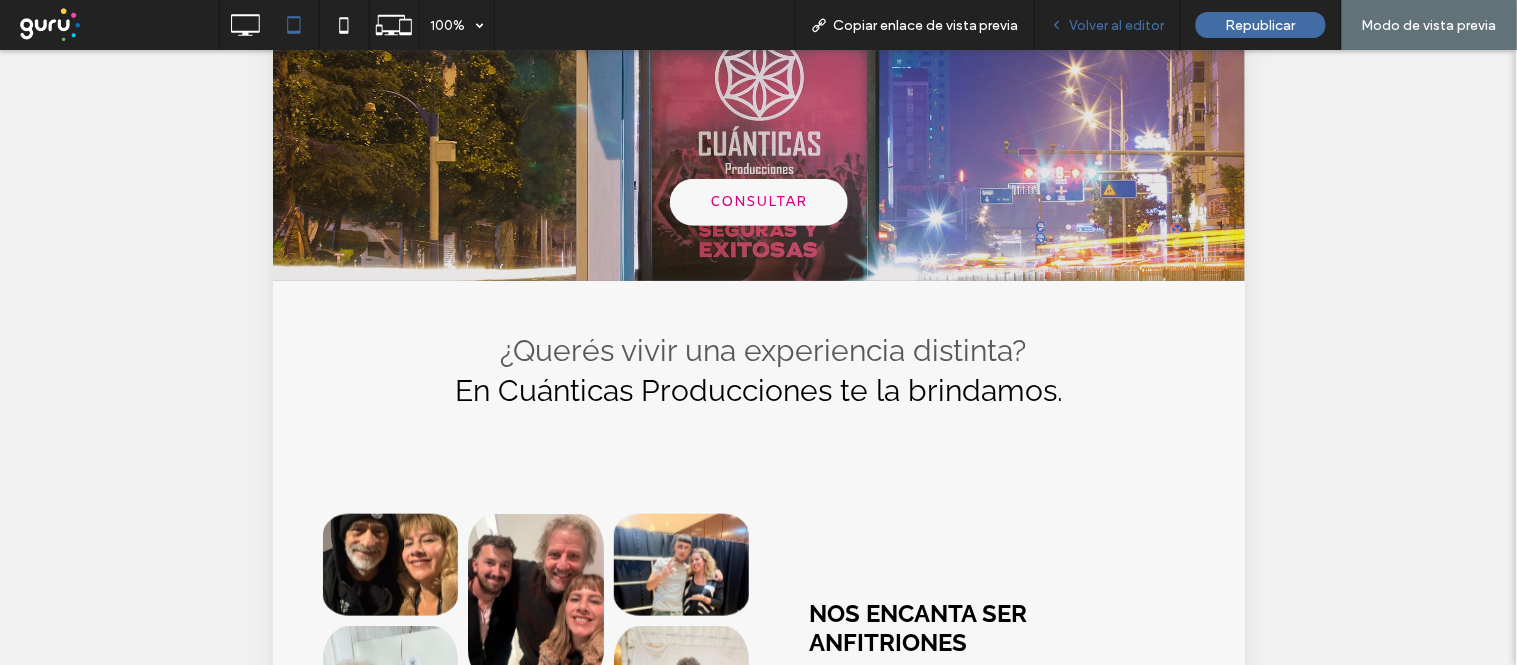 click on "Volver al editor" at bounding box center (1108, 25) 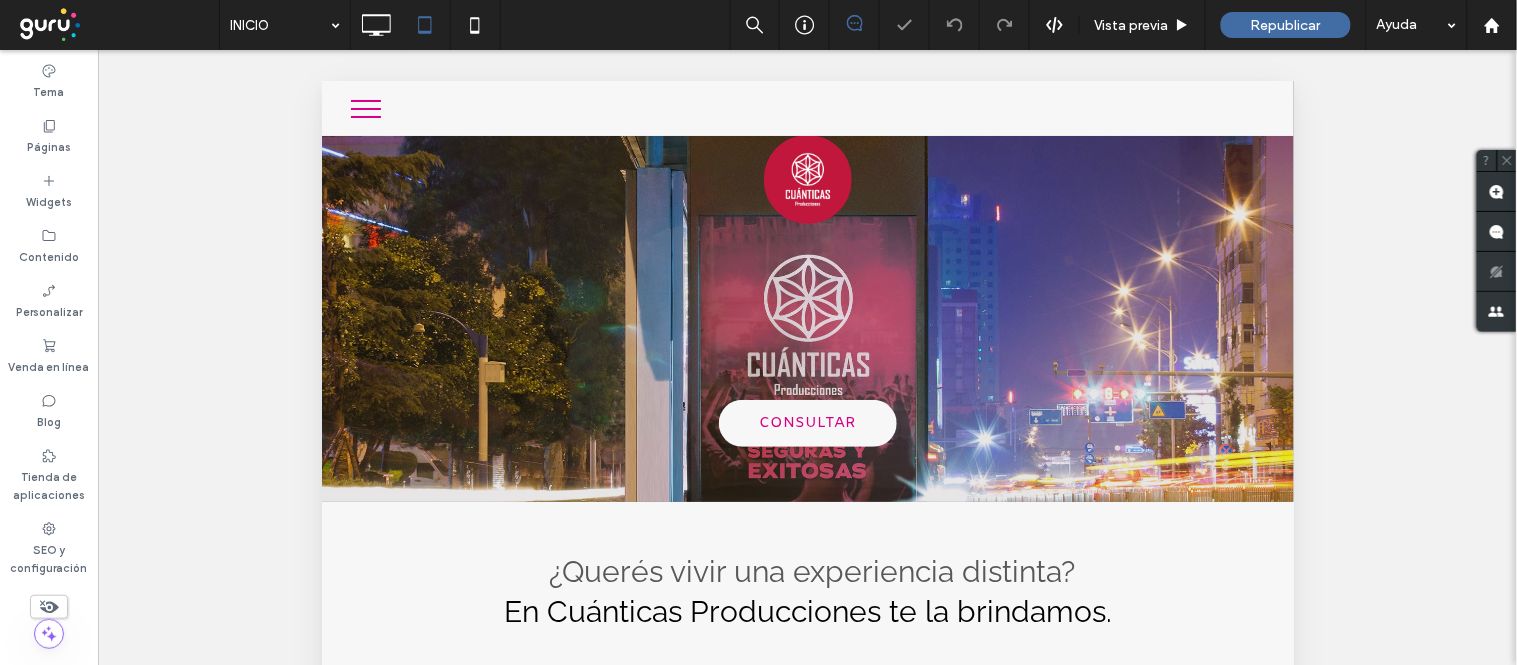 scroll, scrollTop: 0, scrollLeft: 0, axis: both 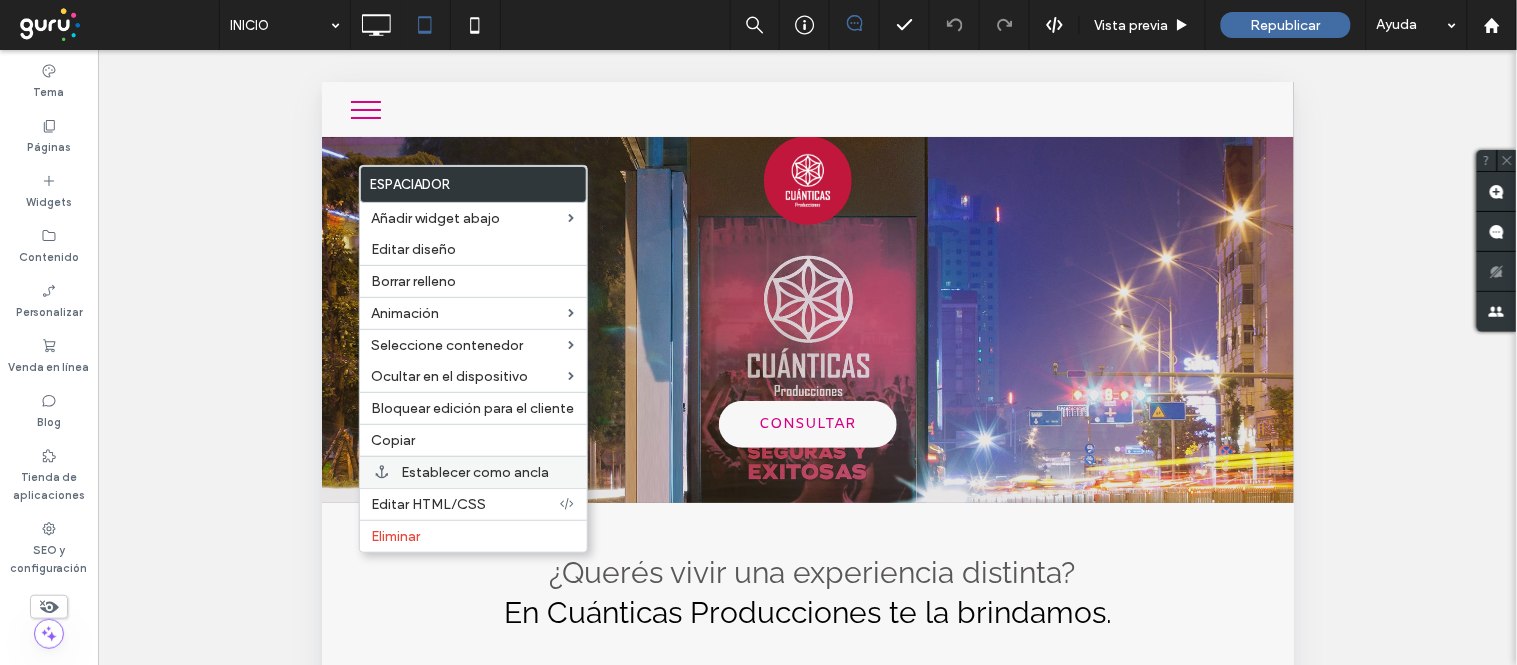 click on "Establecer como ancla" at bounding box center (476, 472) 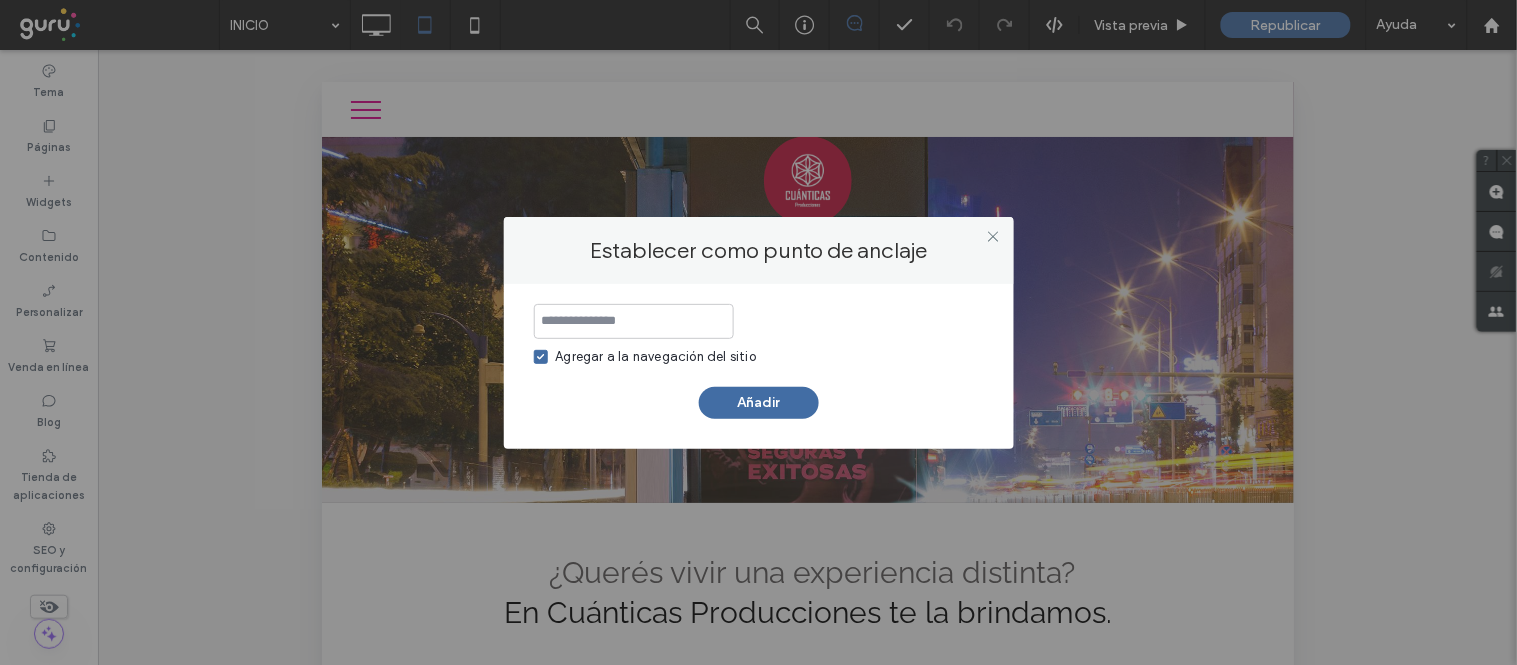 click on "Agregar a la navegación del sitio Añadir" at bounding box center [759, 366] 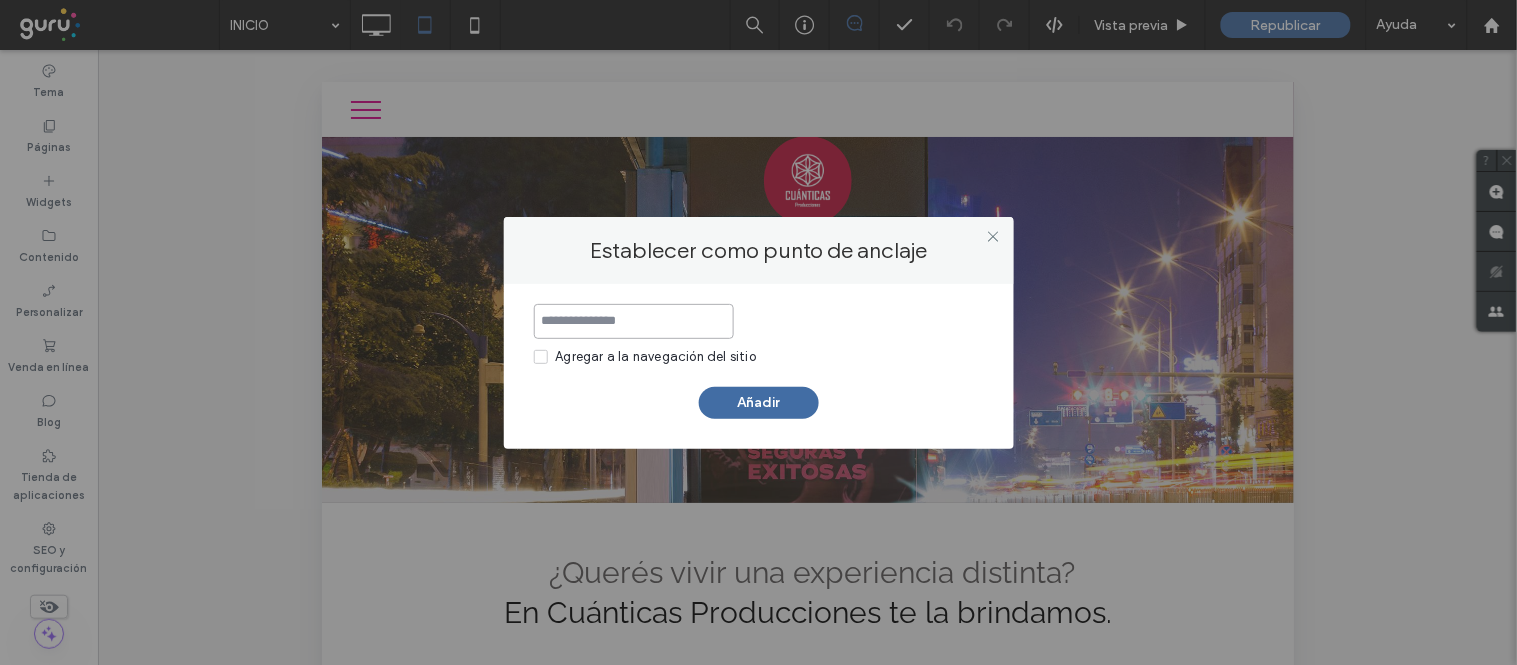 click at bounding box center (634, 321) 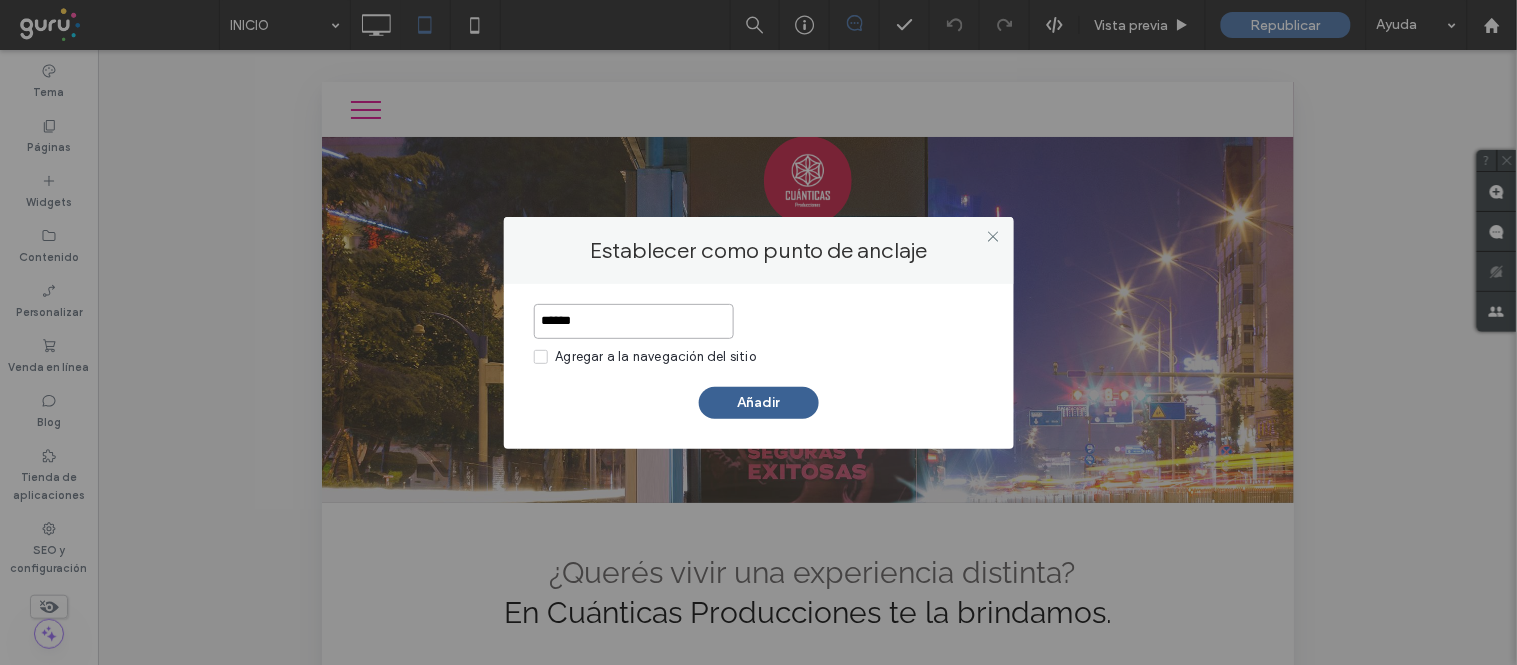 type on "******" 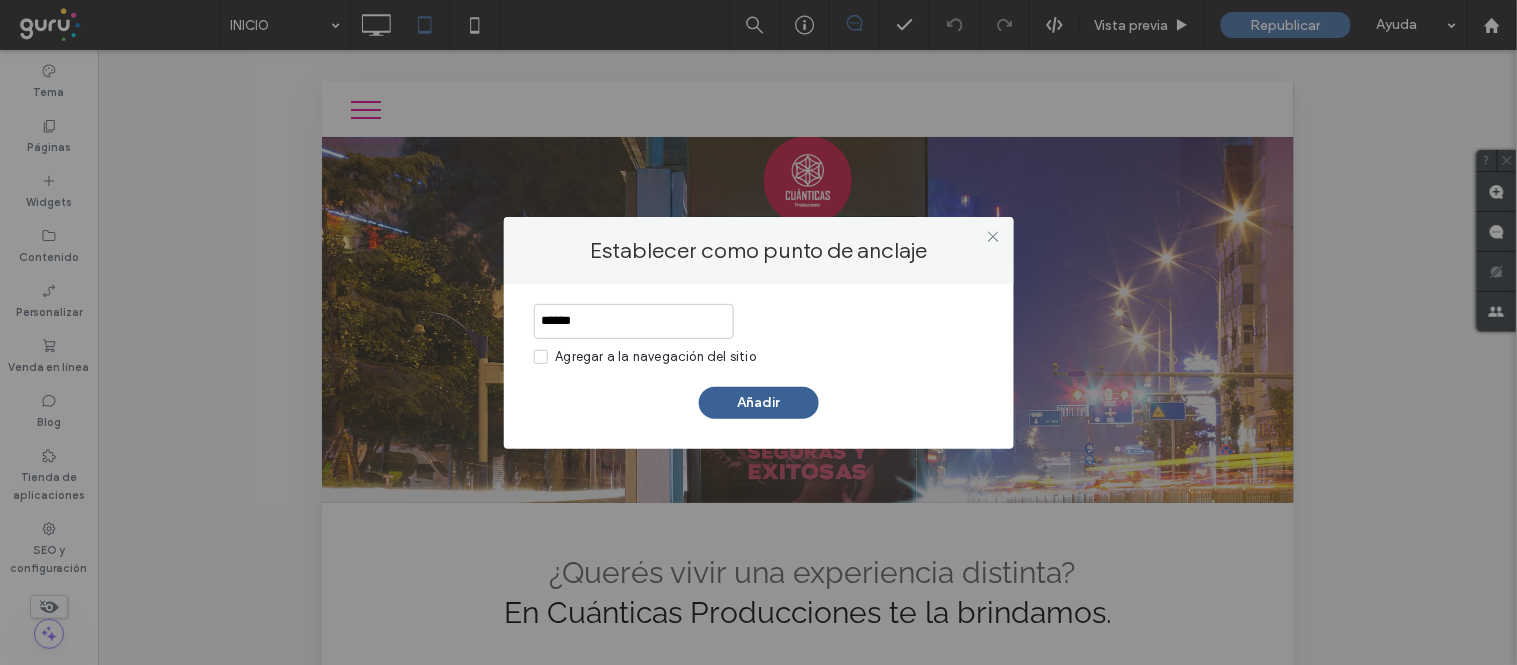 click on "Añadir" at bounding box center [759, 403] 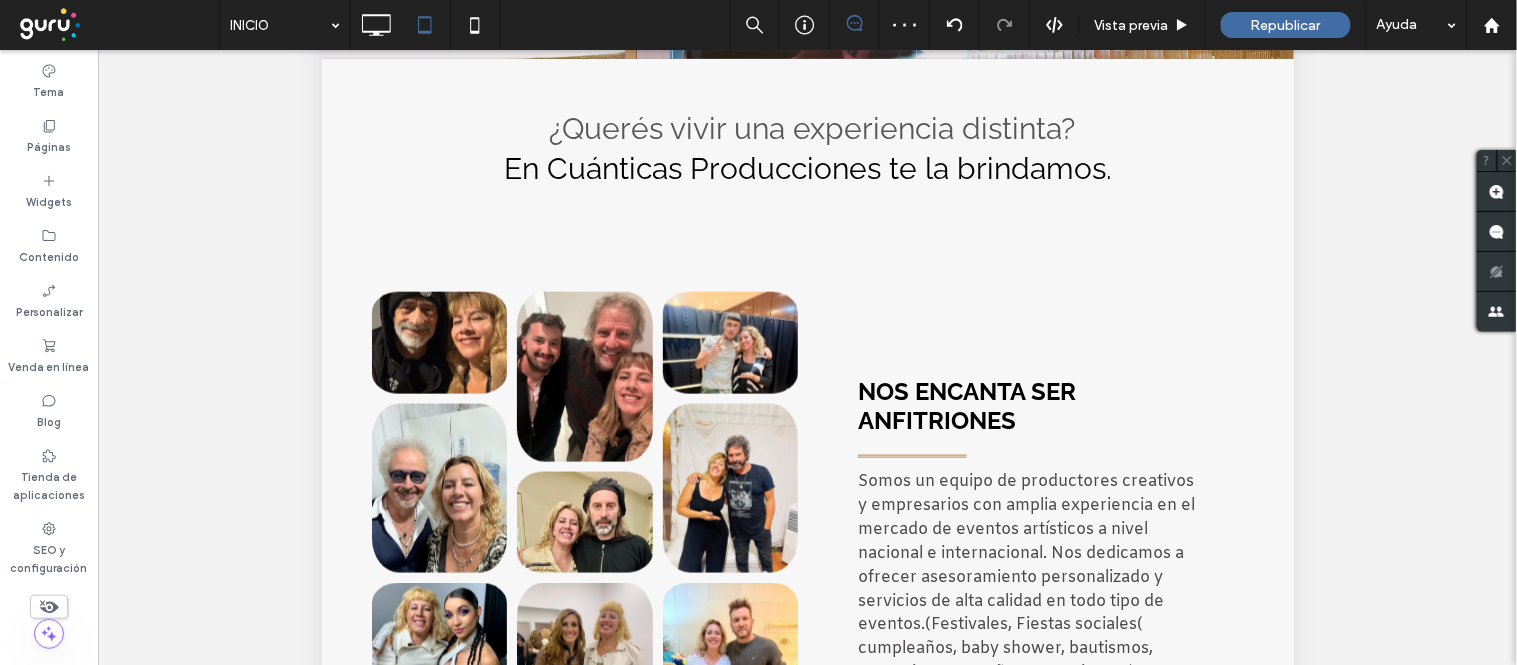 scroll, scrollTop: 728, scrollLeft: 0, axis: vertical 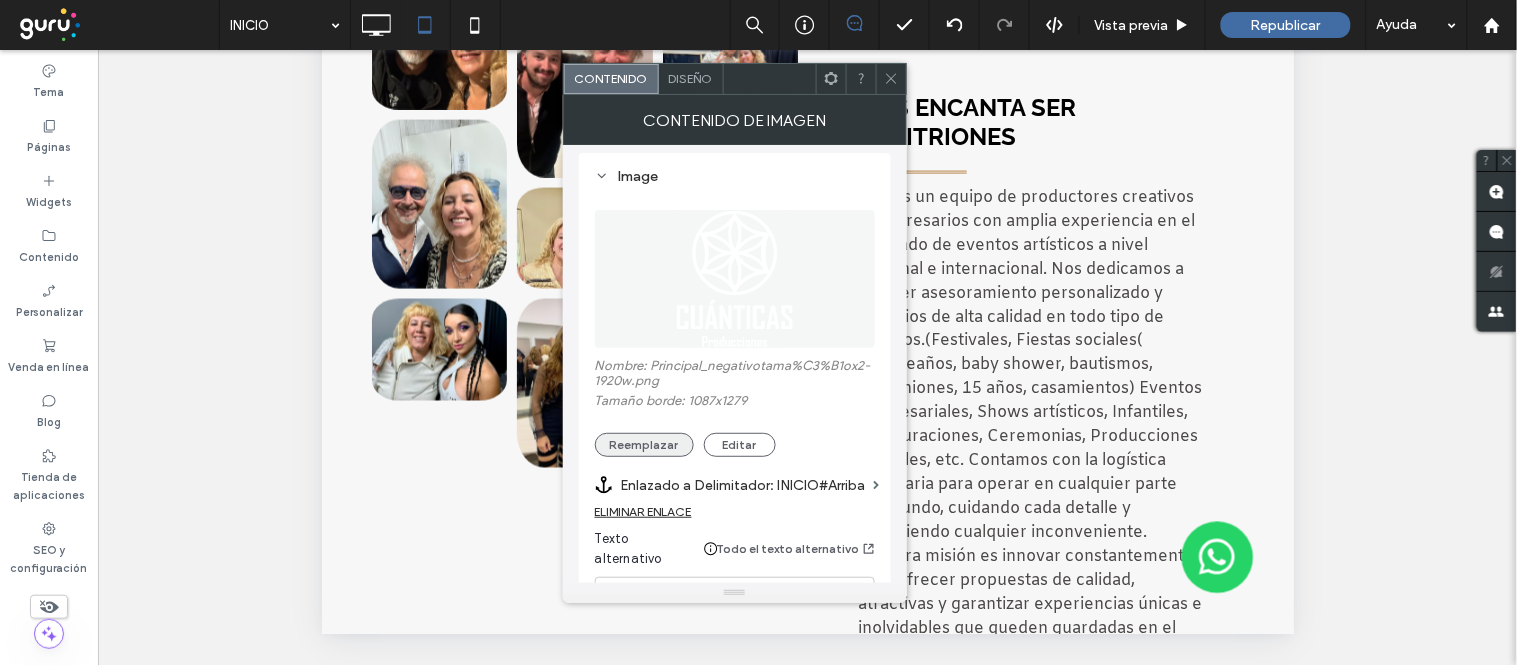 click on "Reemplazar" at bounding box center (644, 445) 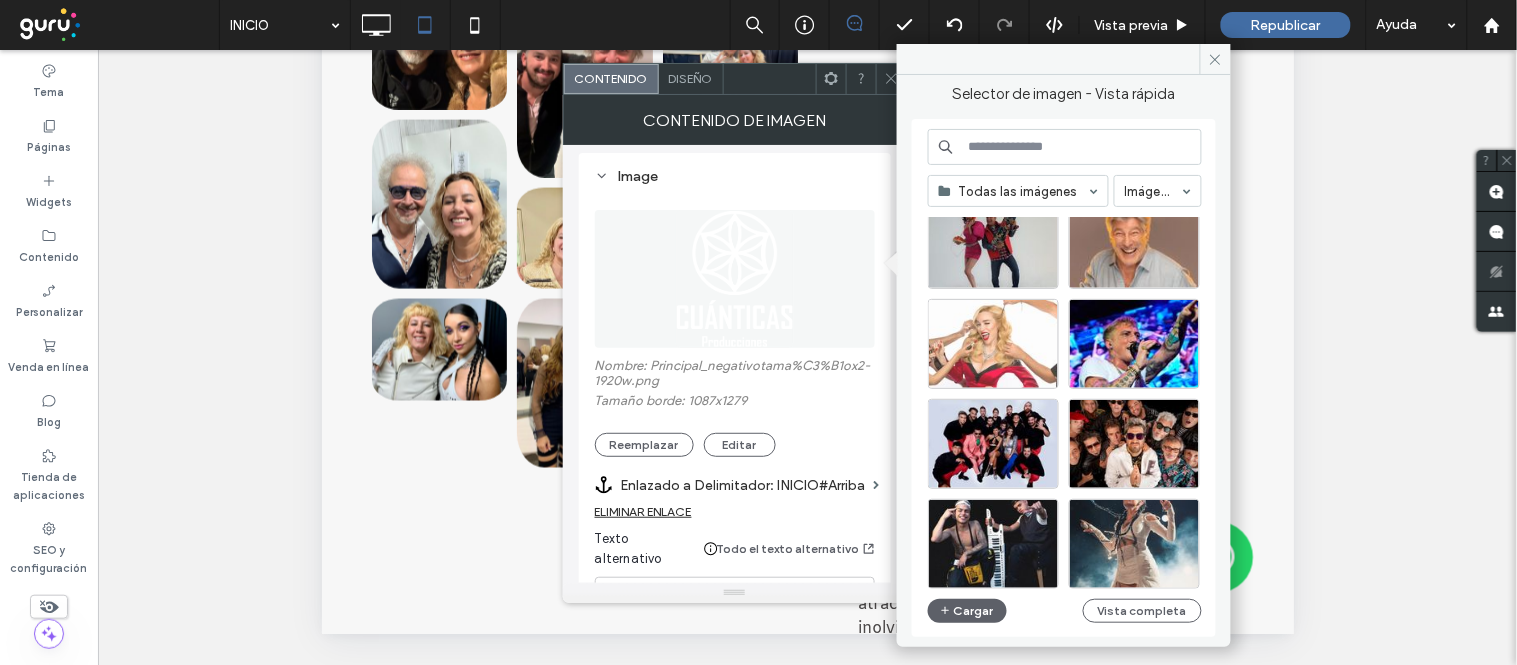 scroll, scrollTop: 0, scrollLeft: 0, axis: both 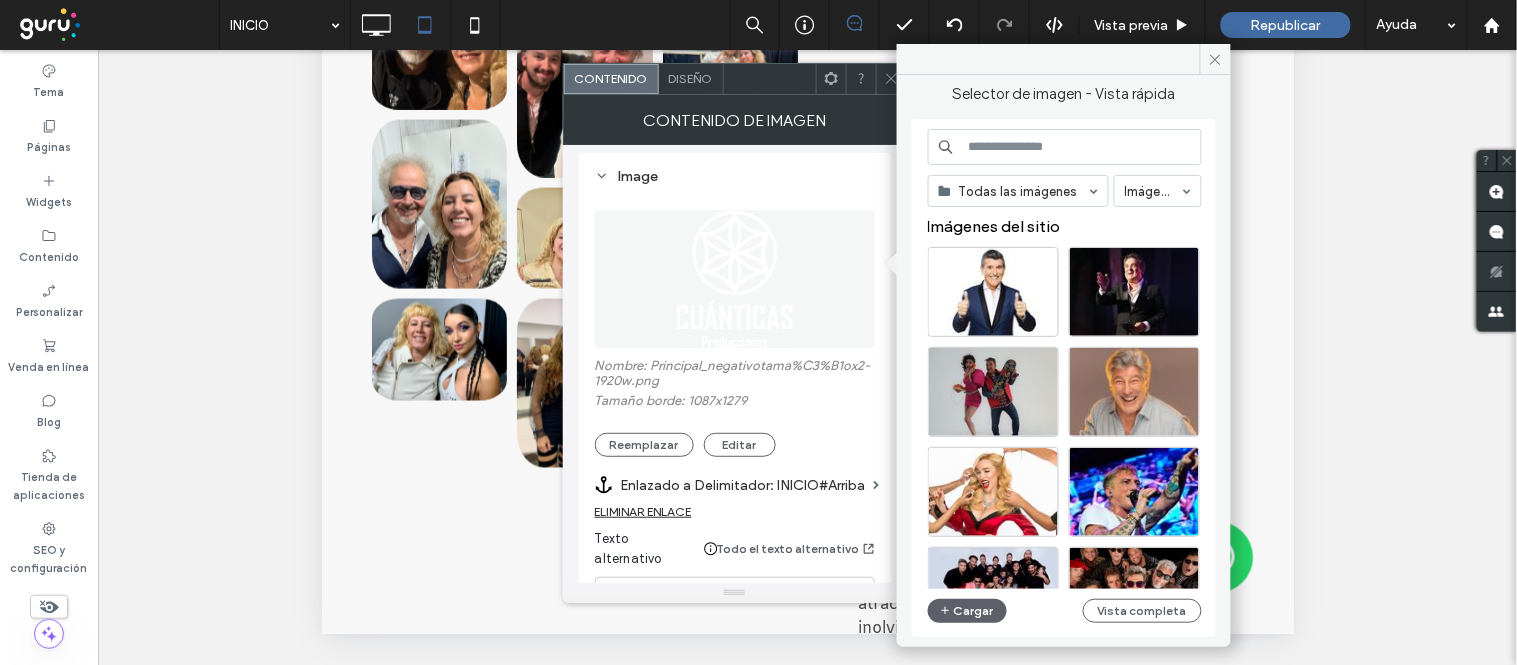 click on "Enlazado a Delimitador: INICIO#Arriba" at bounding box center (743, 485) 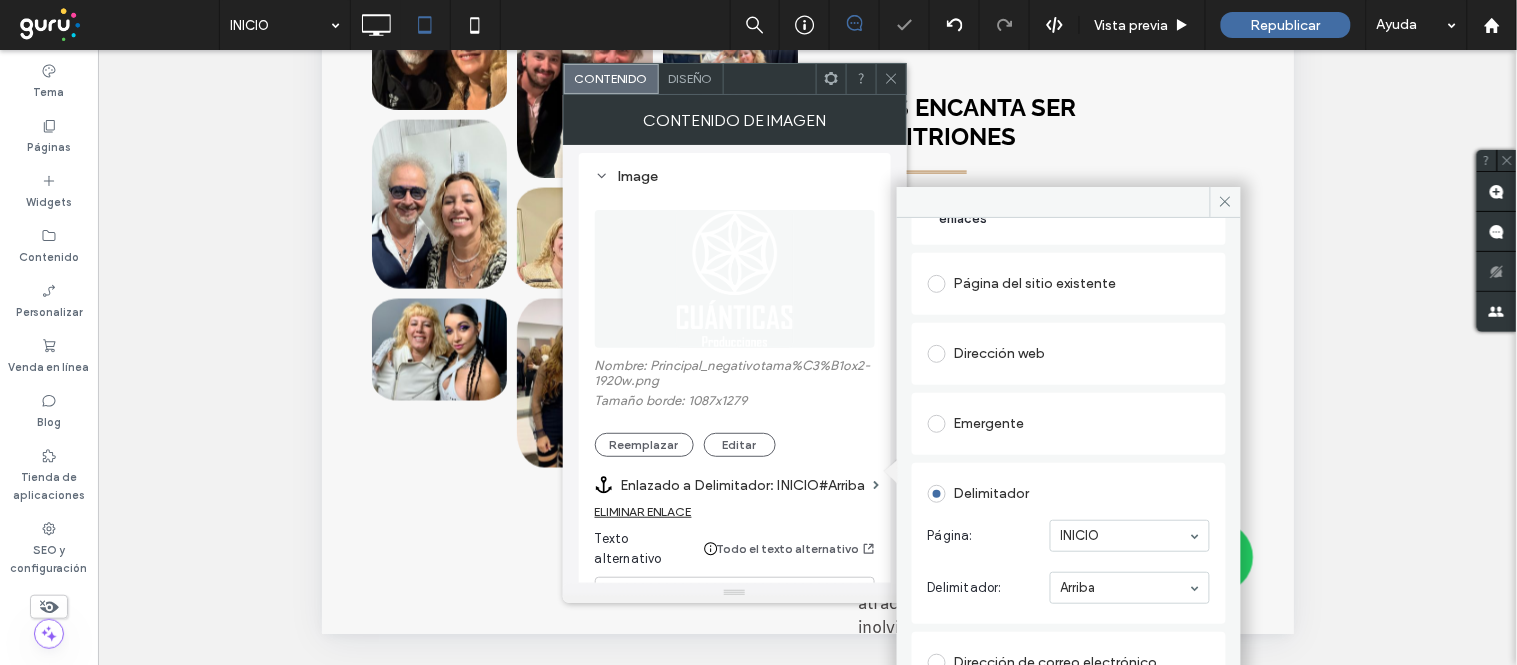 scroll, scrollTop: 182, scrollLeft: 0, axis: vertical 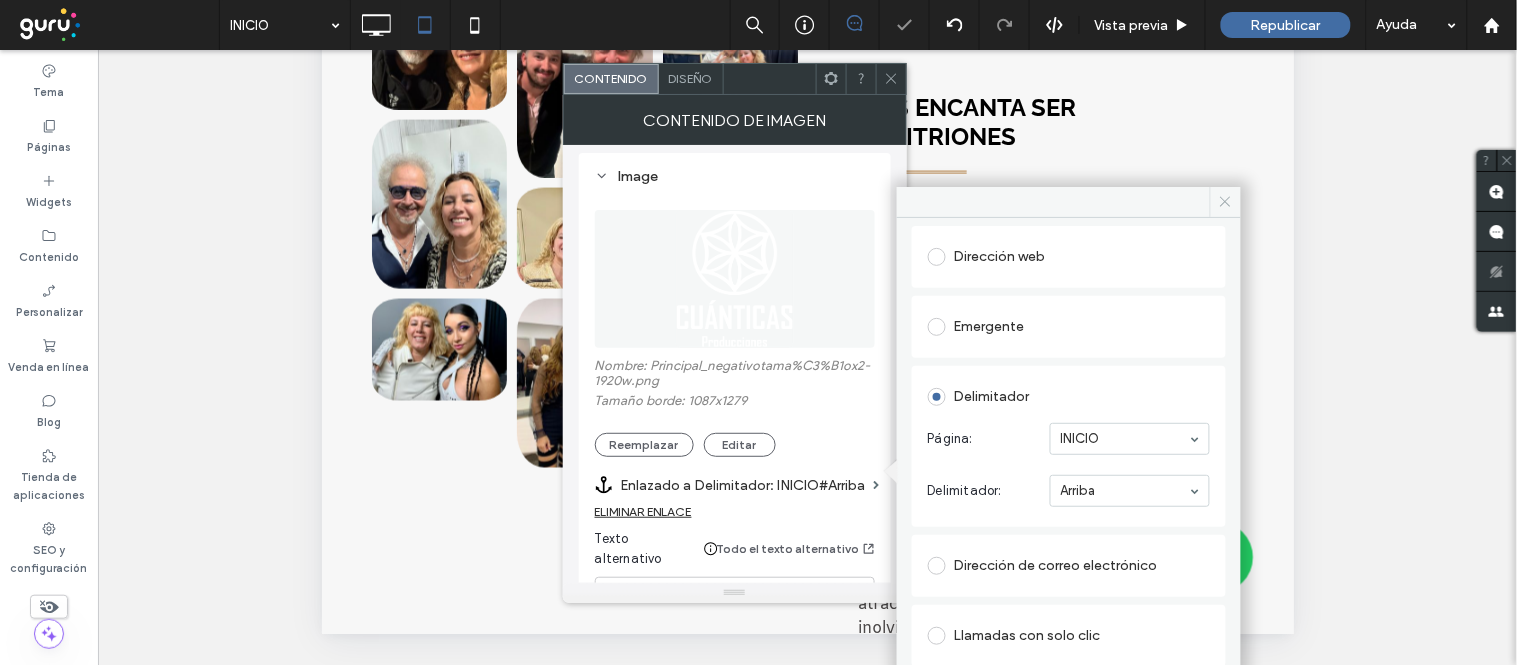 click 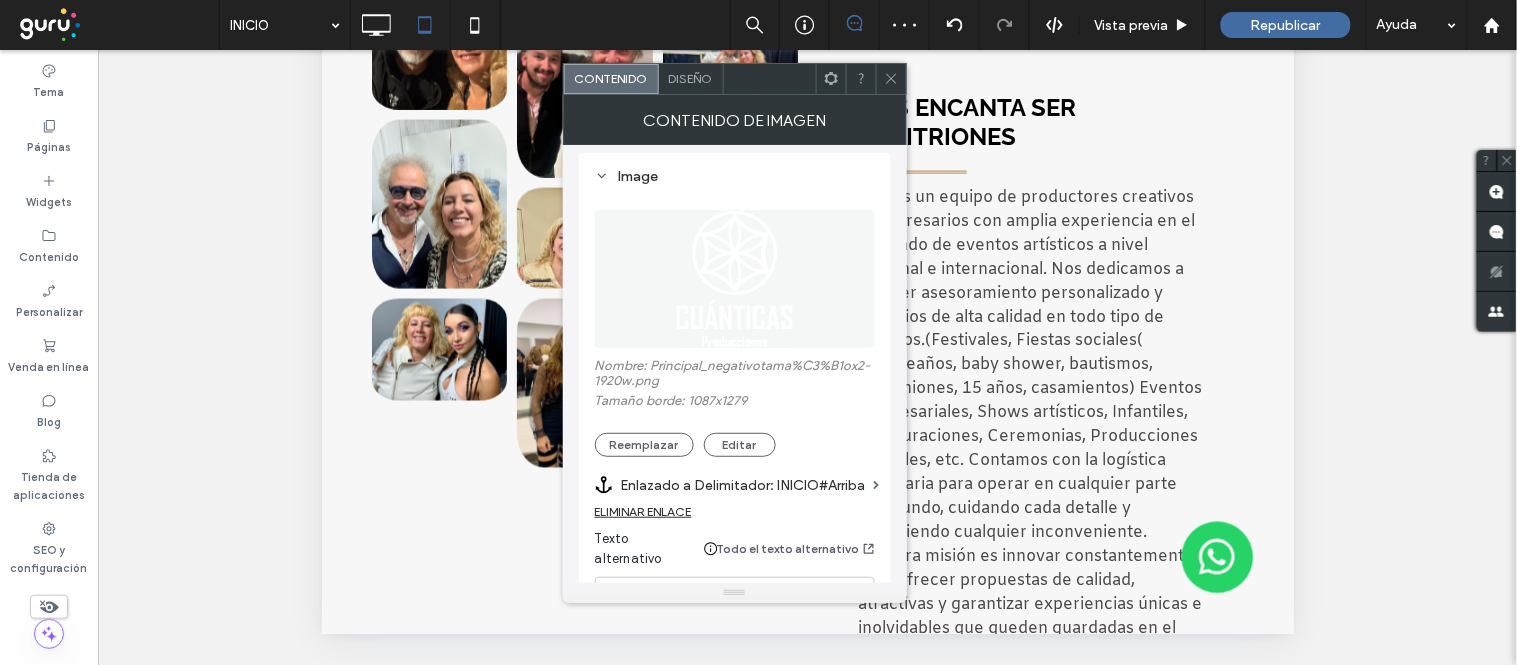 click 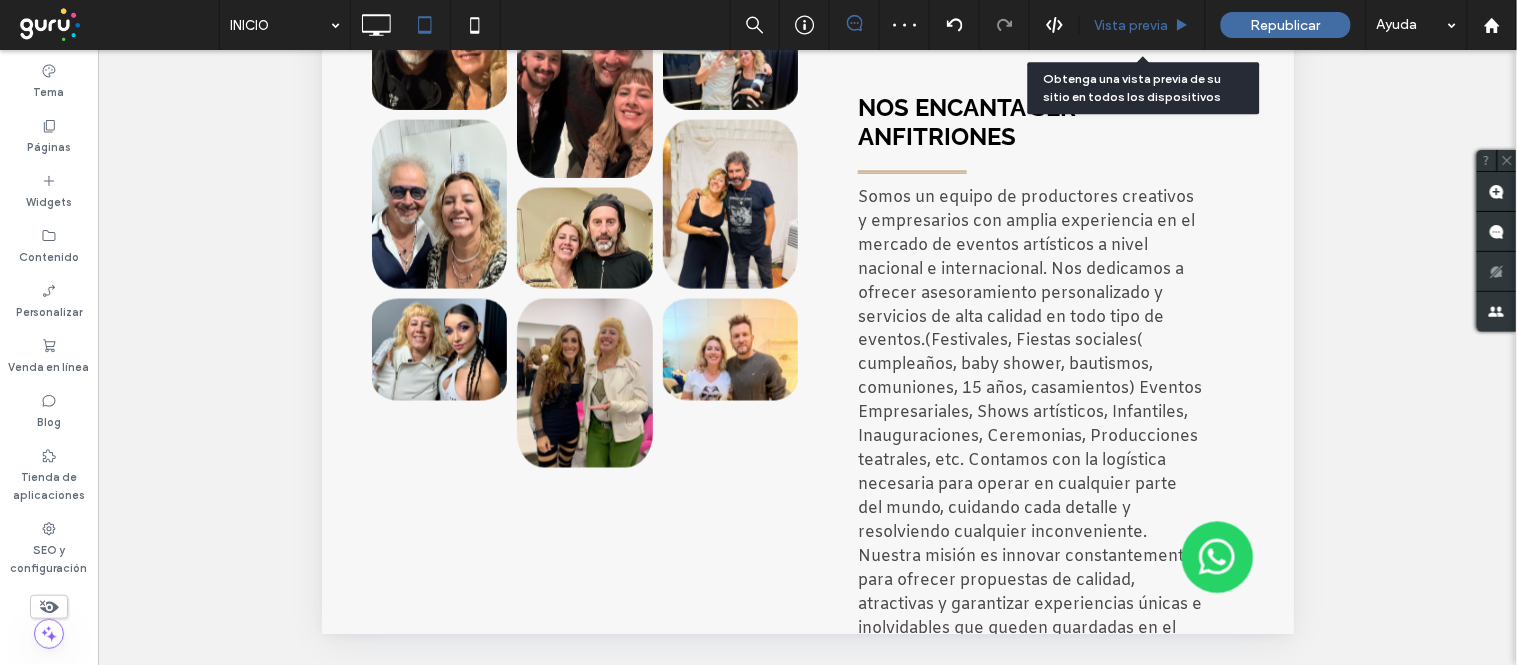 click on "Vista previa" at bounding box center [1132, 25] 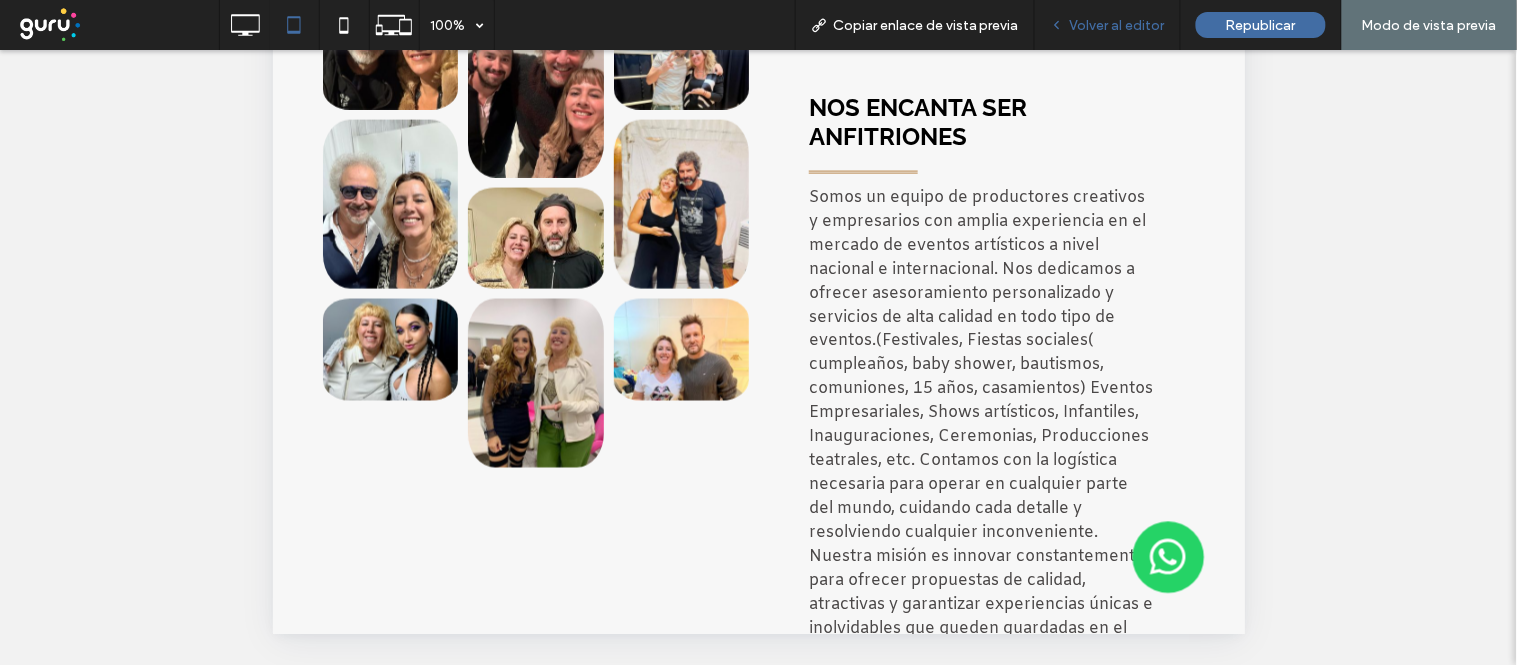 click on "Volver al editor" at bounding box center [1108, 25] 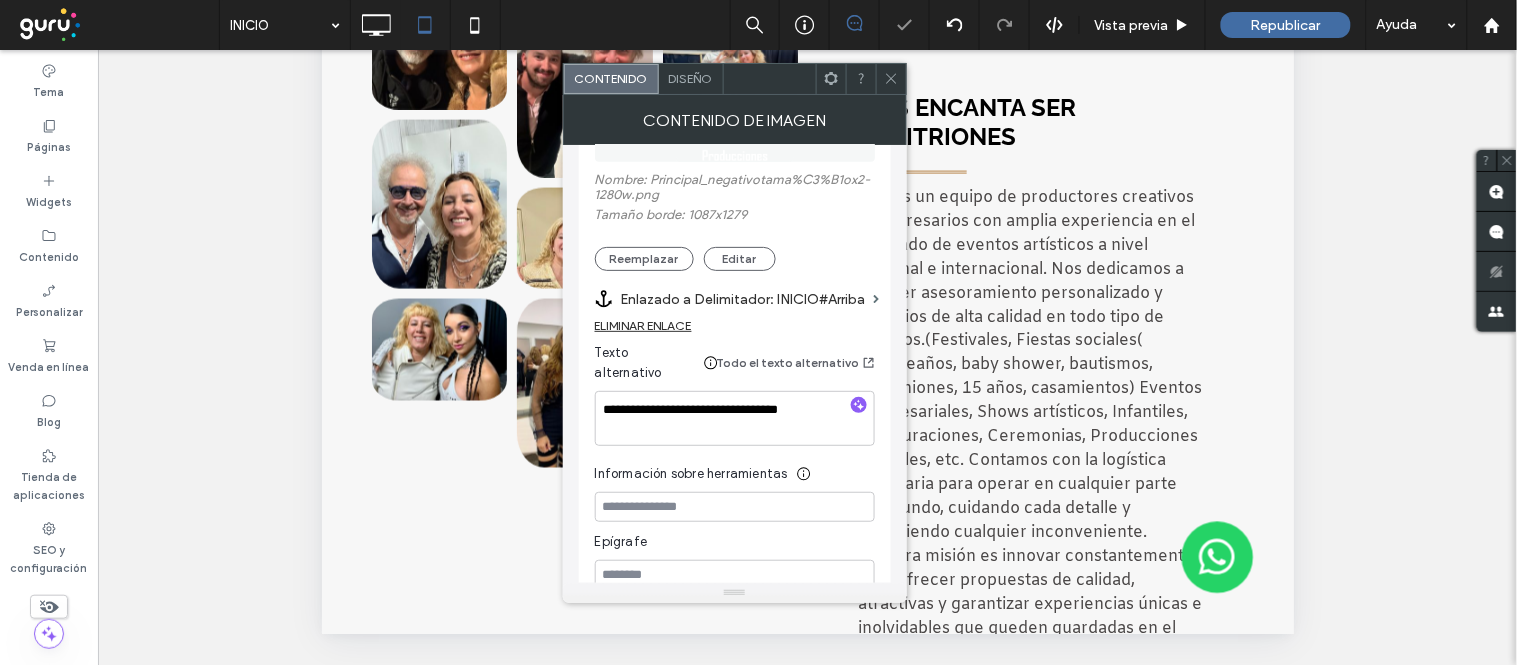scroll, scrollTop: 444, scrollLeft: 0, axis: vertical 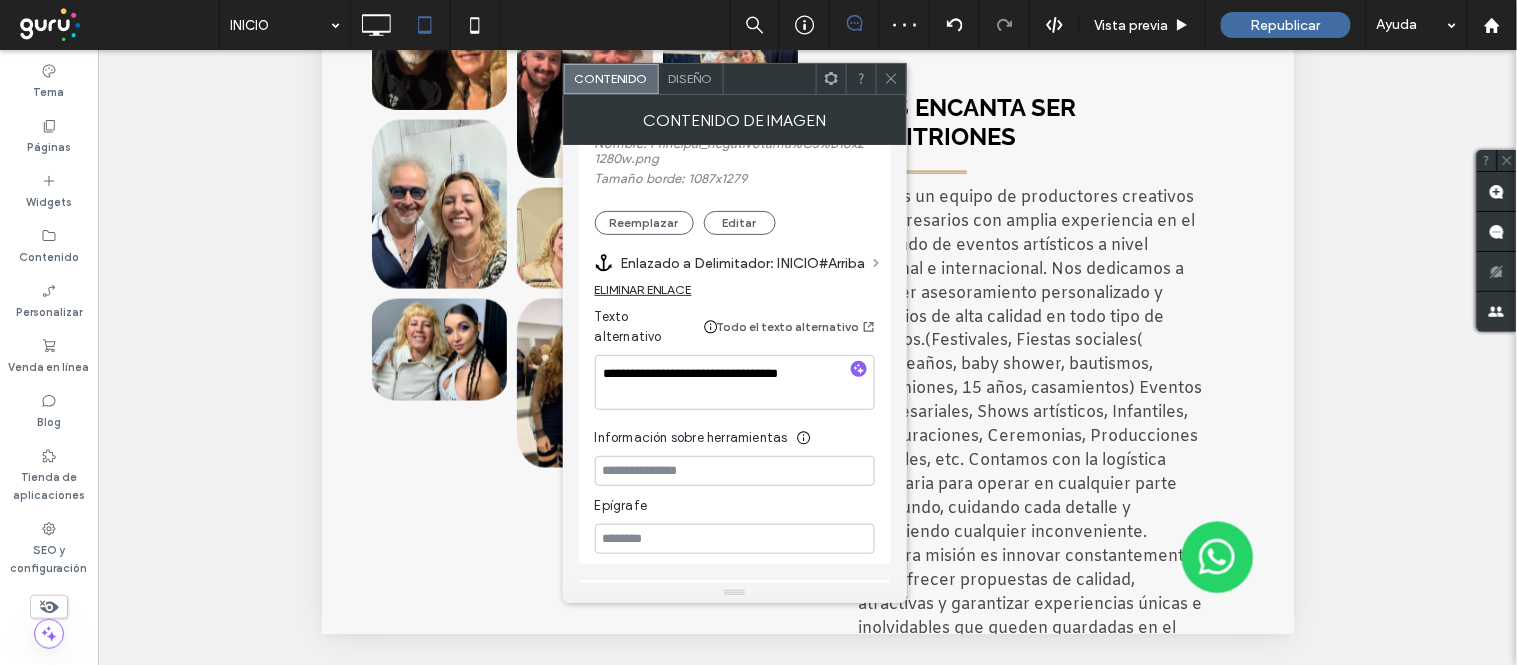 click at bounding box center [877, 263] 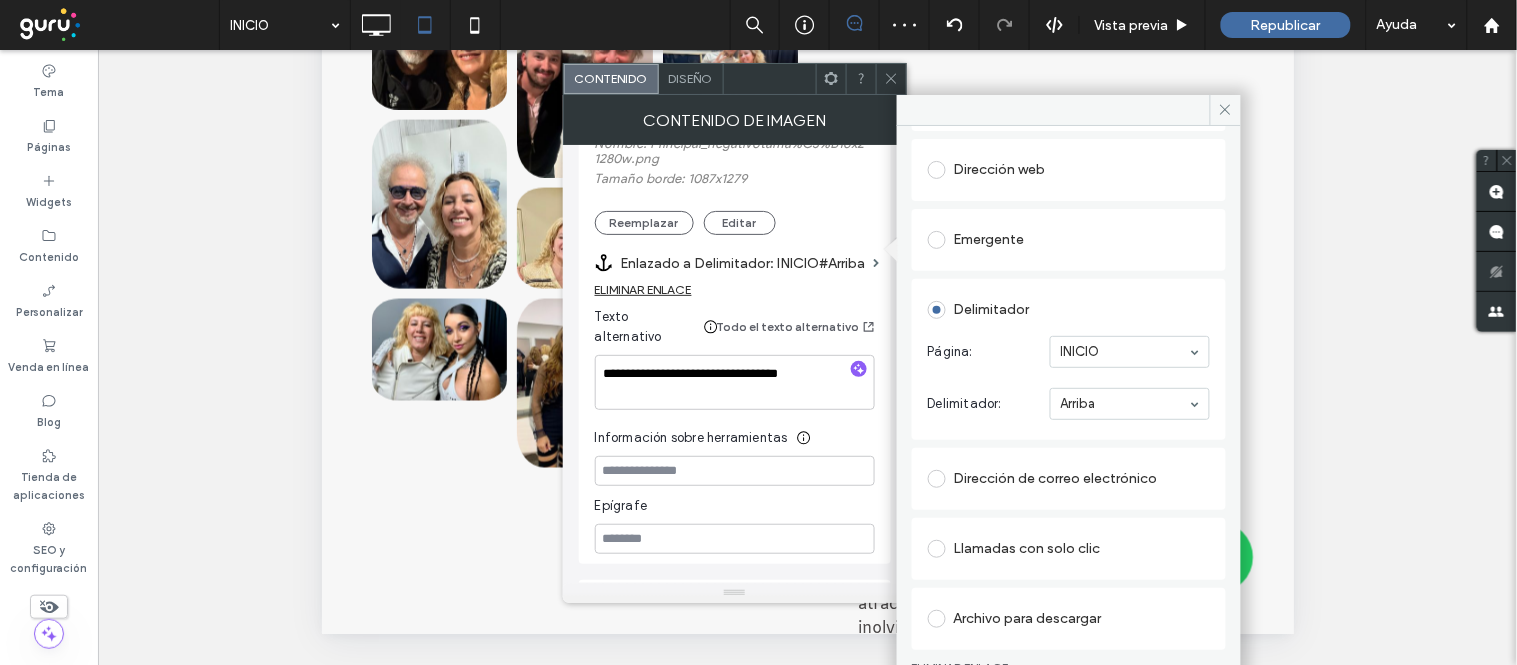 scroll, scrollTop: 182, scrollLeft: 0, axis: vertical 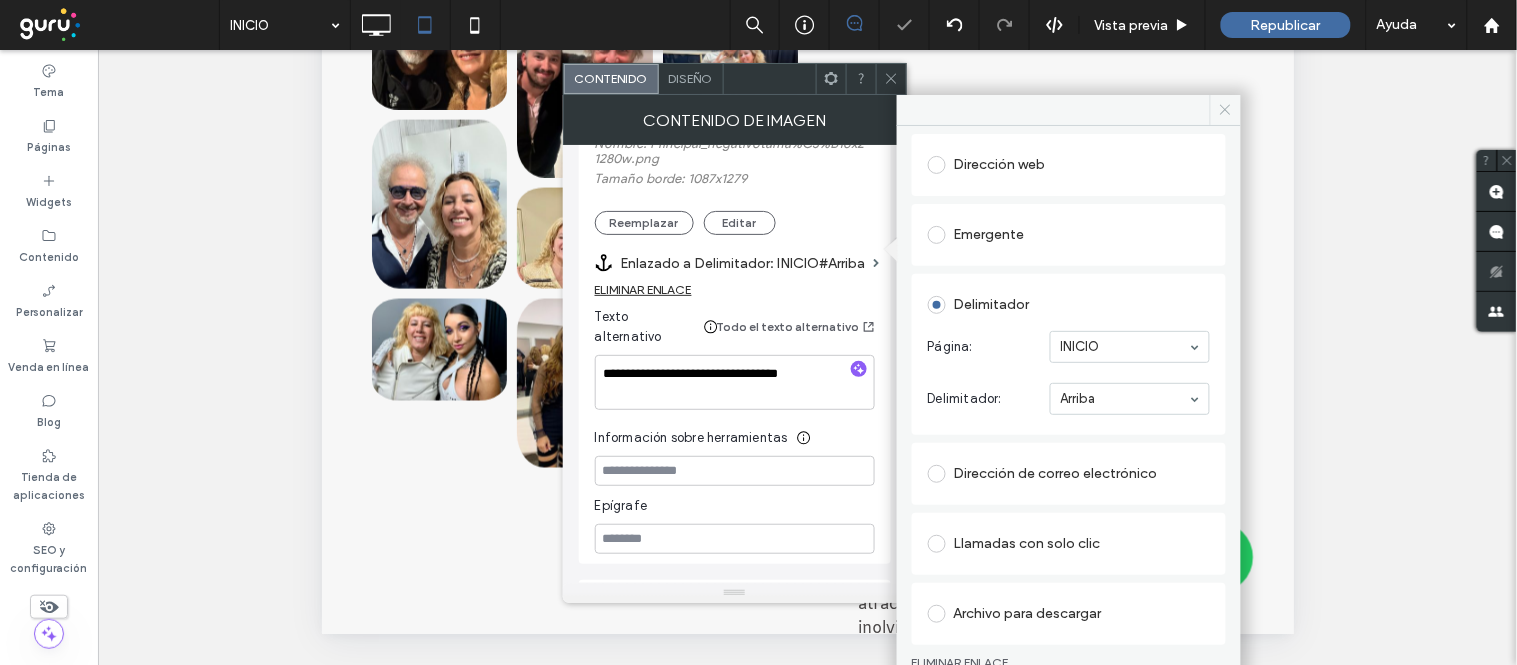click 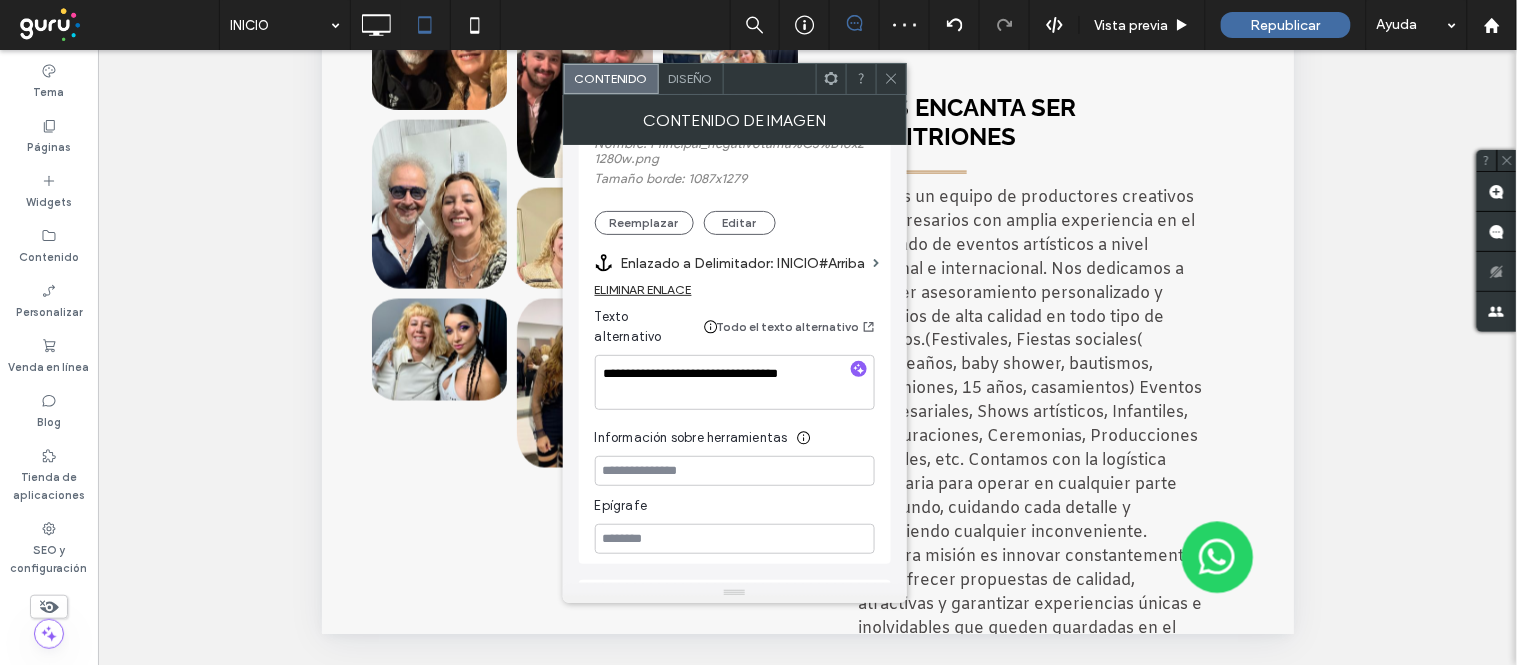 click on "Contenido de imagen" at bounding box center [735, 120] 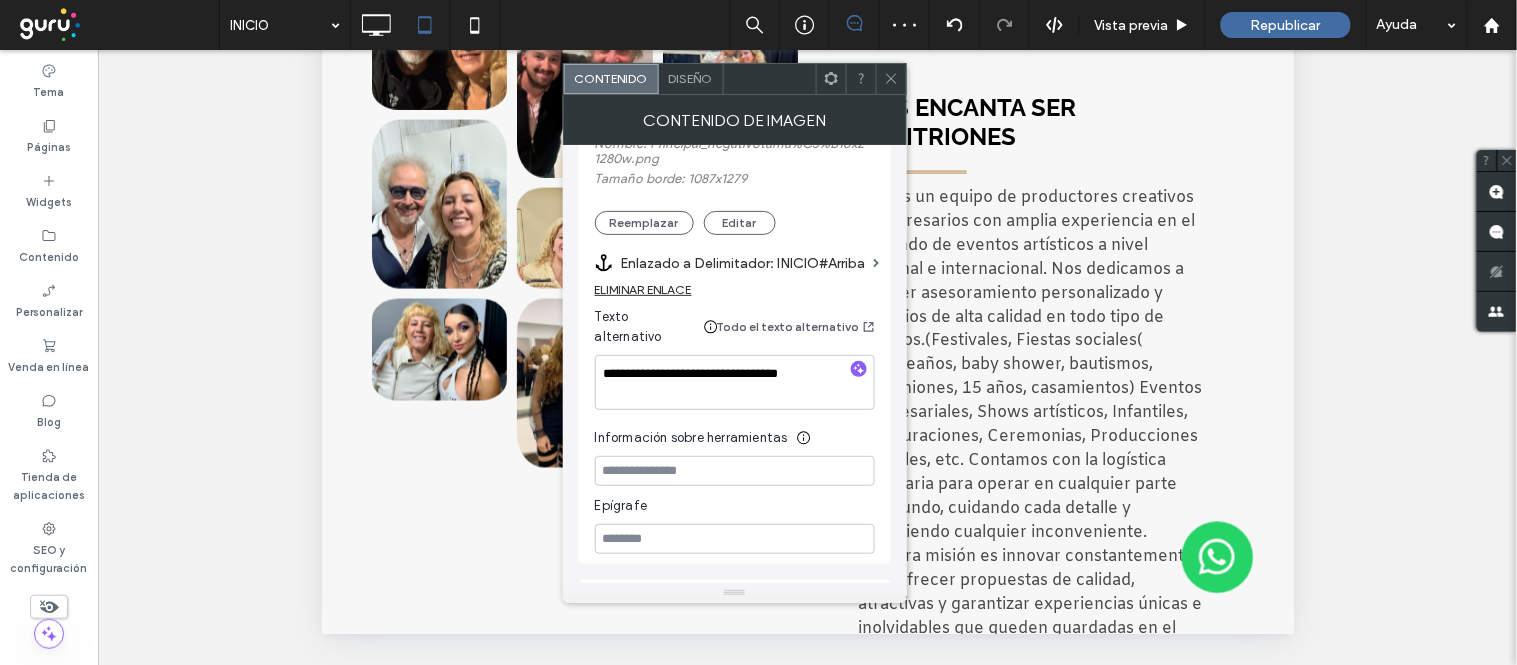 click at bounding box center [891, 79] 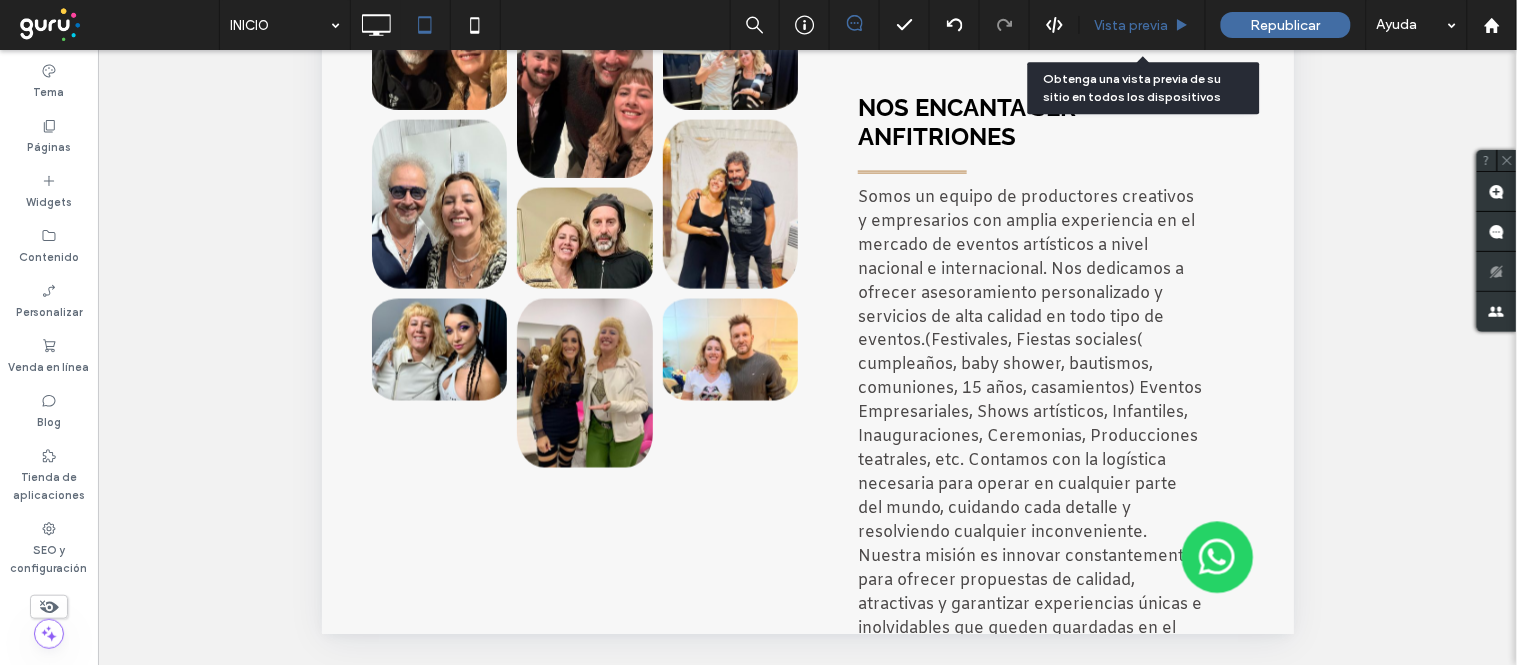 click on "Vista previa" at bounding box center [1132, 25] 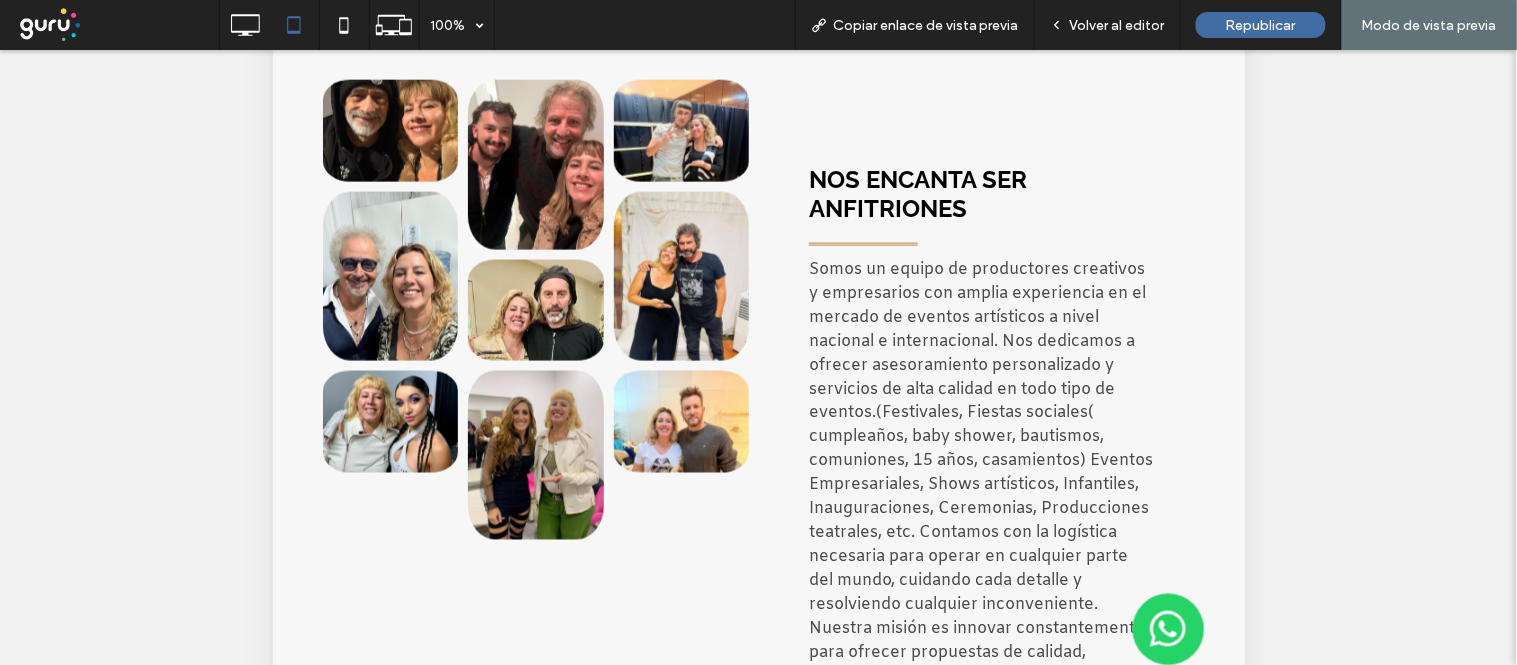 scroll, scrollTop: 617, scrollLeft: 0, axis: vertical 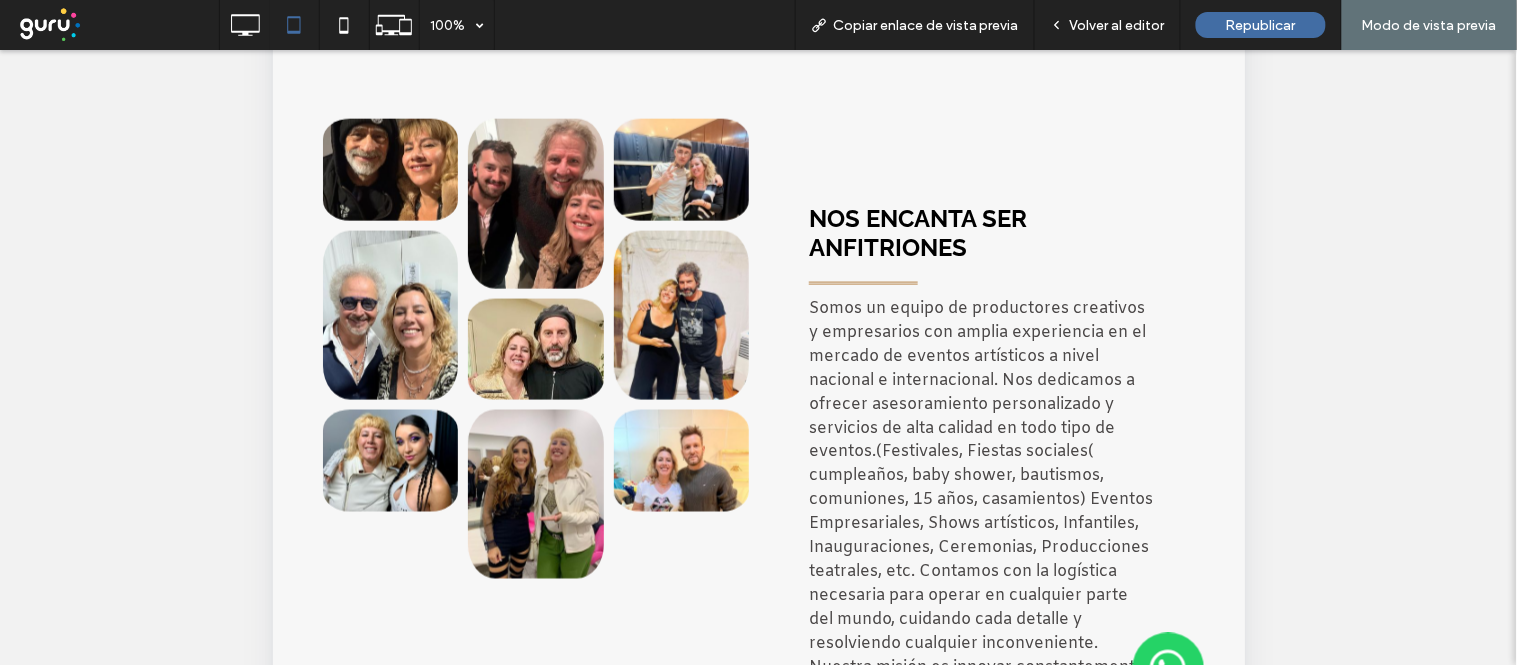 click on "Republicar" at bounding box center (1261, 25) 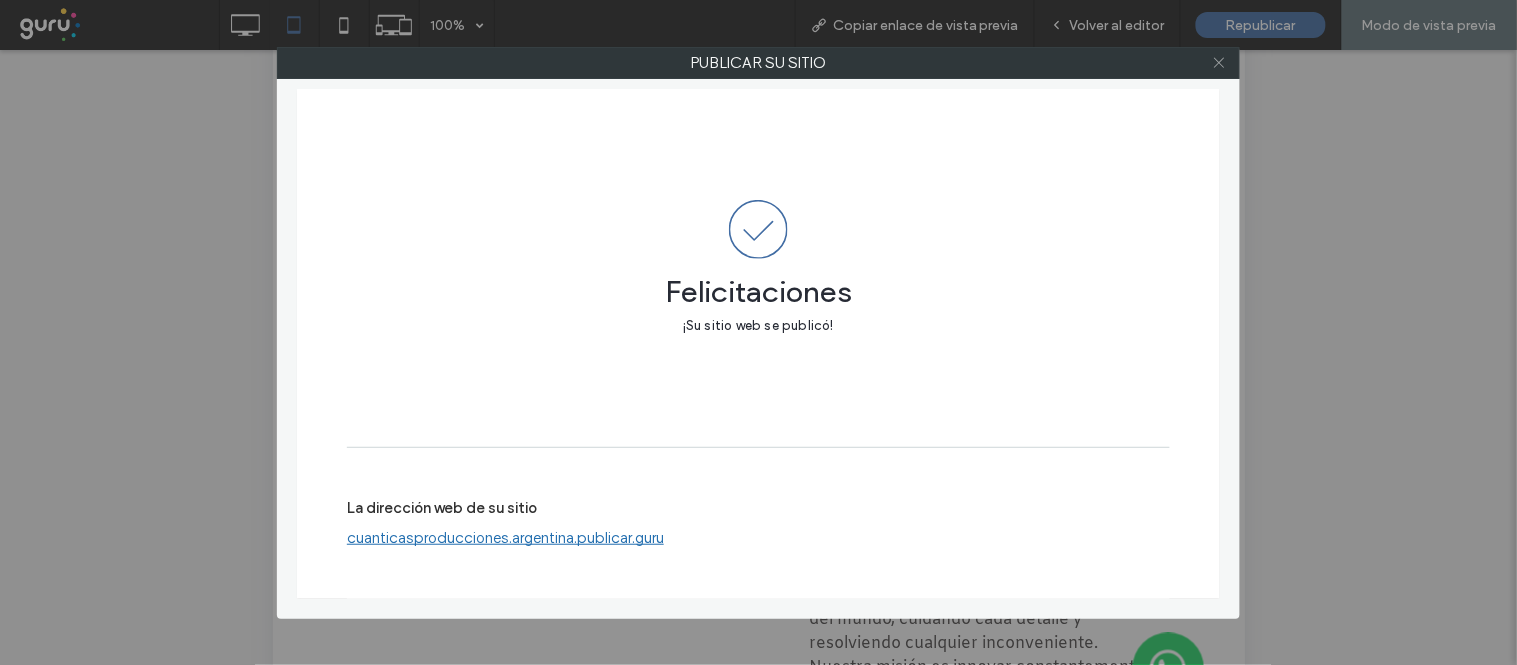 click 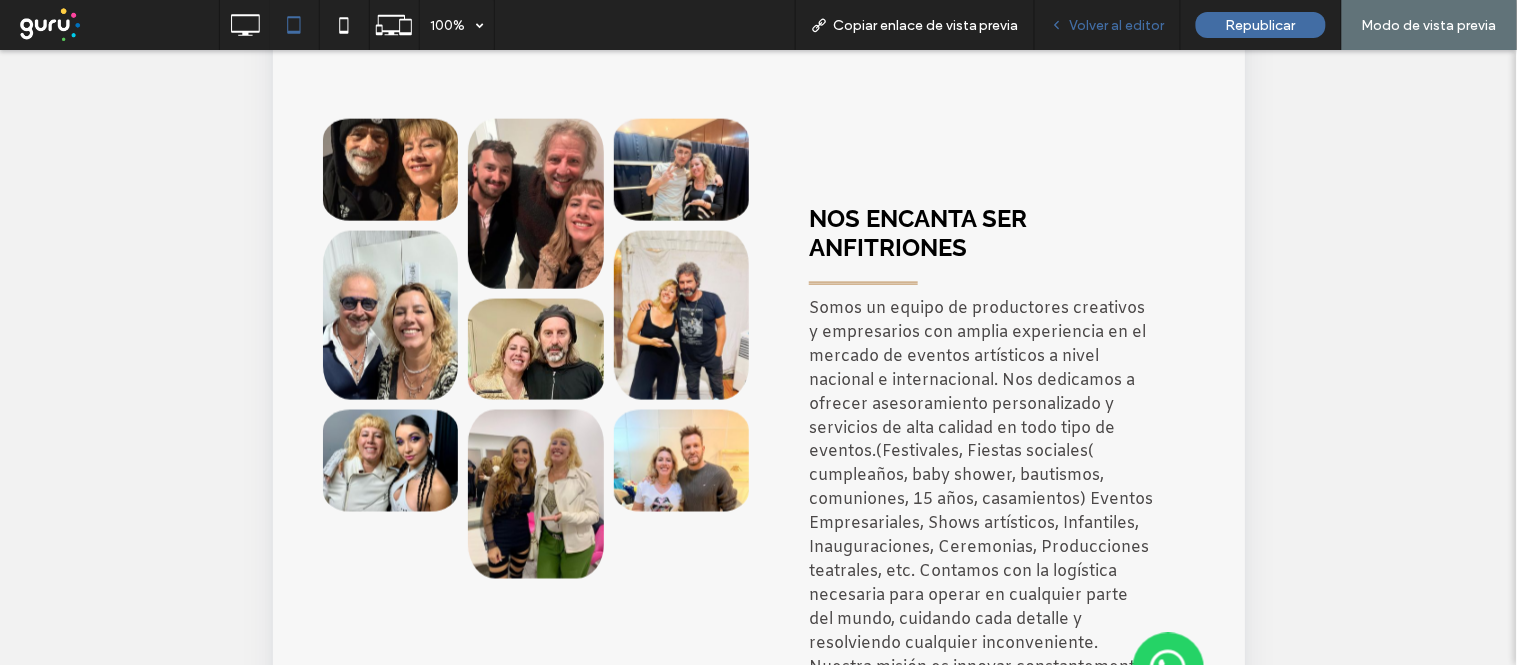 click on "Volver al editor" at bounding box center [1108, 25] 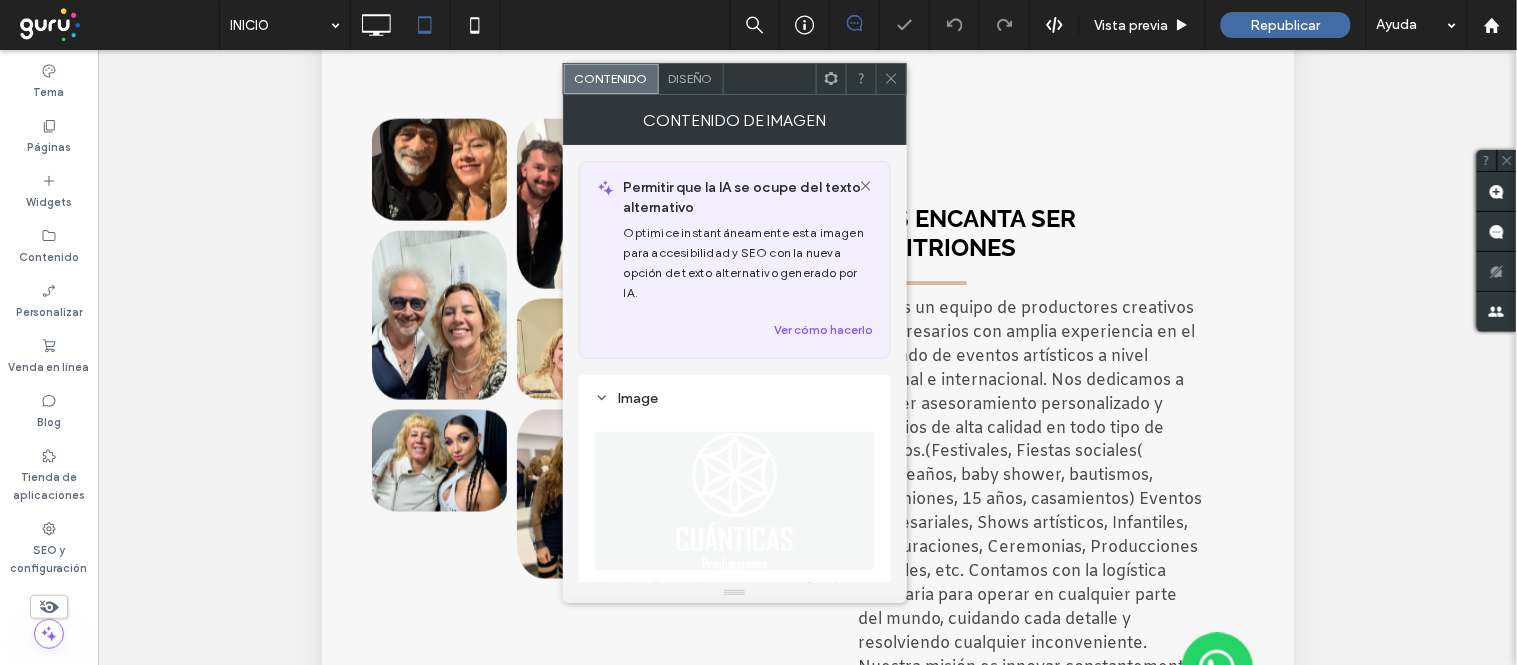 scroll, scrollTop: 222, scrollLeft: 0, axis: vertical 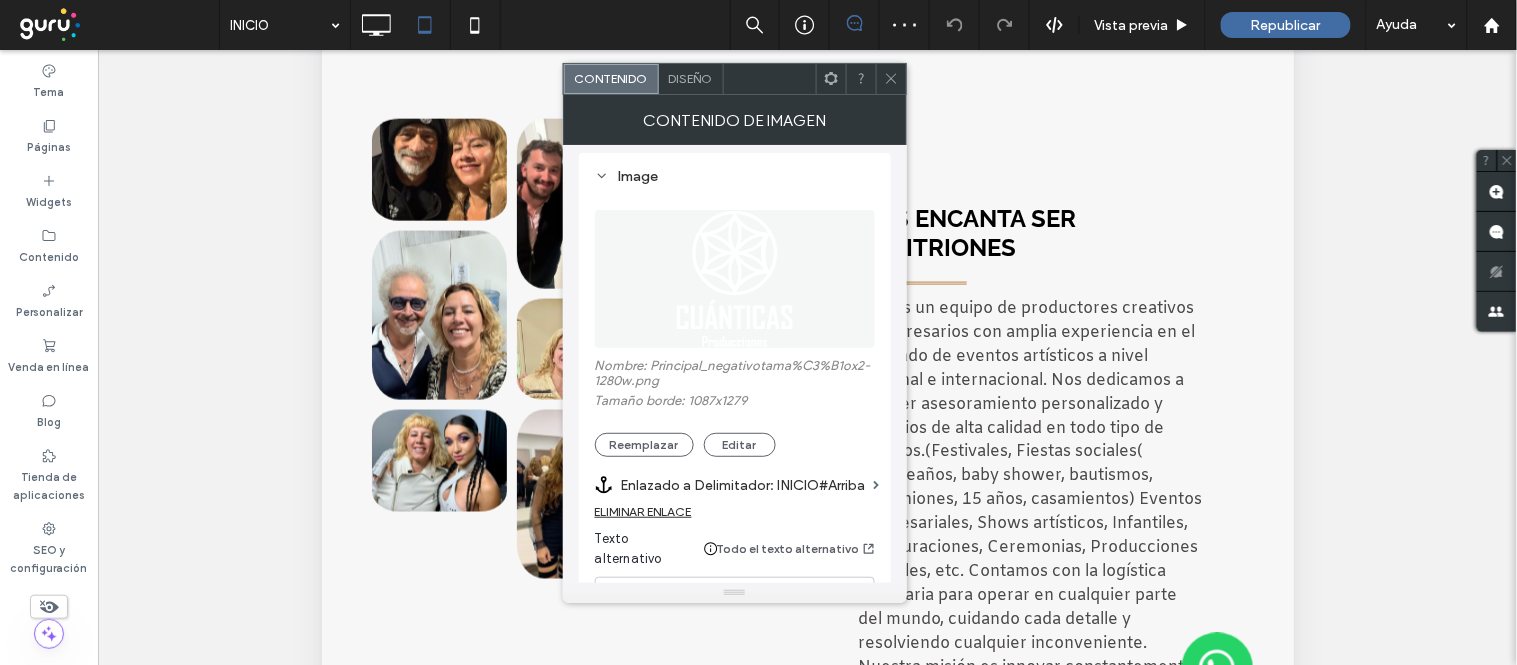 click on "ELIMINAR ENLACE" at bounding box center (643, 511) 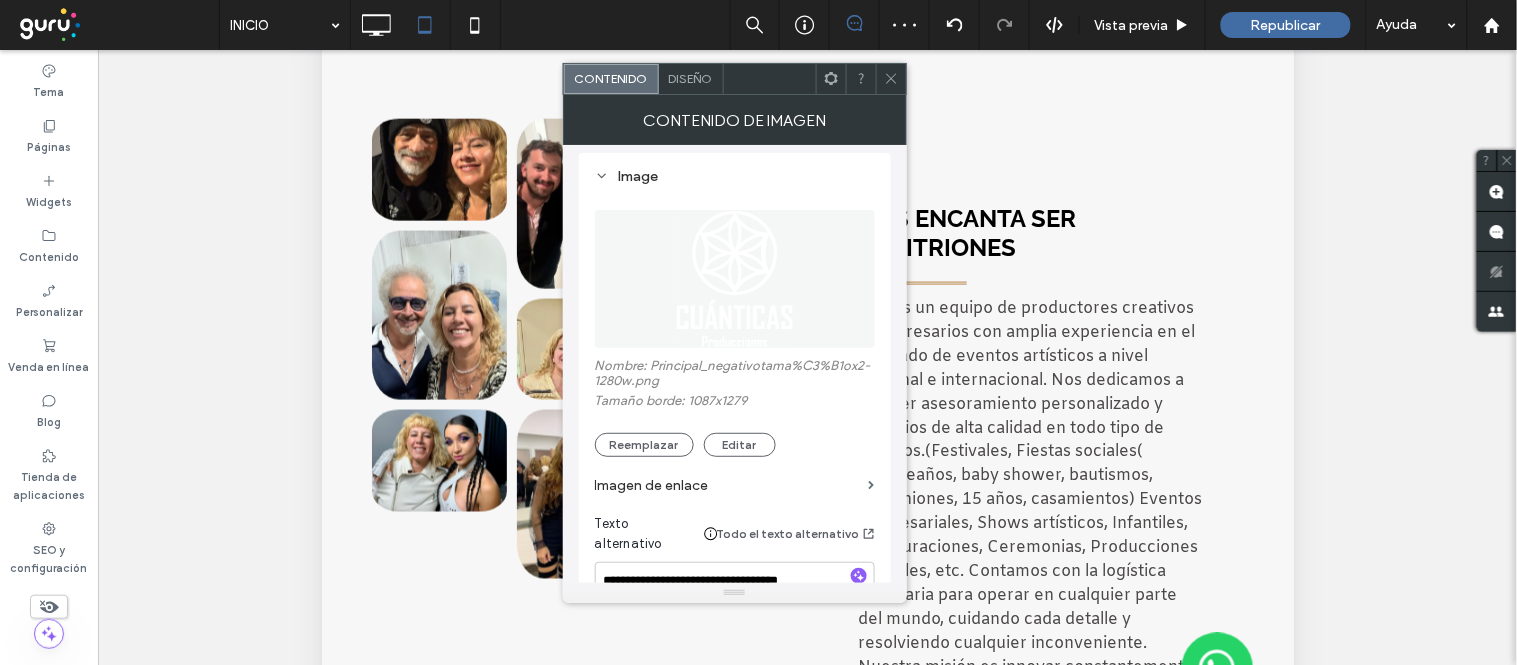click on "Imagen de enlace" at bounding box center (728, 485) 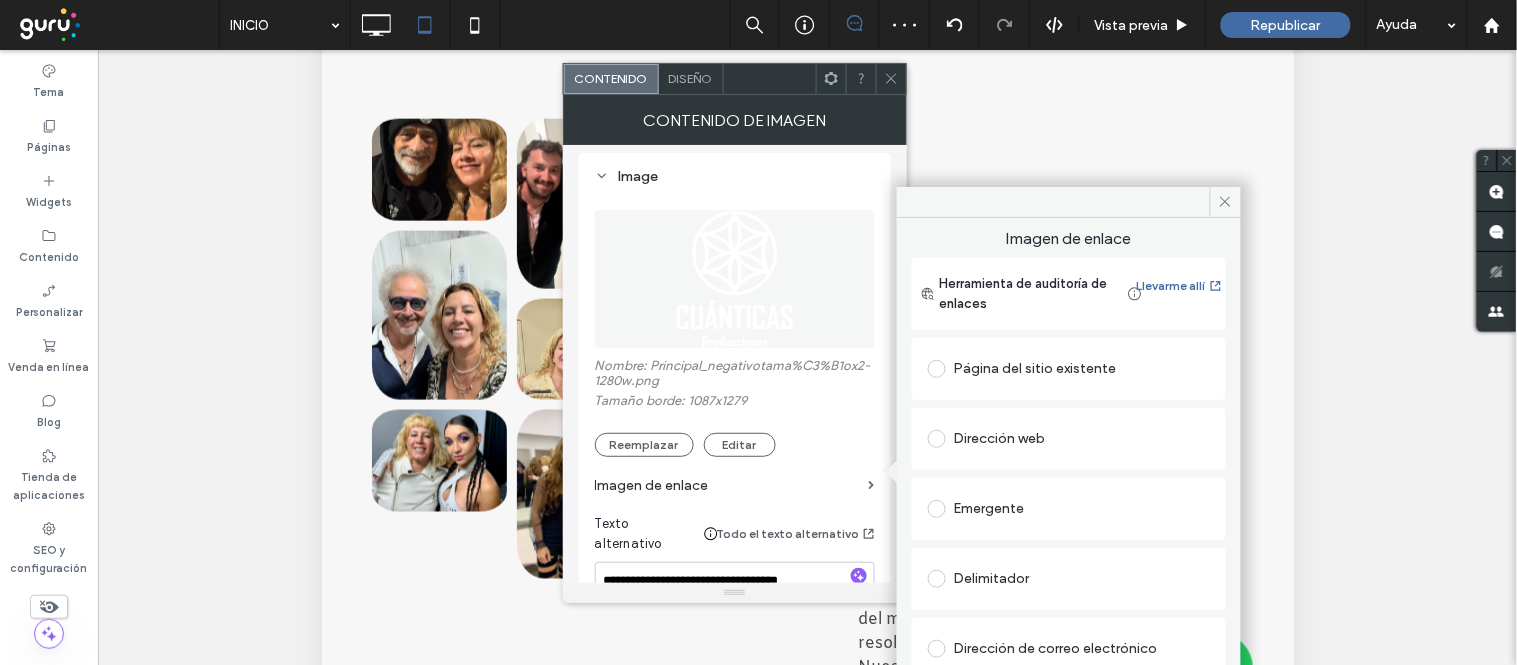 click on "Delimitador" at bounding box center [1069, 579] 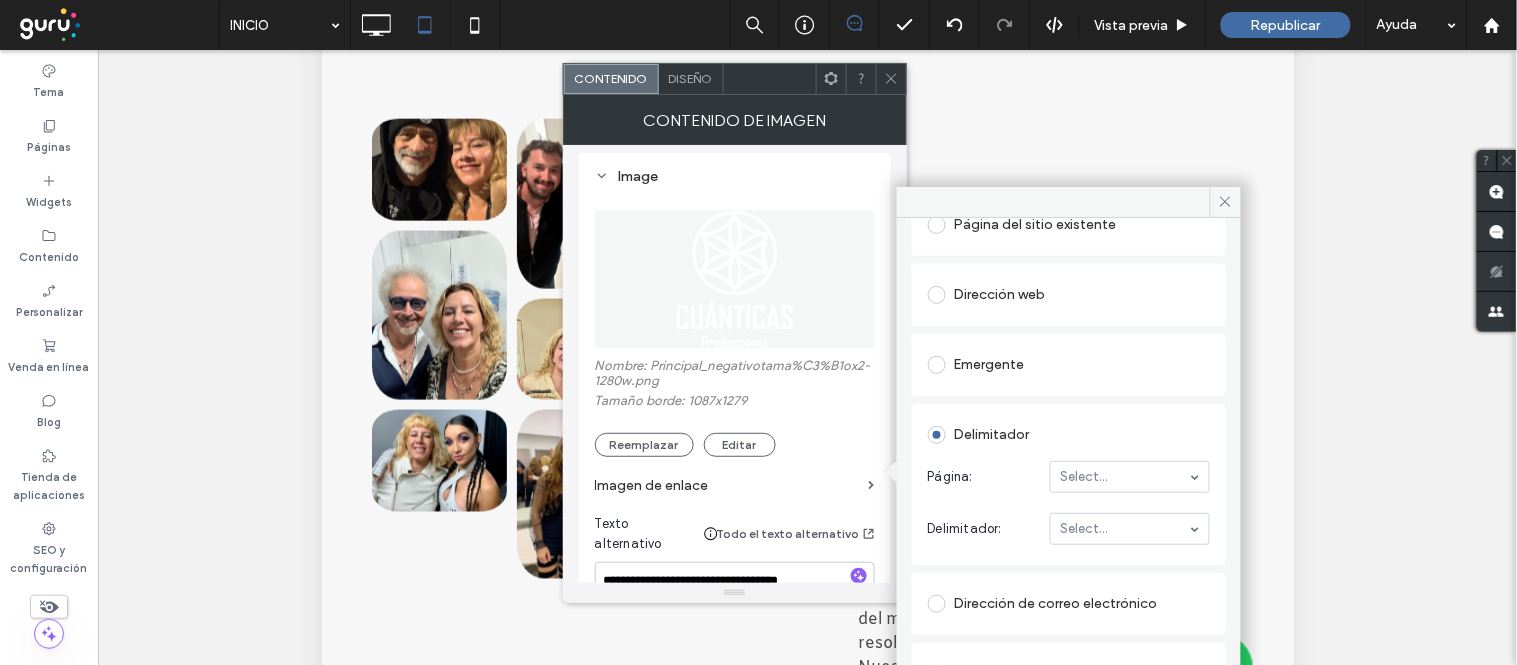 scroll, scrollTop: 146, scrollLeft: 0, axis: vertical 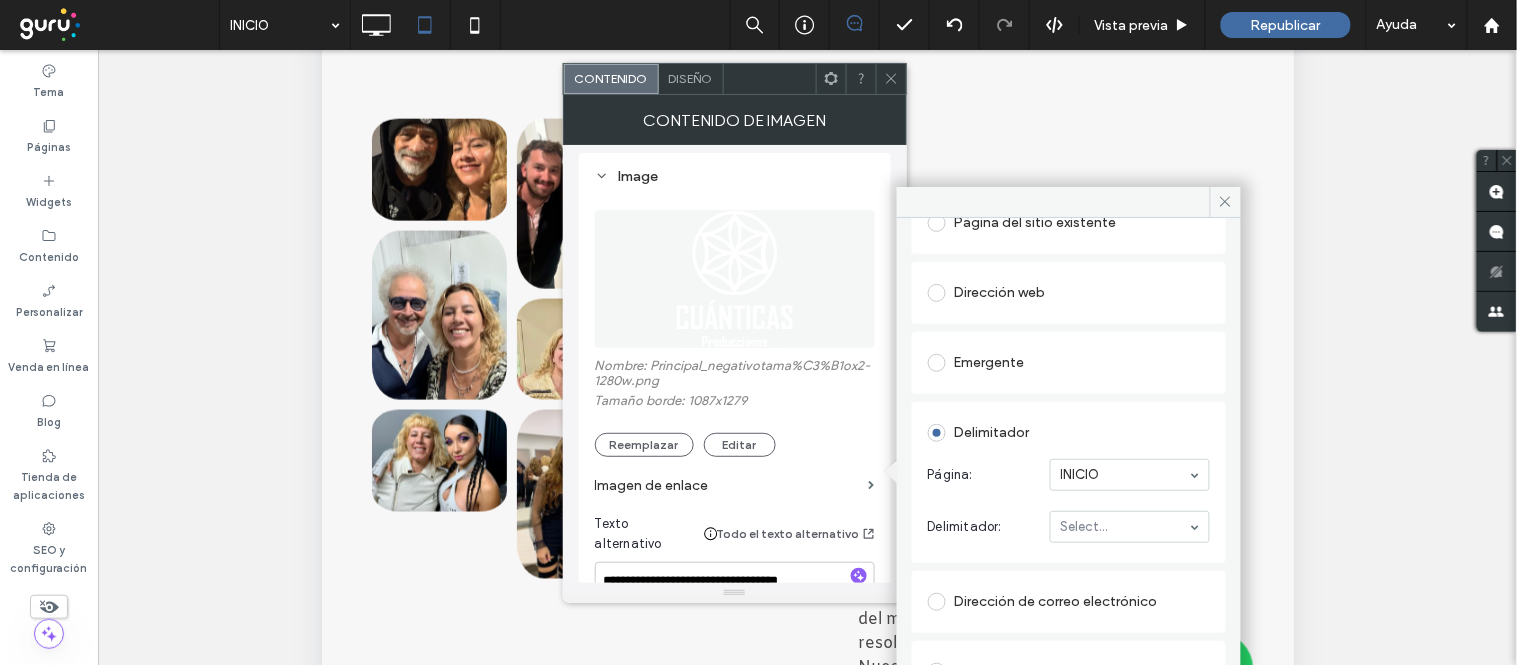 drag, startPoint x: 1078, startPoint y: 517, endPoint x: 1078, endPoint y: 528, distance: 11 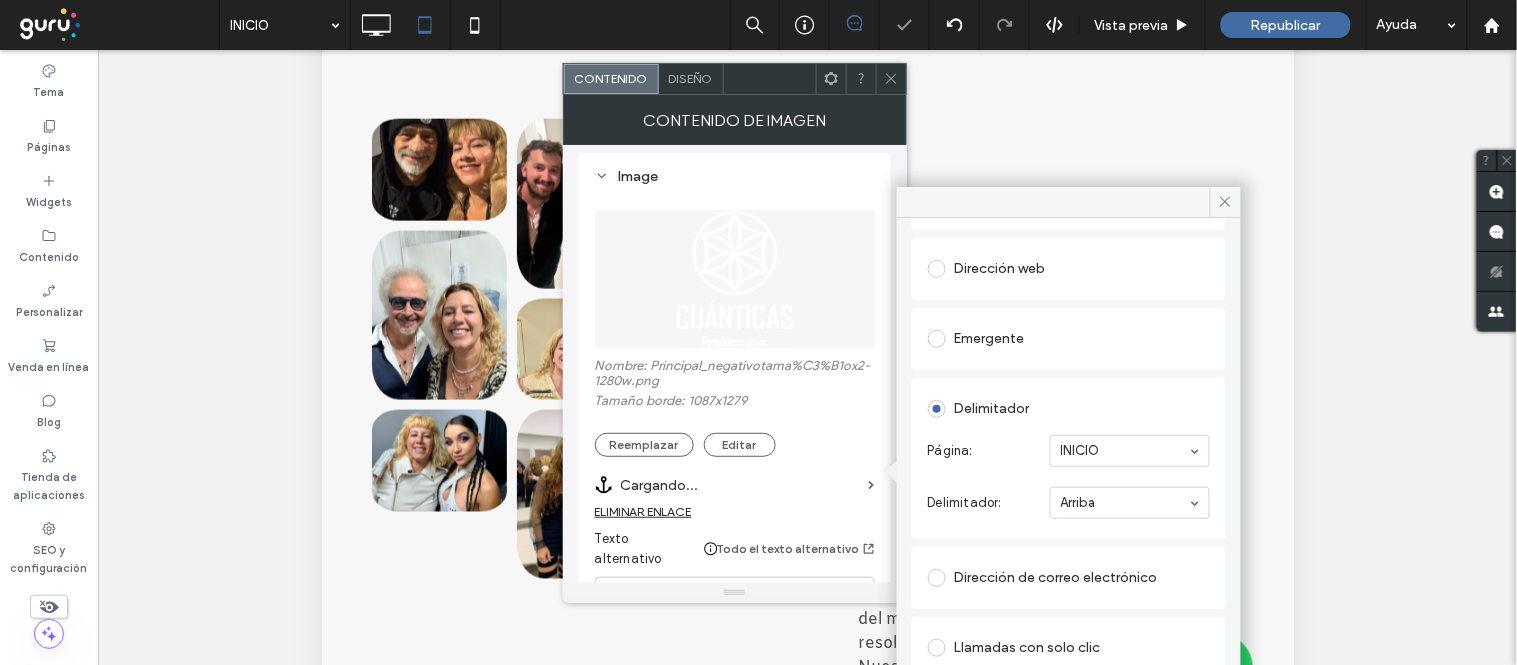 scroll, scrollTop: 182, scrollLeft: 0, axis: vertical 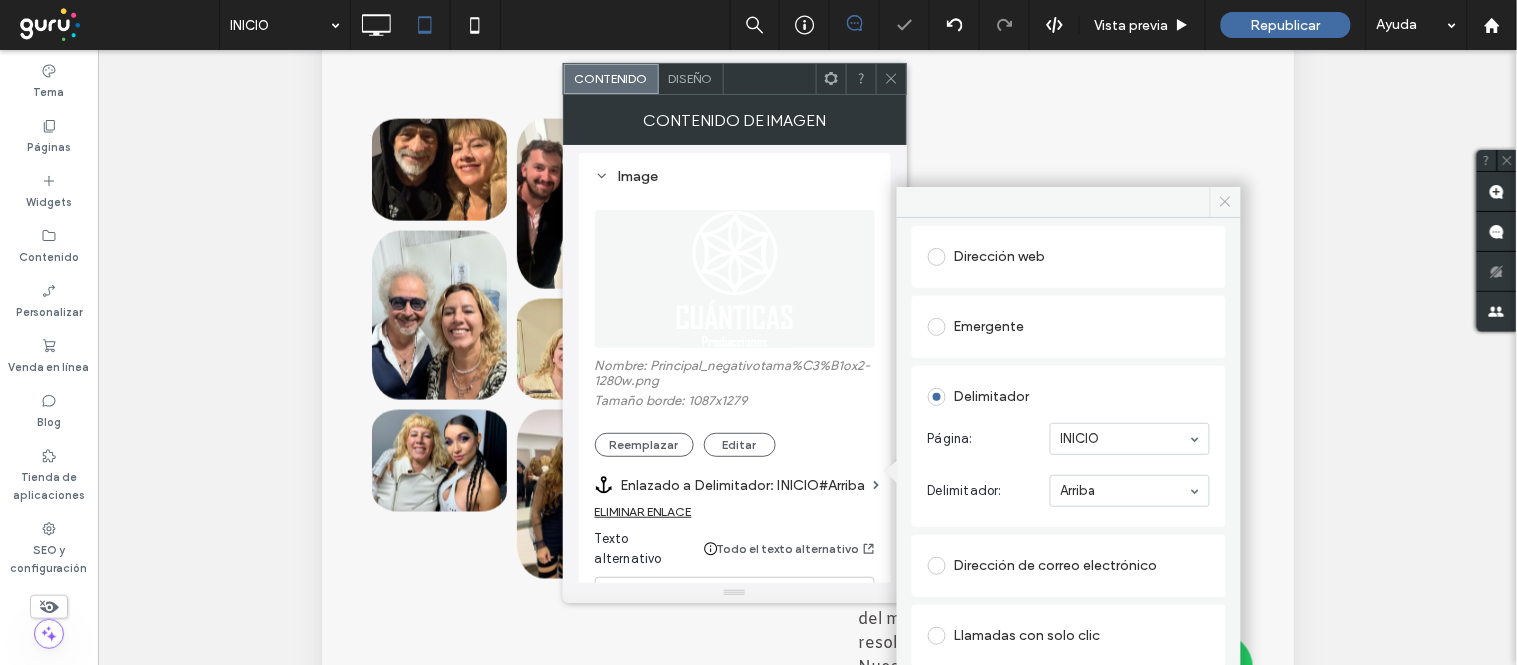 click 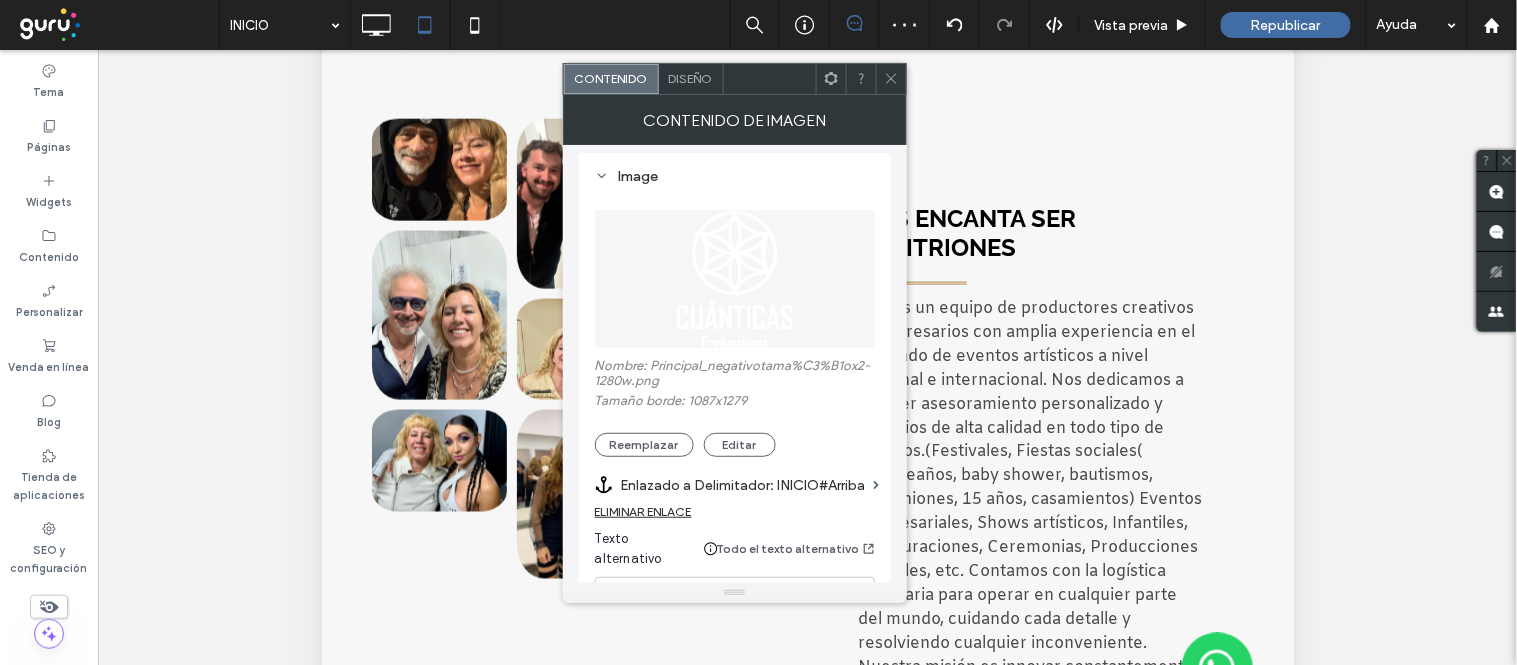 click 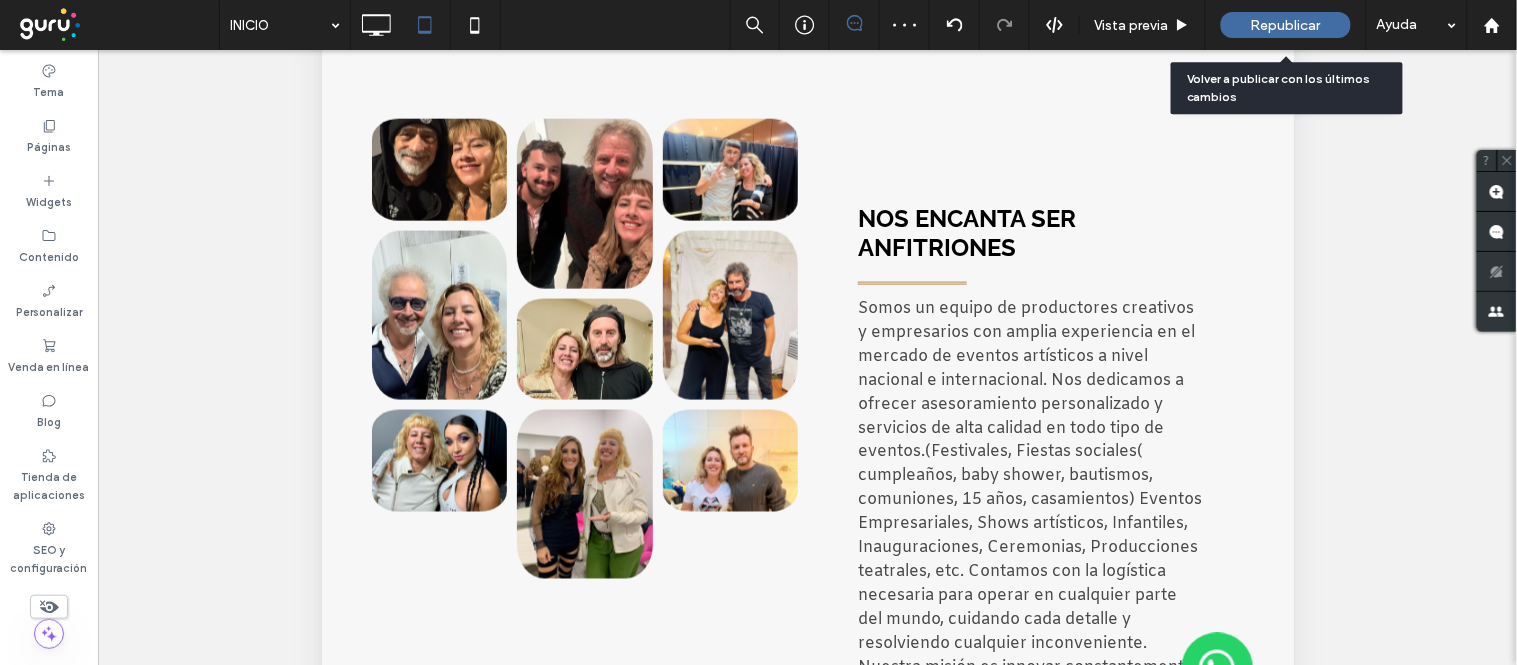 click on "Republicar" at bounding box center [1286, 25] 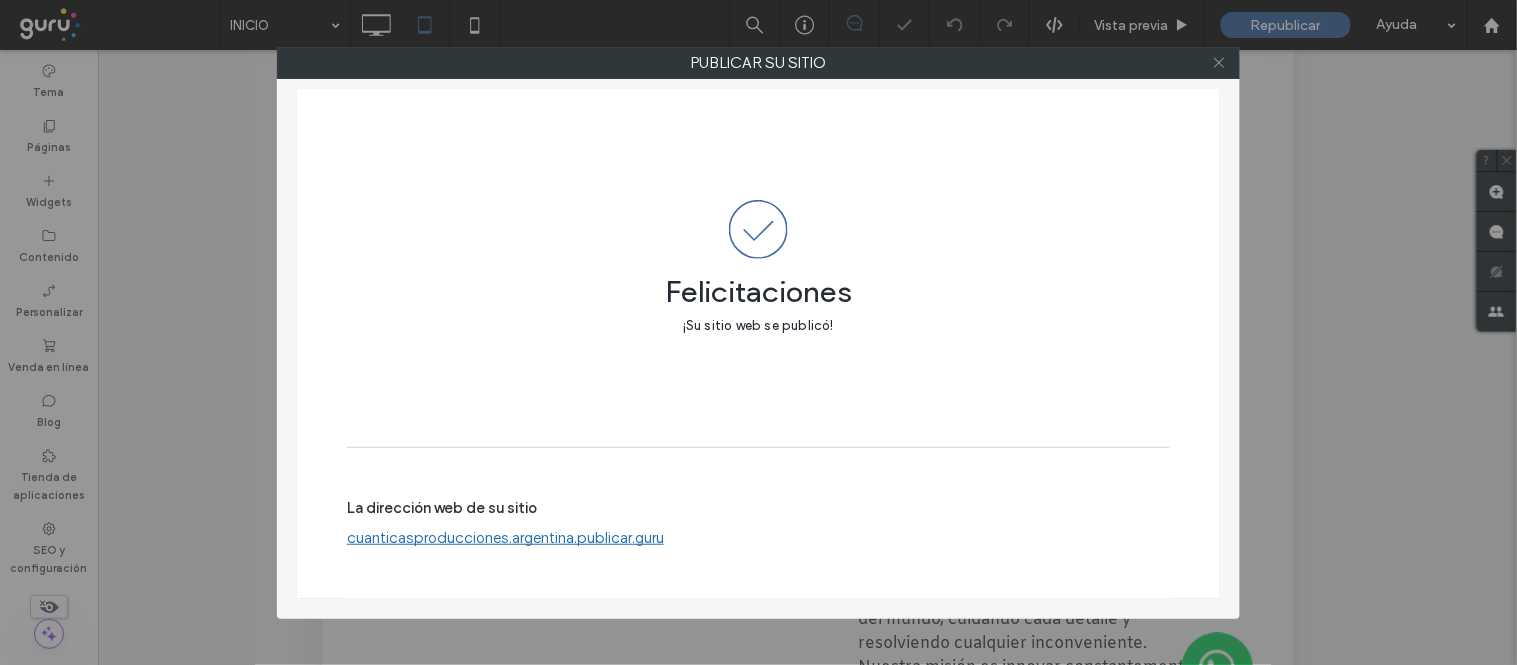 click 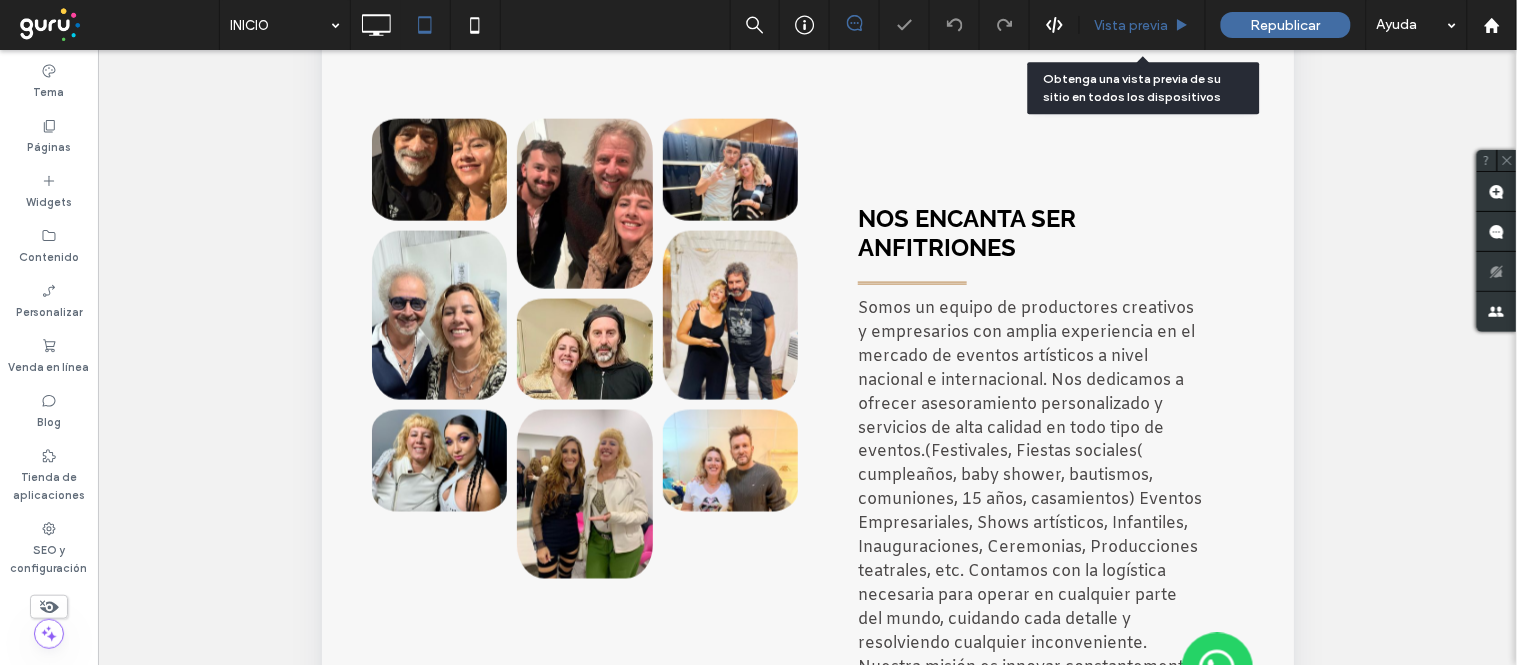 click on "Vista previa" at bounding box center (1132, 25) 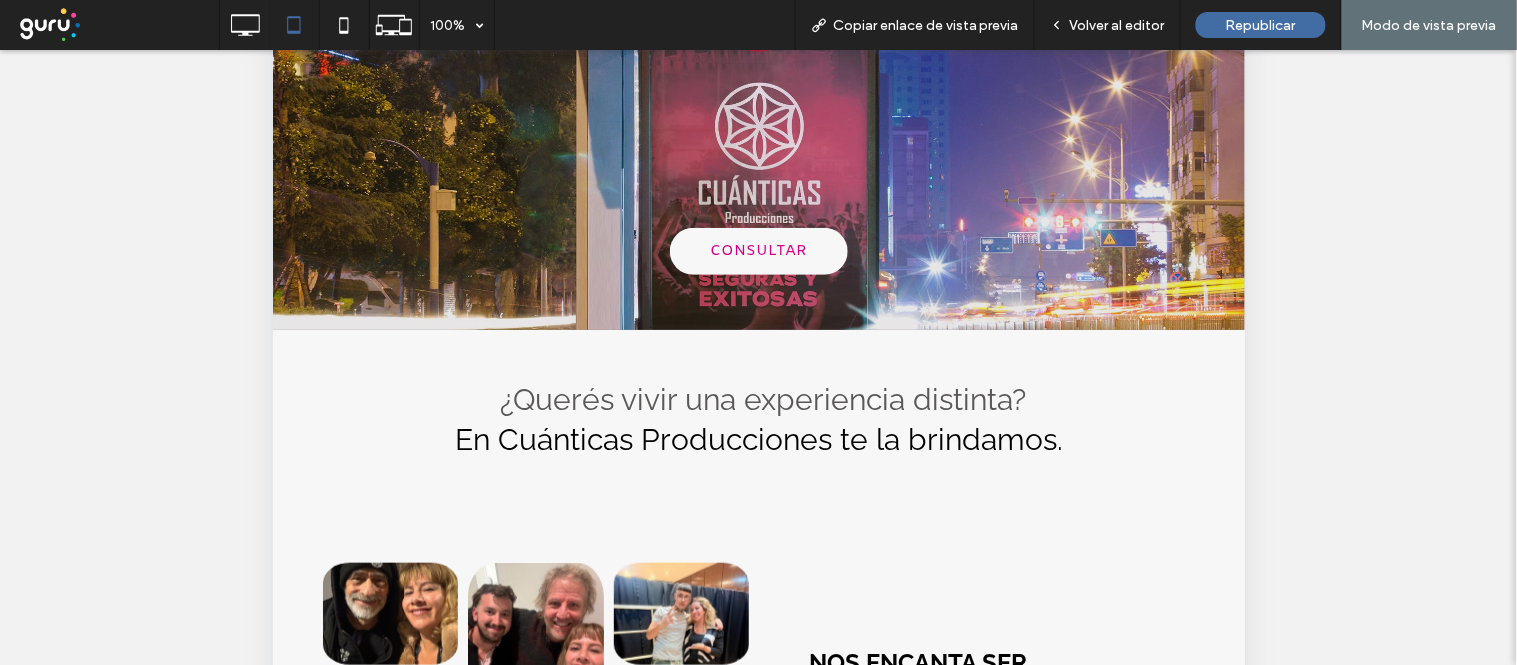 scroll, scrollTop: 0, scrollLeft: 0, axis: both 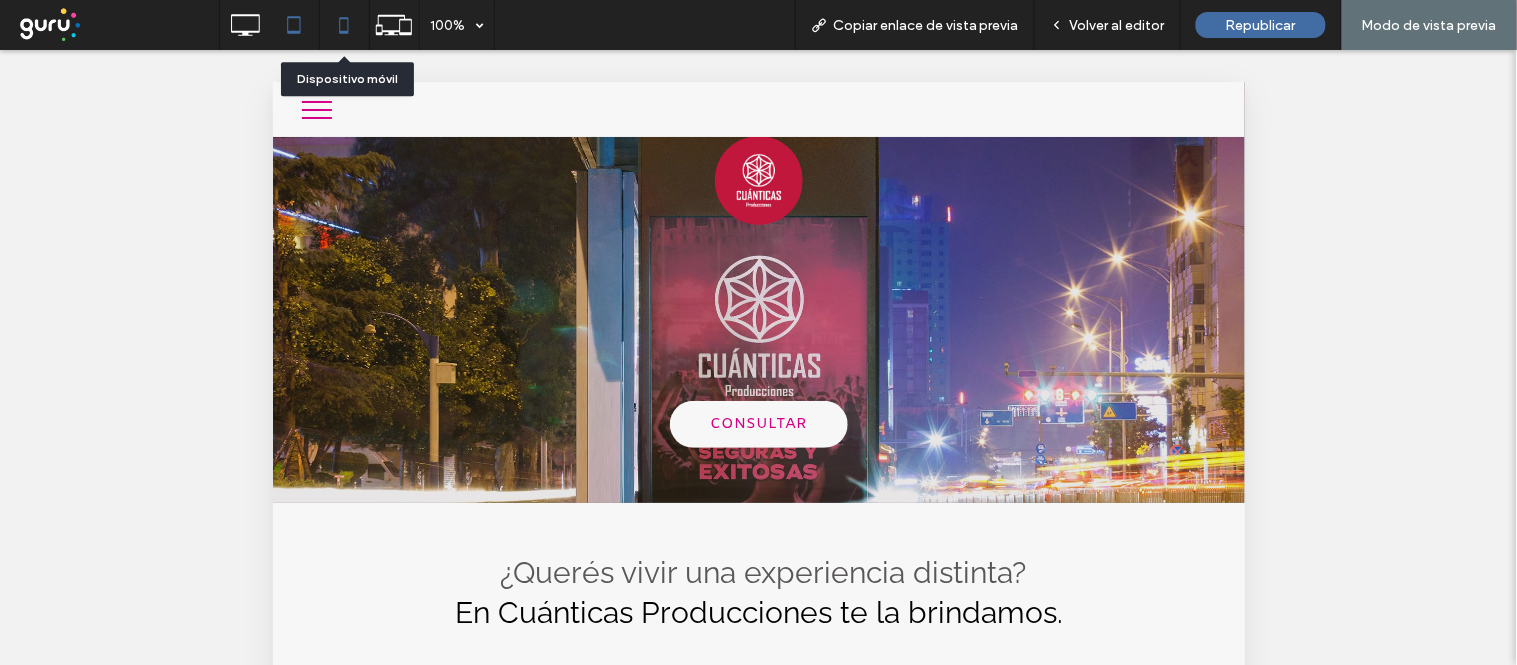 click 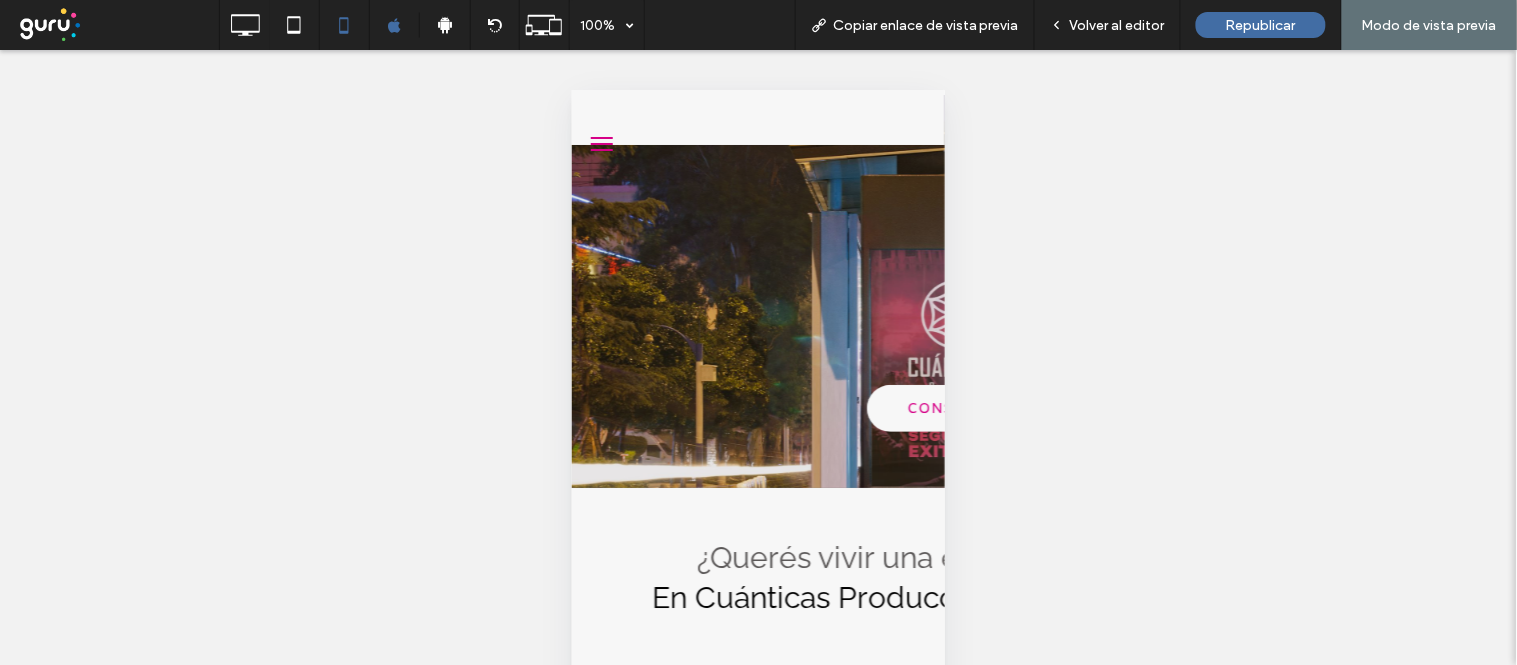 scroll, scrollTop: 0, scrollLeft: 0, axis: both 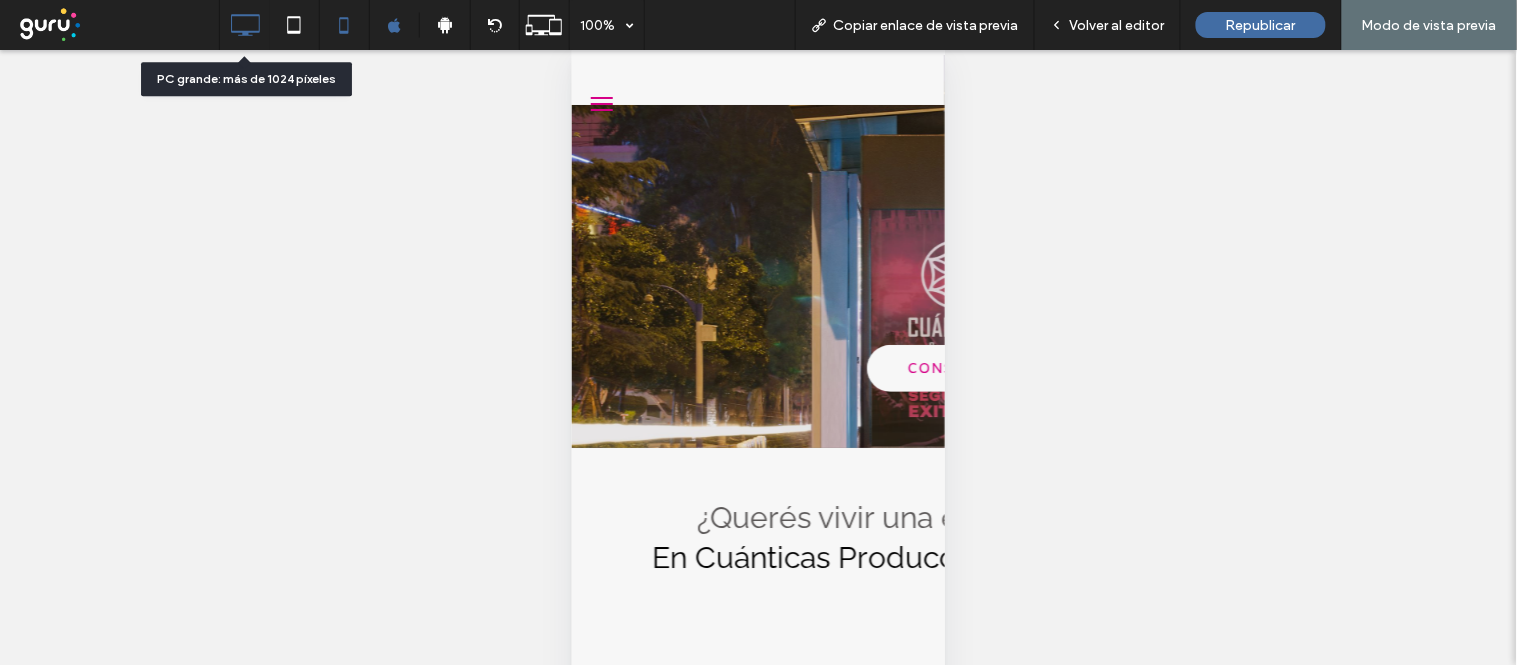 click 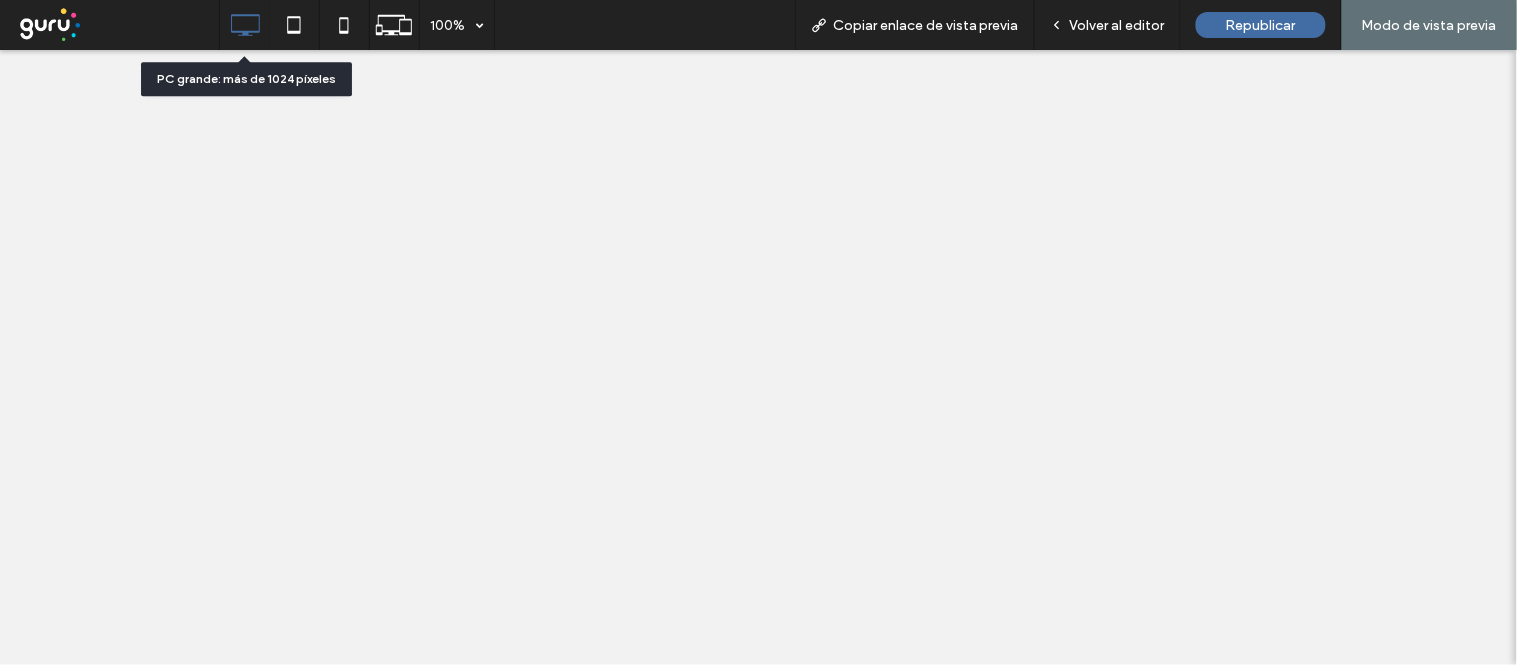 scroll, scrollTop: 0, scrollLeft: 0, axis: both 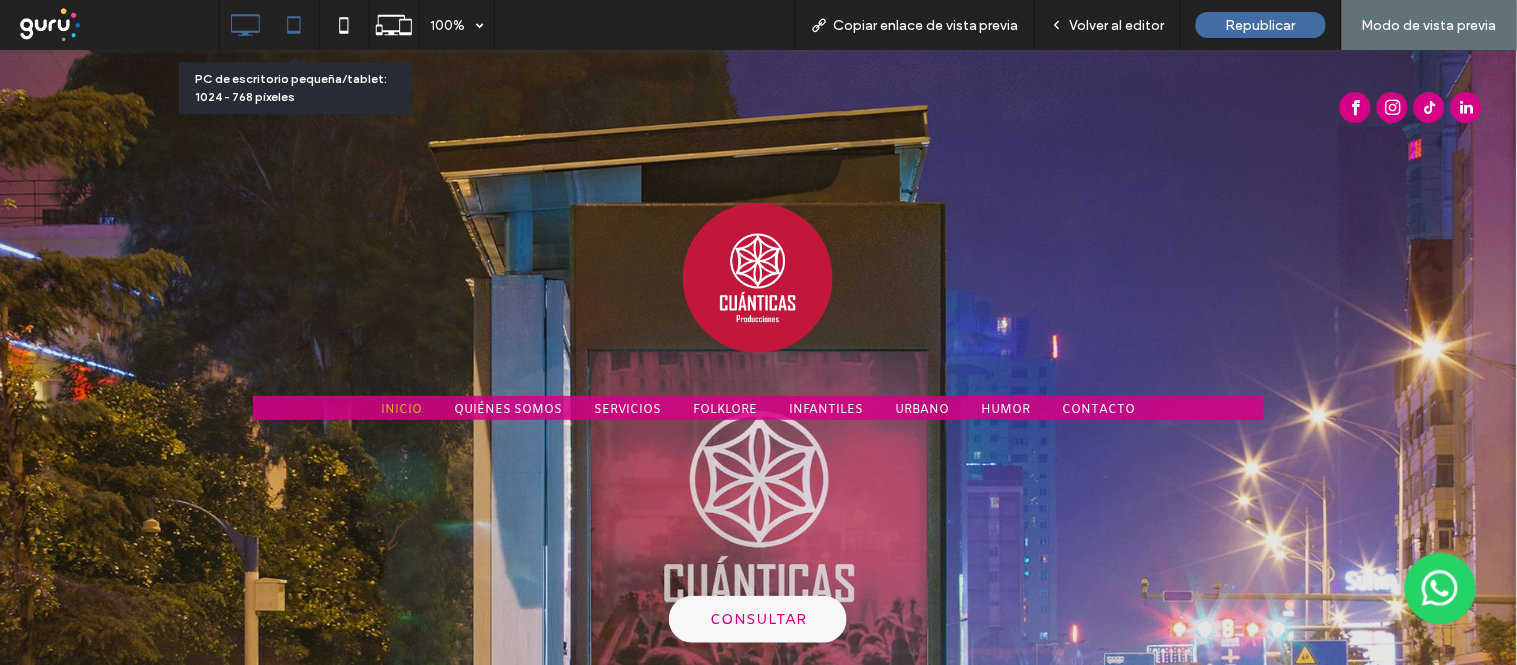 click 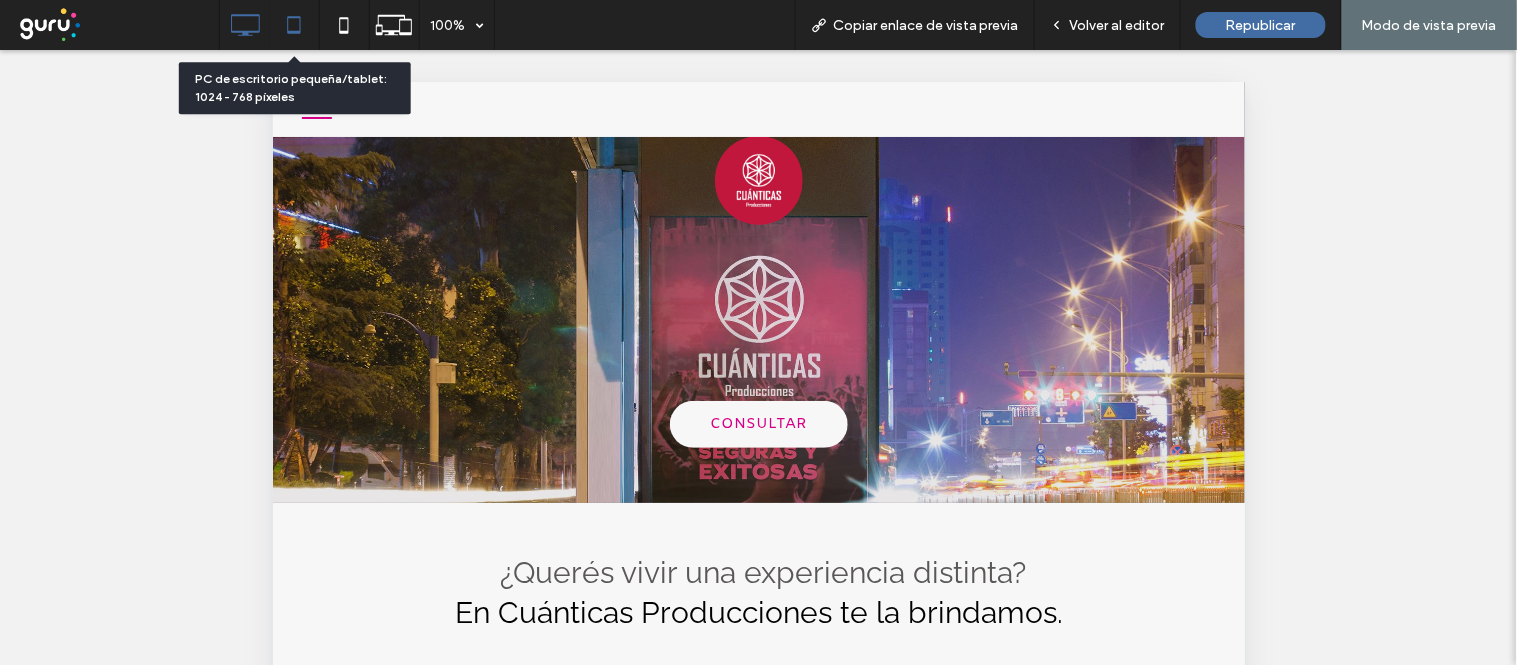 click 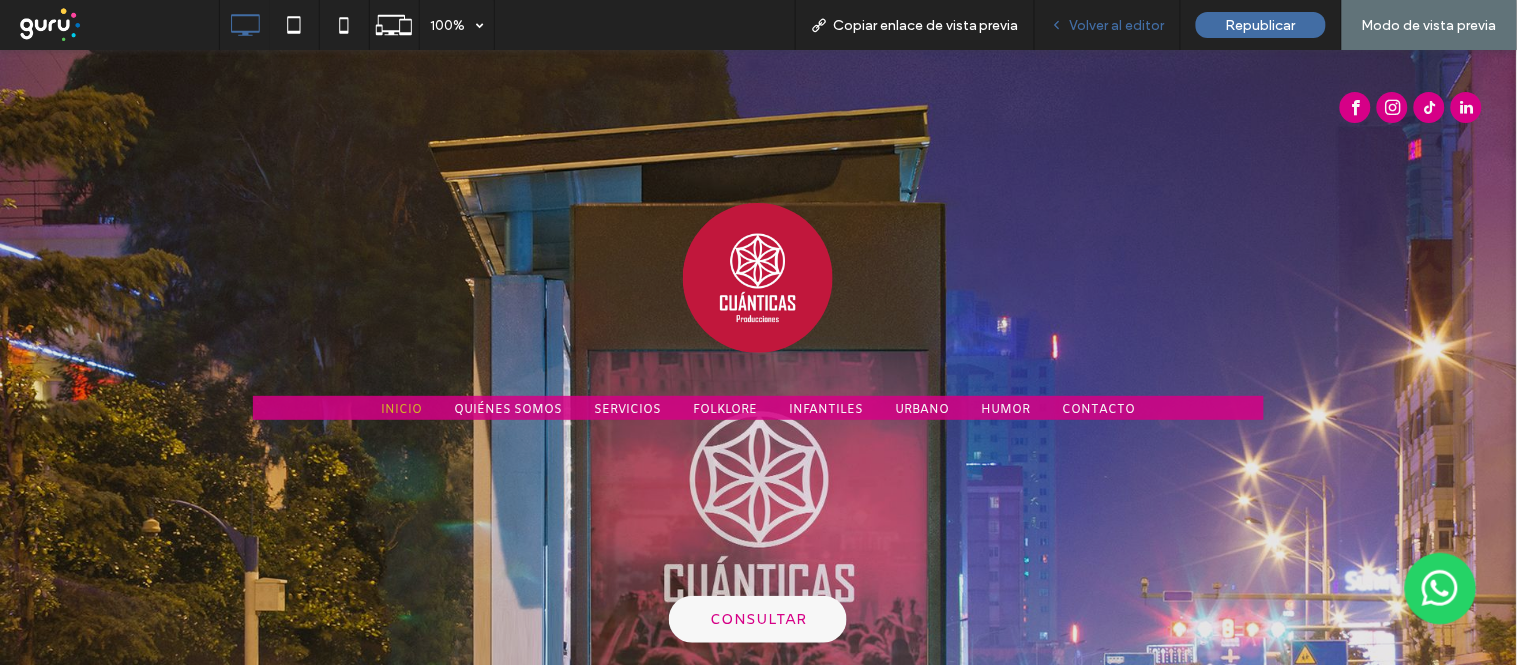 click on "Volver al editor" at bounding box center [1117, 25] 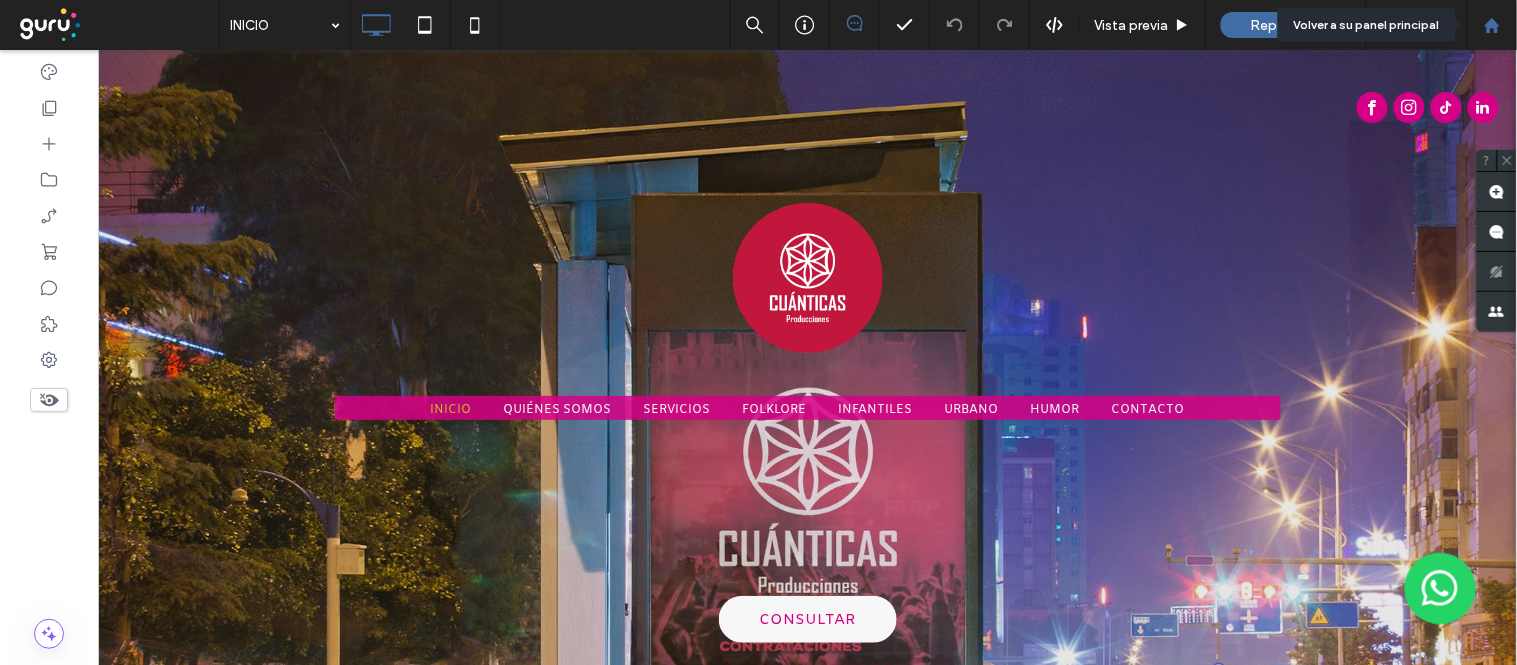 click at bounding box center [1492, 25] 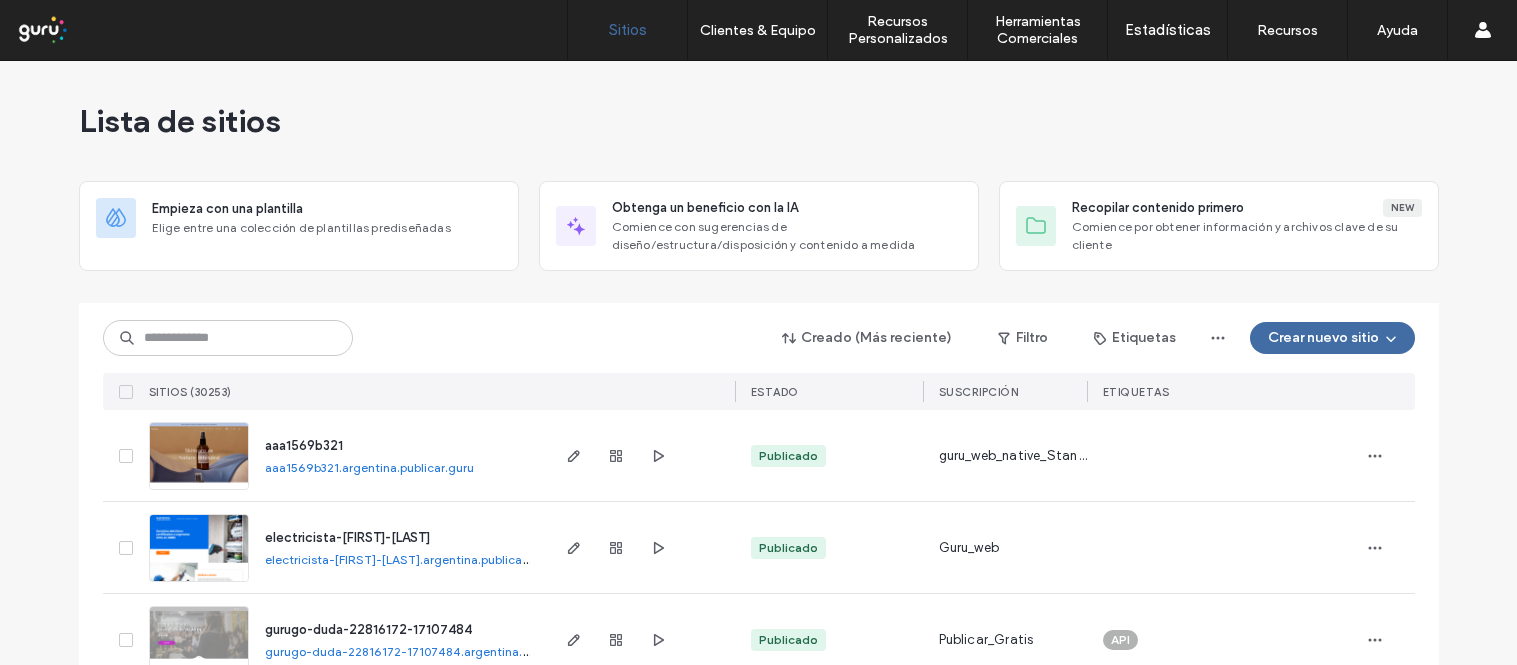 scroll, scrollTop: 0, scrollLeft: 0, axis: both 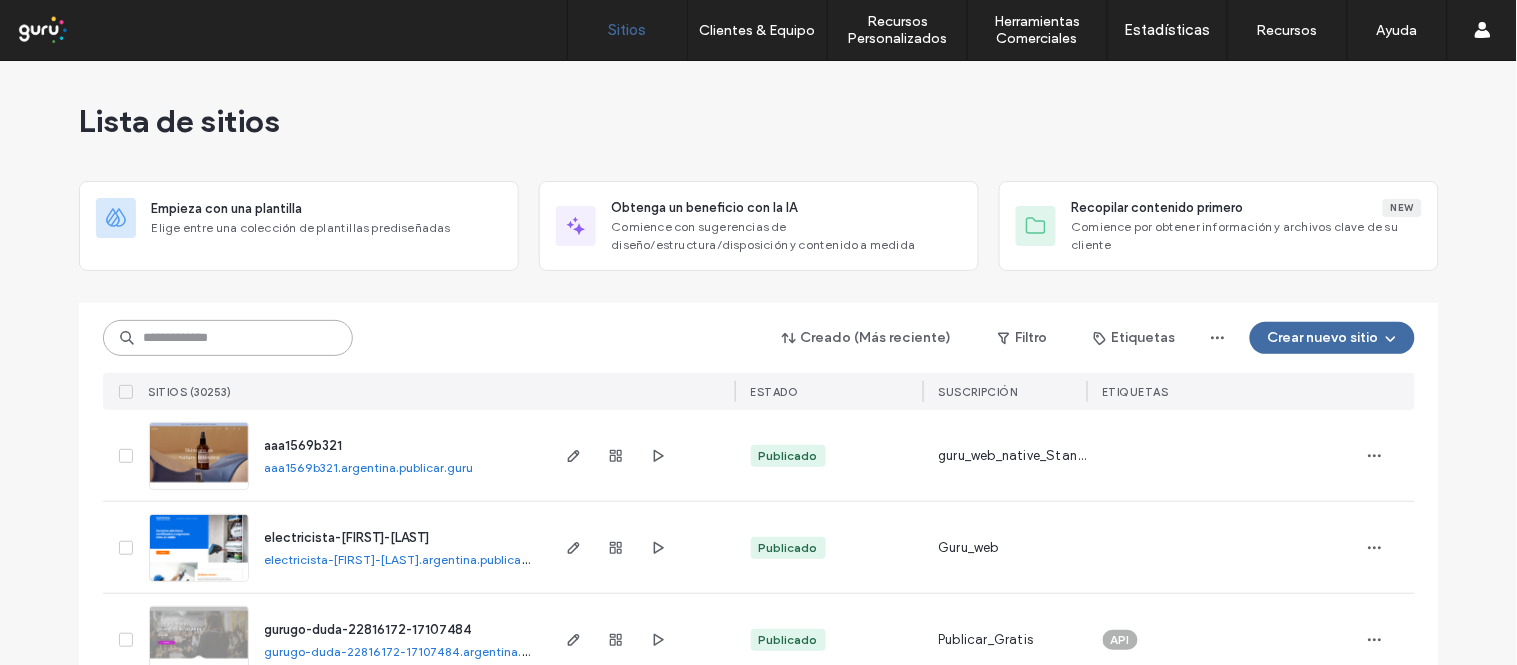 click at bounding box center [228, 338] 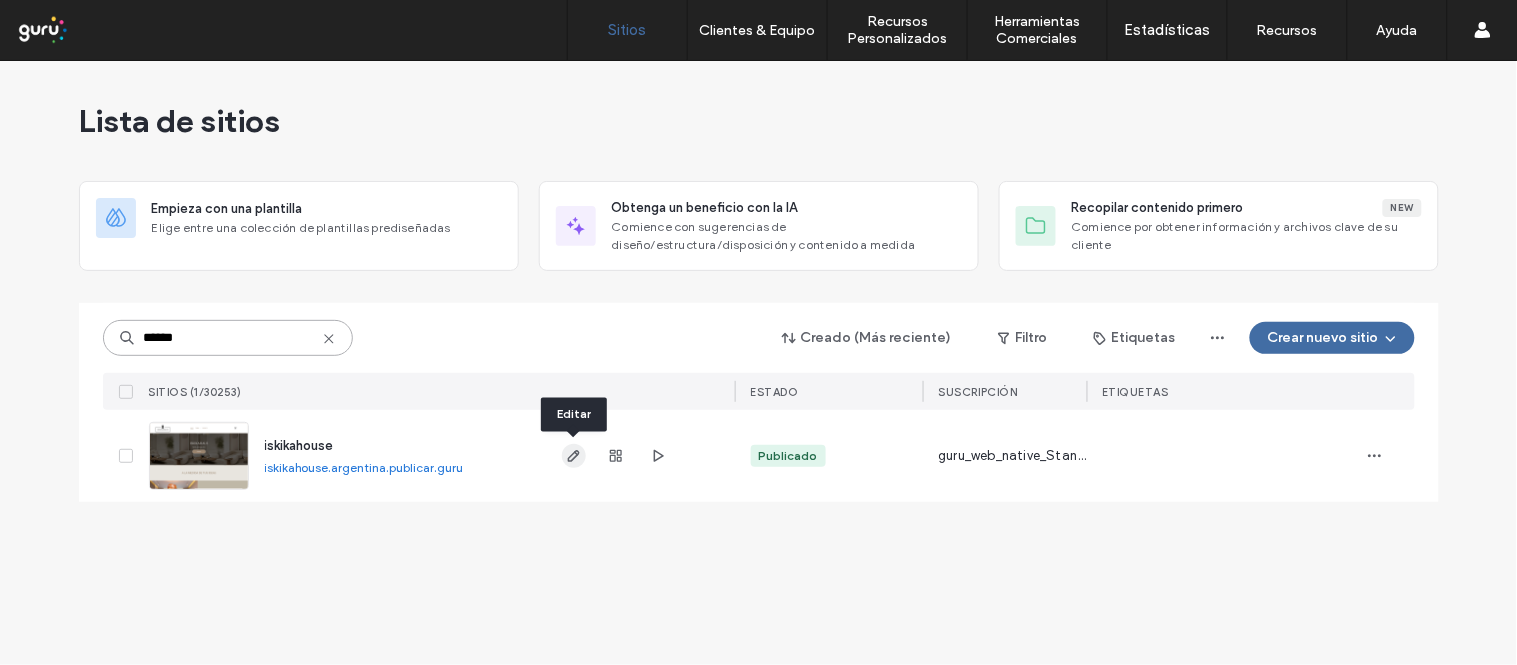 type on "******" 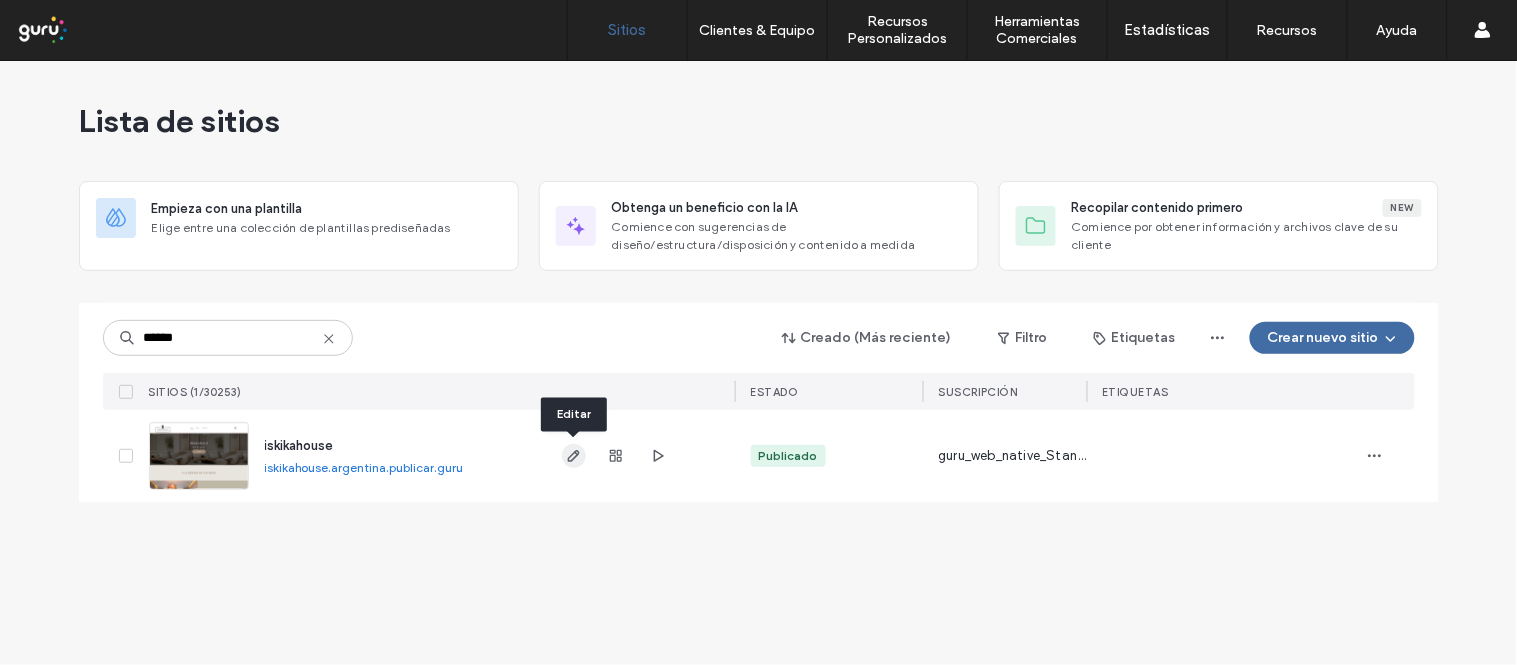 click 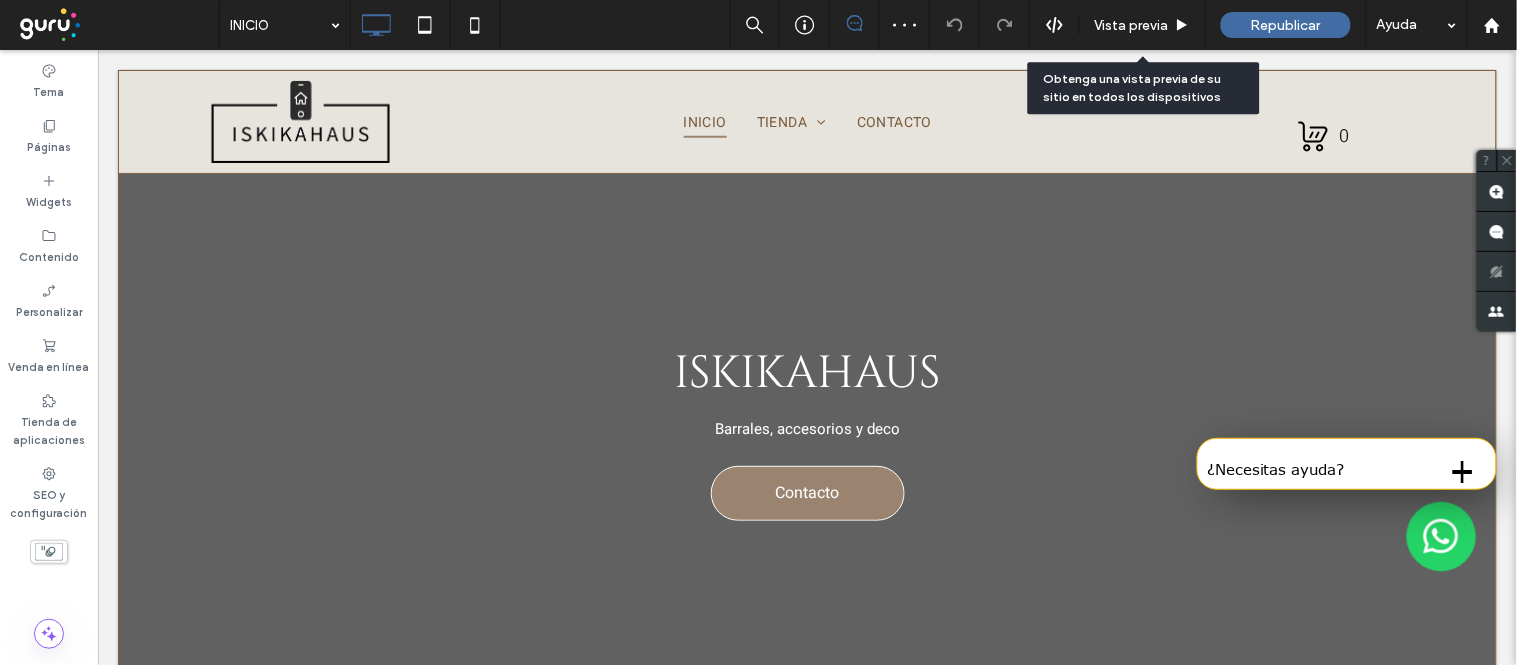 scroll, scrollTop: 2387, scrollLeft: 0, axis: vertical 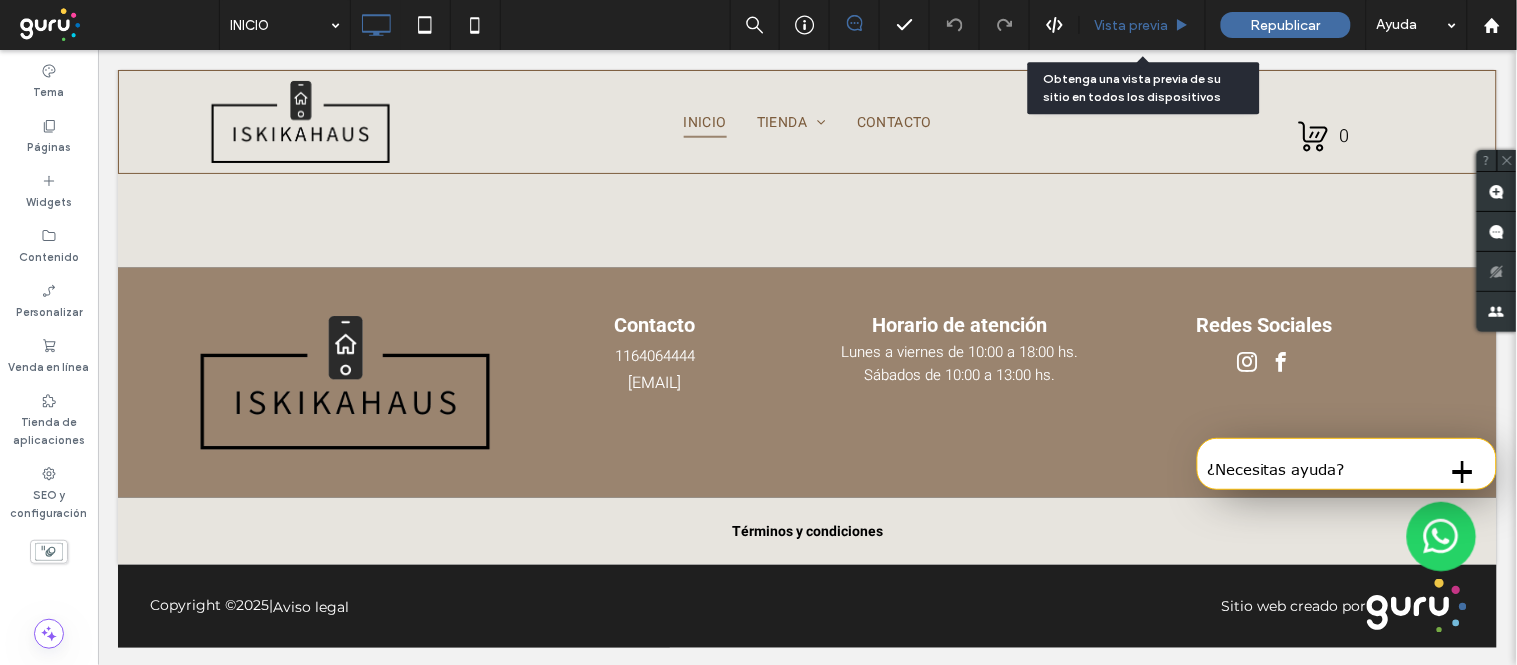 click on "Vista previa" at bounding box center (1132, 25) 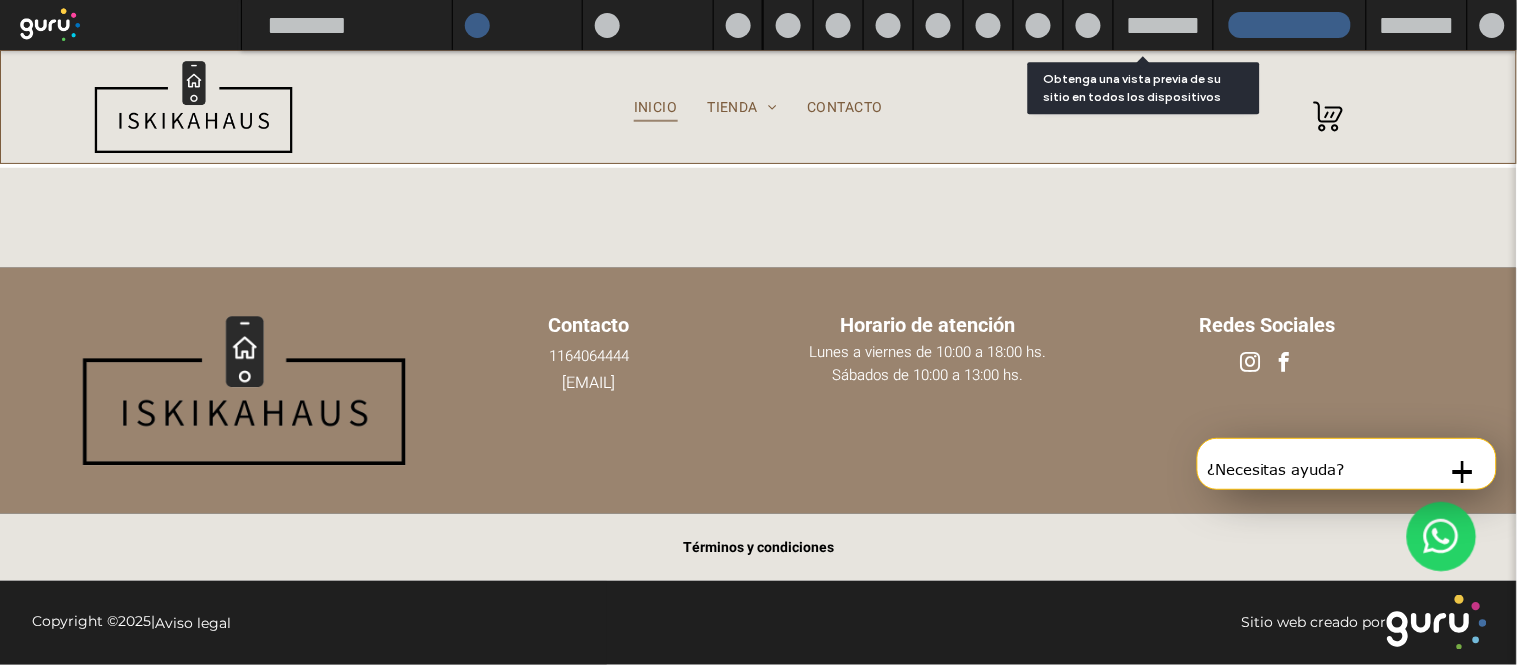 scroll, scrollTop: 2353, scrollLeft: 0, axis: vertical 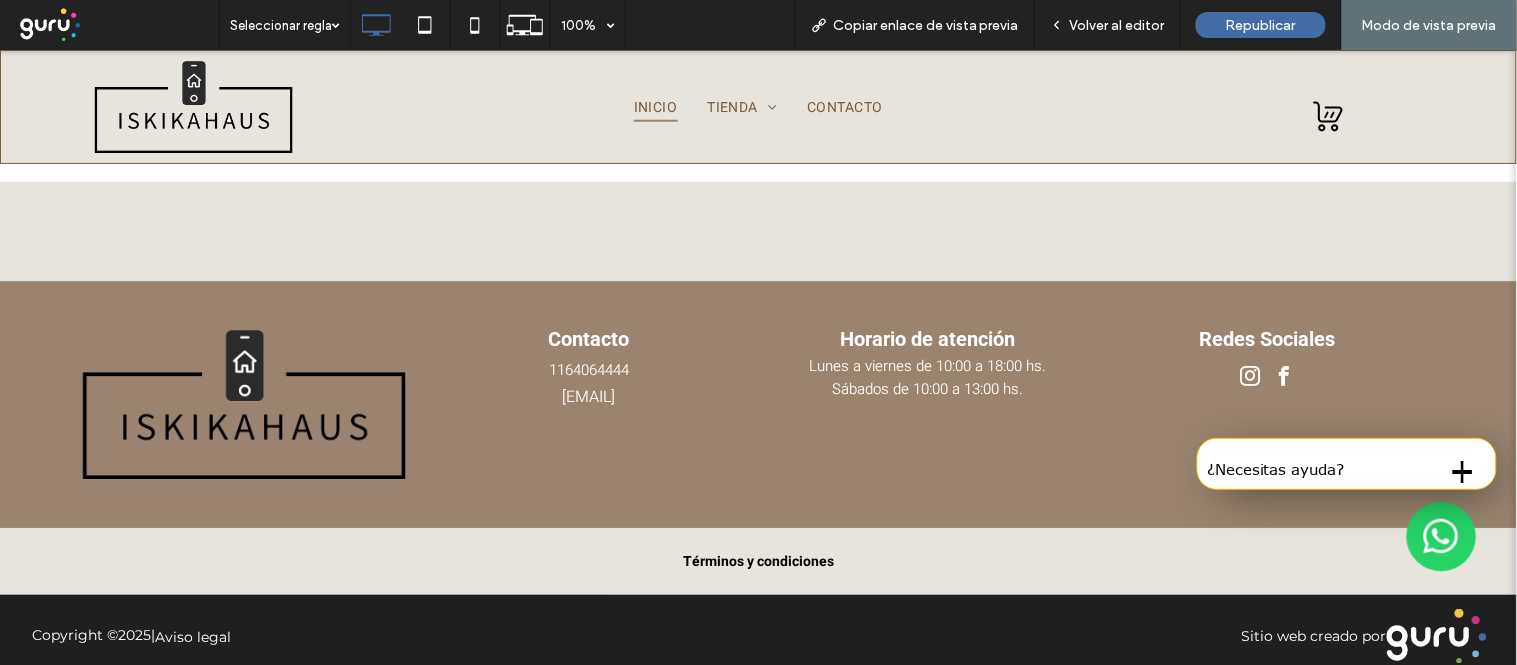 click at bounding box center (244, 404) 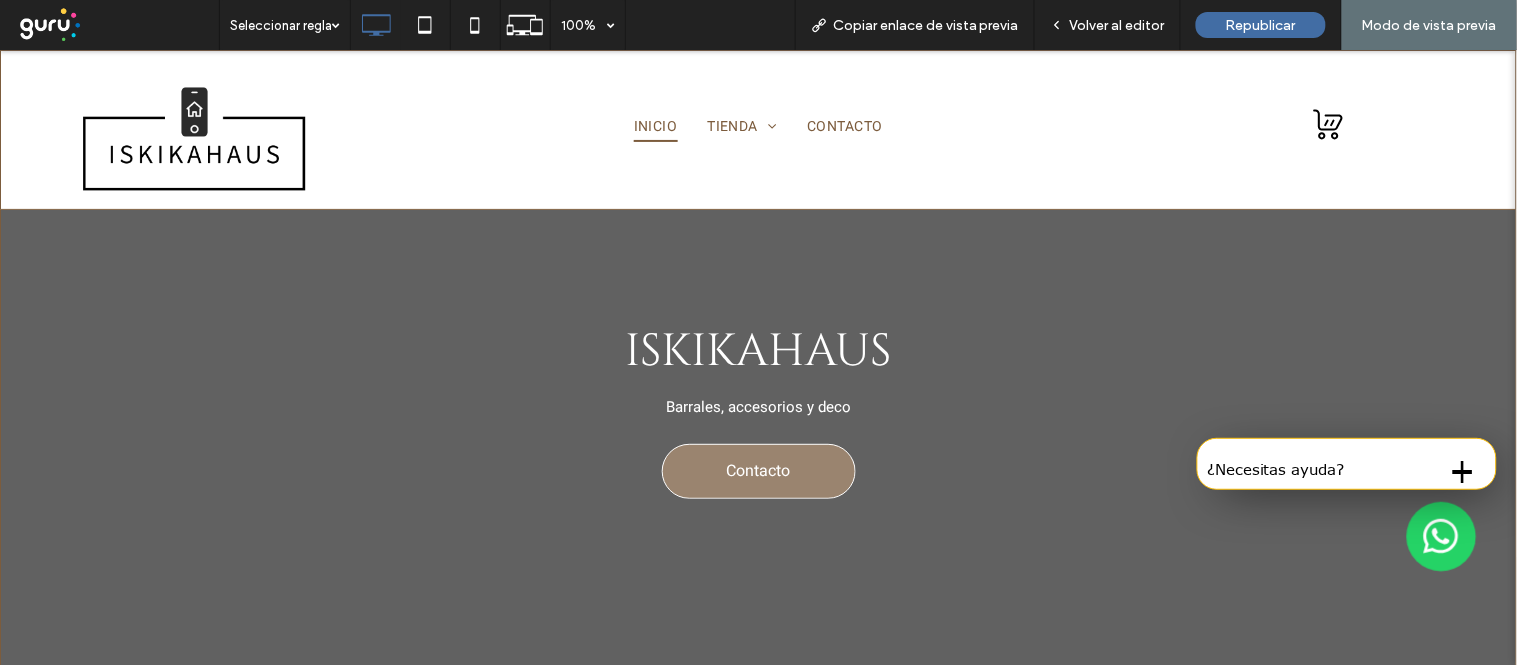 scroll, scrollTop: 0, scrollLeft: 0, axis: both 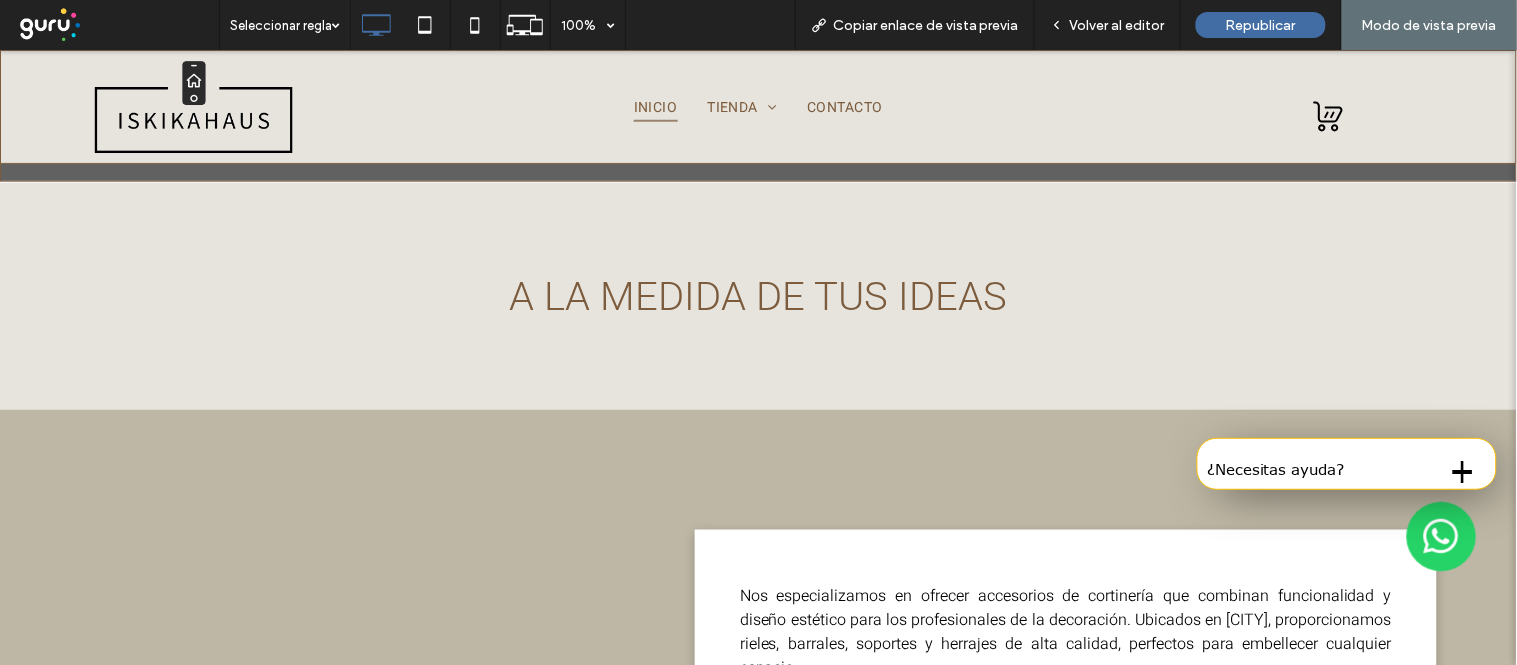 drag, startPoint x: 396, startPoint y: 347, endPoint x: 401, endPoint y: 385, distance: 38.327538 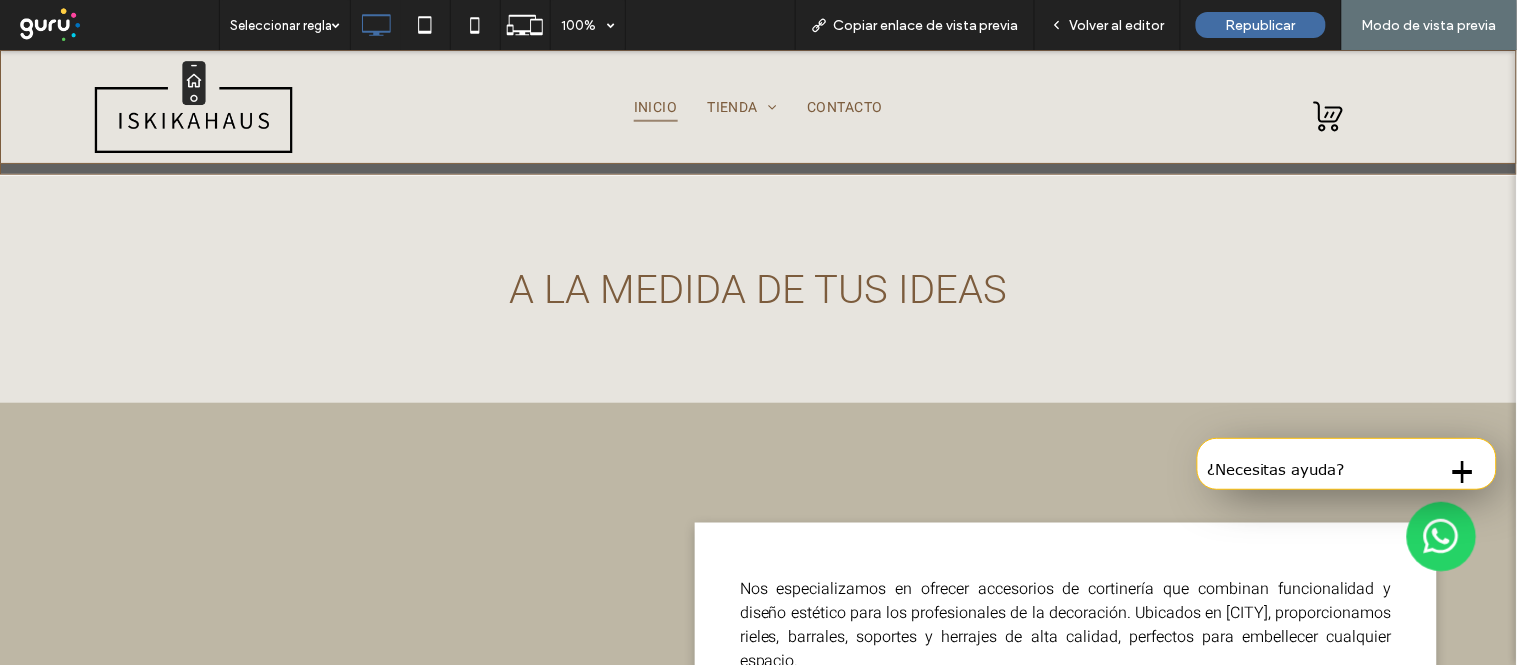 click on "A la medida de tus ideas" at bounding box center [758, 288] 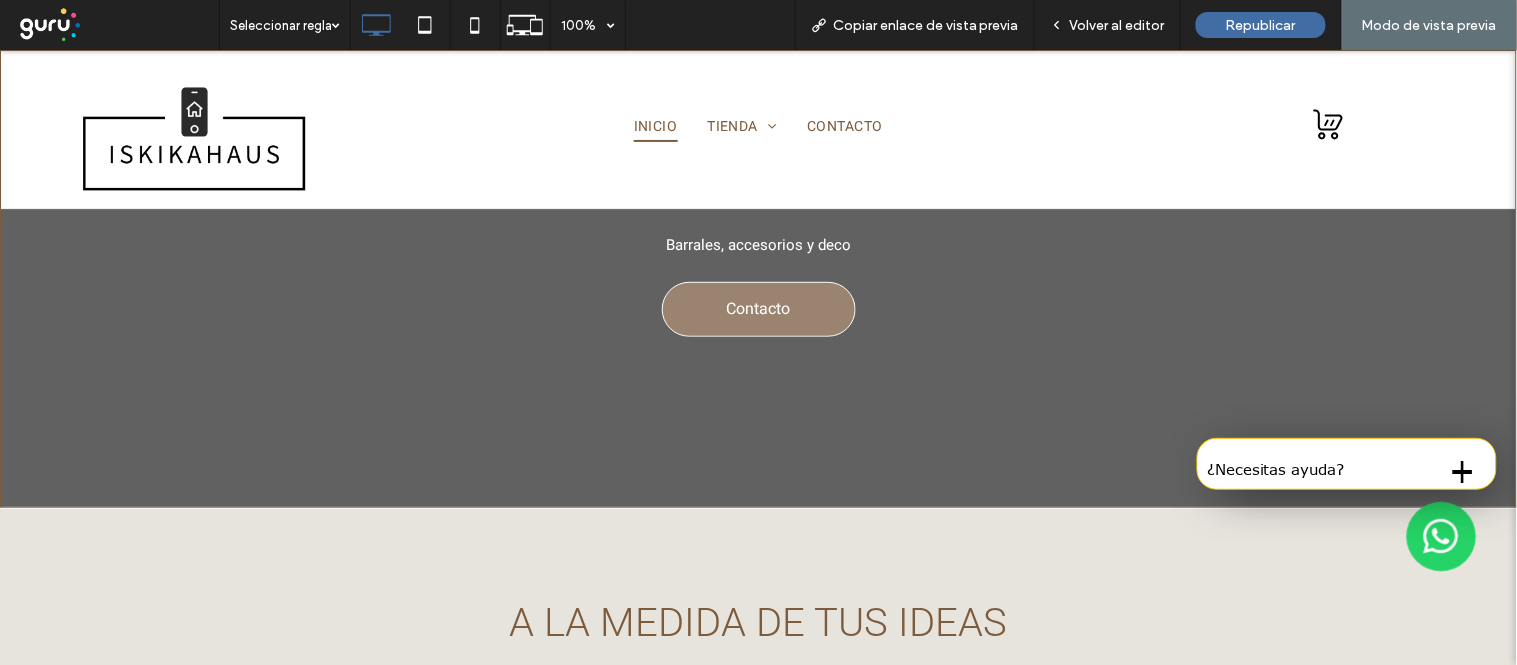 scroll, scrollTop: 0, scrollLeft: 0, axis: both 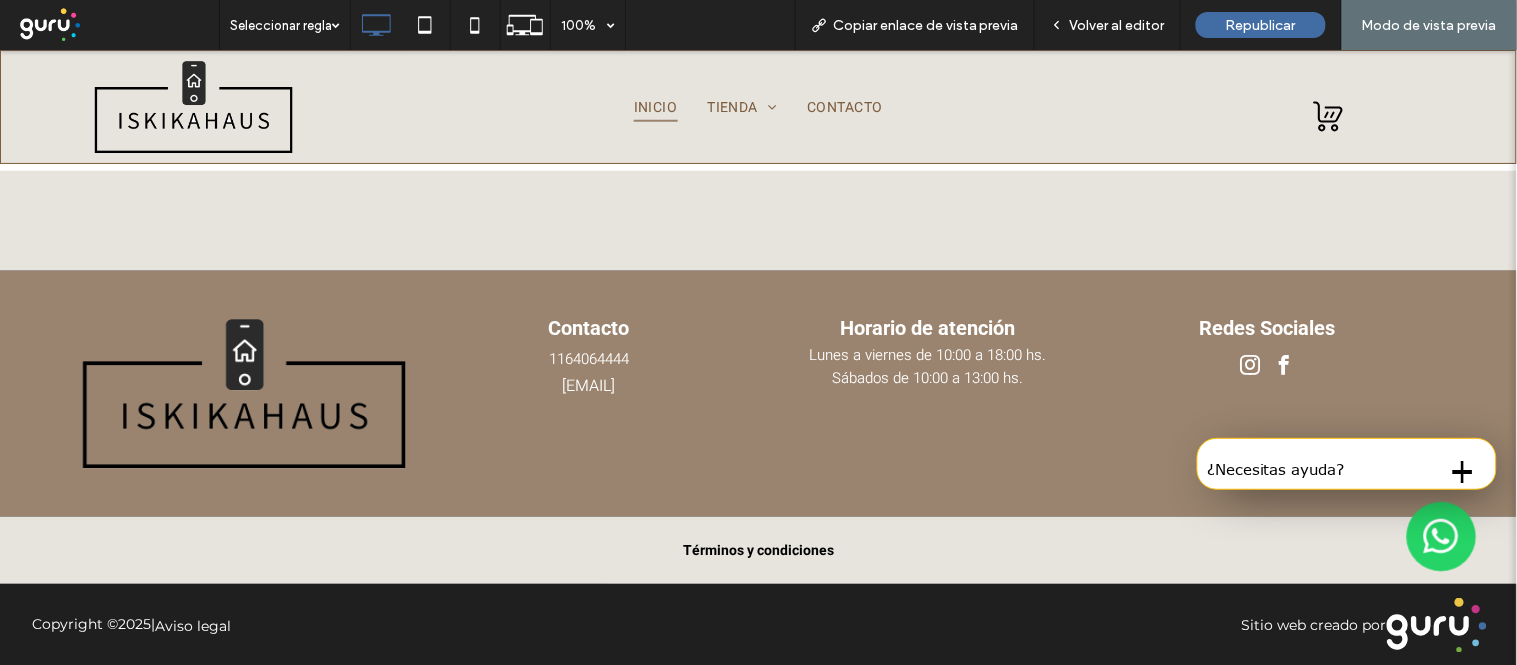 drag, startPoint x: 561, startPoint y: 223, endPoint x: 570, endPoint y: 437, distance: 214.18916 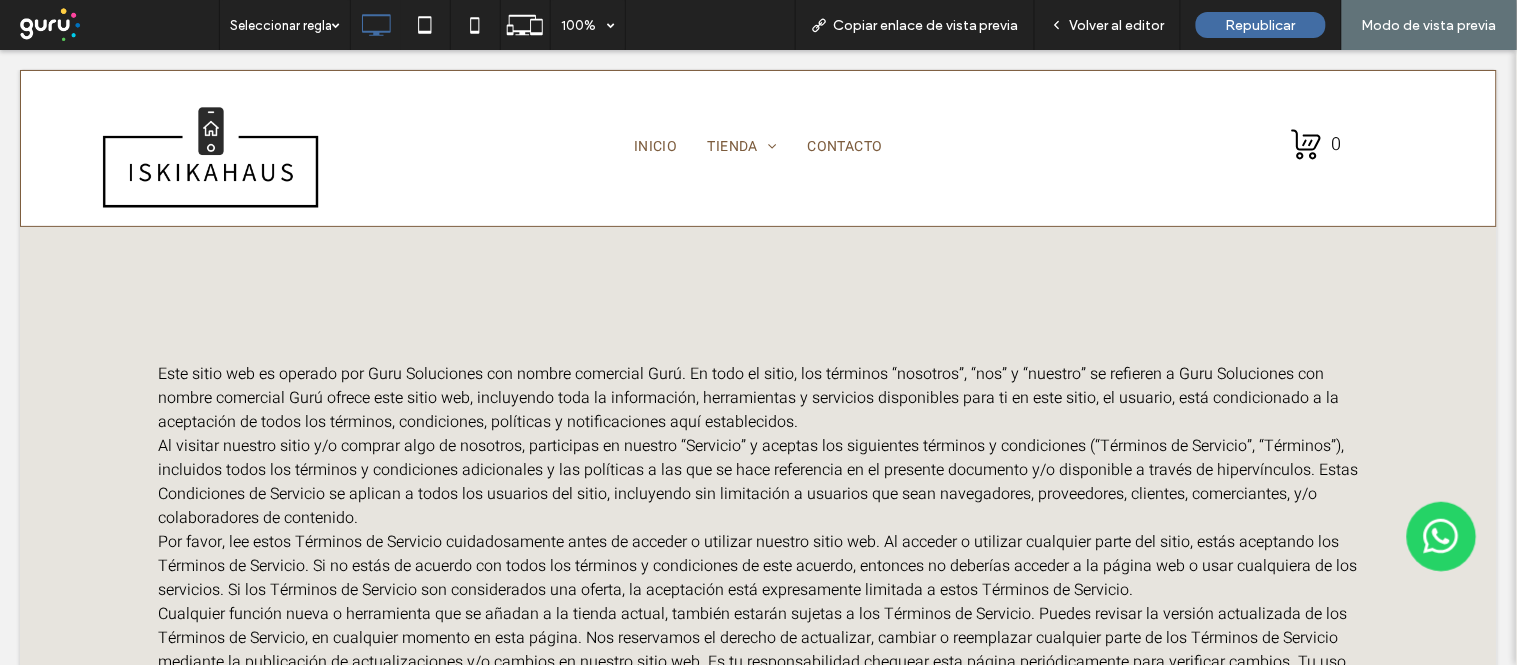 scroll, scrollTop: 0, scrollLeft: 0, axis: both 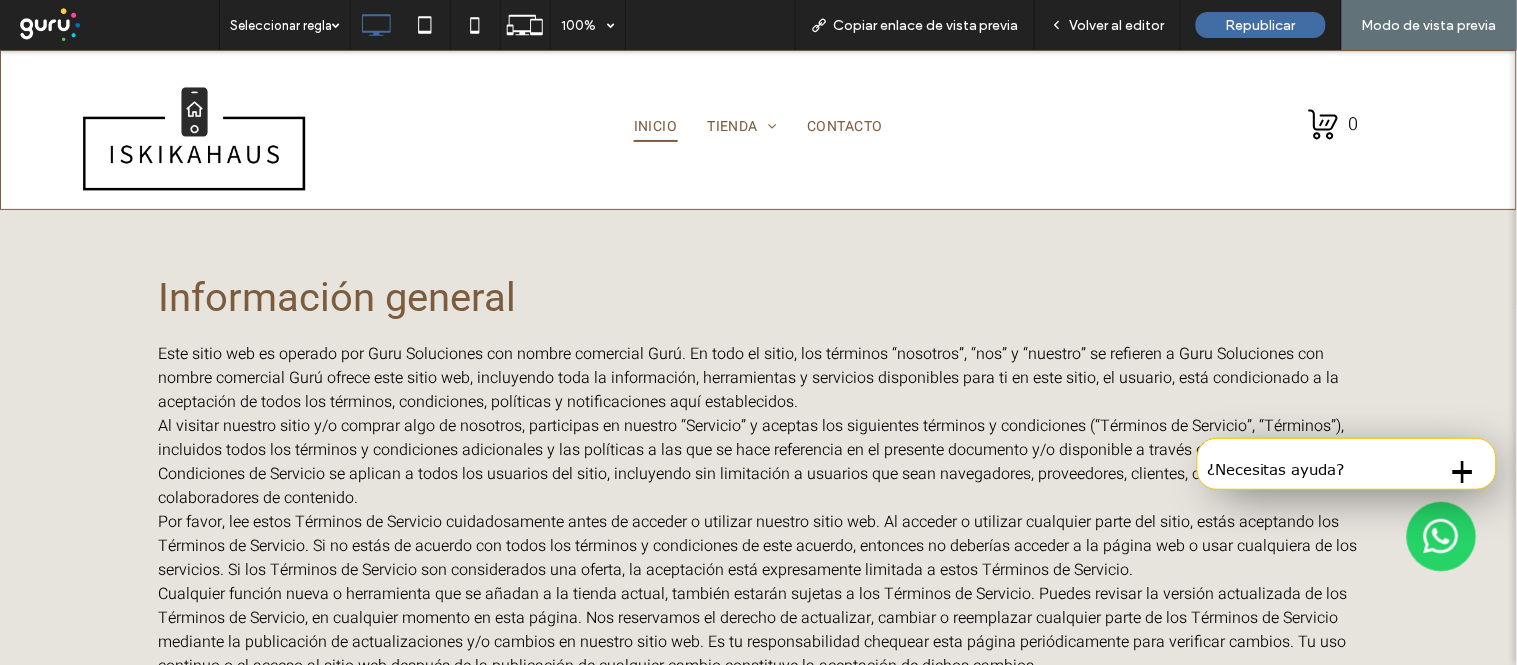 click on "INICIO" at bounding box center (656, 125) 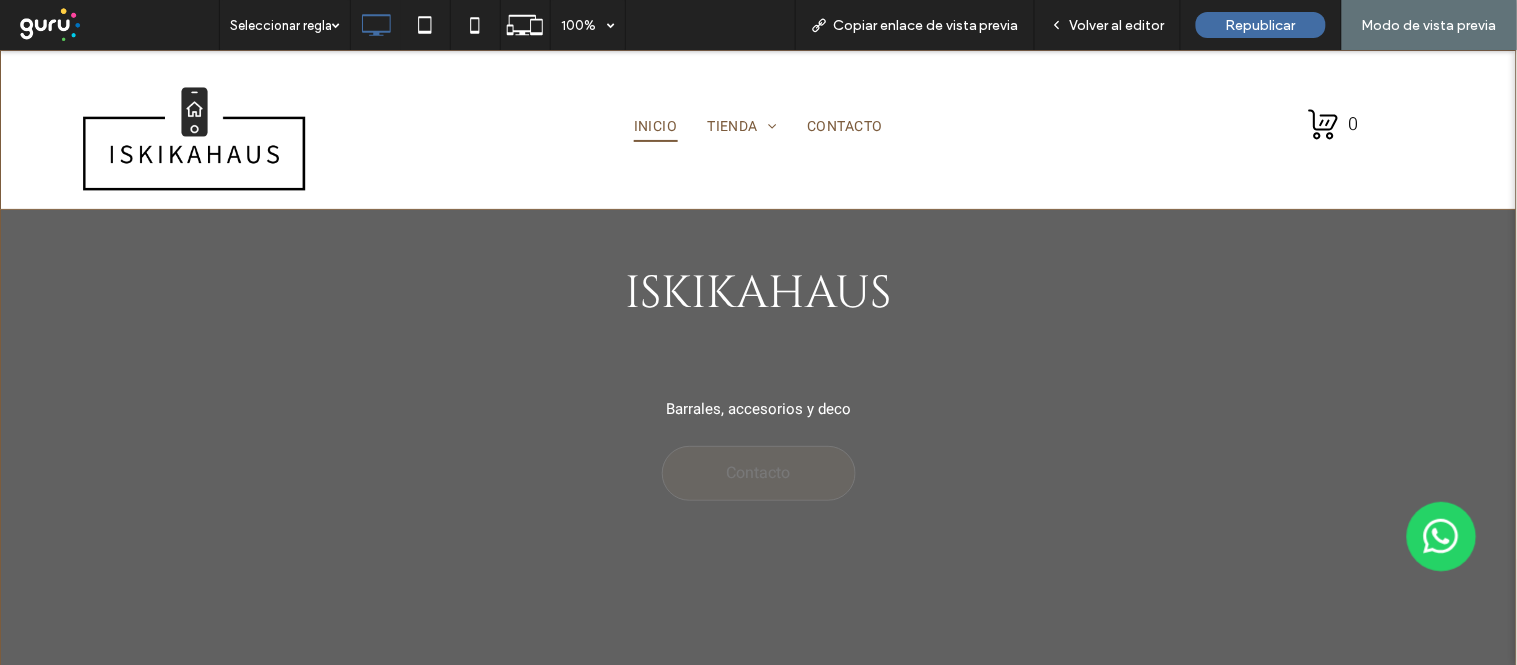 scroll, scrollTop: 0, scrollLeft: 0, axis: both 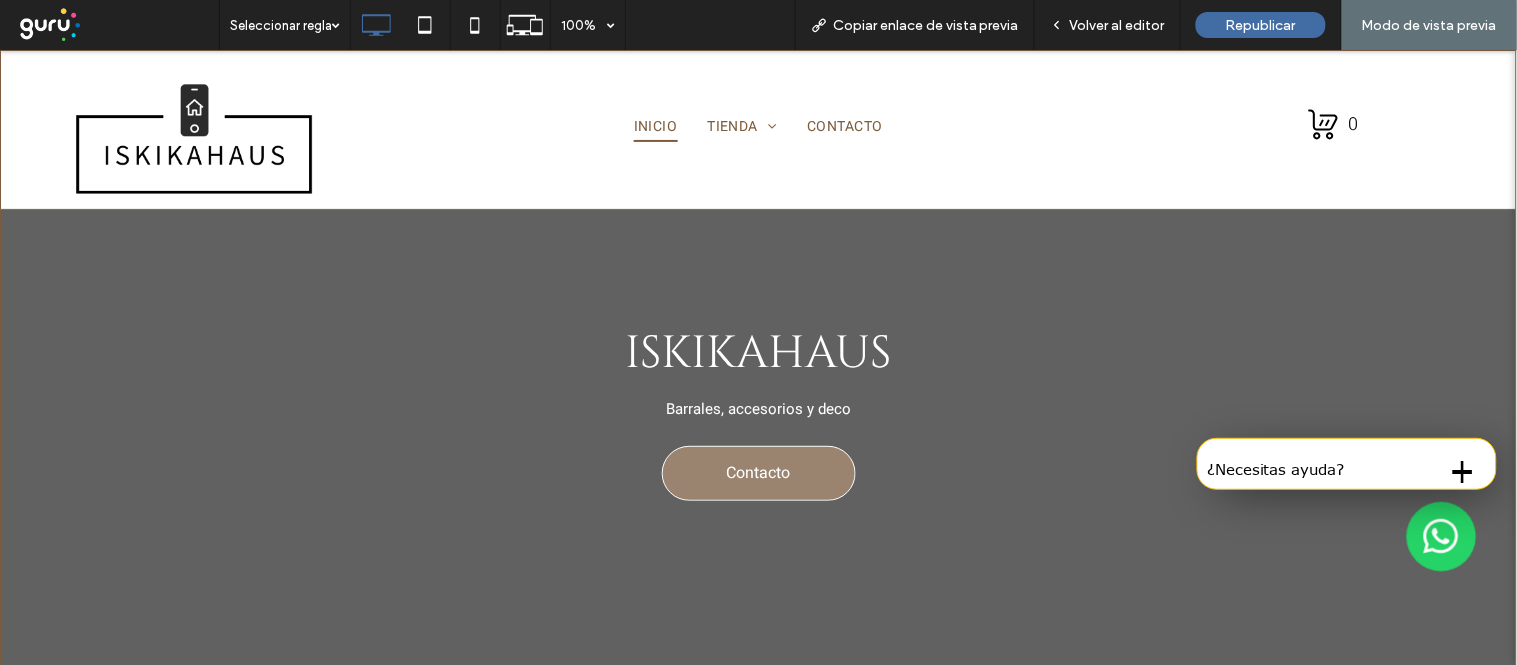 drag, startPoint x: 225, startPoint y: 177, endPoint x: 227, endPoint y: 227, distance: 50.039986 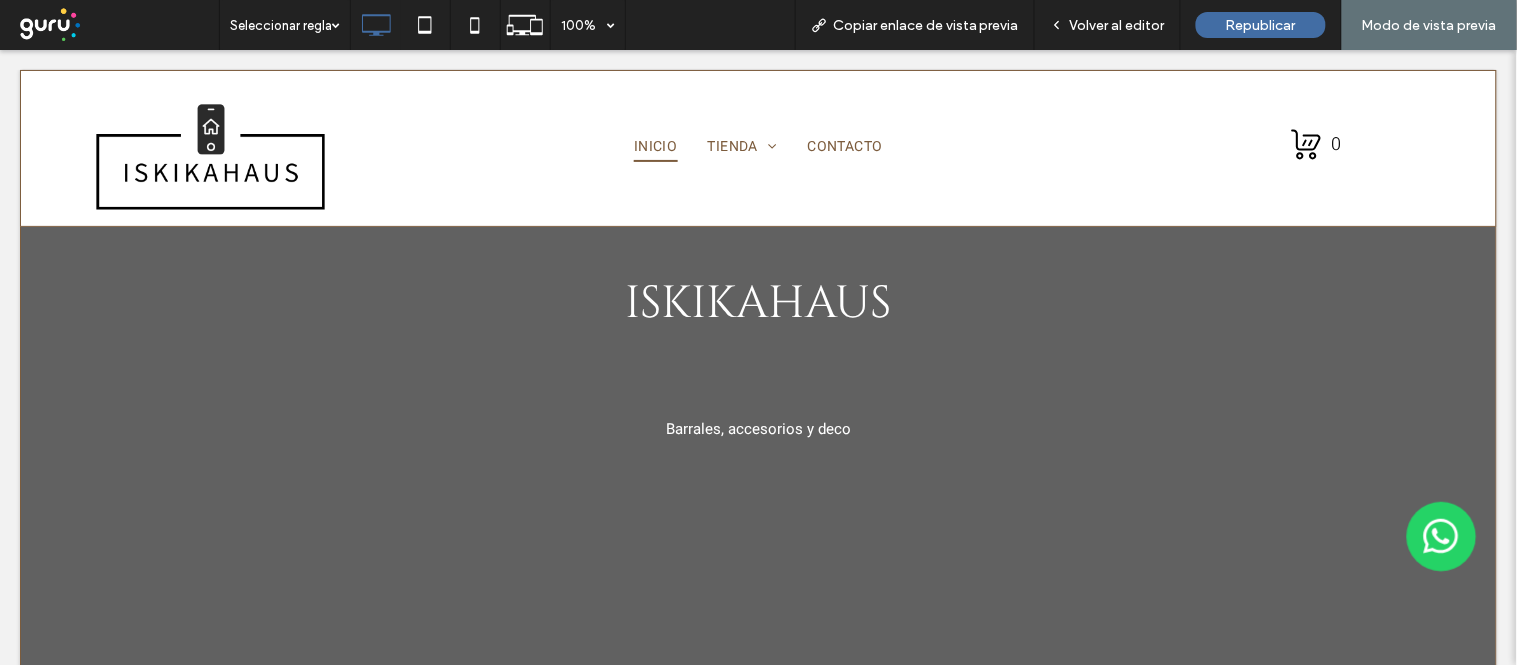 scroll, scrollTop: 0, scrollLeft: 0, axis: both 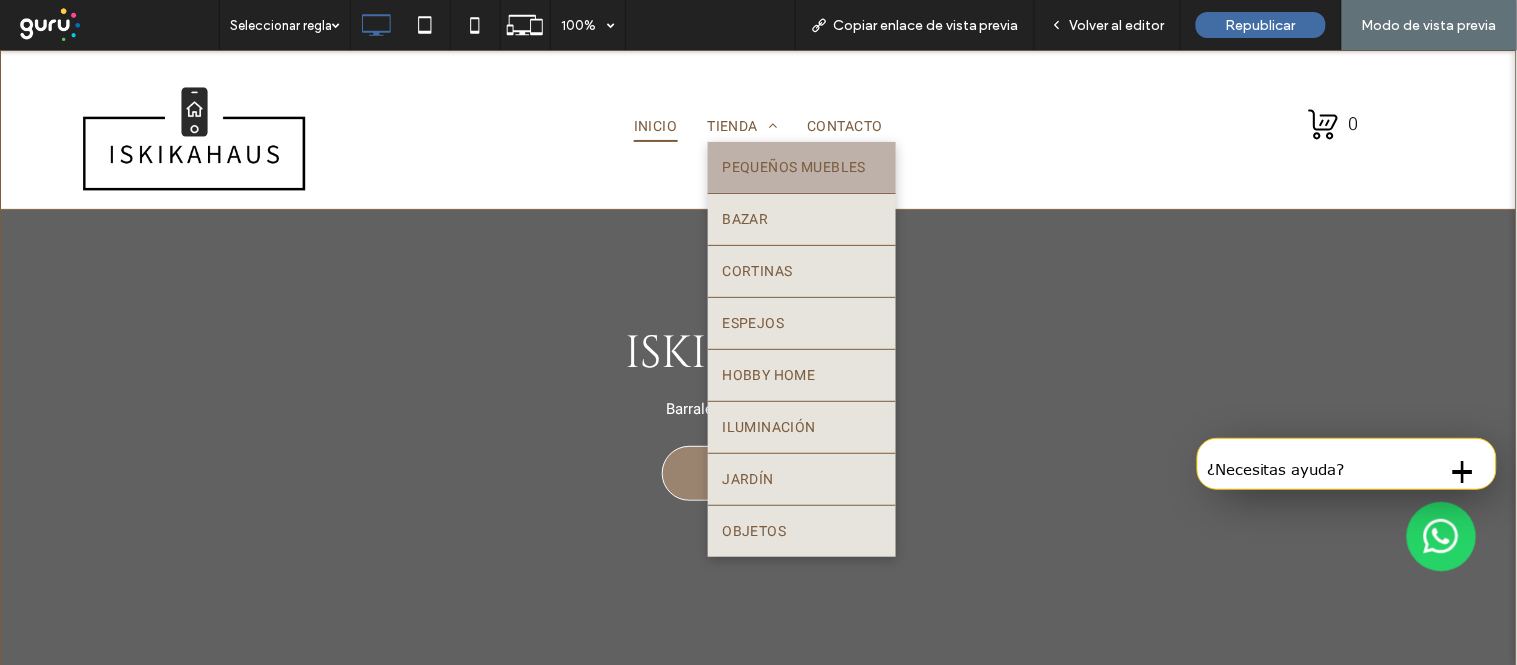 click on "PEQUEÑOS MUEBLES" at bounding box center (795, 166) 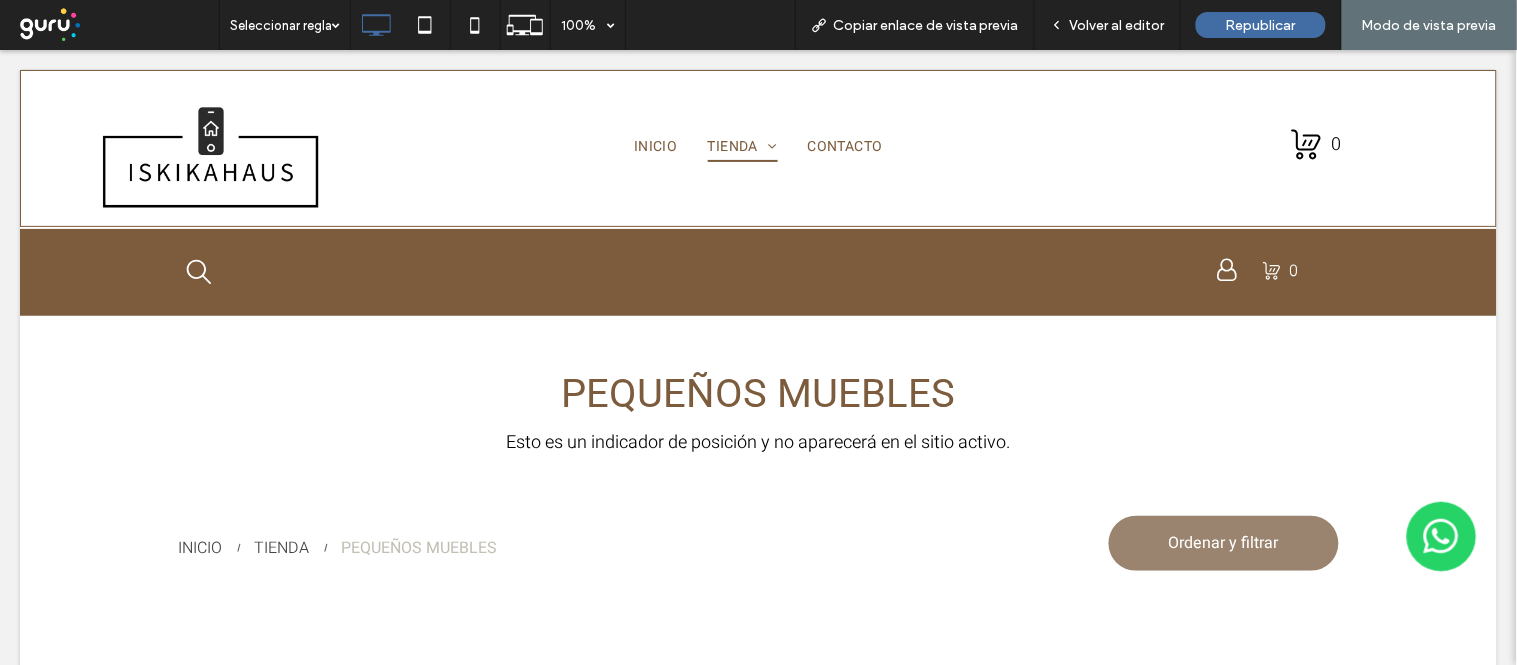 scroll, scrollTop: 0, scrollLeft: 0, axis: both 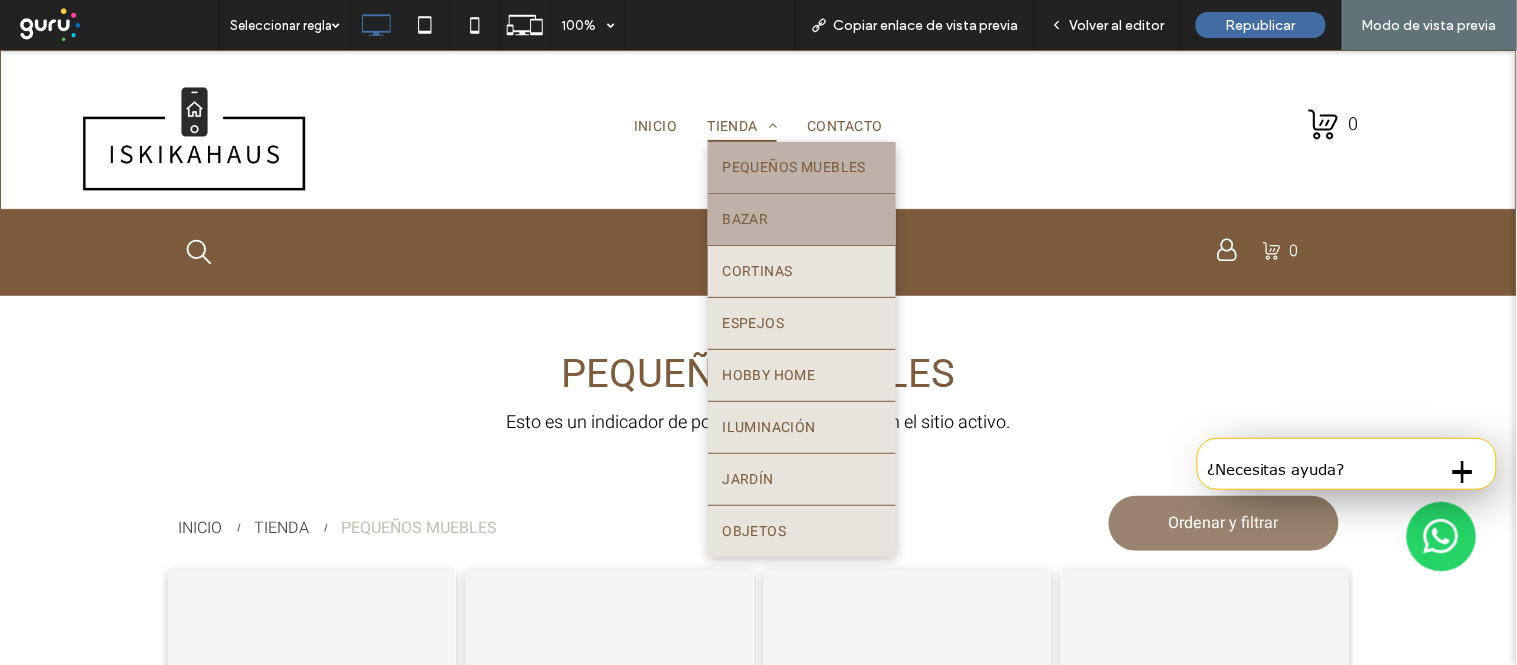click on "BAZAR" at bounding box center (746, 218) 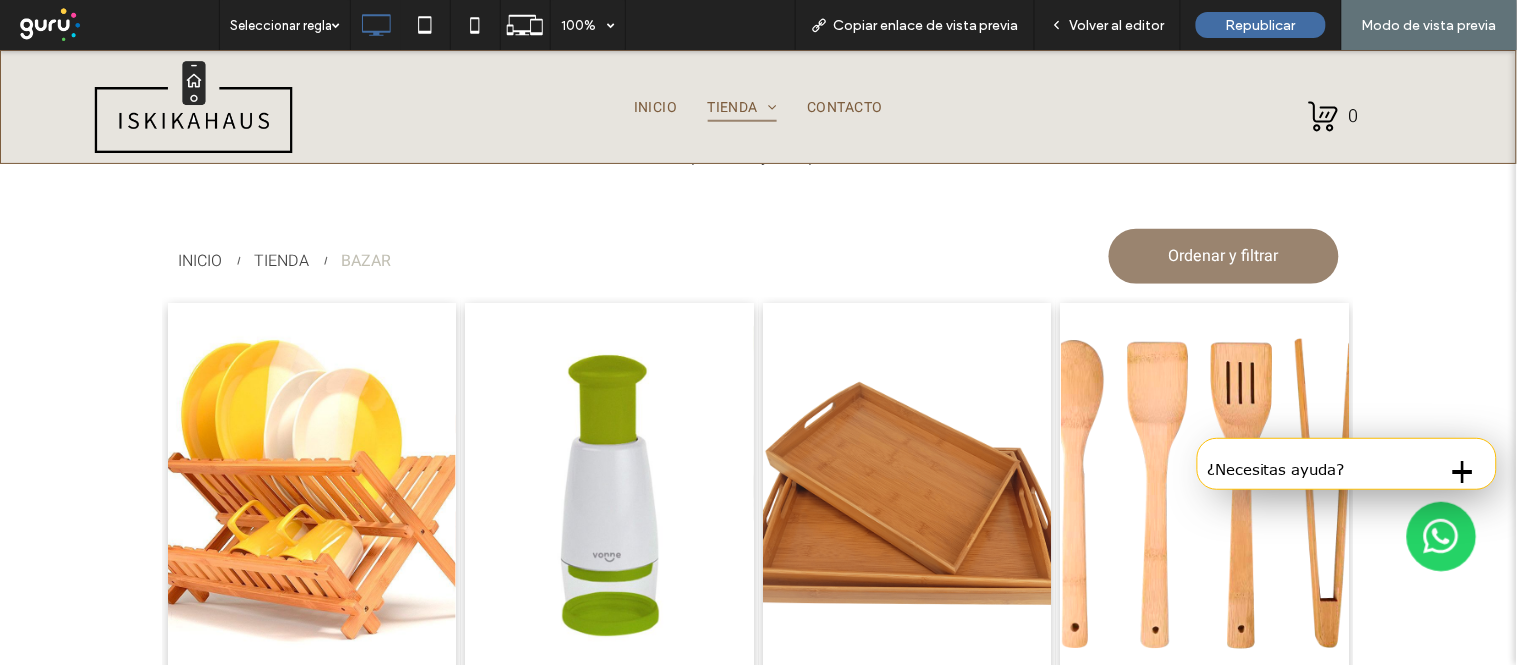 scroll, scrollTop: 444, scrollLeft: 0, axis: vertical 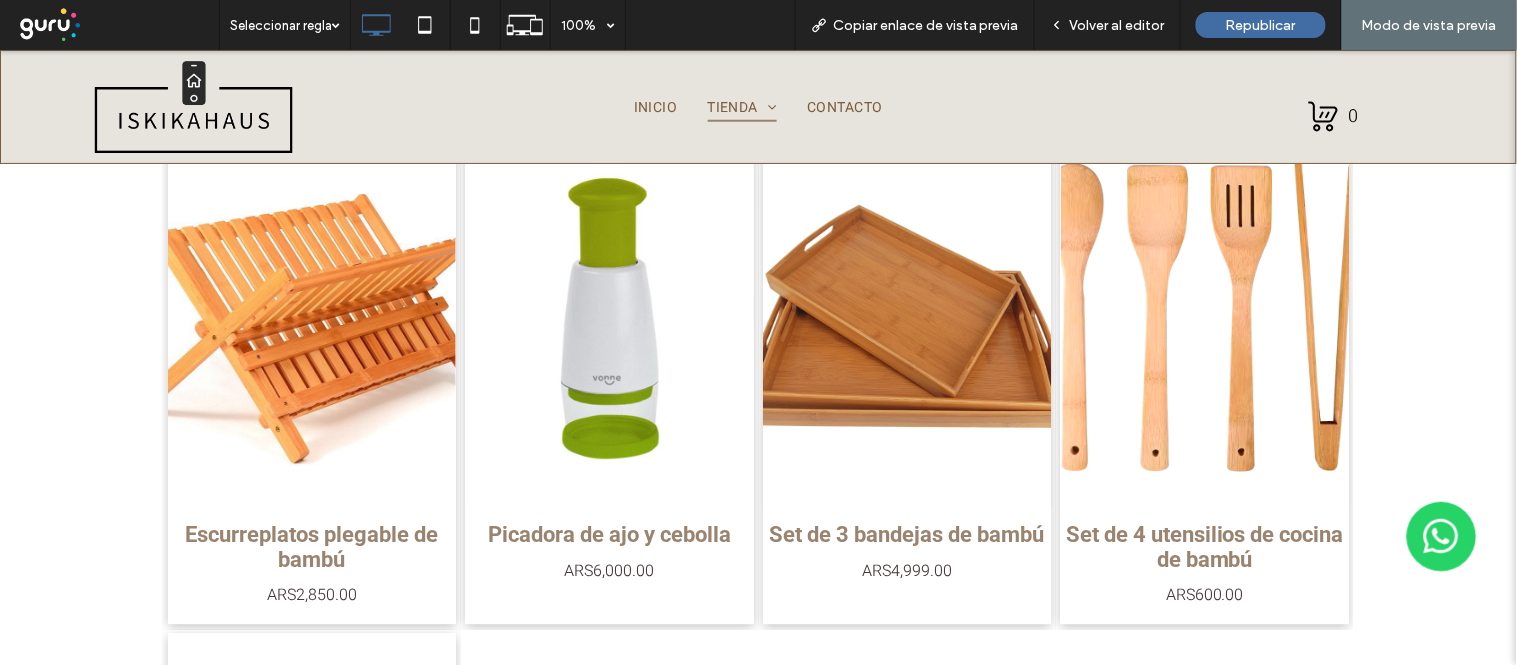 click at bounding box center (312, 315) 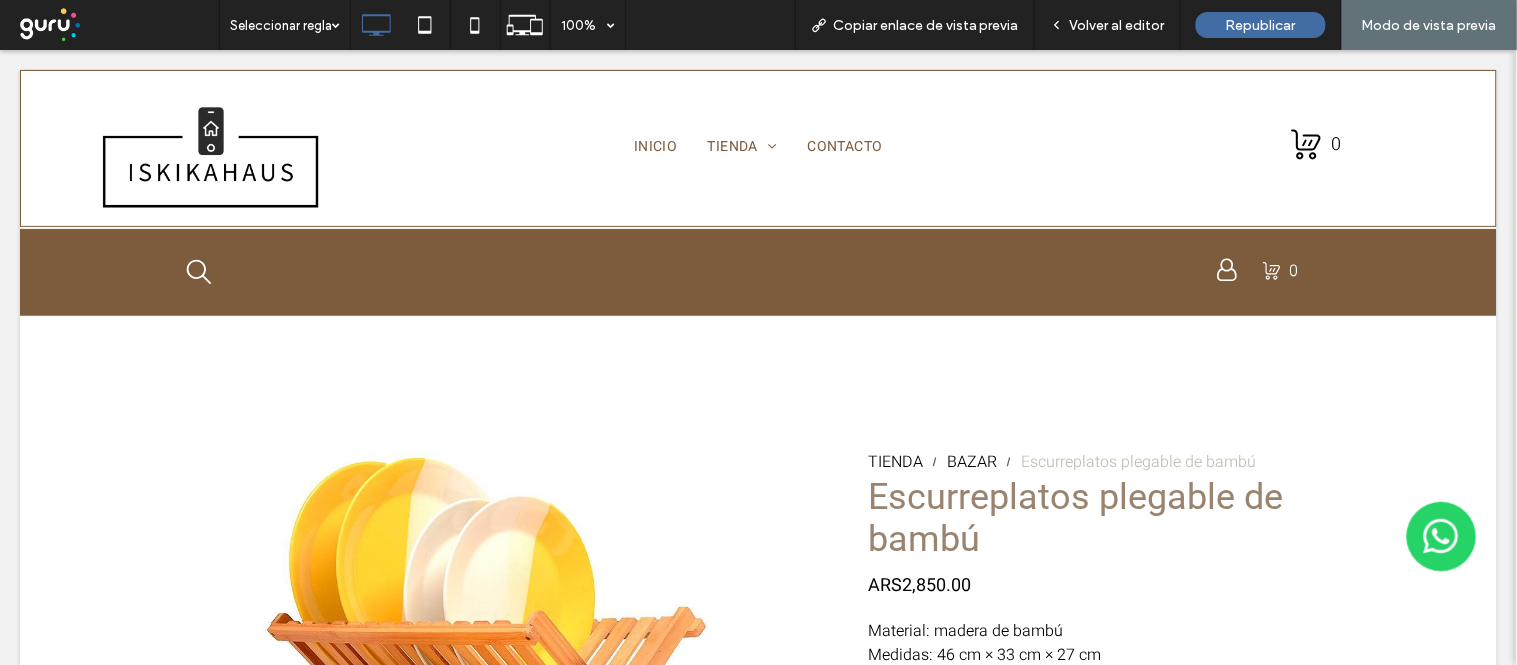 scroll, scrollTop: 0, scrollLeft: 0, axis: both 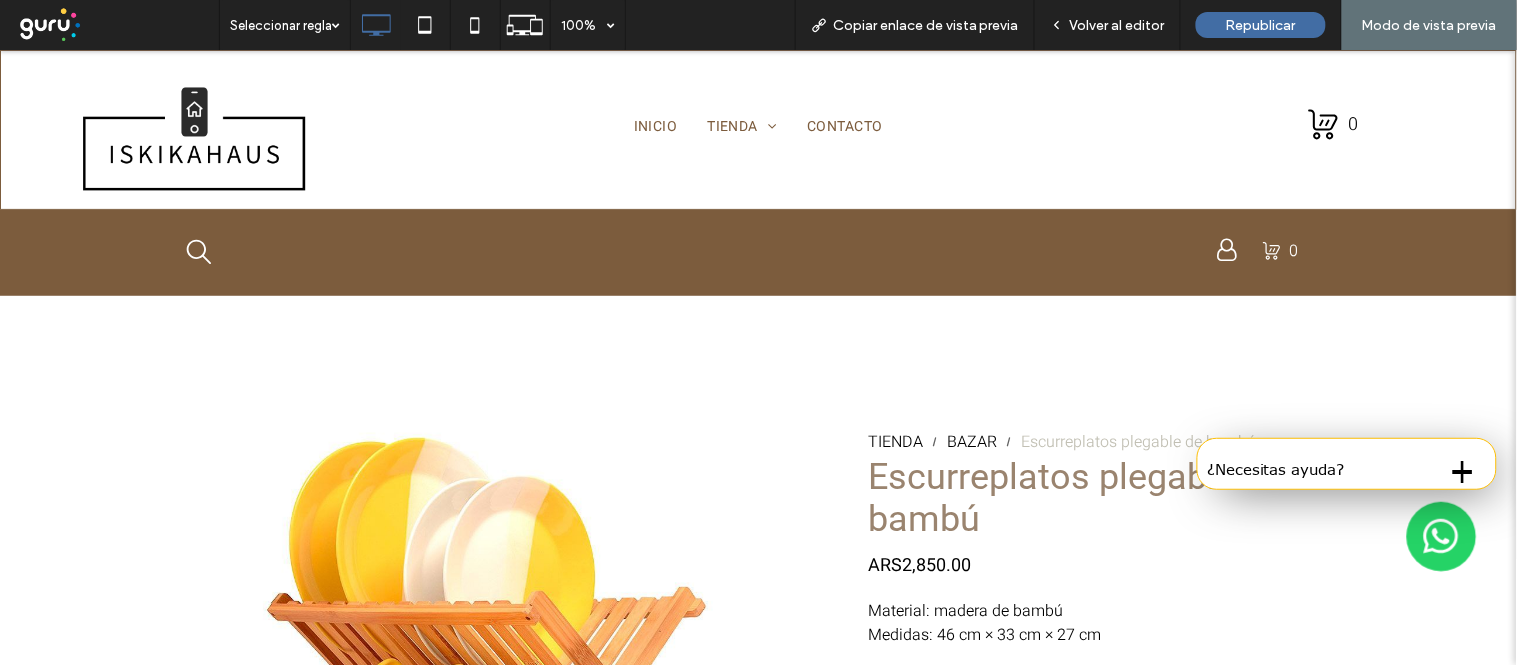 drag, startPoint x: 700, startPoint y: 481, endPoint x: 734, endPoint y: 272, distance: 211.7475 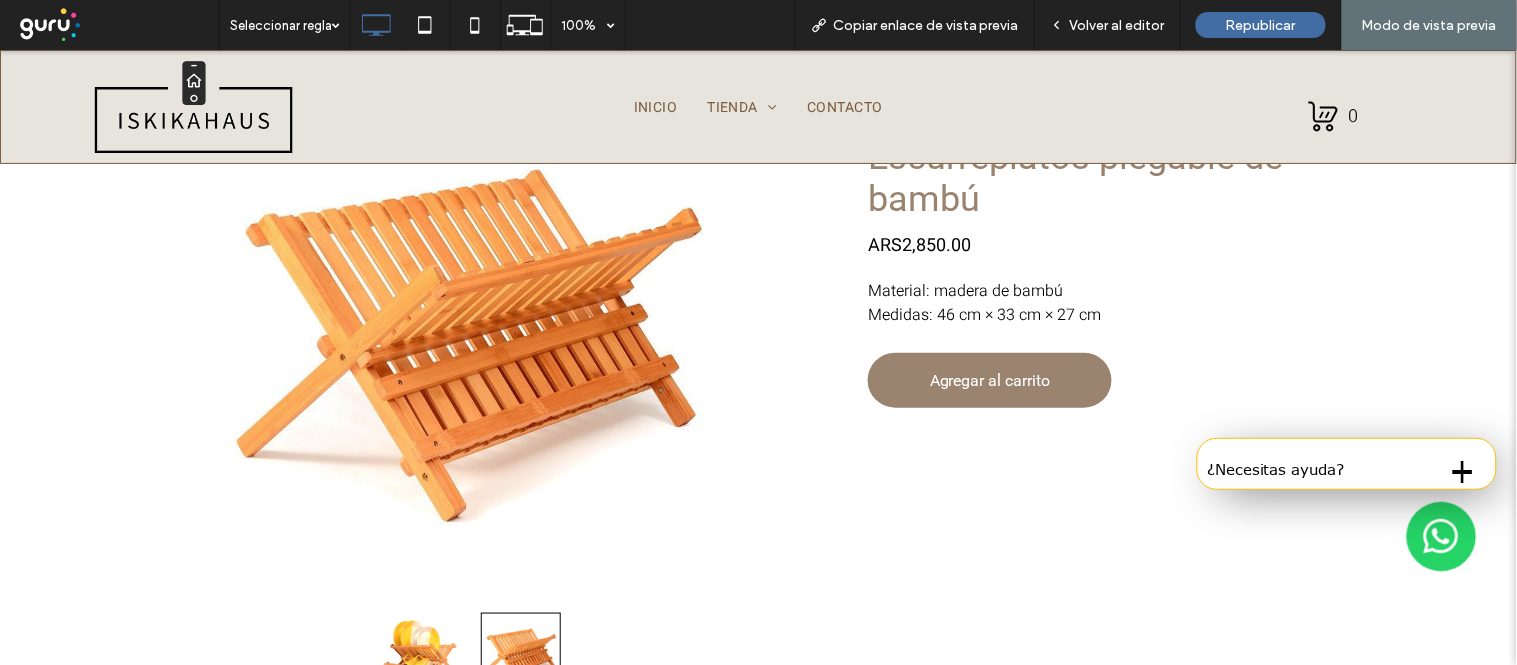 scroll, scrollTop: 333, scrollLeft: 0, axis: vertical 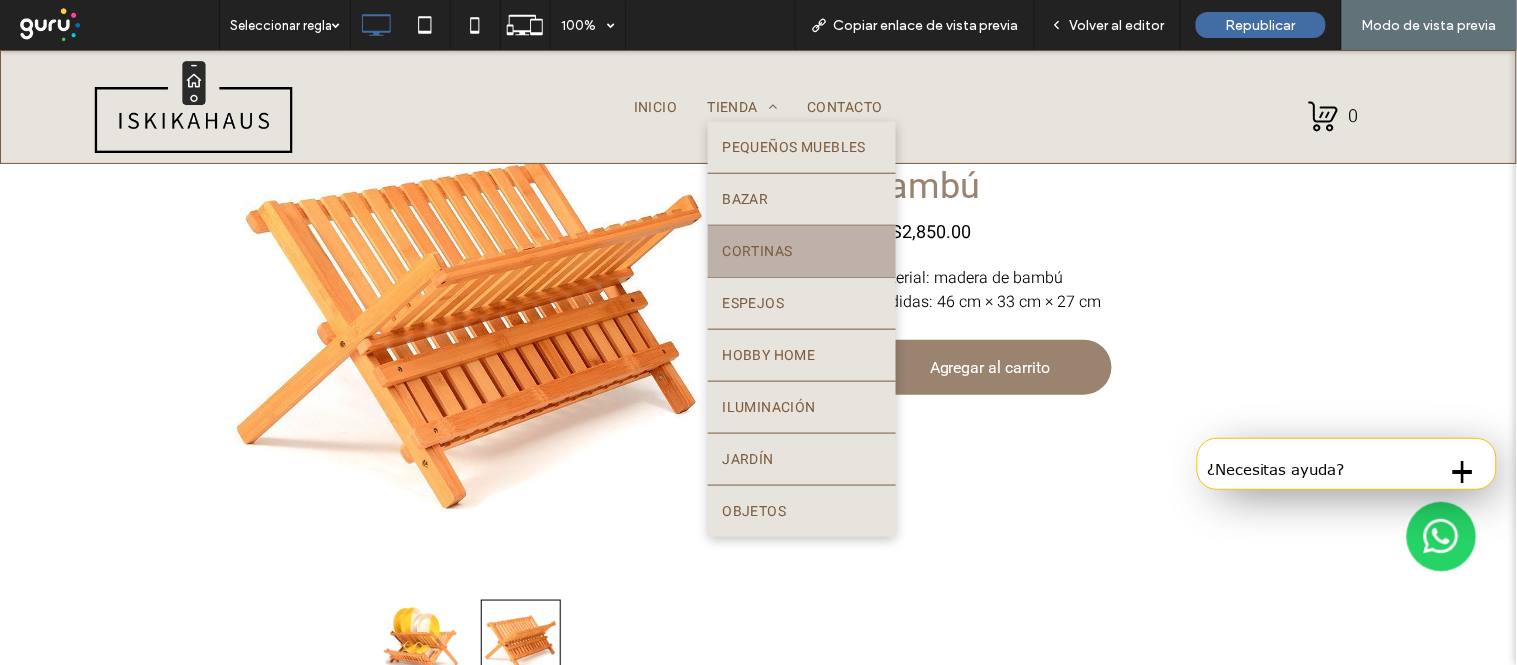 click on "CORTINAS" at bounding box center (802, 250) 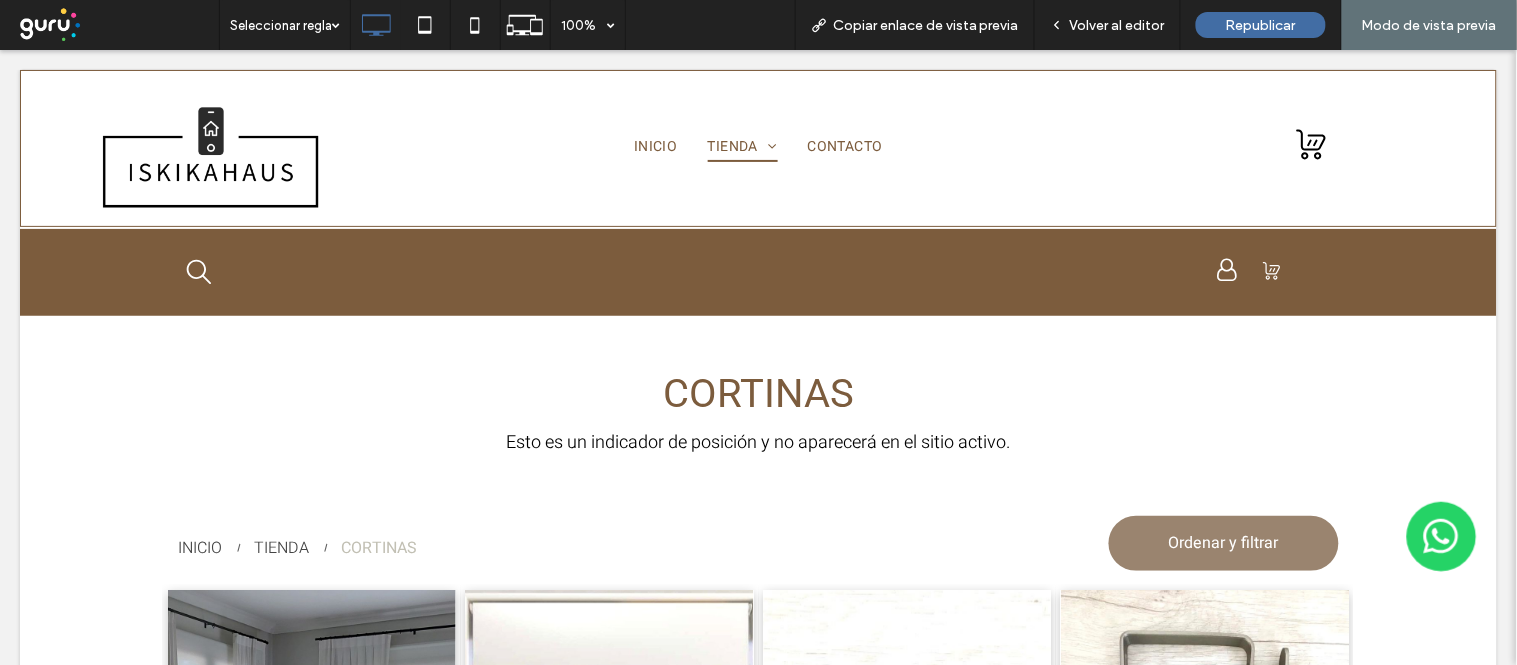 scroll, scrollTop: 0, scrollLeft: 0, axis: both 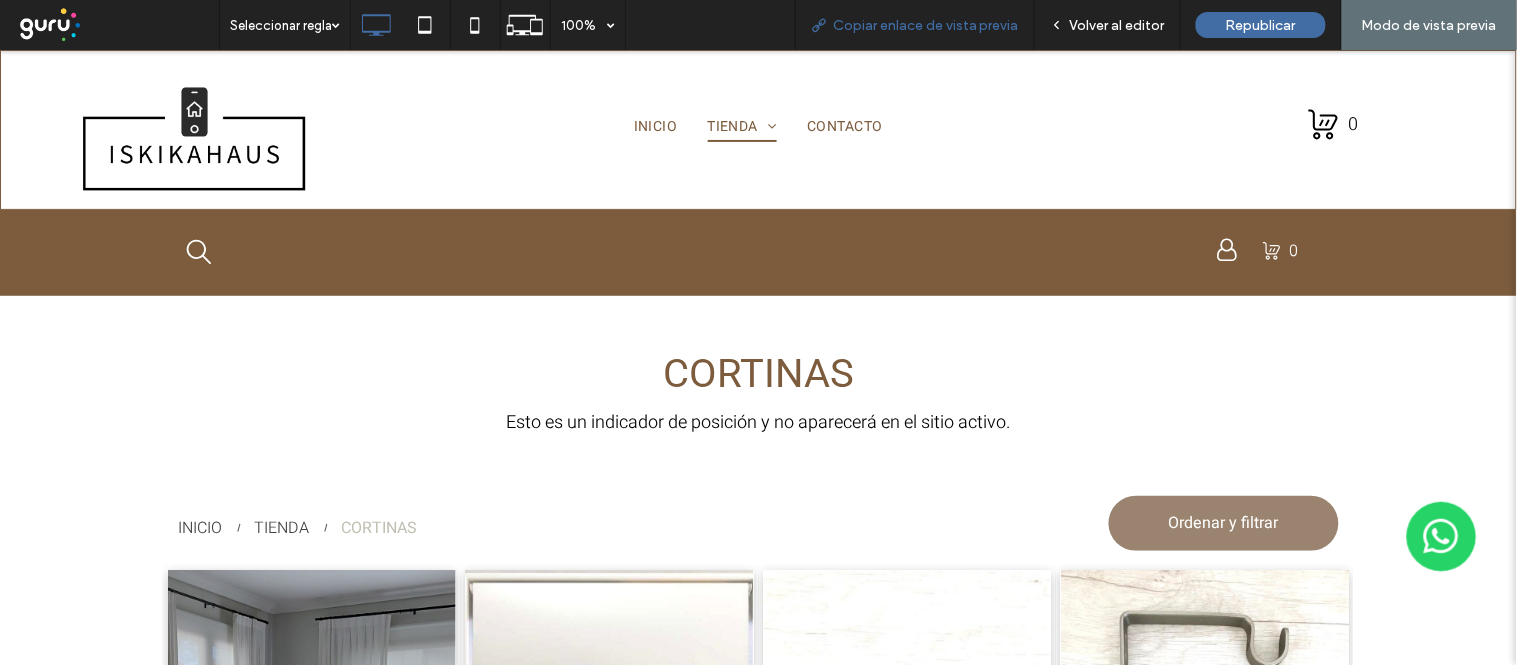 click on "Copiar enlace de vista previa" at bounding box center (926, 25) 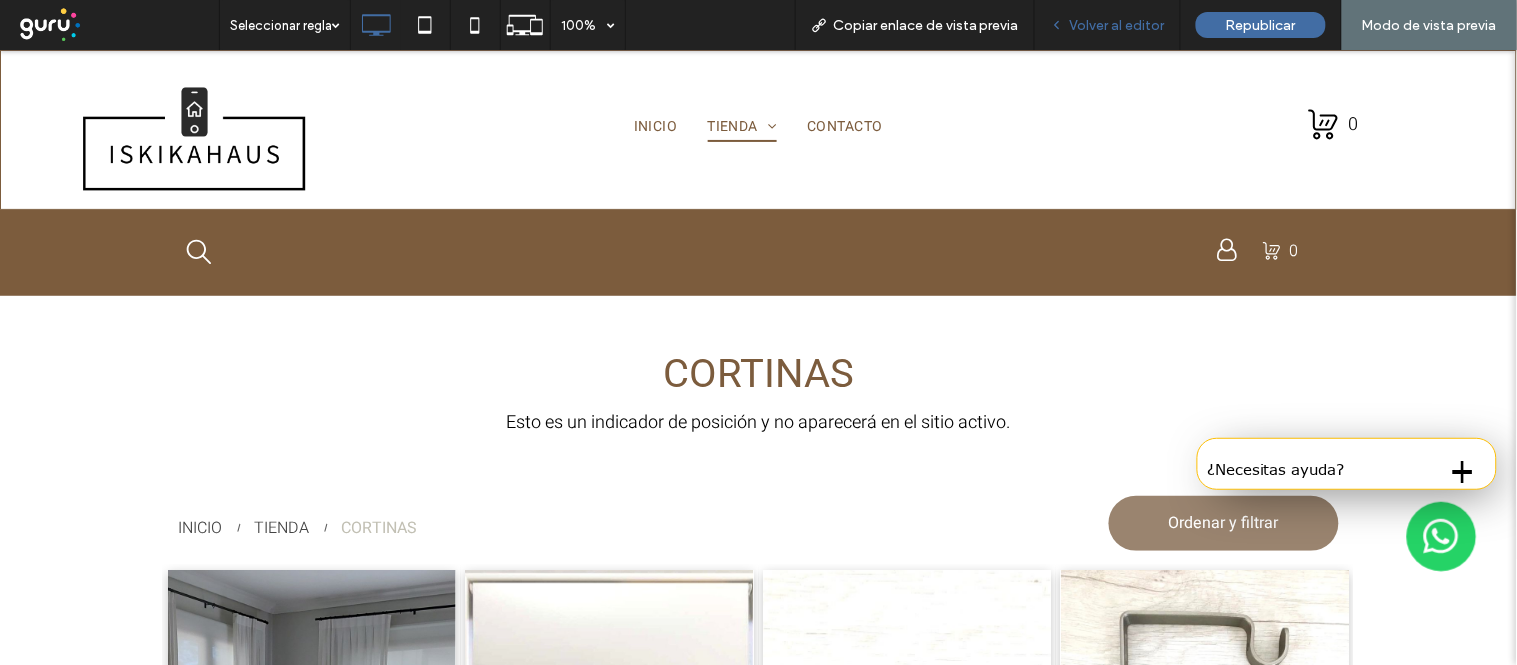click on "Volver al editor" at bounding box center [1117, 25] 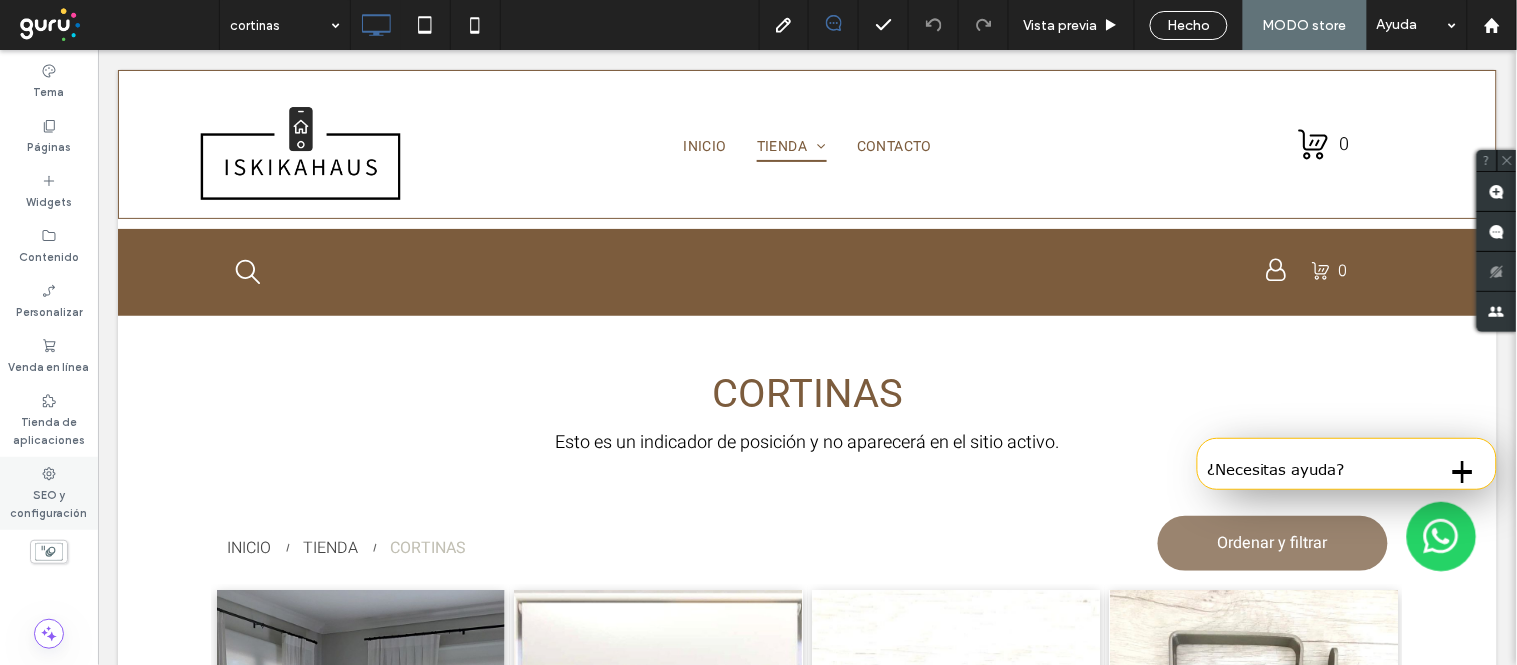 click on "SEO y configuración" at bounding box center [49, 502] 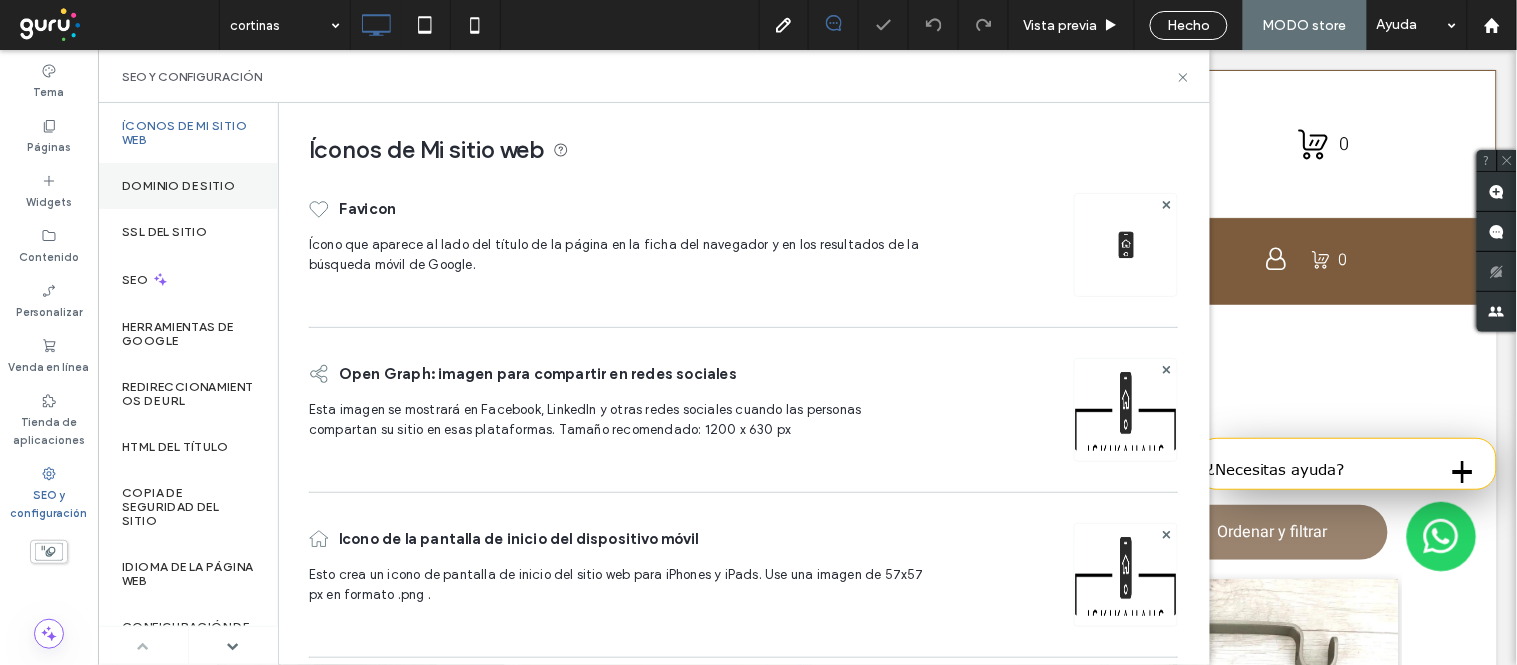 click on "Dominio de sitio" at bounding box center (178, 186) 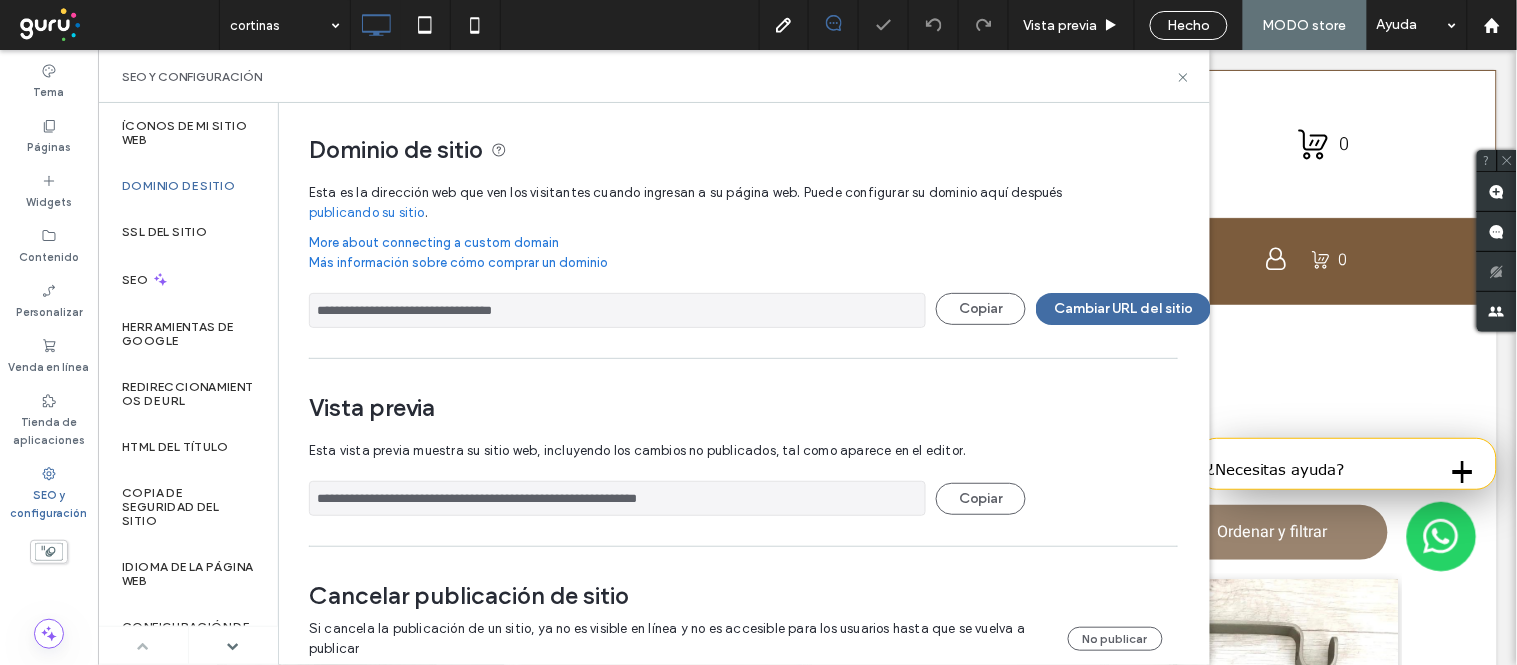 click on "**********" at bounding box center [617, 310] 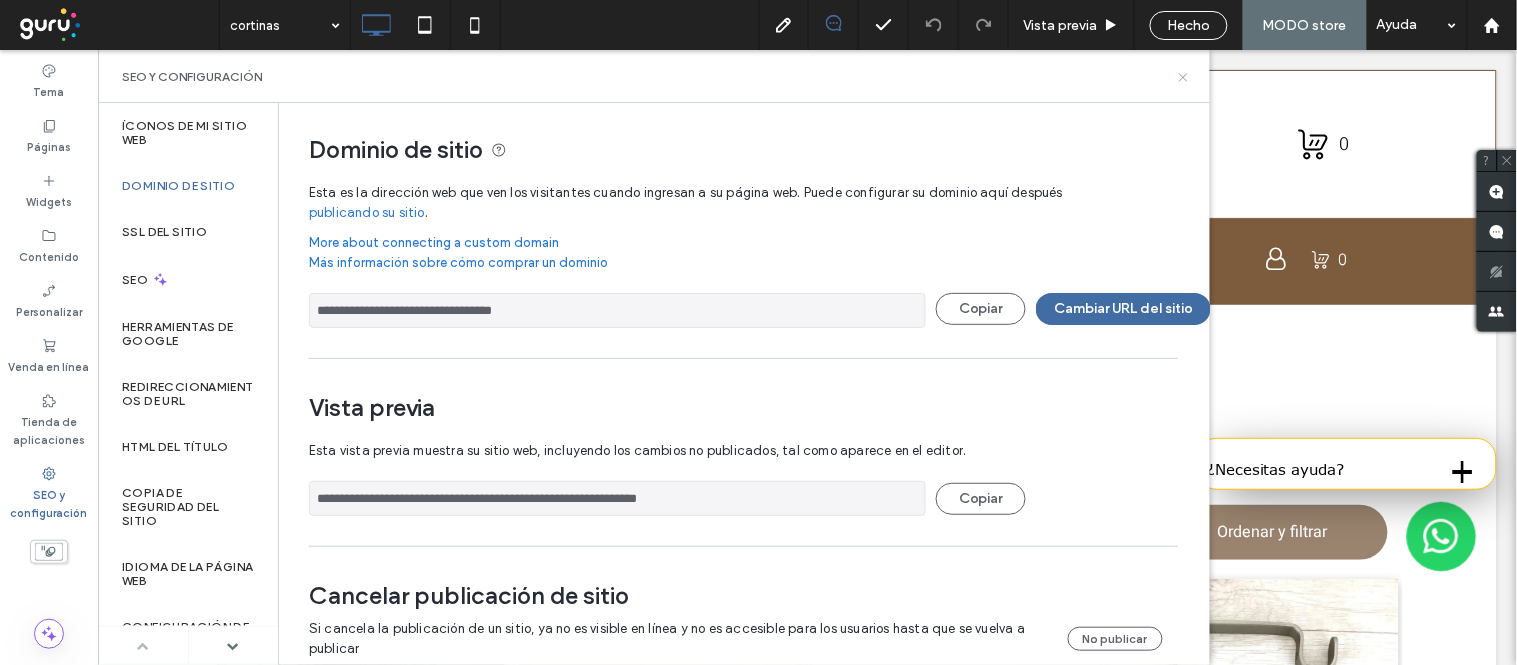 click 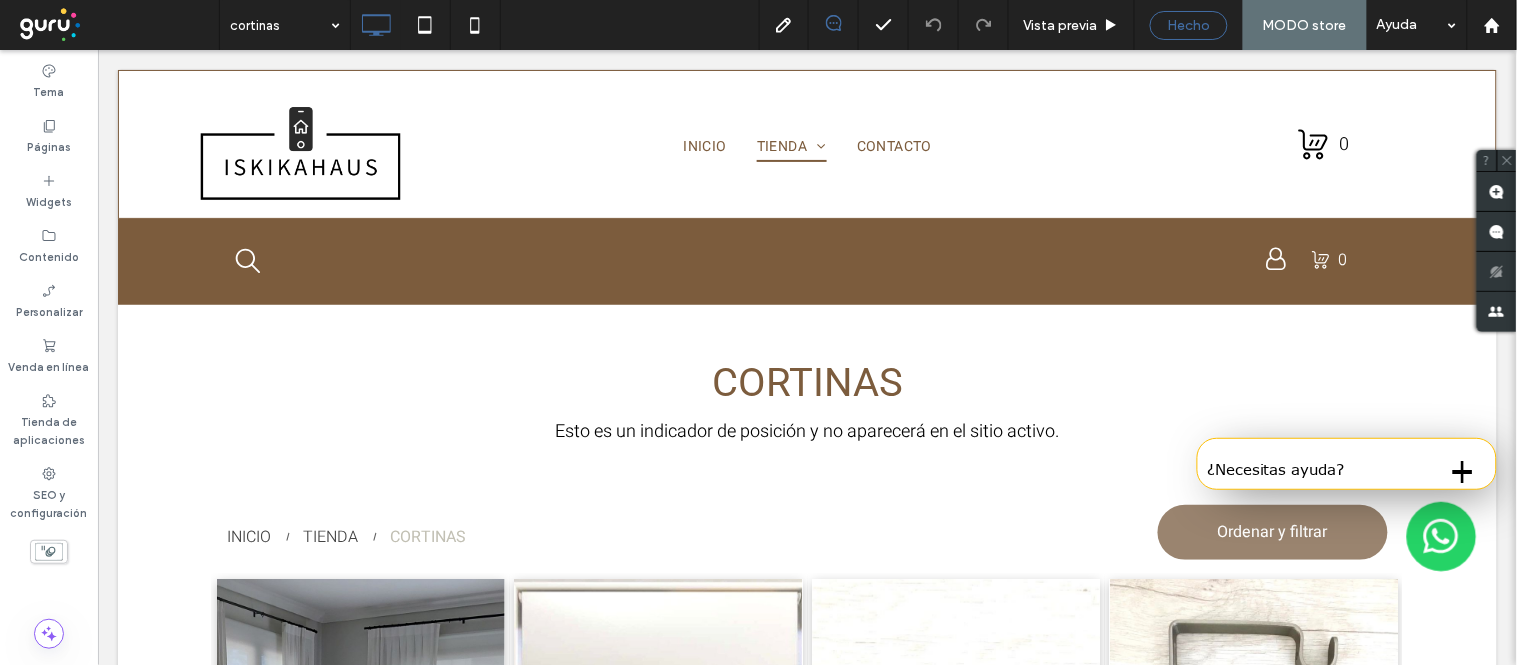 click on "Hecho" at bounding box center [1189, 25] 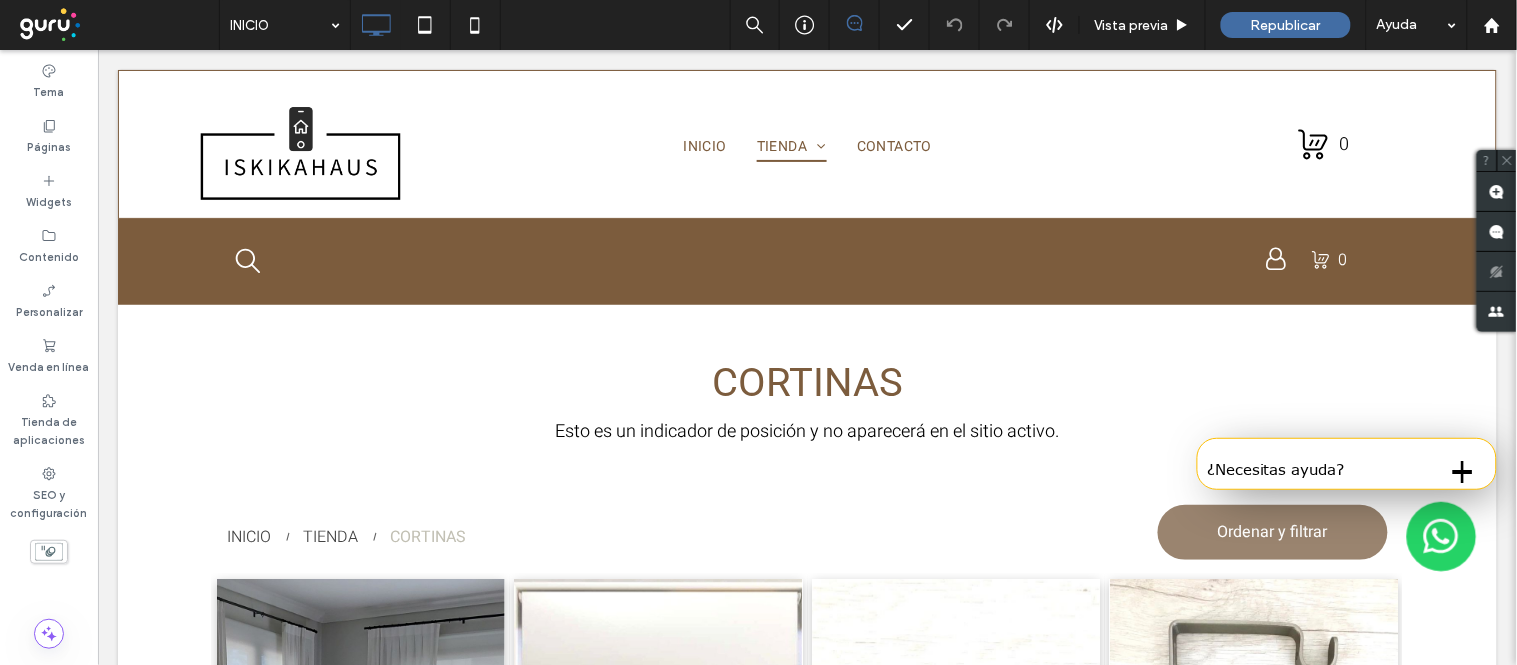 click at bounding box center (758, 332) 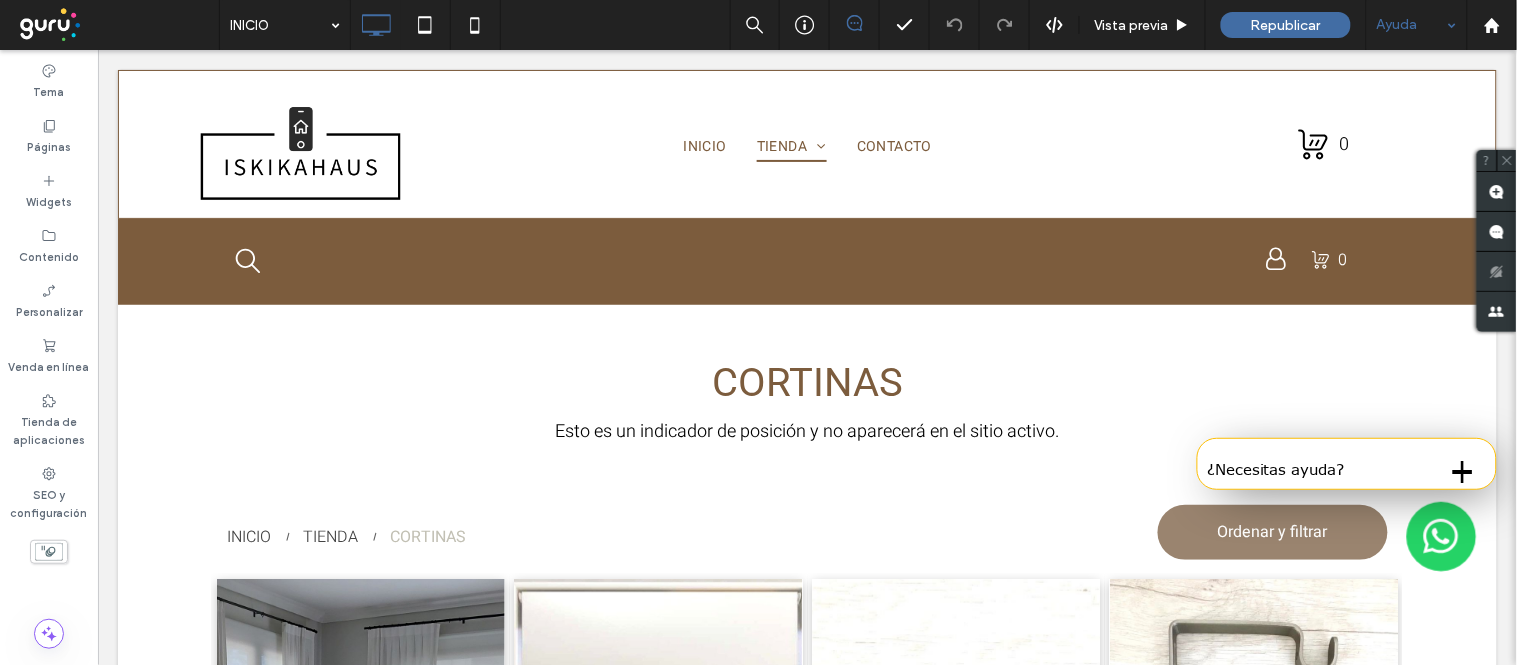 click 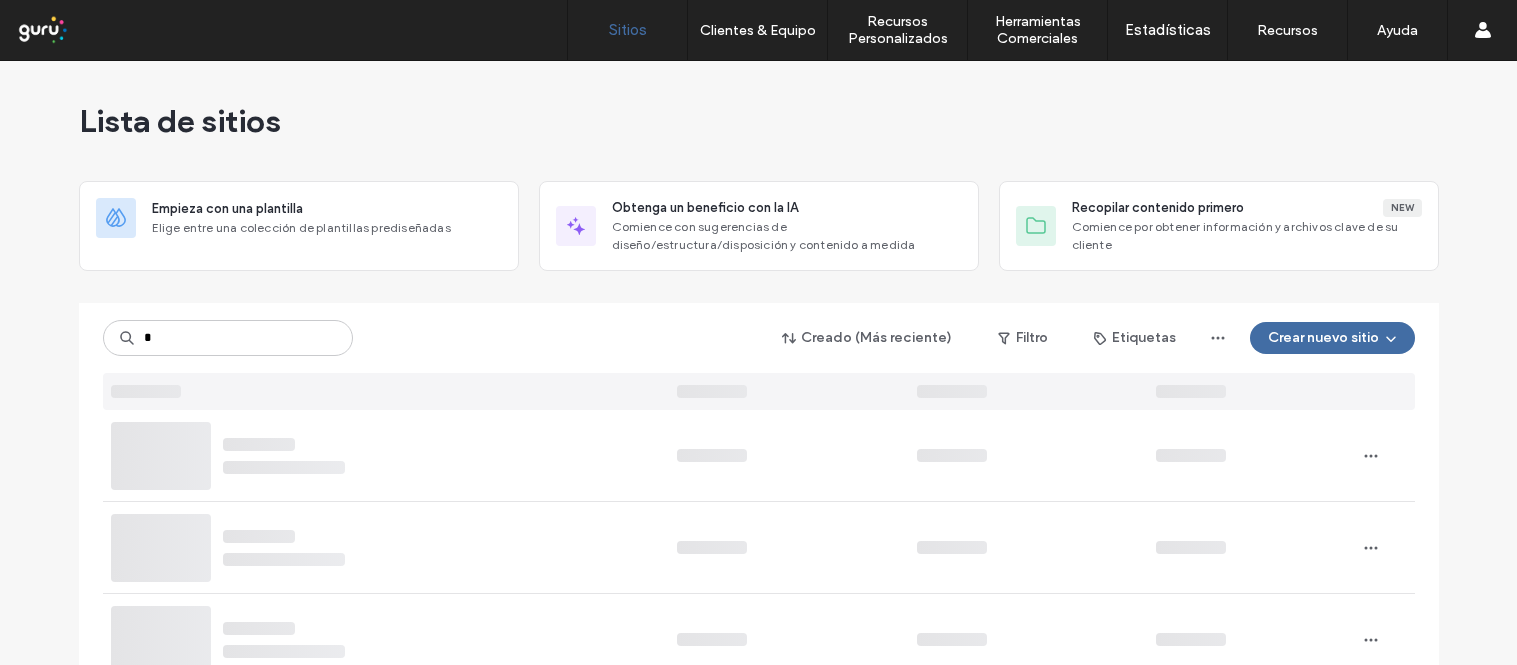scroll, scrollTop: 0, scrollLeft: 0, axis: both 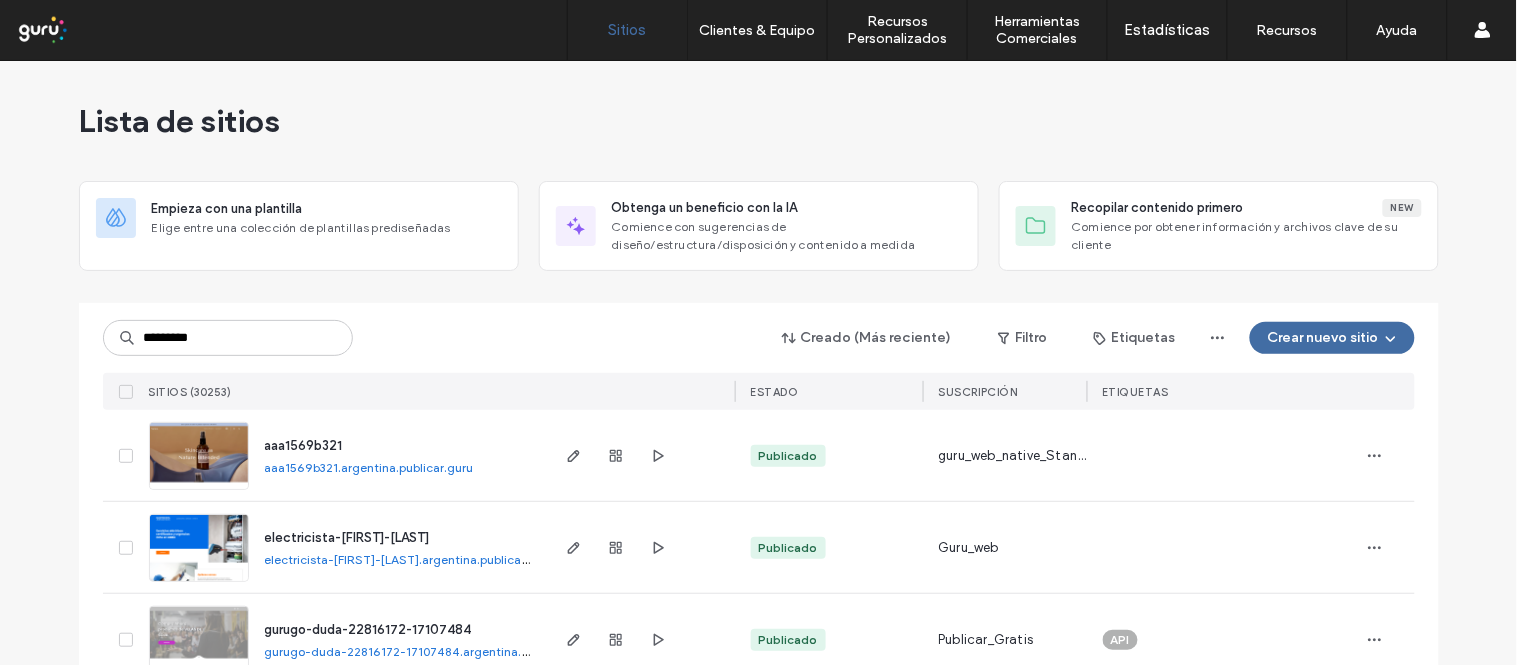 type on "*********" 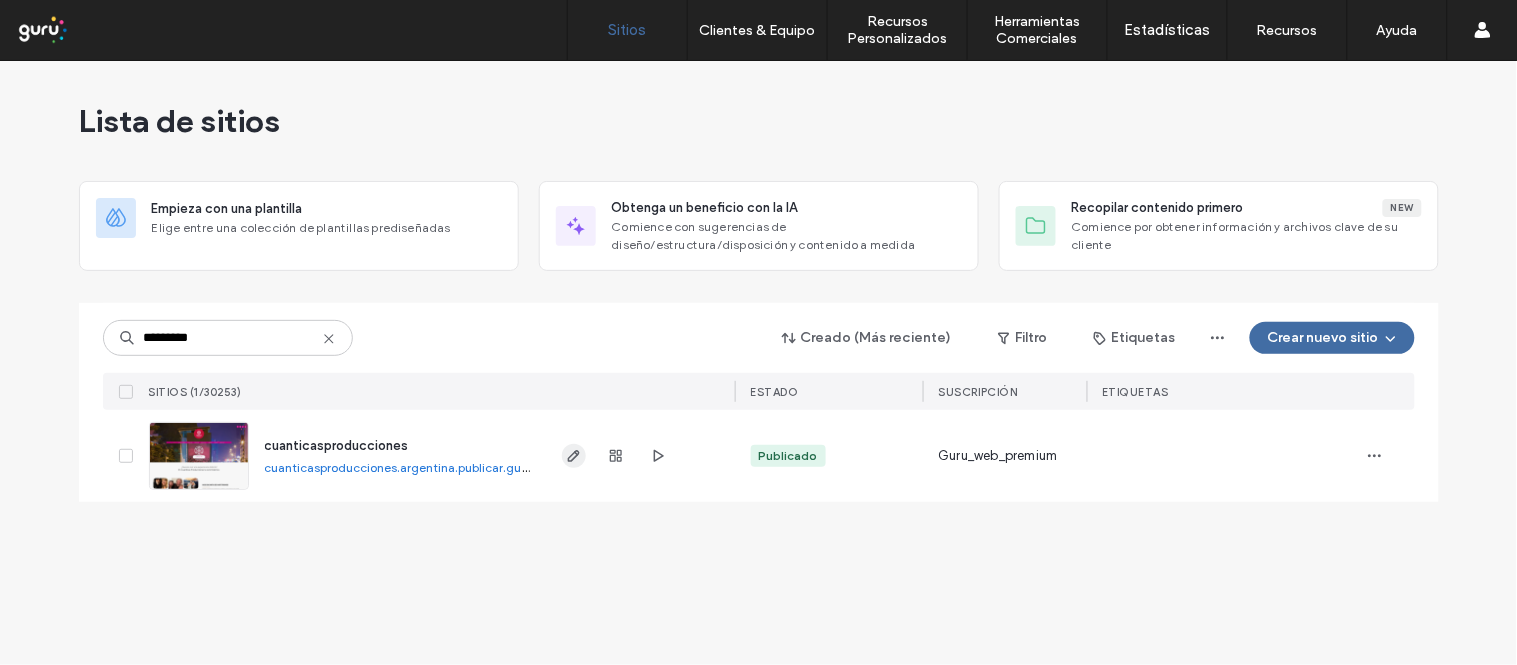 click 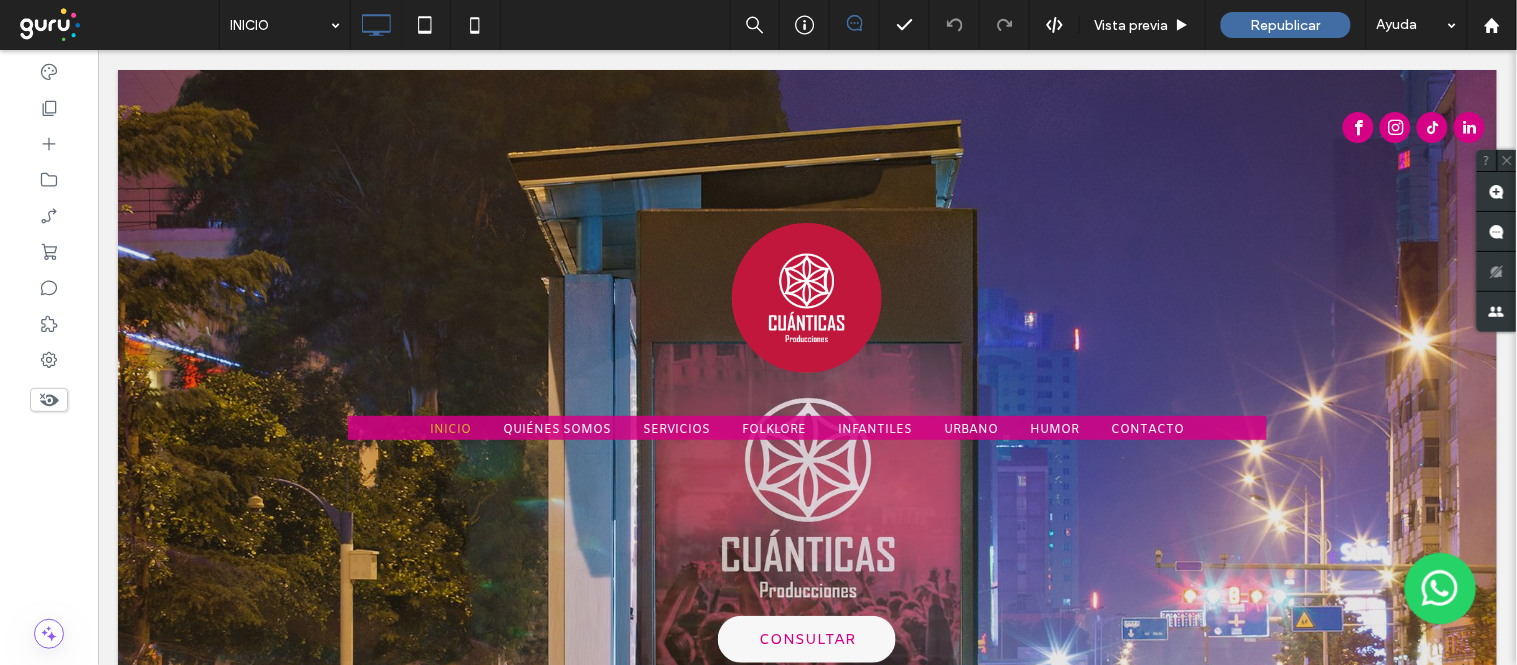 scroll, scrollTop: 0, scrollLeft: 0, axis: both 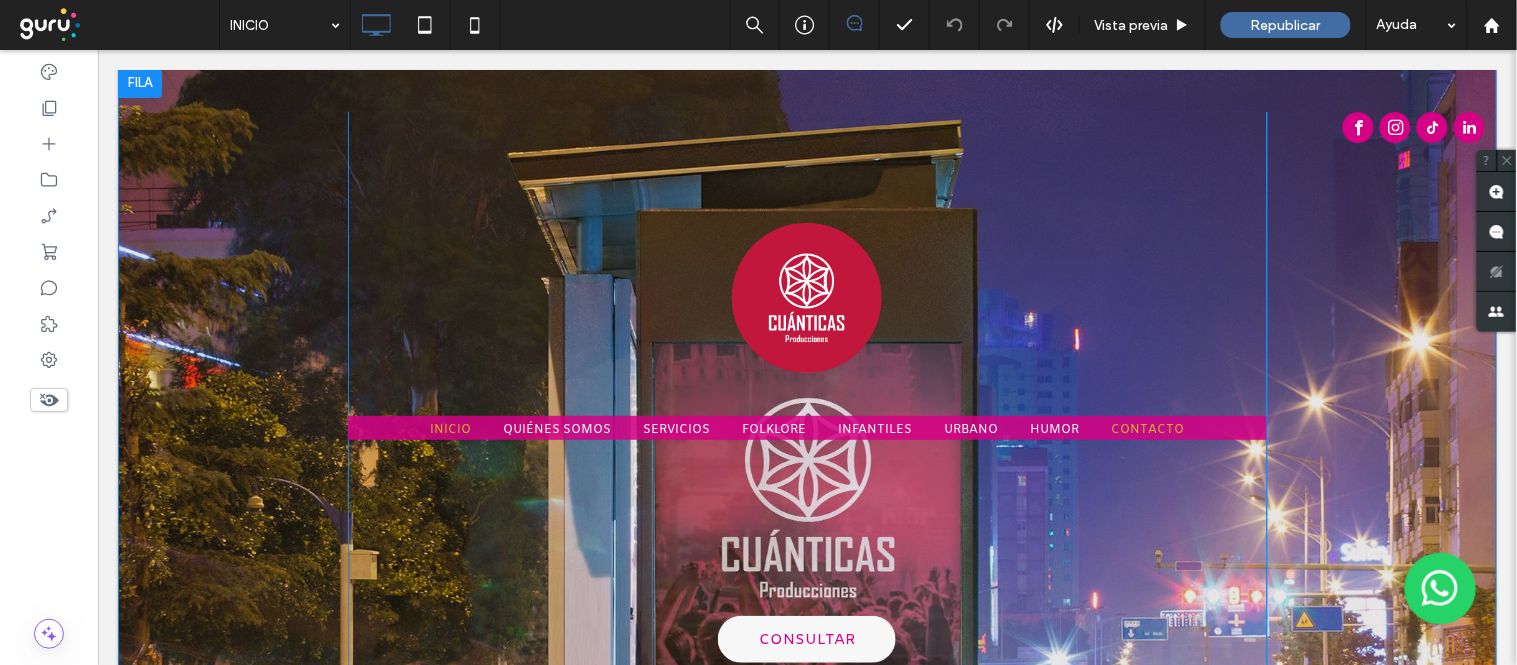 click on "CONTACTO" at bounding box center (1146, 429) 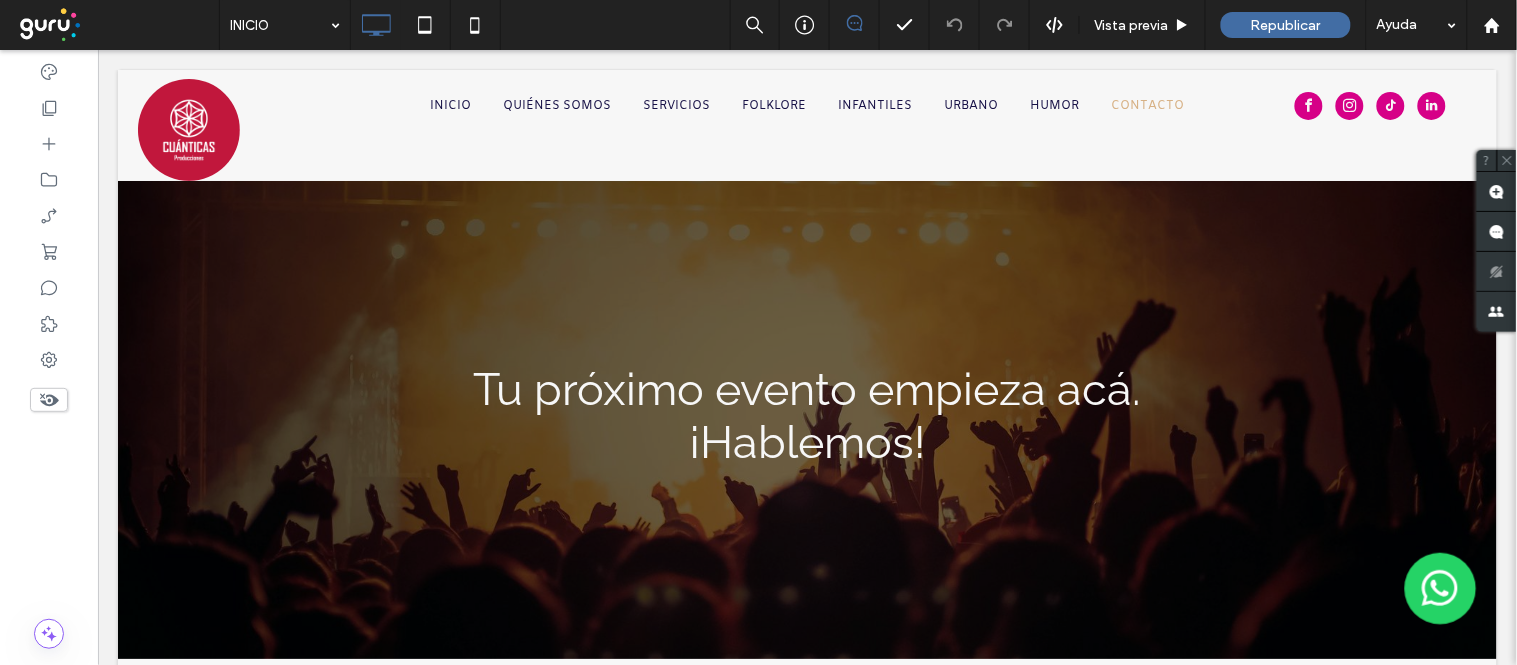 scroll, scrollTop: 0, scrollLeft: 0, axis: both 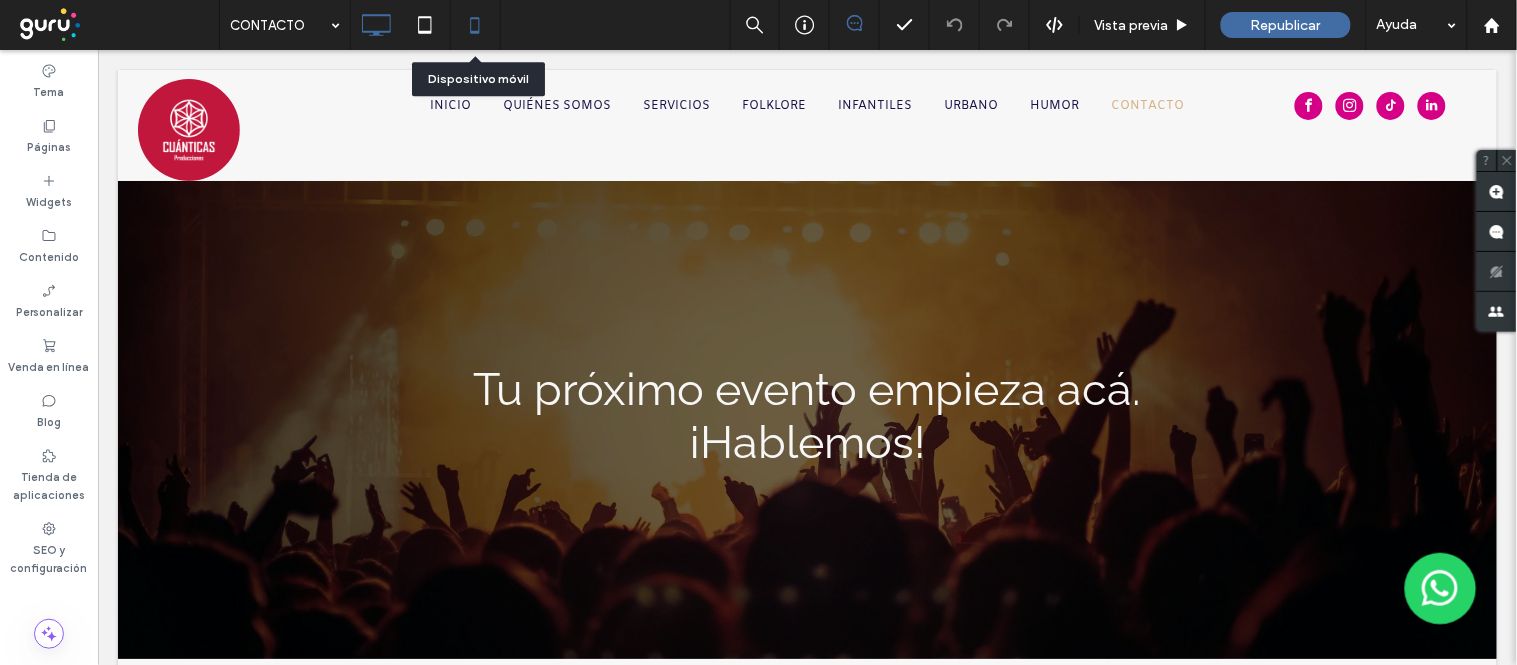 click 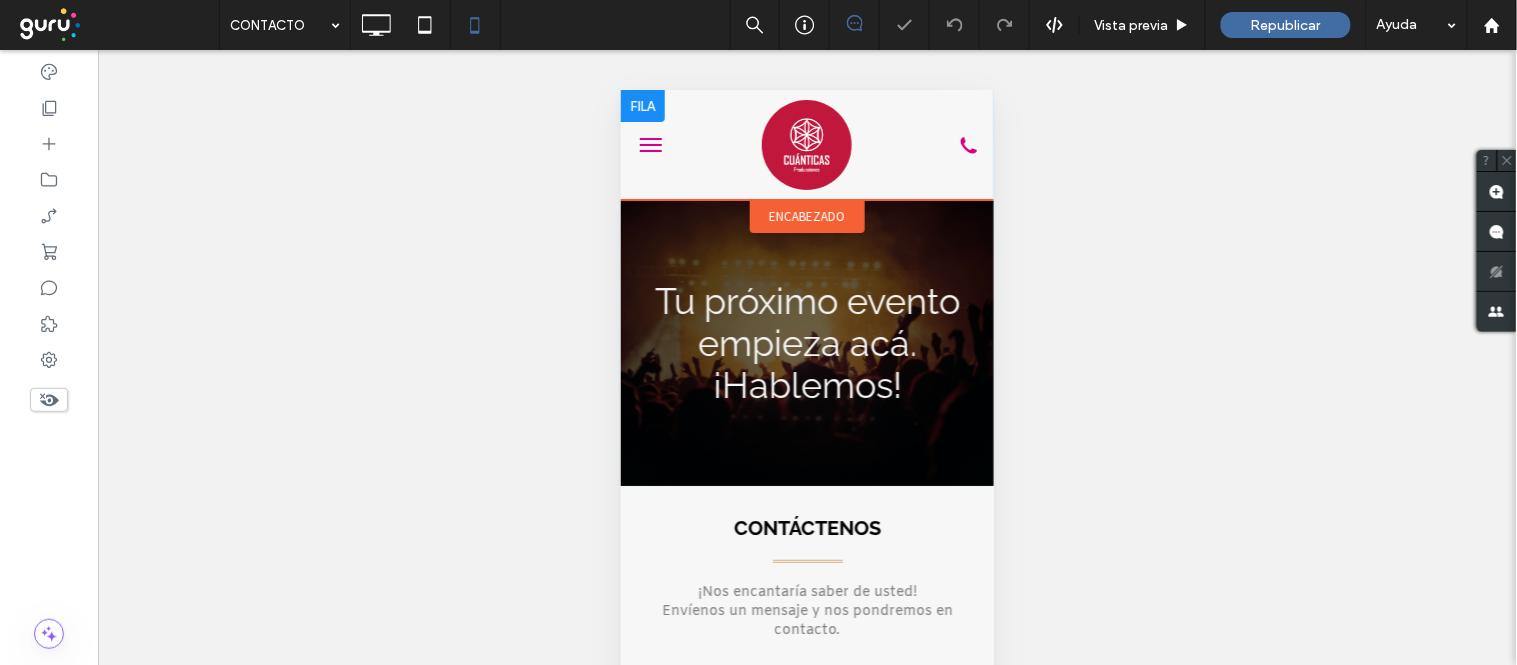 scroll, scrollTop: 0, scrollLeft: 0, axis: both 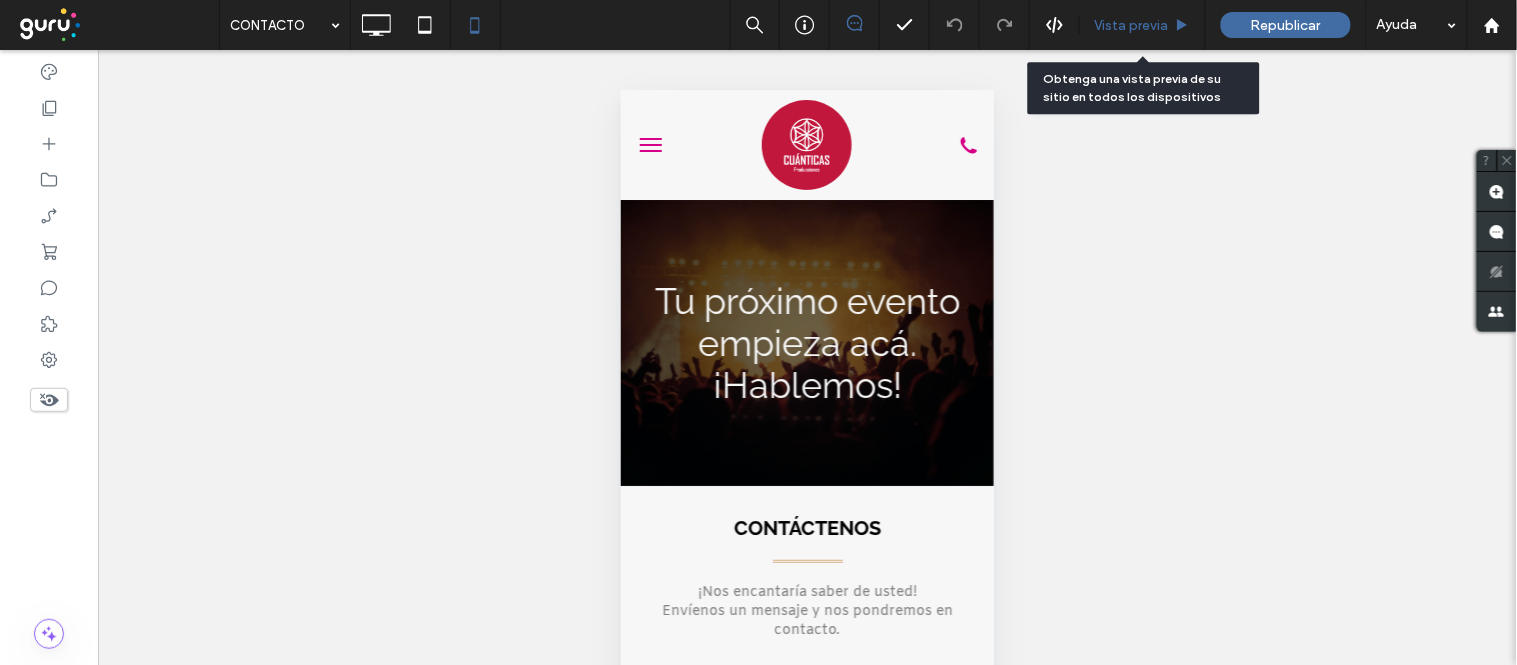 click on "Vista previa" at bounding box center [1132, 25] 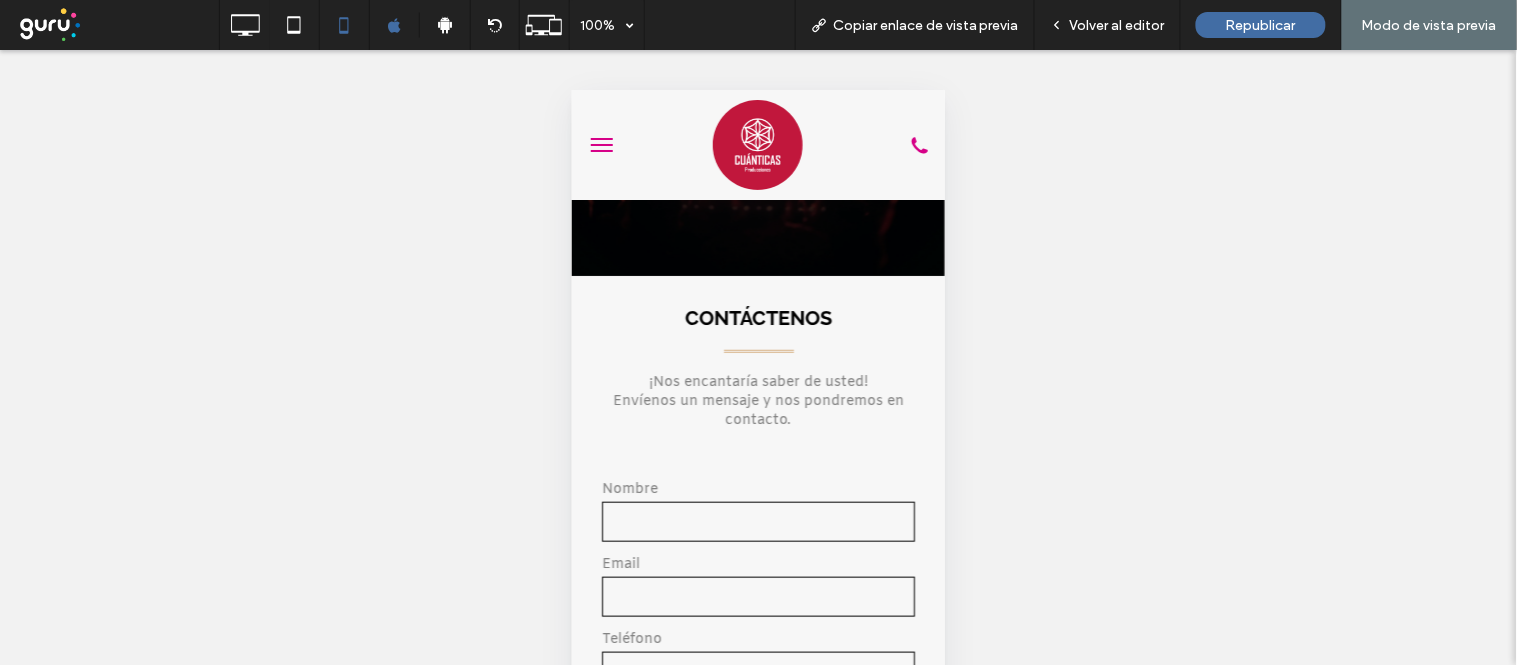 scroll, scrollTop: 444, scrollLeft: 0, axis: vertical 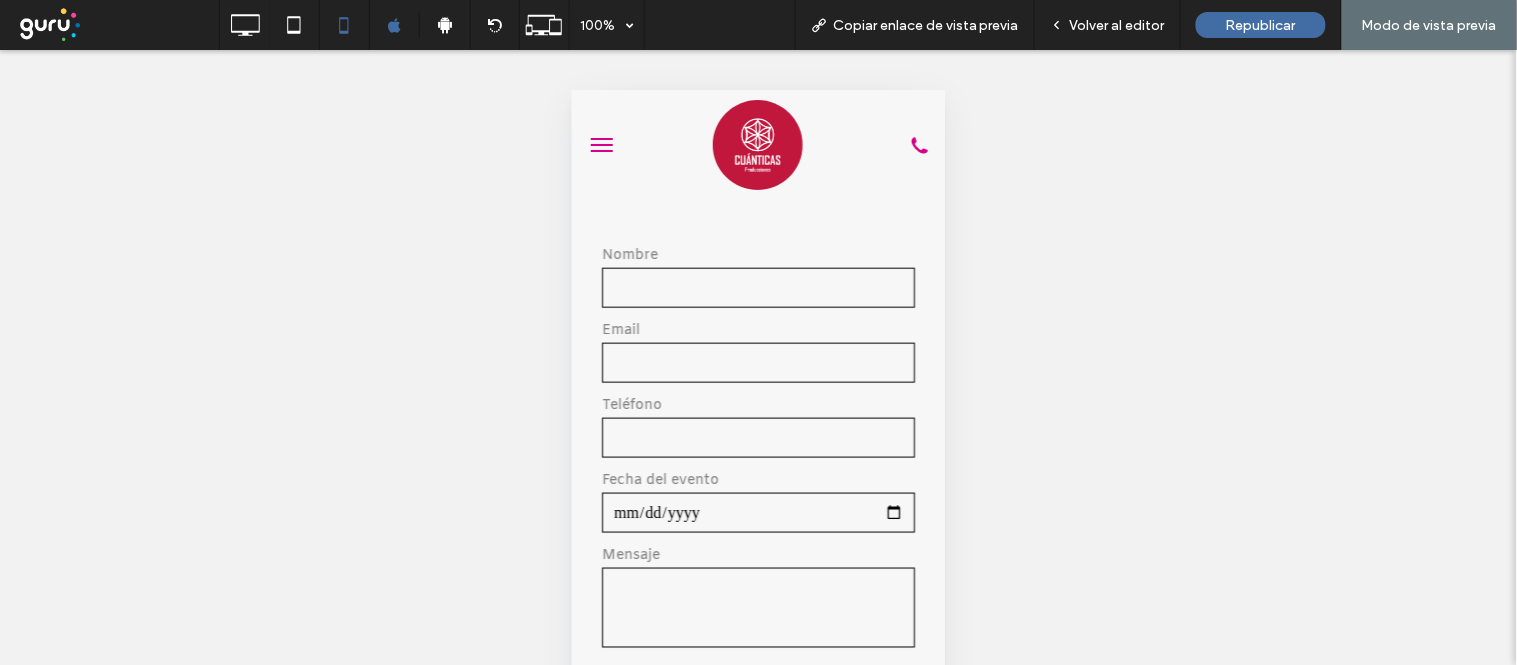 click at bounding box center (757, 144) 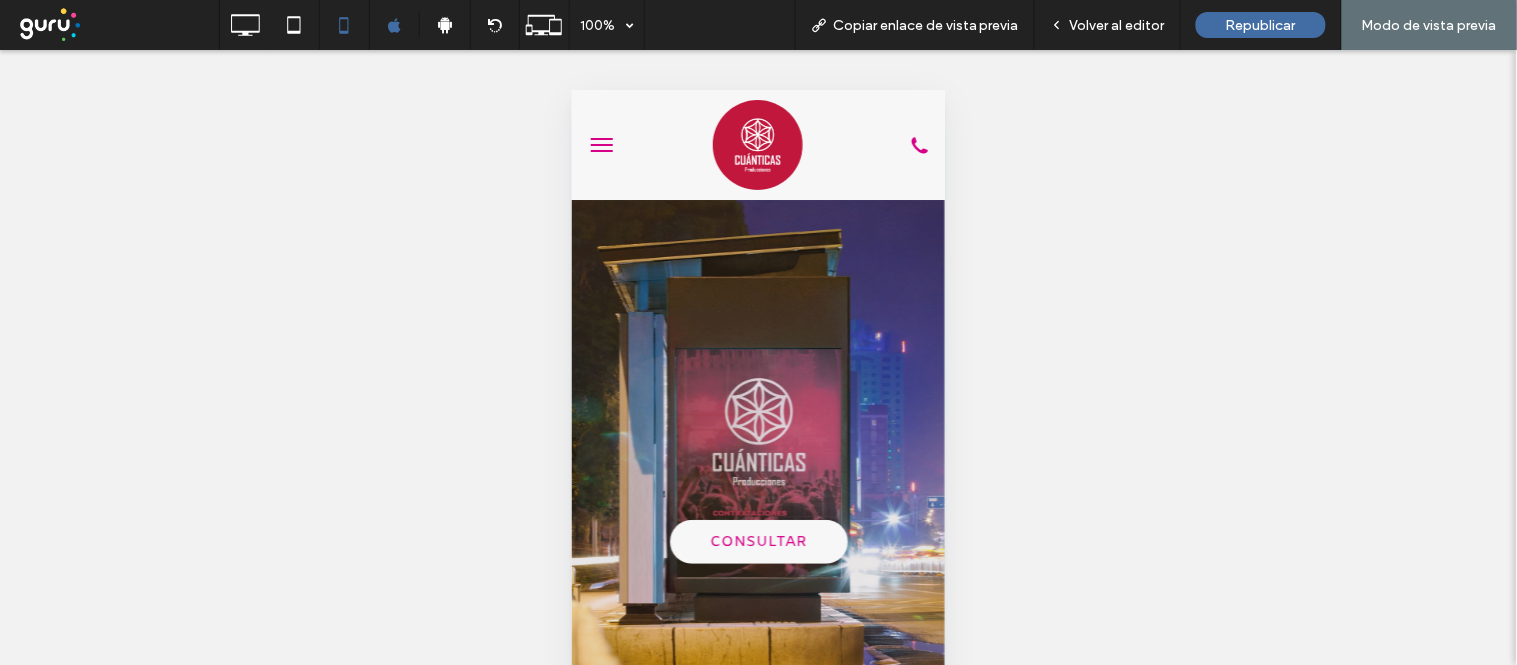scroll, scrollTop: 0, scrollLeft: 0, axis: both 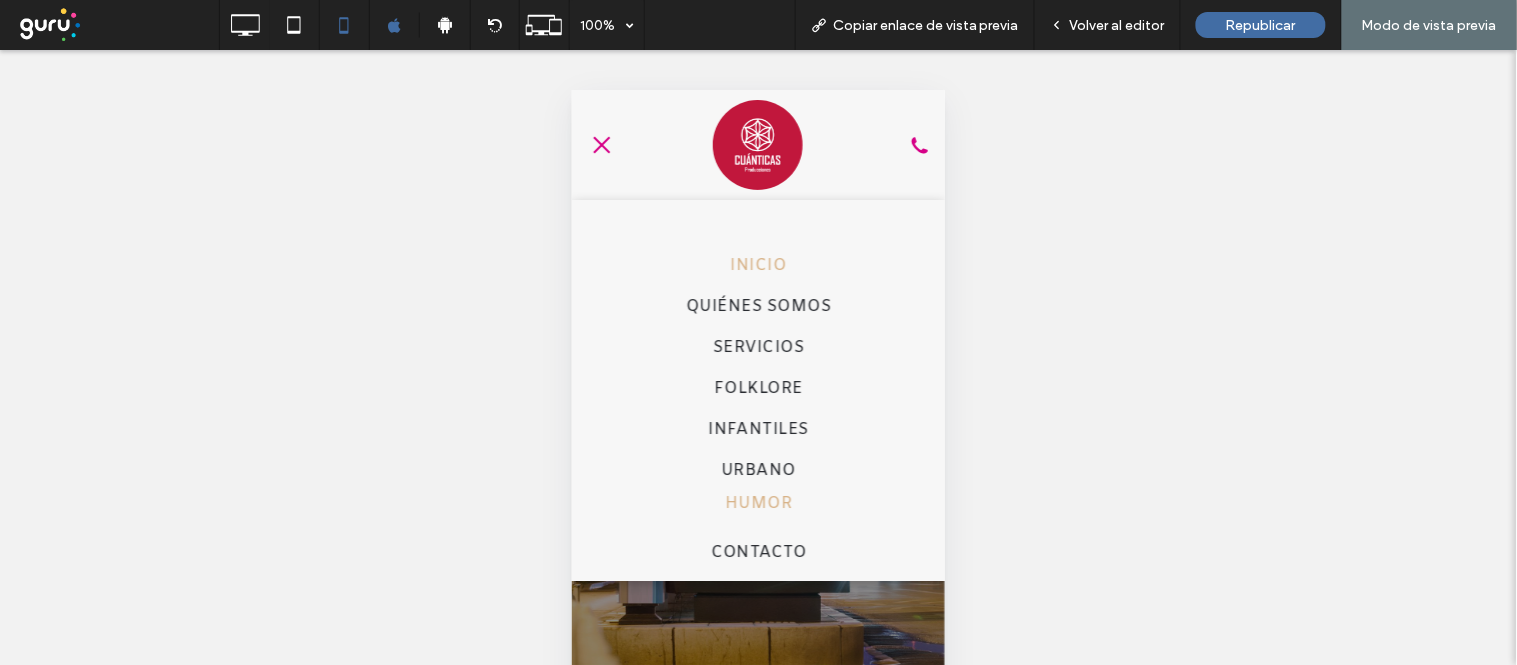 click on "HUMOR" at bounding box center (757, 502) 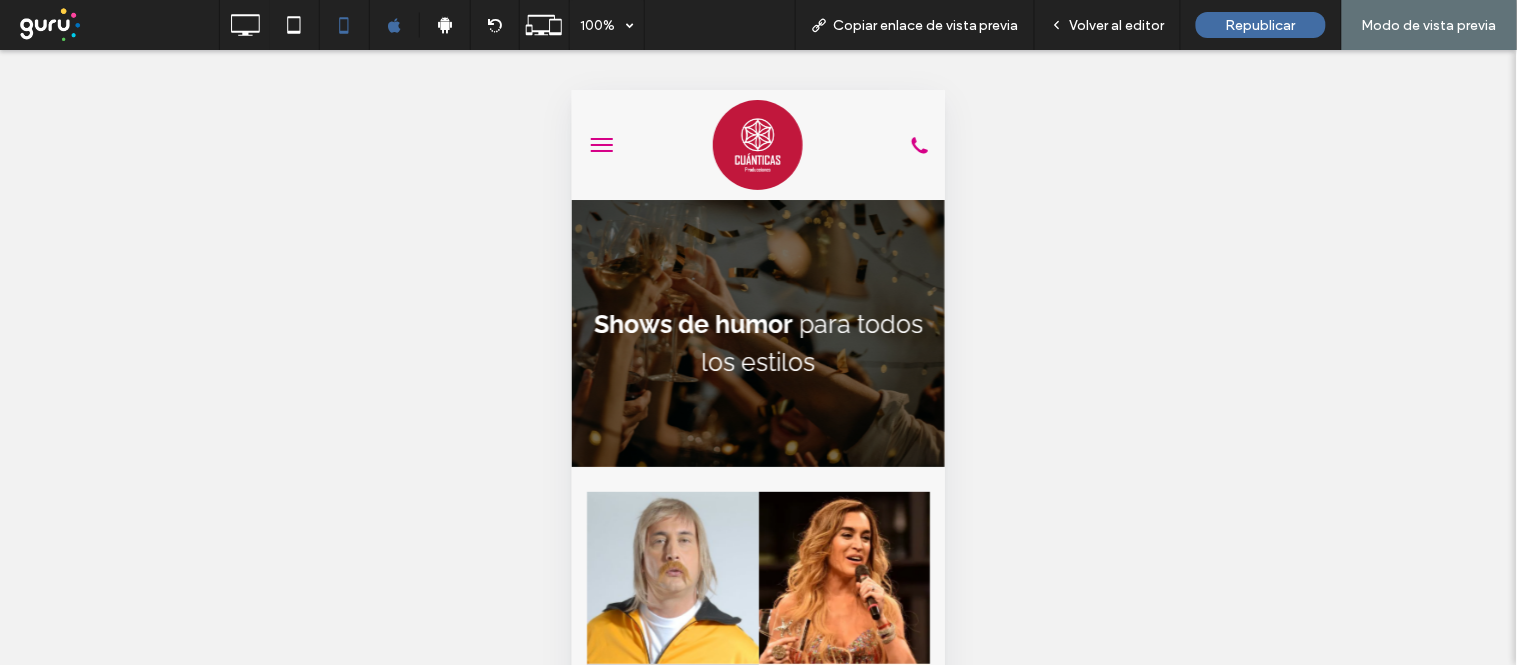 scroll, scrollTop: 0, scrollLeft: 0, axis: both 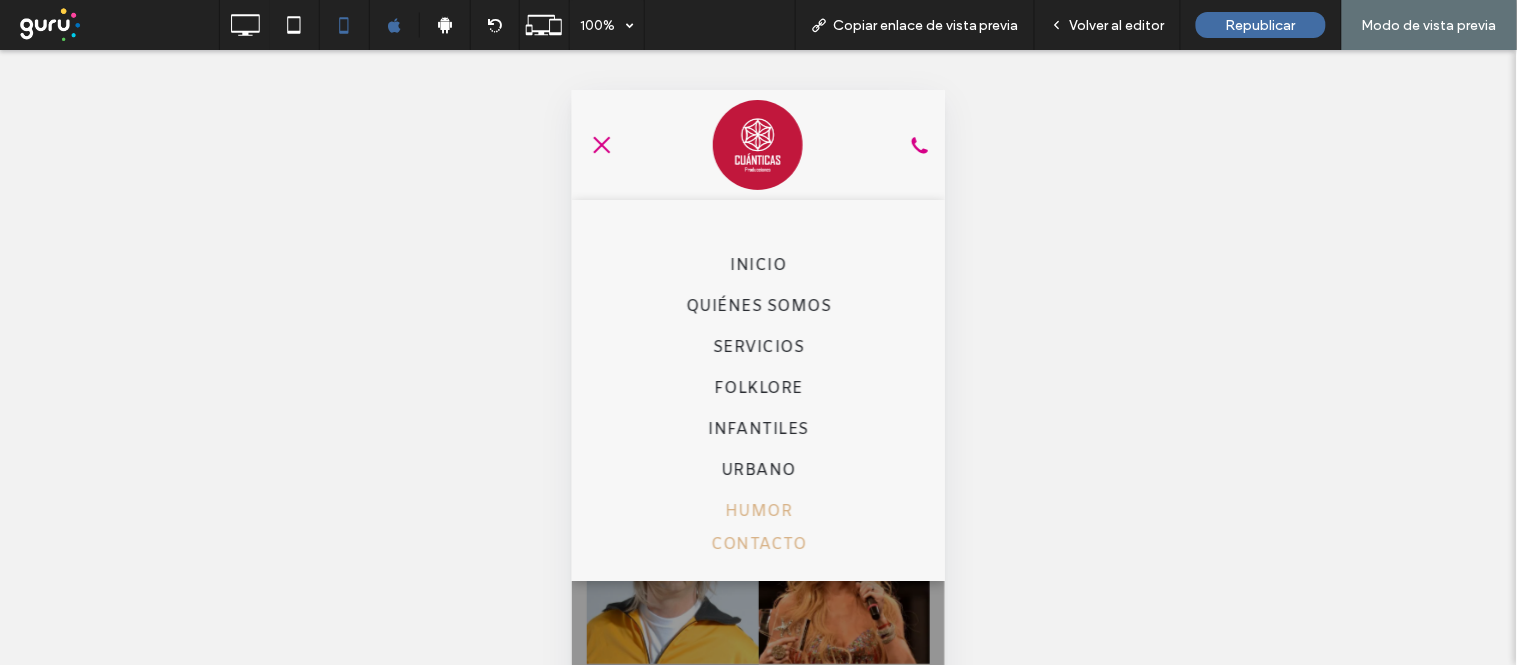 click on "CONTACTO" at bounding box center (758, 543) 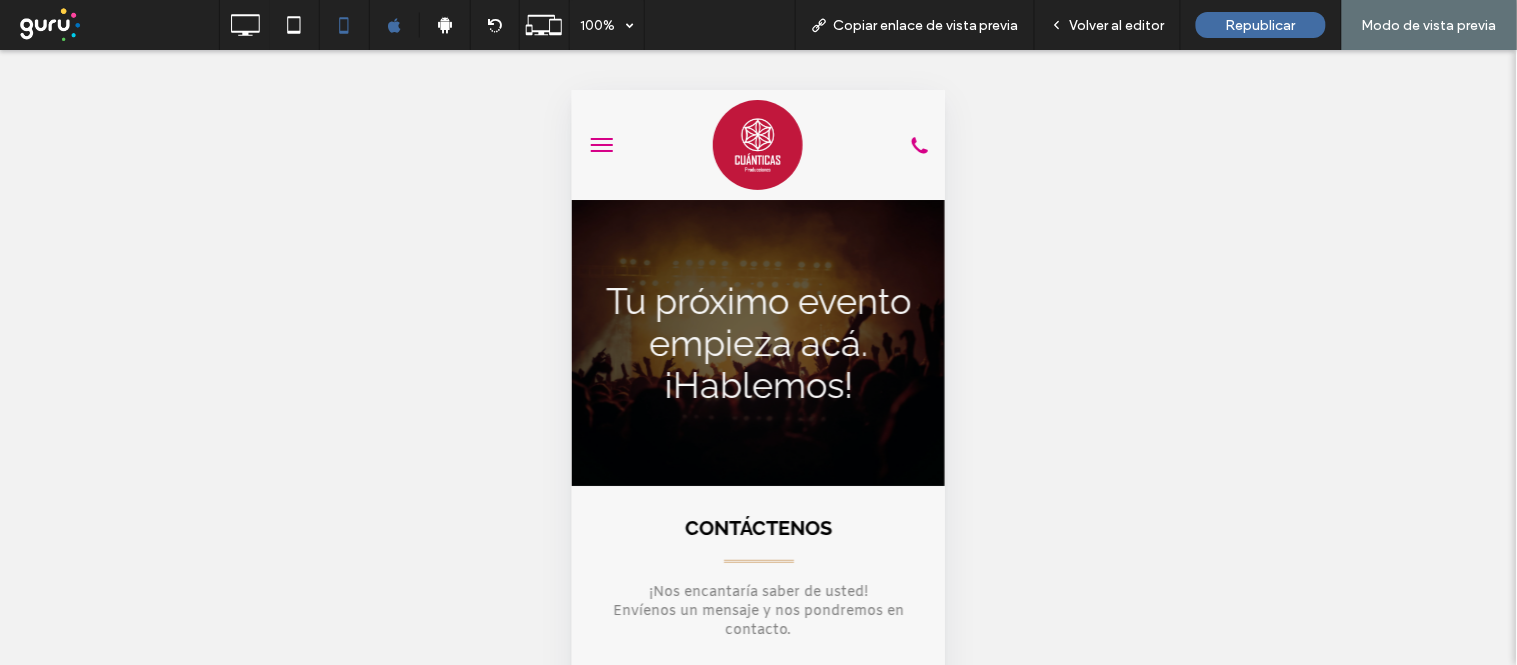 scroll, scrollTop: 0, scrollLeft: 0, axis: both 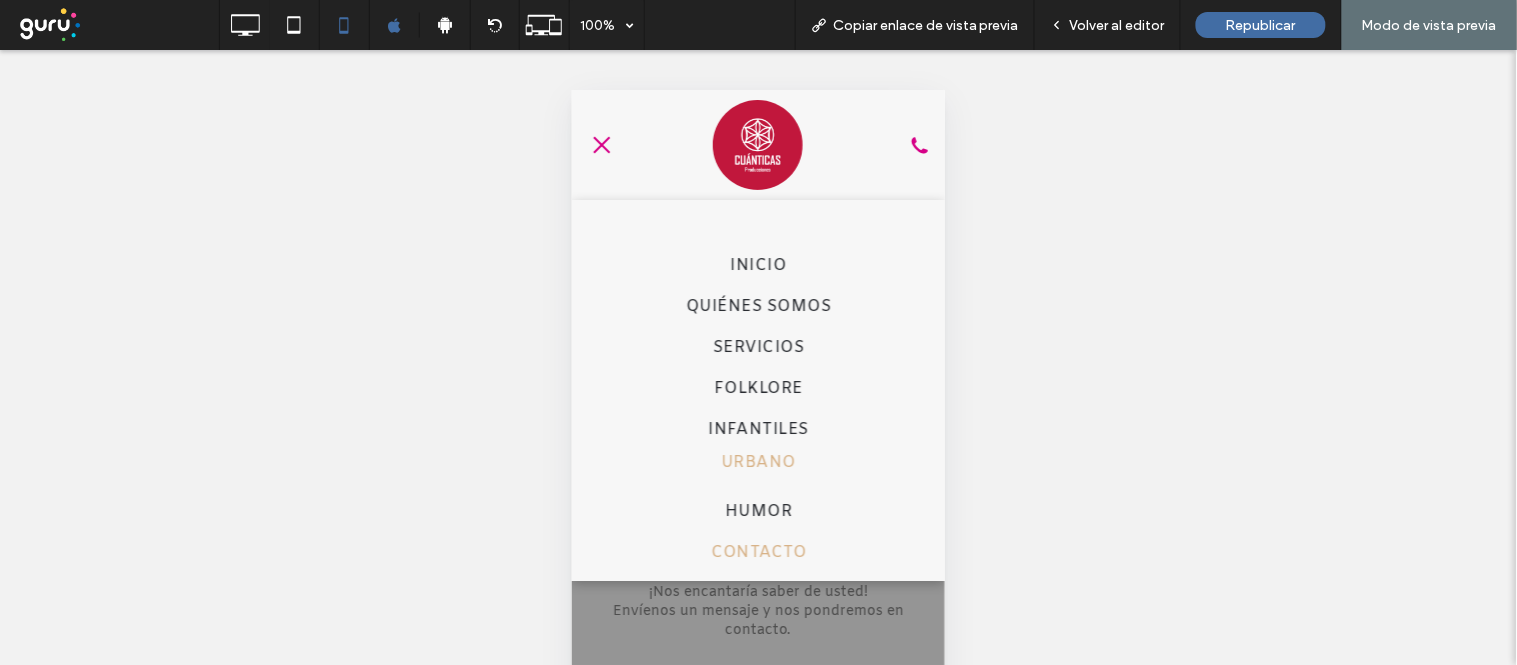 drag, startPoint x: 740, startPoint y: 467, endPoint x: 1222, endPoint y: 383, distance: 489.26474 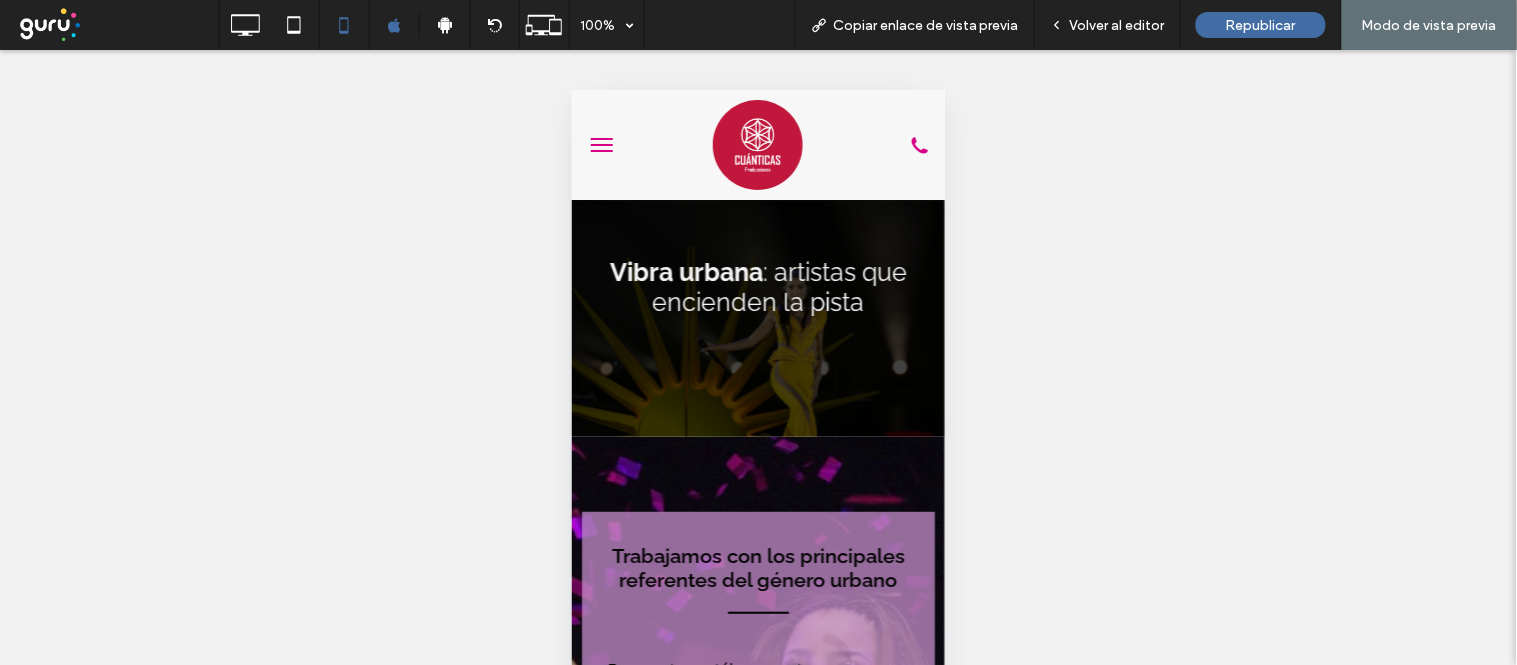 scroll, scrollTop: 0, scrollLeft: 0, axis: both 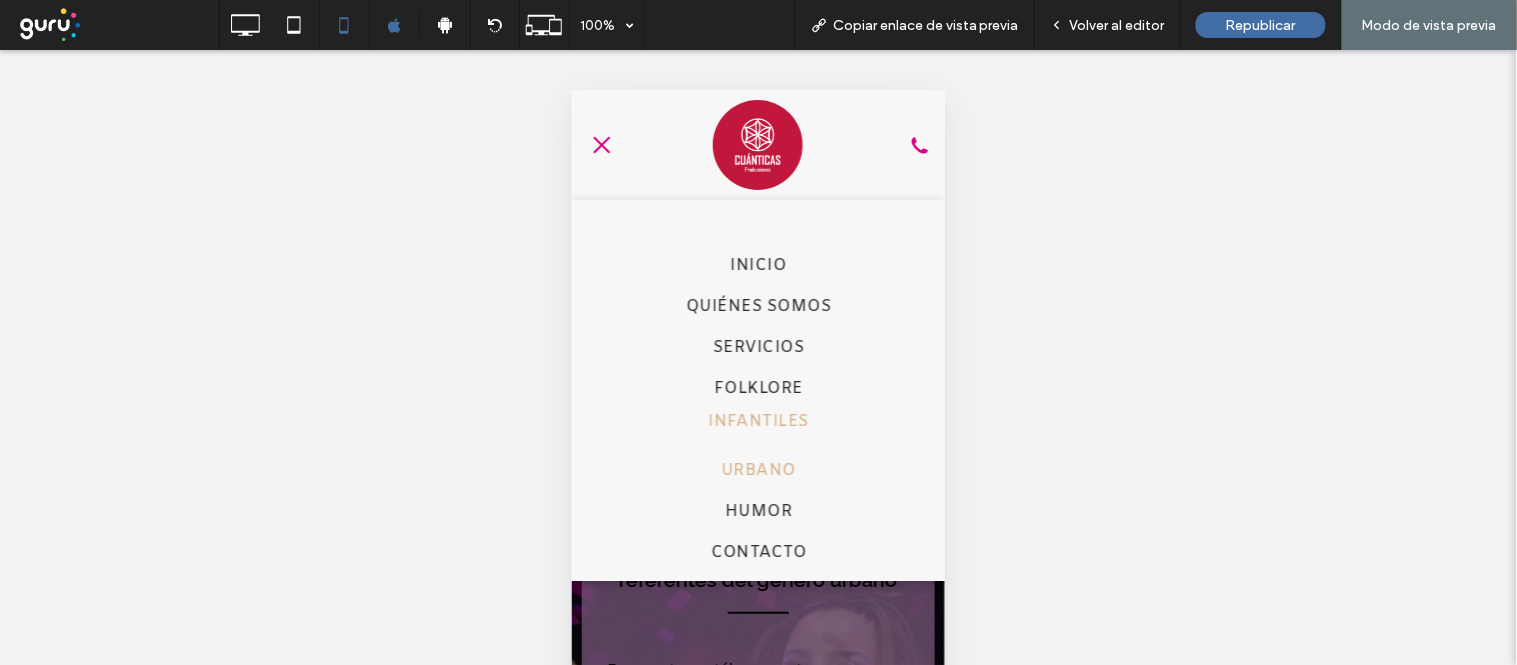 click on "INFANTILES" at bounding box center [757, 420] 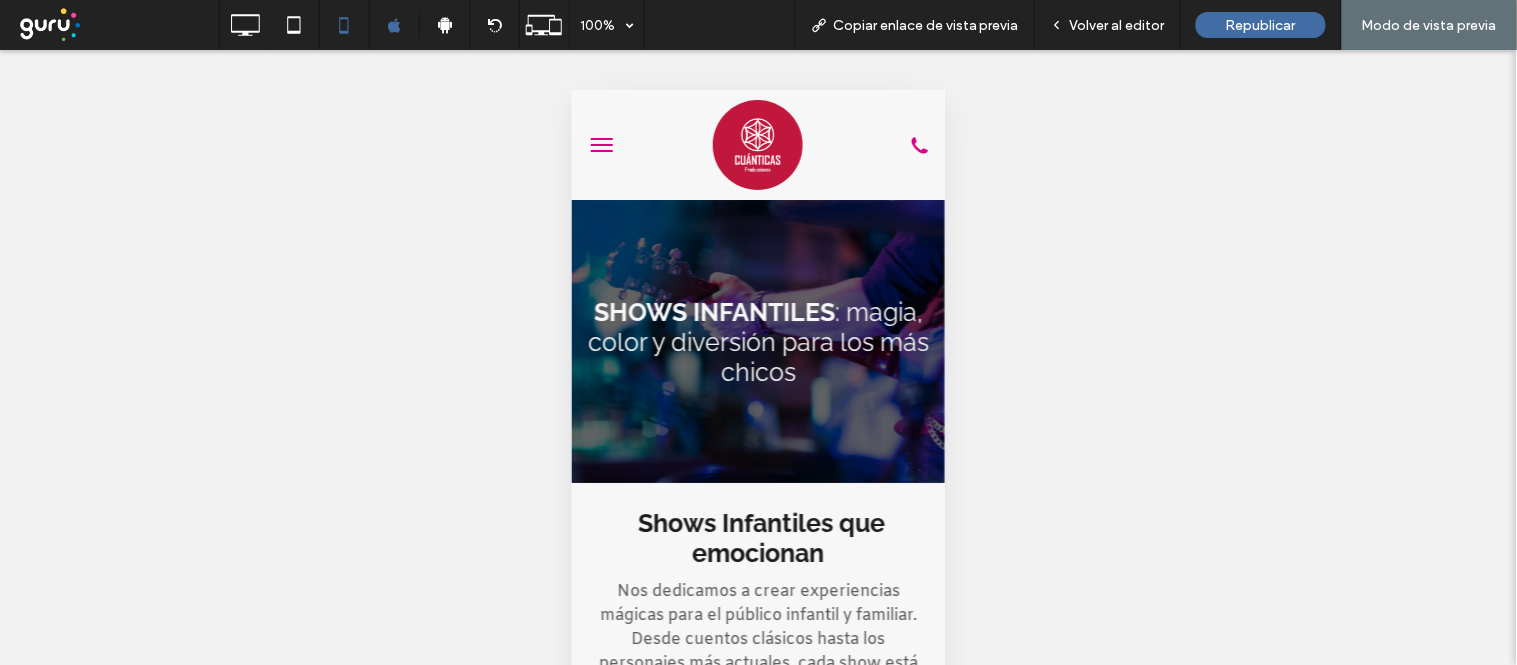 scroll, scrollTop: 0, scrollLeft: 0, axis: both 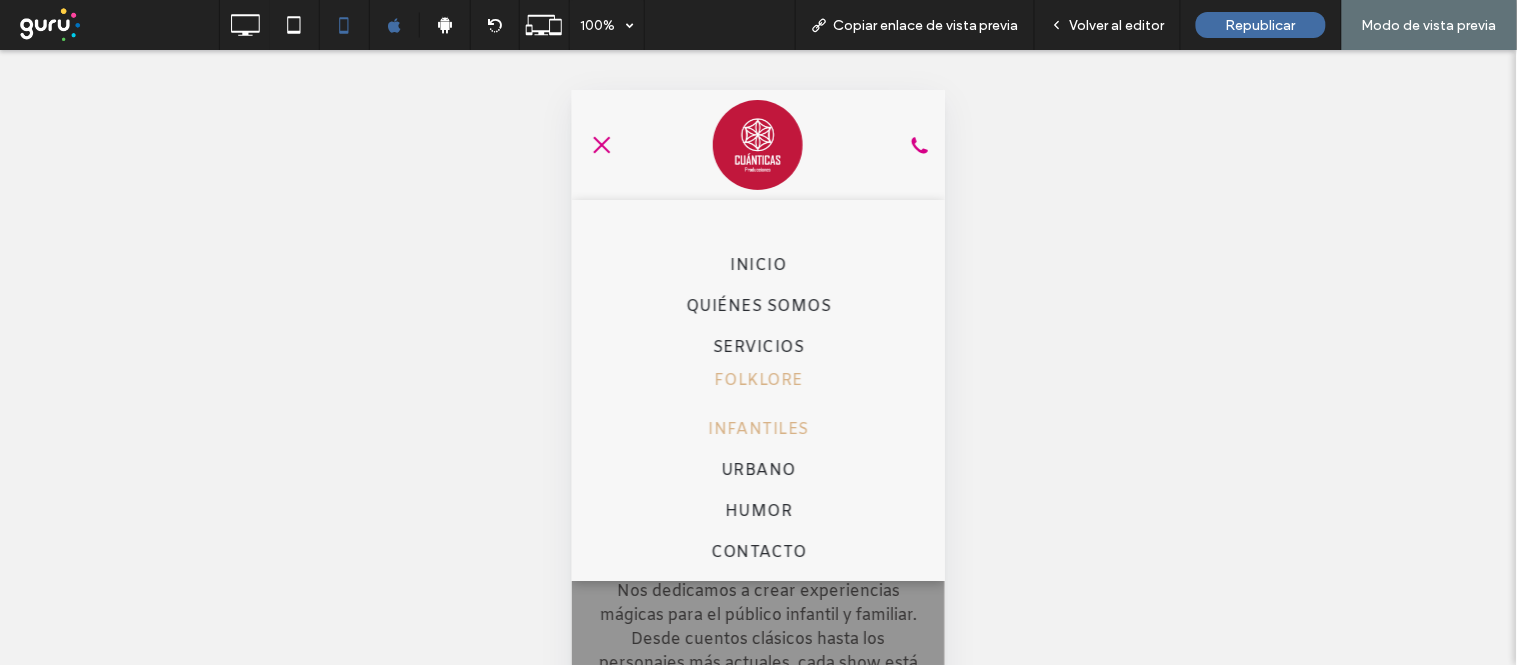 click on "FOLKLORE" at bounding box center (757, 379) 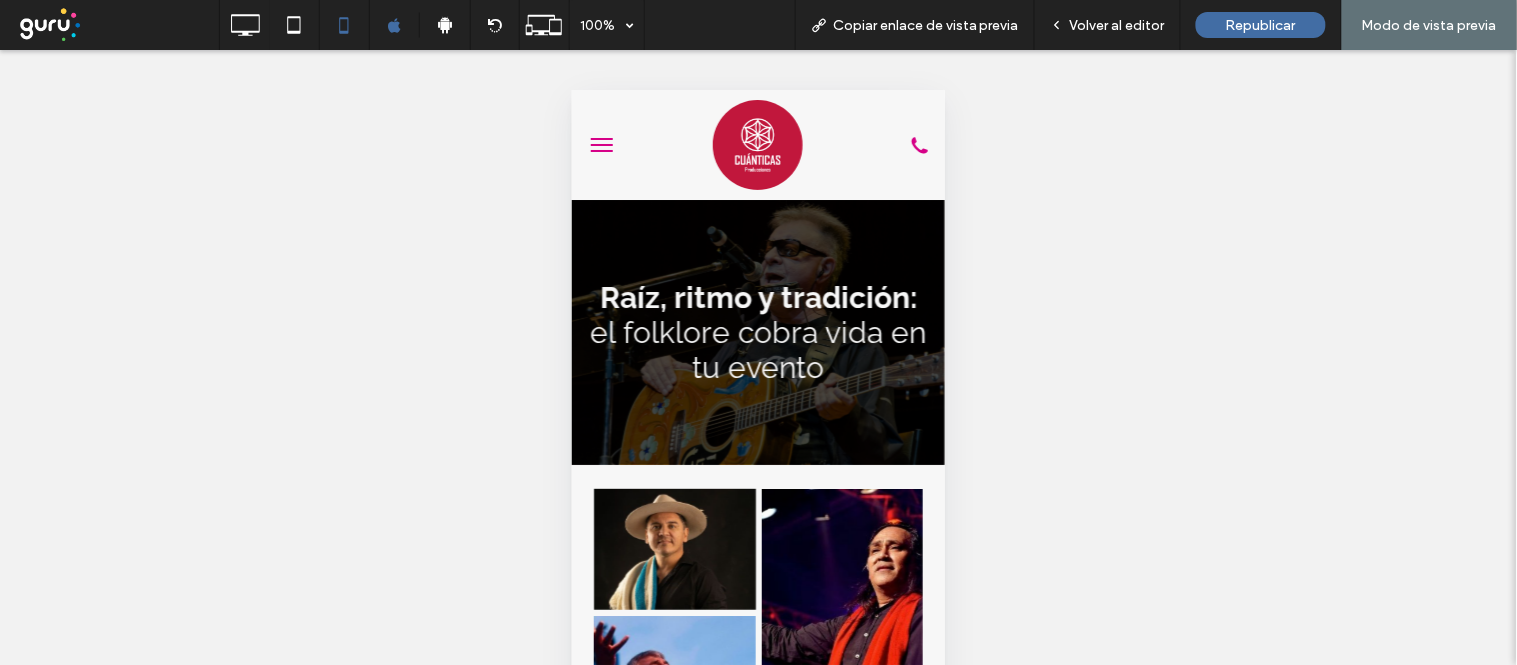 scroll, scrollTop: 0, scrollLeft: 0, axis: both 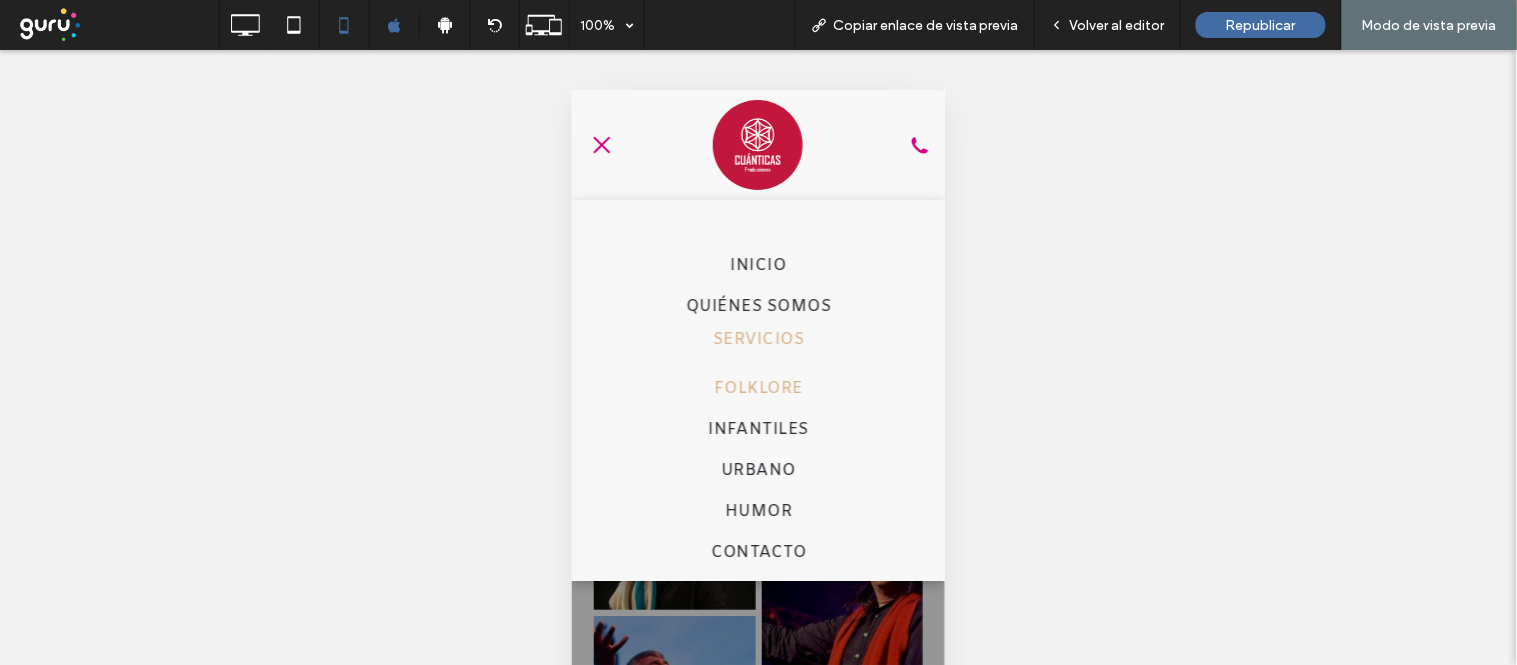 click on "SERVICIOS" at bounding box center (757, 338) 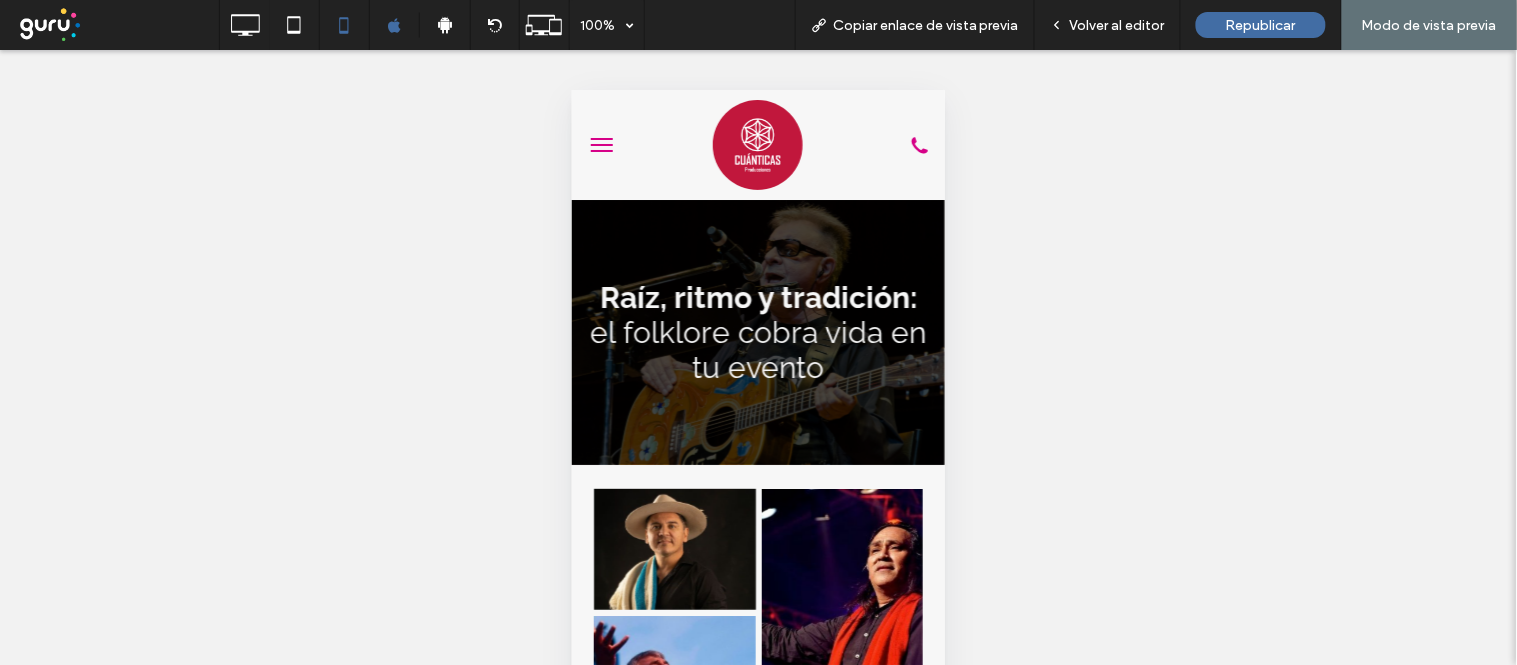 scroll, scrollTop: 0, scrollLeft: 0, axis: both 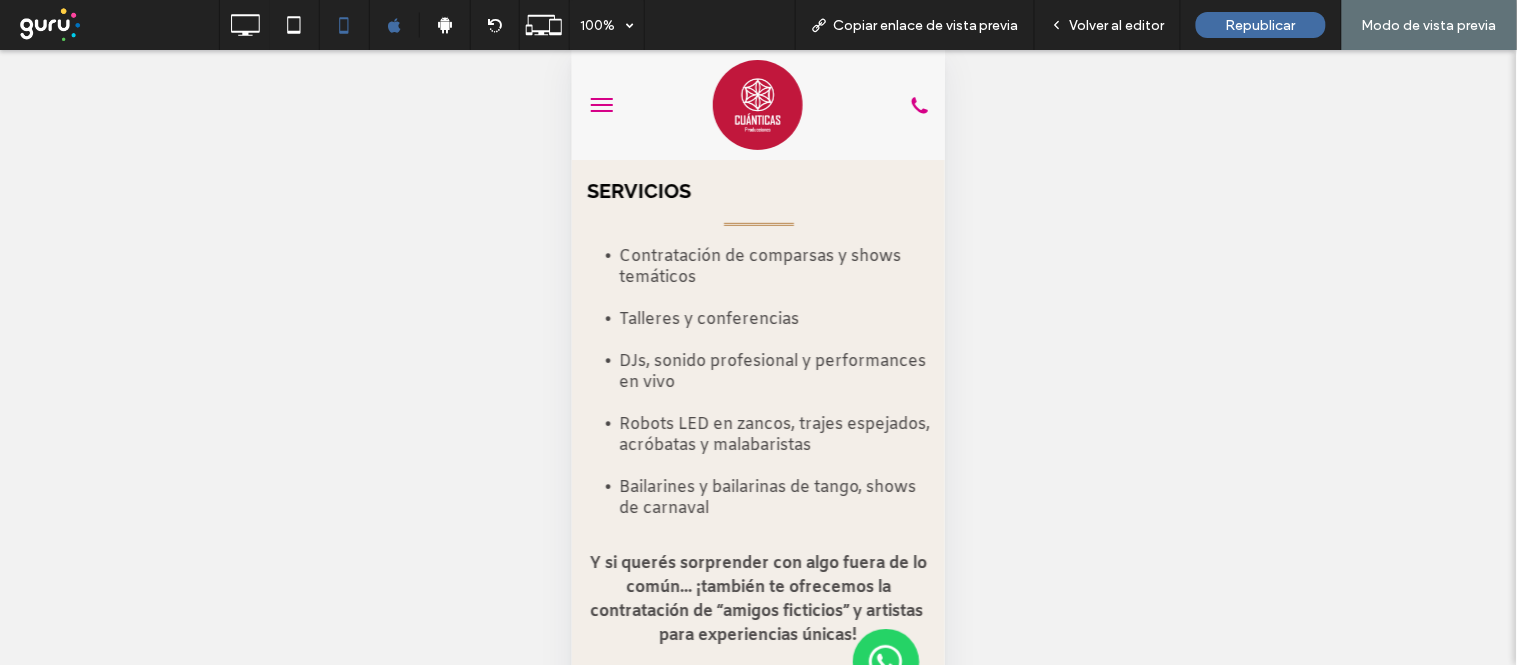click at bounding box center (601, 104) 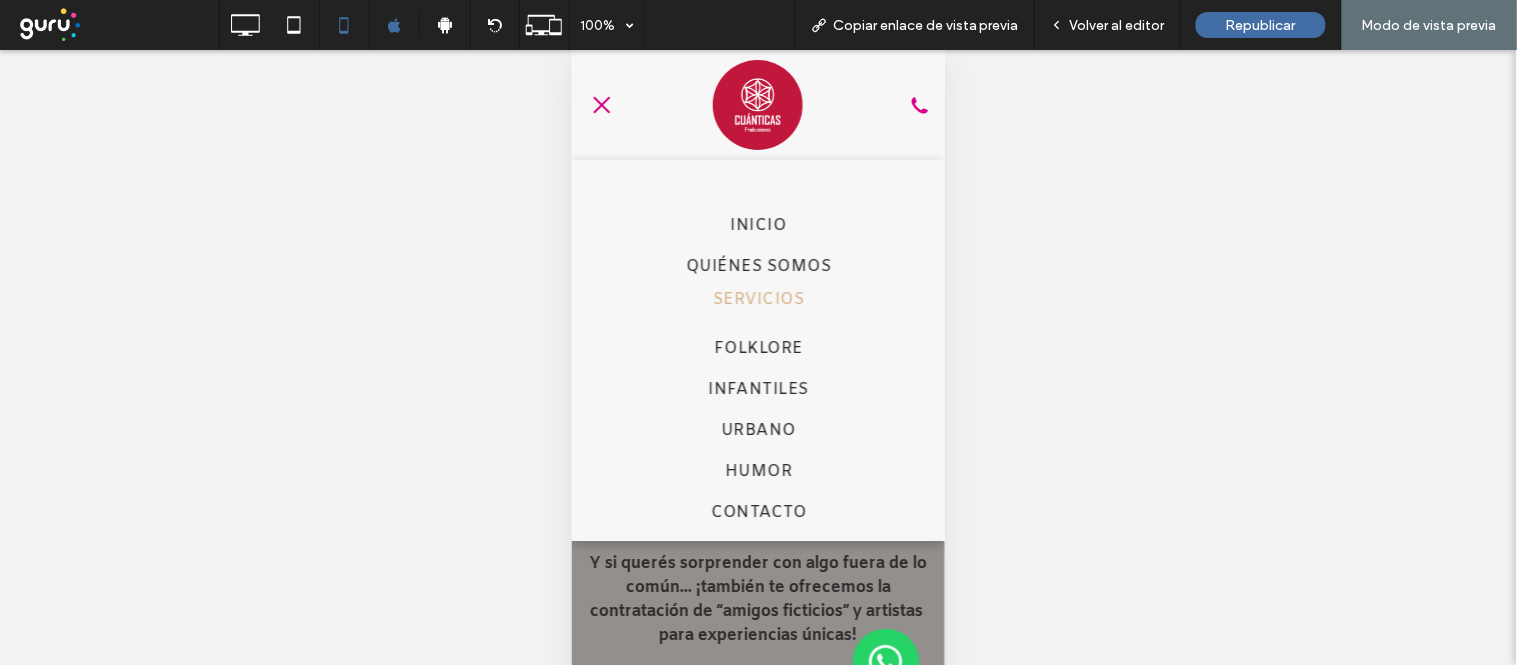 click on "SERVICIOS" at bounding box center (757, 298) 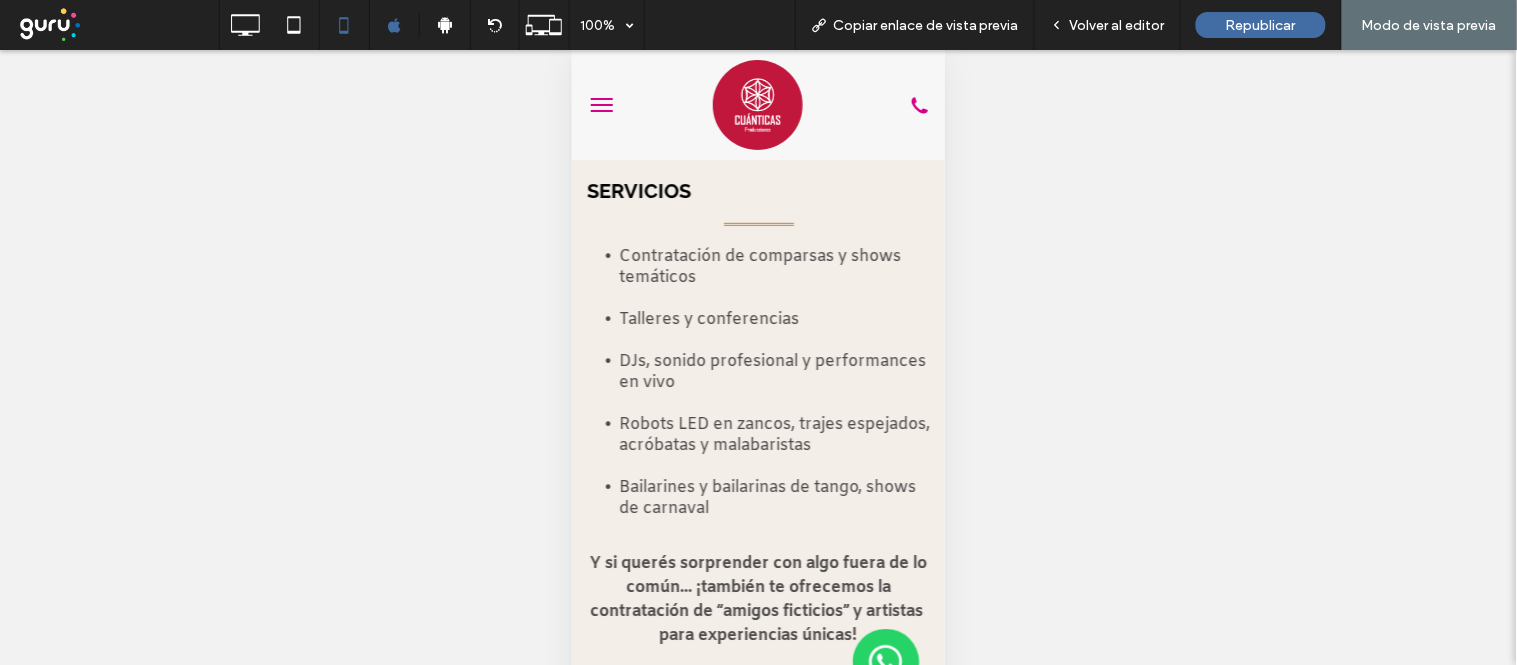 click at bounding box center (601, 104) 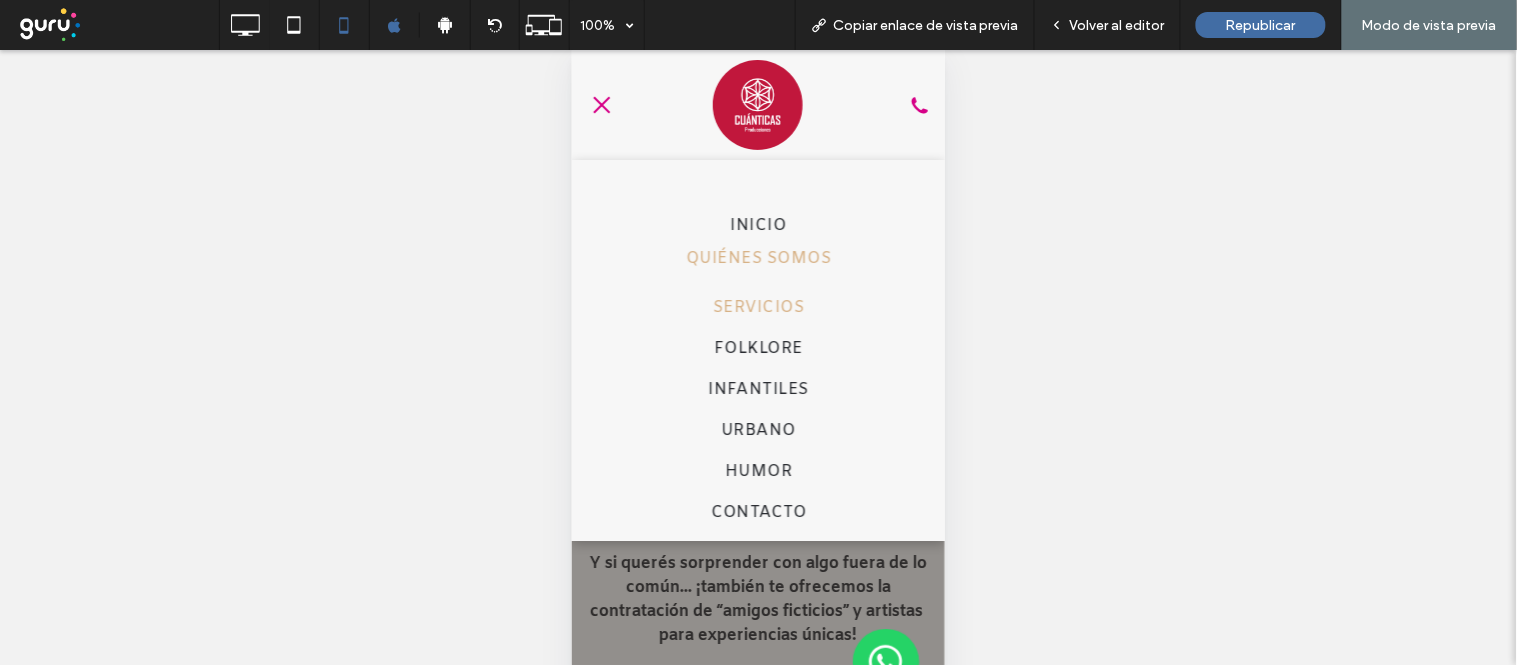click on "QUIÉNES SOMOS" at bounding box center (757, 257) 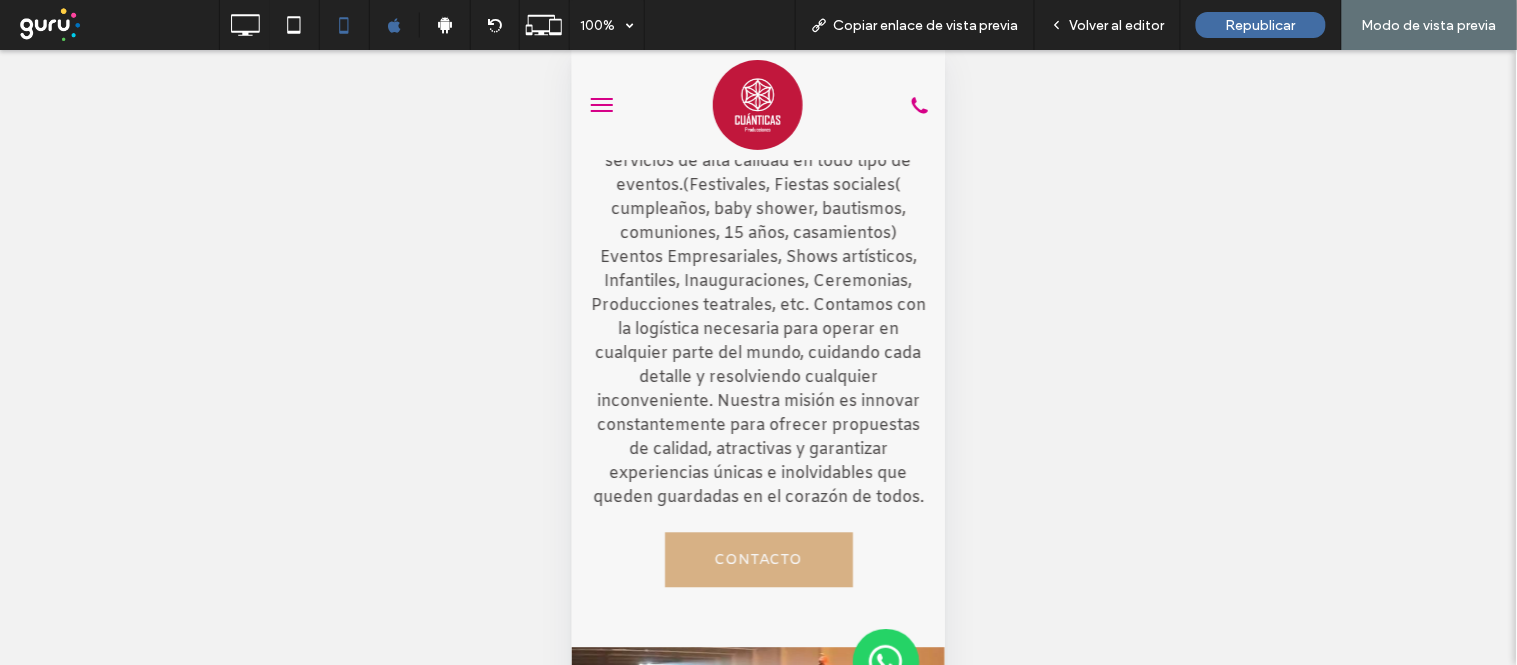 scroll, scrollTop: 666, scrollLeft: 0, axis: vertical 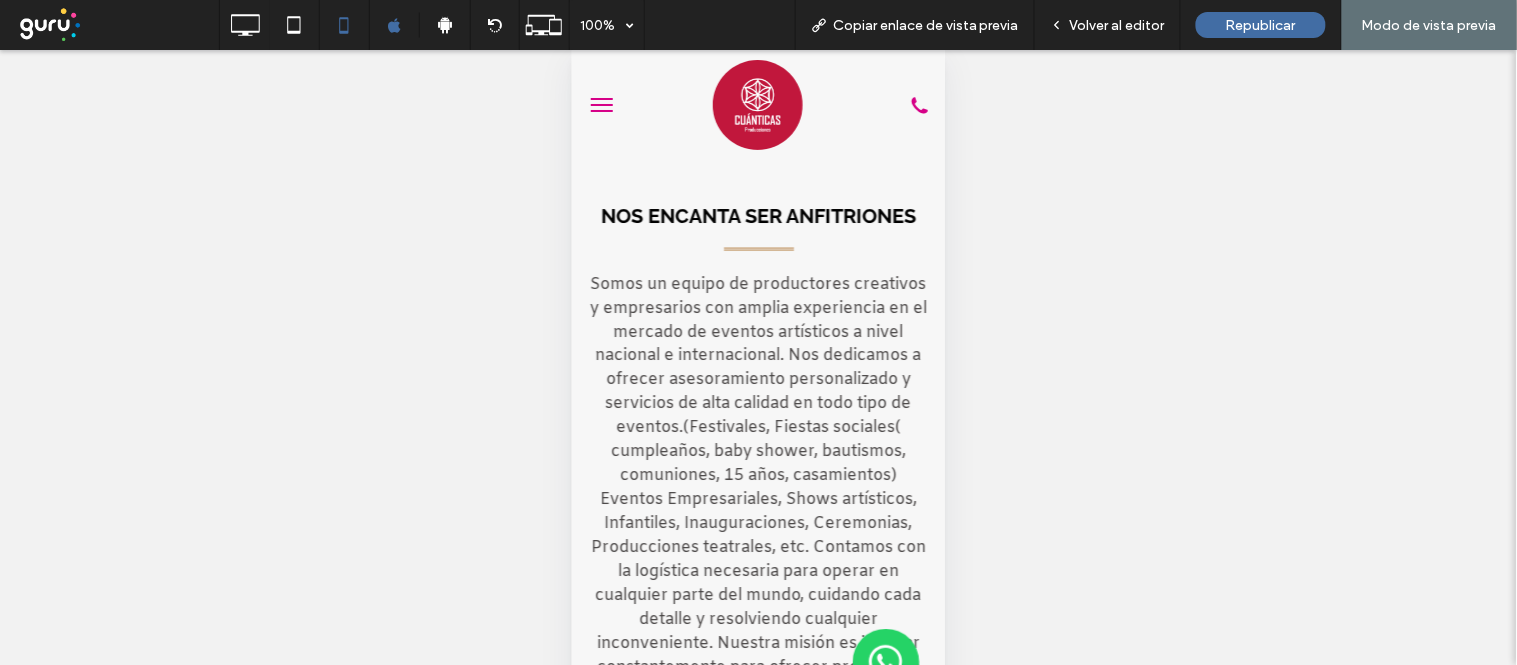 click at bounding box center (601, 110) 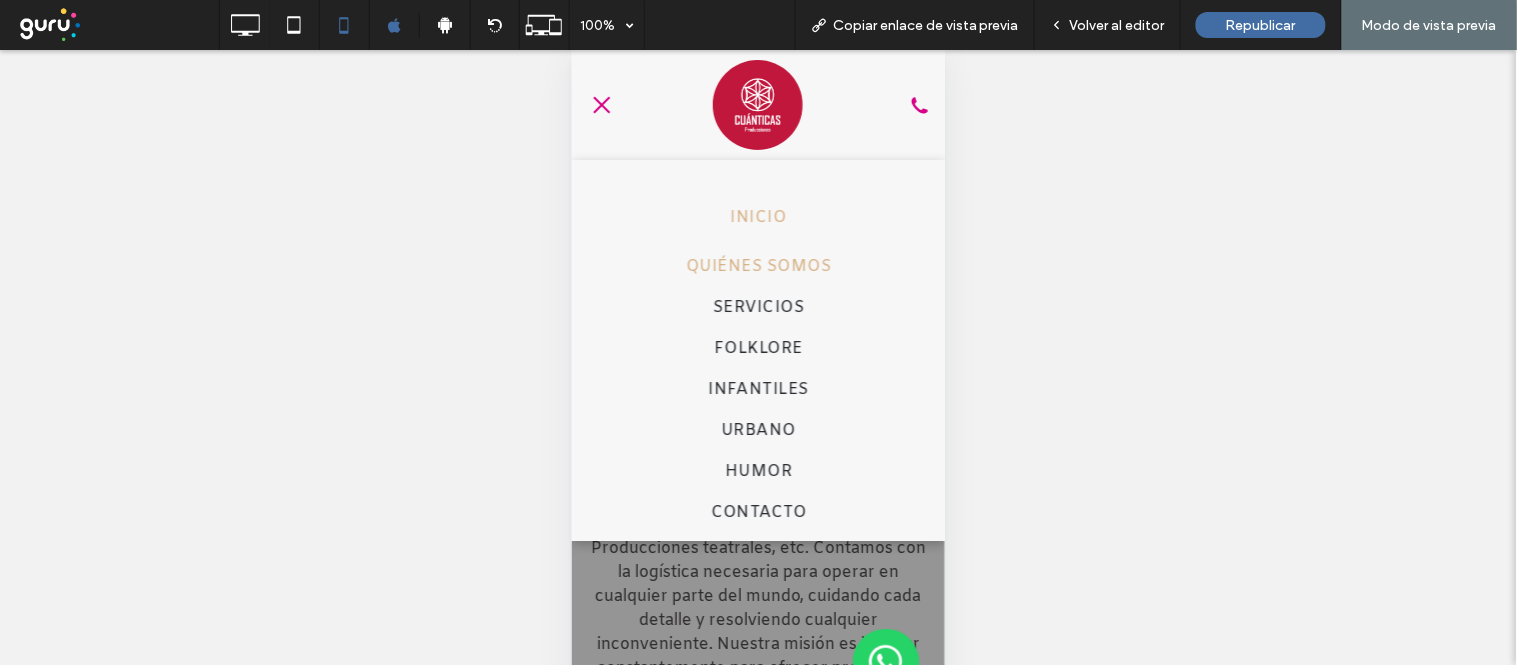 click on "INICIO" at bounding box center (758, 216) 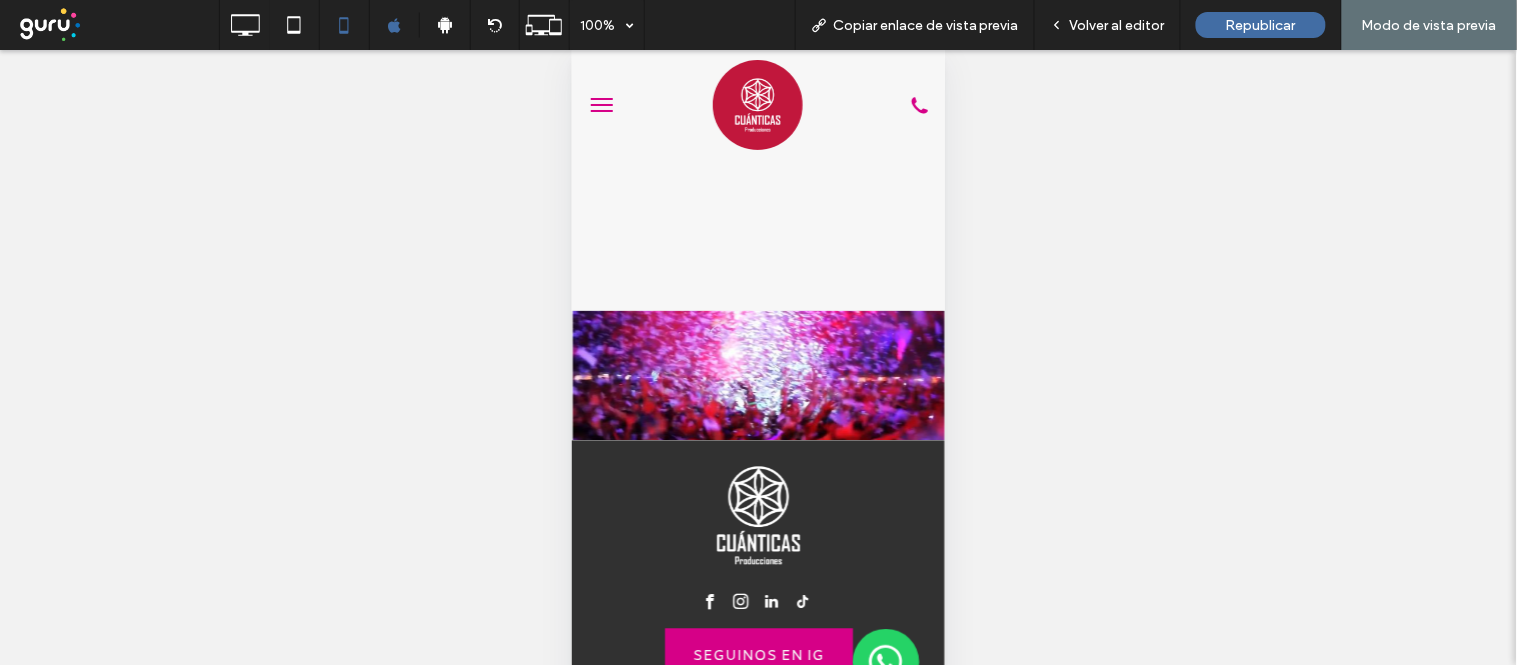 scroll, scrollTop: 4851, scrollLeft: 0, axis: vertical 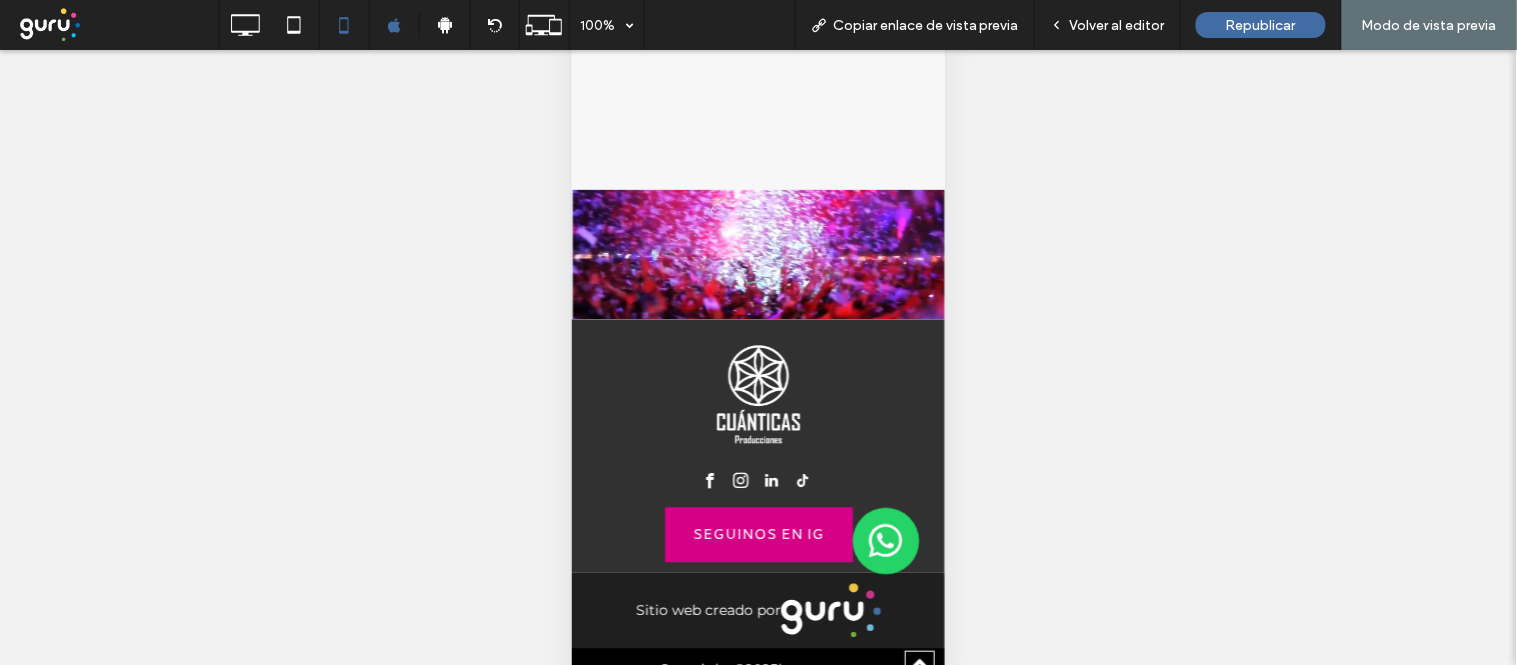 click at bounding box center (885, 542) 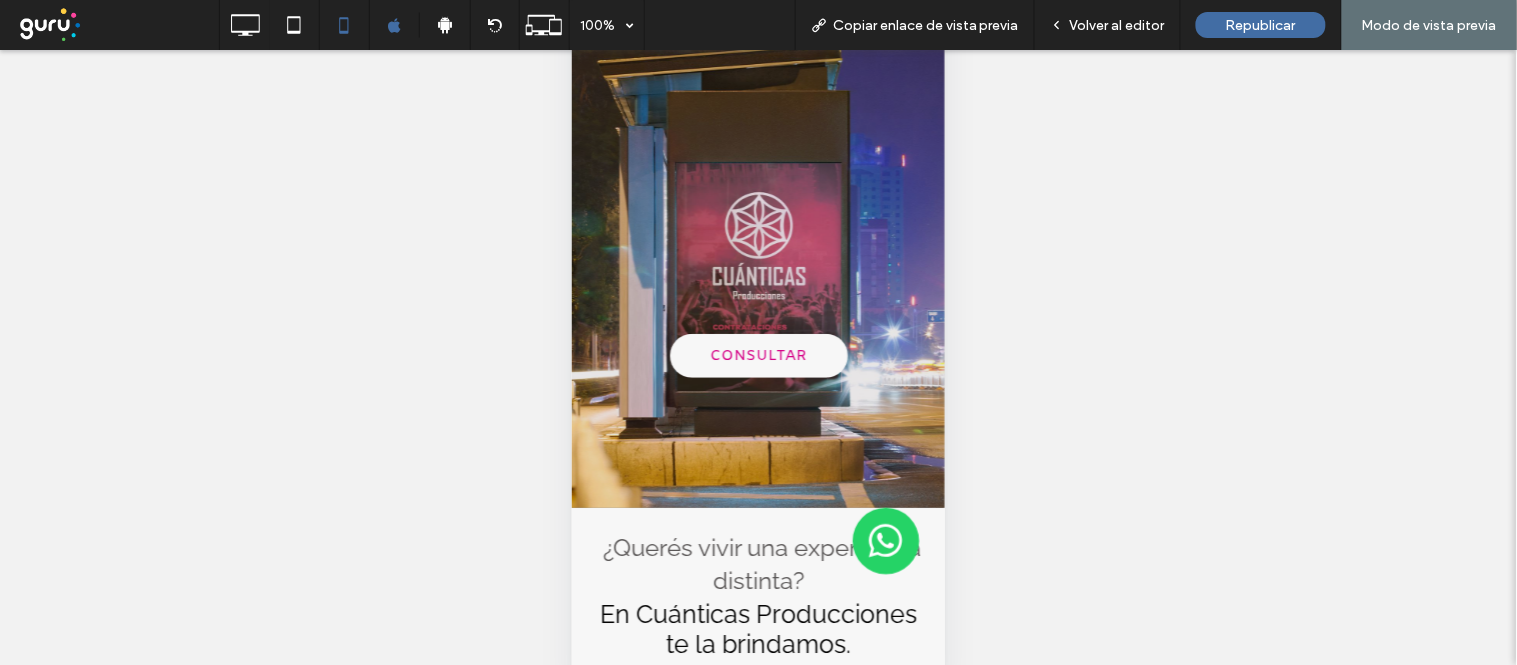 scroll, scrollTop: 0, scrollLeft: 0, axis: both 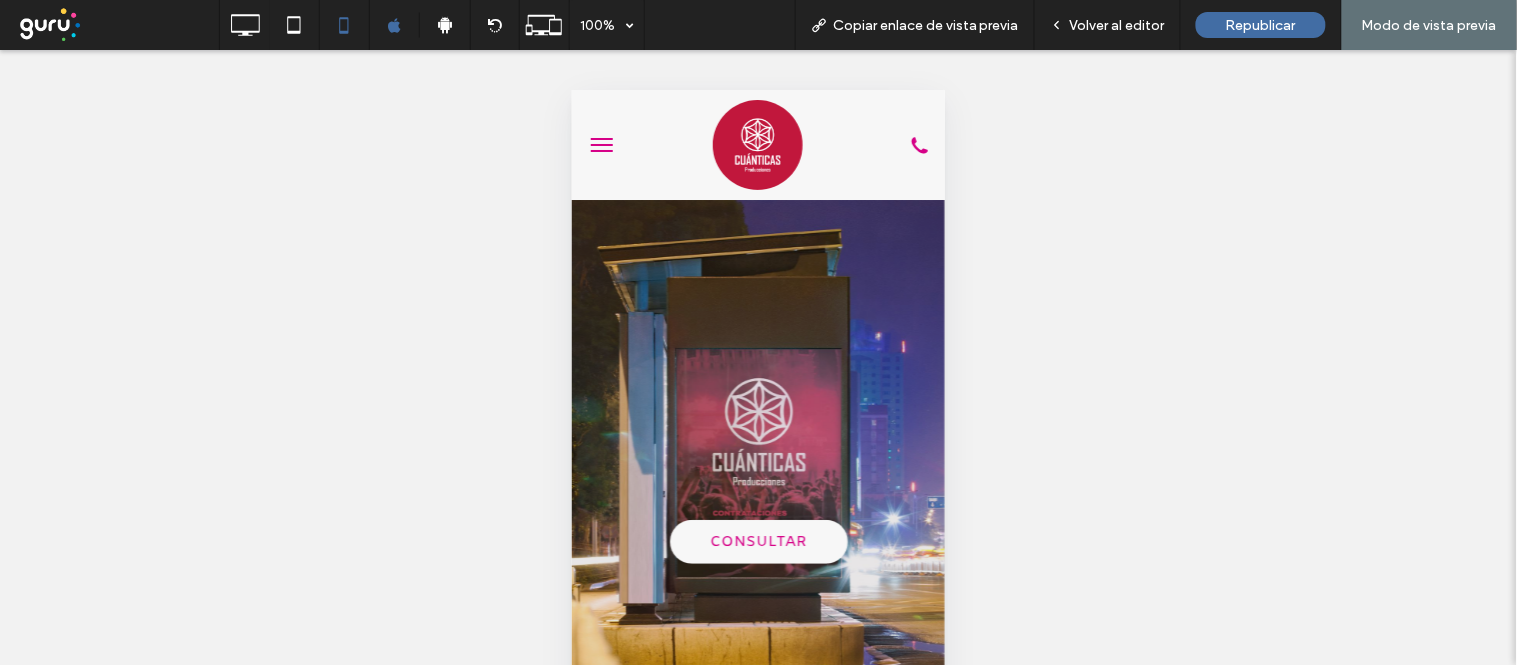 click at bounding box center [601, 144] 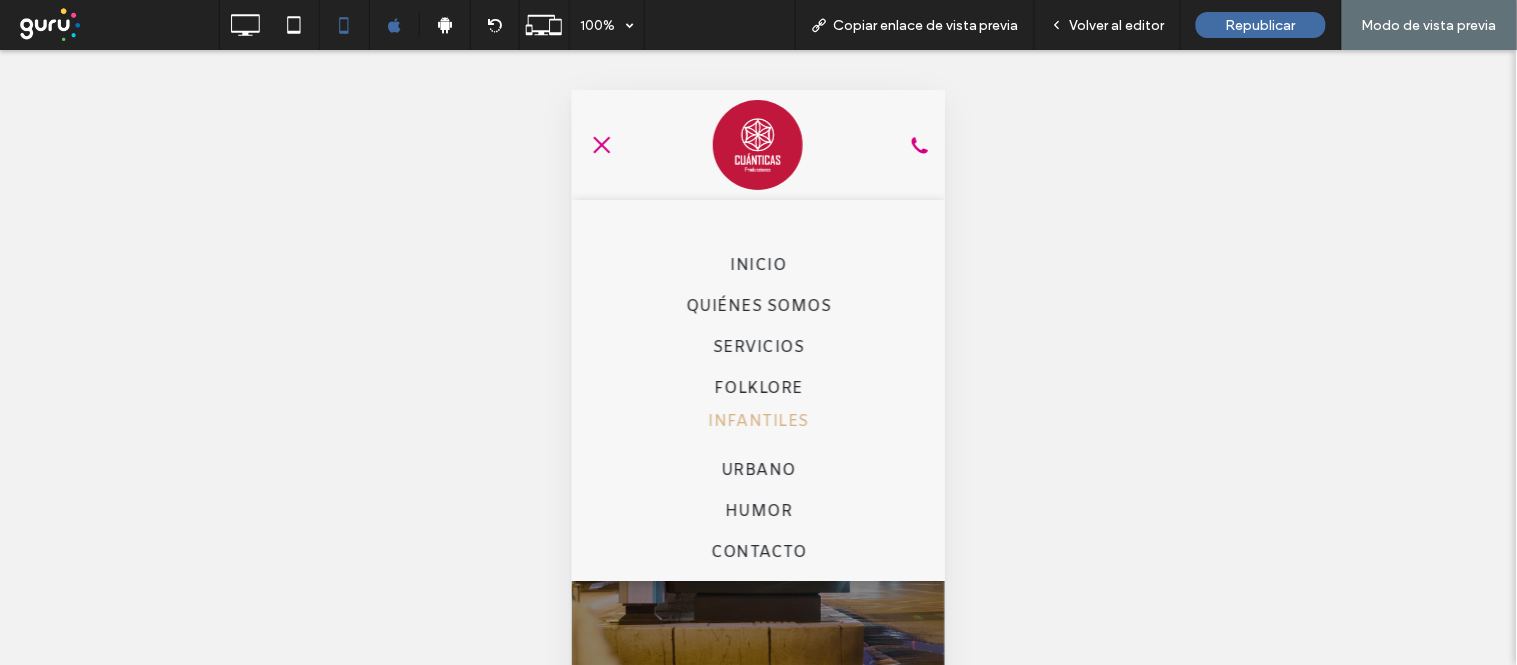click on "INFANTILES" at bounding box center (757, 420) 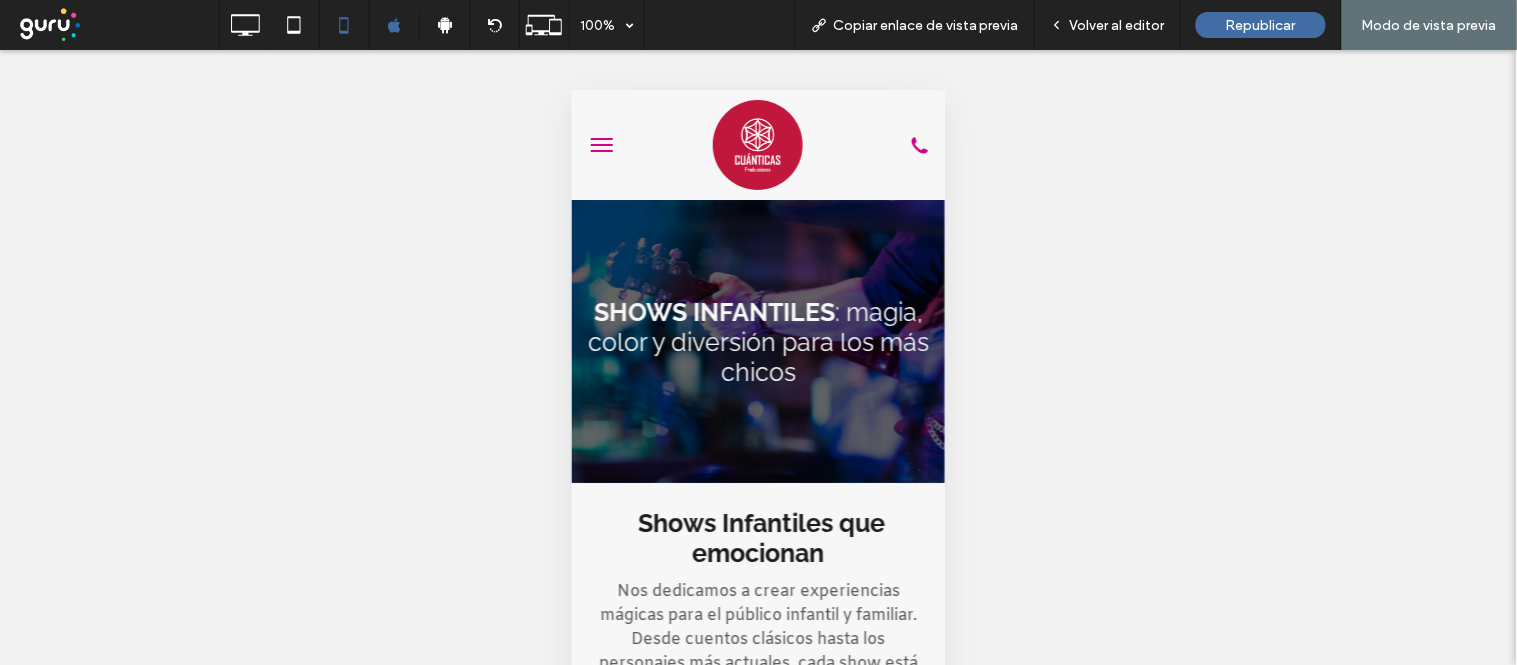 scroll, scrollTop: 0, scrollLeft: 0, axis: both 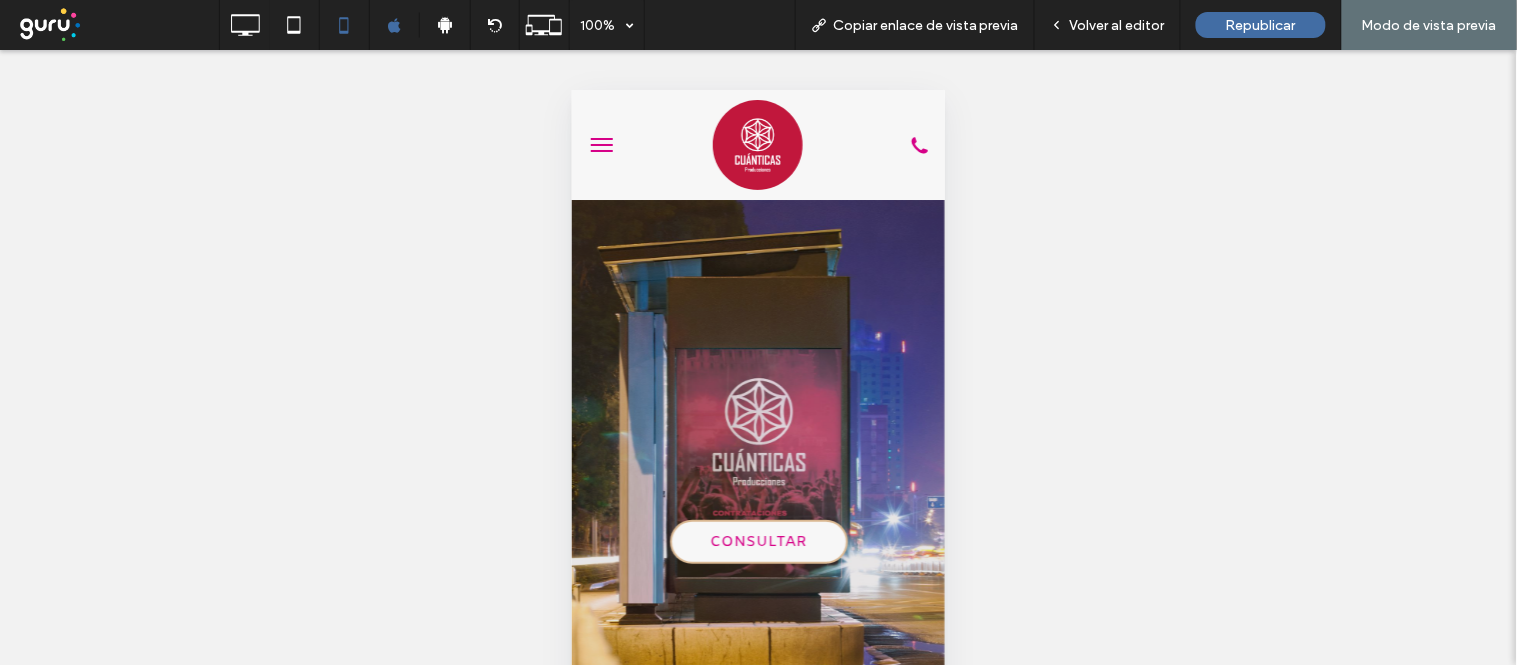 click on "CONSULTAR" at bounding box center [758, 541] 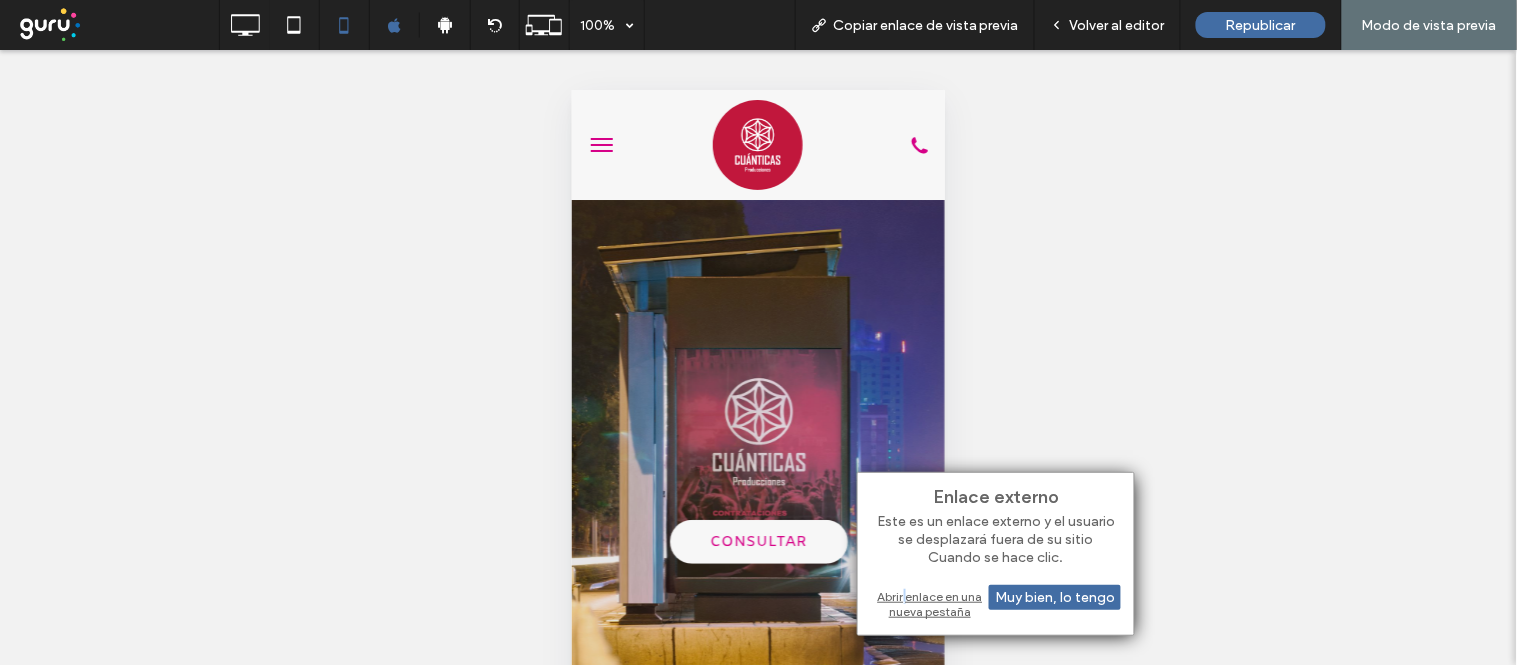 click on "Abrir enlace en una nueva pestaña" at bounding box center (996, 604) 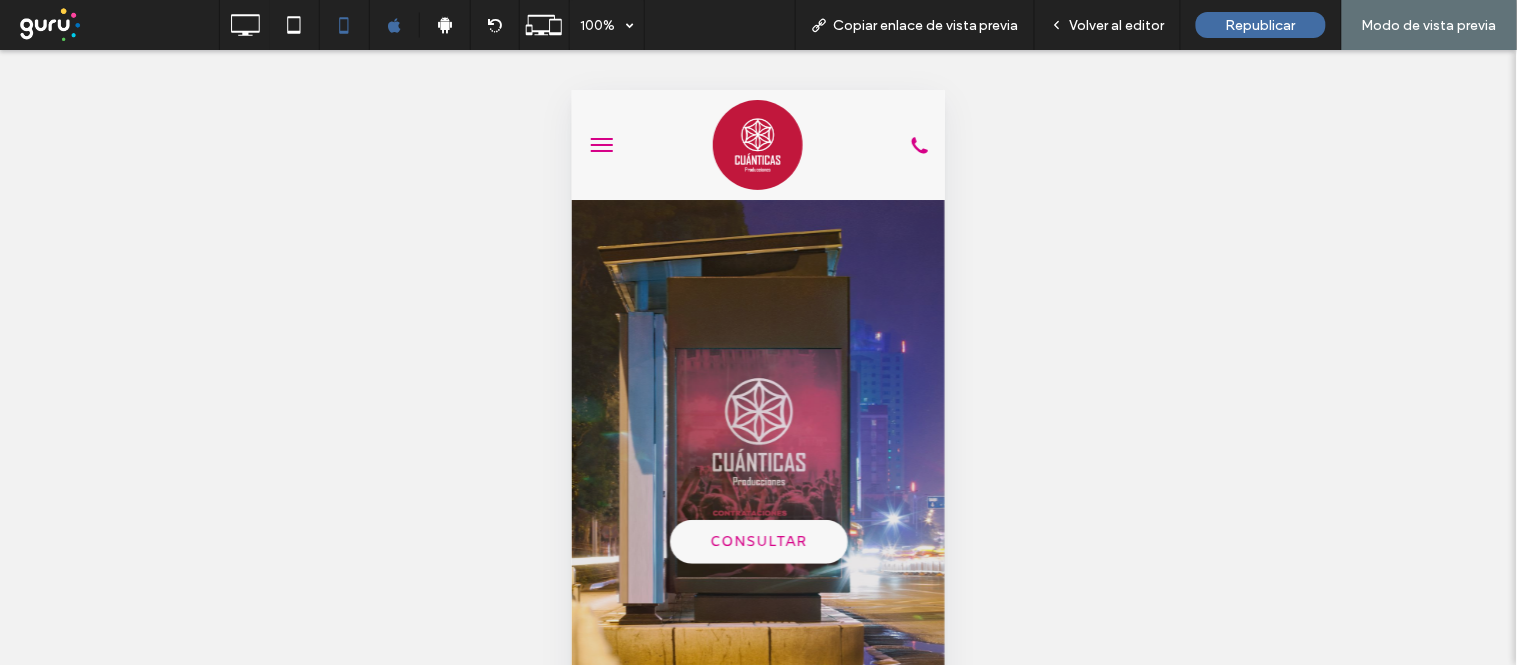 click at bounding box center [601, 144] 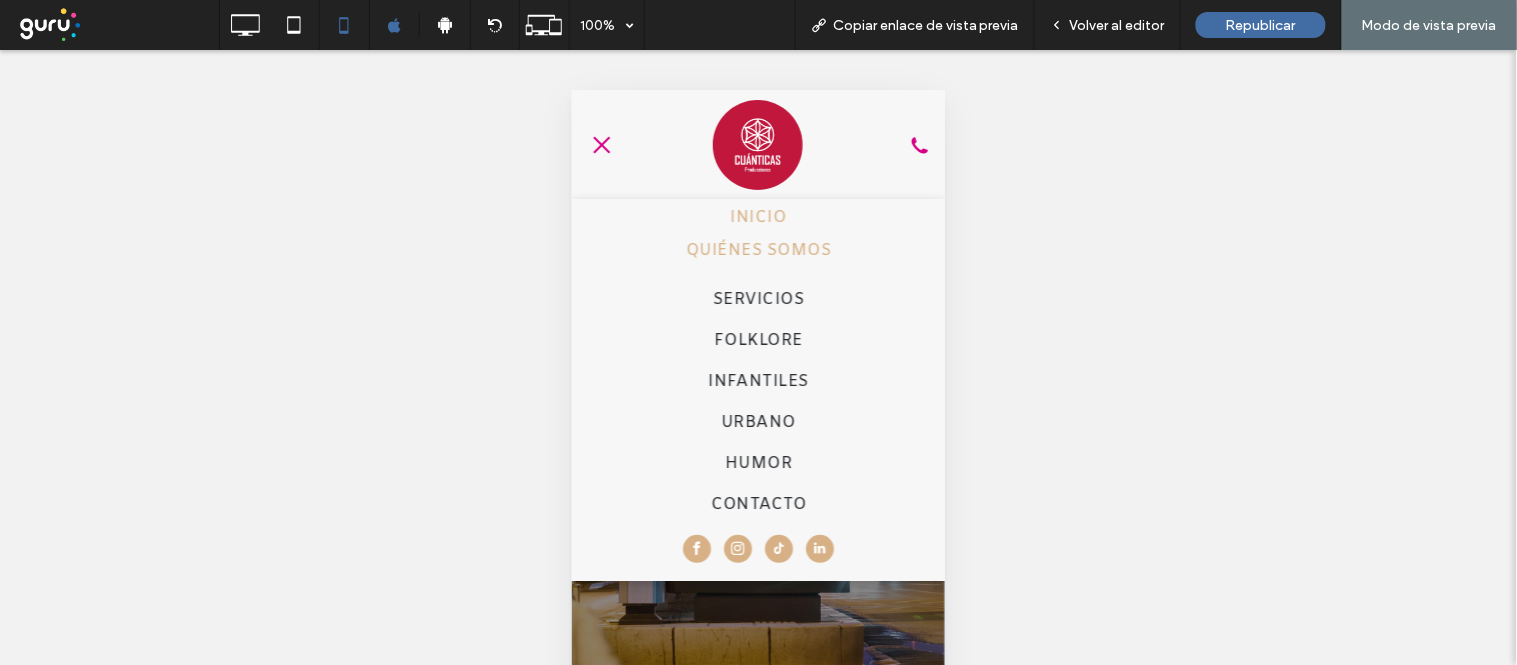 scroll, scrollTop: 75, scrollLeft: 0, axis: vertical 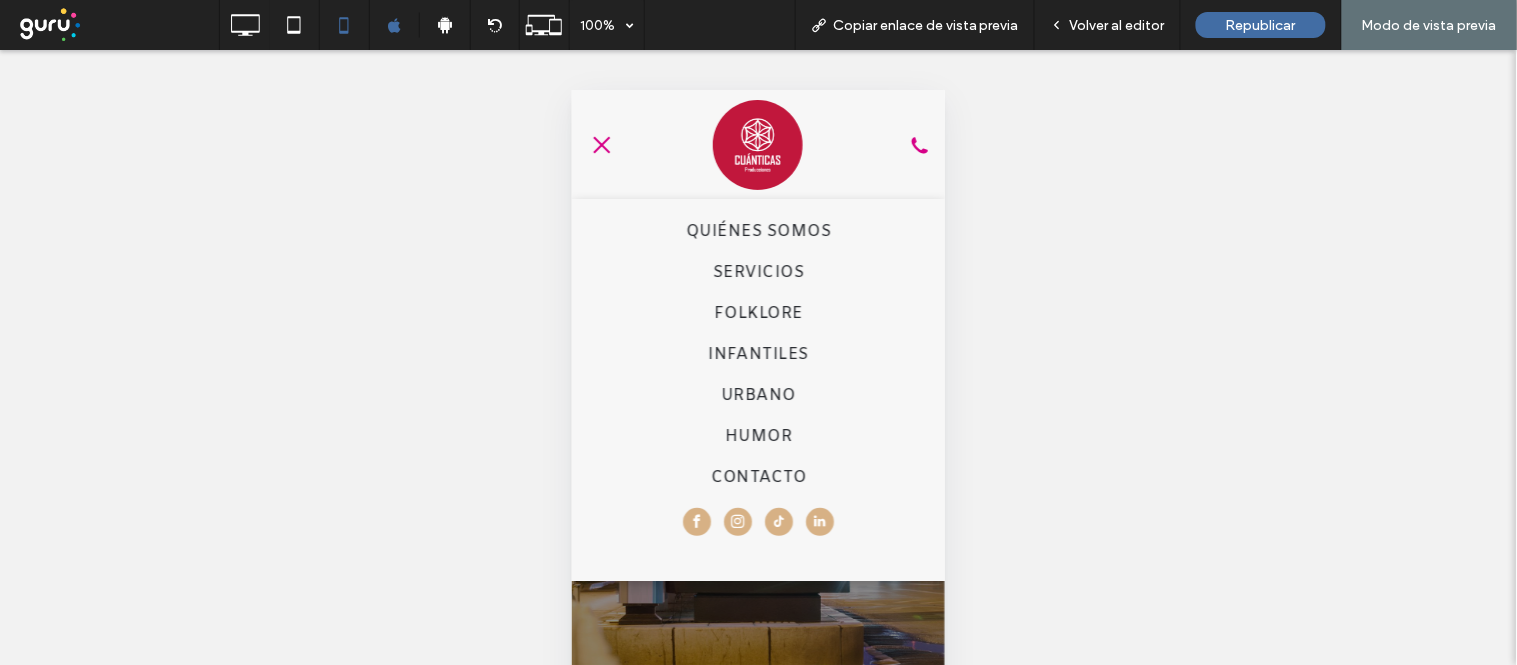 click at bounding box center (601, 144) 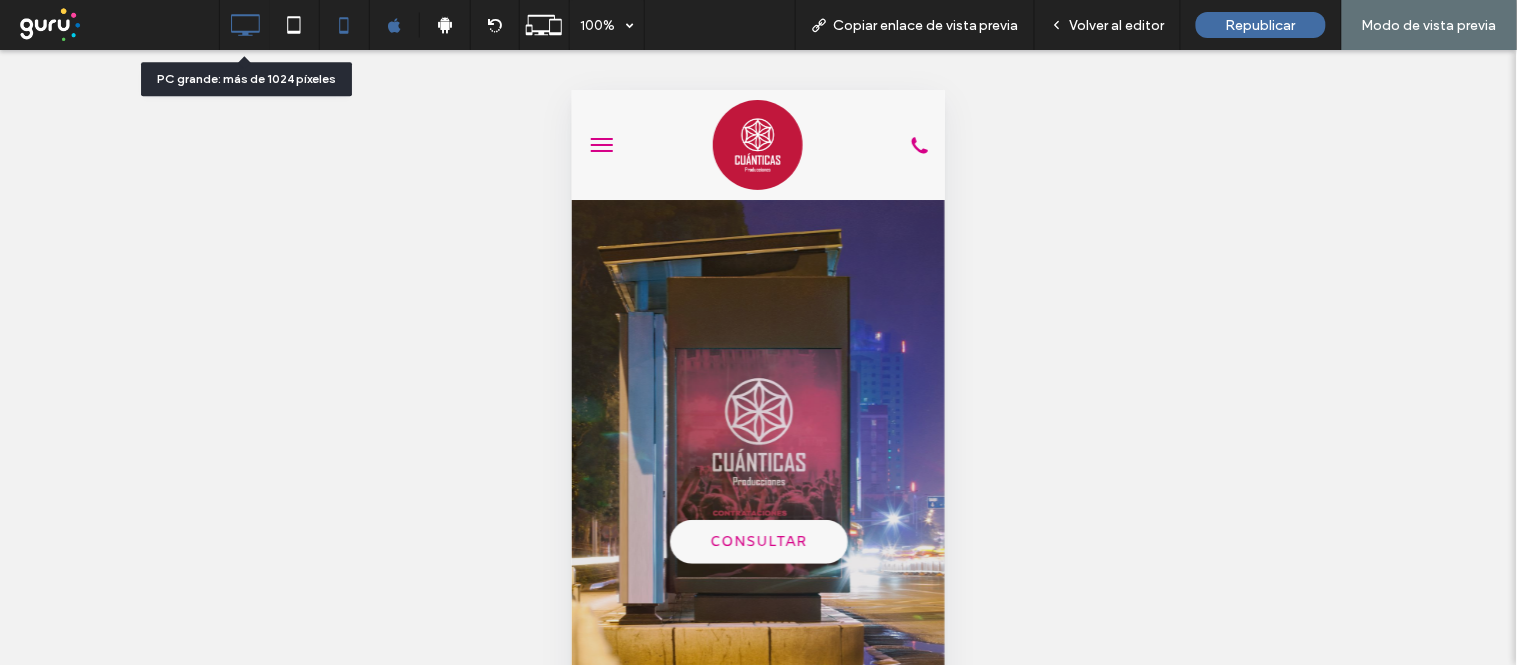 click 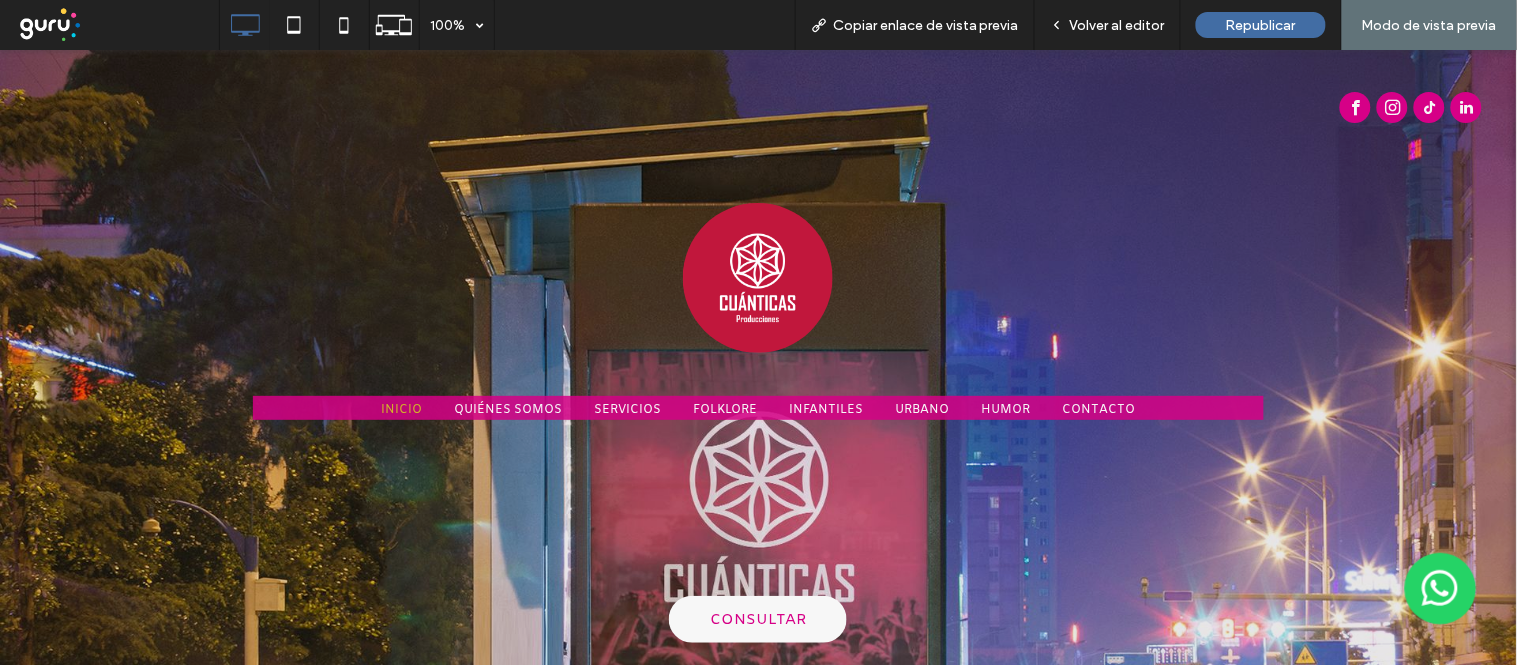 scroll, scrollTop: 0, scrollLeft: 0, axis: both 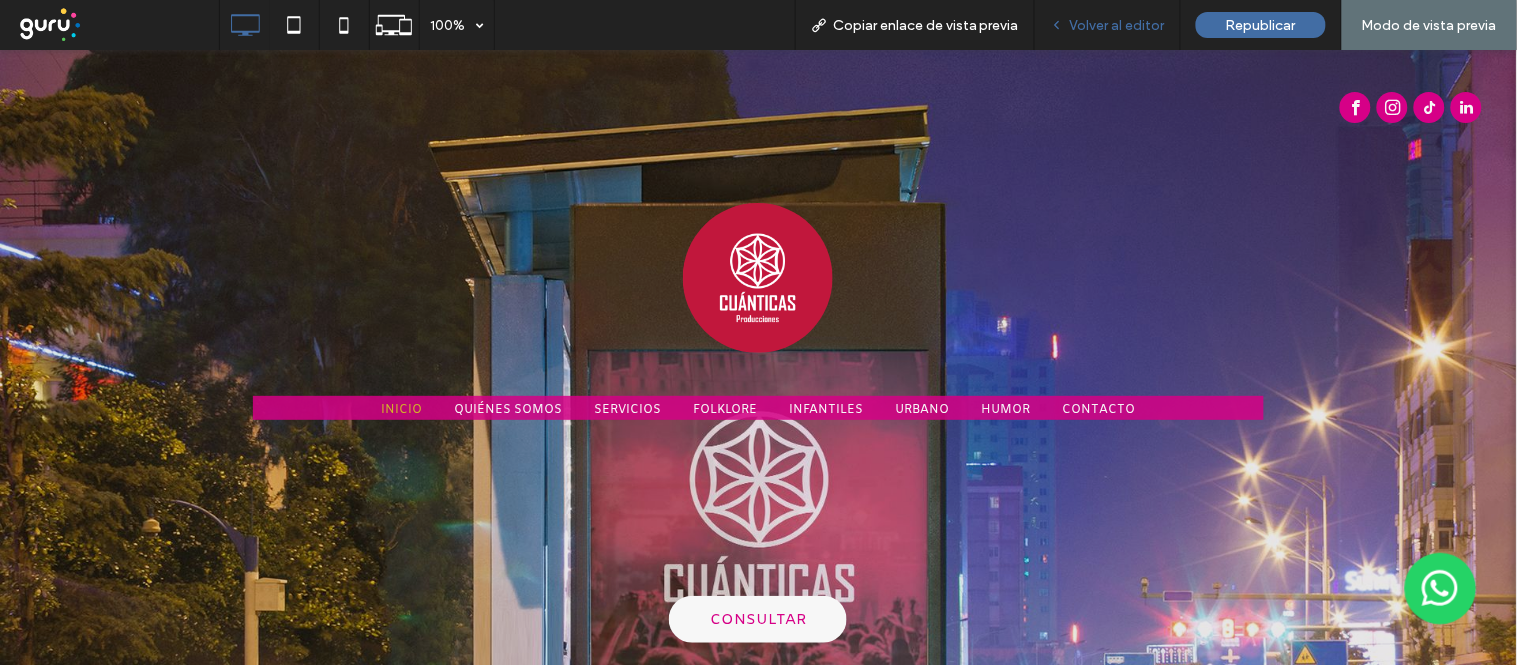 click on "Volver al editor" at bounding box center [1117, 25] 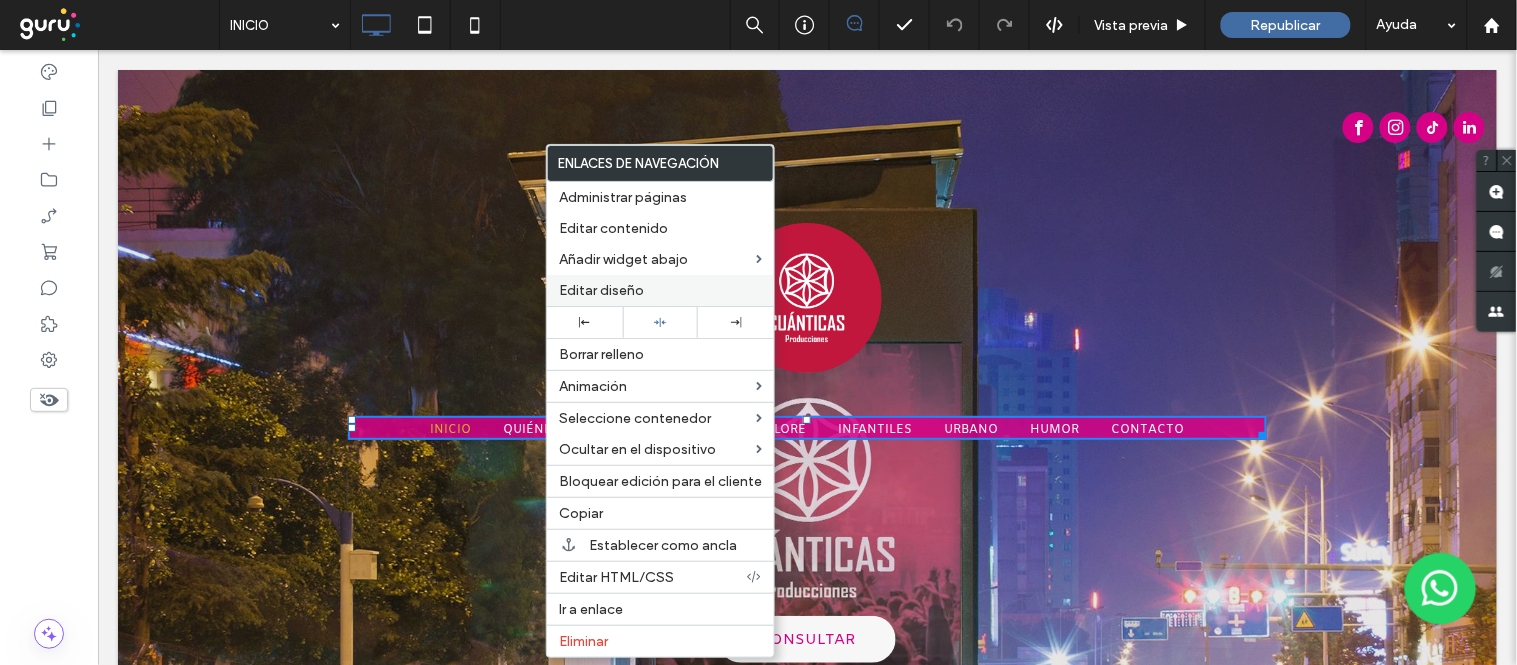 click on "Editar diseño" at bounding box center (601, 290) 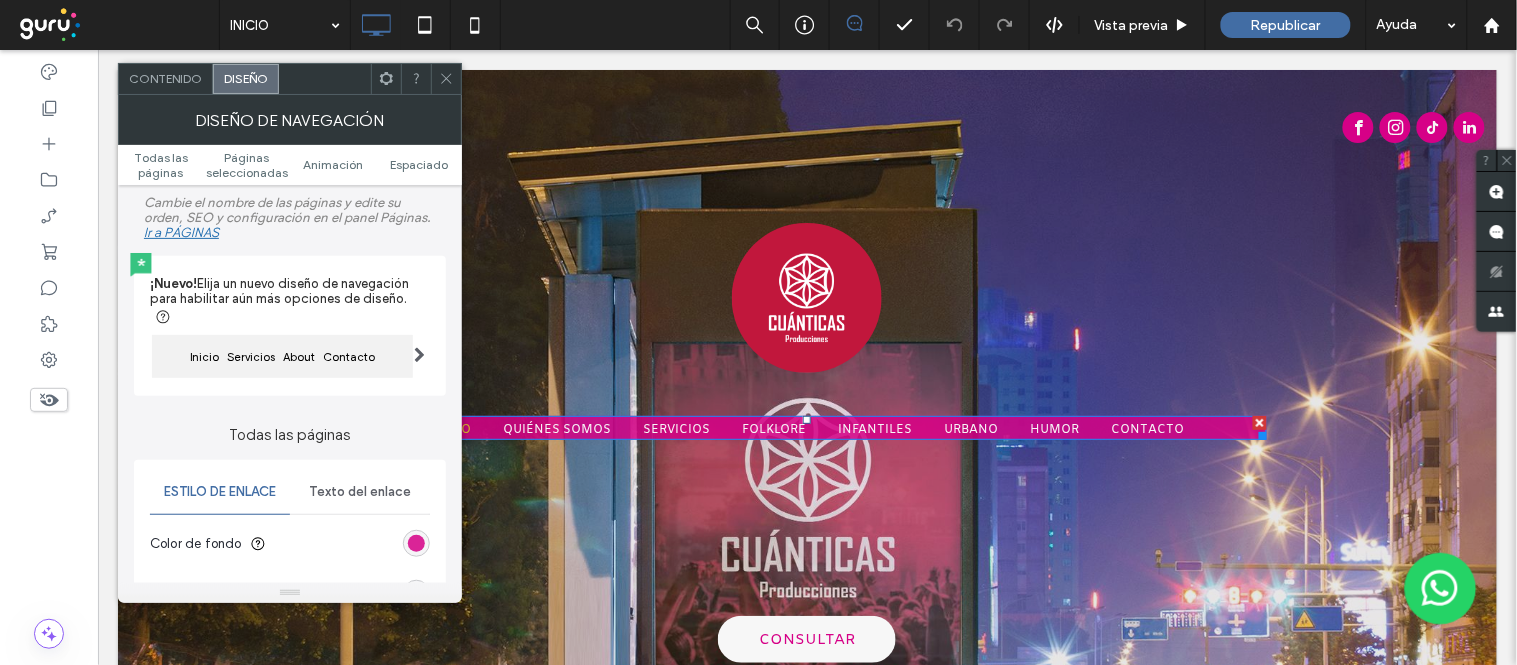 click 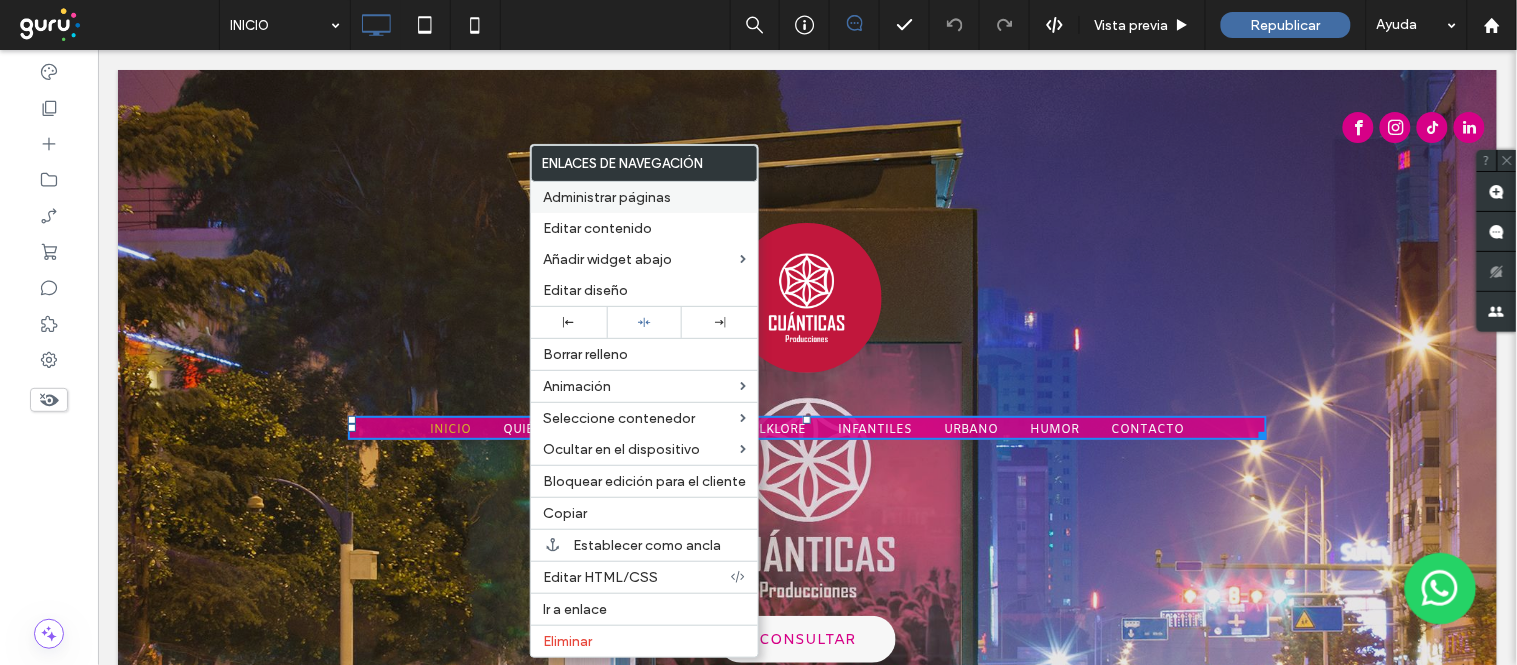 click on "Administrar páginas" at bounding box center (607, 197) 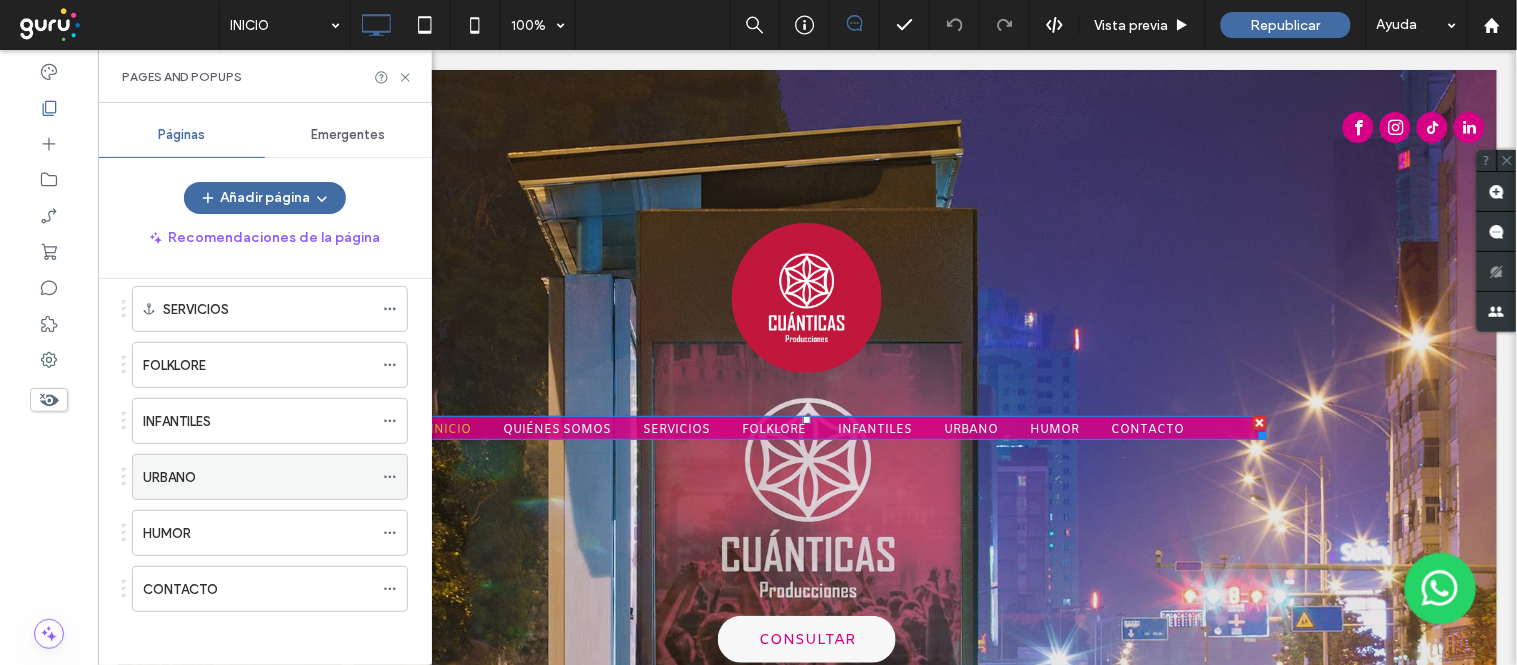 scroll, scrollTop: 211, scrollLeft: 0, axis: vertical 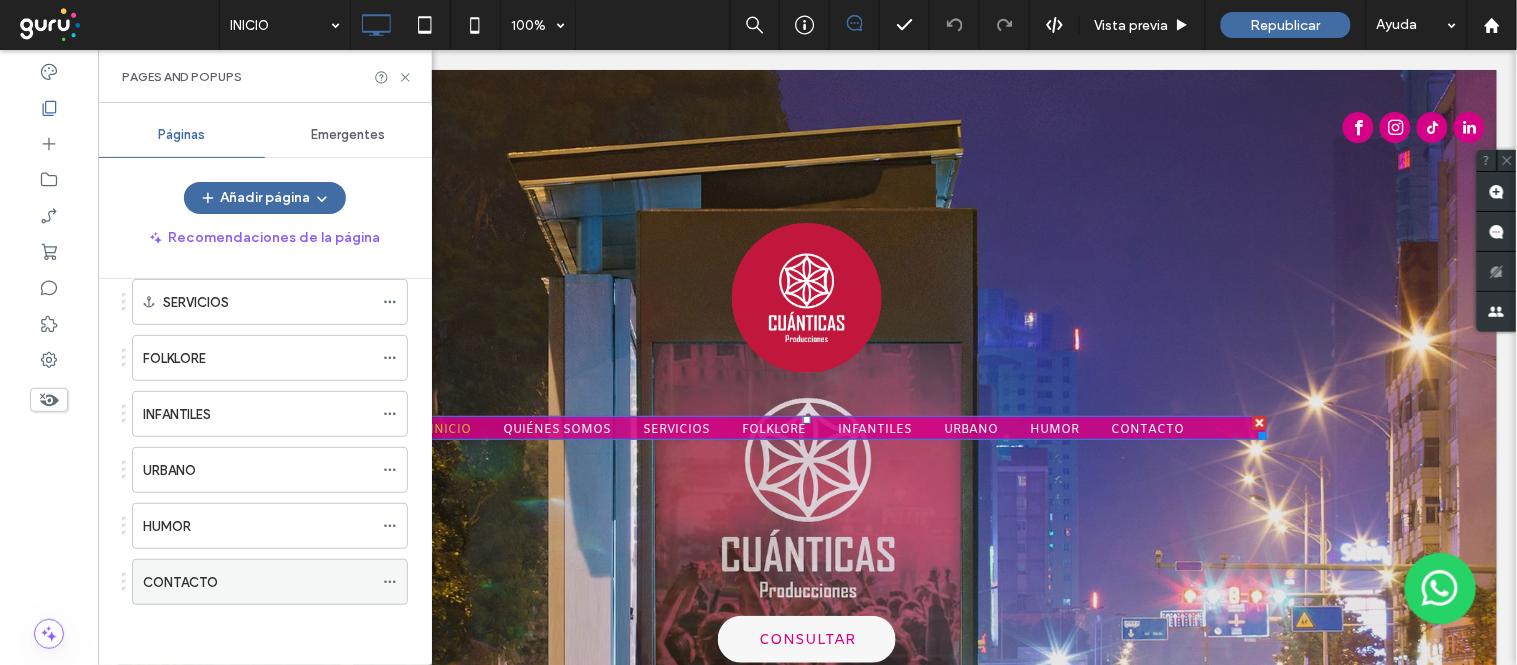 click 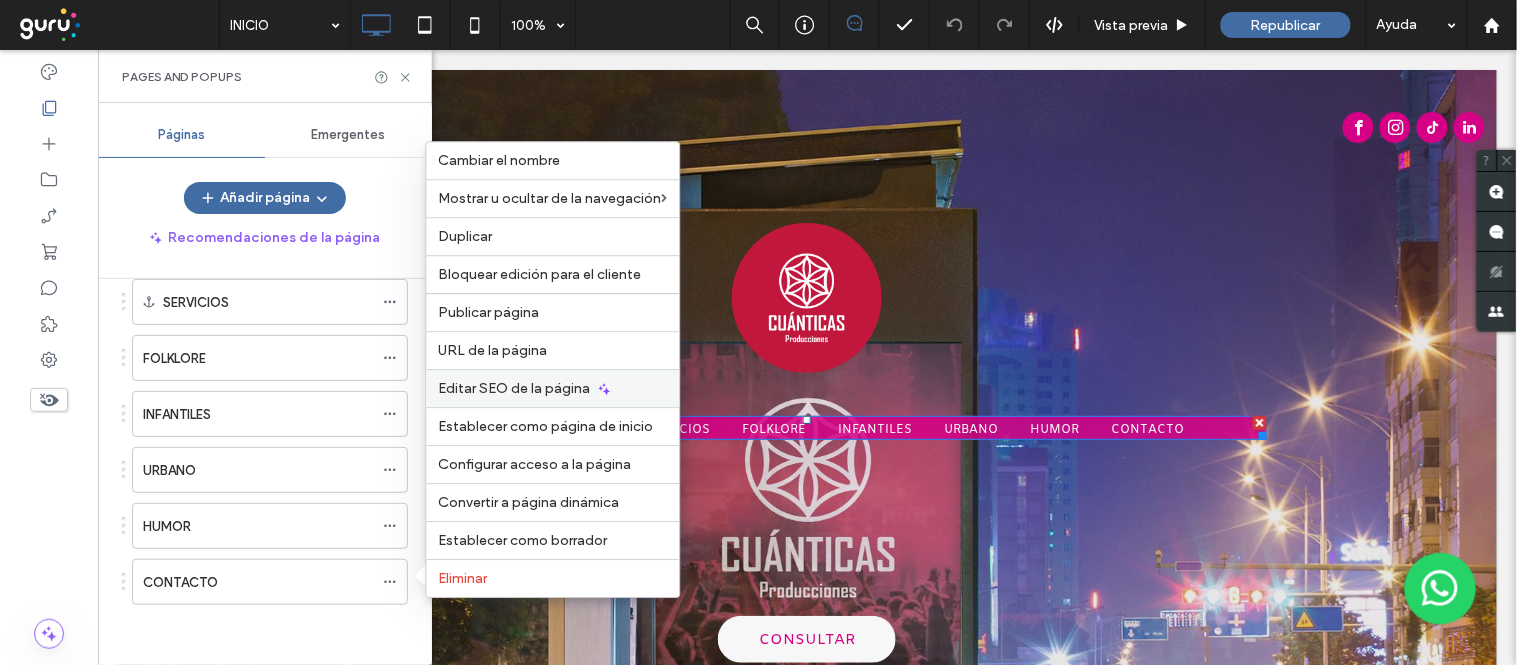 click on "Editar SEO de la página" at bounding box center (515, 388) 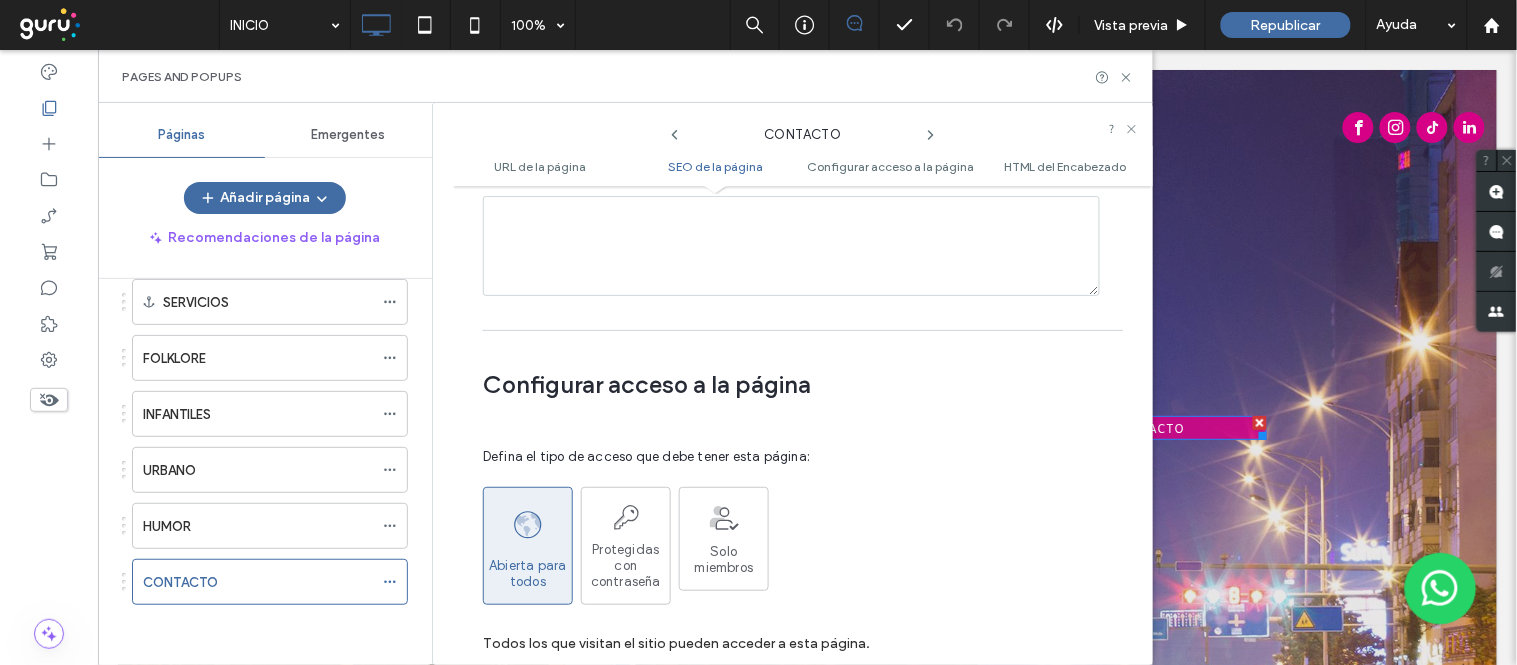 scroll, scrollTop: 1402, scrollLeft: 0, axis: vertical 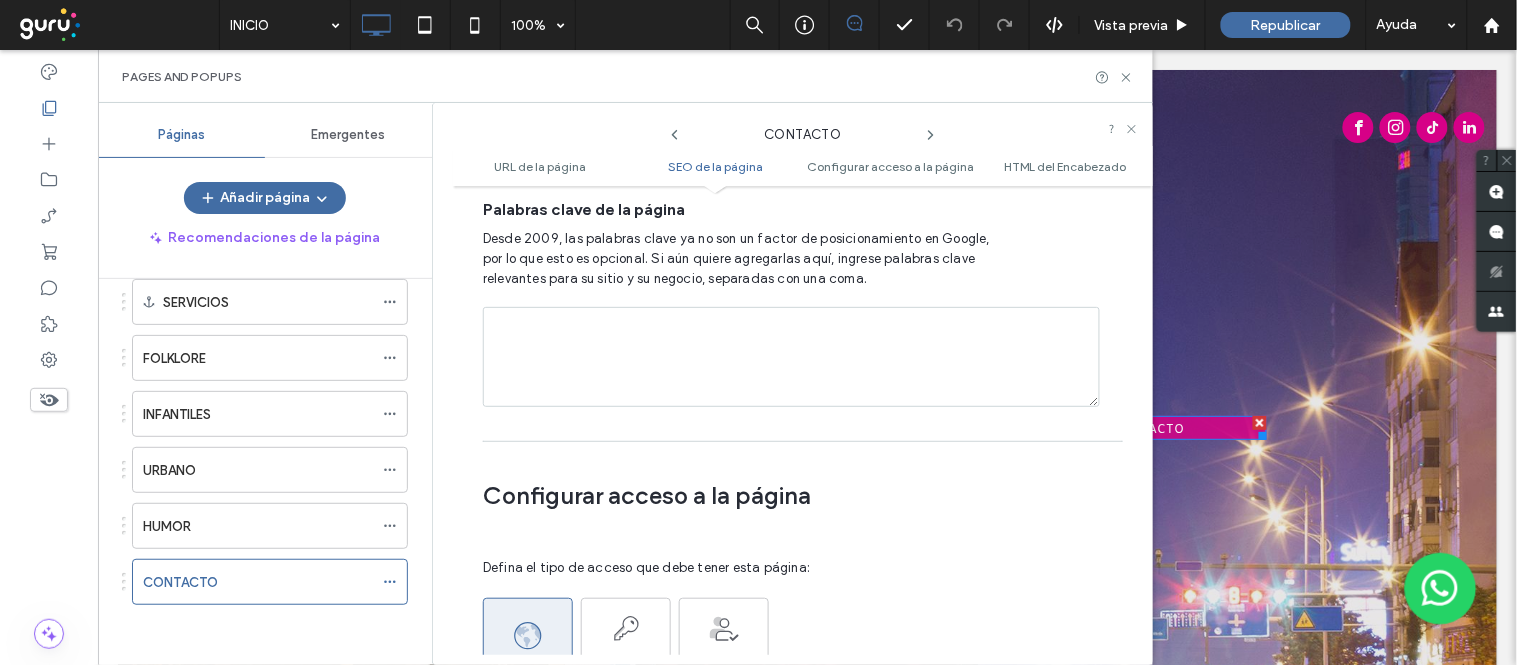 click at bounding box center (791, 357) 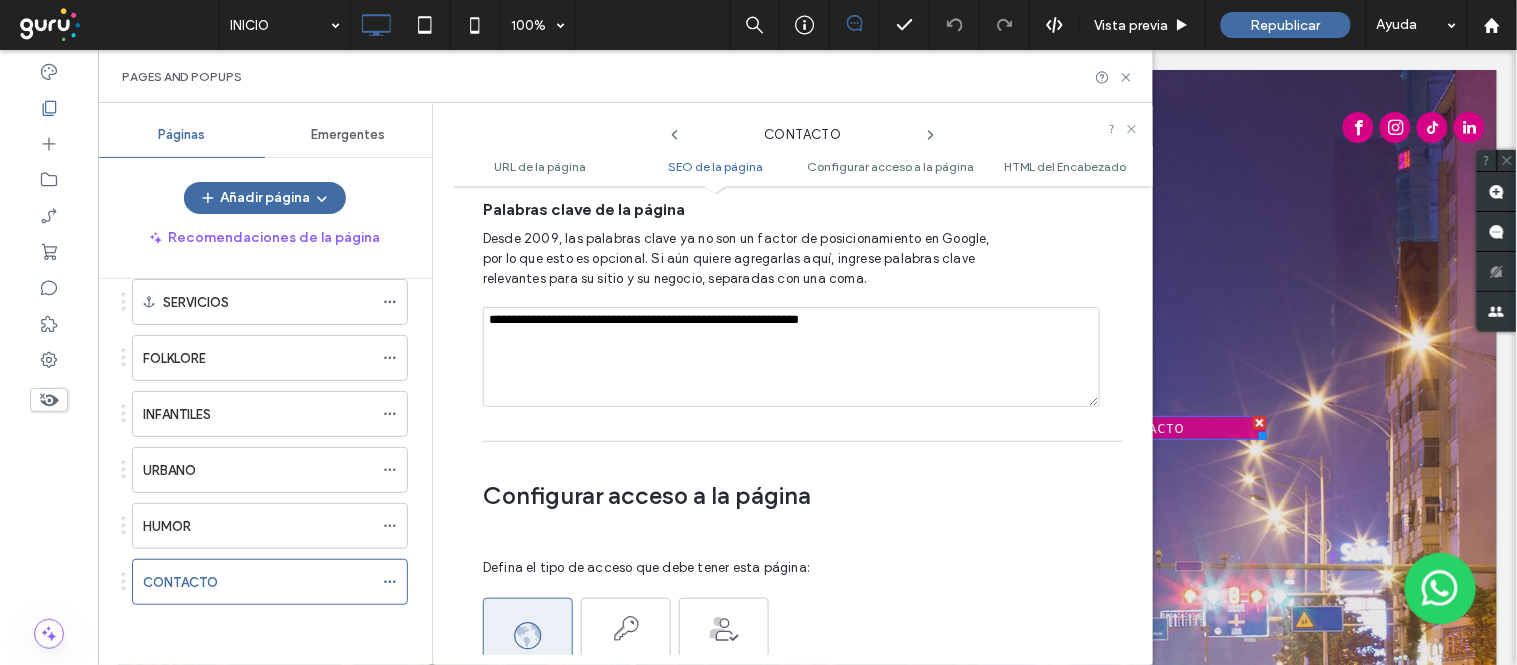 scroll, scrollTop: 1180, scrollLeft: 0, axis: vertical 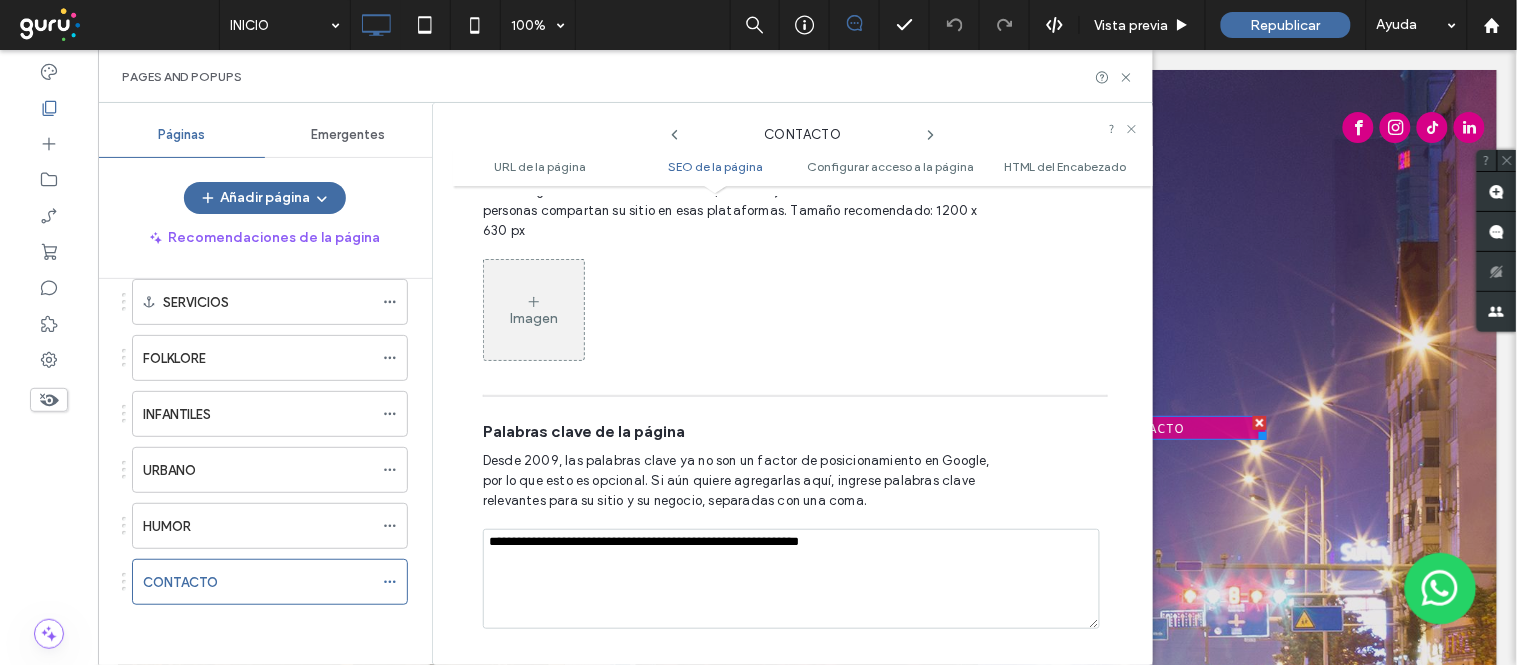 click on "**********" at bounding box center (791, 579) 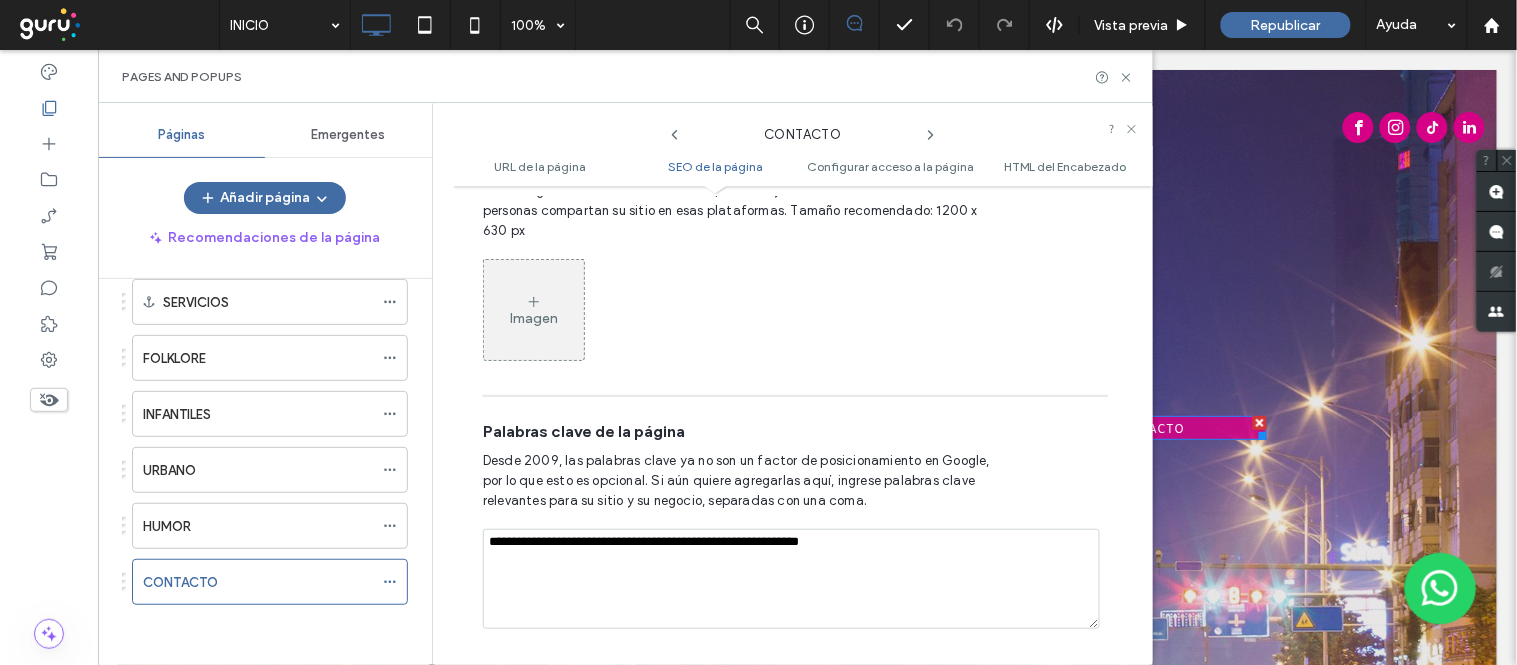 drag, startPoint x: 545, startPoint y: 546, endPoint x: 580, endPoint y: 540, distance: 35.510563 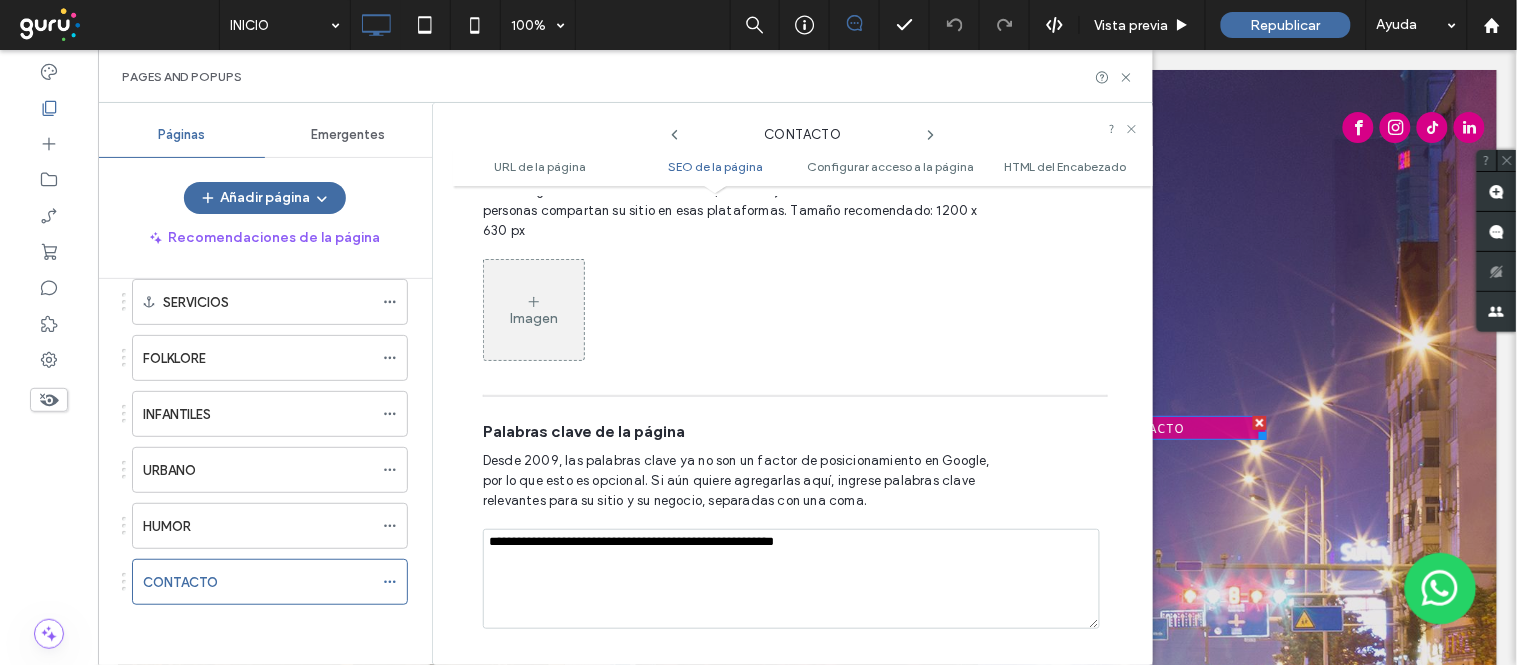 drag, startPoint x: 878, startPoint y: 550, endPoint x: 704, endPoint y: 552, distance: 174.01149 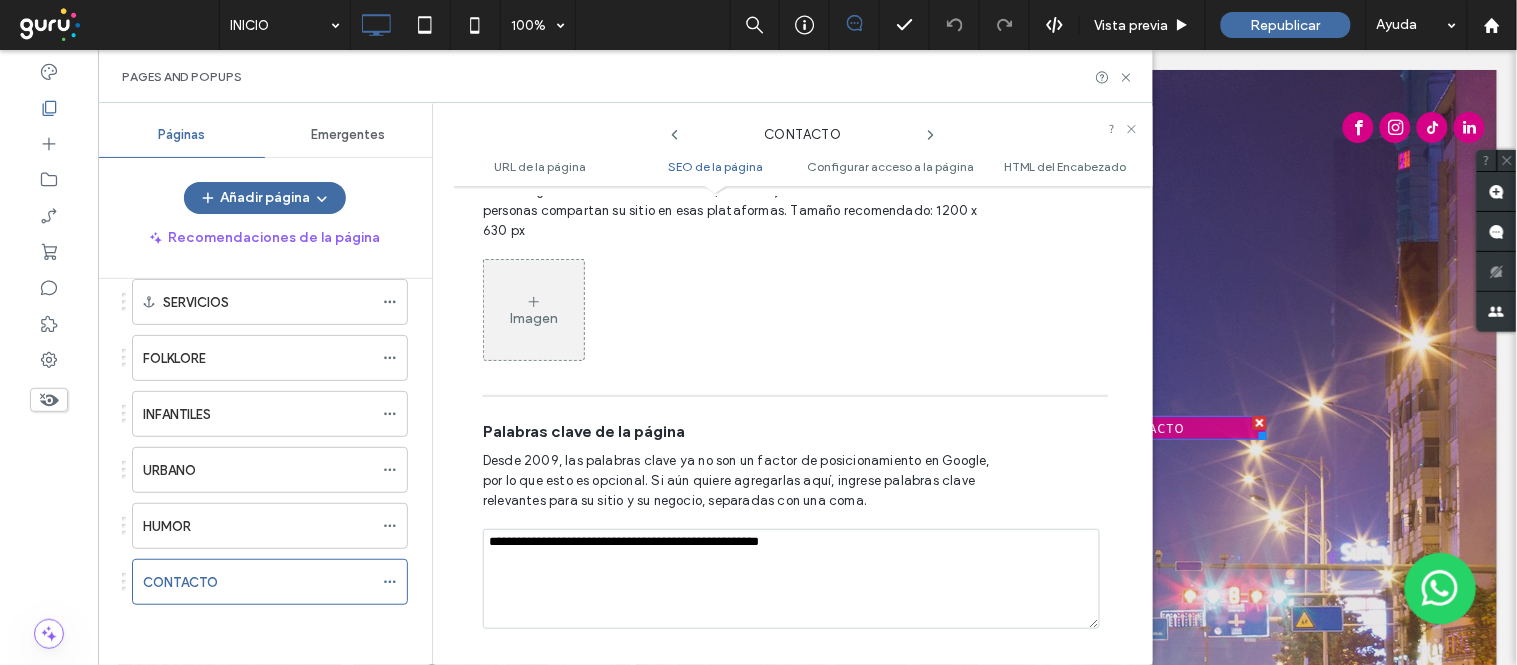 type on "**********" 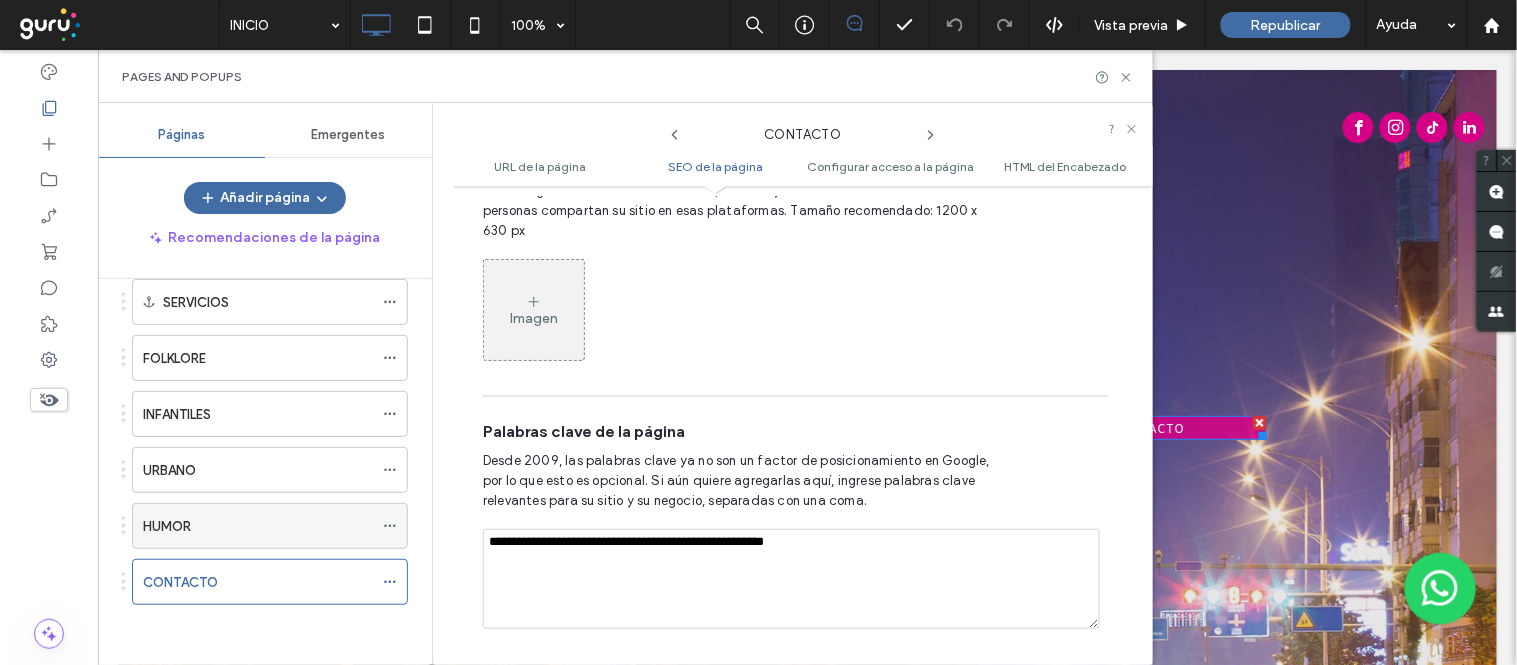 click on "HUMOR" at bounding box center (258, 526) 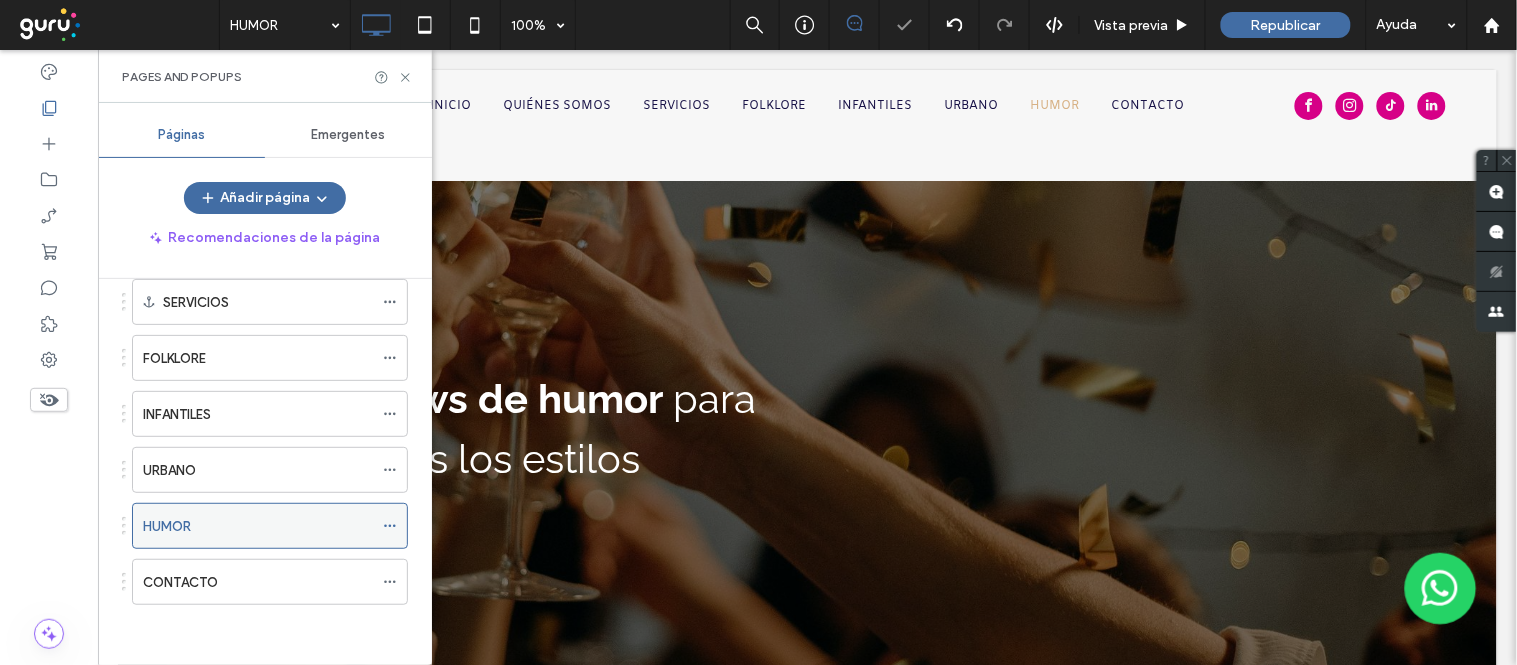 scroll, scrollTop: 0, scrollLeft: 0, axis: both 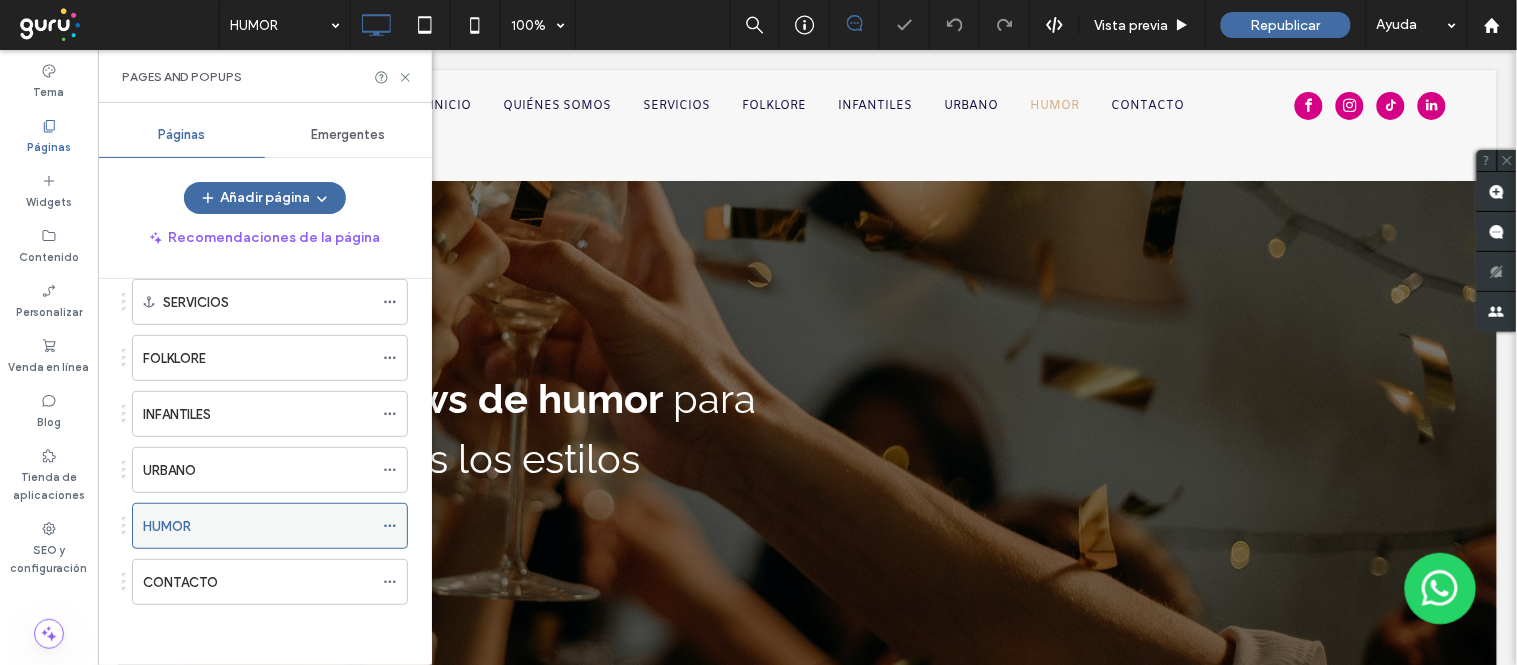 click 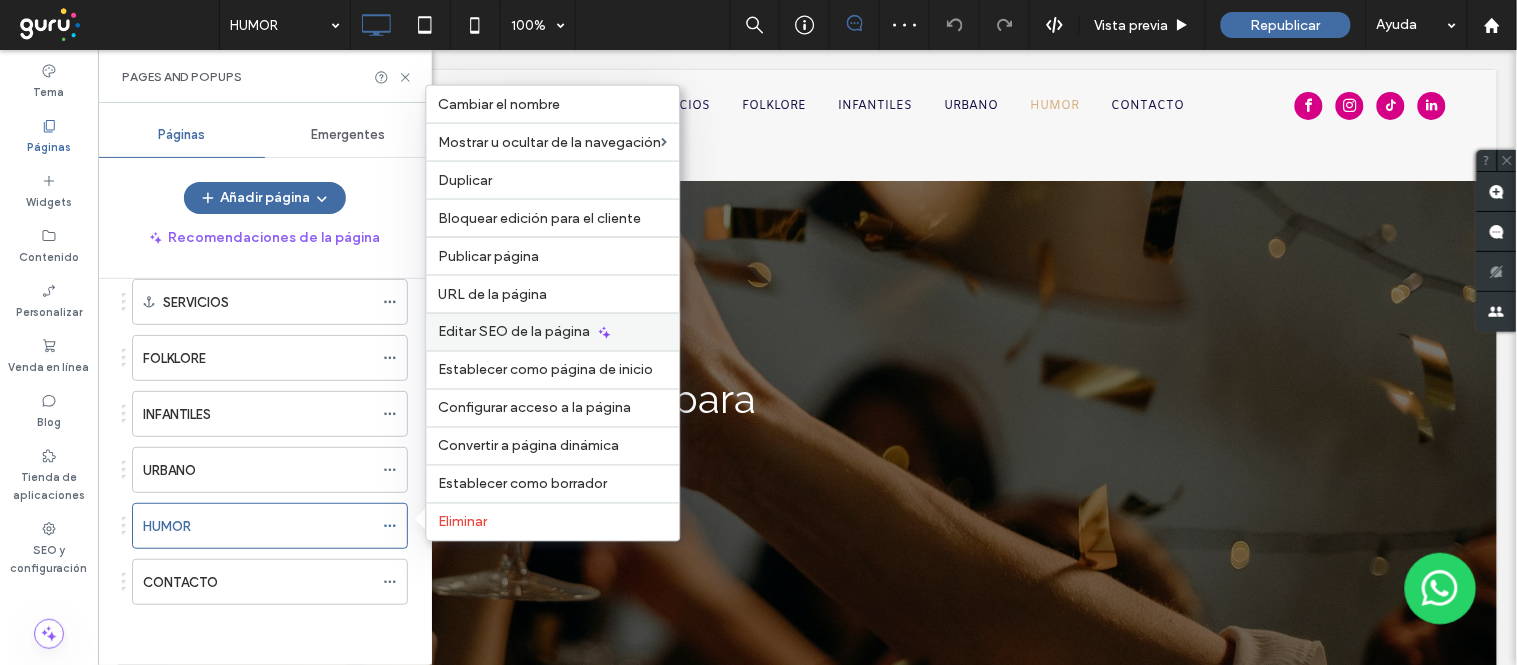 click on "Editar SEO de la página" at bounding box center [553, 332] 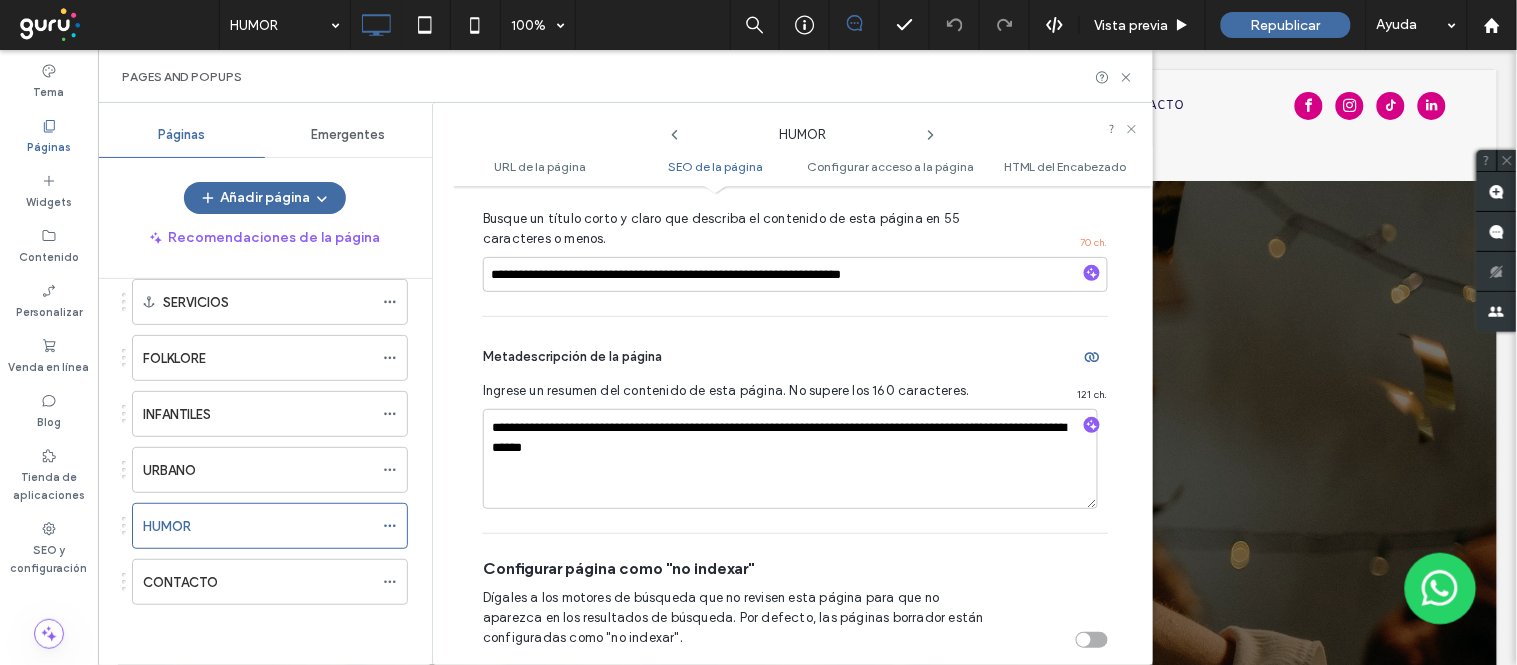 scroll, scrollTop: 735, scrollLeft: 0, axis: vertical 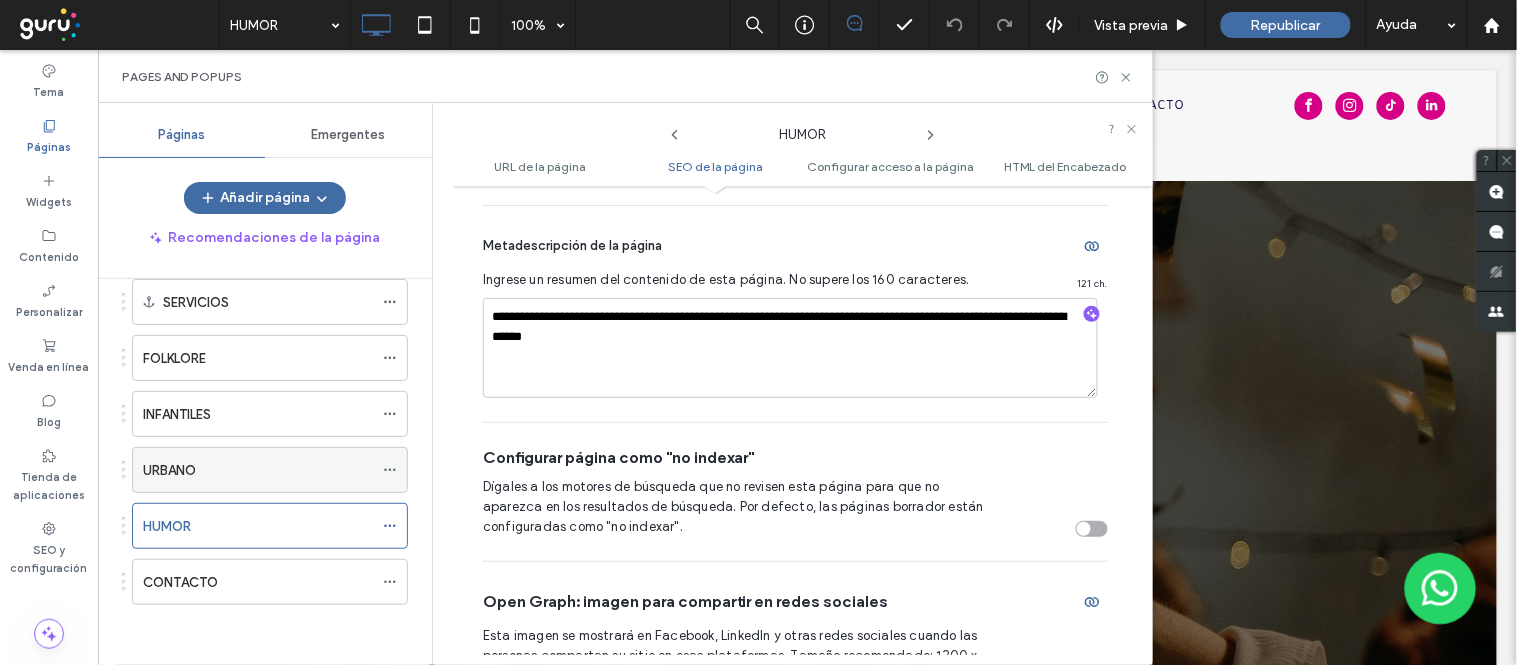click 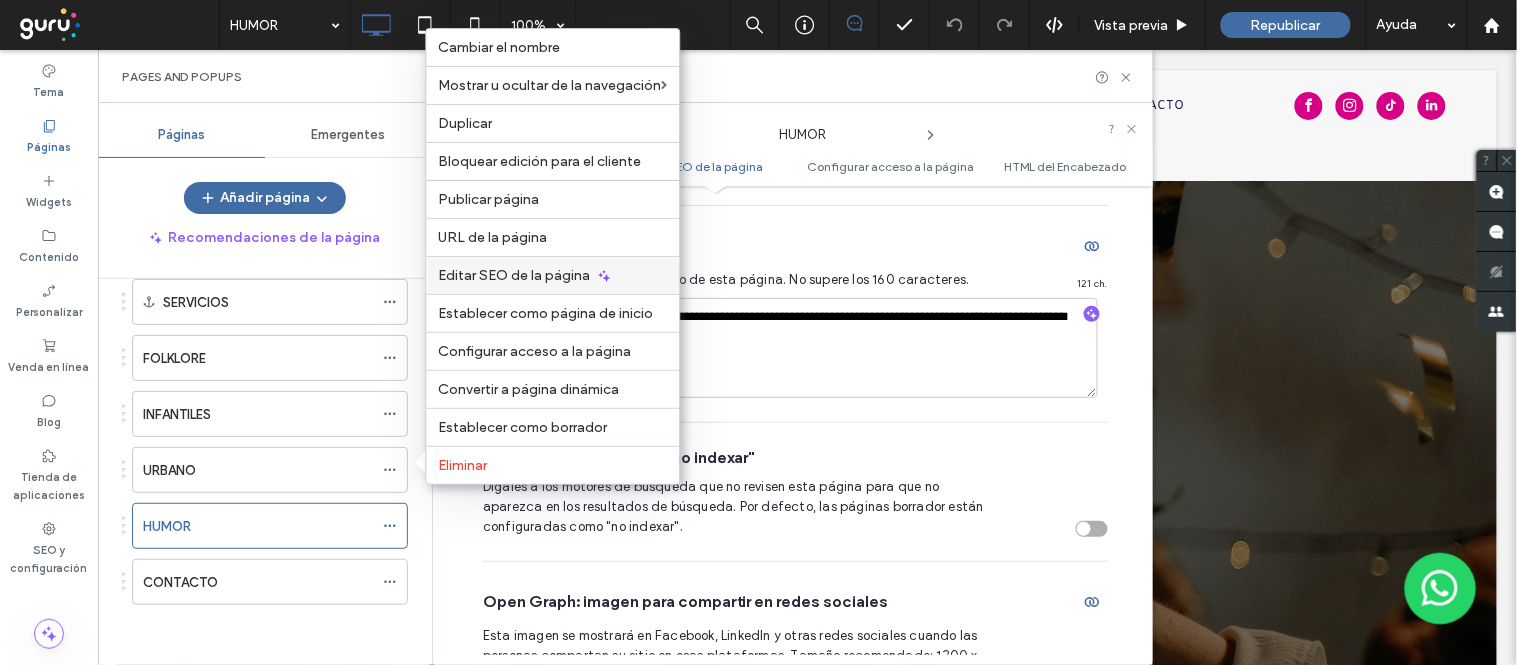 click on "Editar SEO de la página" at bounding box center [515, 275] 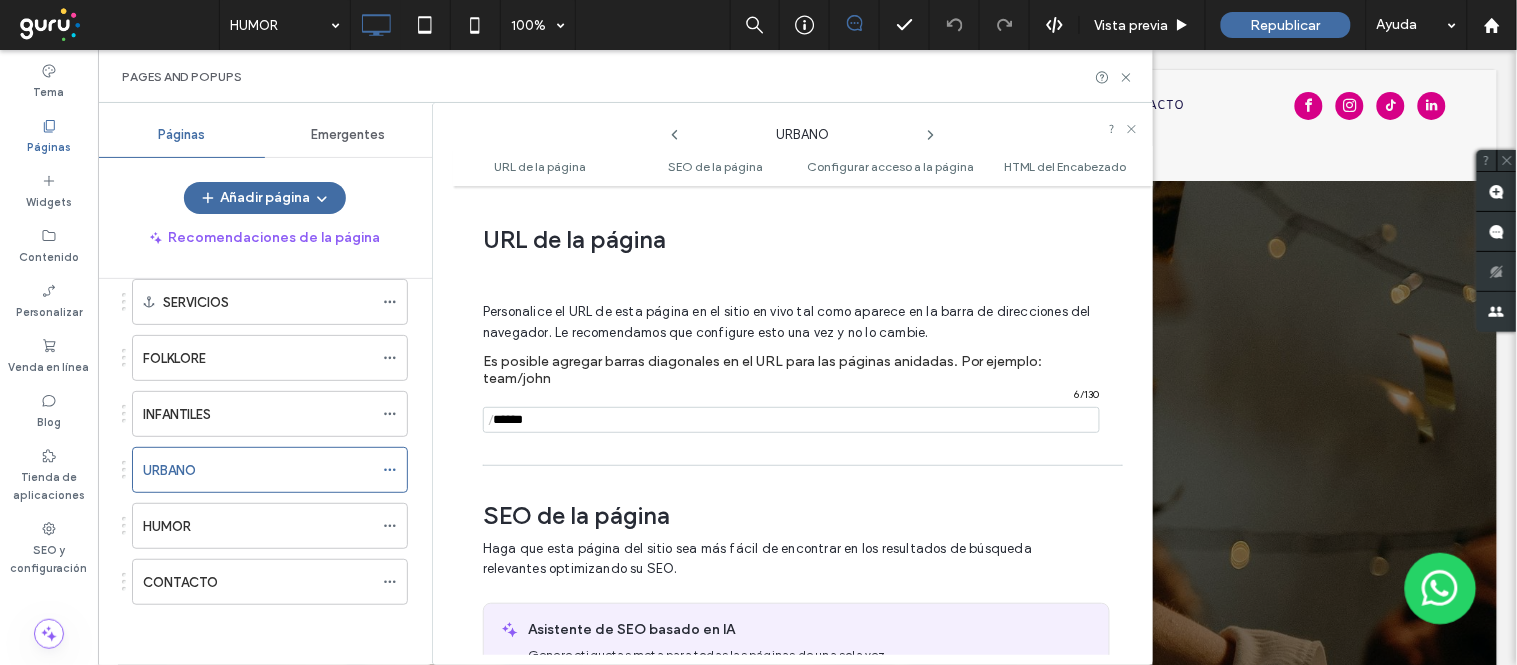 scroll, scrollTop: 291, scrollLeft: 0, axis: vertical 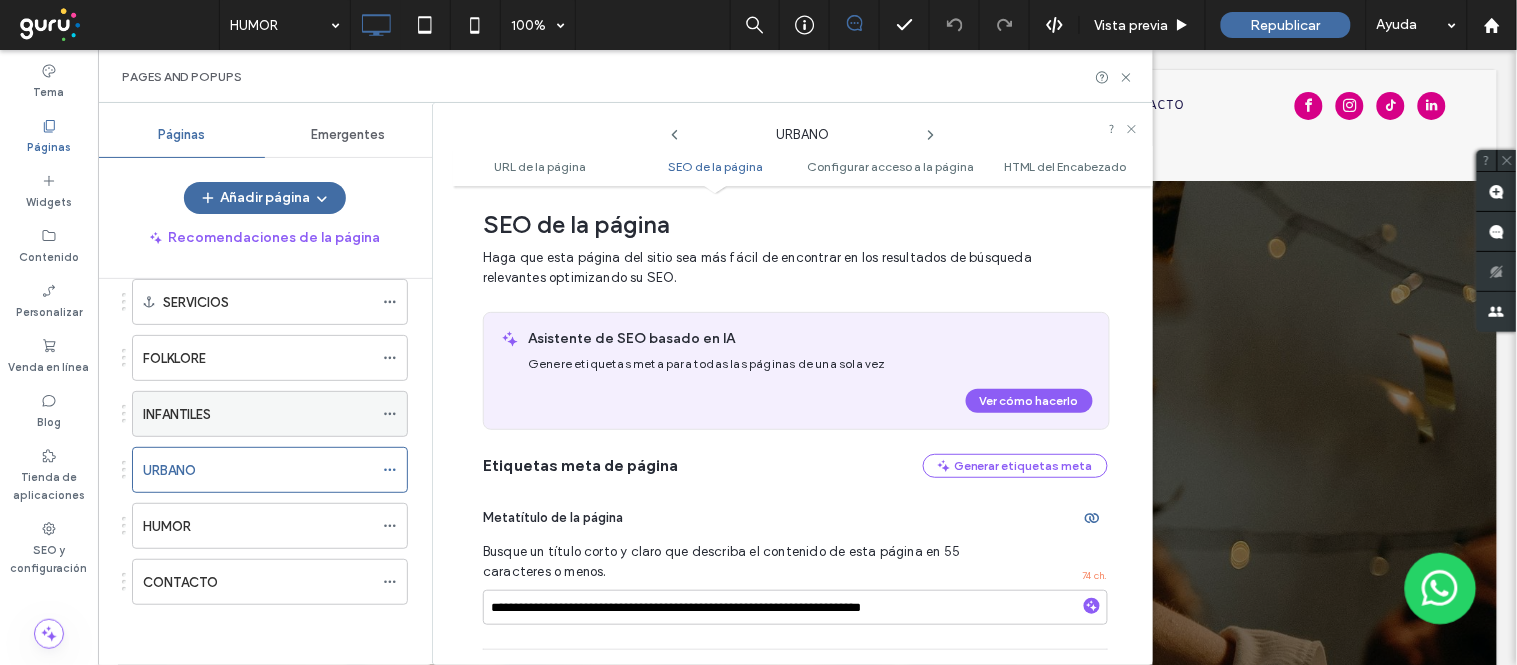 click 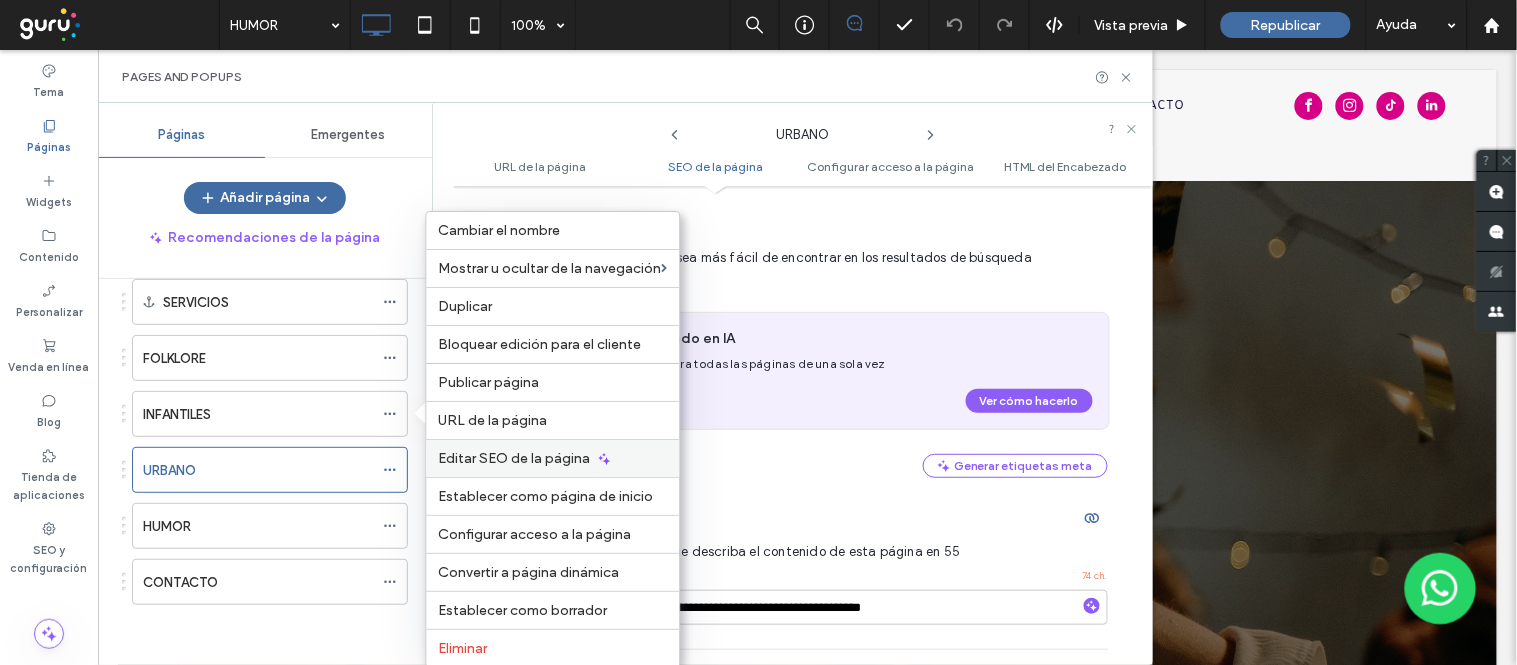 click on "Editar SEO de la página" at bounding box center [515, 458] 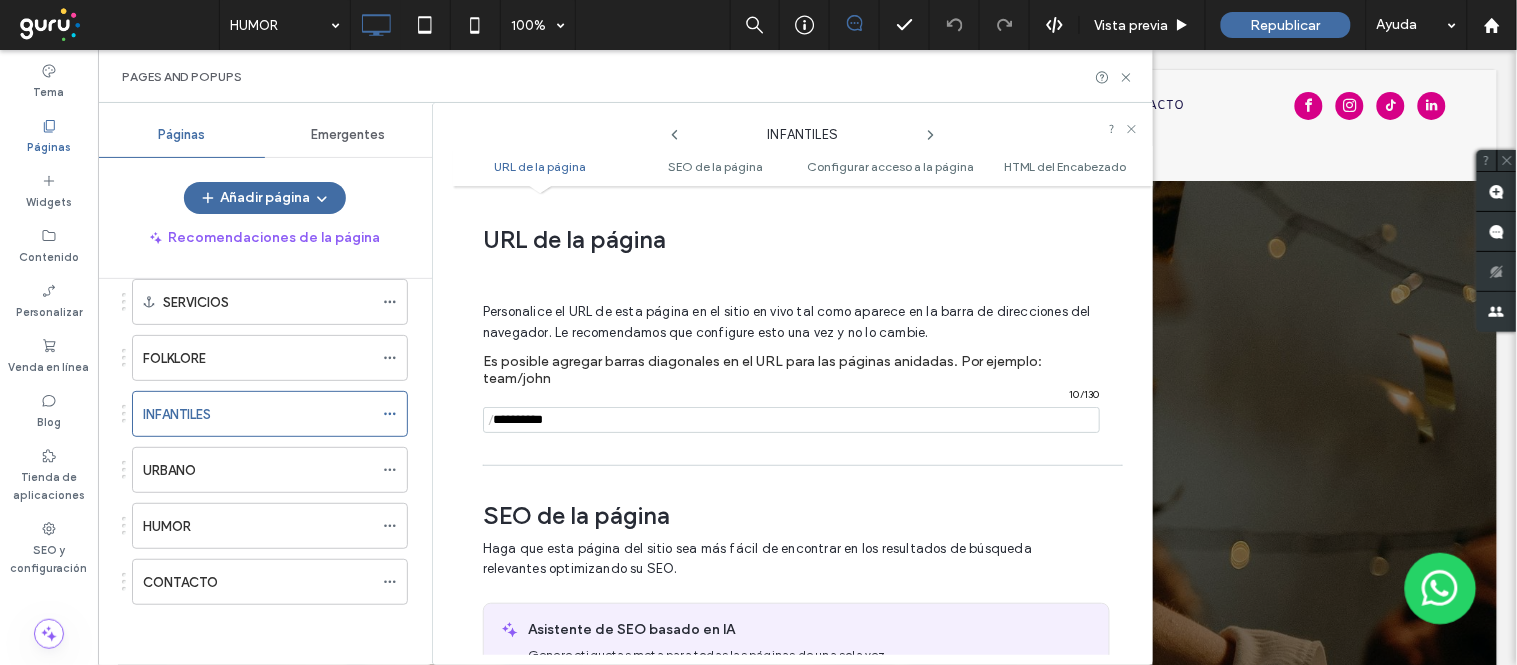 scroll, scrollTop: 291, scrollLeft: 0, axis: vertical 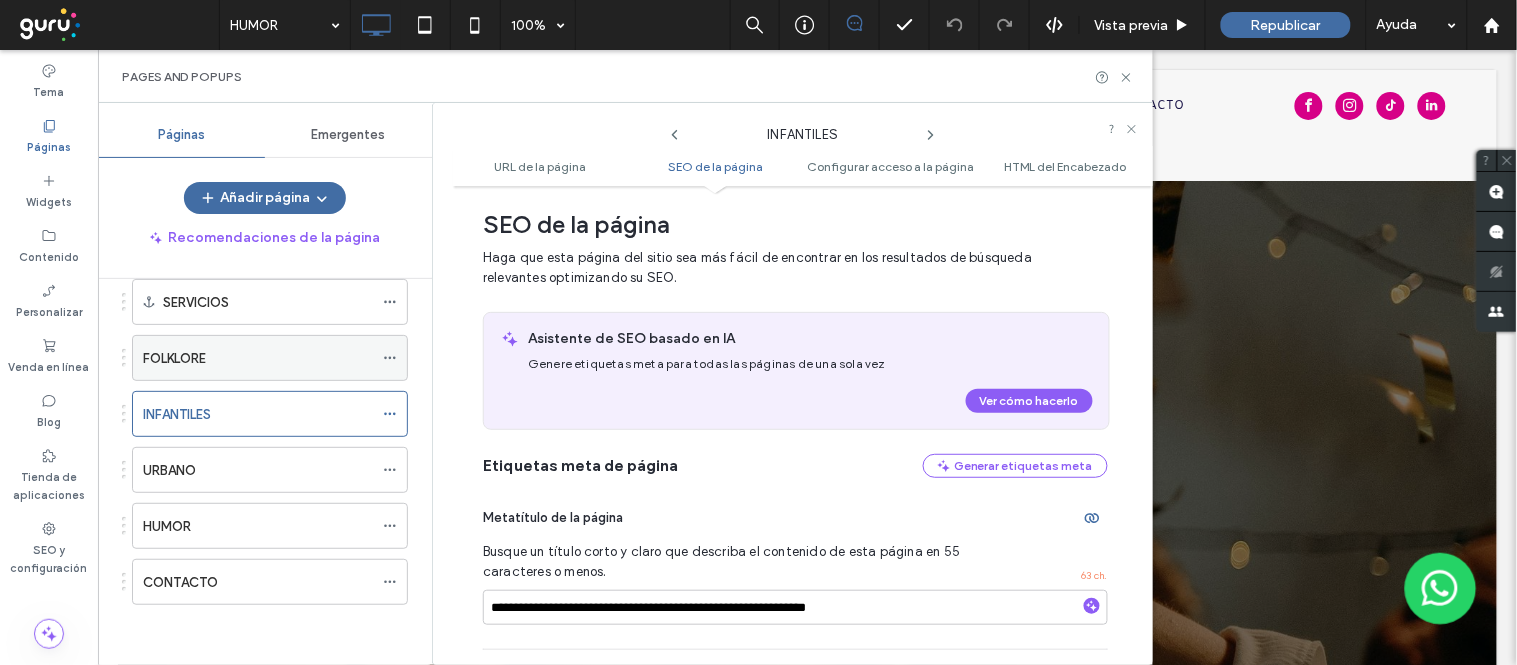click 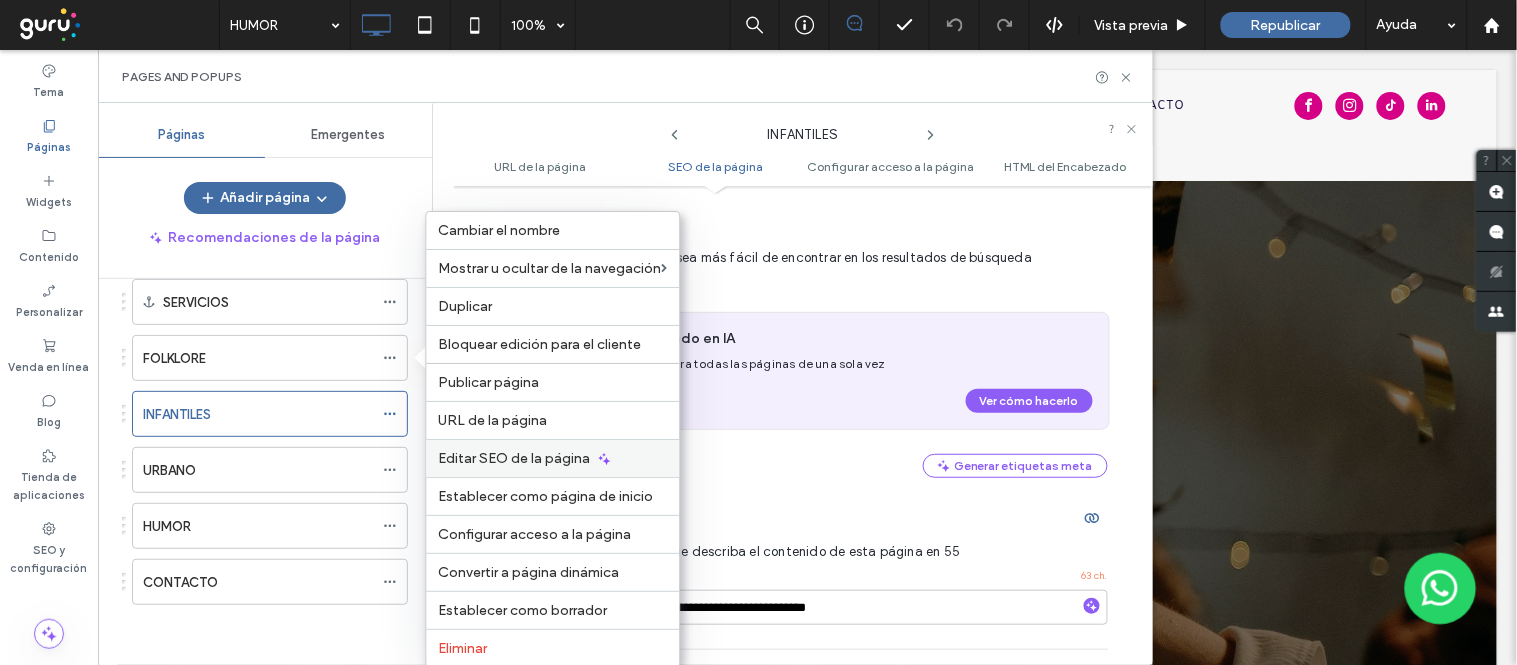 click on "Editar SEO de la página" at bounding box center [515, 458] 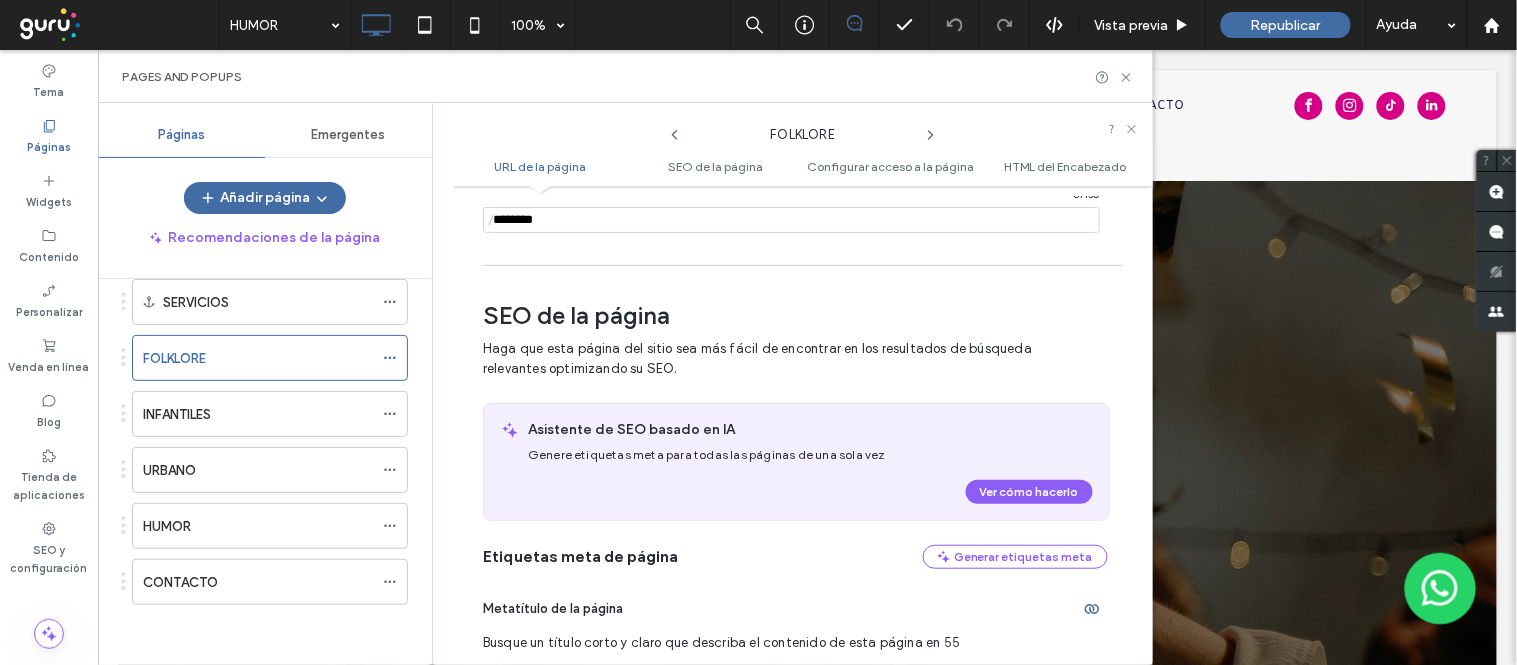scroll, scrollTop: 291, scrollLeft: 0, axis: vertical 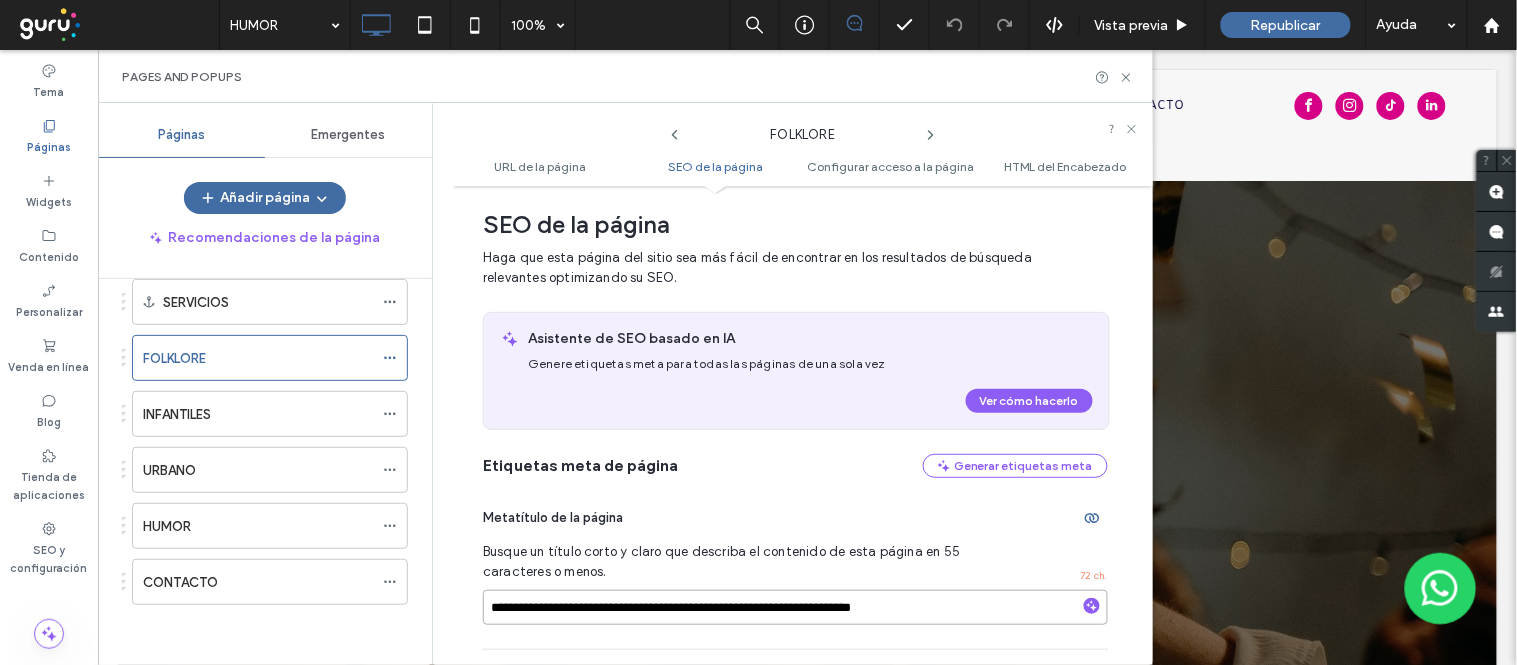 click on "**********" at bounding box center (795, 607) 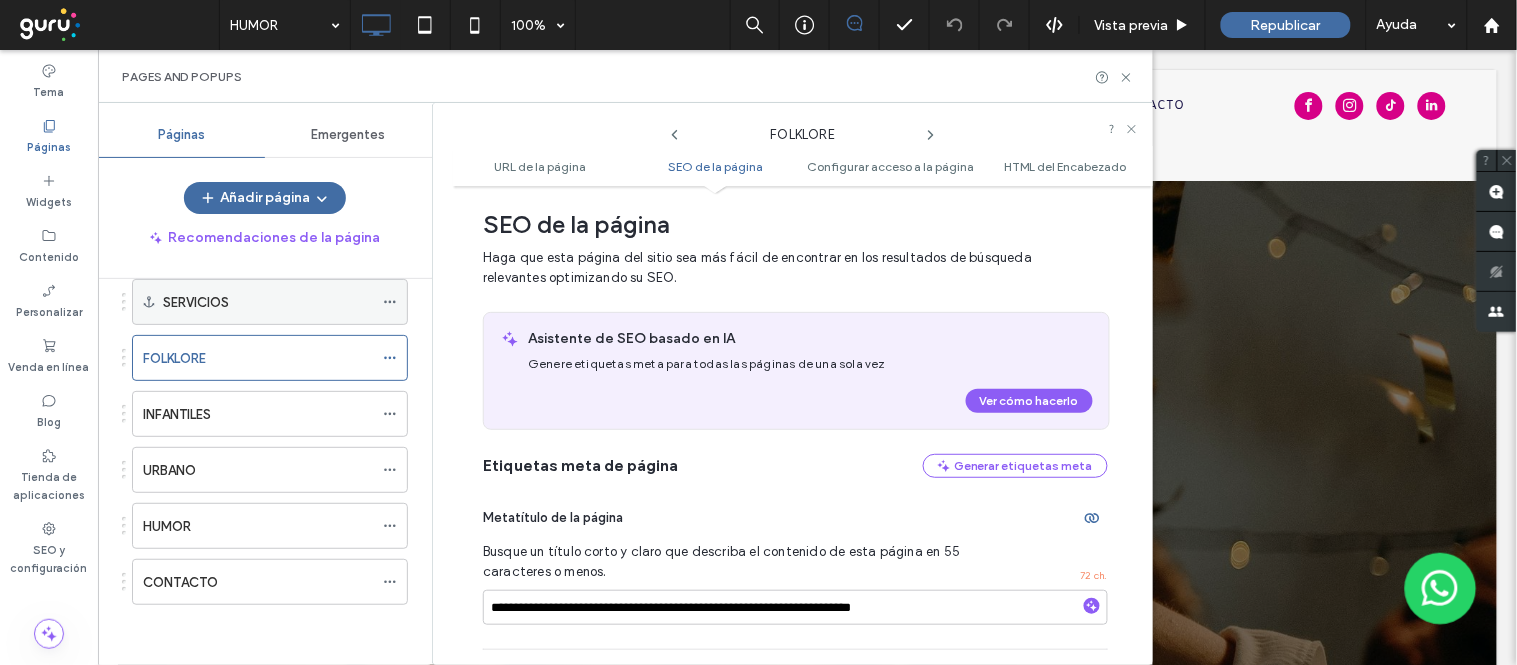 click 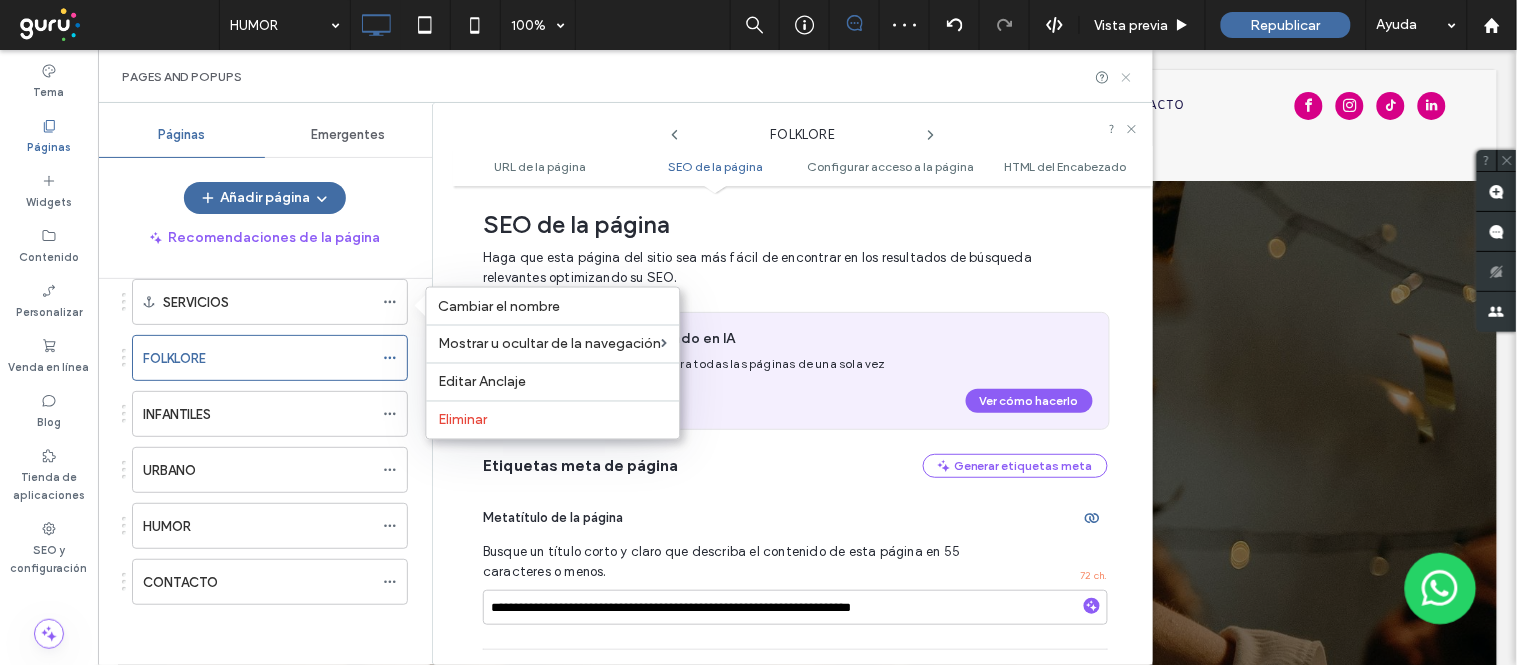 click 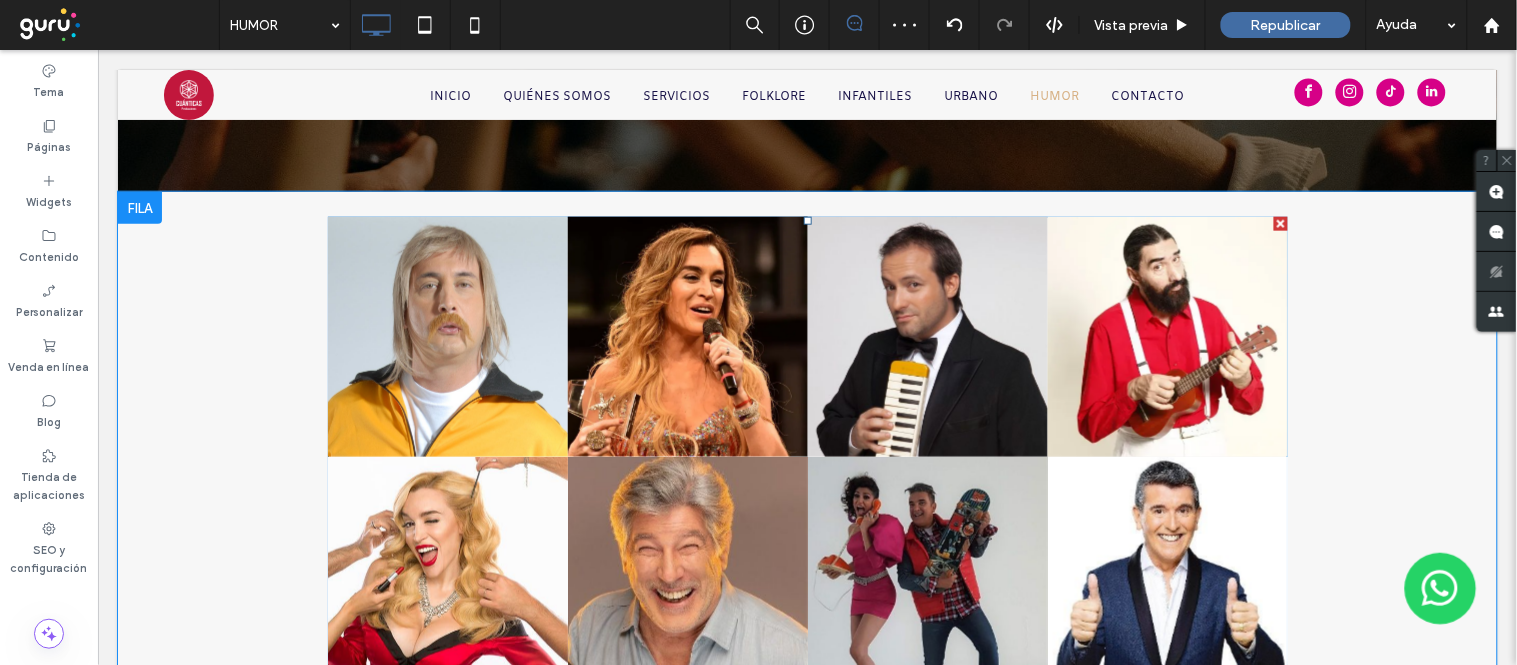 scroll, scrollTop: 888, scrollLeft: 0, axis: vertical 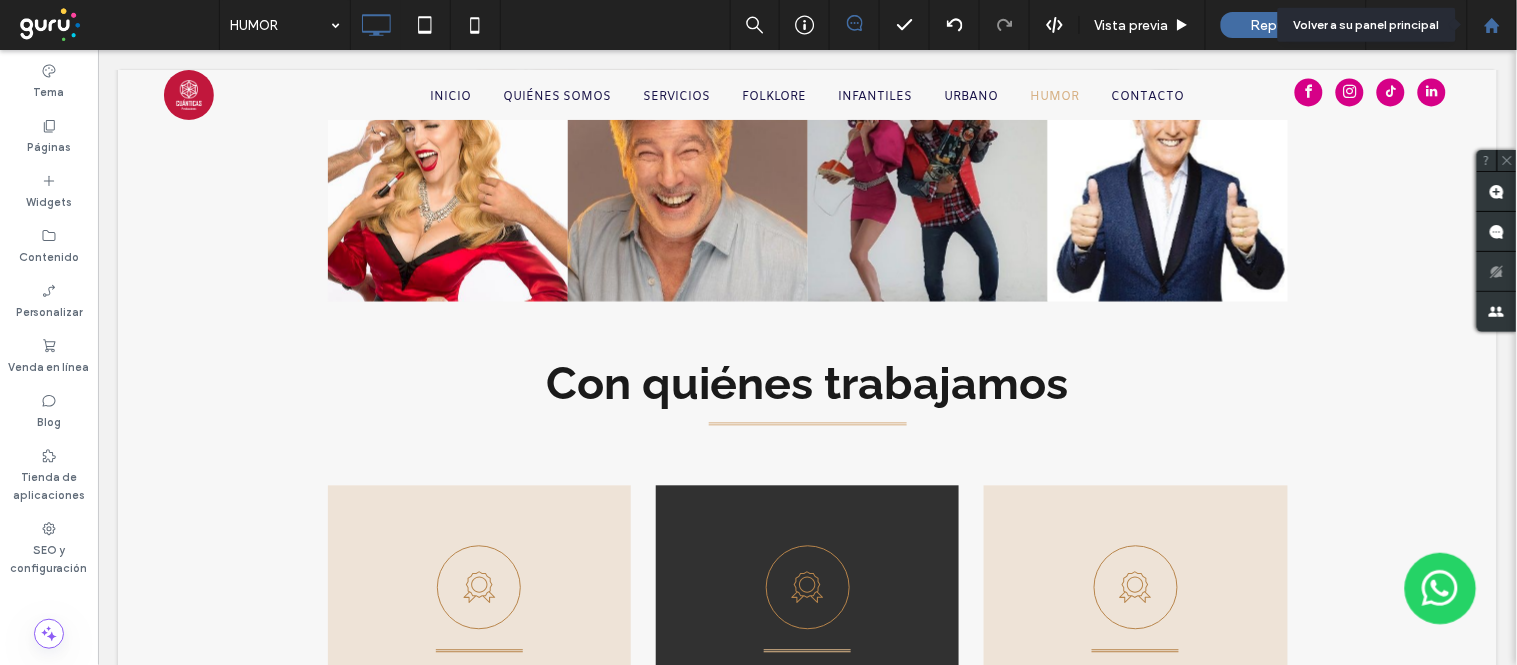 click at bounding box center (1492, 25) 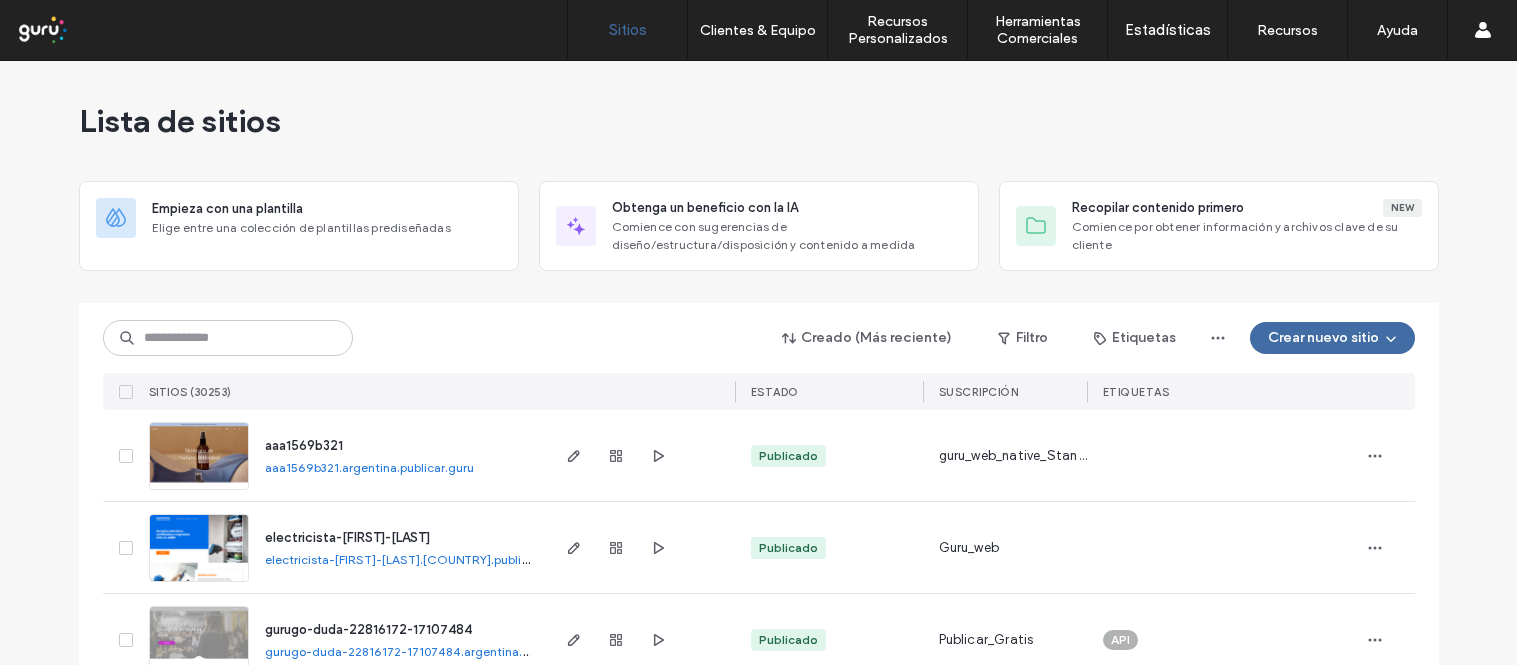 scroll, scrollTop: 0, scrollLeft: 0, axis: both 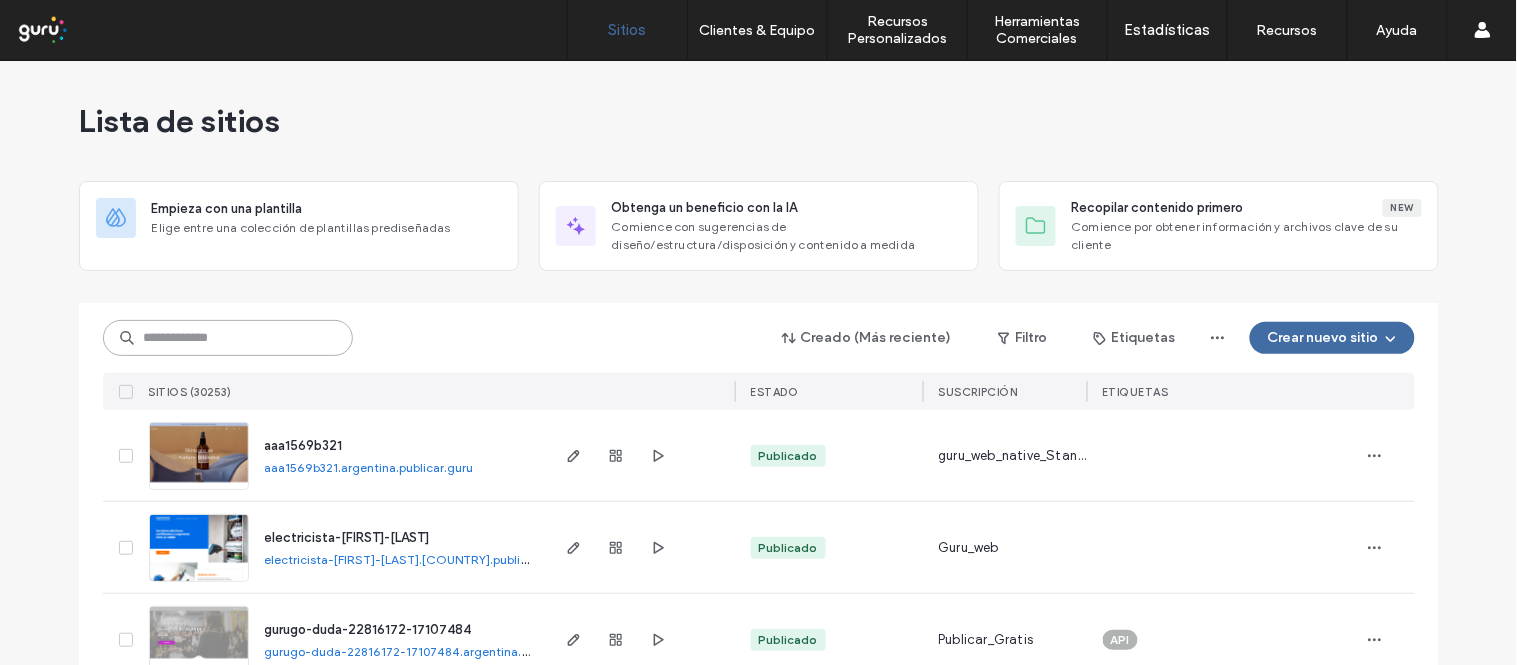click at bounding box center [228, 338] 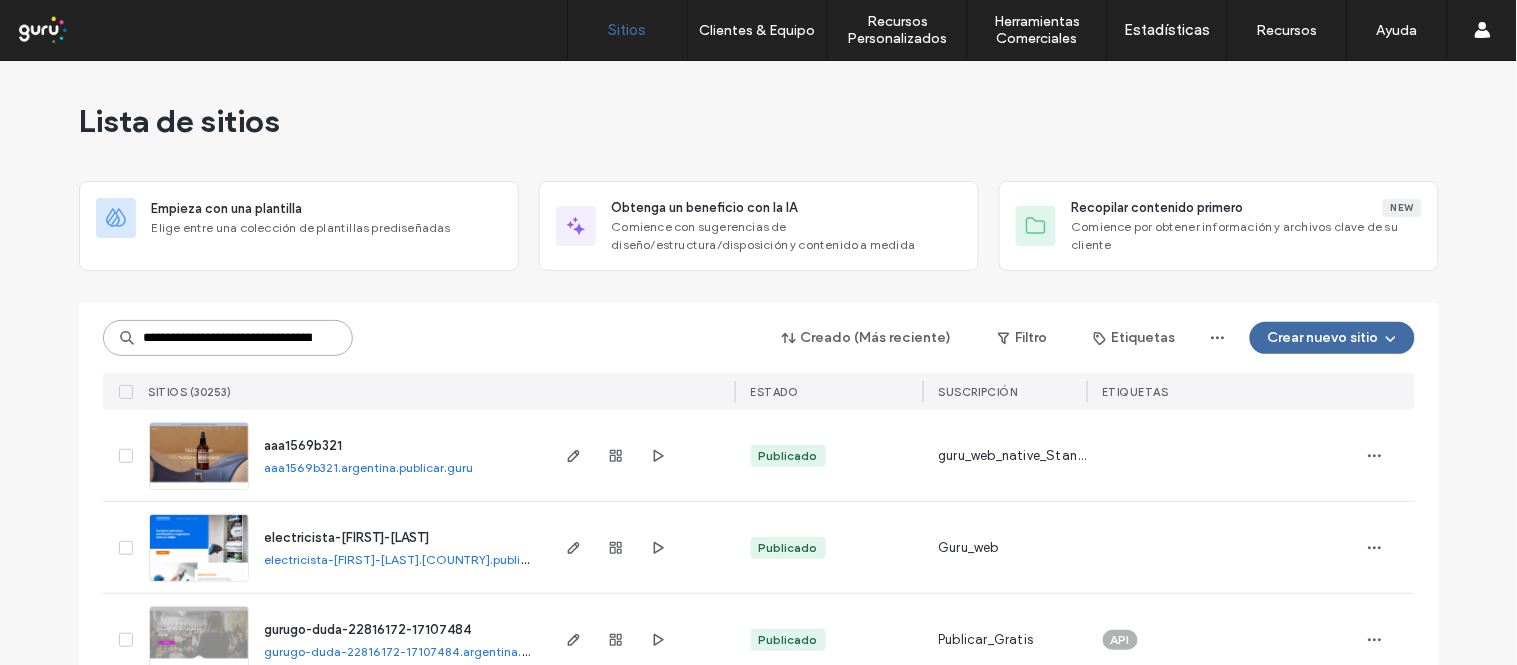 scroll, scrollTop: 0, scrollLeft: 96, axis: horizontal 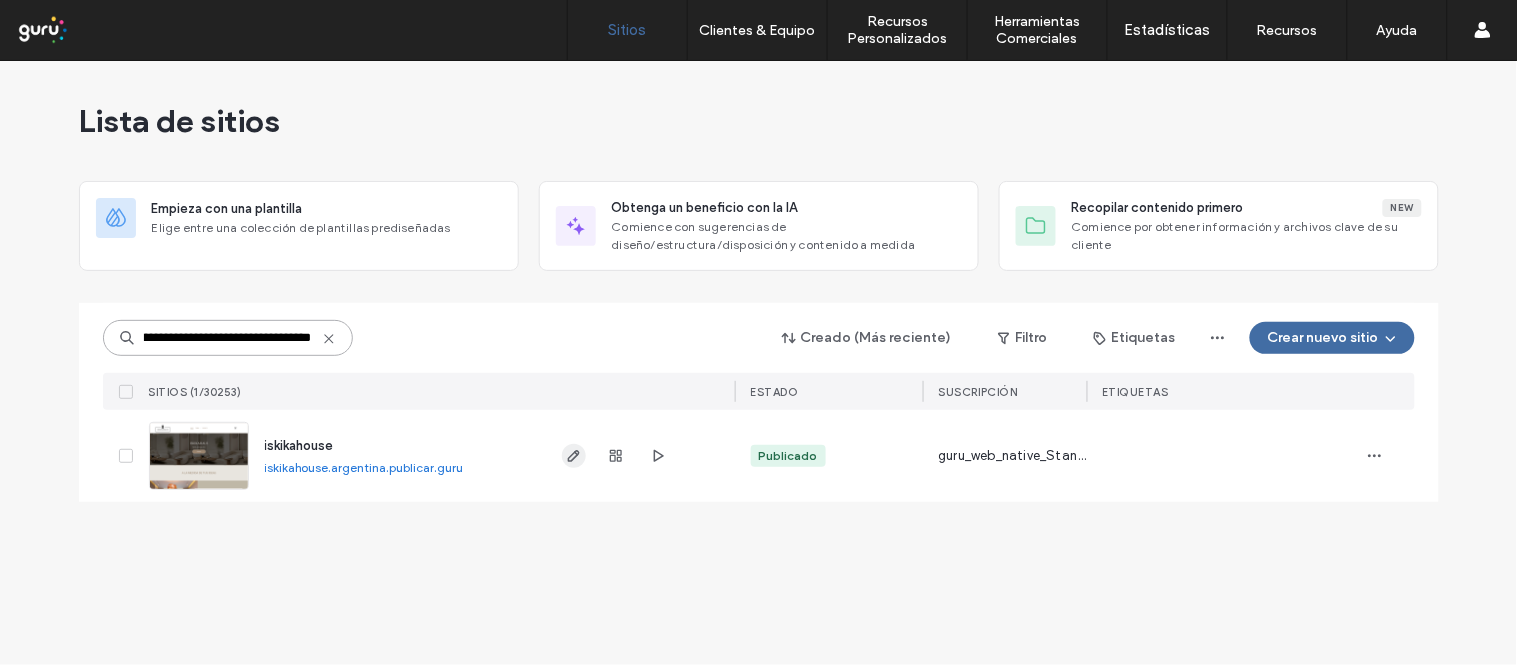 type on "**********" 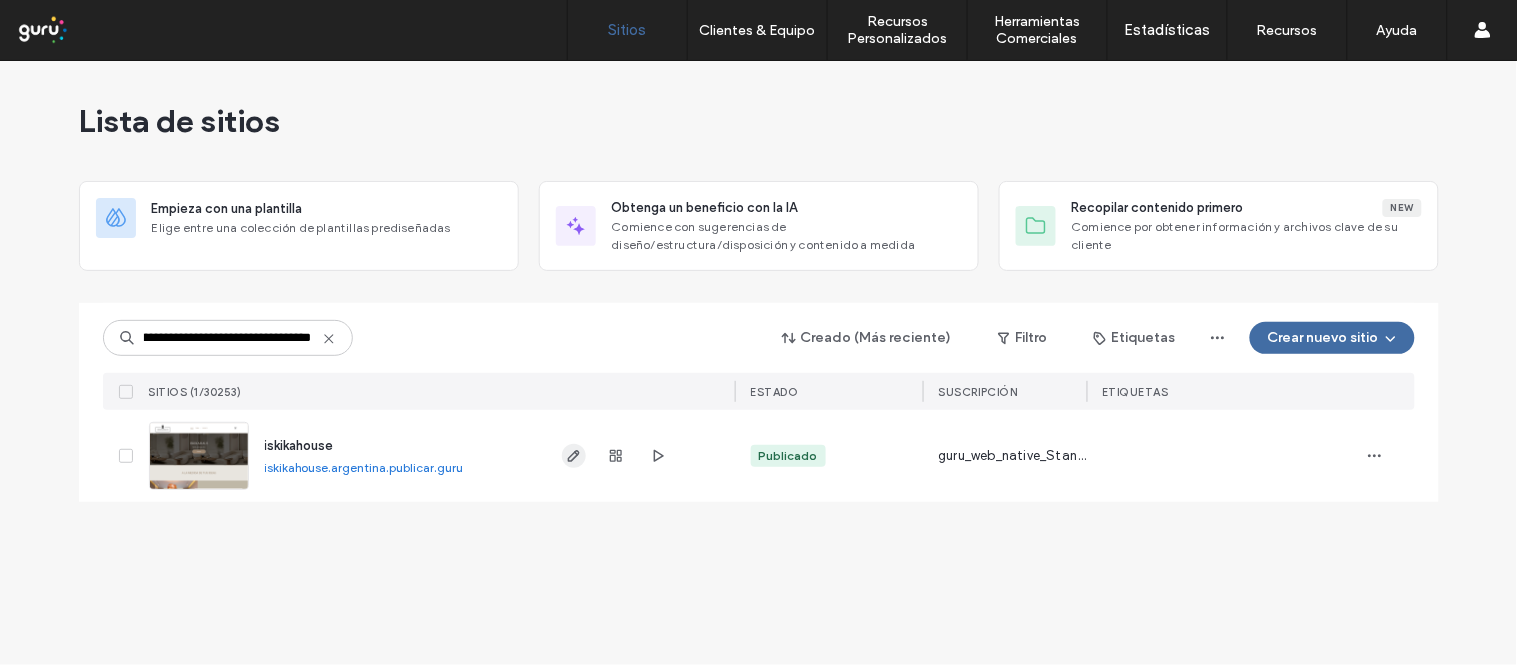 click 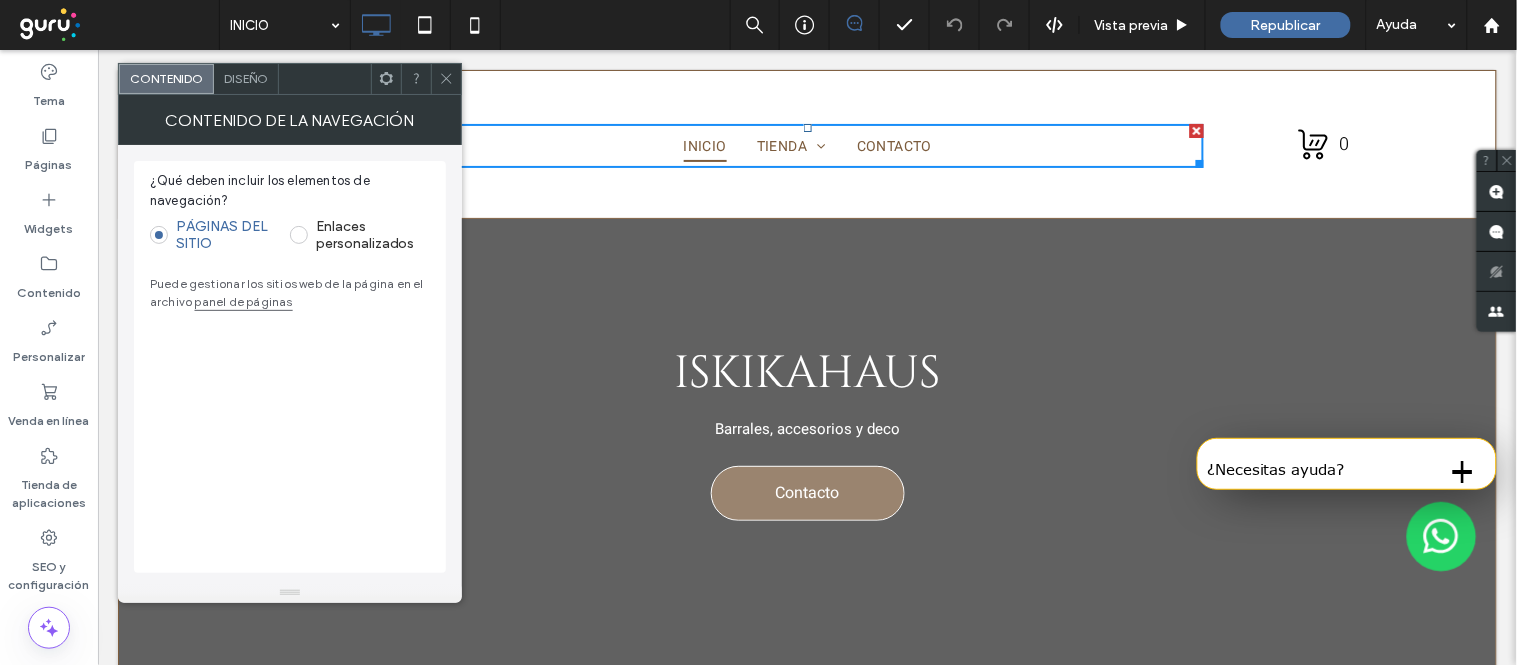 scroll, scrollTop: 0, scrollLeft: 0, axis: both 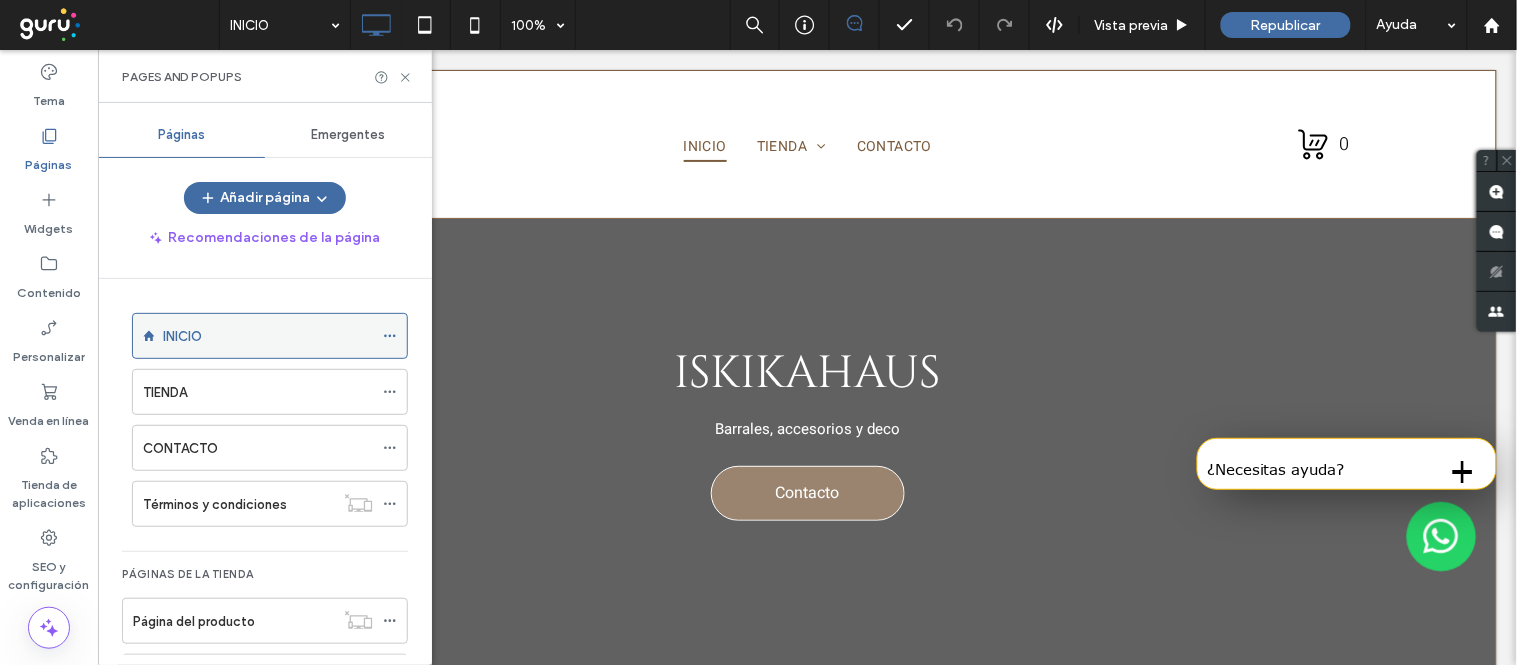 click 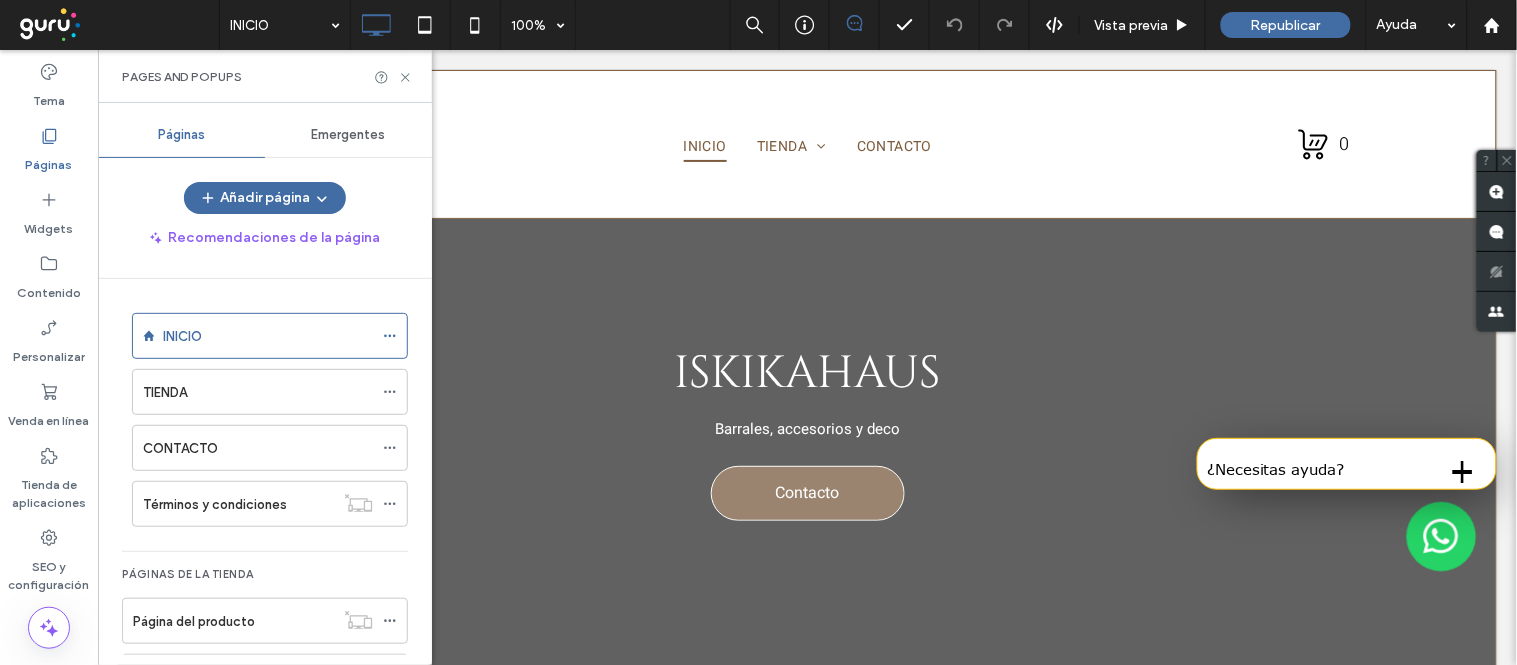 click on "INICIO TIENDA CONTACTO Términos y condiciones PÁGINAS DE LA TIENDA Página del producto Página de categoría Registro e inicio de sesión Sign in page" at bounding box center [277, 467] 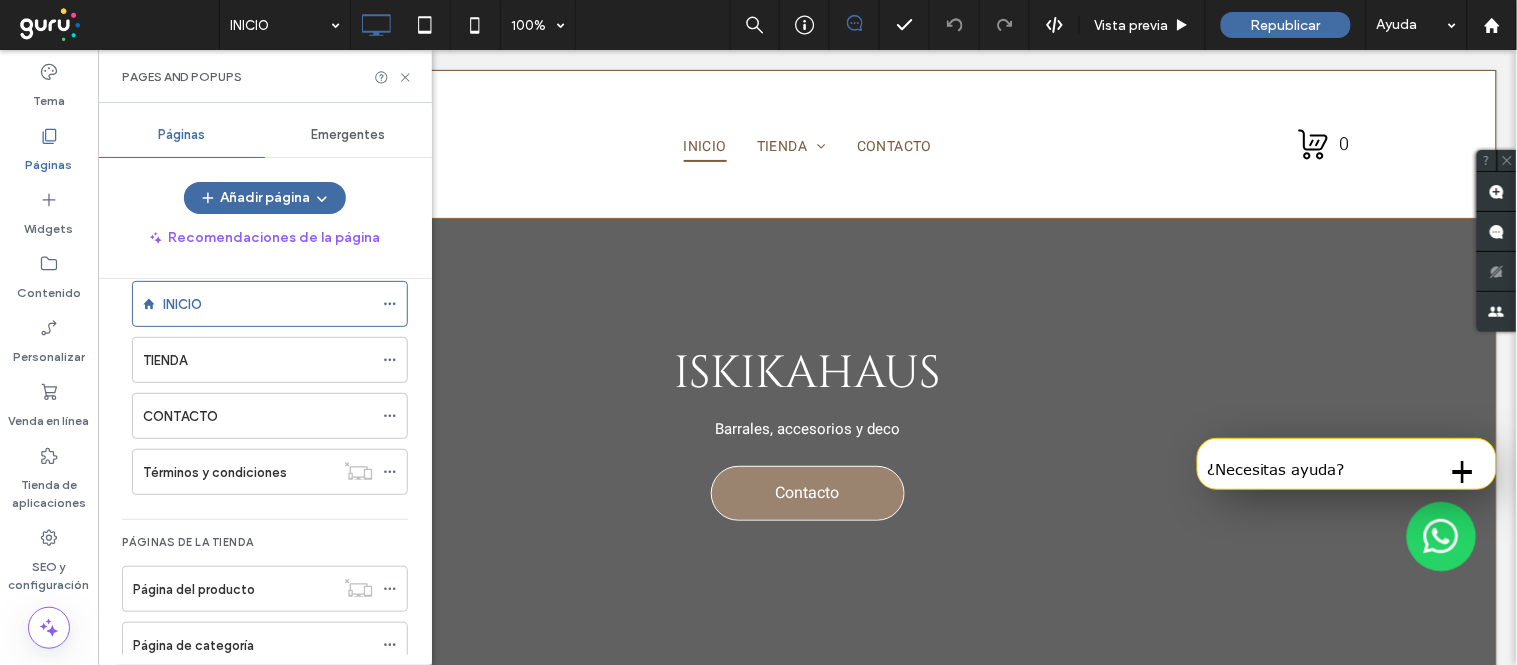scroll, scrollTop: 0, scrollLeft: 0, axis: both 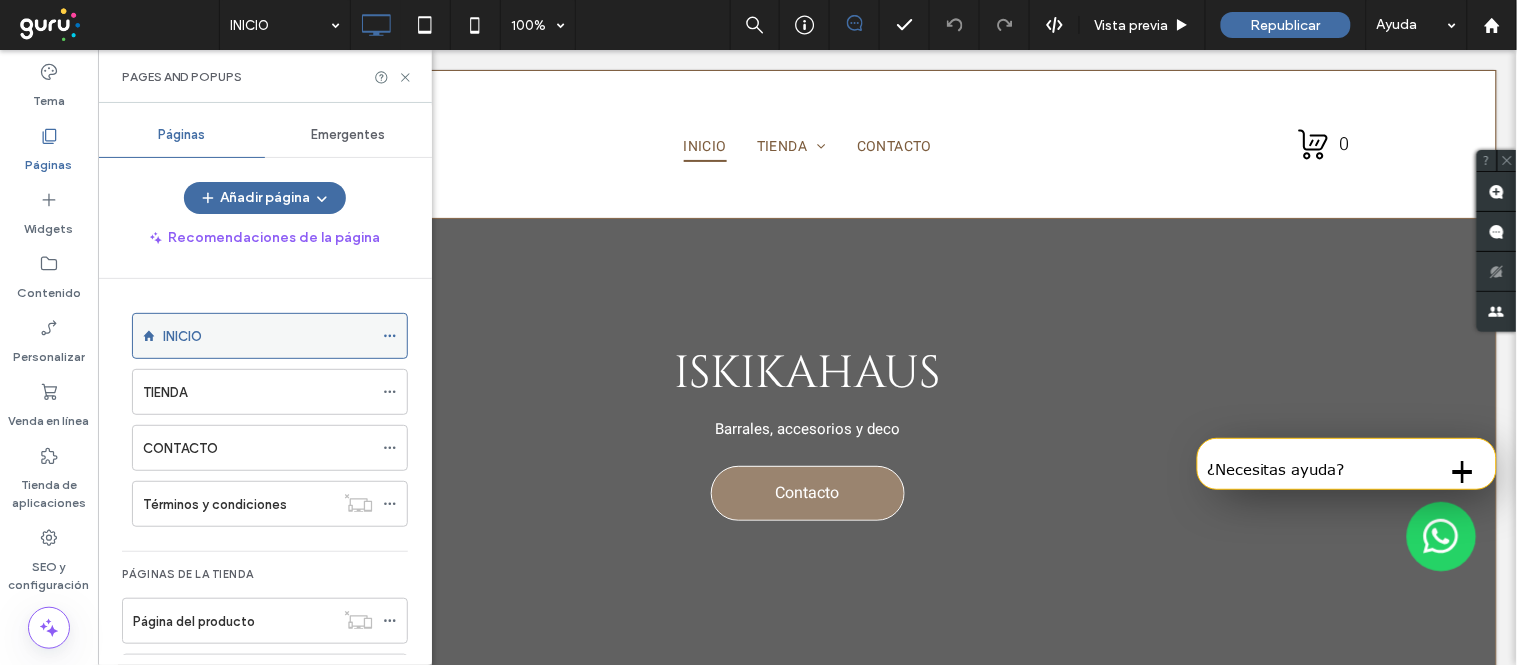 click 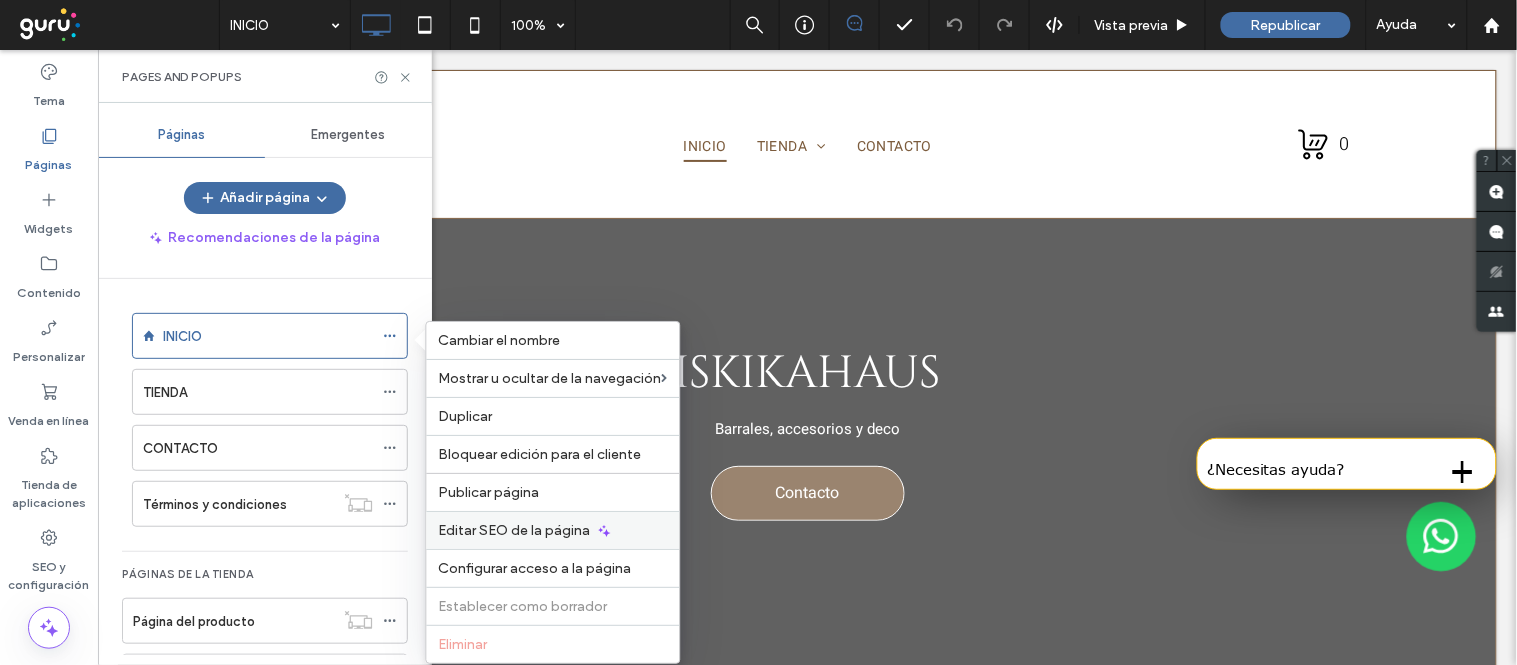 click on "Editar SEO de la página" at bounding box center (515, 530) 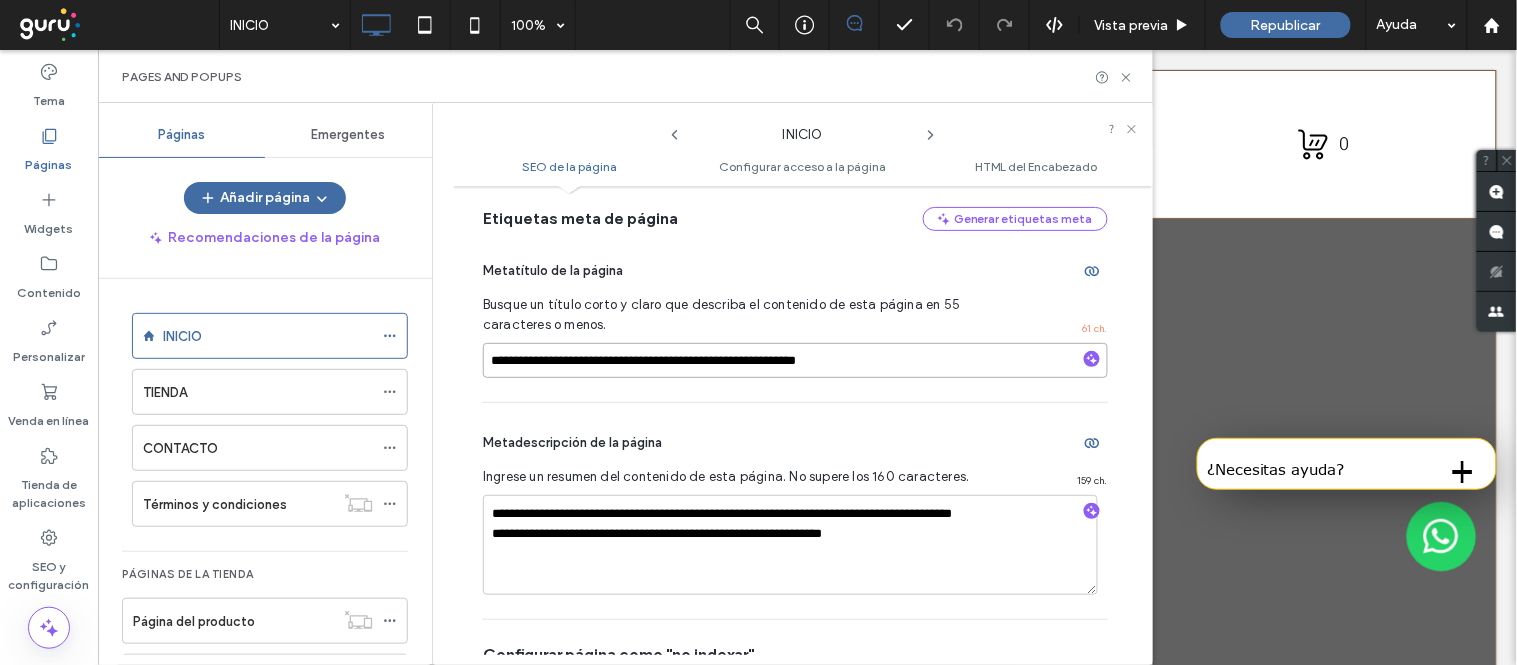 drag, startPoint x: 536, startPoint y: 404, endPoint x: 531, endPoint y: 432, distance: 28.442924 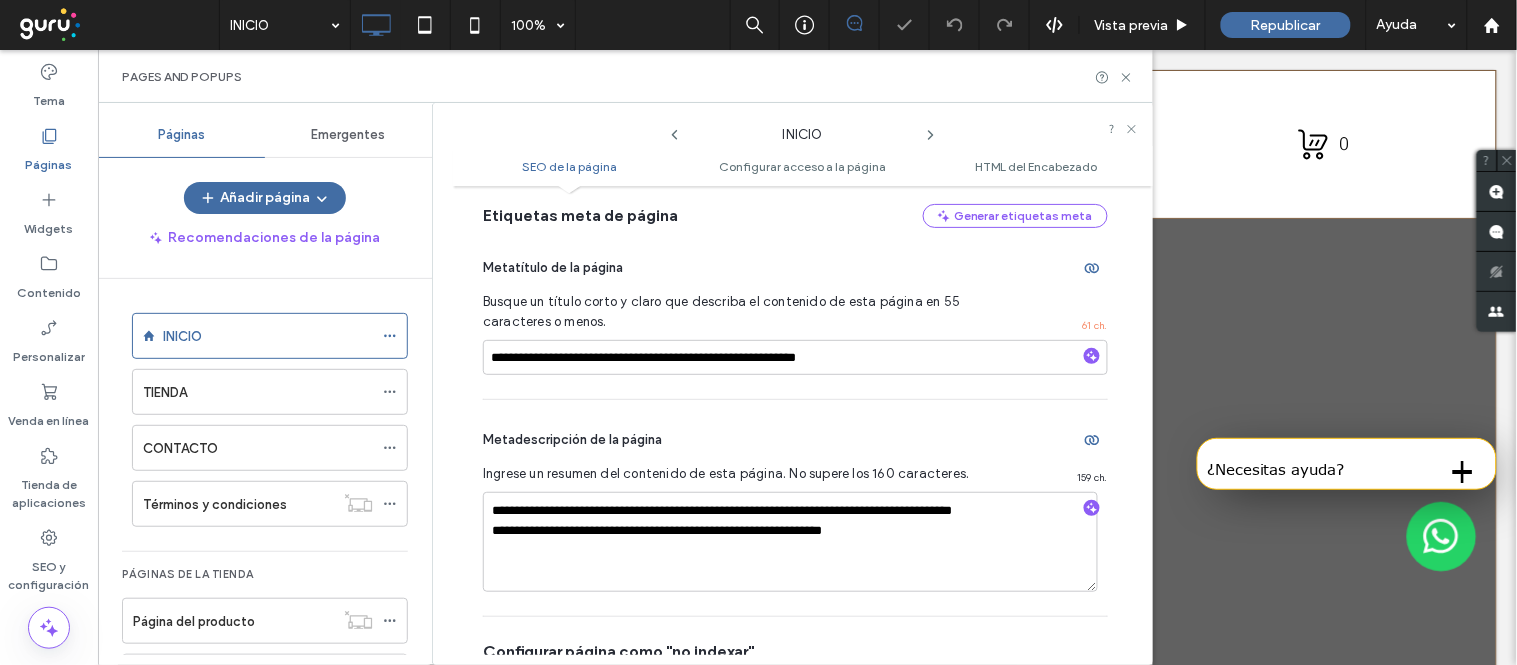 click on "**********" at bounding box center (795, 313) 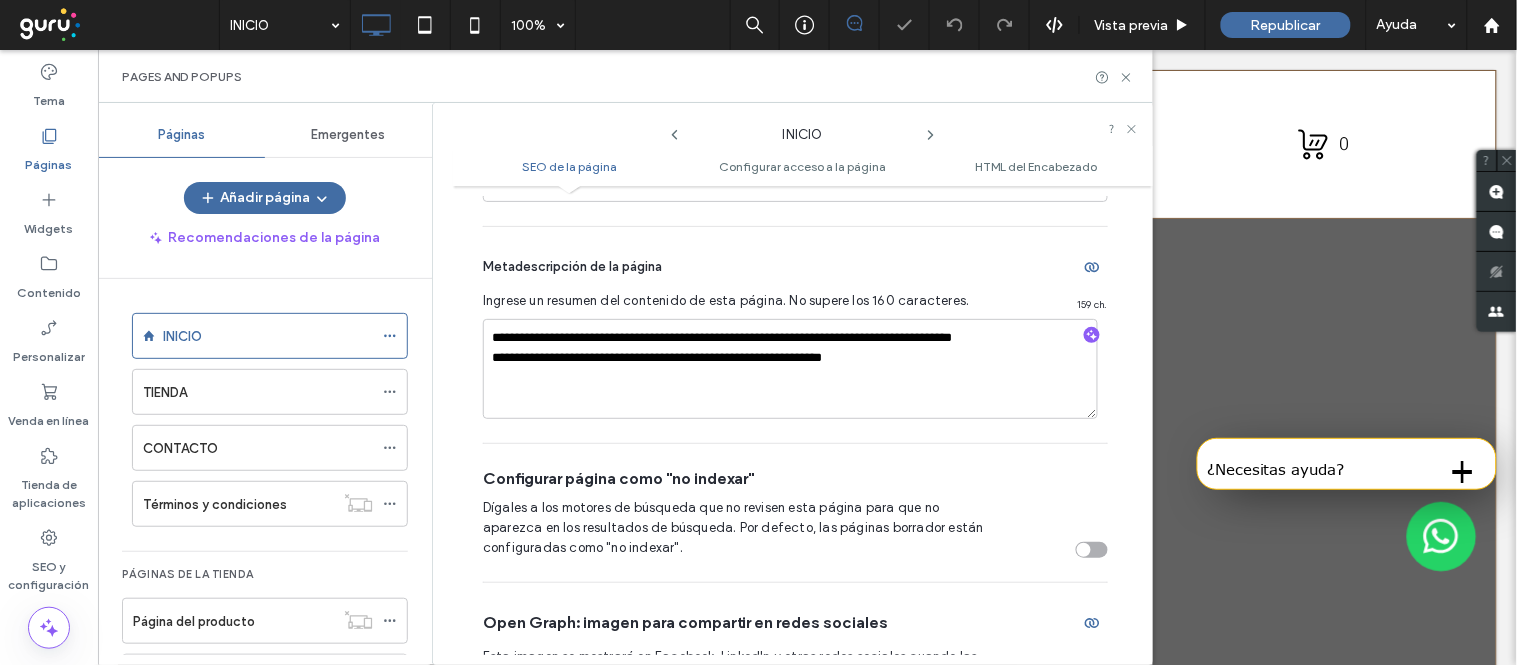 scroll, scrollTop: 483, scrollLeft: 0, axis: vertical 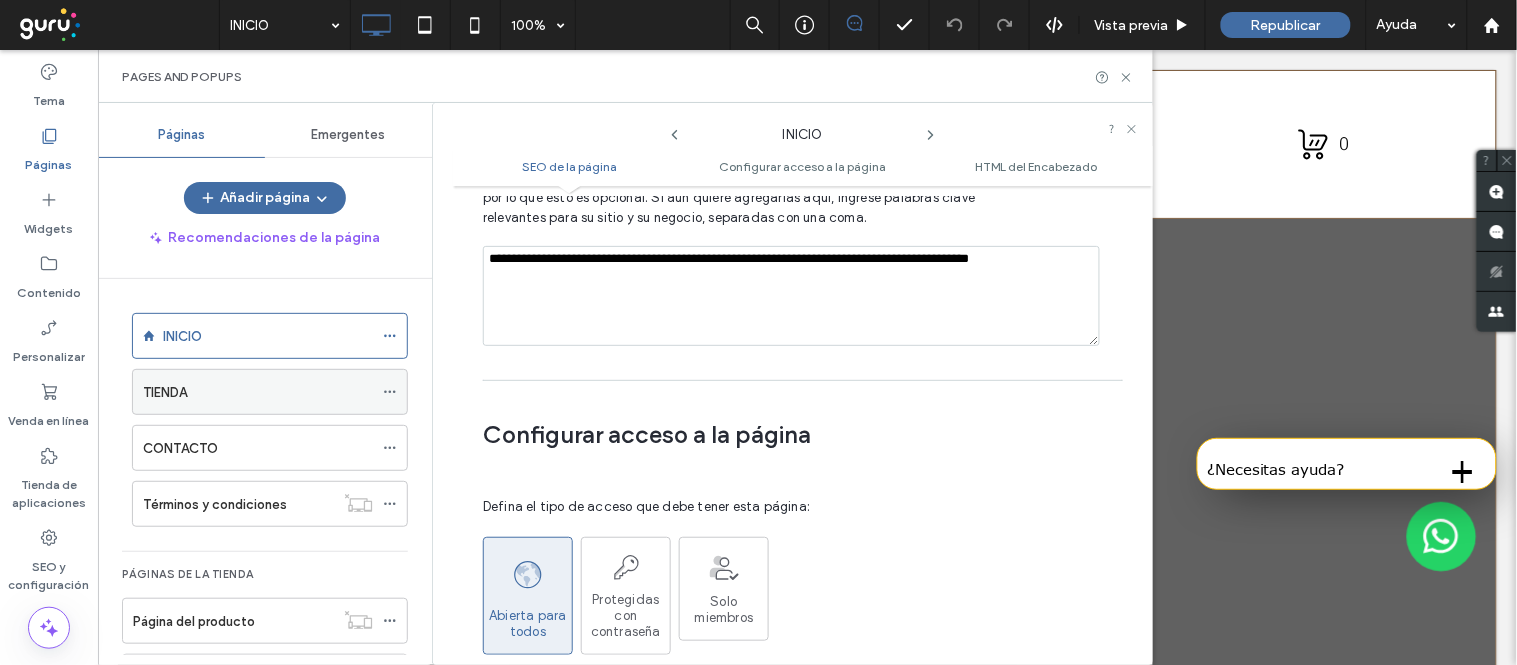 click 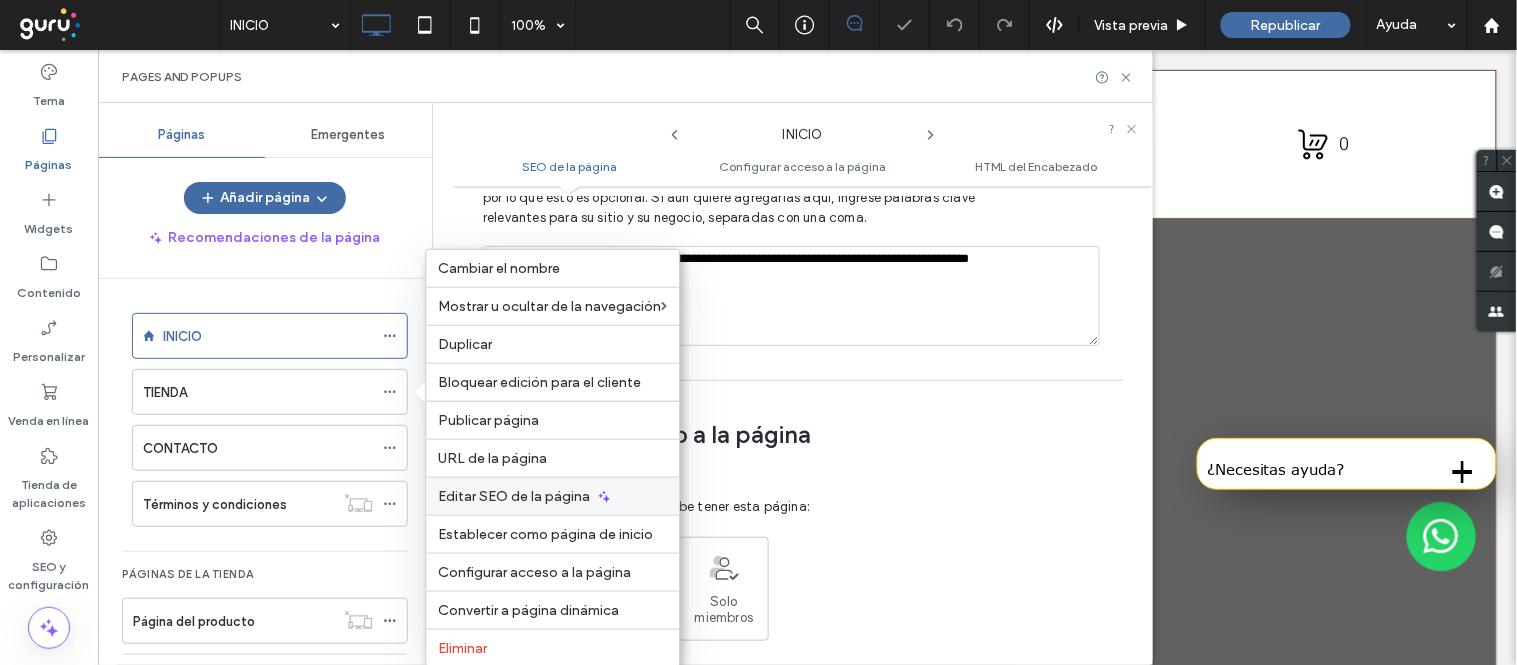 click on "Editar SEO de la página" at bounding box center (515, 496) 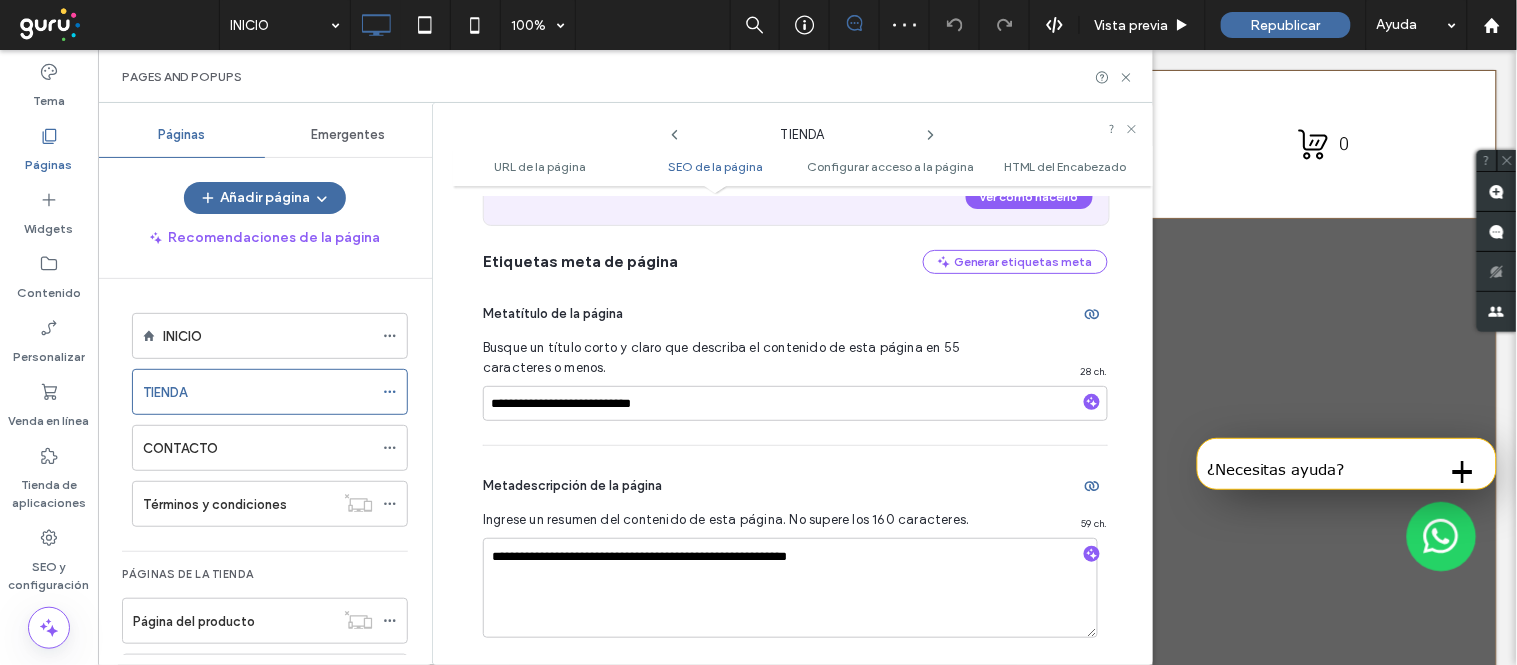 scroll, scrollTop: 624, scrollLeft: 0, axis: vertical 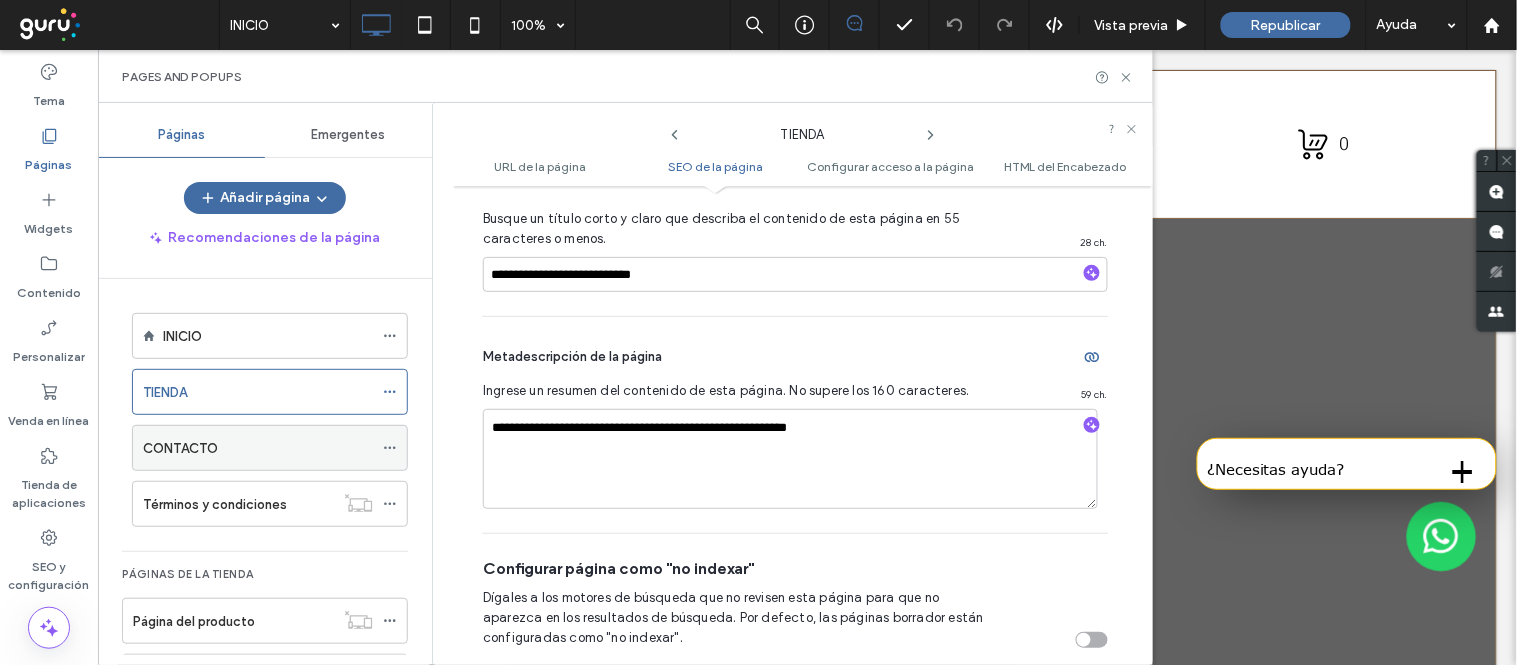 click 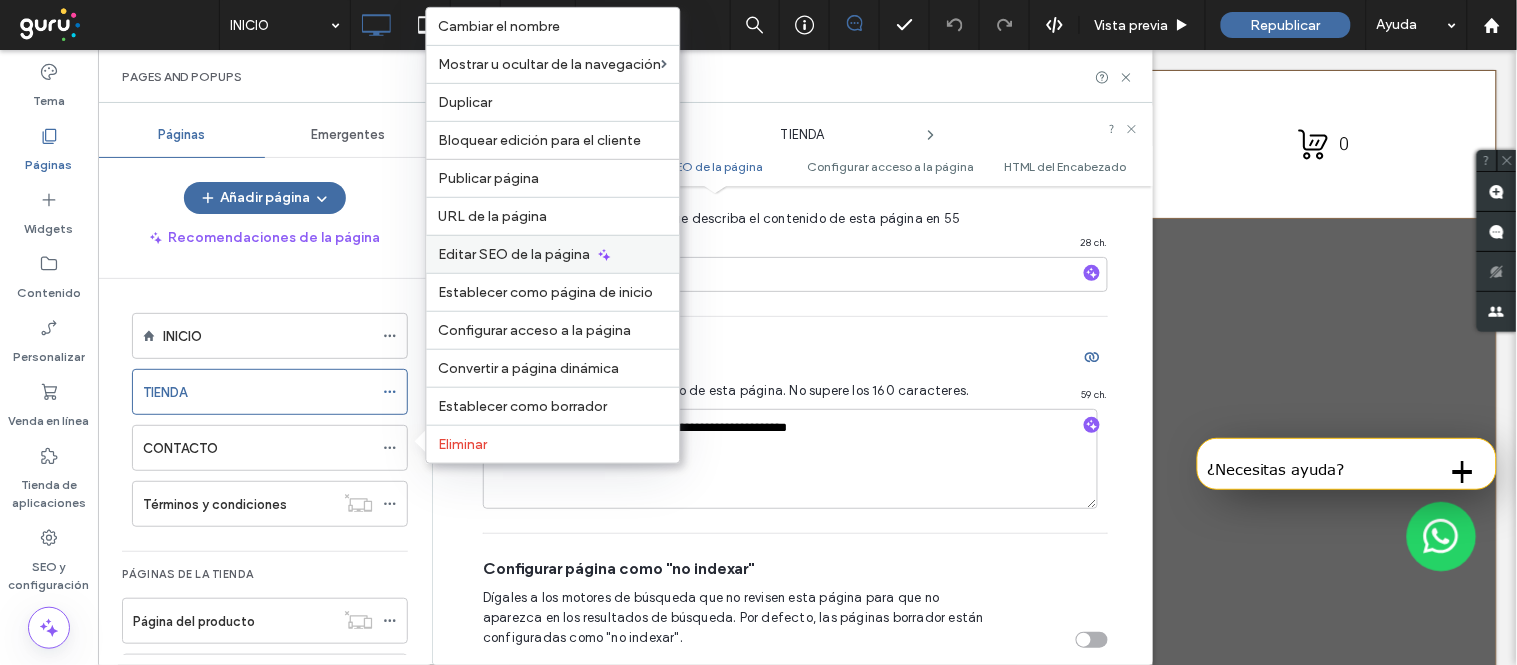 click on "Editar SEO de la página" at bounding box center (515, 254) 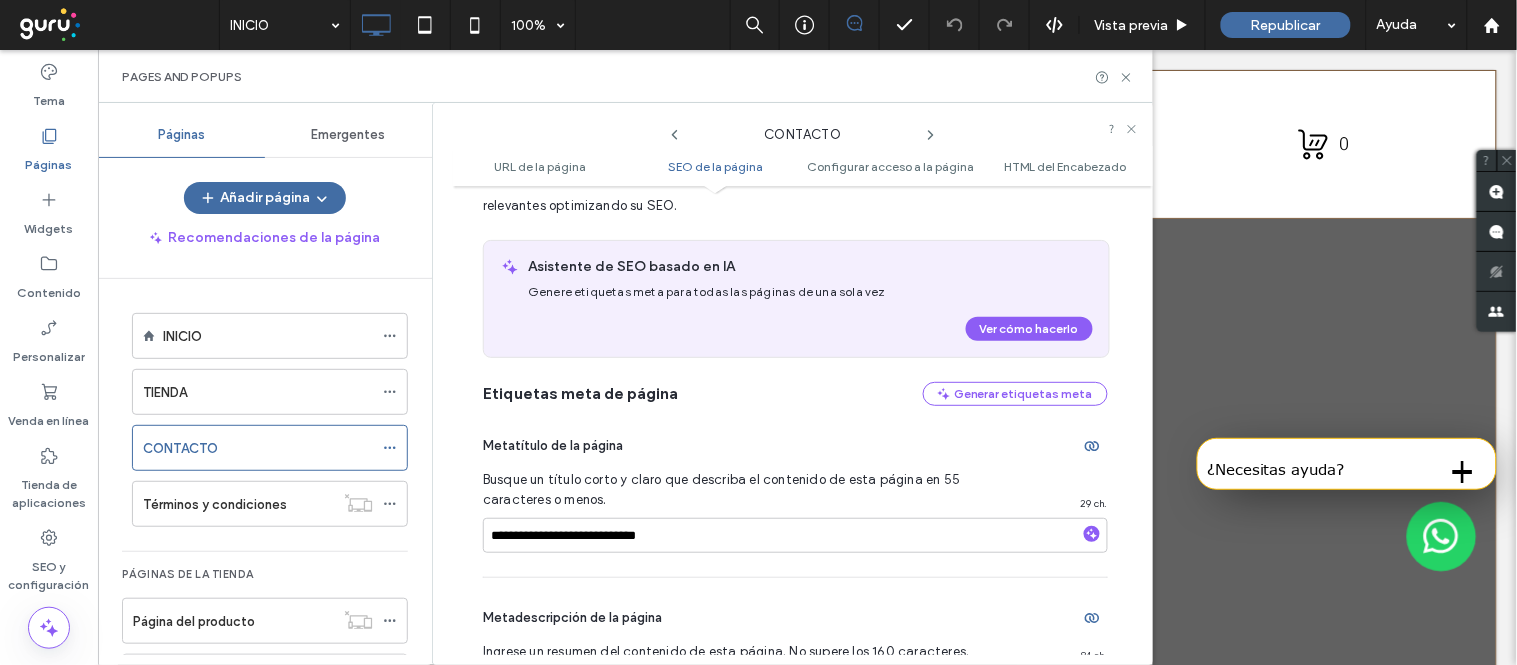 scroll, scrollTop: 402, scrollLeft: 0, axis: vertical 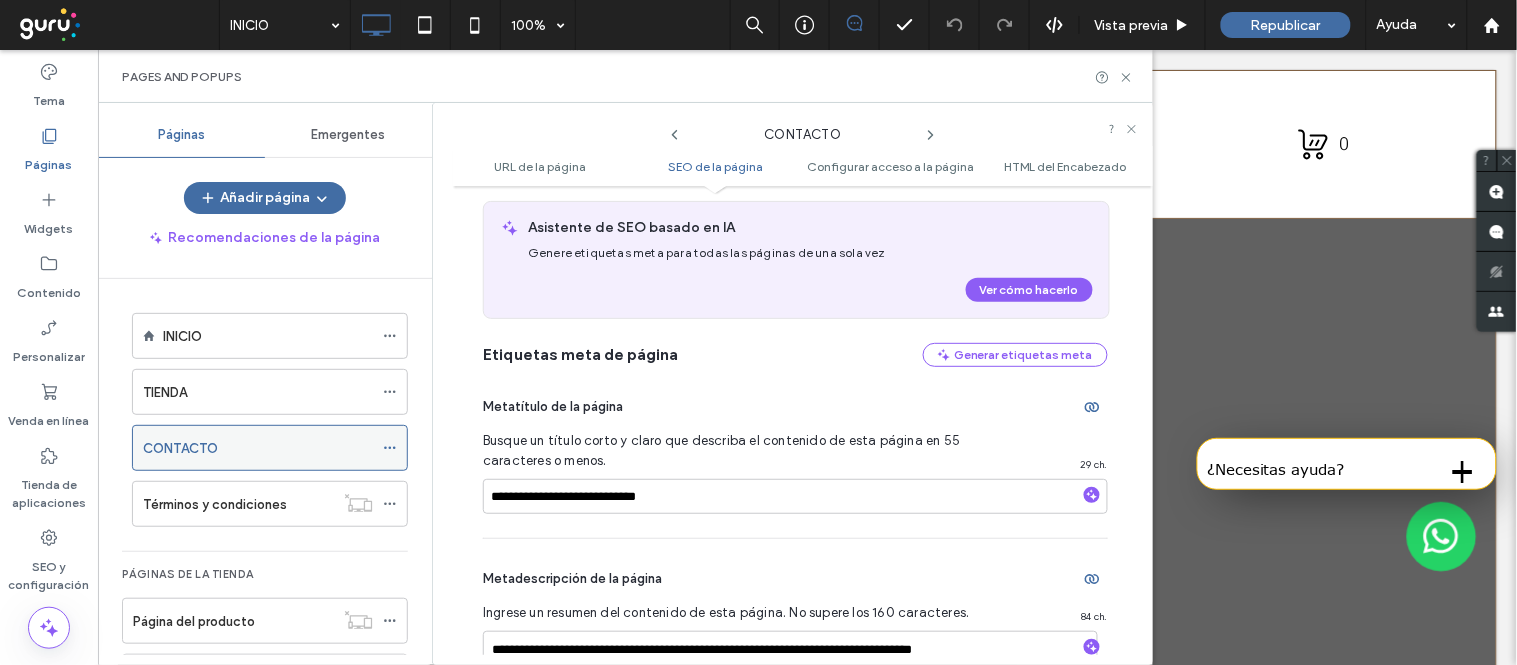 click 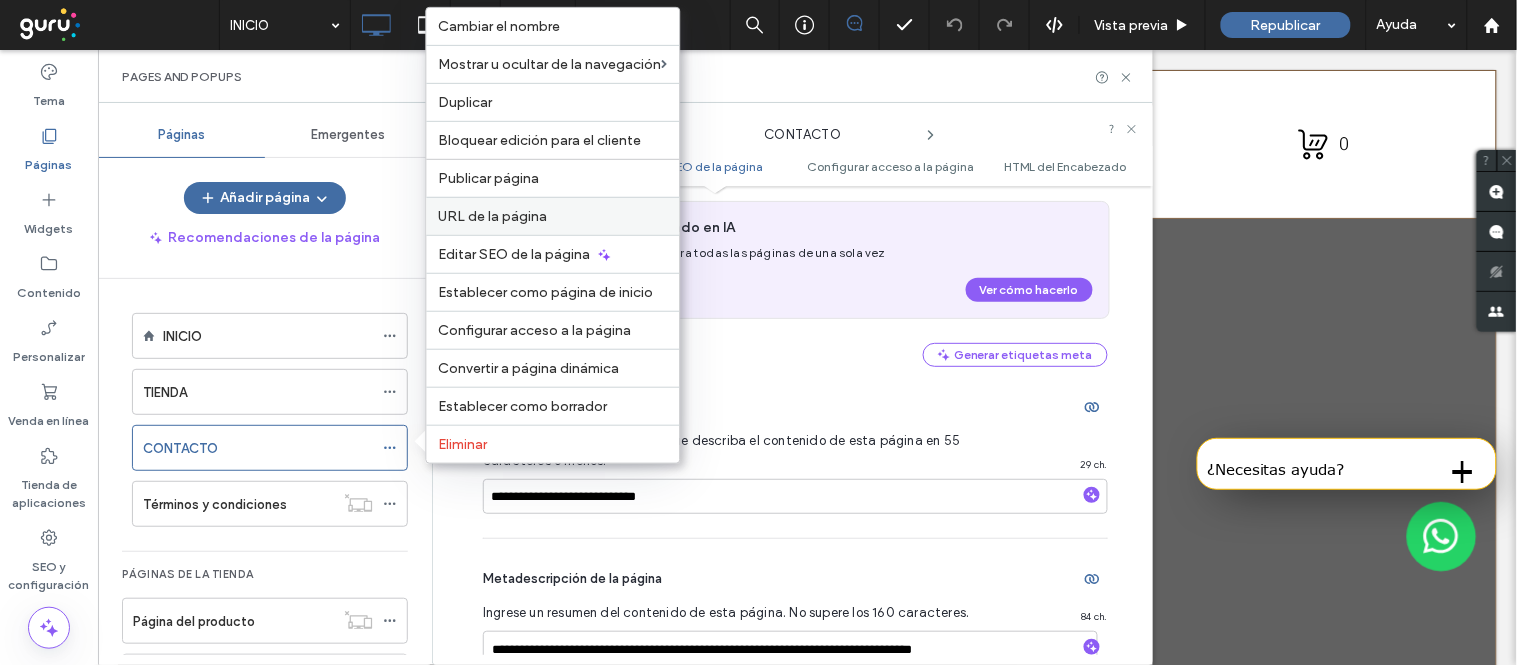 click on "URL de la página" at bounding box center [493, 216] 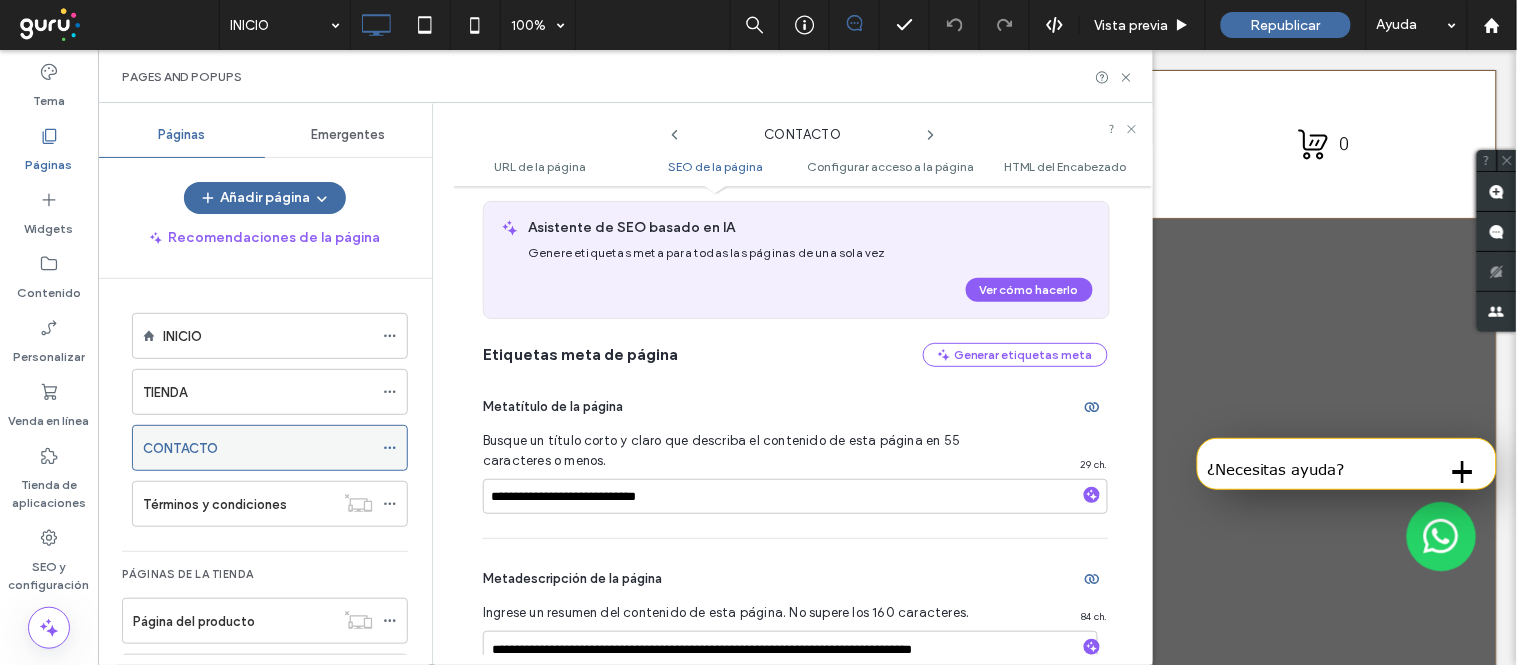 click 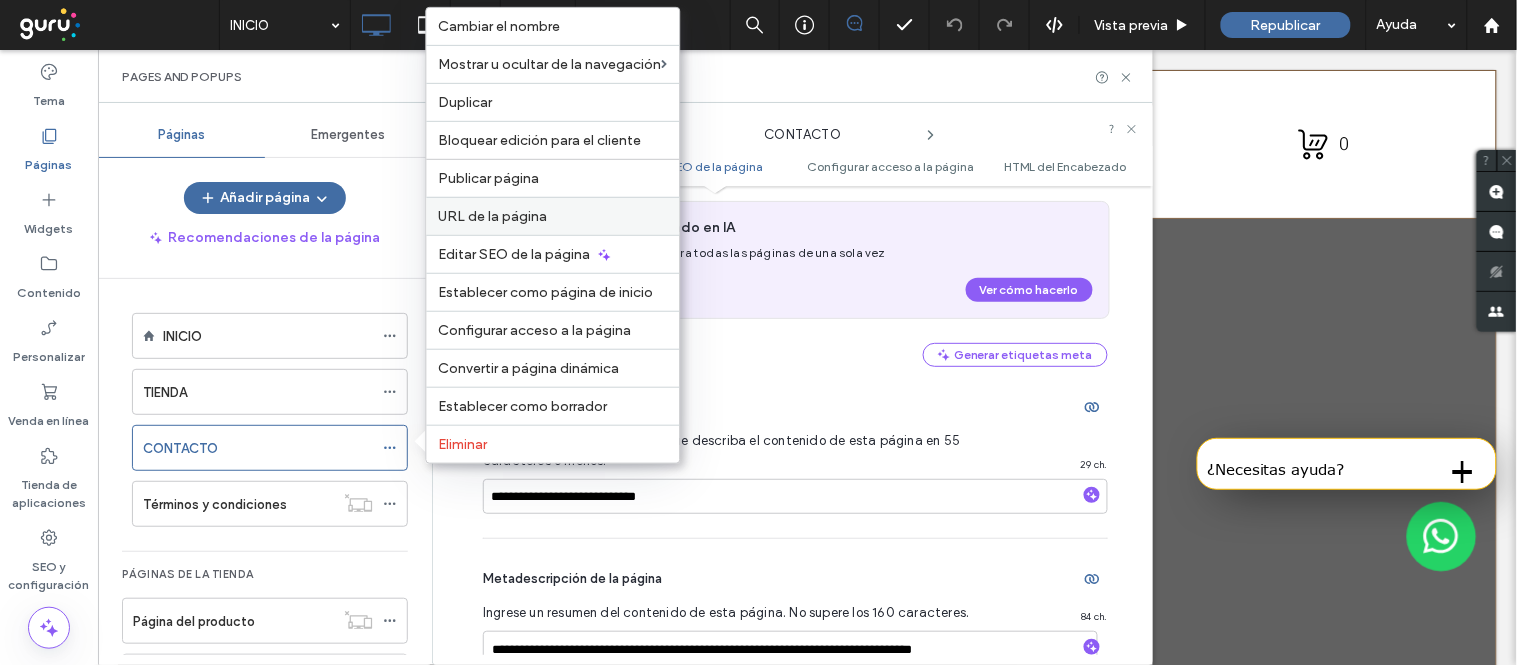 click on "URL de la página" at bounding box center (493, 216) 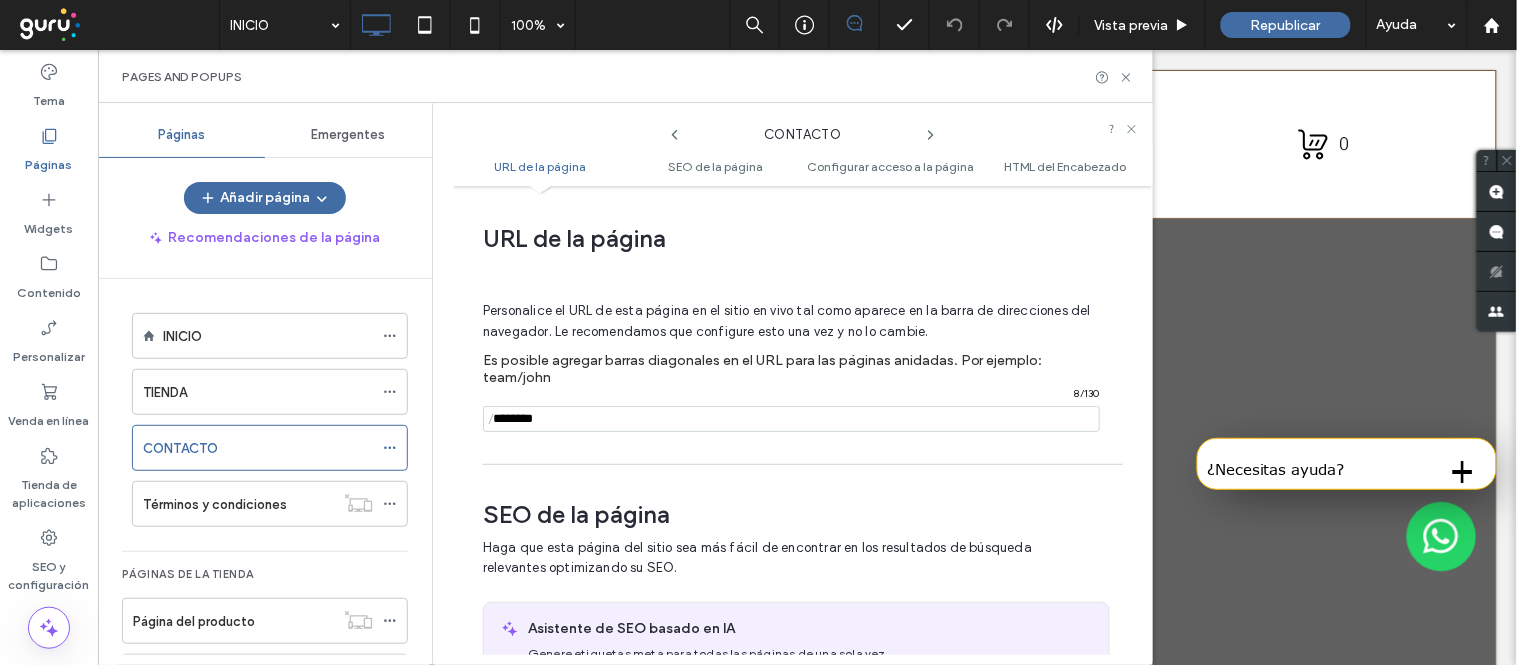 scroll, scrollTop: 0, scrollLeft: 0, axis: both 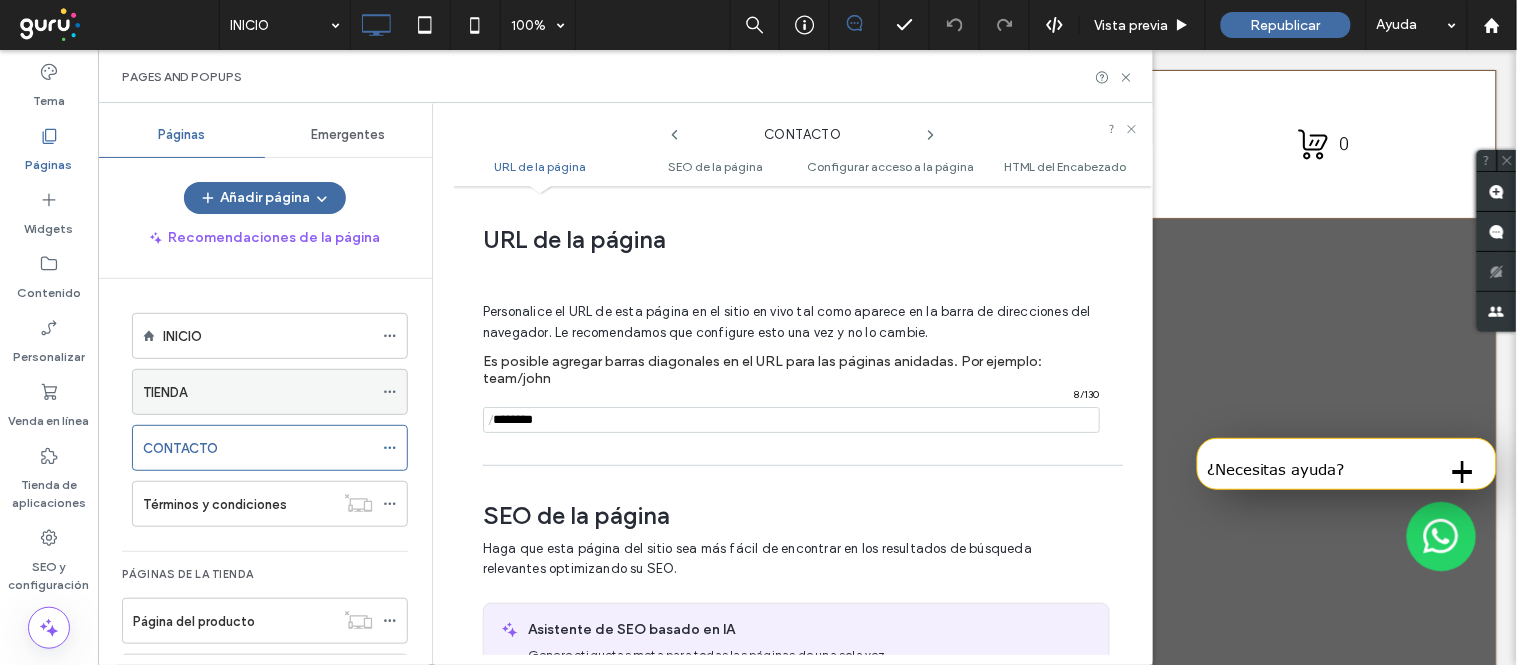 click 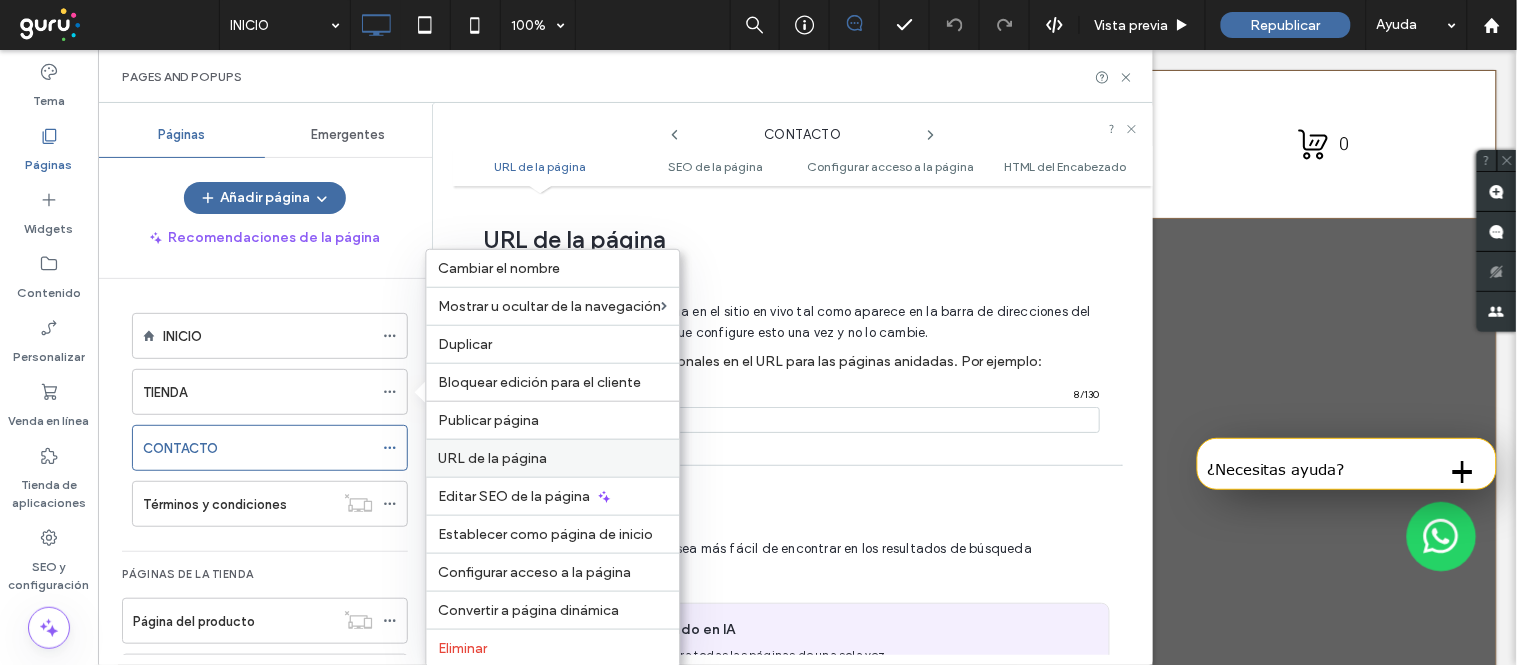 click on "URL de la página" at bounding box center (493, 458) 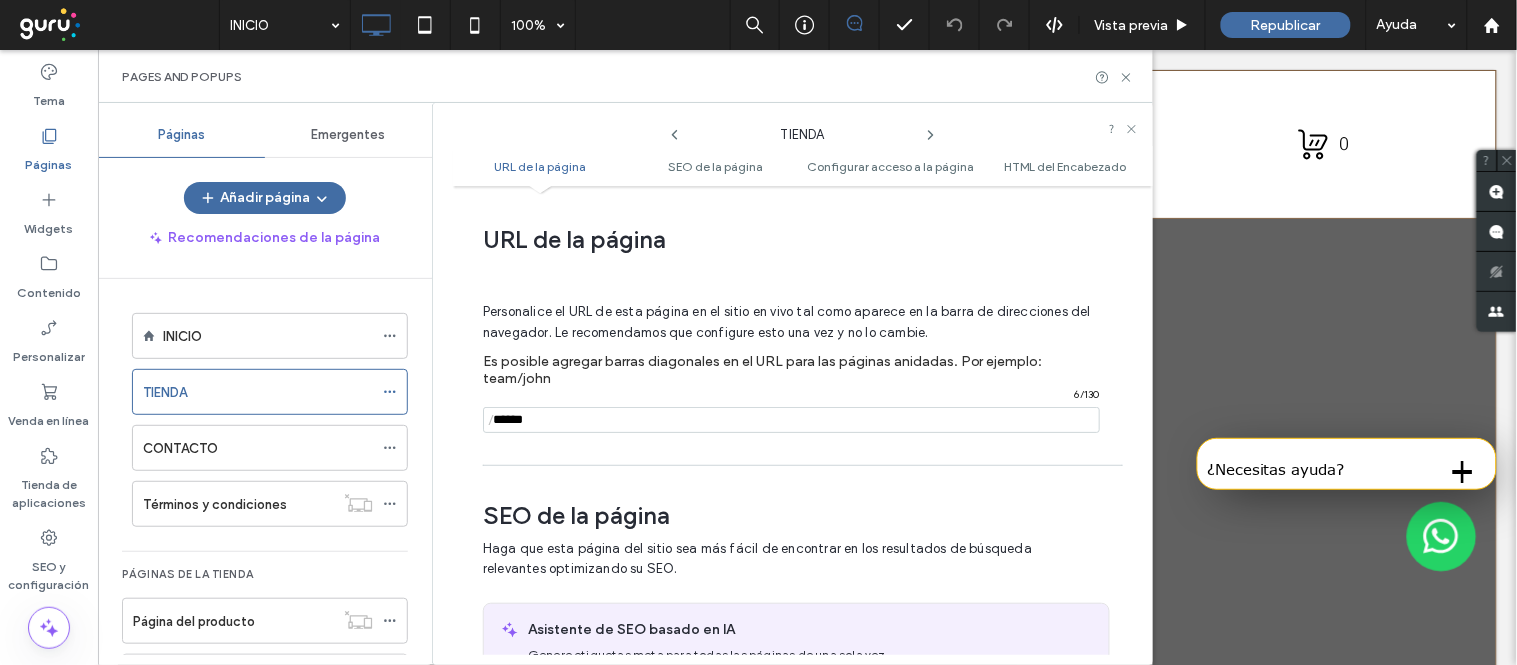 scroll, scrollTop: 10, scrollLeft: 0, axis: vertical 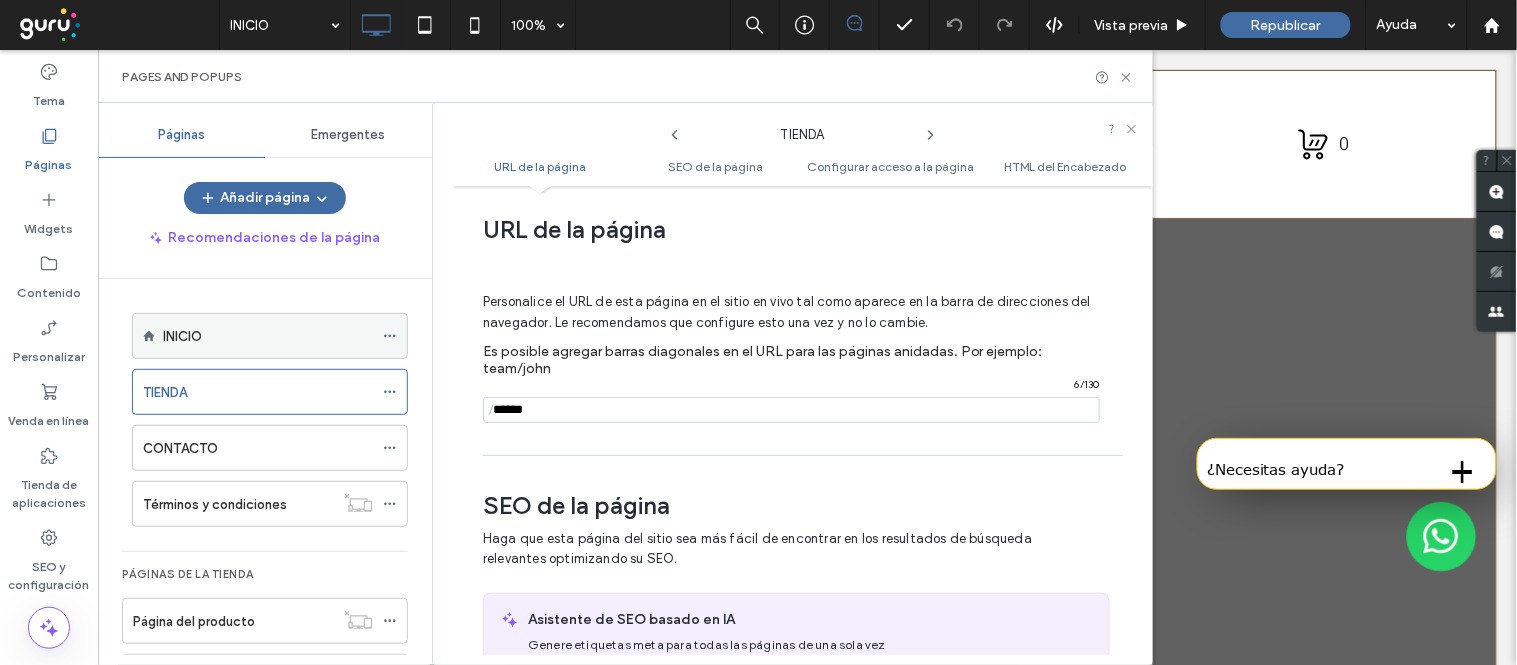 click 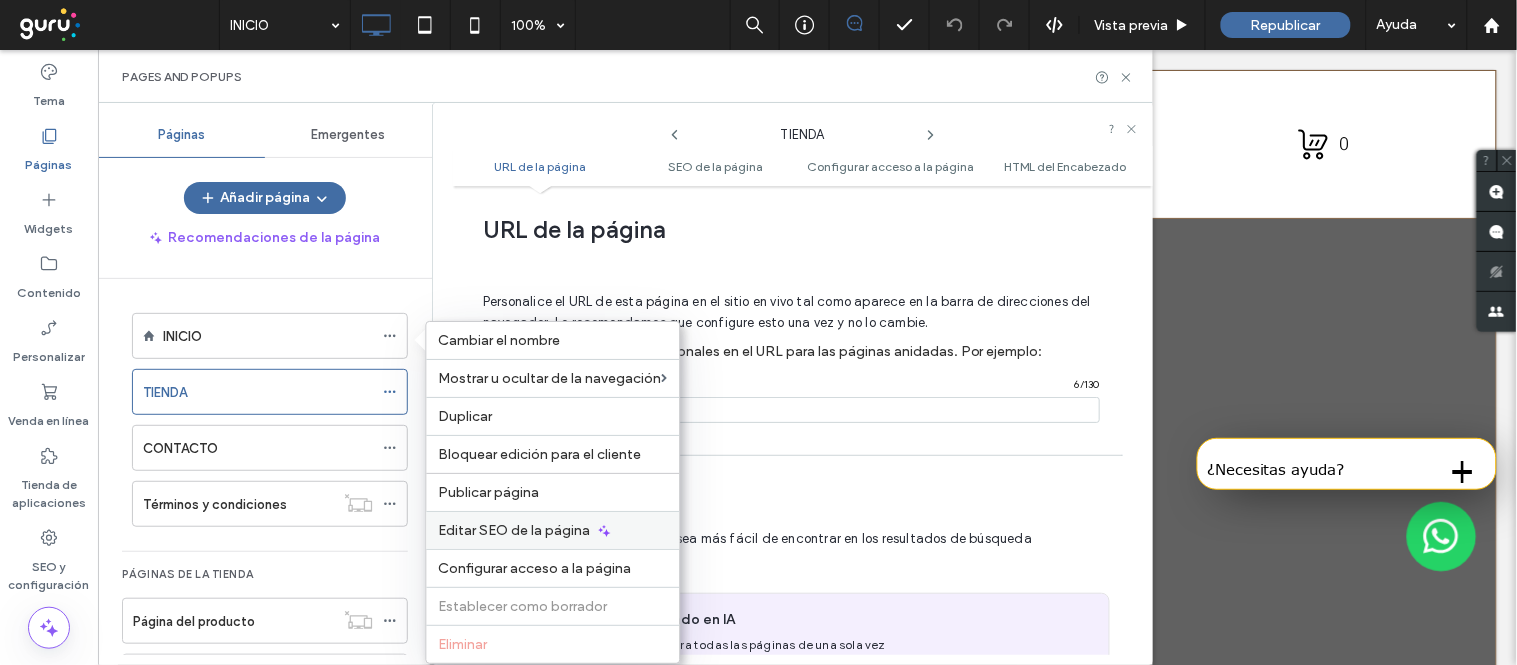click on "Editar SEO de la página" at bounding box center (515, 530) 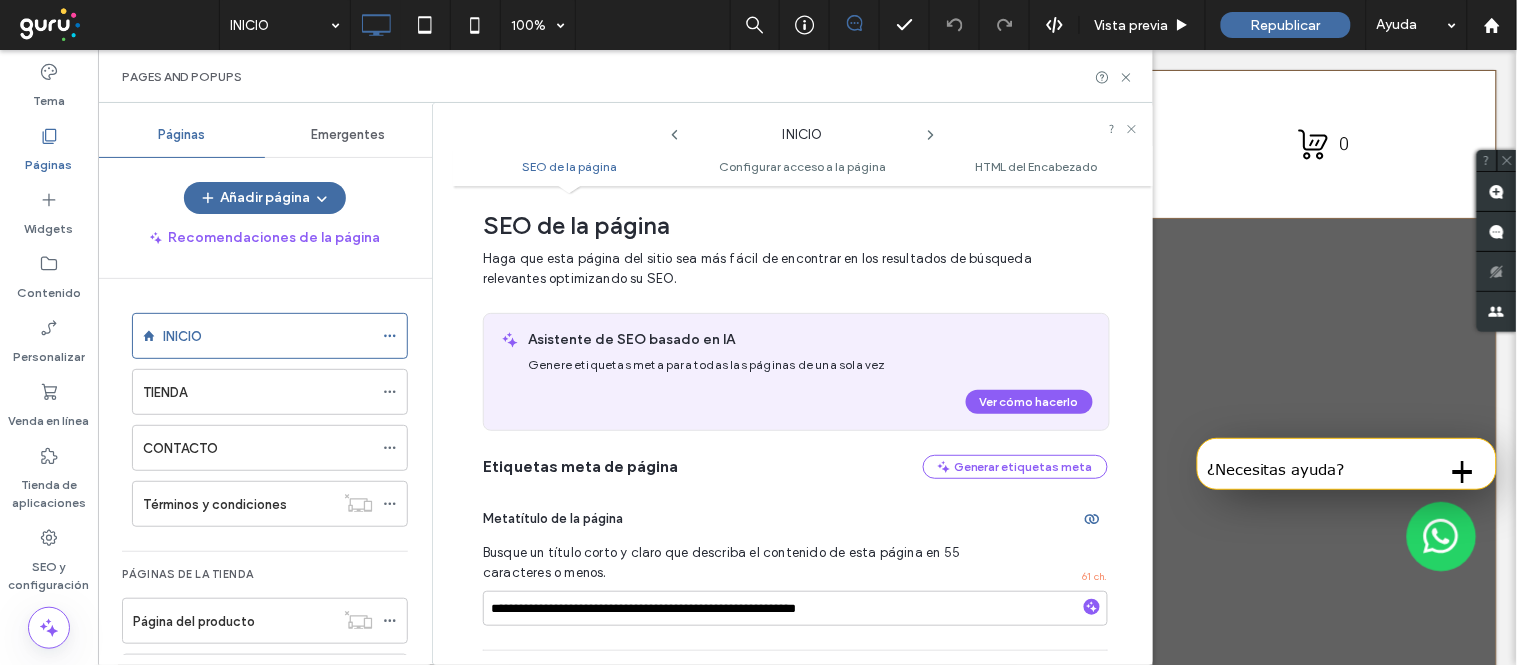 scroll, scrollTop: 0, scrollLeft: 0, axis: both 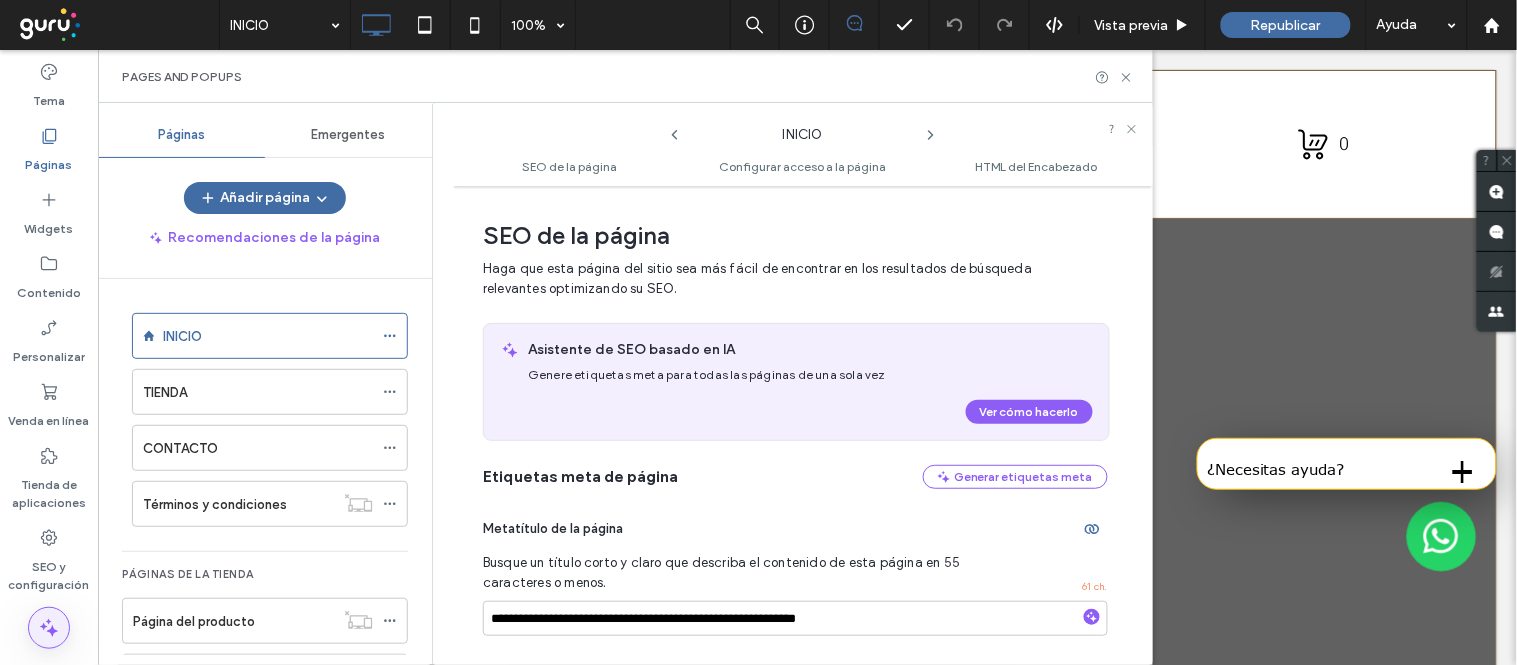 click at bounding box center (49, 628) 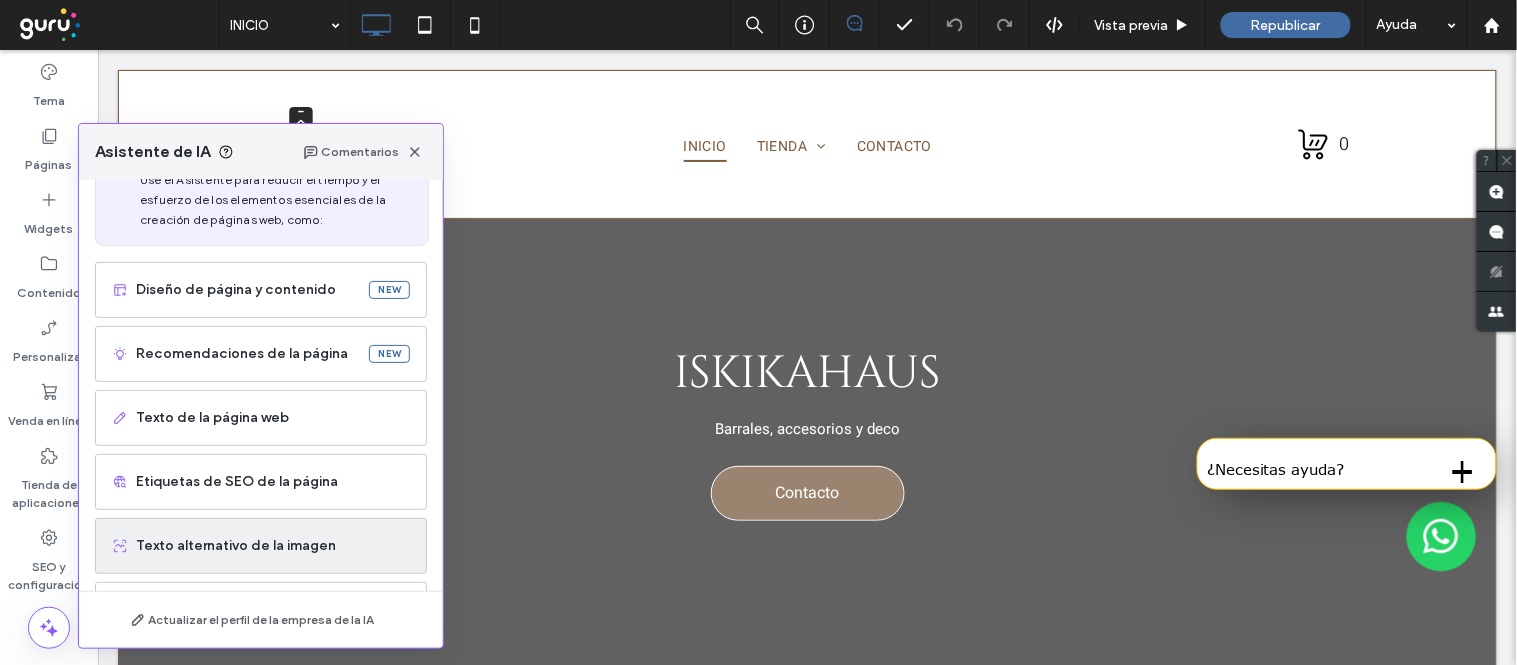 scroll, scrollTop: 111, scrollLeft: 0, axis: vertical 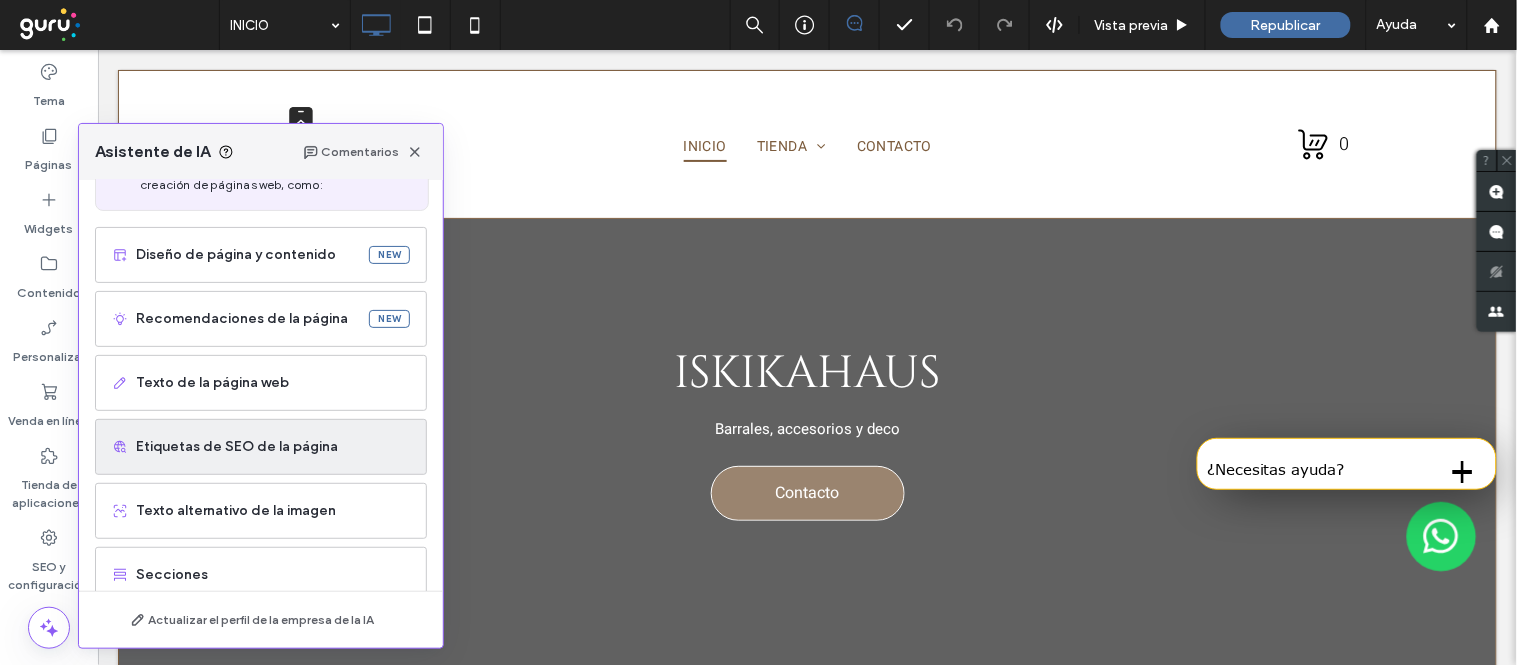 click on "Etiquetas de SEO de la página" at bounding box center (273, 447) 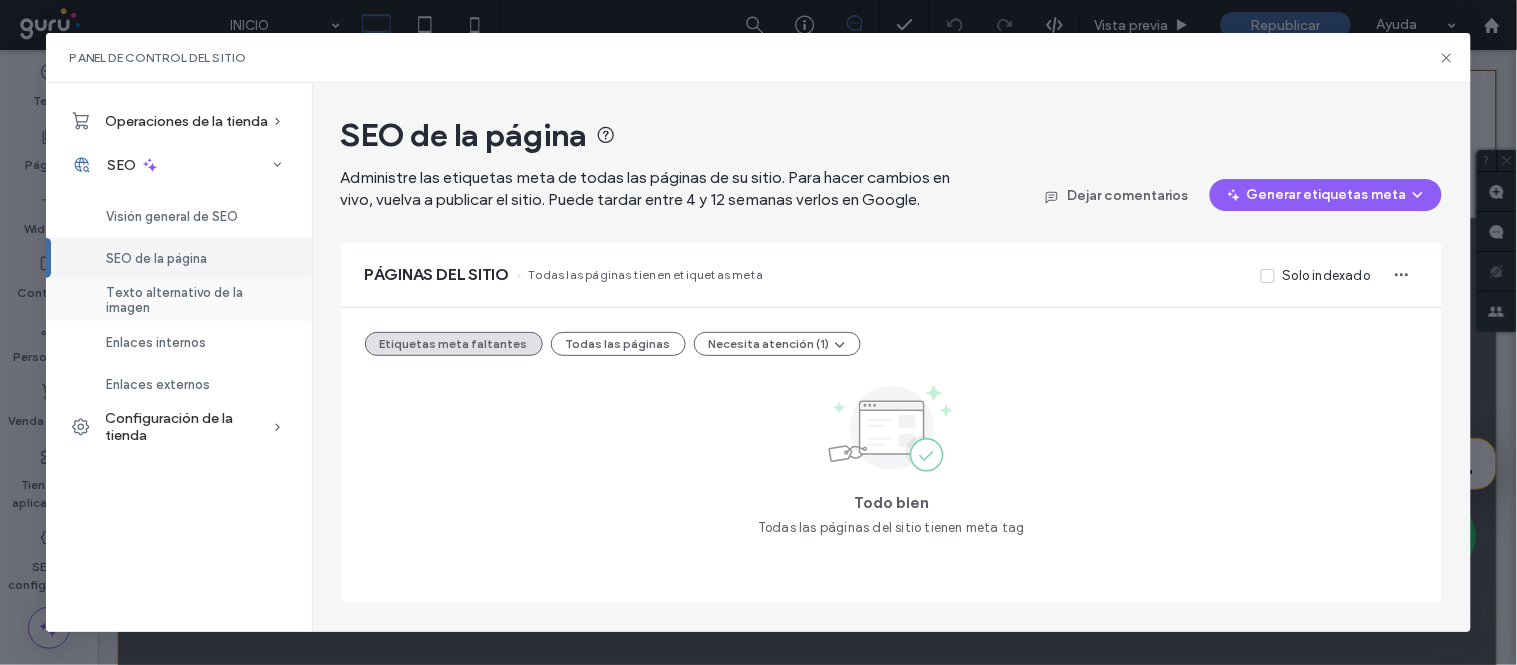 click on "Texto alternativo de la imagen" at bounding box center (197, 300) 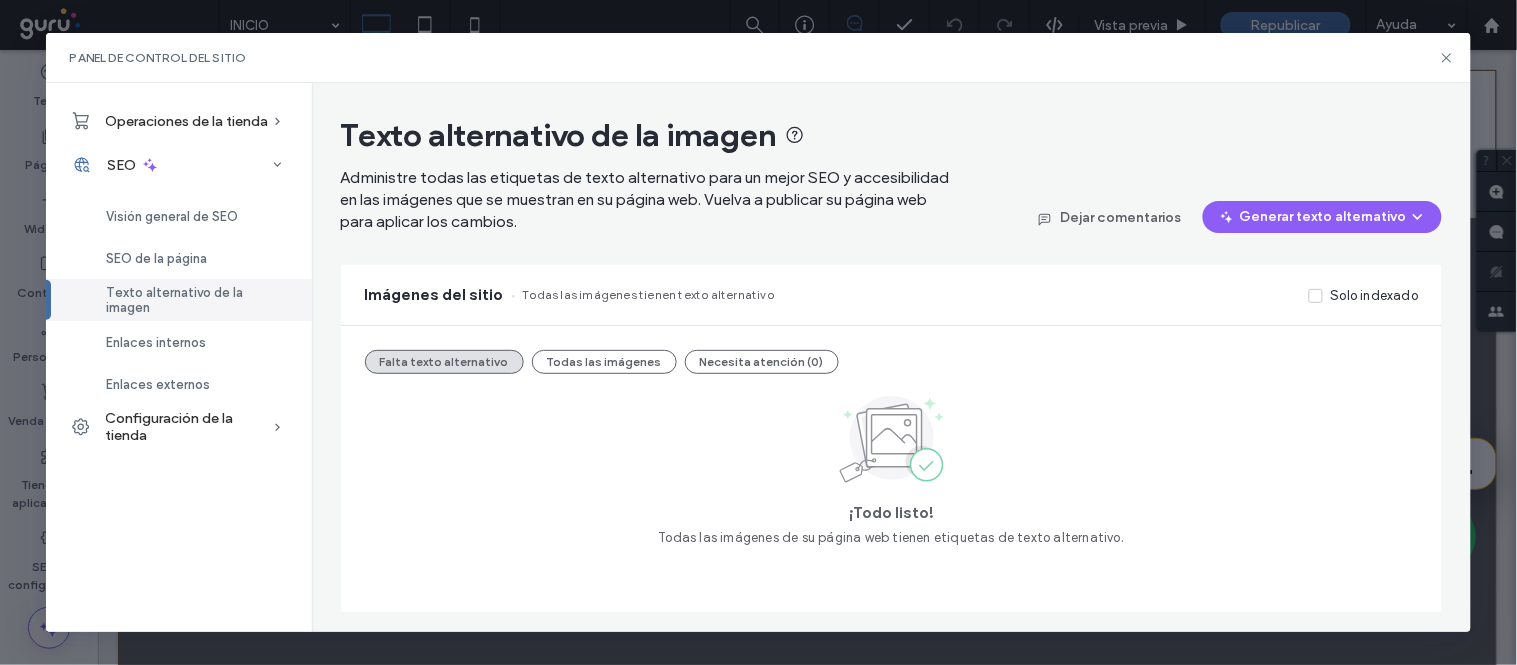click on "Panel de control del sitio Operaciones de la tienda Pedidos carritos abandonados Catálogo de productos Categorías Descuentos Opciones de productos Personalizaciones de productos Store Optimization SEO Visión general de SEO SEO de la página Texto alternativo de la imagen Enlaces internos Enlaces externos Configuración de la tienda Información comercial de la tienda Payments Pago Envío y retiro Impuestos Texto alternativo de la imagen Administre todas las etiquetas de texto alternativo para un mejor SEO y accesibilidad en las imágenes que se muestran en su página web. Vuelva a publicar su página web para aplicar los cambios. Dejar comentarios Generar texto alternativo Imágenes del sitio Todas las imágenes tienen texto alternativo Solo indexado Falta texto alternativo Todas las imágenes Necesita atención (0) ¡Todo listo! Todas las imágenes de su página web tienen etiquetas de texto alternativo." at bounding box center (758, 332) 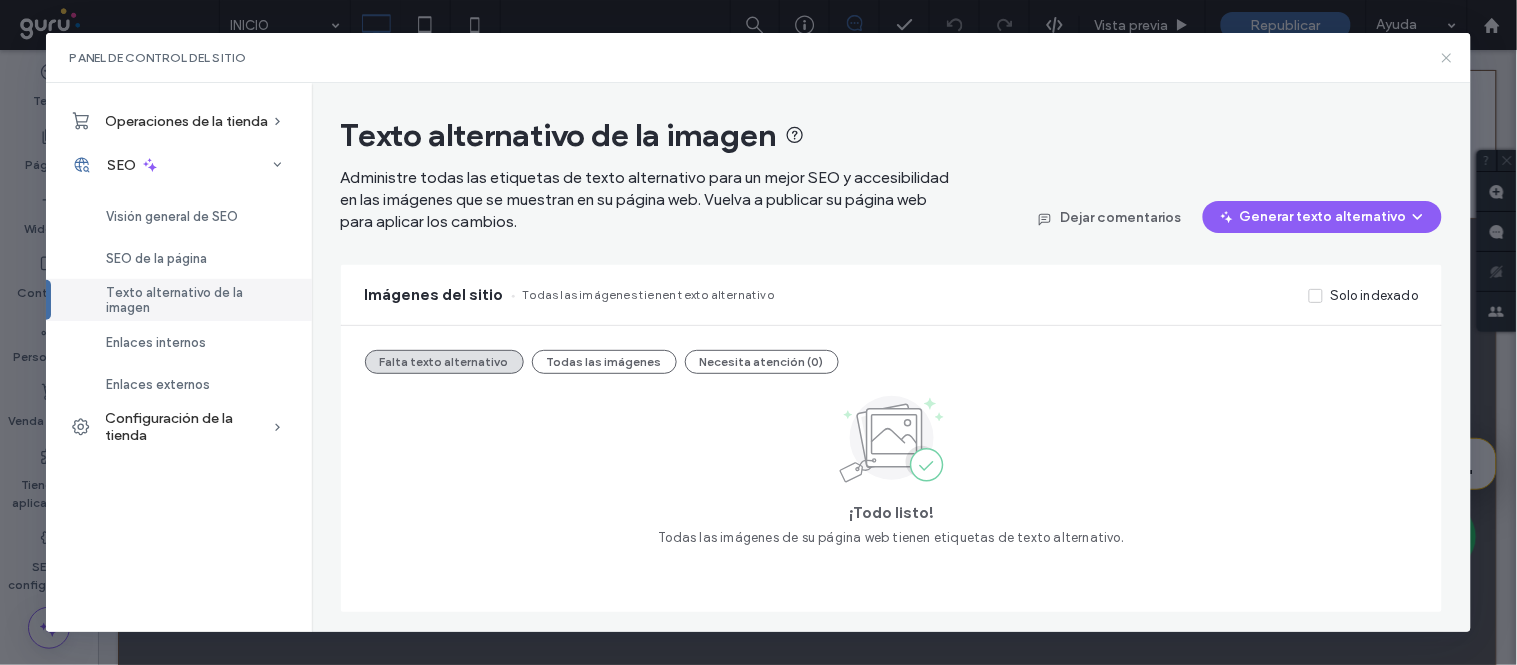click 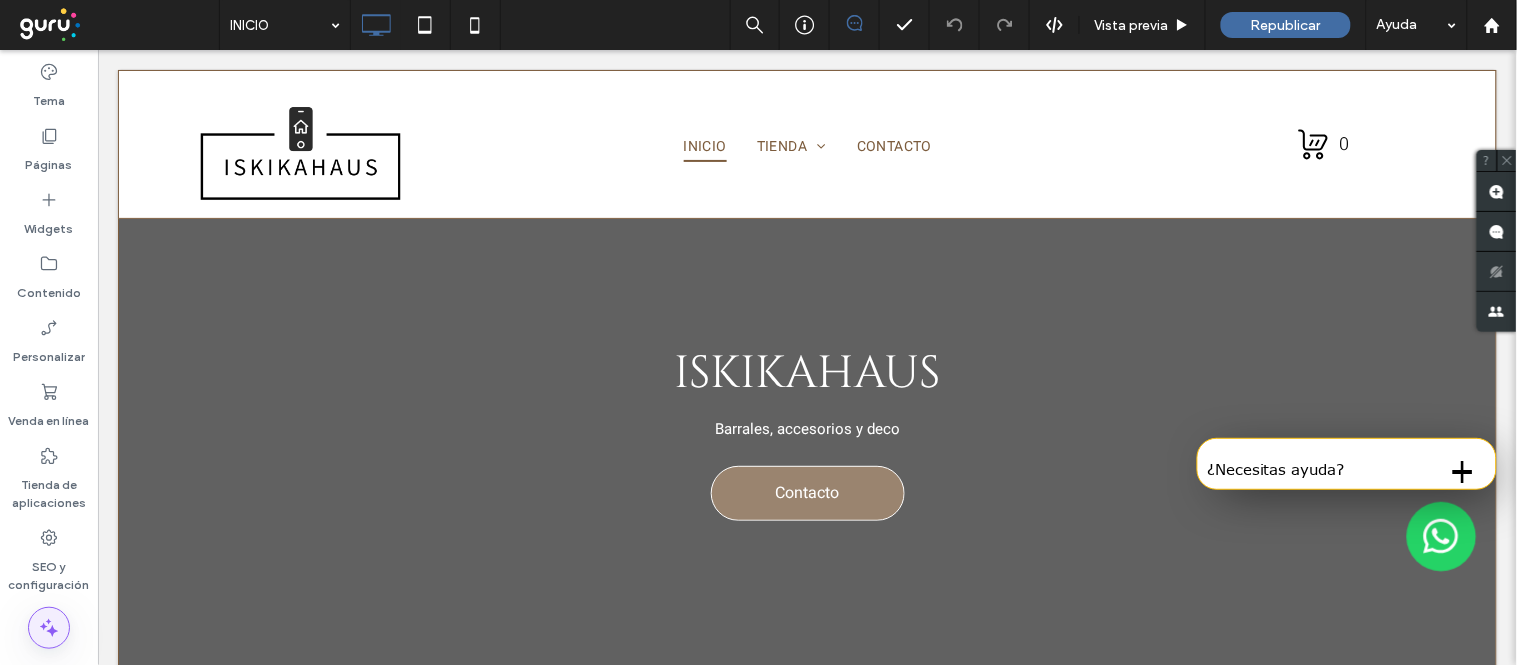 click 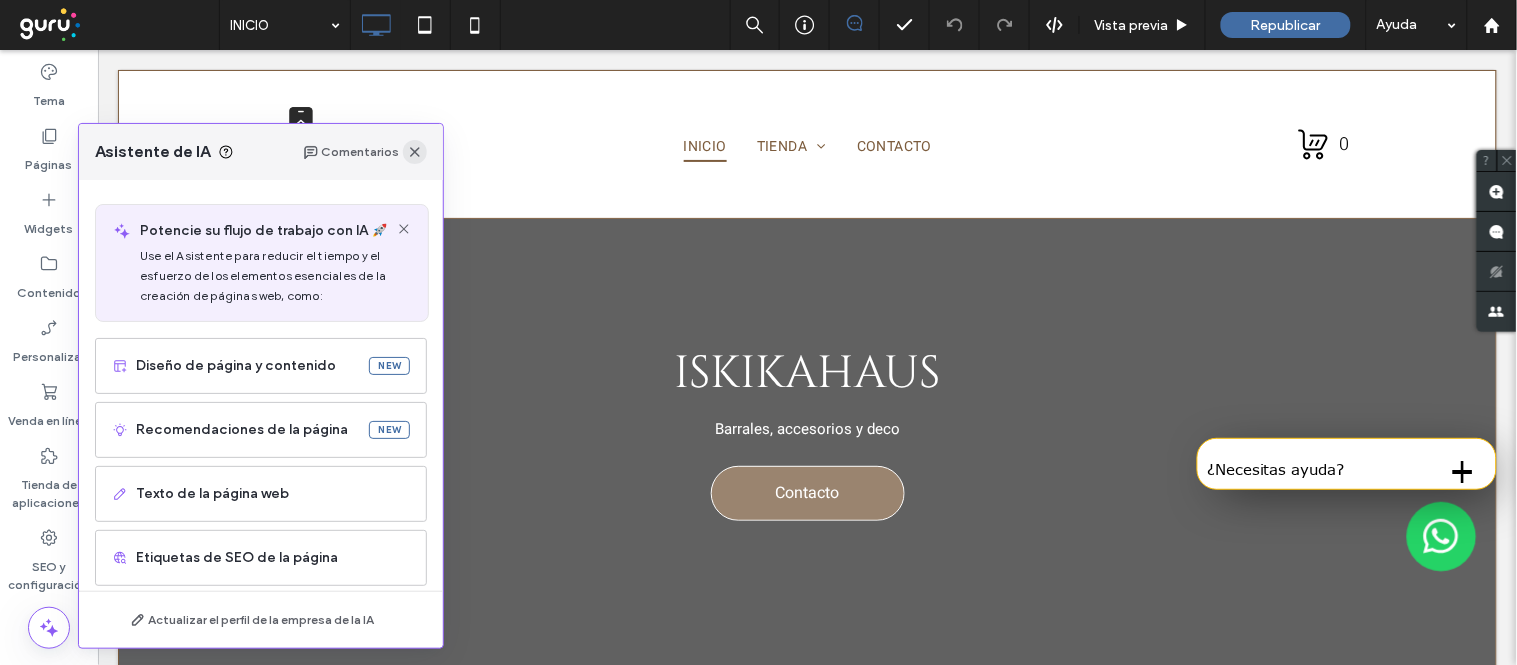 click at bounding box center (415, 152) 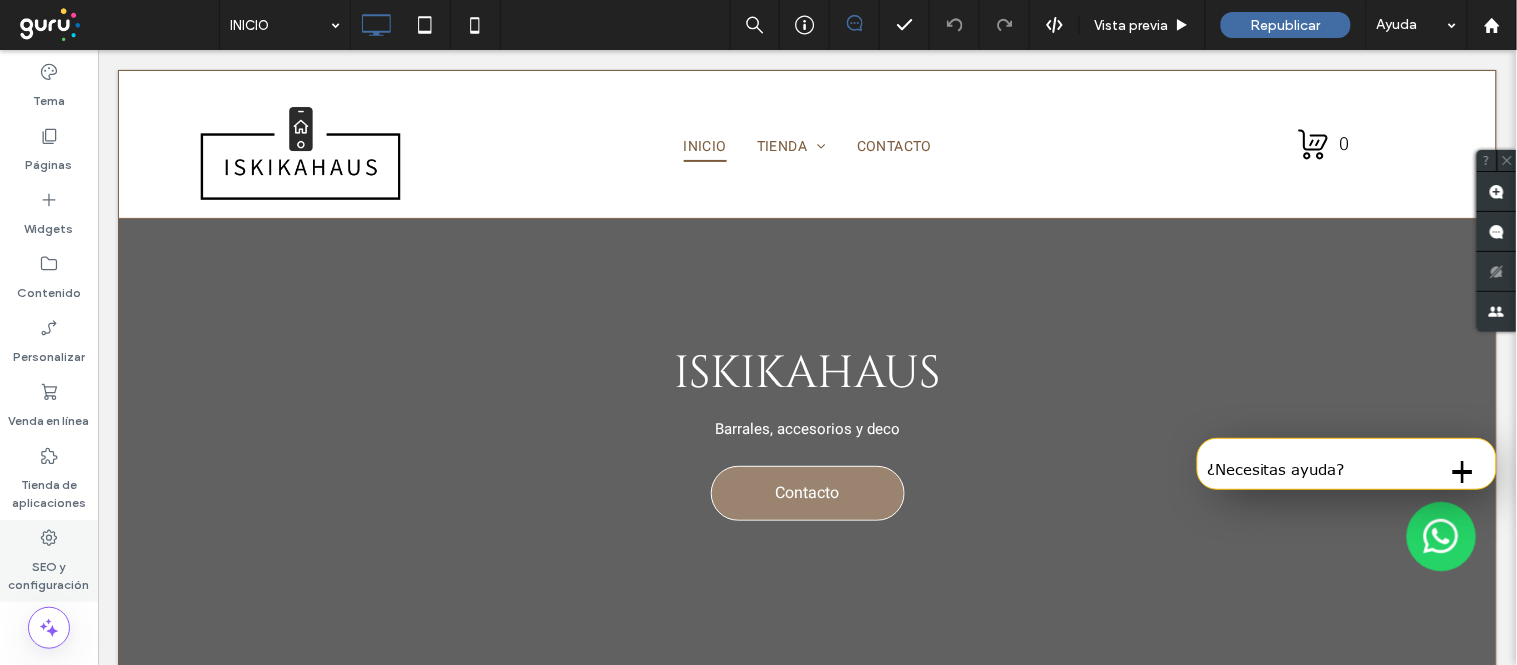 click on "SEO y configuración" at bounding box center (49, 571) 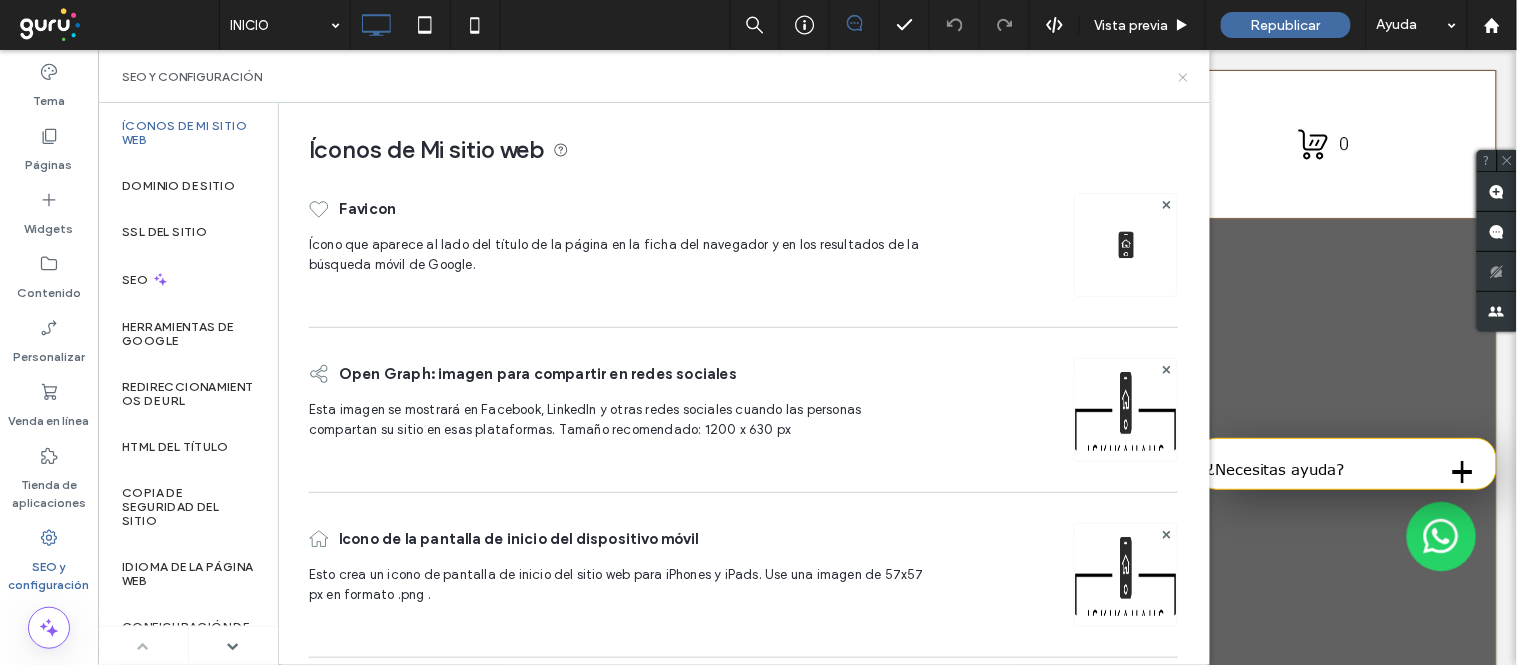 click 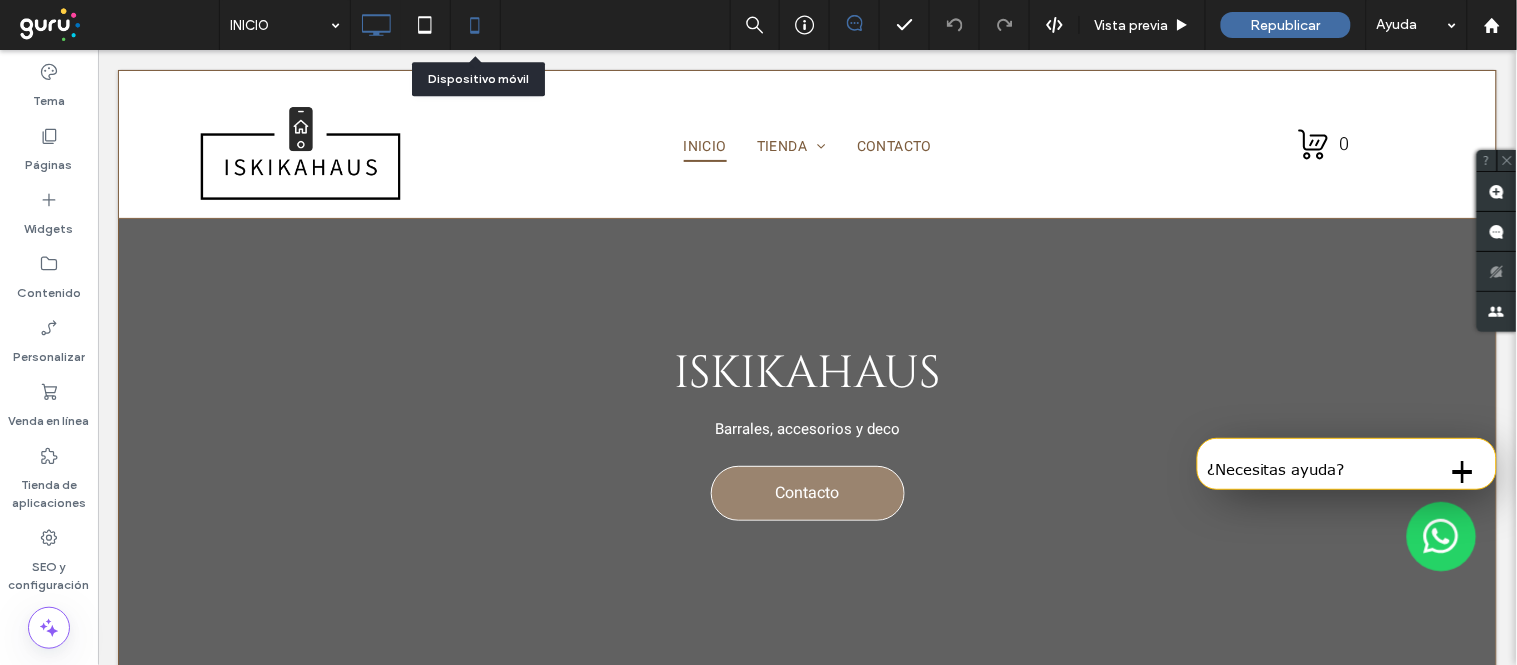 click 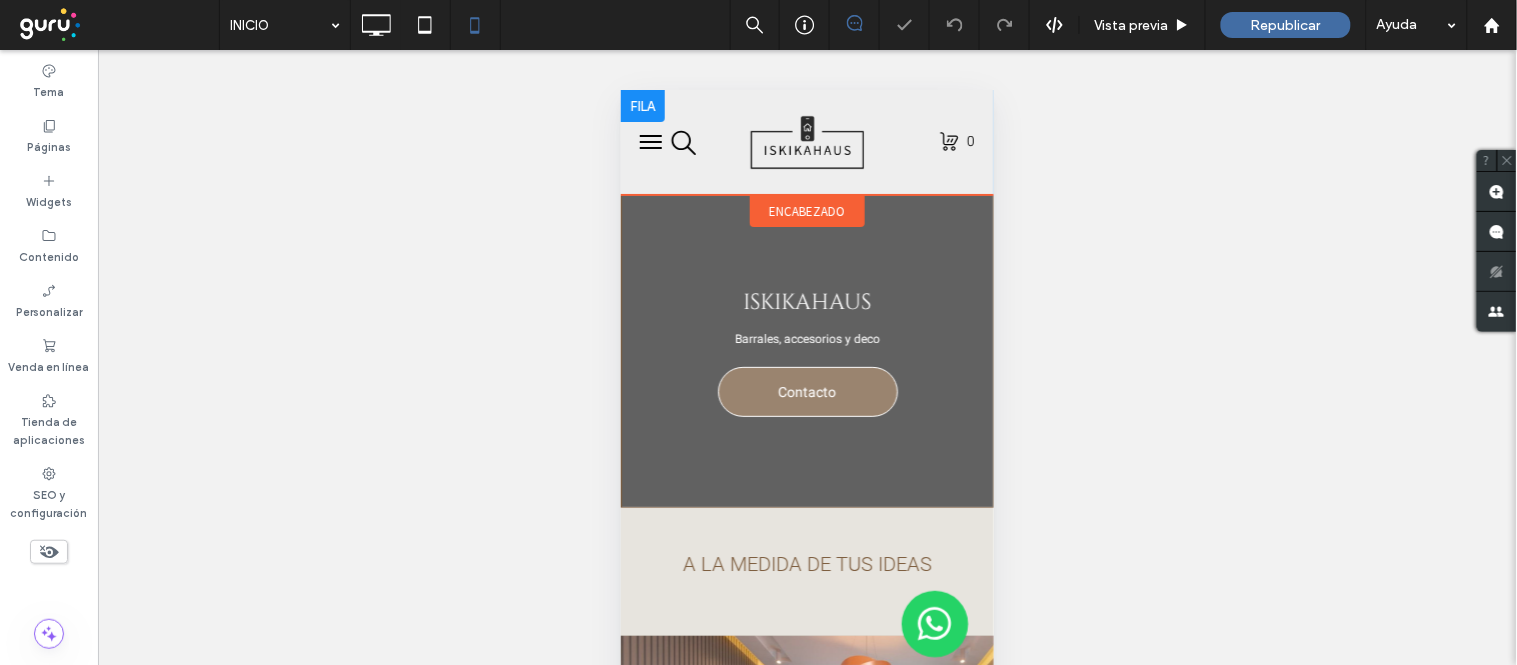 scroll, scrollTop: 0, scrollLeft: 0, axis: both 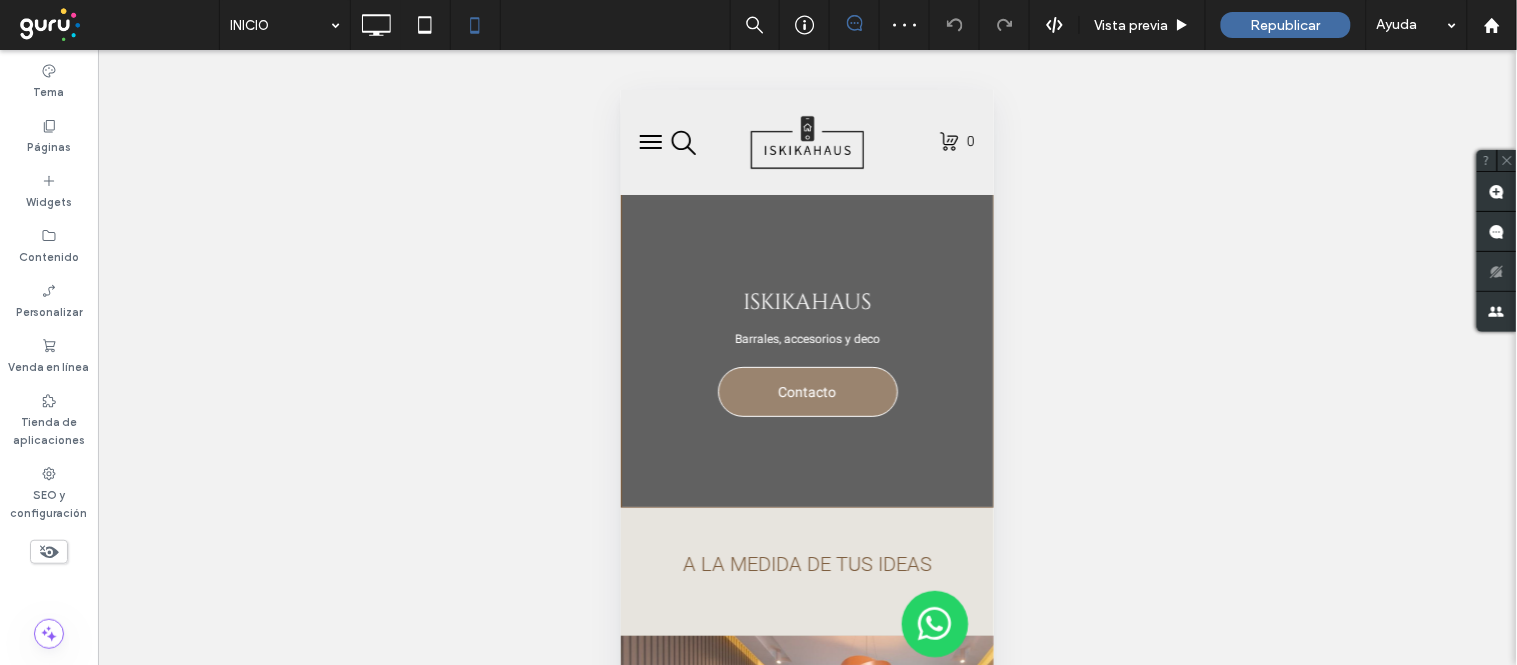 click at bounding box center (650, 141) 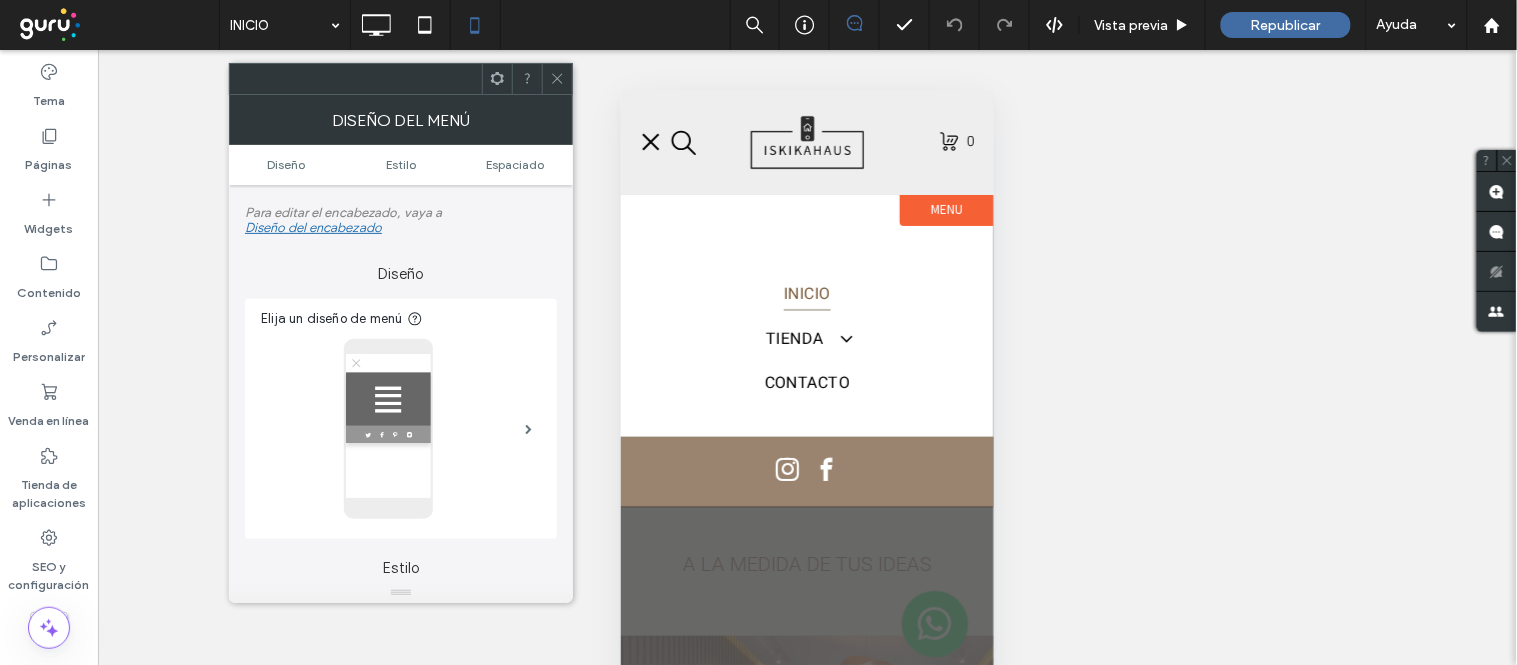 click at bounding box center (557, 79) 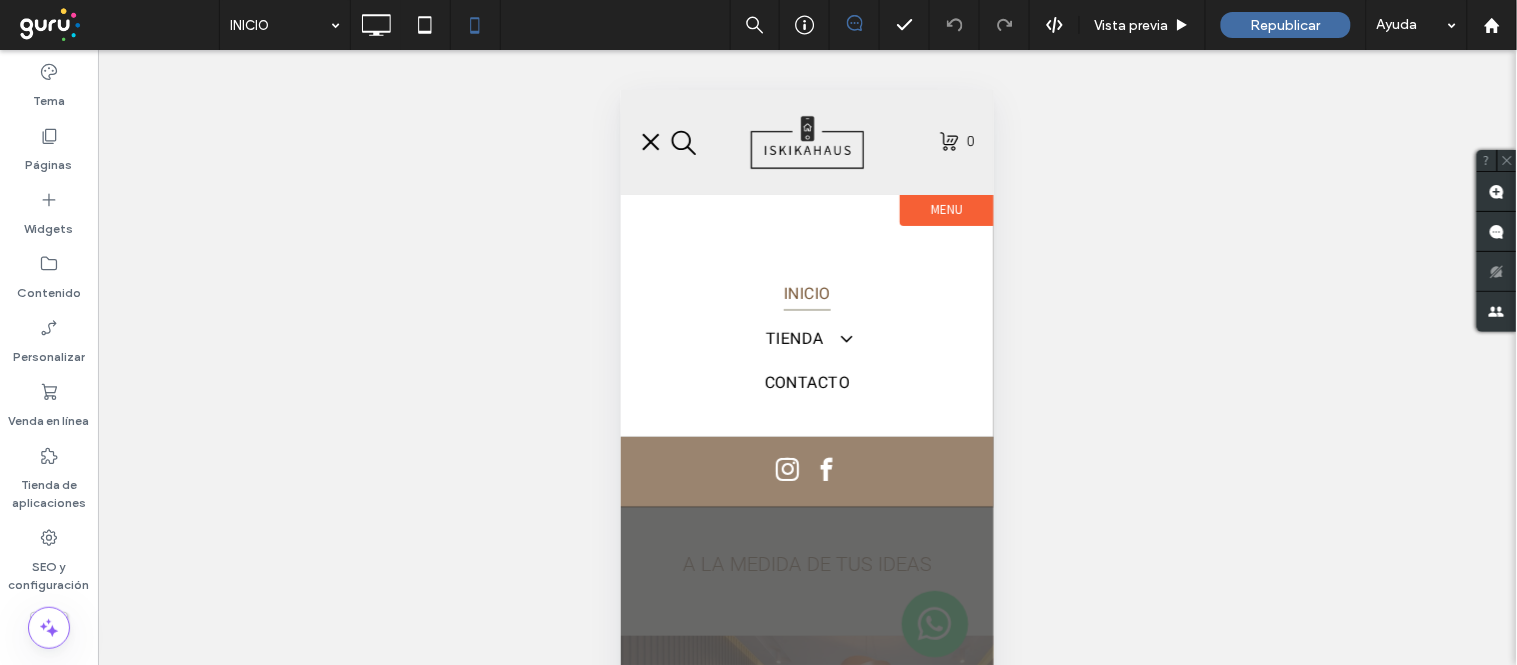 click at bounding box center [650, 140] 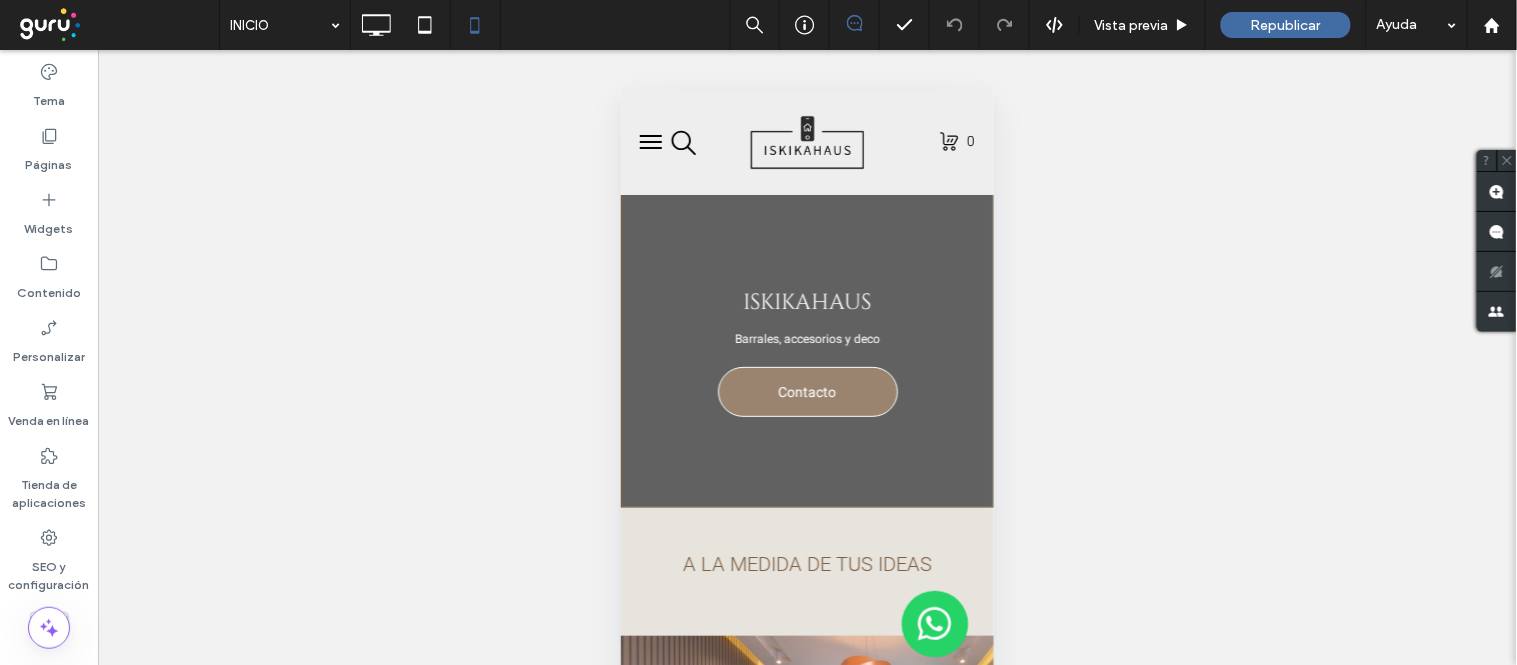 click at bounding box center (650, 147) 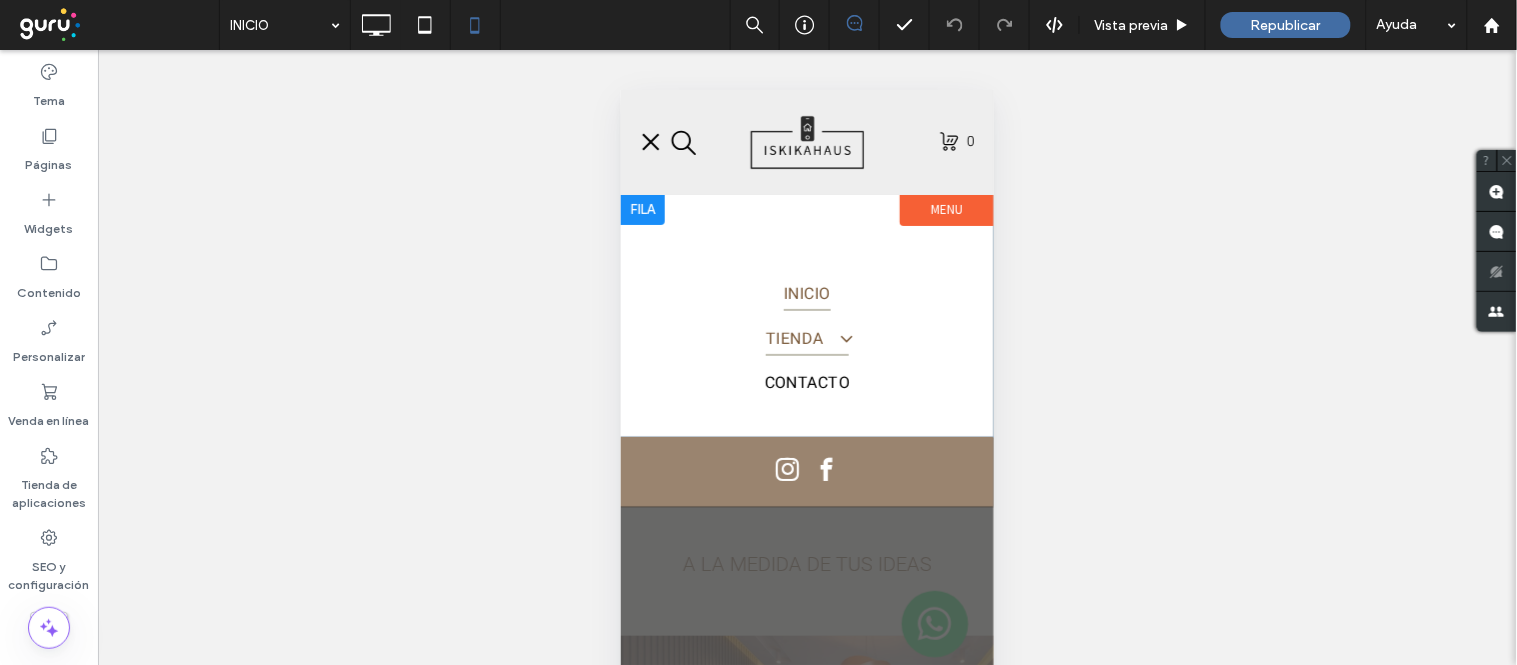 click on "TIENDA" at bounding box center [806, 337] 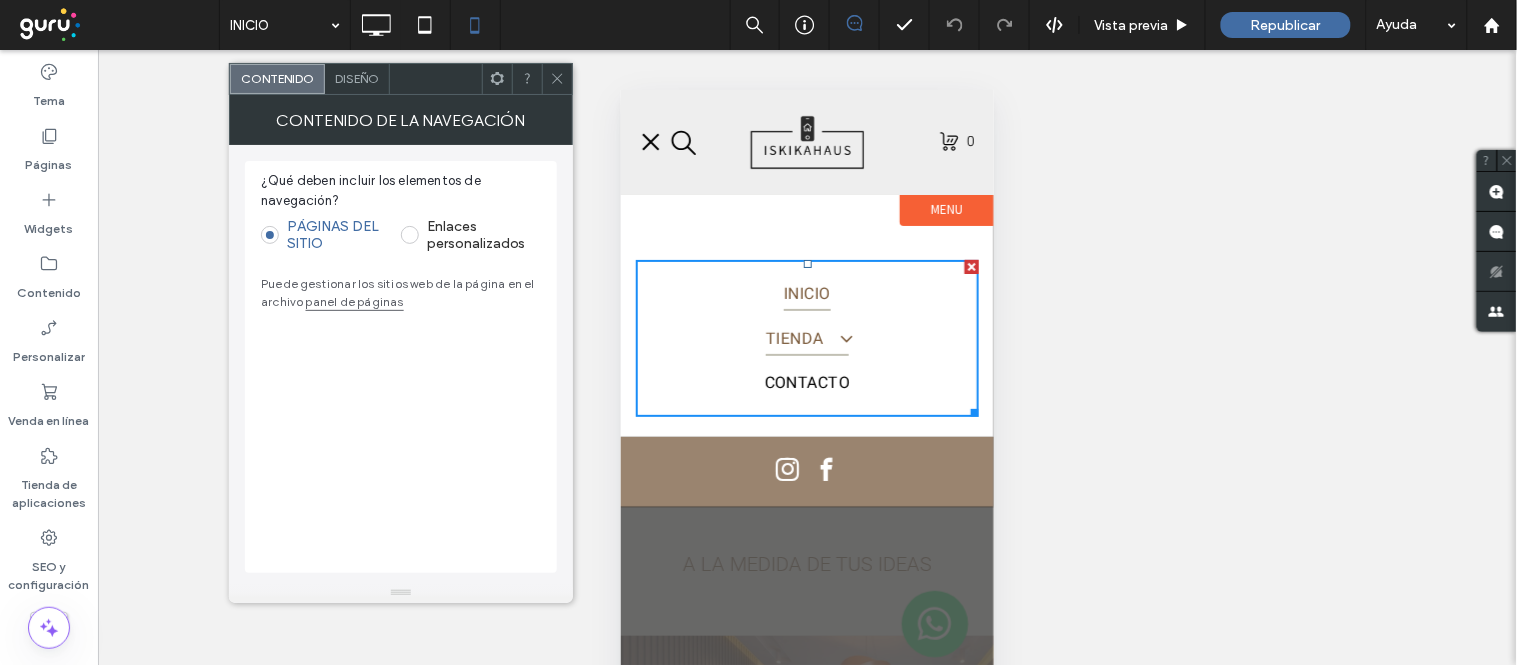 drag, startPoint x: 841, startPoint y: 334, endPoint x: 1135, endPoint y: 132, distance: 356.70715 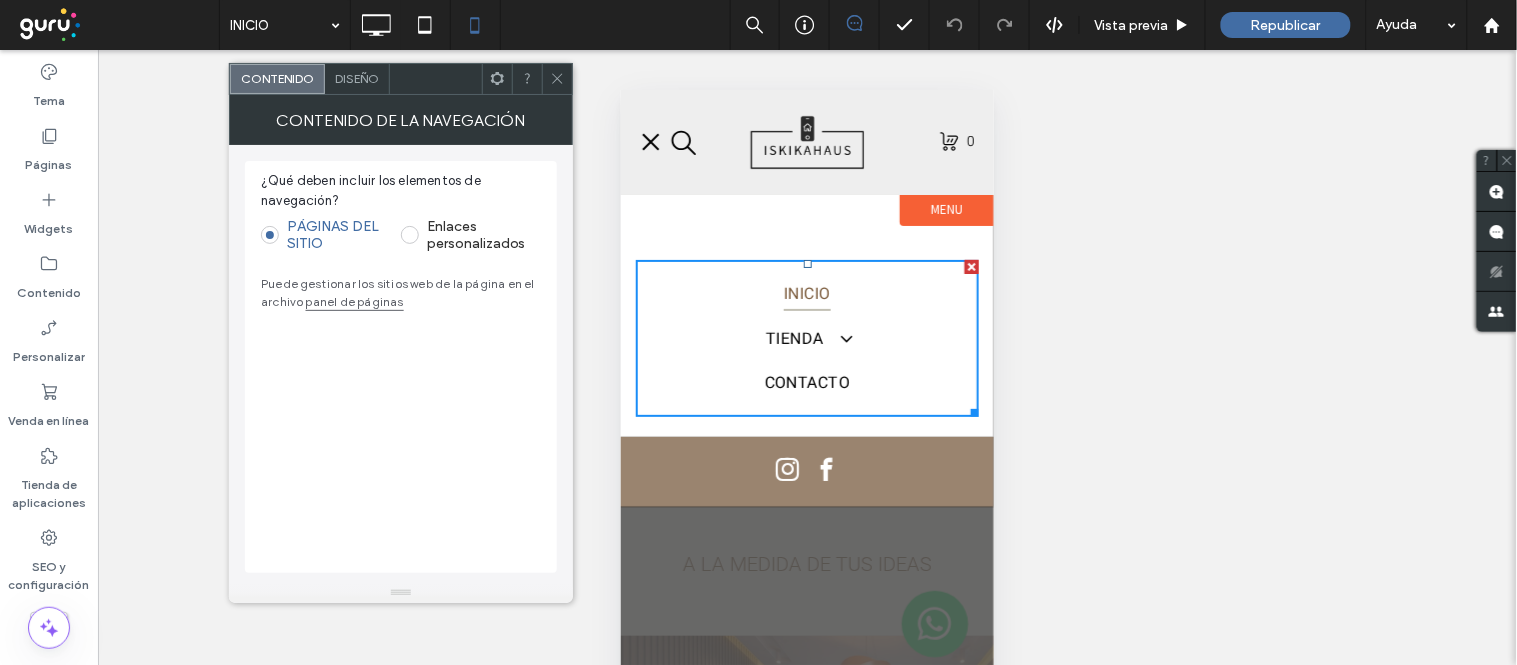 drag, startPoint x: 558, startPoint y: 83, endPoint x: 1137, endPoint y: 62, distance: 579.3807 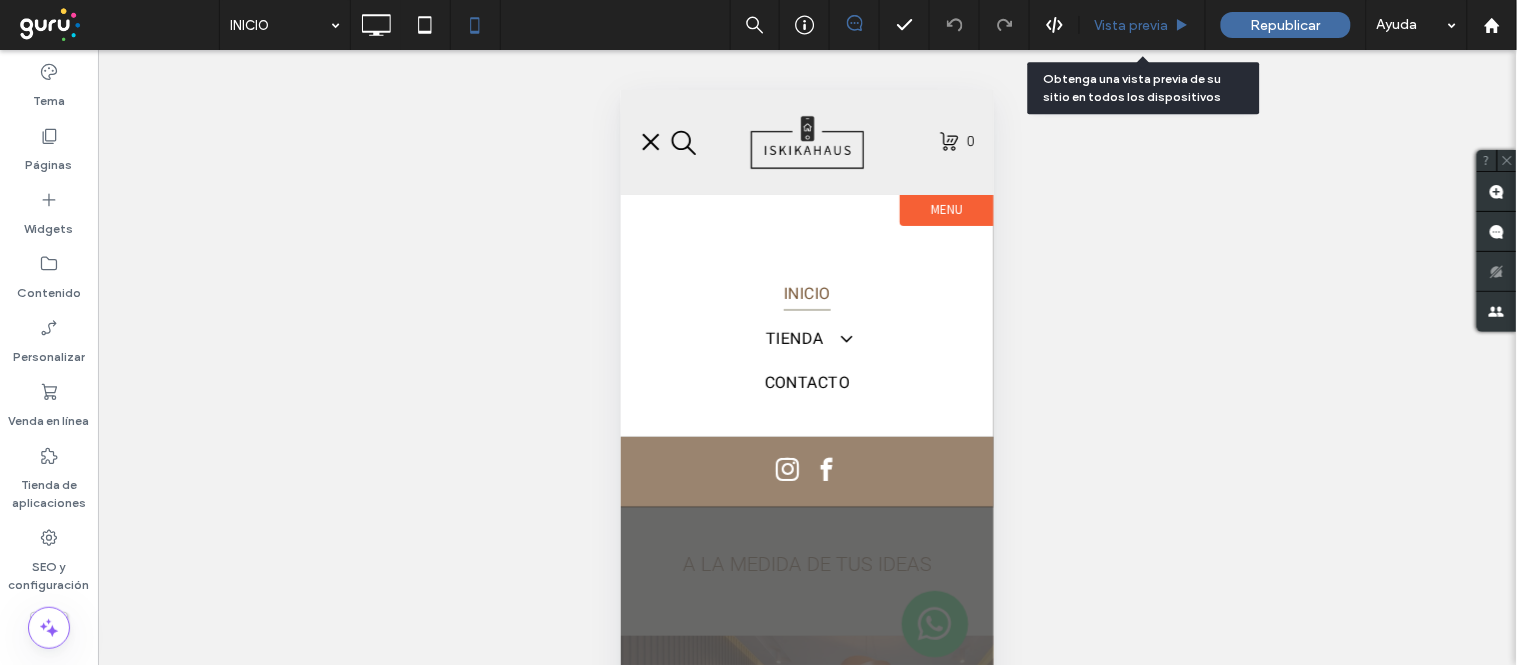 click on "Vista previa" at bounding box center [1132, 25] 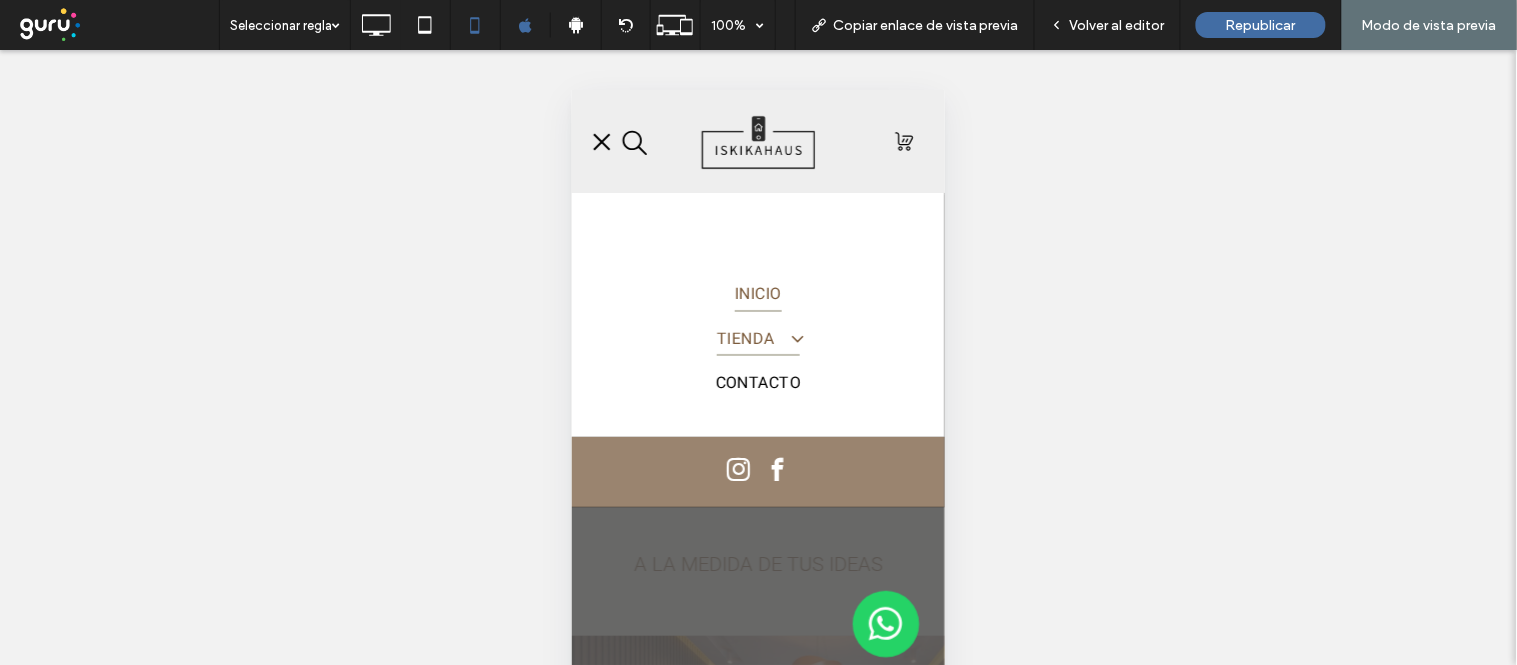 click at bounding box center [786, 337] 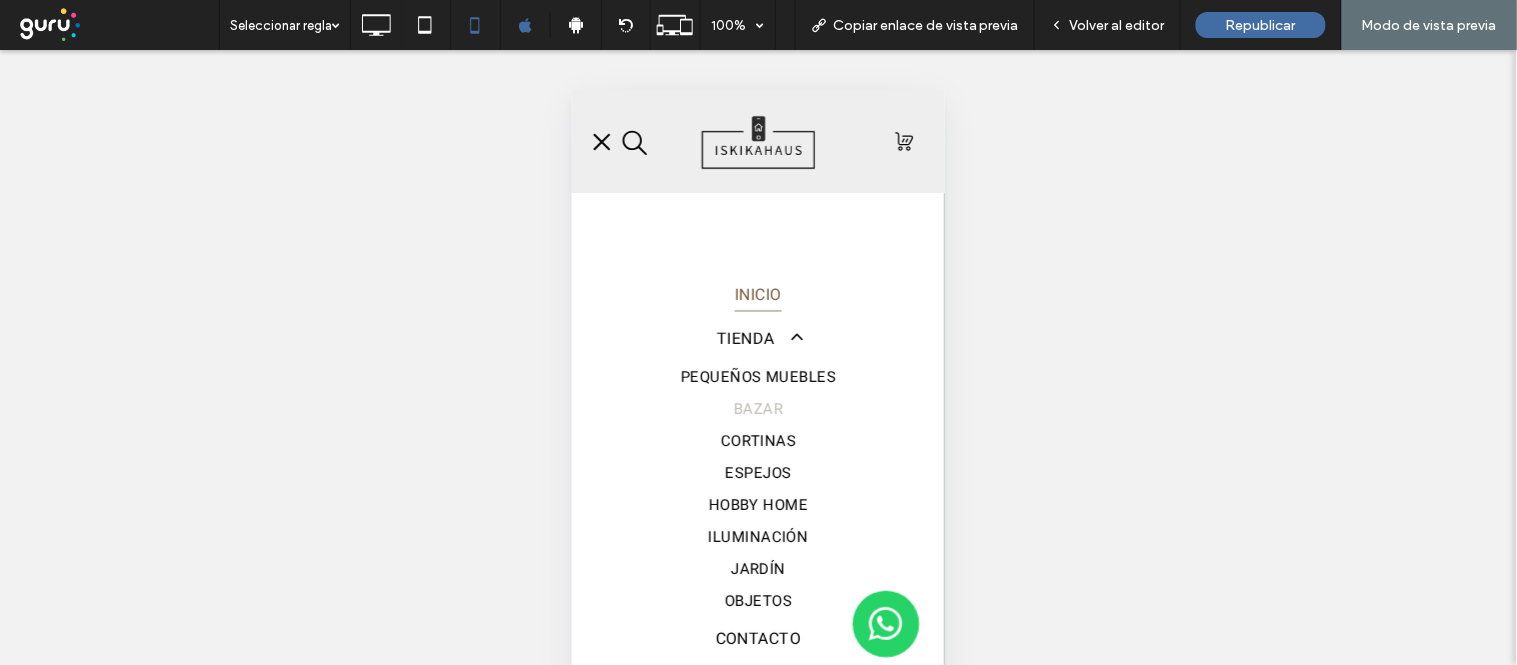 click on "BAZAR" at bounding box center [757, 408] 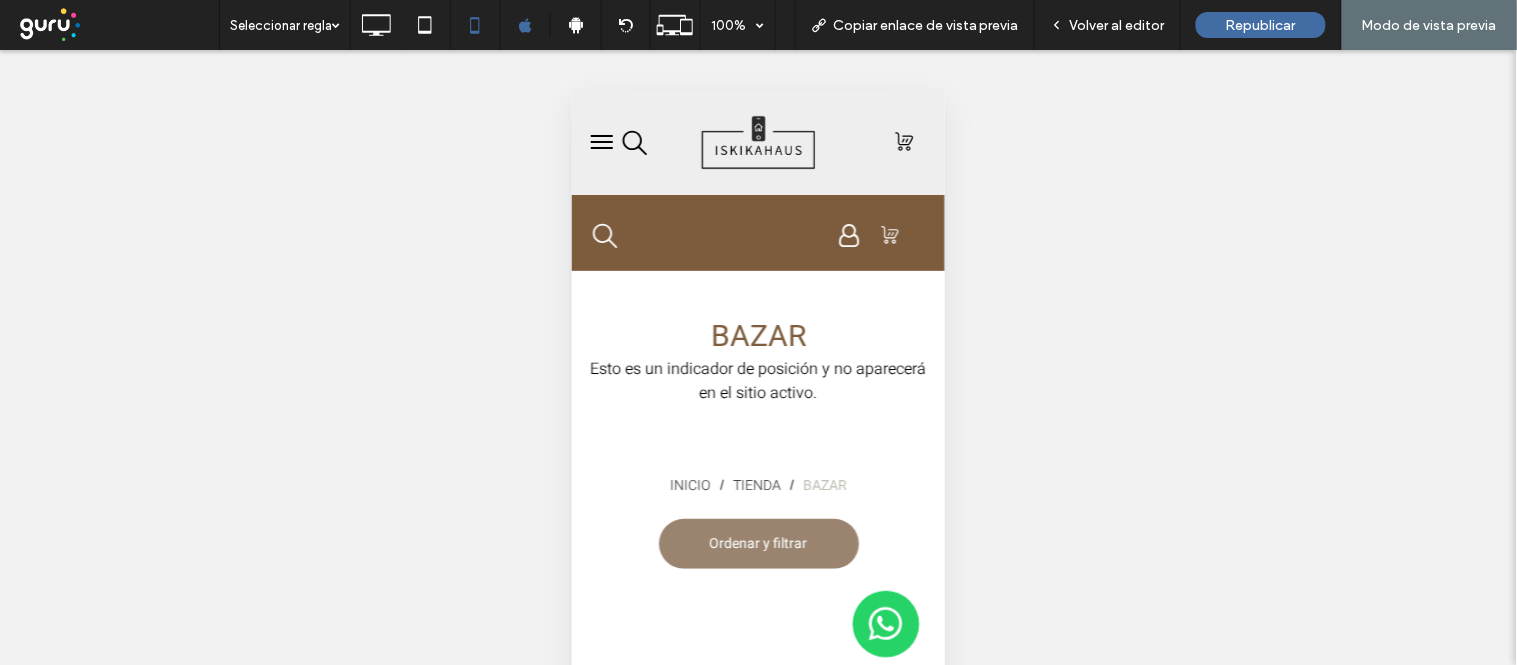 scroll, scrollTop: 0, scrollLeft: 0, axis: both 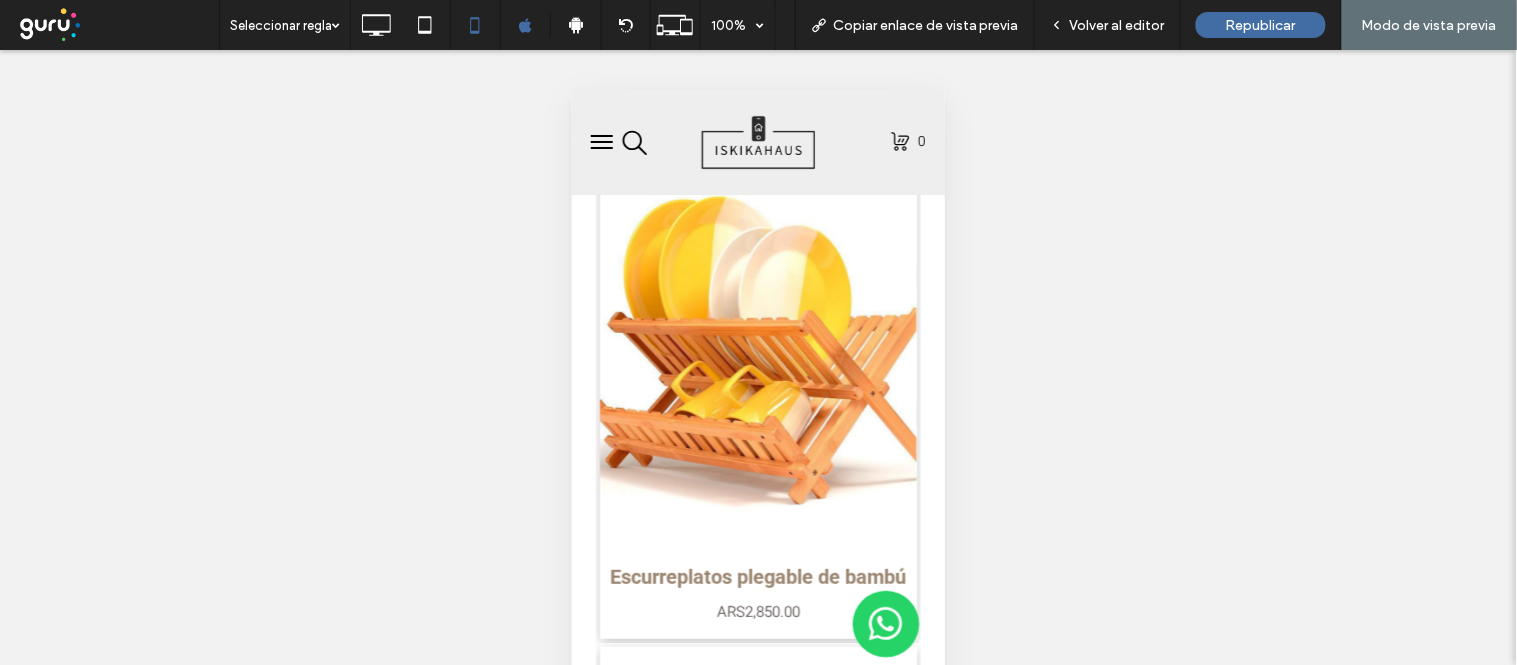 click at bounding box center [757, 353] 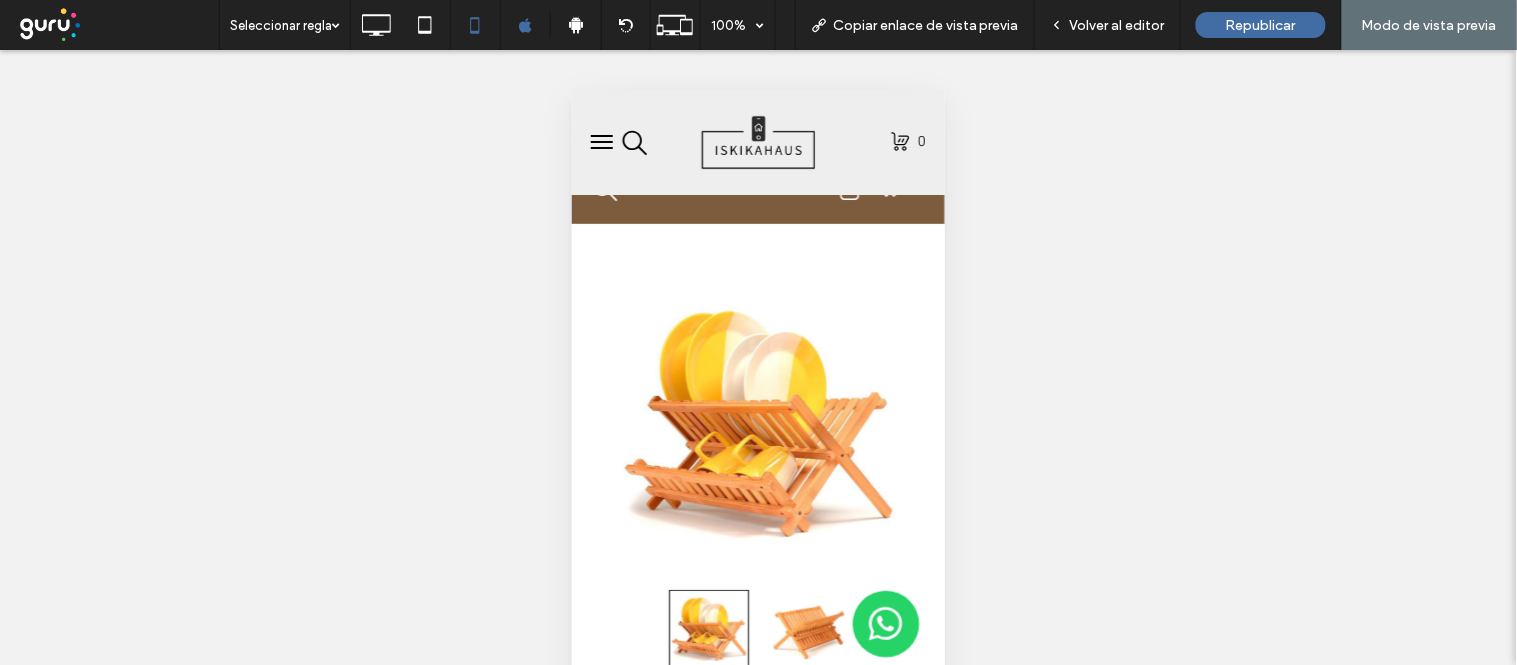 scroll, scrollTop: 0, scrollLeft: 0, axis: both 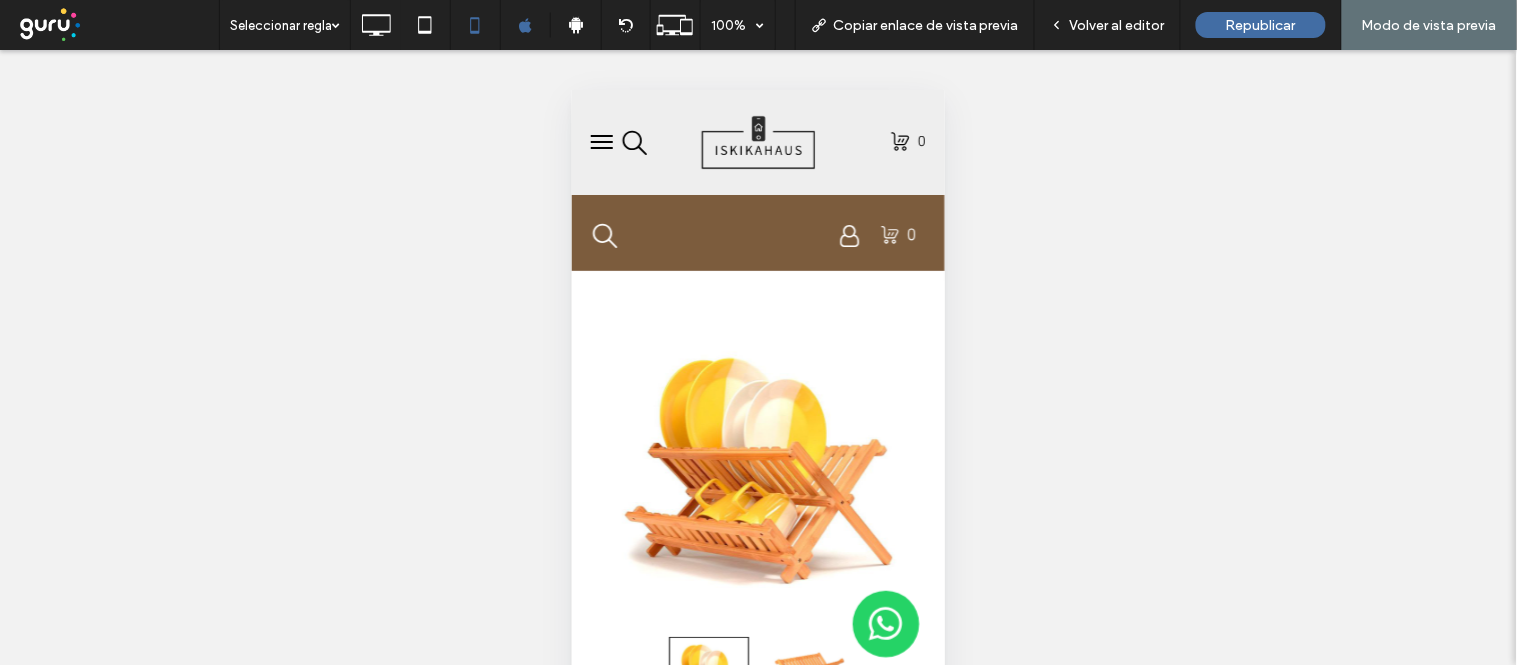 click 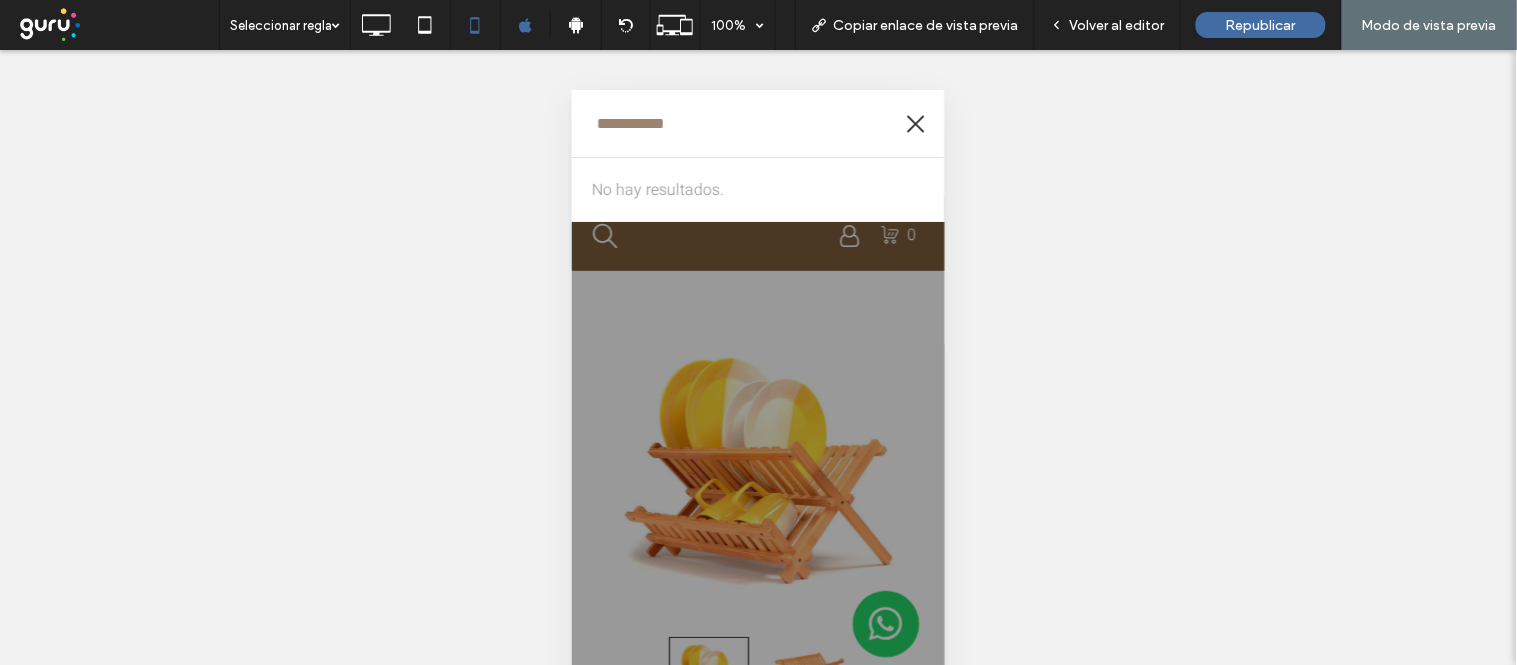 type on "**********" 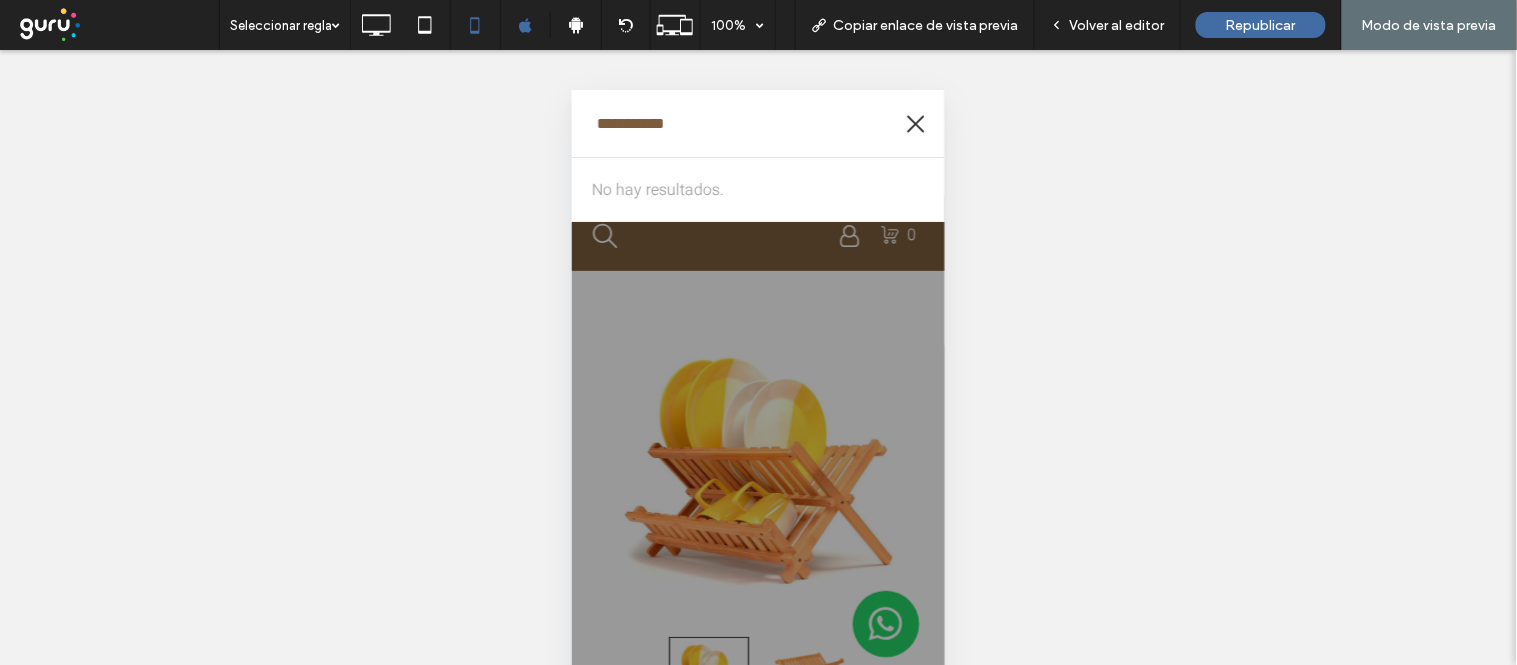 click 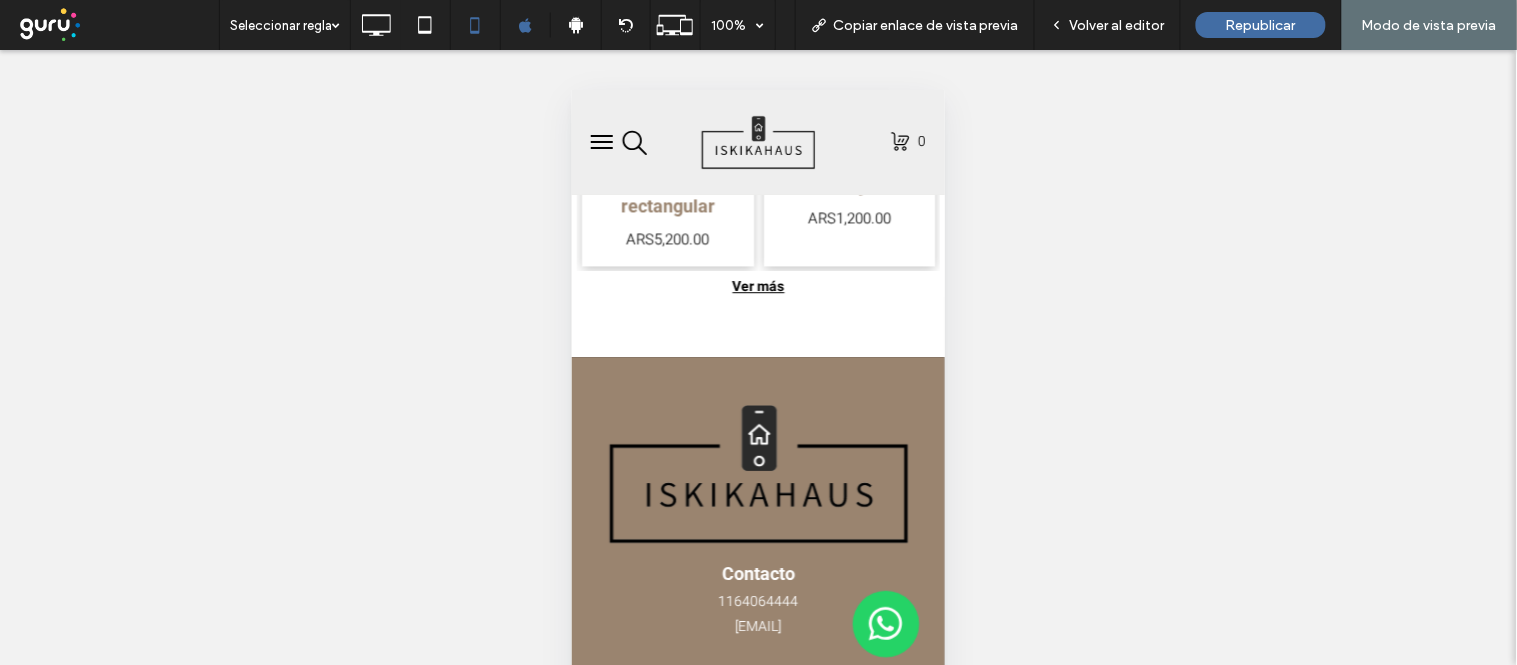 scroll, scrollTop: 1561, scrollLeft: 0, axis: vertical 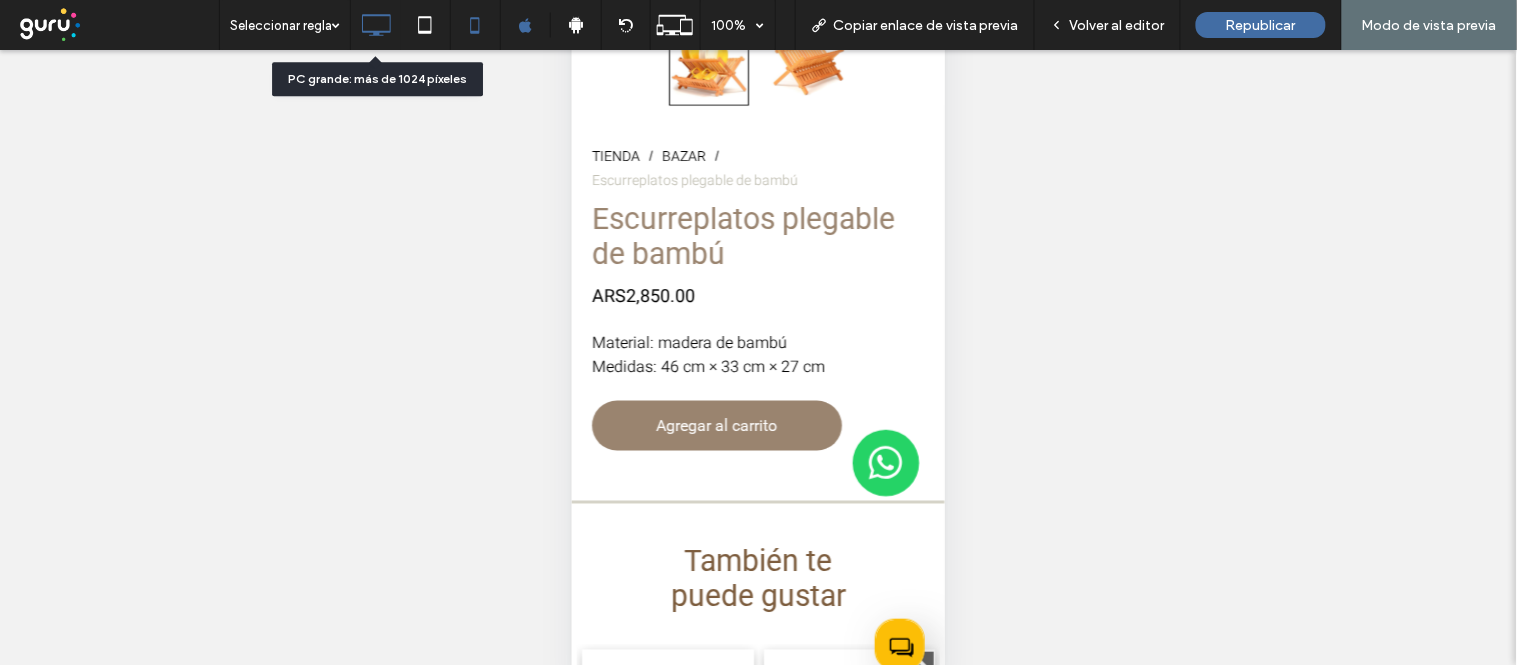 click 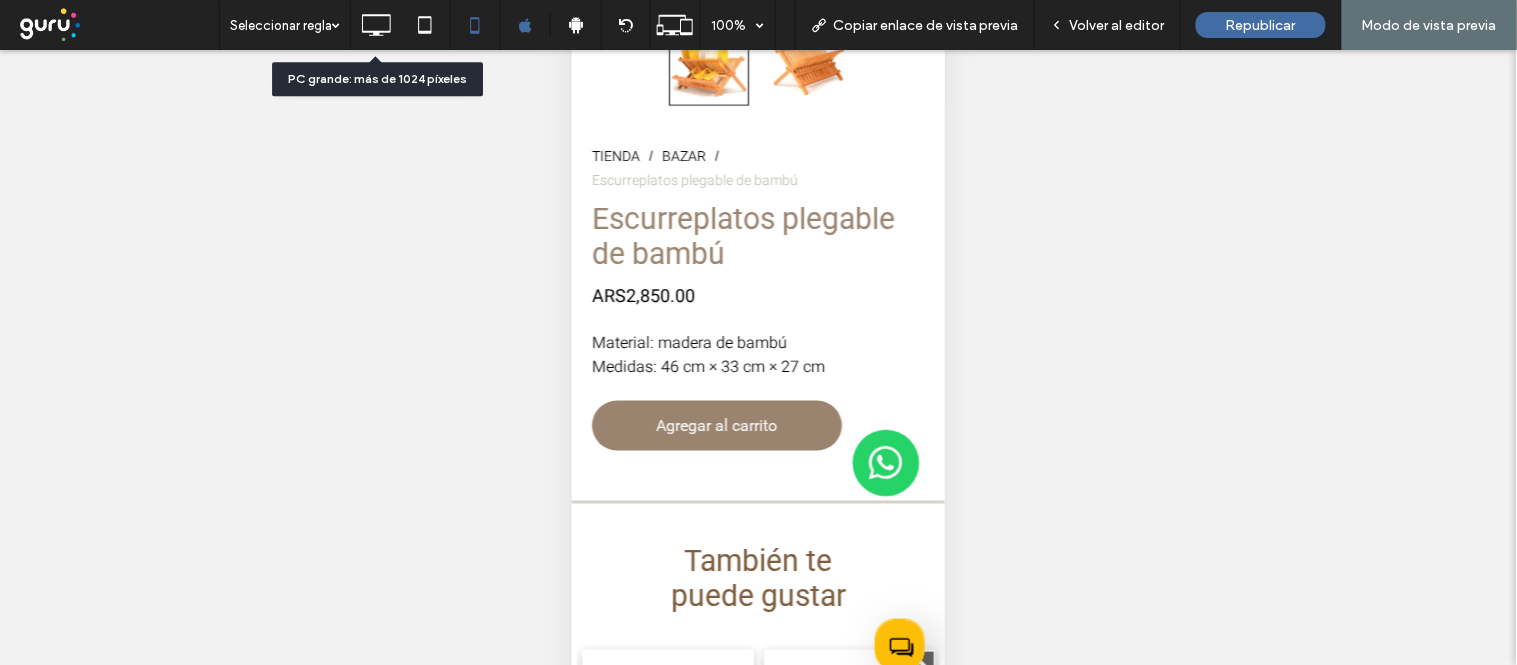scroll, scrollTop: 0, scrollLeft: 0, axis: both 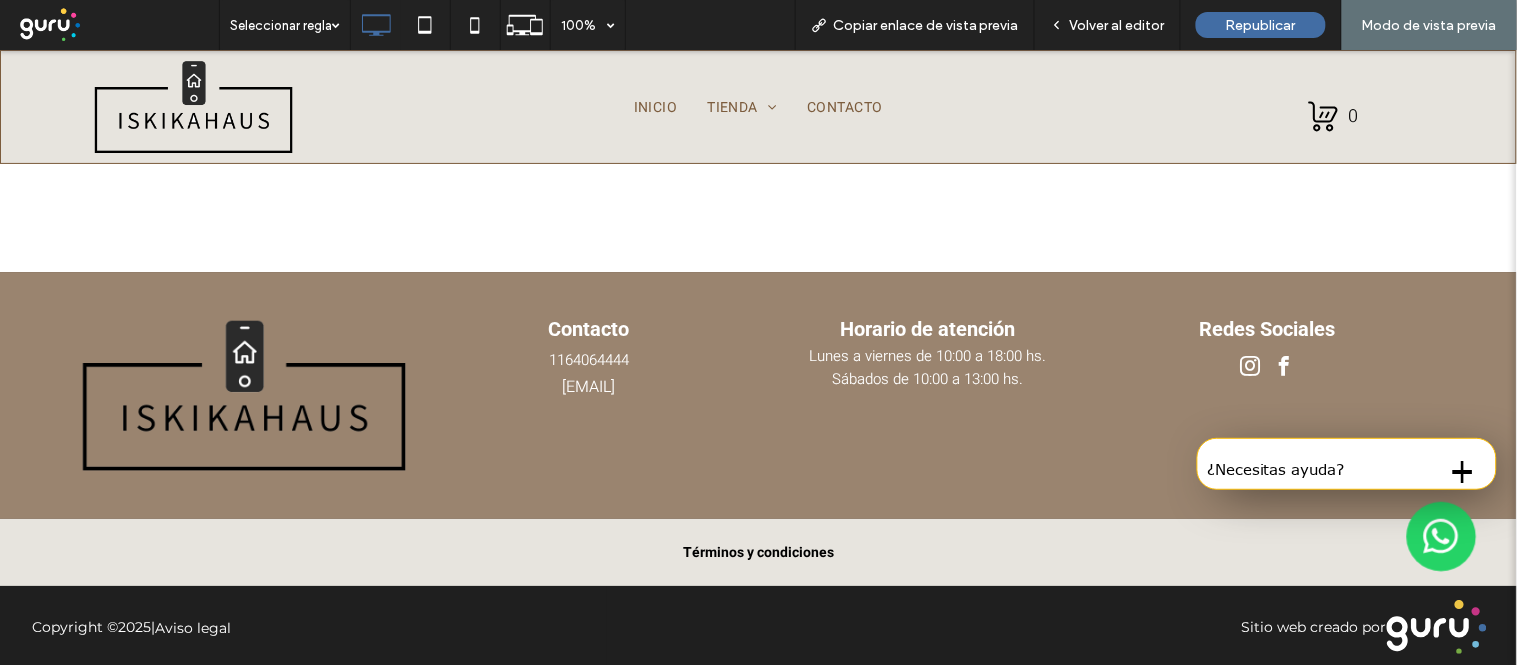 drag, startPoint x: 797, startPoint y: 317, endPoint x: 793, endPoint y: 483, distance: 166.04819 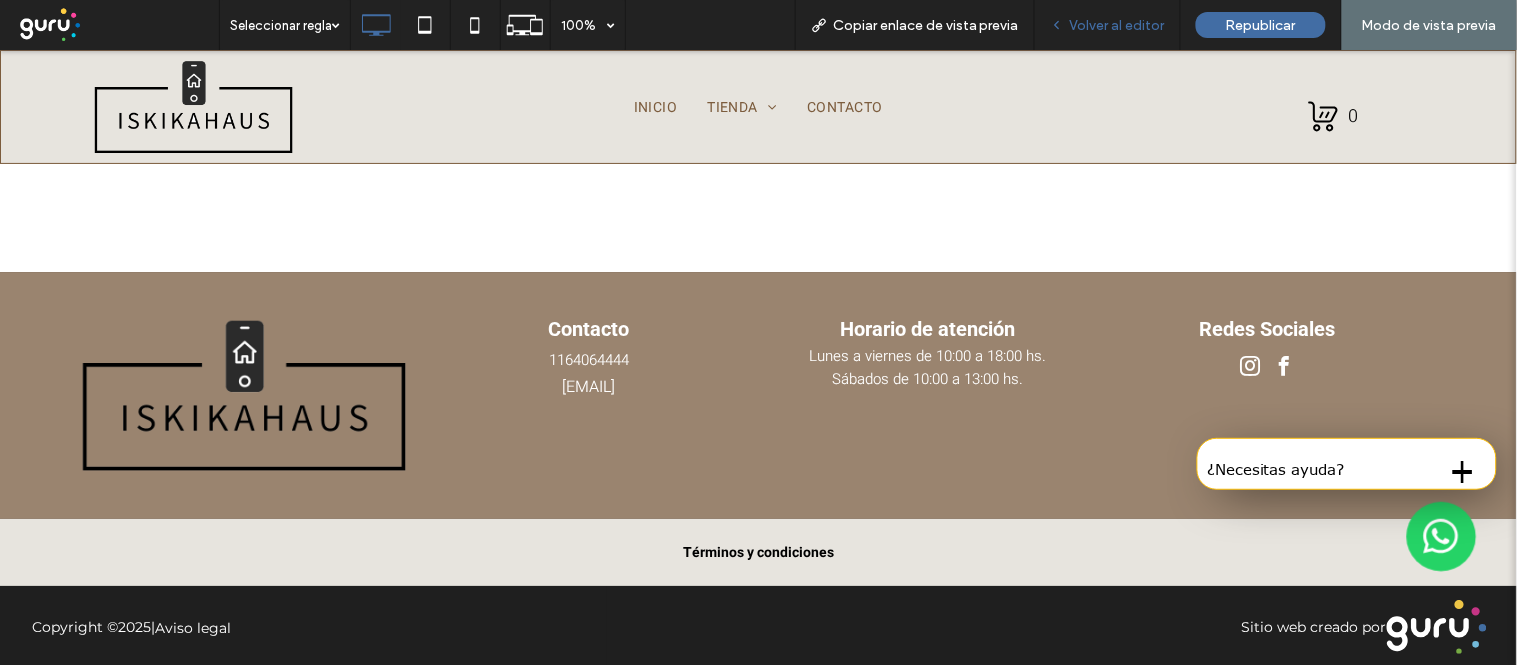 click on "Volver al editor" at bounding box center [1117, 25] 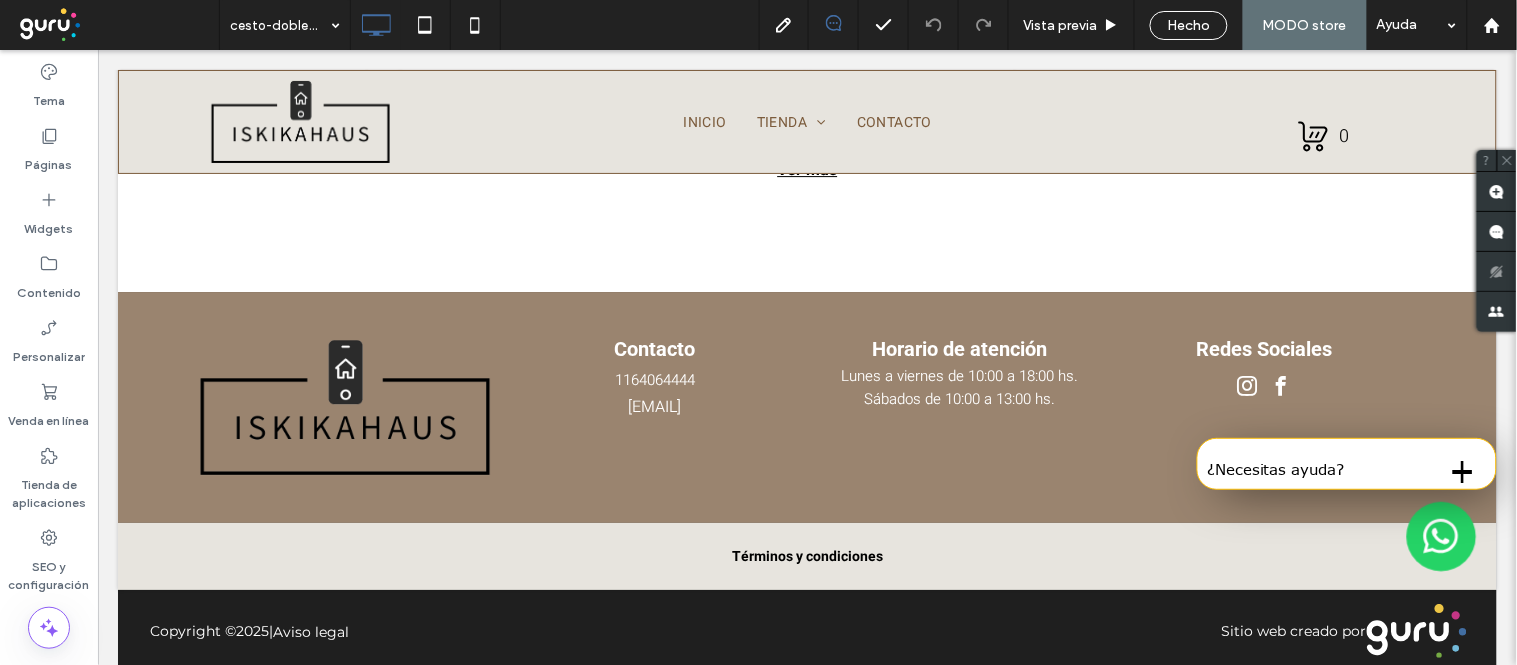 click on "Hecho" at bounding box center (1189, 25) 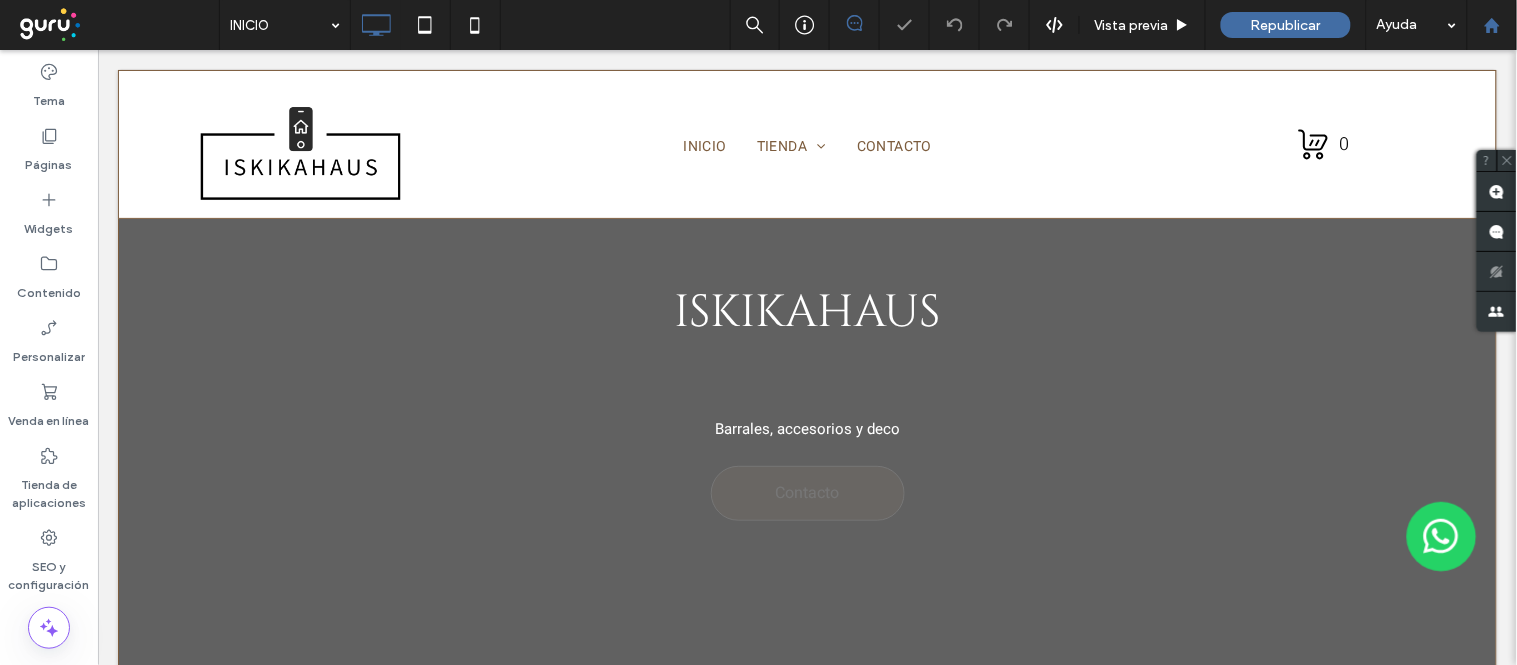 scroll, scrollTop: 0, scrollLeft: 0, axis: both 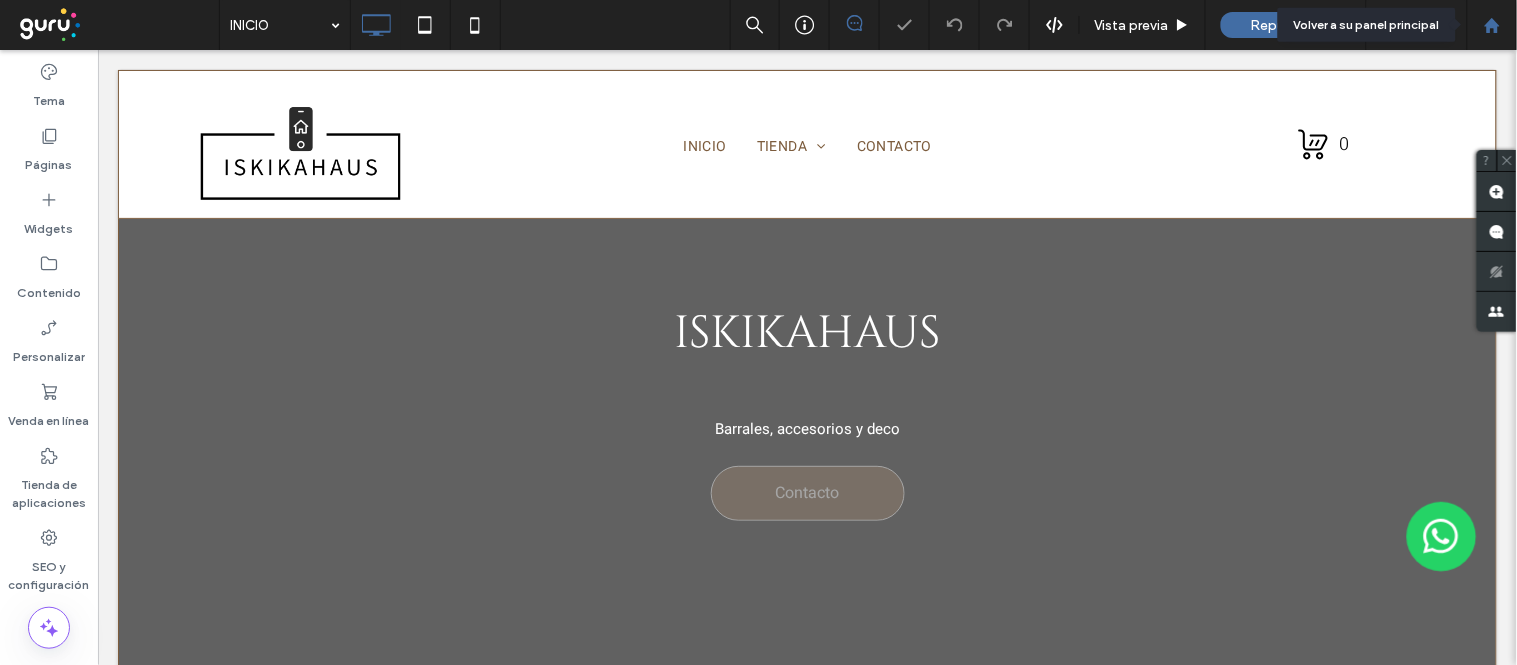 click 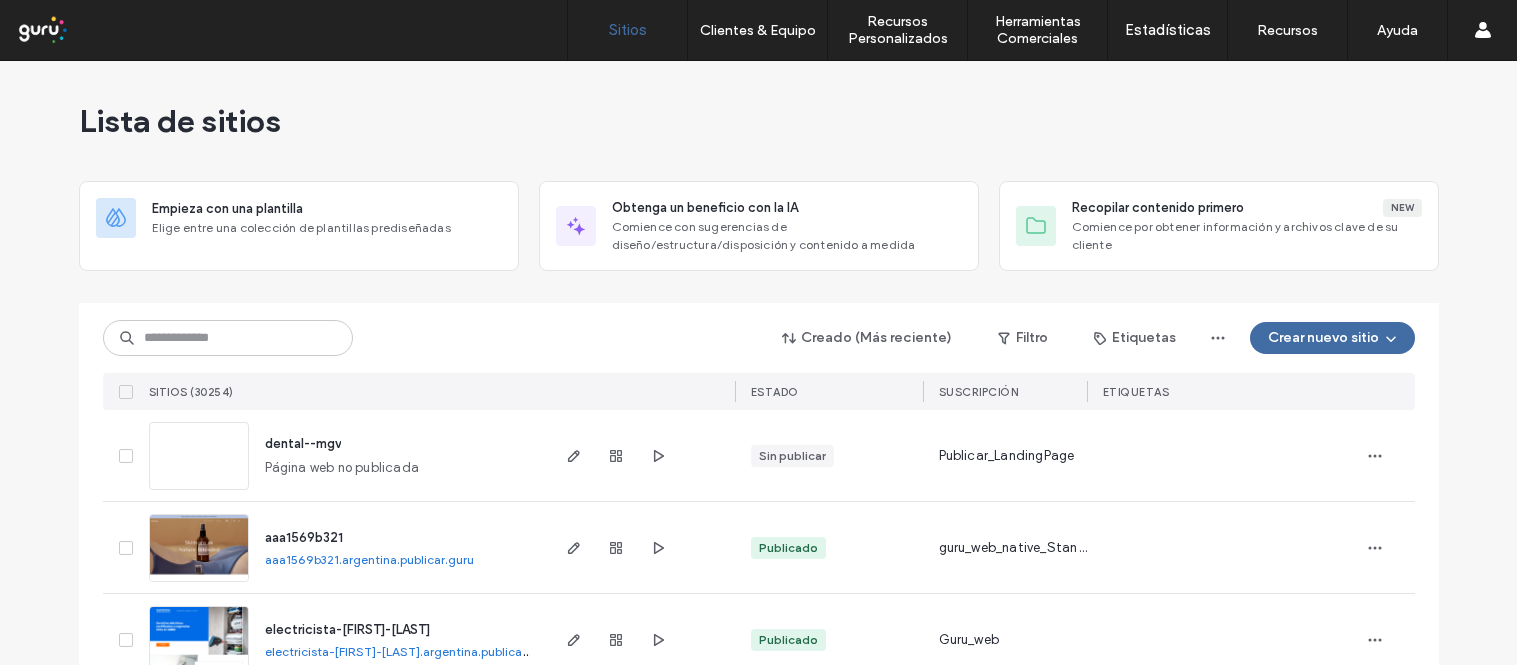 scroll, scrollTop: 0, scrollLeft: 0, axis: both 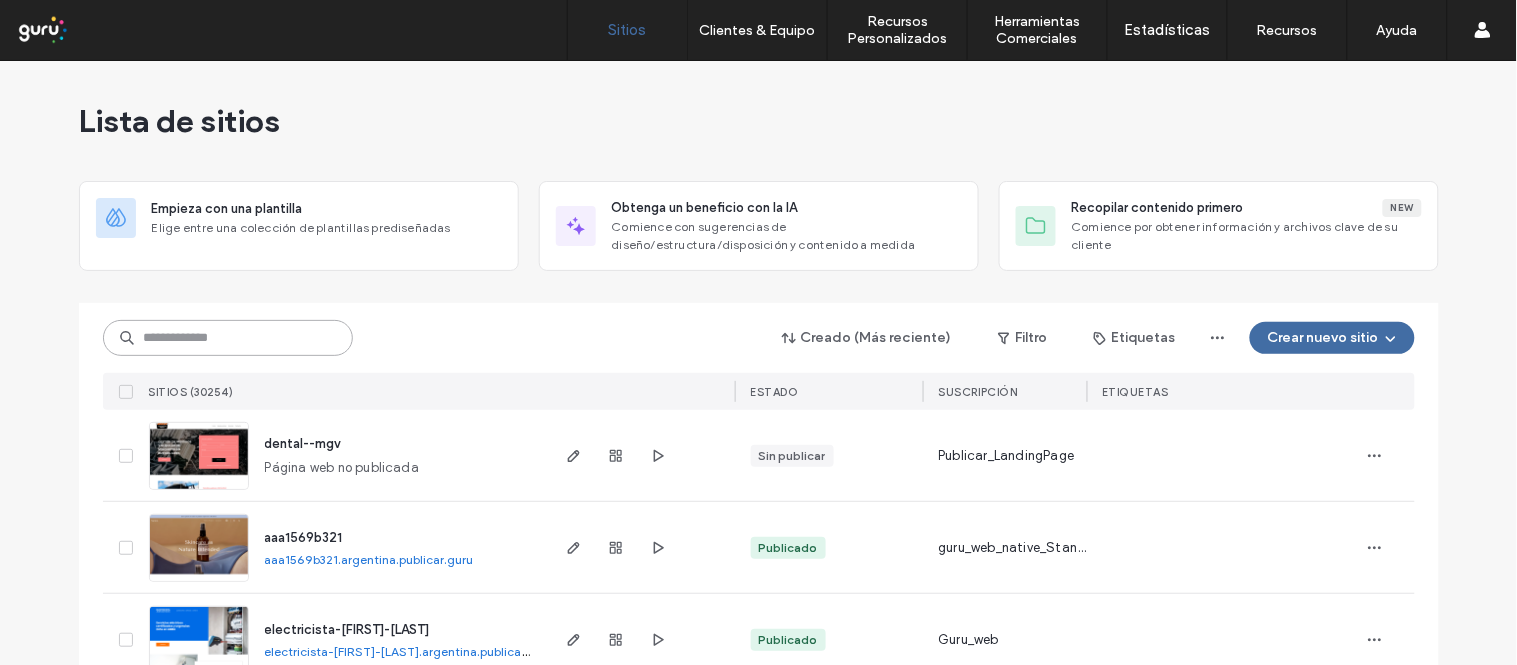 click at bounding box center (228, 338) 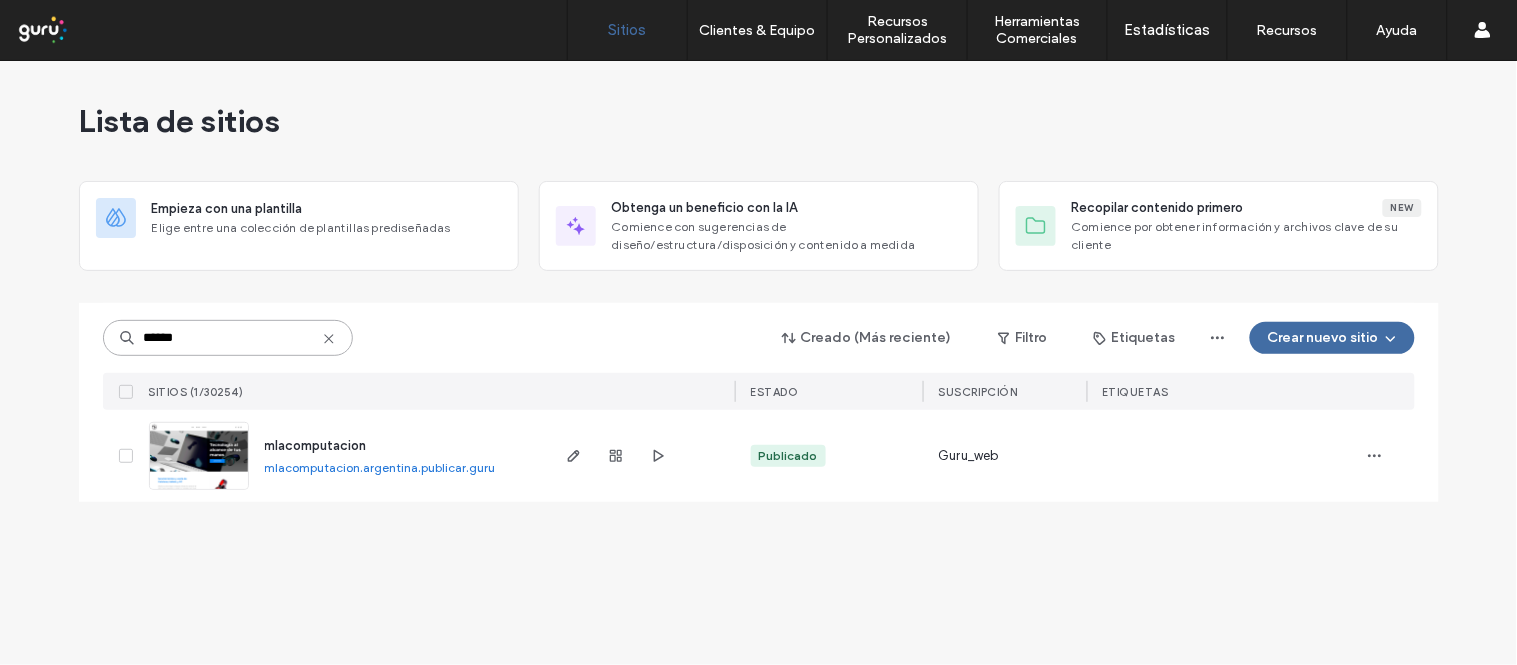 type on "******" 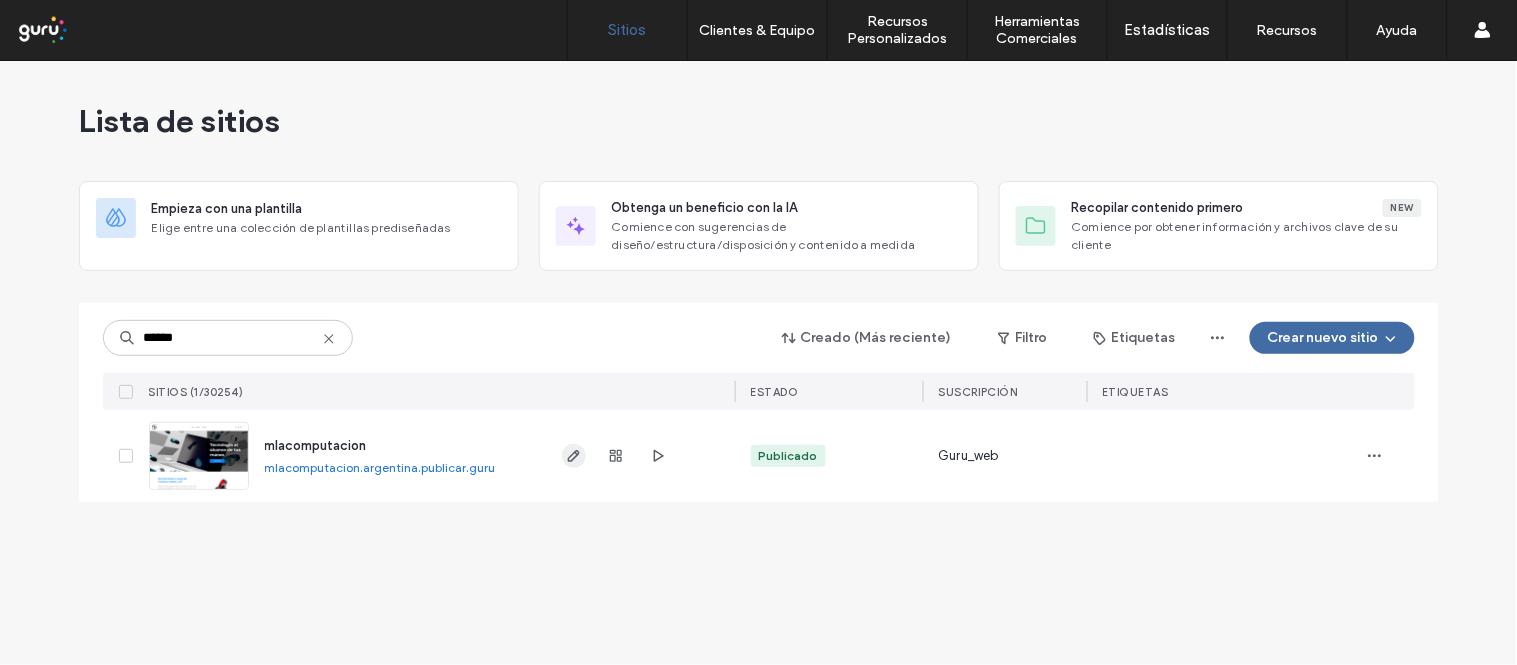 click 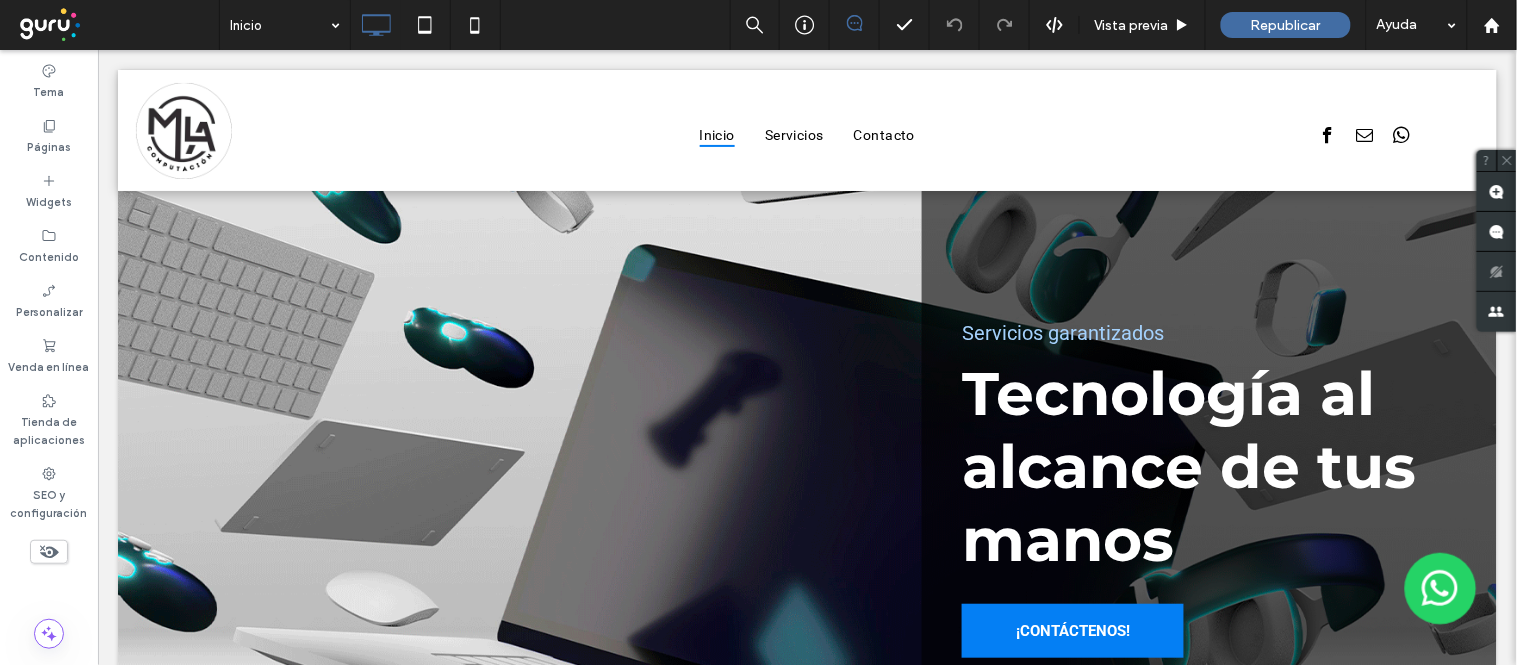 scroll, scrollTop: 0, scrollLeft: 0, axis: both 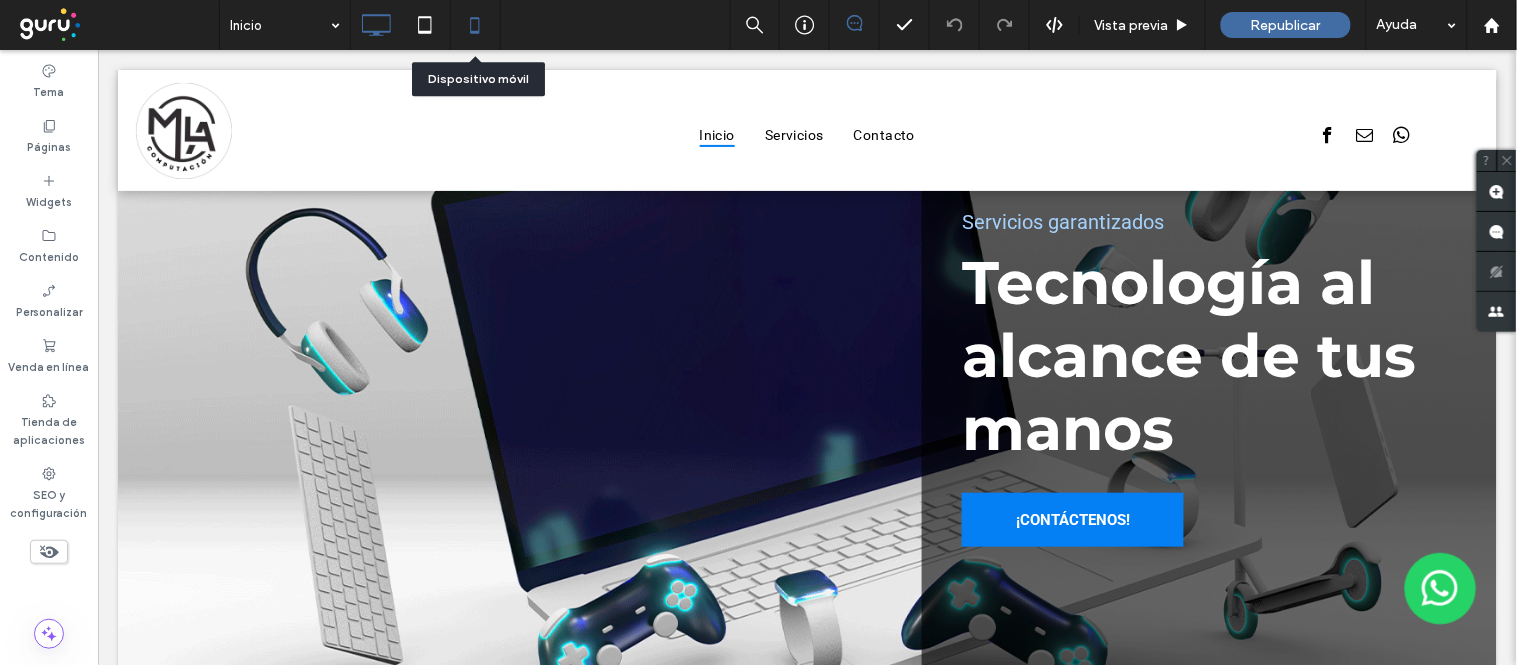 click 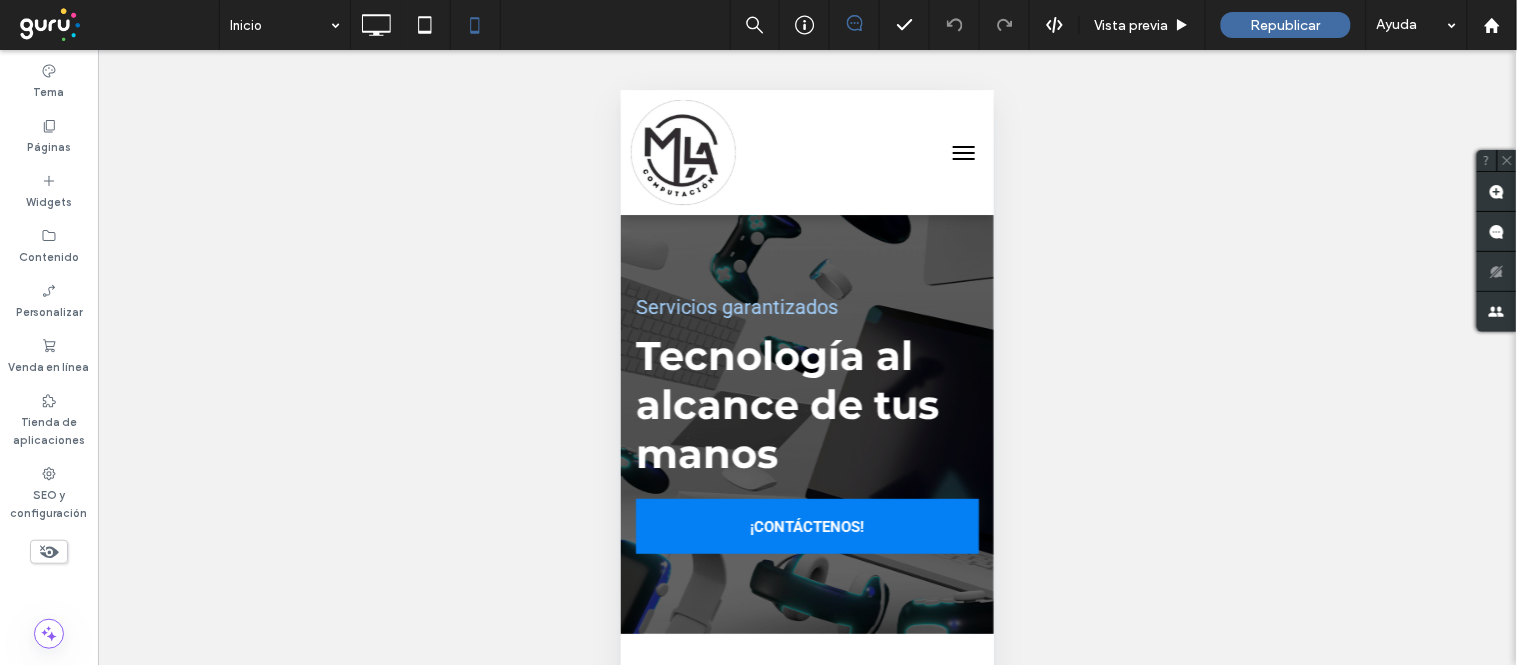 scroll, scrollTop: 0, scrollLeft: 0, axis: both 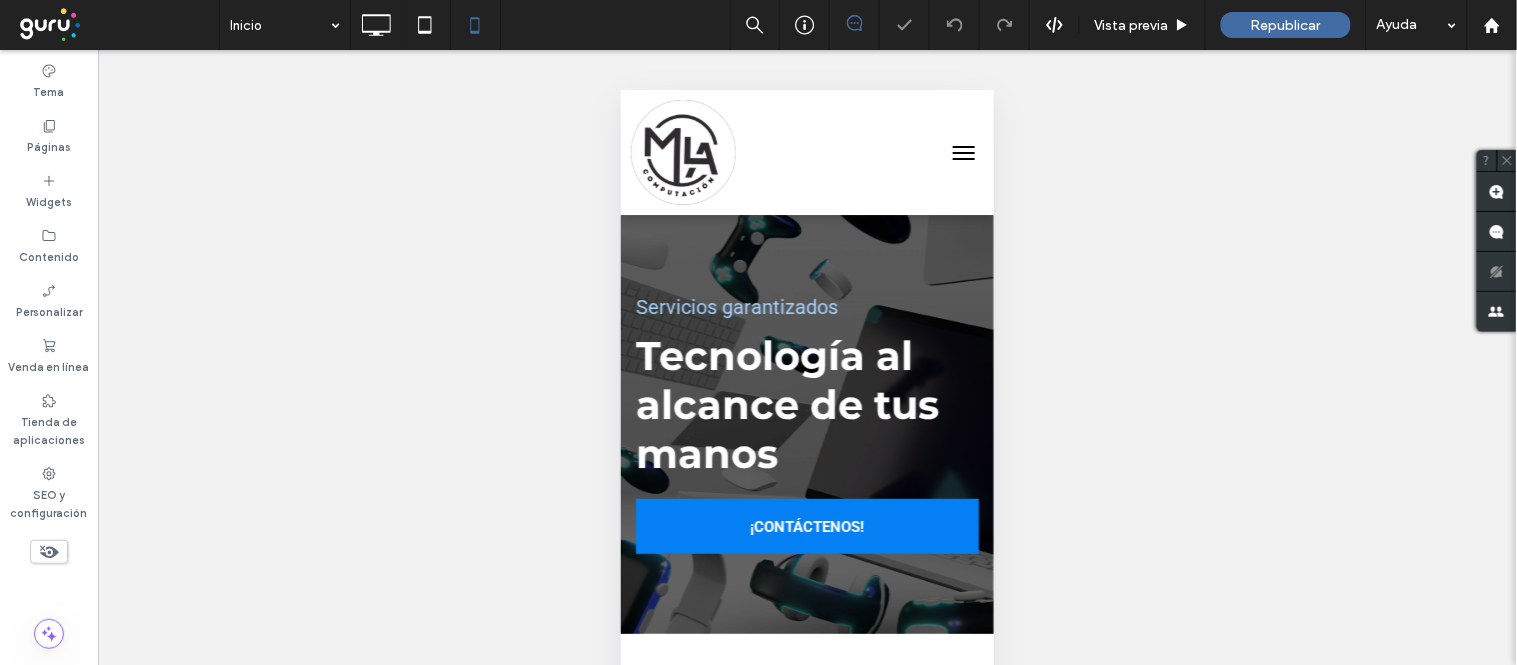 click at bounding box center [963, 152] 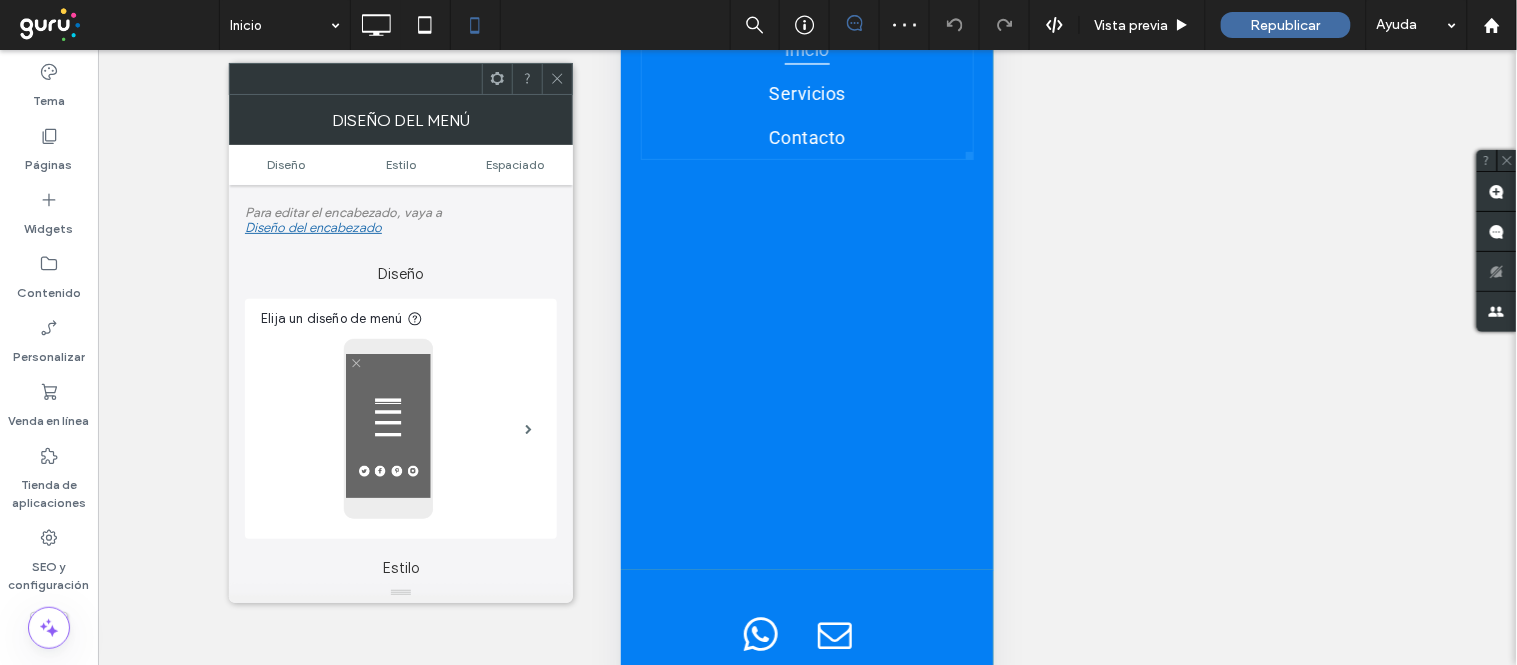 scroll, scrollTop: 161, scrollLeft: 0, axis: vertical 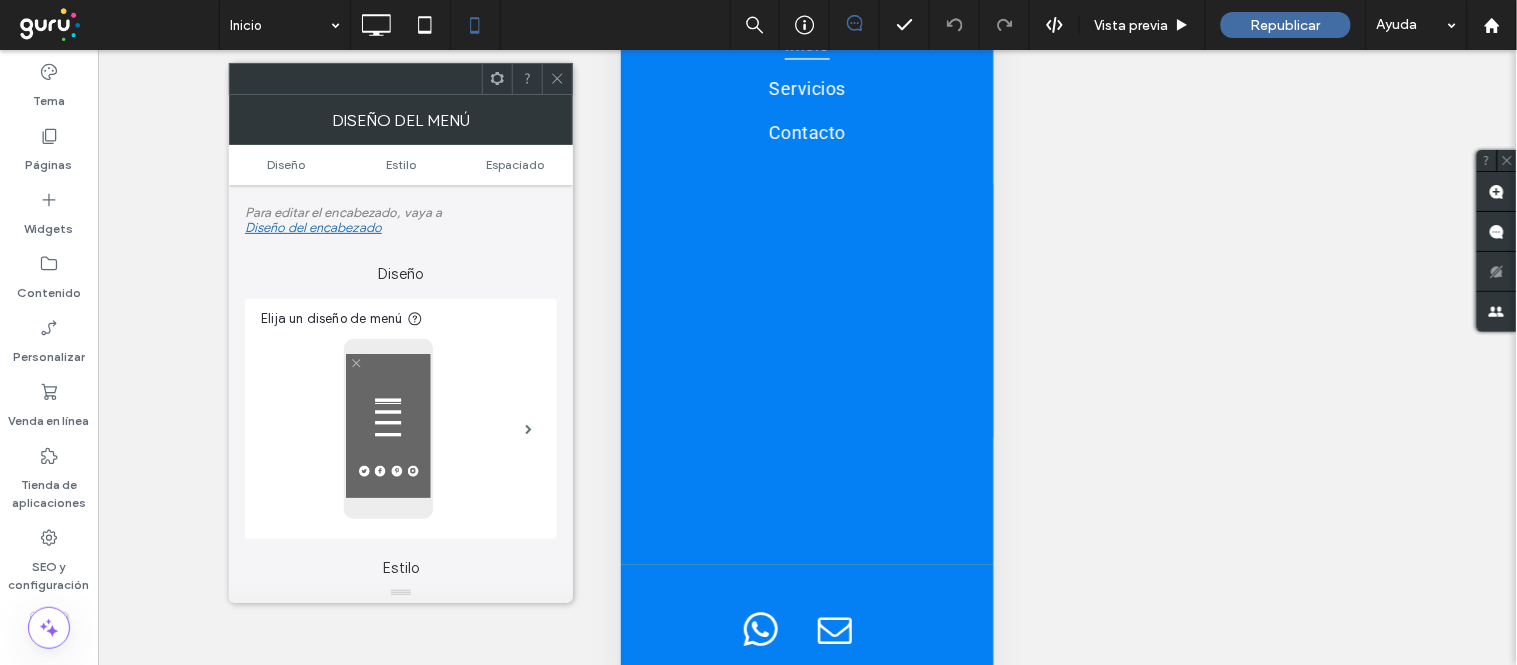click 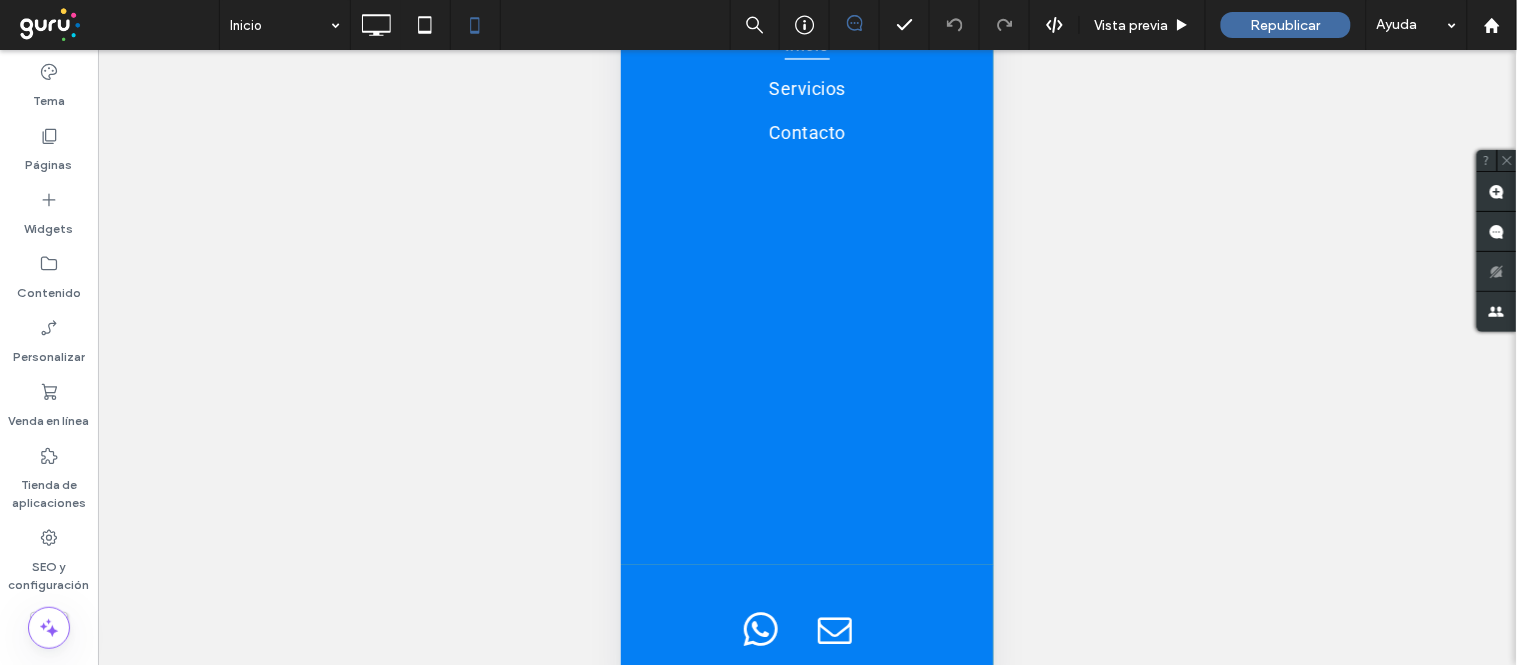 scroll, scrollTop: 0, scrollLeft: 0, axis: both 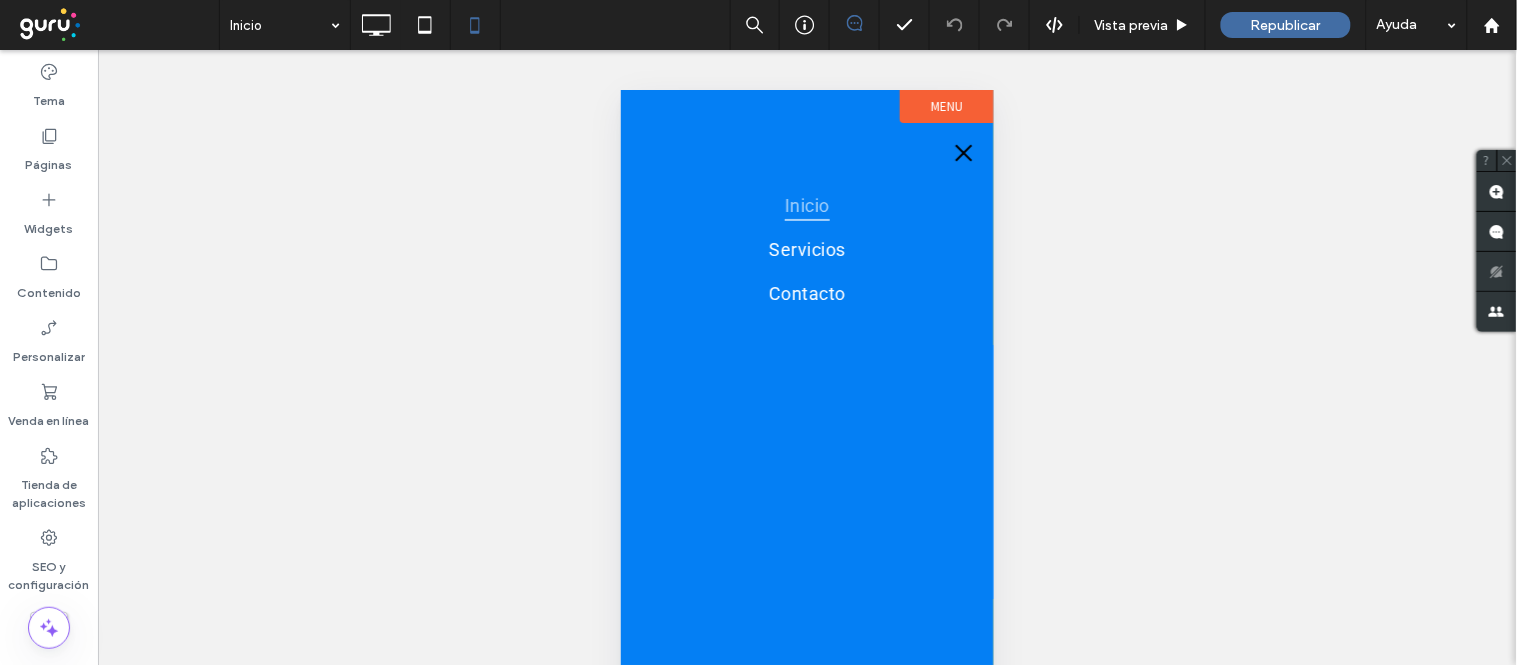 drag, startPoint x: 972, startPoint y: 150, endPoint x: 961, endPoint y: 150, distance: 11 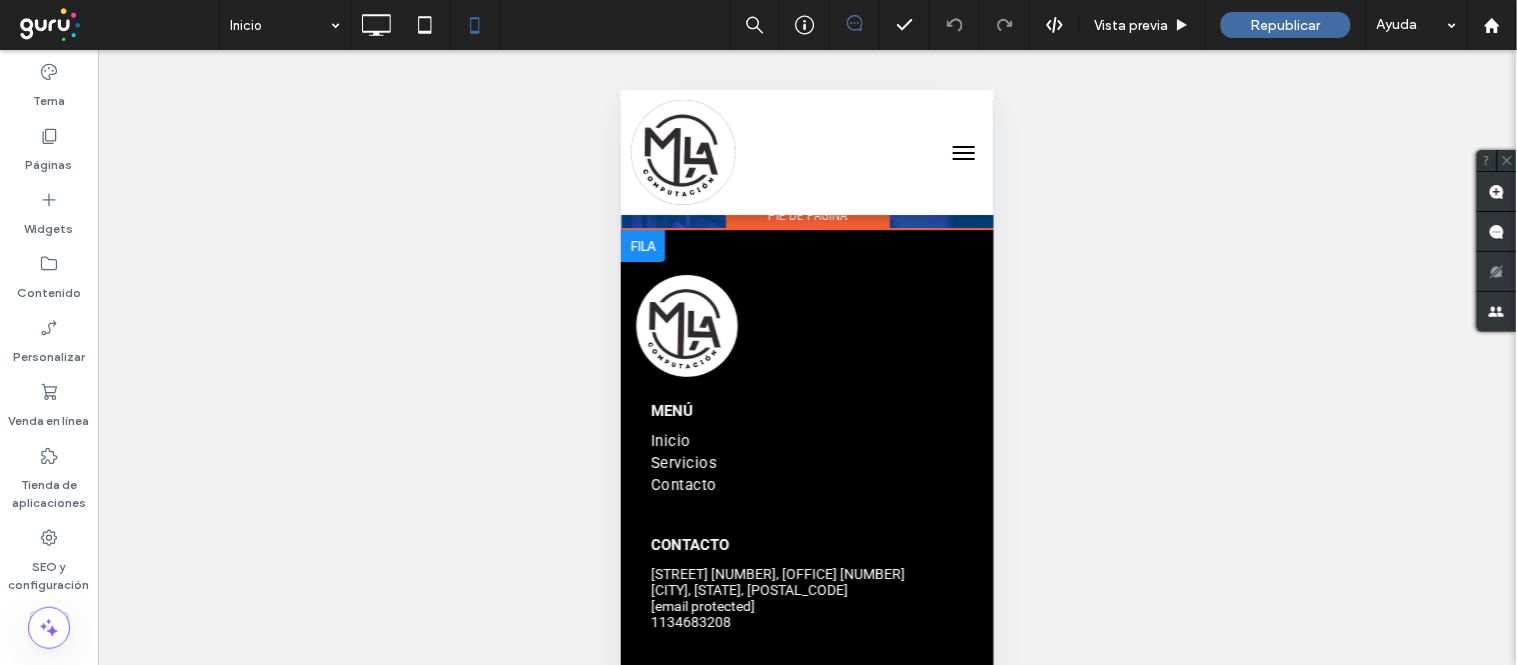 scroll, scrollTop: 3787, scrollLeft: 0, axis: vertical 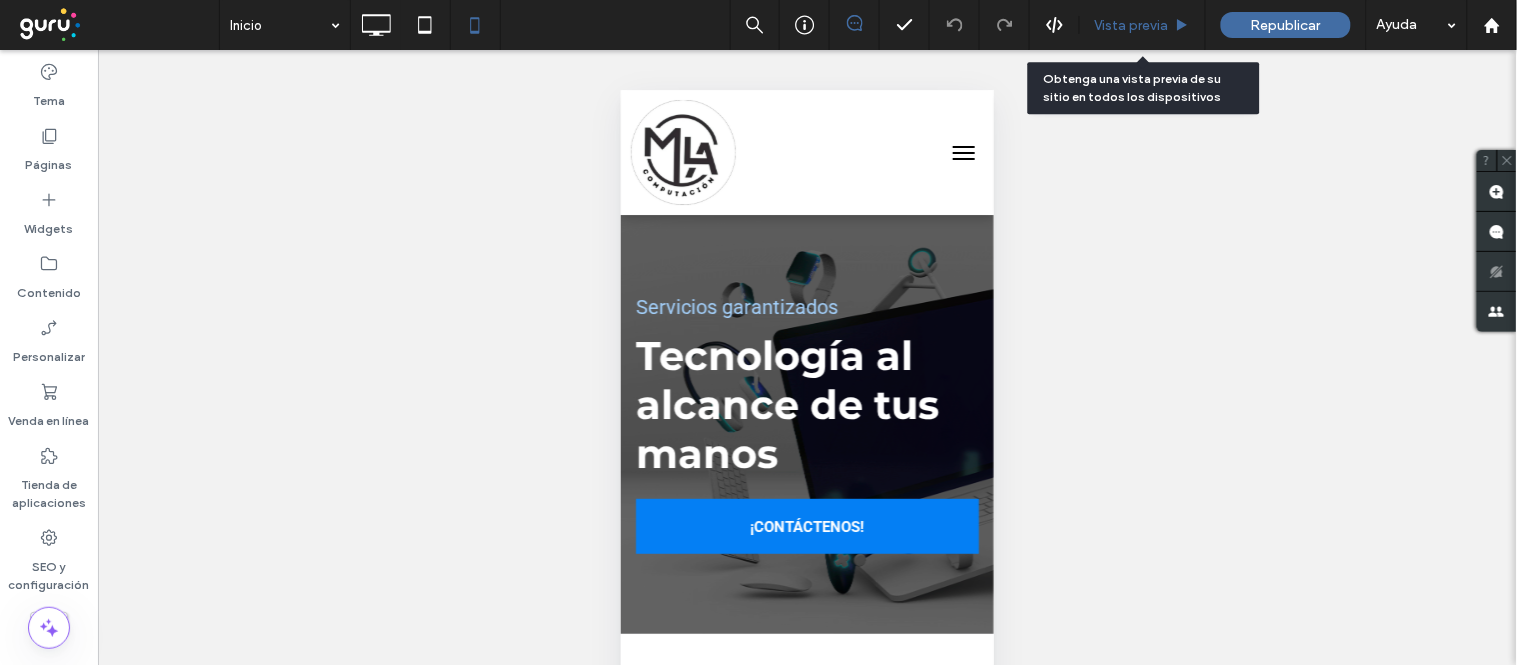 click on "Vista previa" at bounding box center (1132, 25) 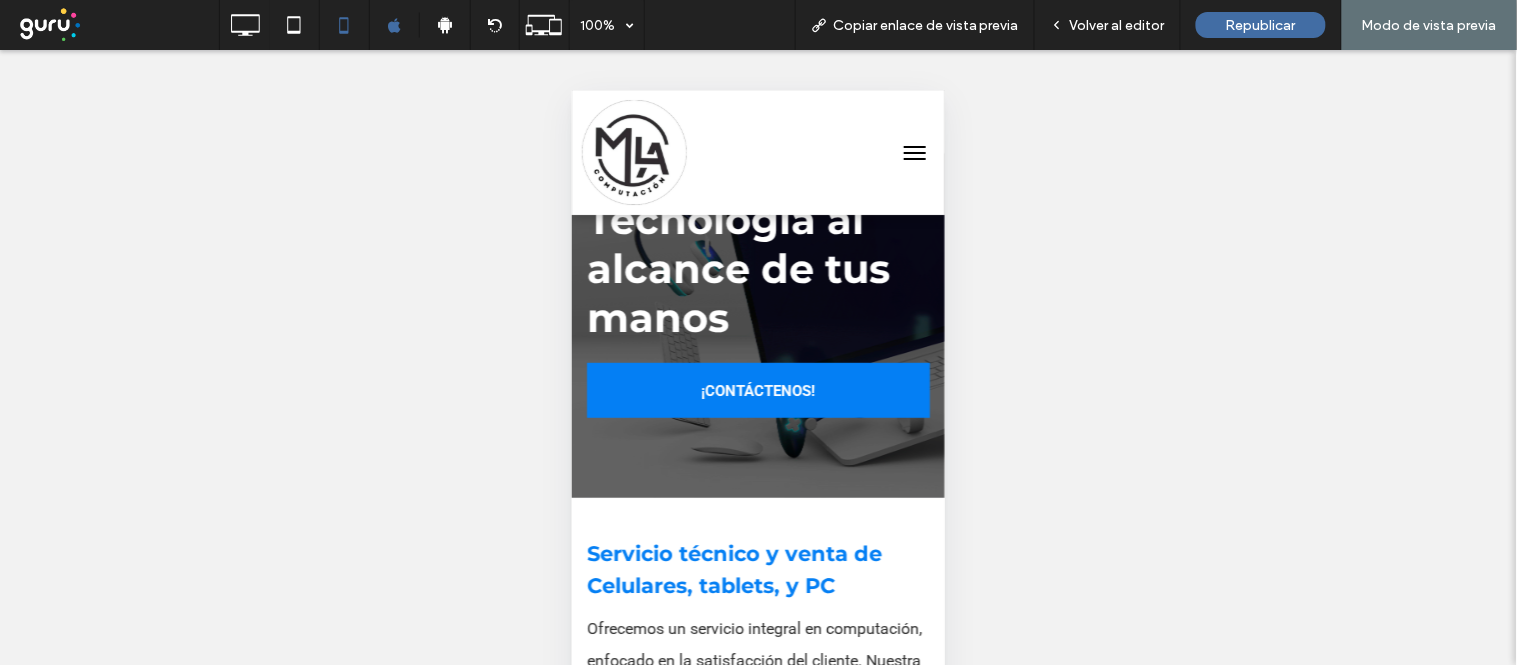 scroll, scrollTop: 333, scrollLeft: 0, axis: vertical 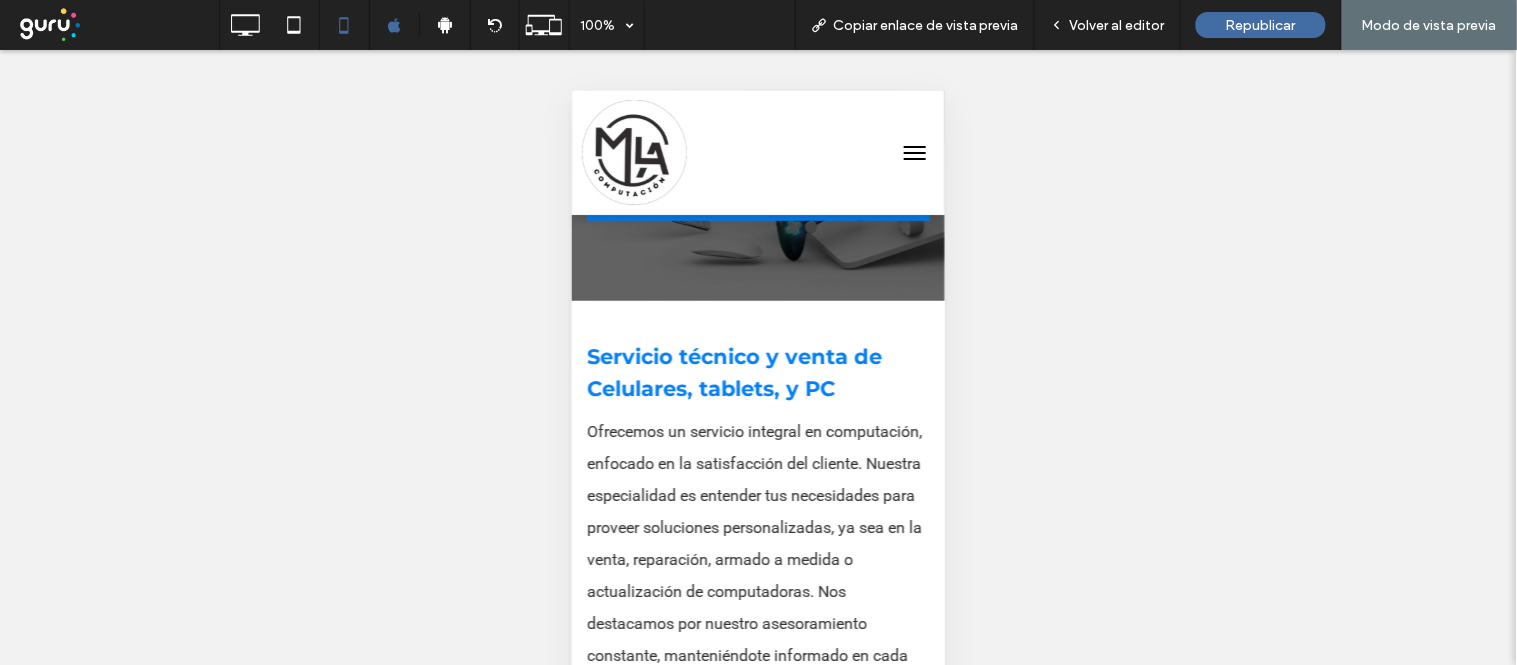 drag, startPoint x: 652, startPoint y: 155, endPoint x: 1338, endPoint y: 239, distance: 691.1237 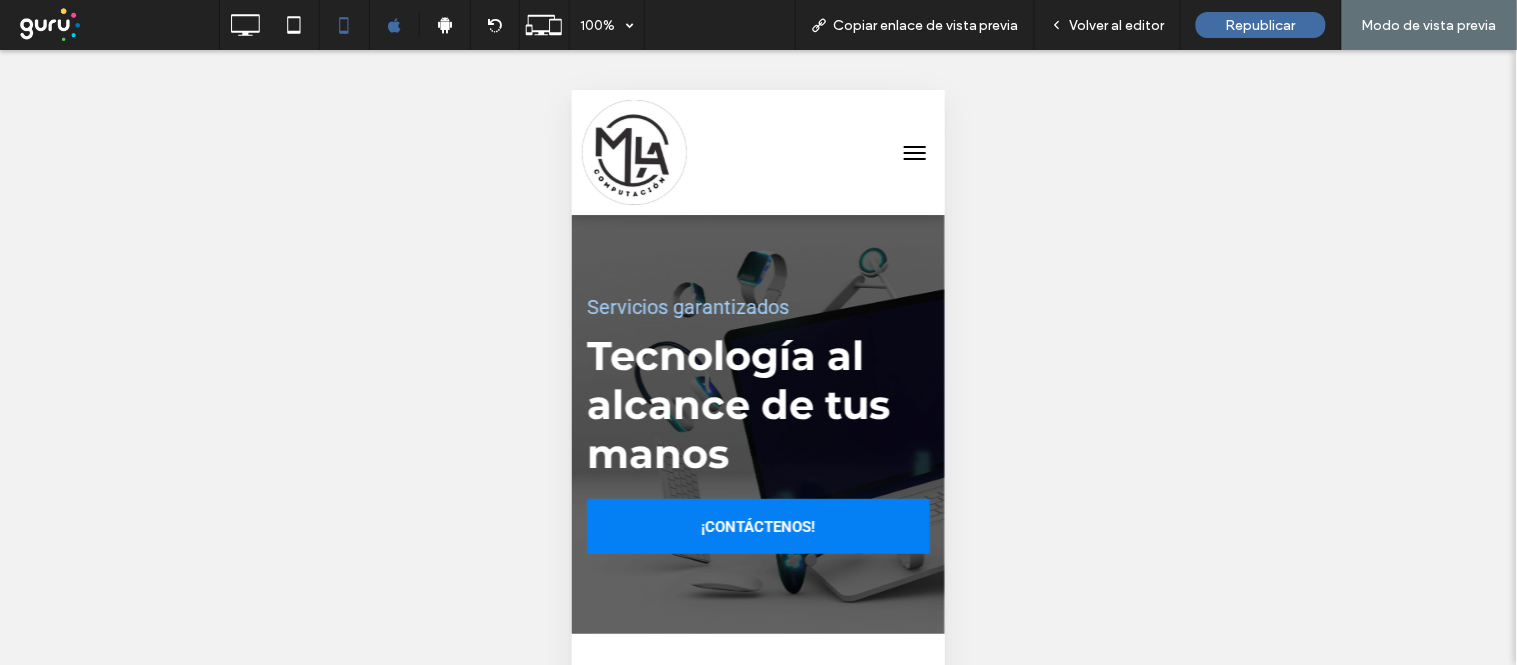click at bounding box center [914, 158] 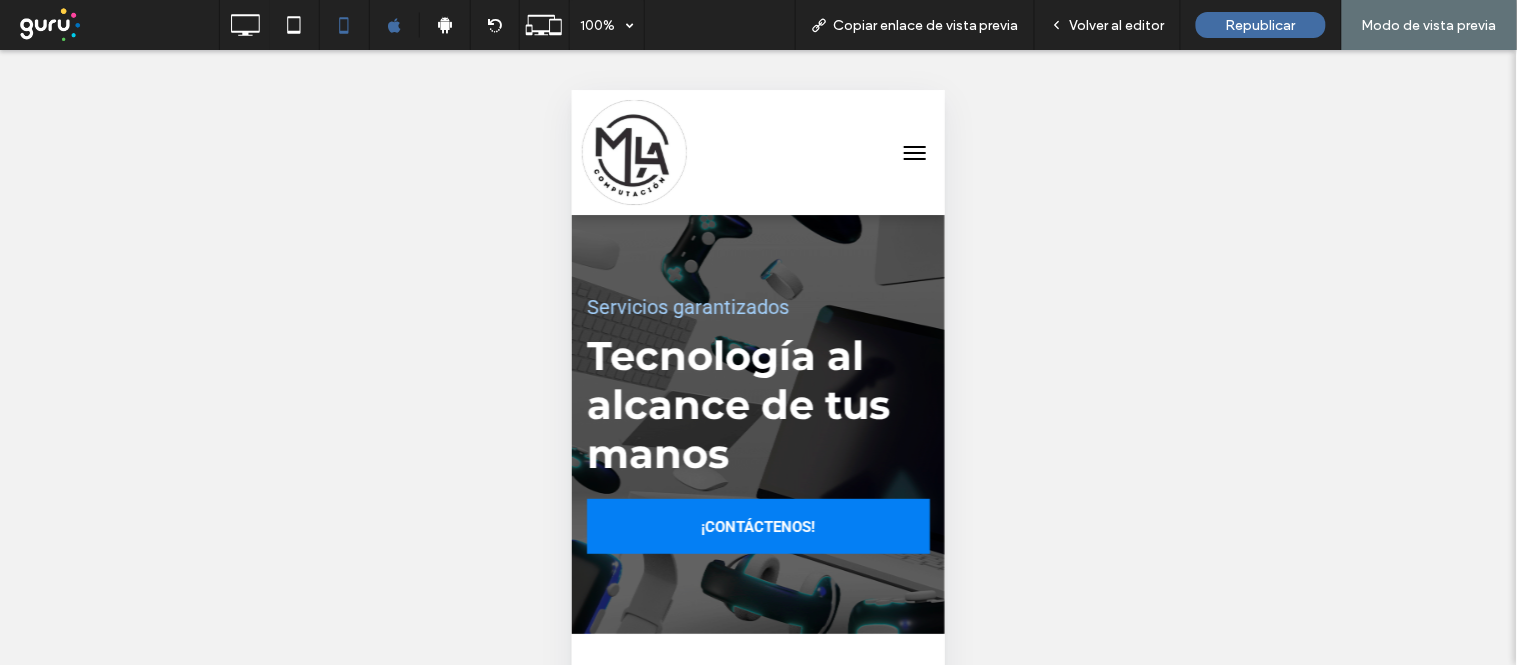 scroll, scrollTop: 0, scrollLeft: 0, axis: both 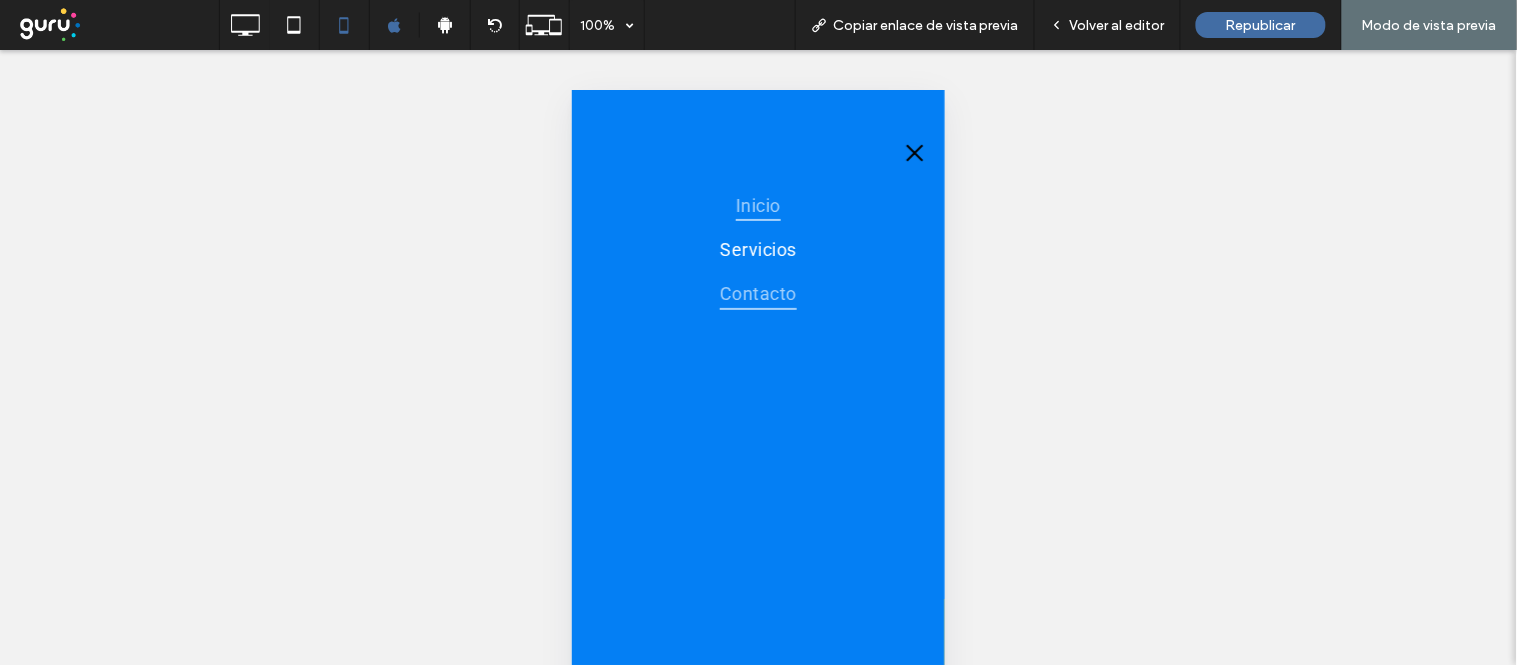 click on "Contacto" at bounding box center (757, 292) 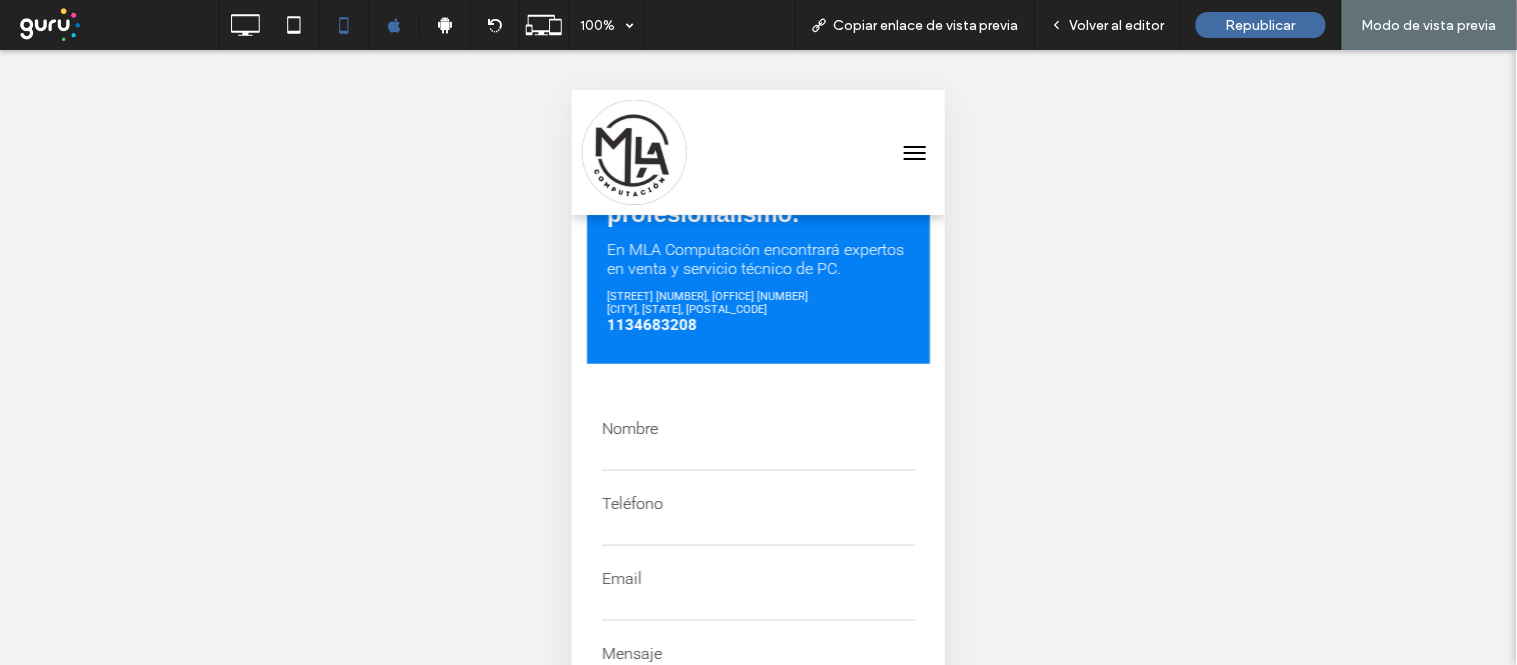 scroll, scrollTop: 222, scrollLeft: 0, axis: vertical 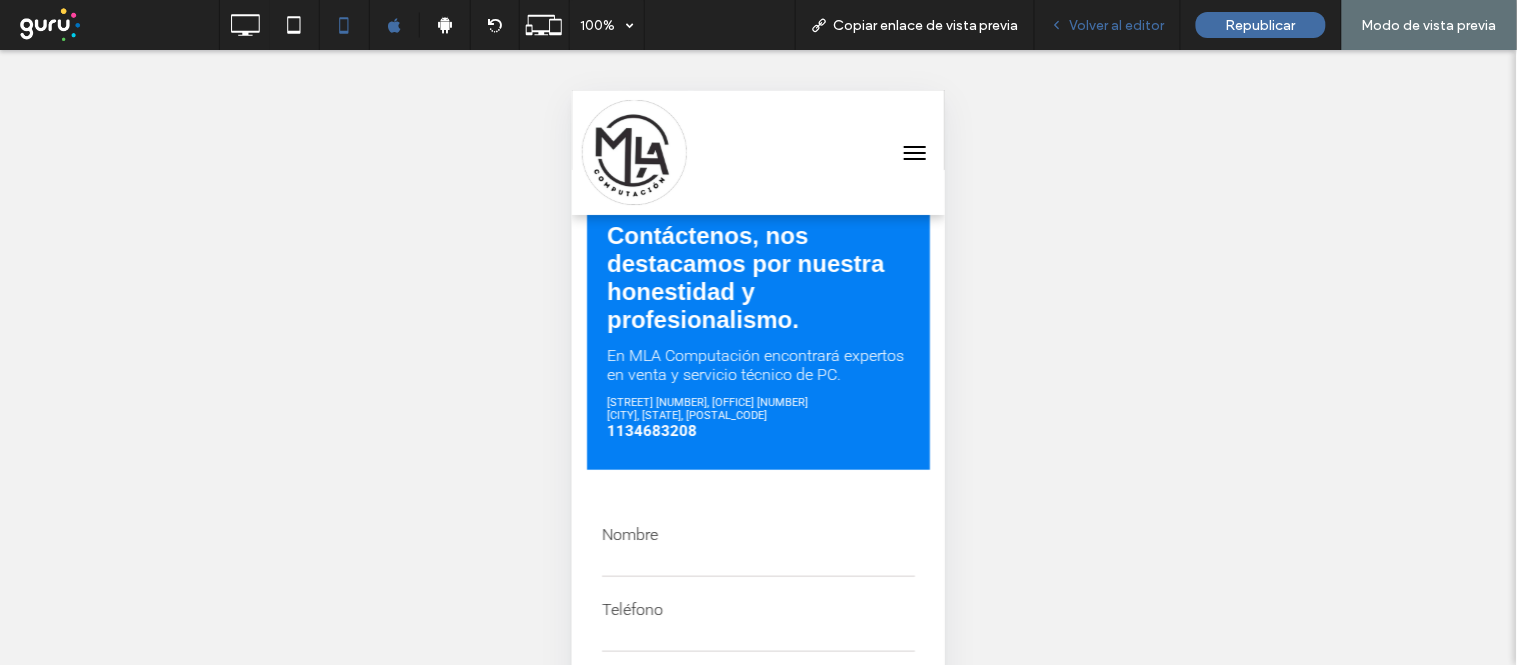 drag, startPoint x: 1105, startPoint y: 30, endPoint x: 352, endPoint y: 105, distance: 756.7258 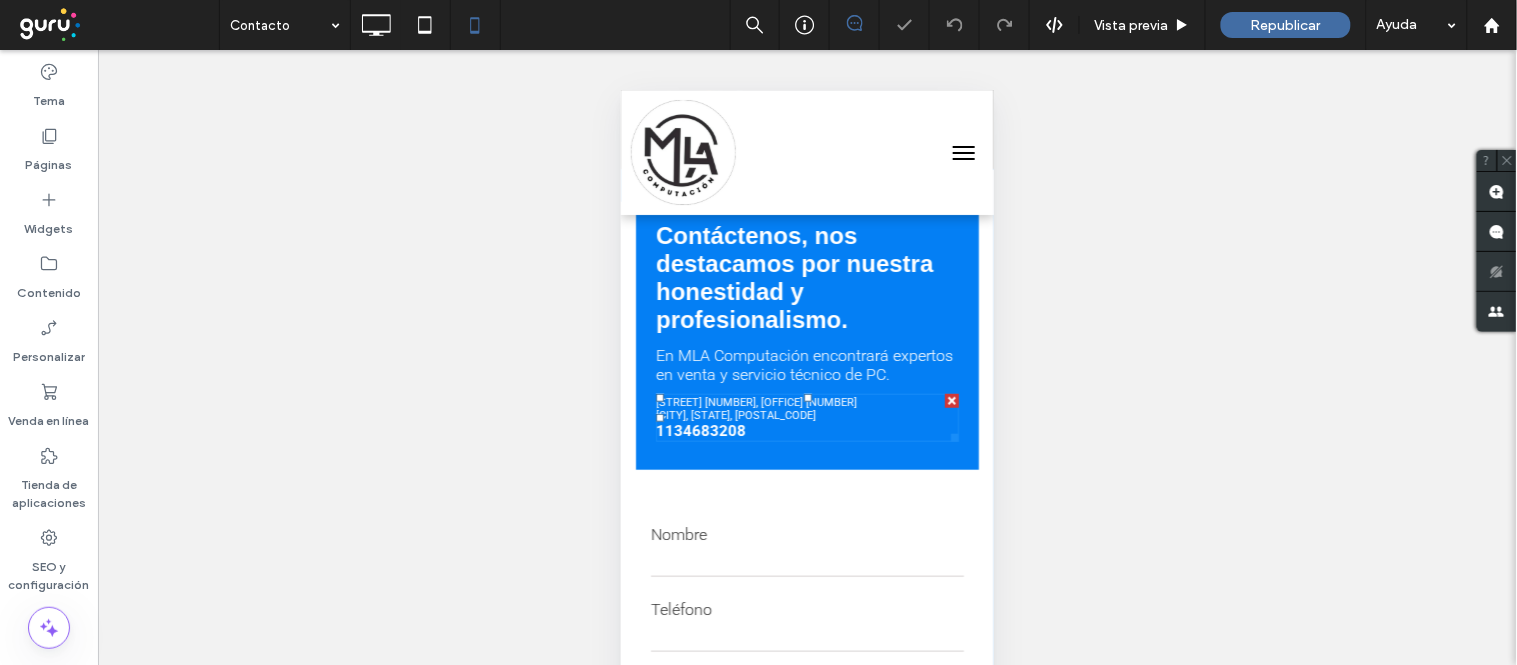 click on "[CITY], [STATE], [POSTAL_CODE]" at bounding box center [735, 414] 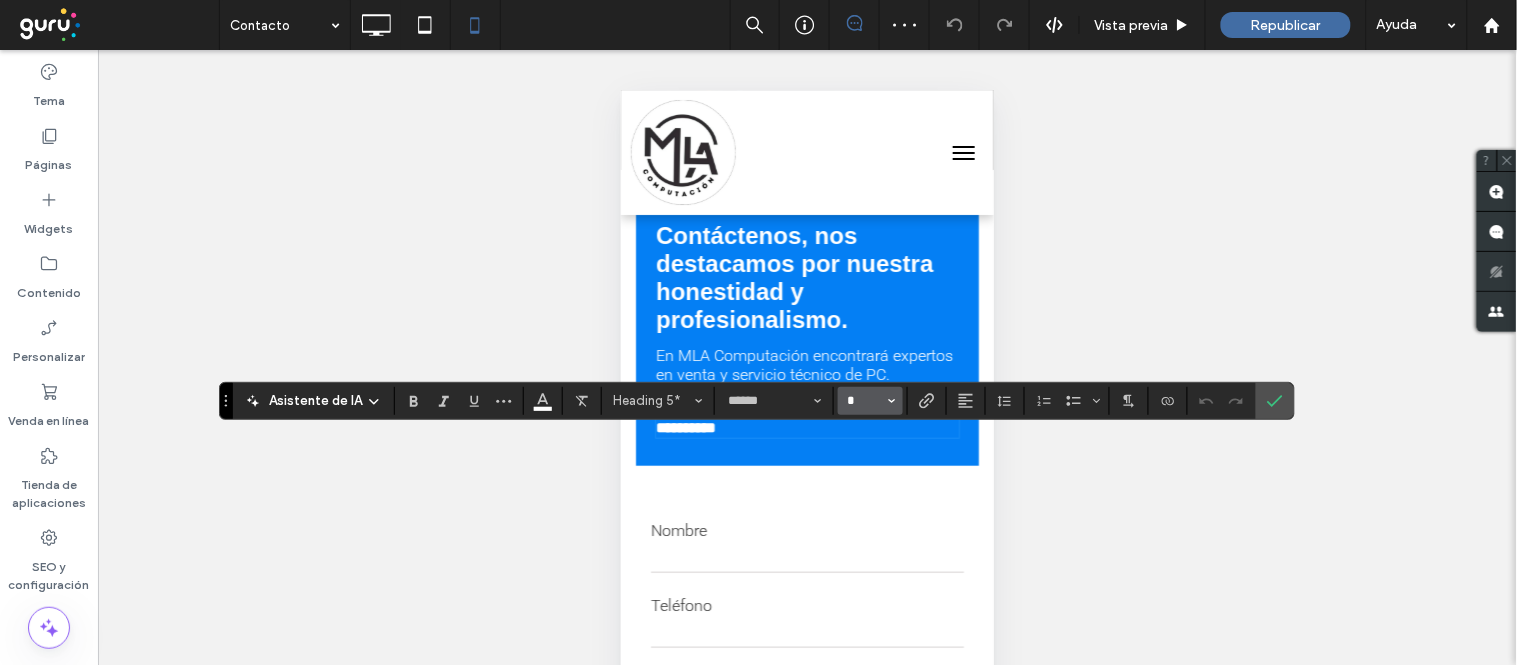 click on "*" at bounding box center [864, 401] 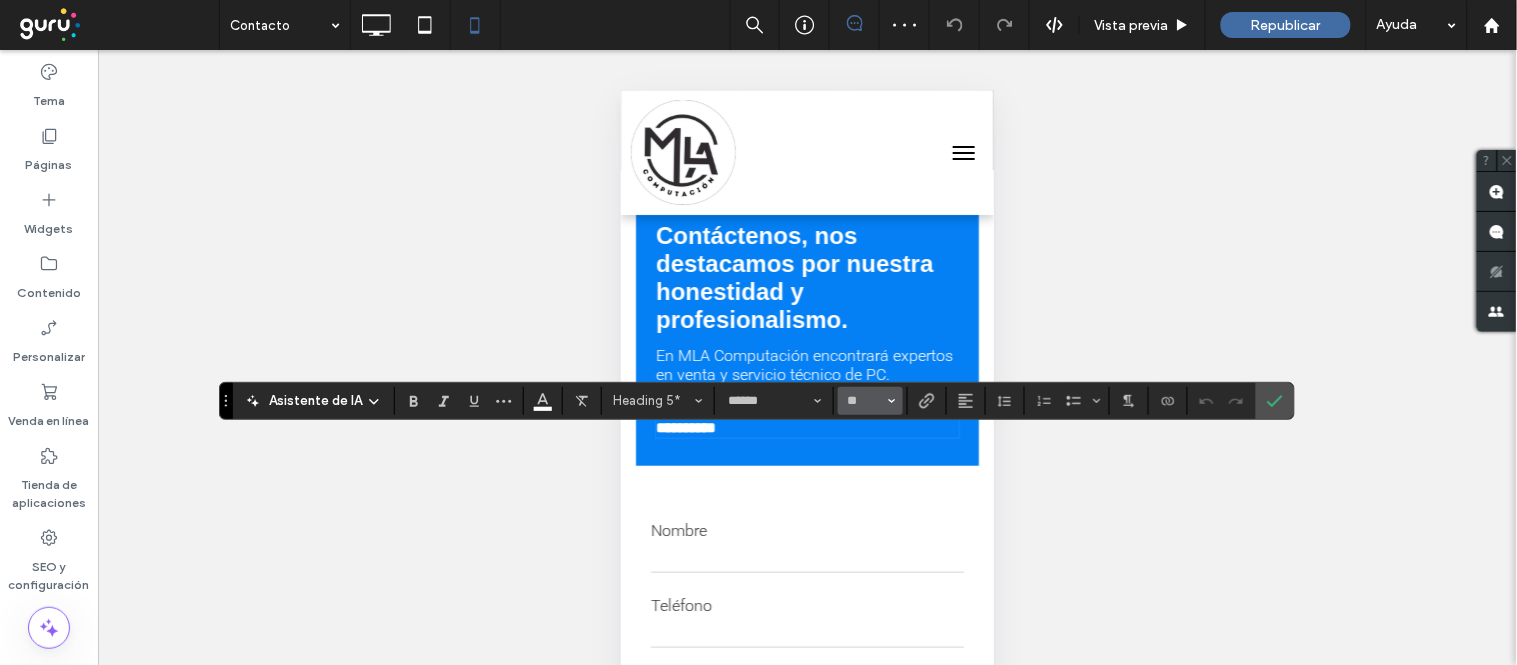 type on "**" 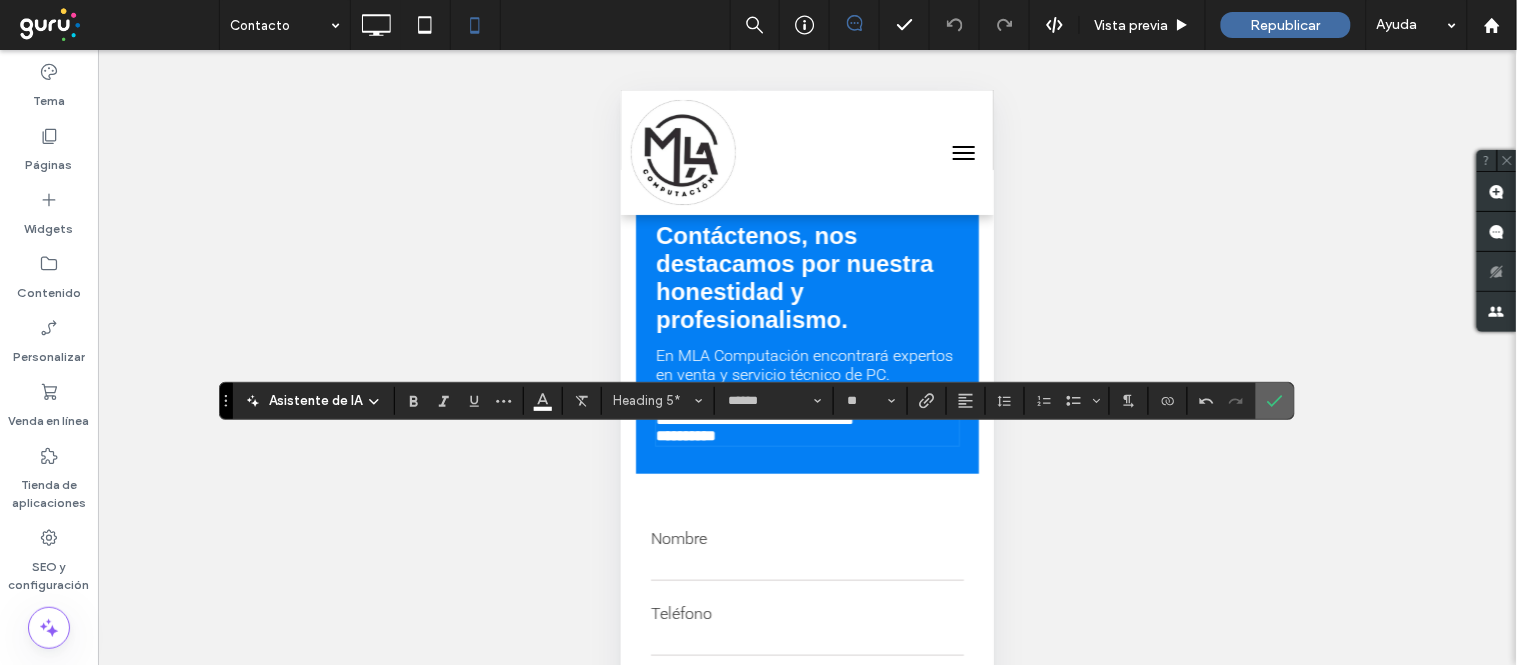 click 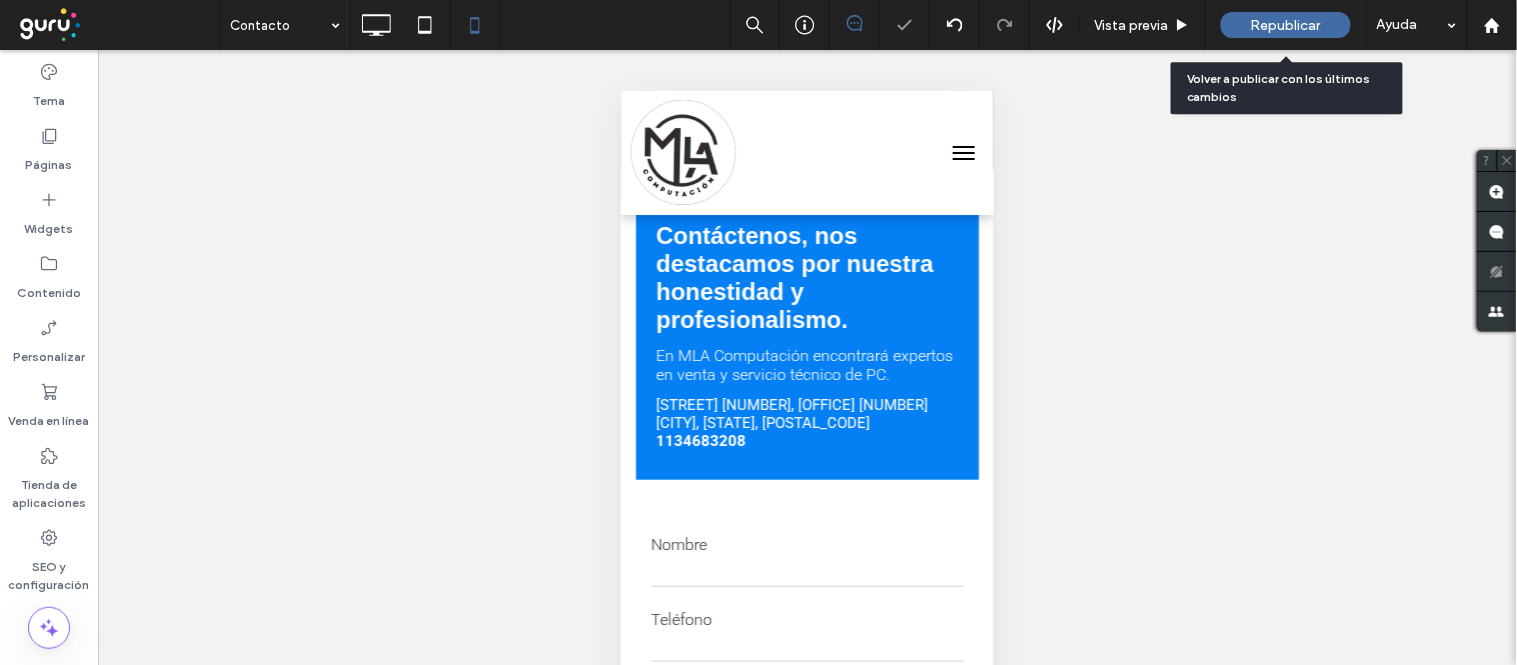 click on "Republicar" at bounding box center (1286, 25) 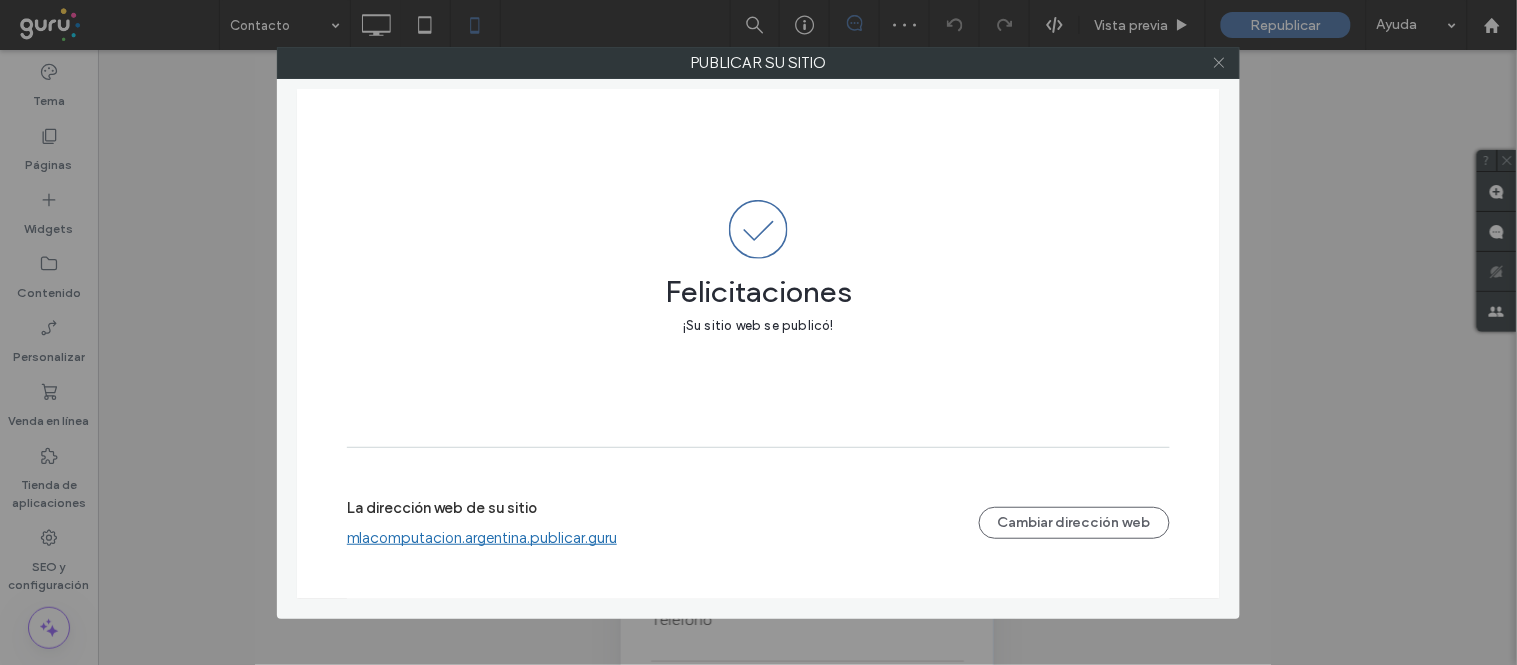 click 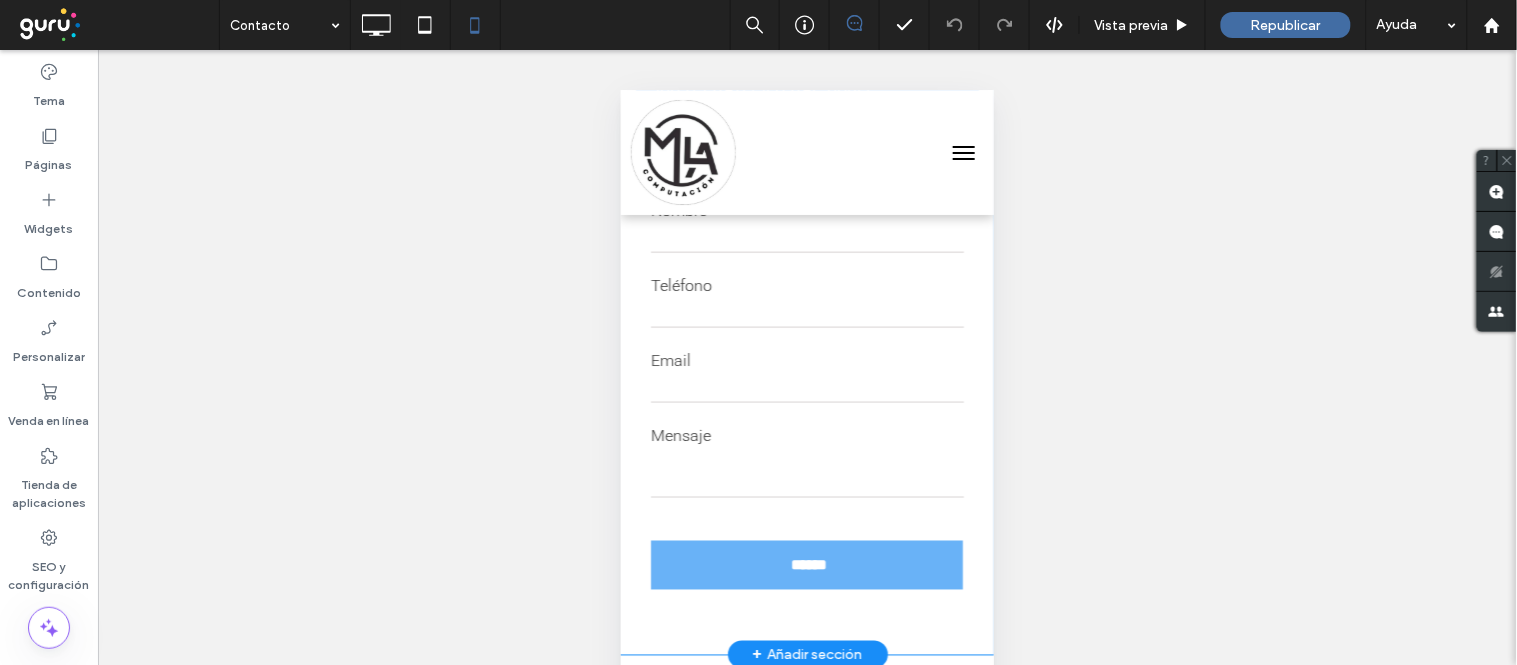 scroll, scrollTop: 555, scrollLeft: 0, axis: vertical 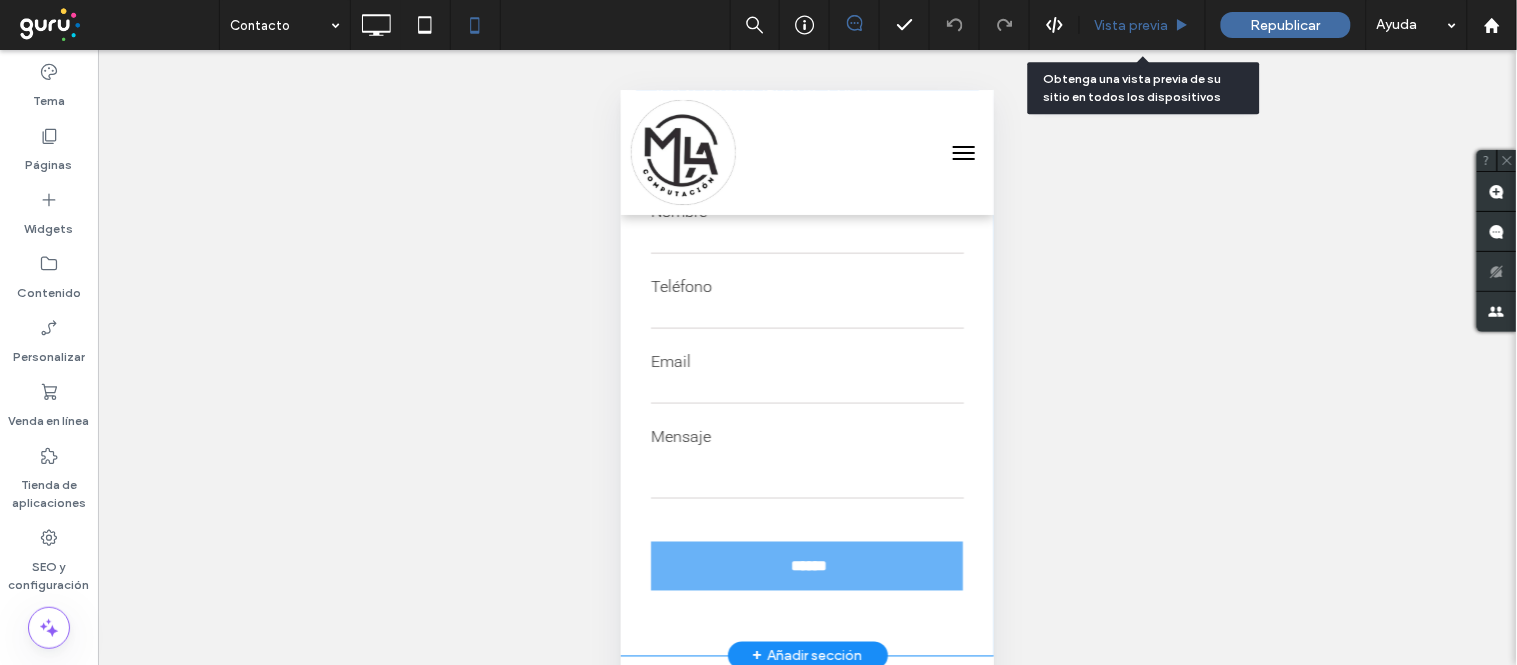 click on "Vista previa" at bounding box center [1132, 25] 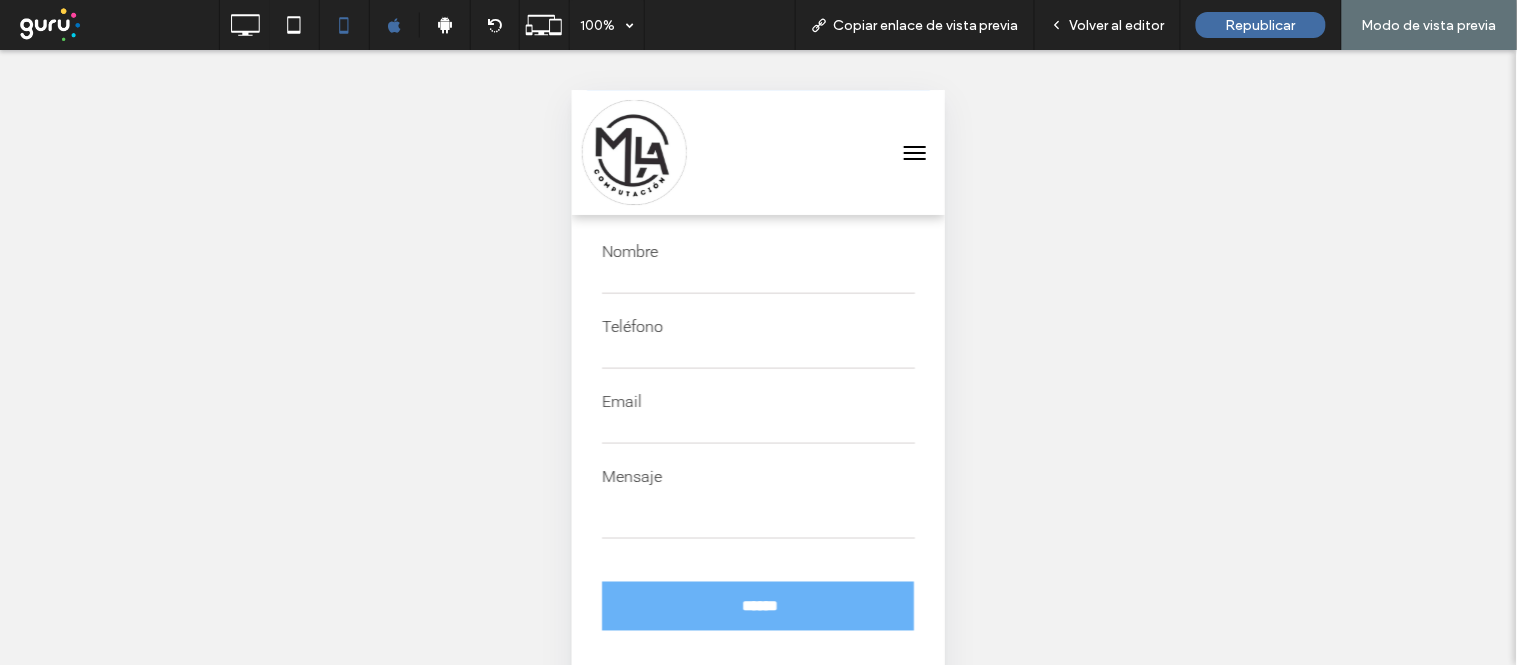 scroll, scrollTop: 444, scrollLeft: 0, axis: vertical 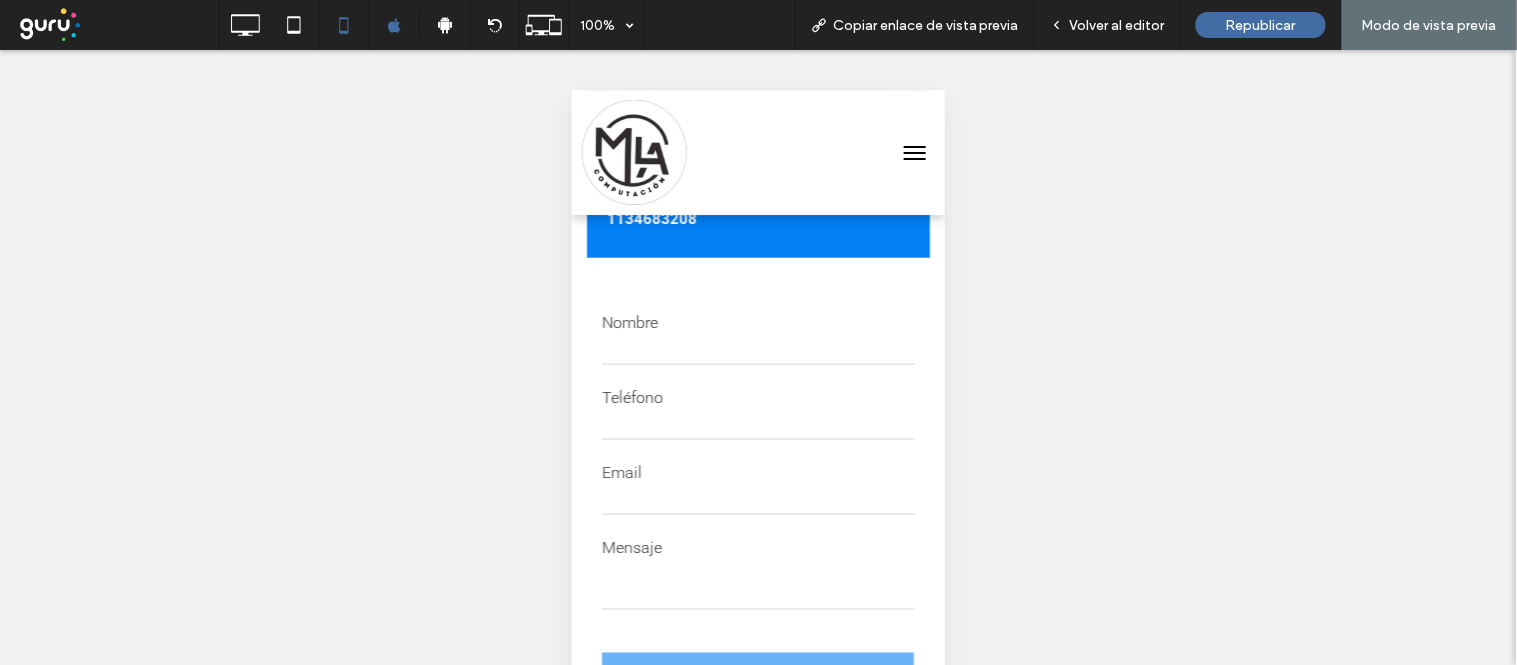 click at bounding box center [757, 349] 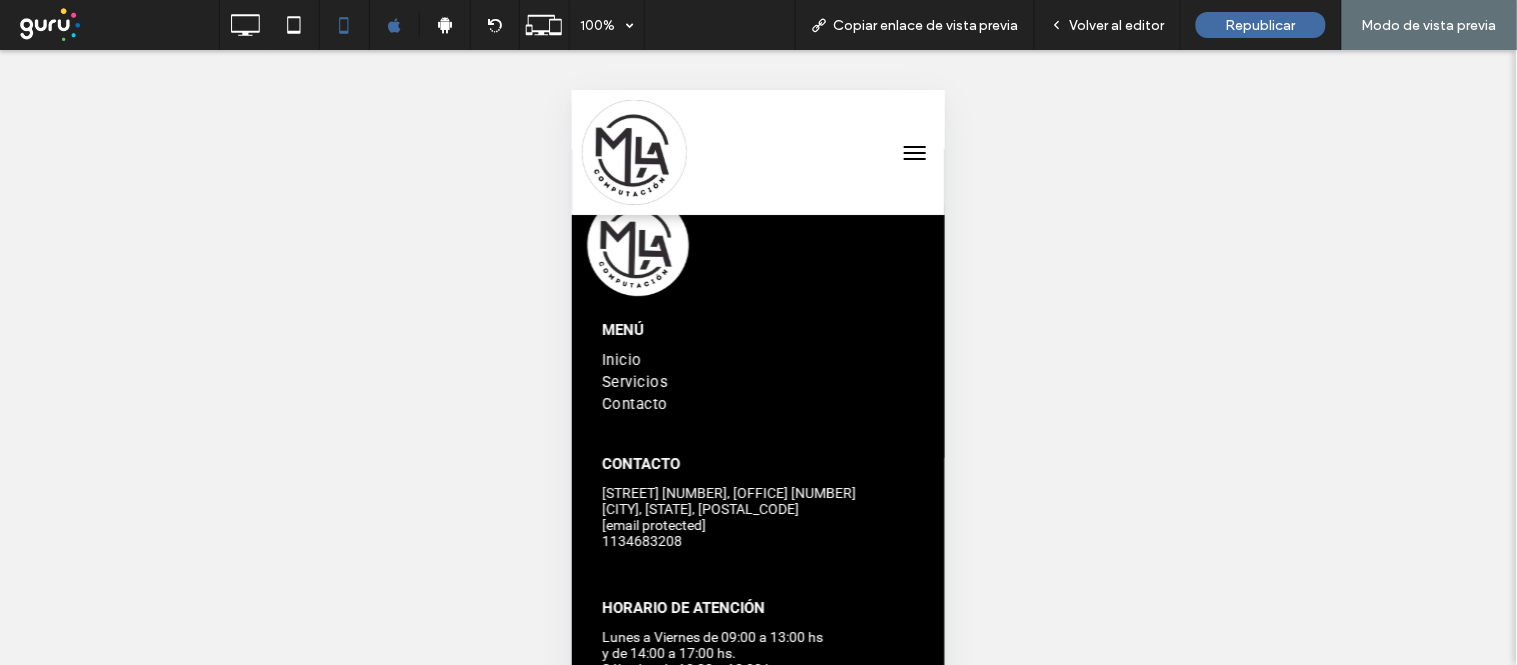 scroll, scrollTop: 1457, scrollLeft: 0, axis: vertical 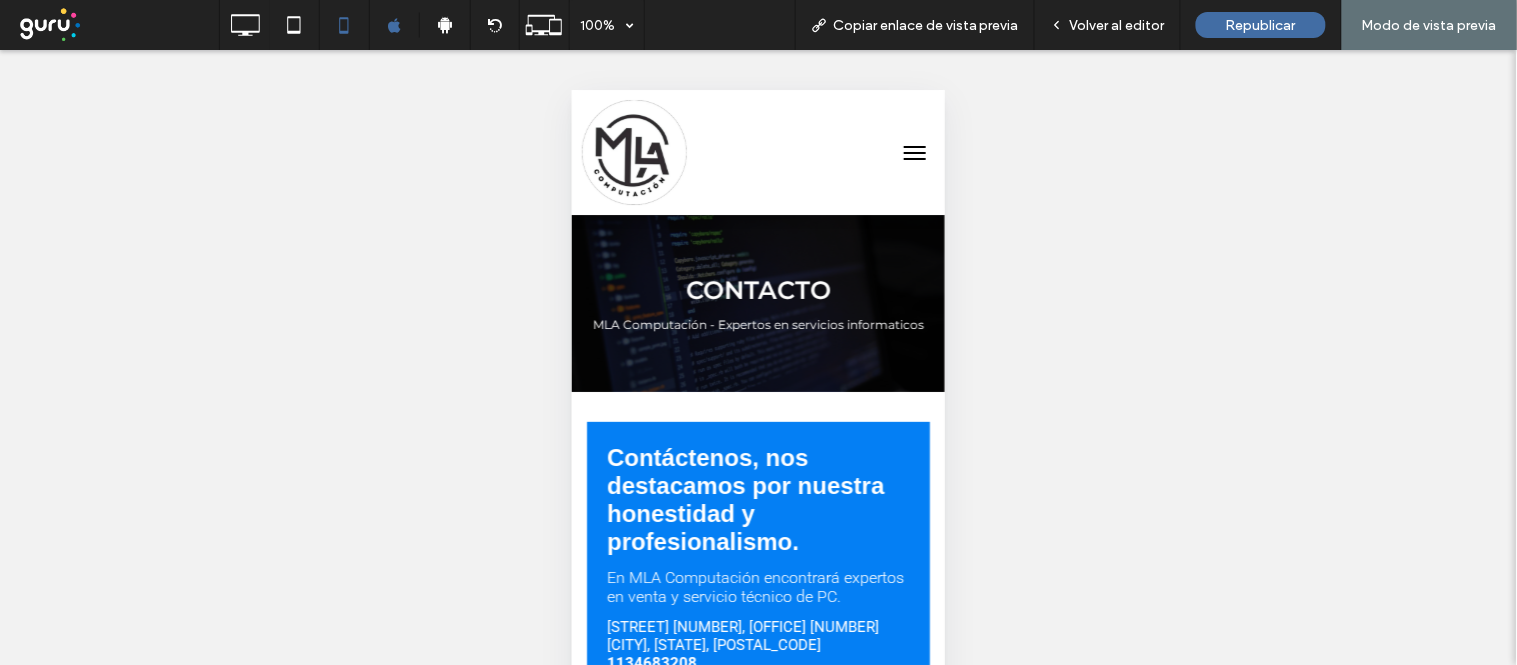 type on "******" 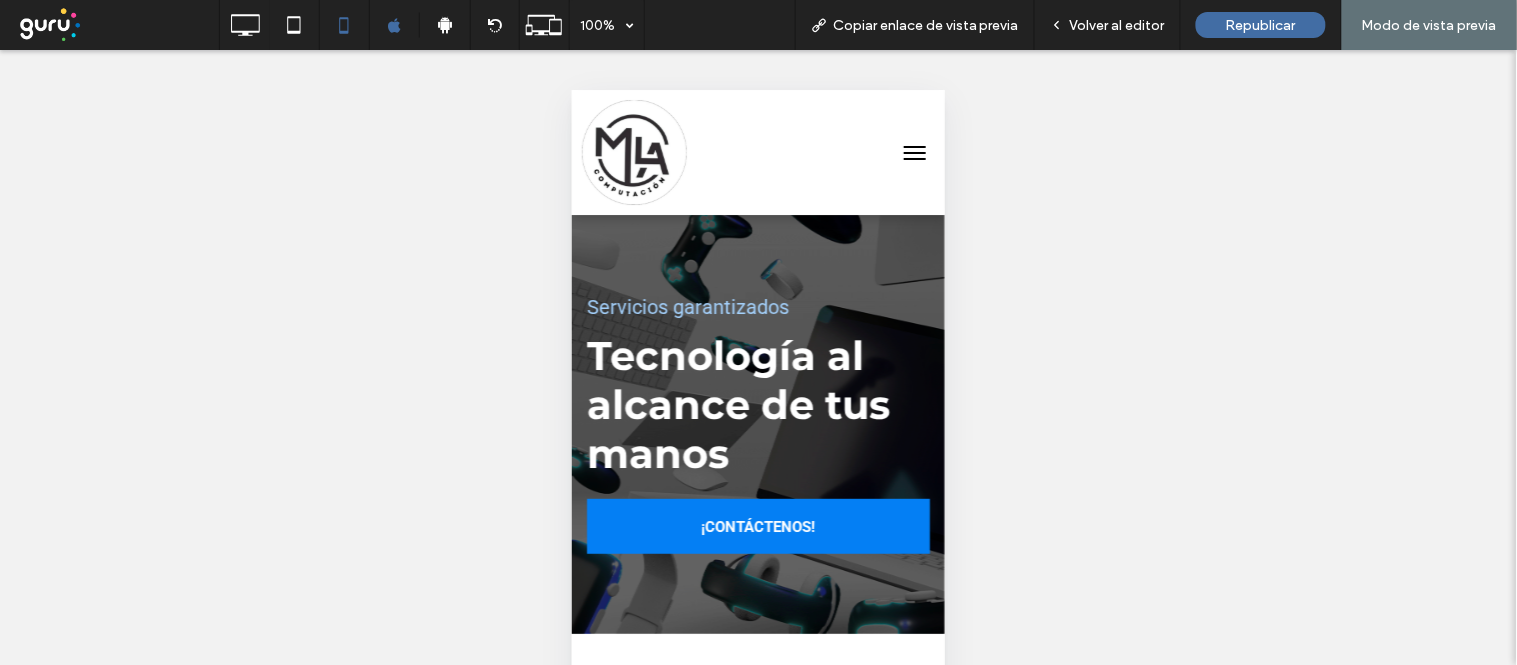 scroll, scrollTop: 0, scrollLeft: 0, axis: both 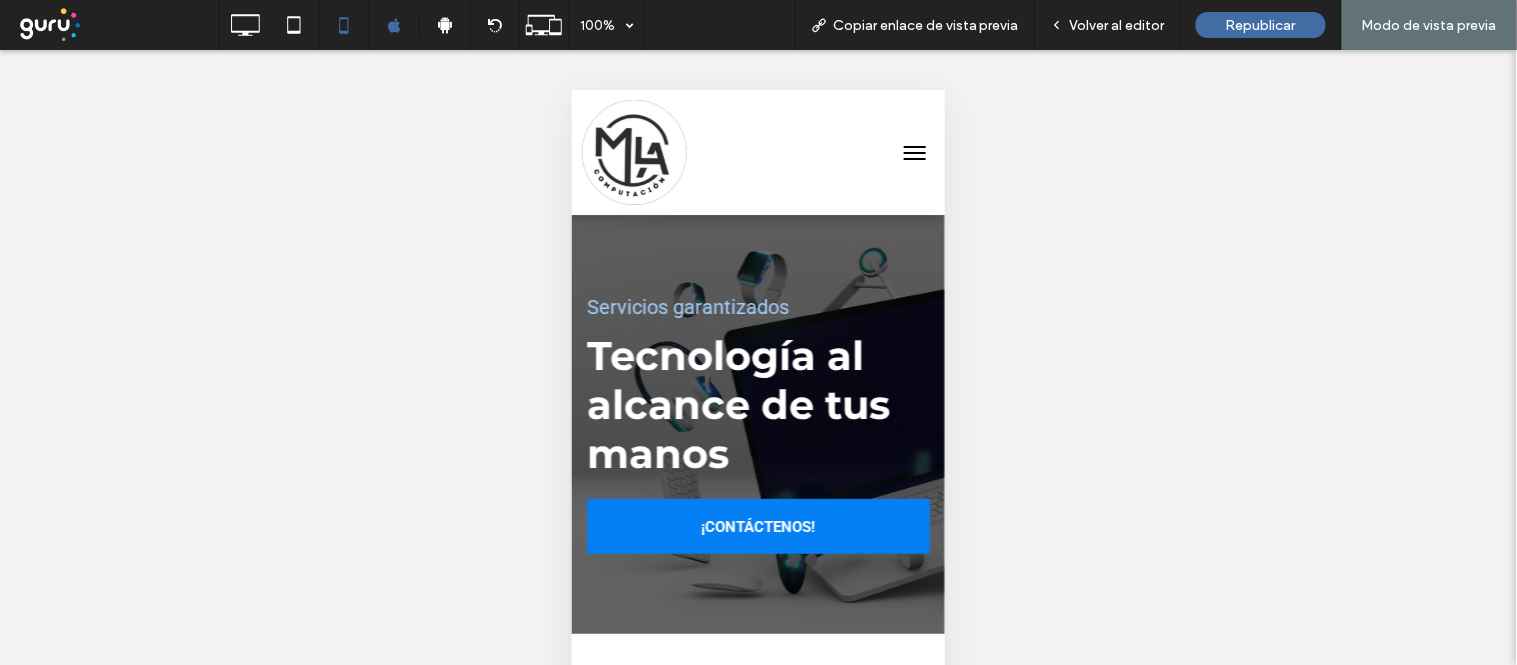 click at bounding box center (914, 158) 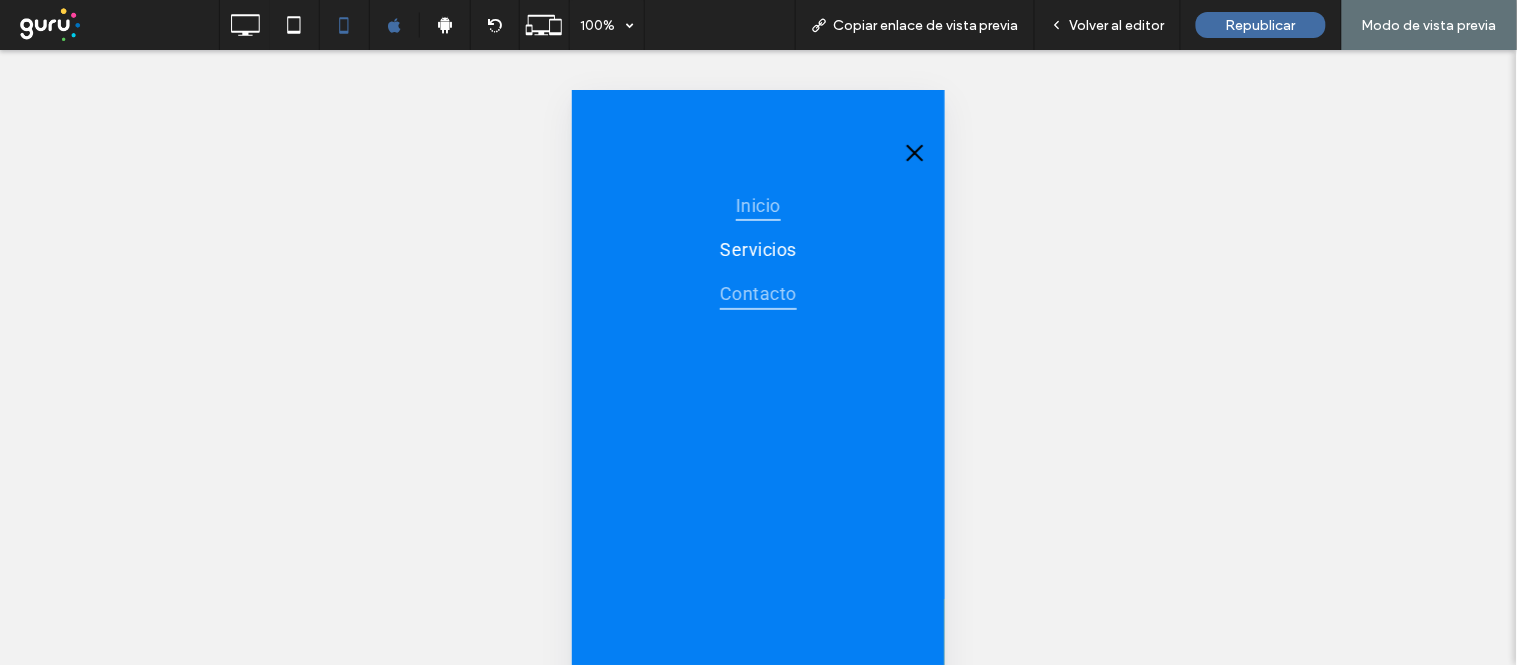 click on "Contacto" at bounding box center (757, 292) 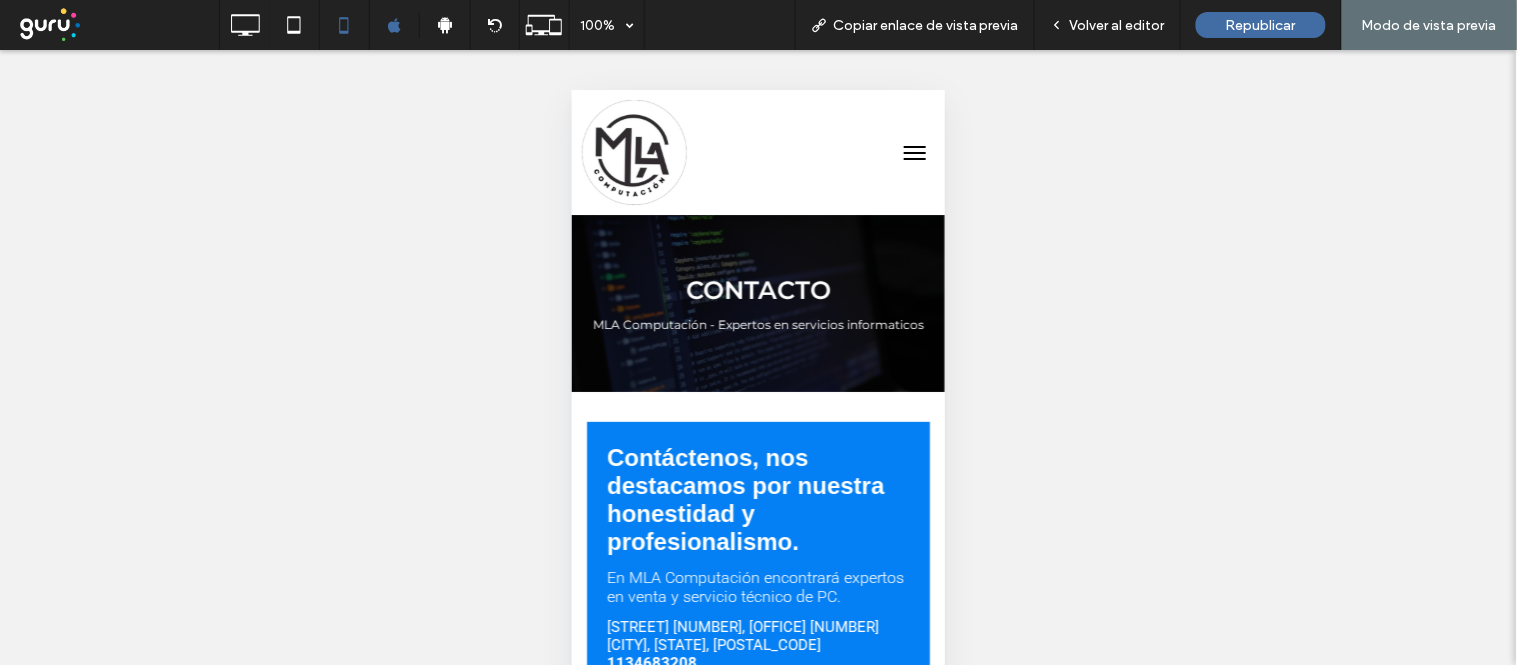 scroll, scrollTop: 0, scrollLeft: 0, axis: both 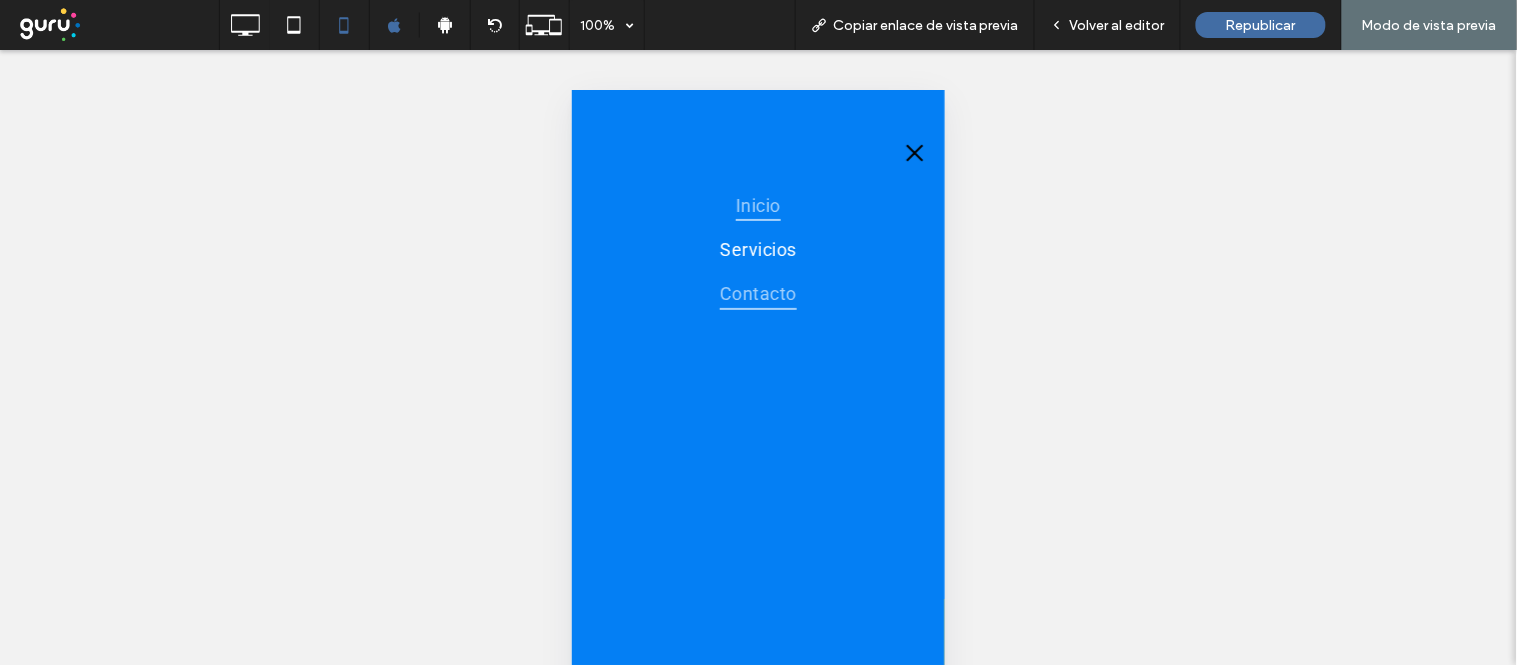 click on "Inicio" at bounding box center (757, 204) 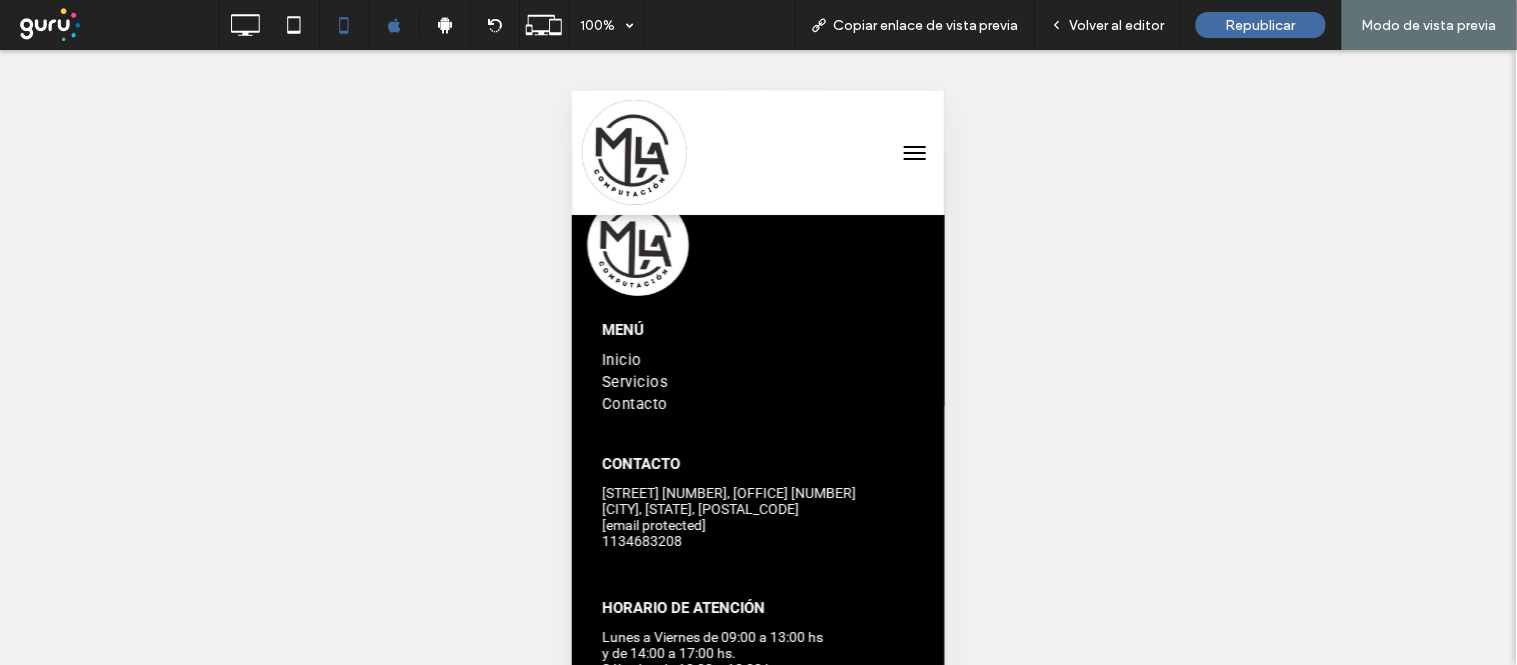 scroll, scrollTop: 3787, scrollLeft: 0, axis: vertical 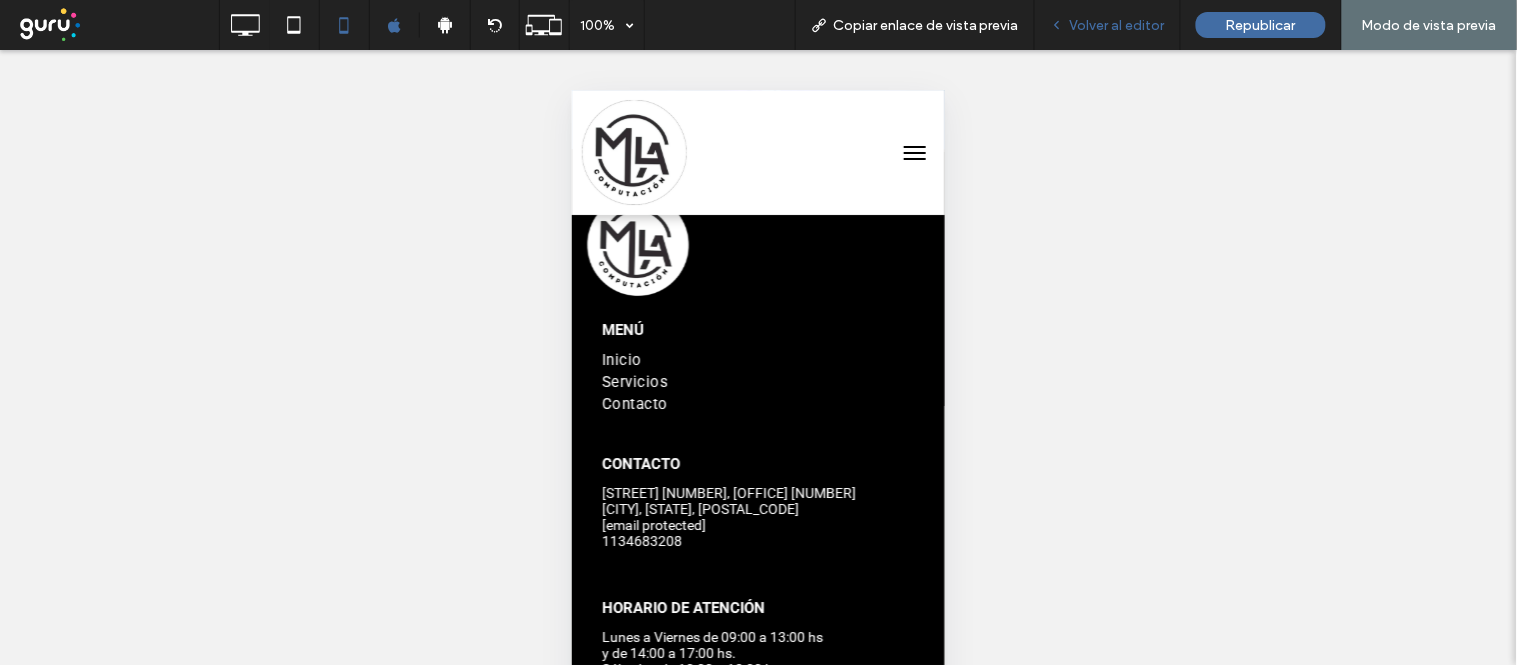 click on "Volver al editor" at bounding box center [1117, 25] 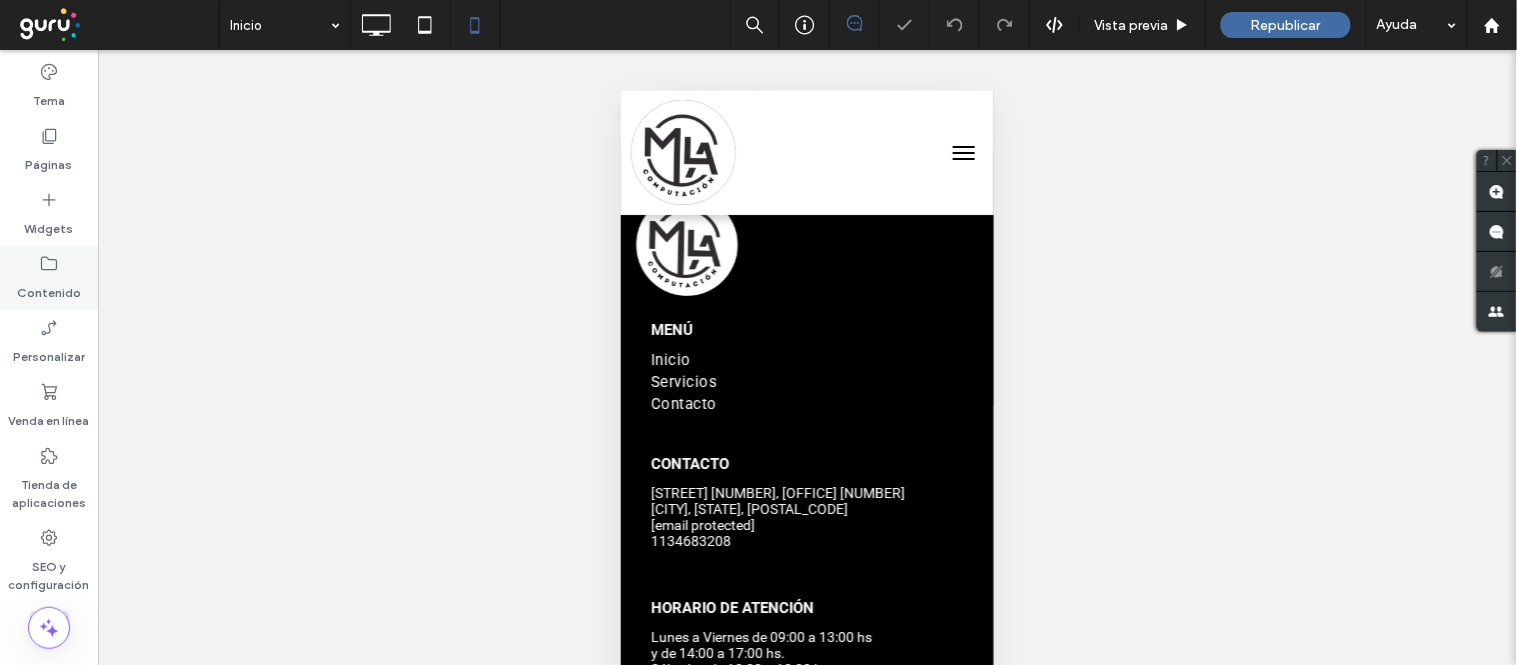 click 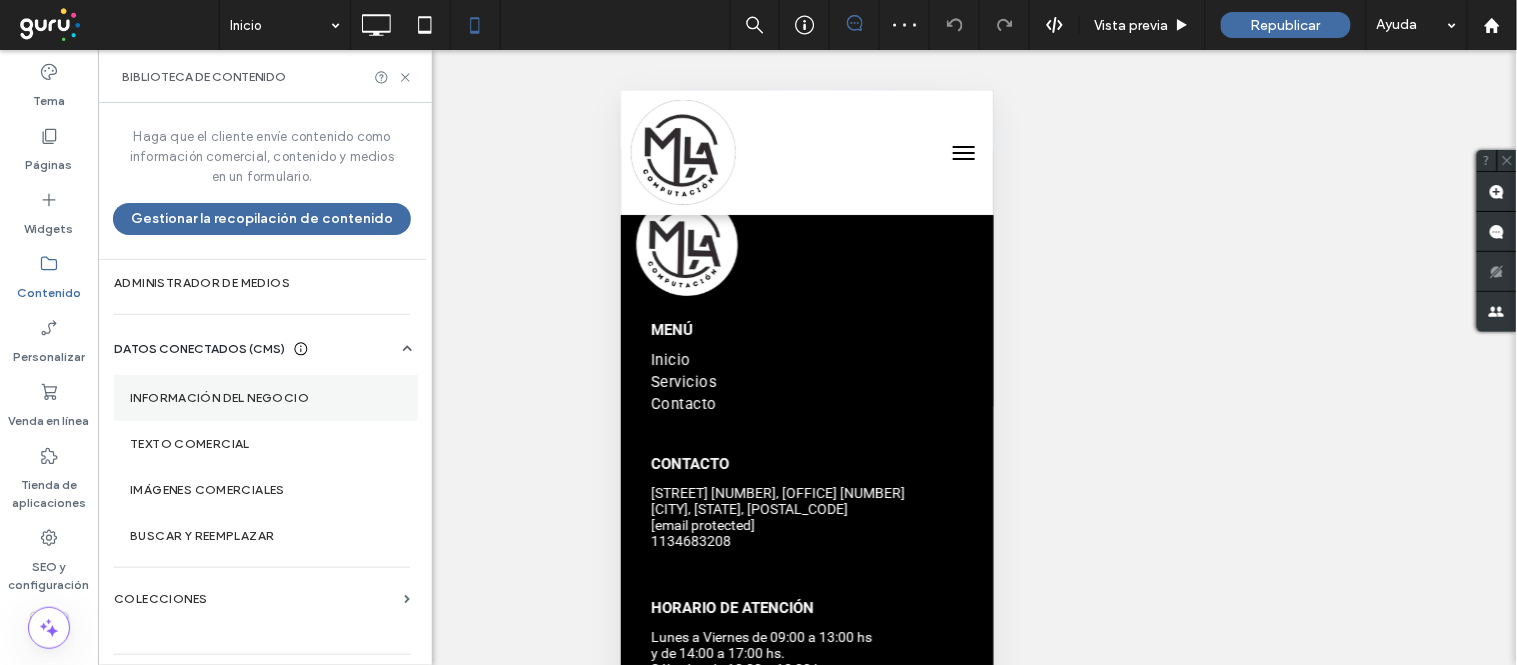 click on "Información del negocio" at bounding box center (266, 398) 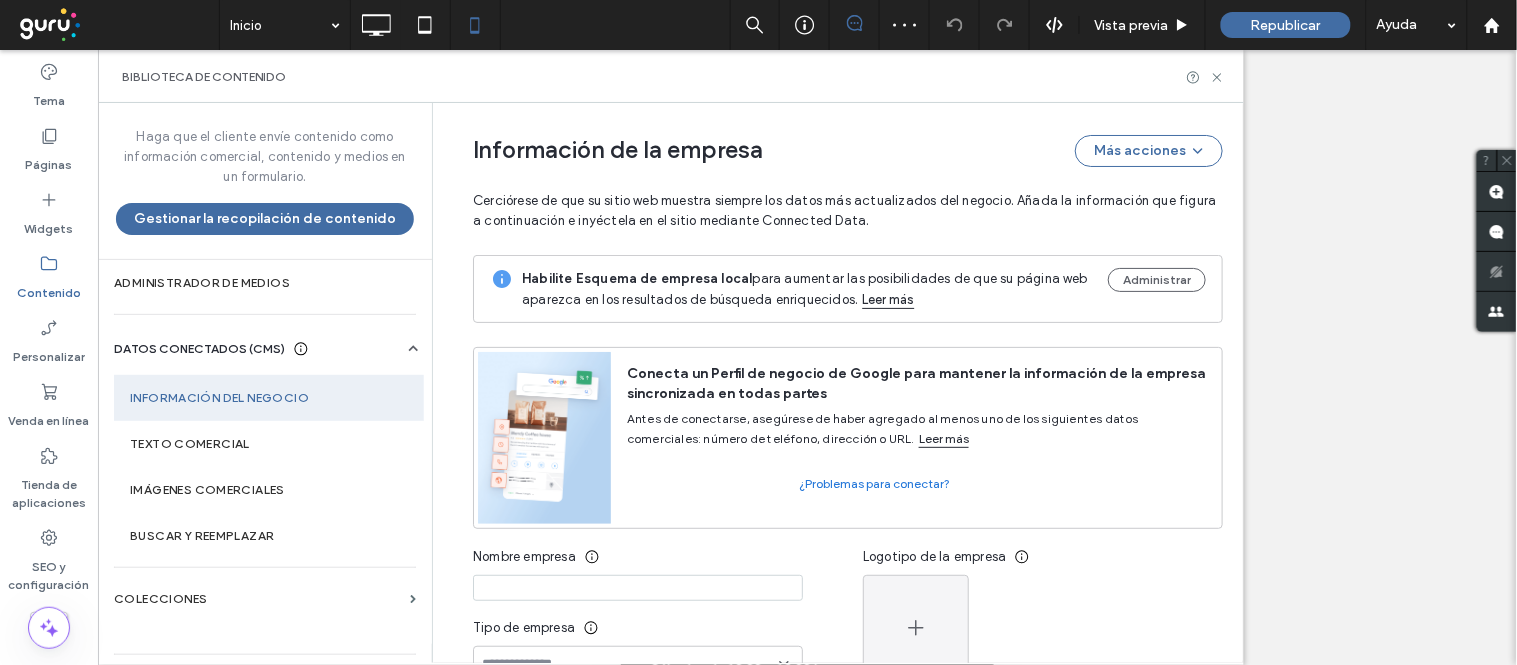 scroll, scrollTop: 207, scrollLeft: 0, axis: vertical 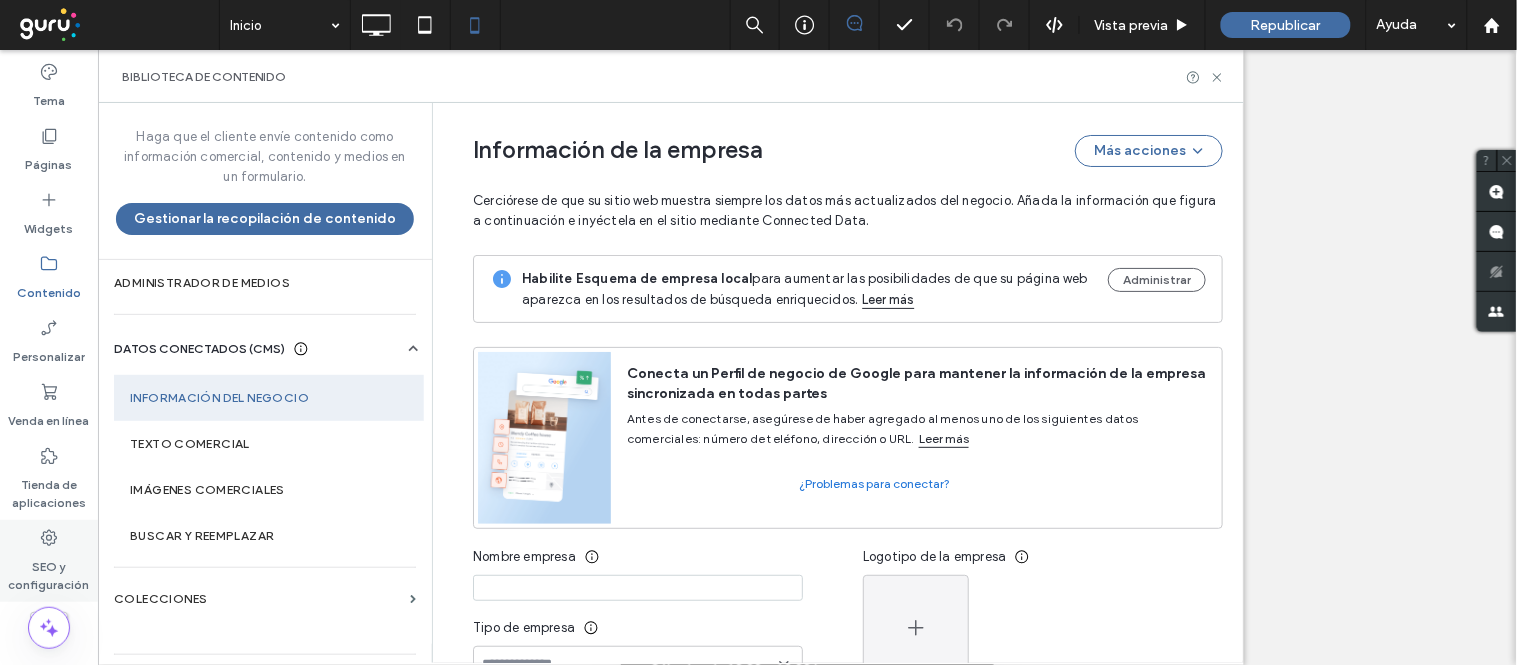 click on "SEO y configuración" at bounding box center [49, 571] 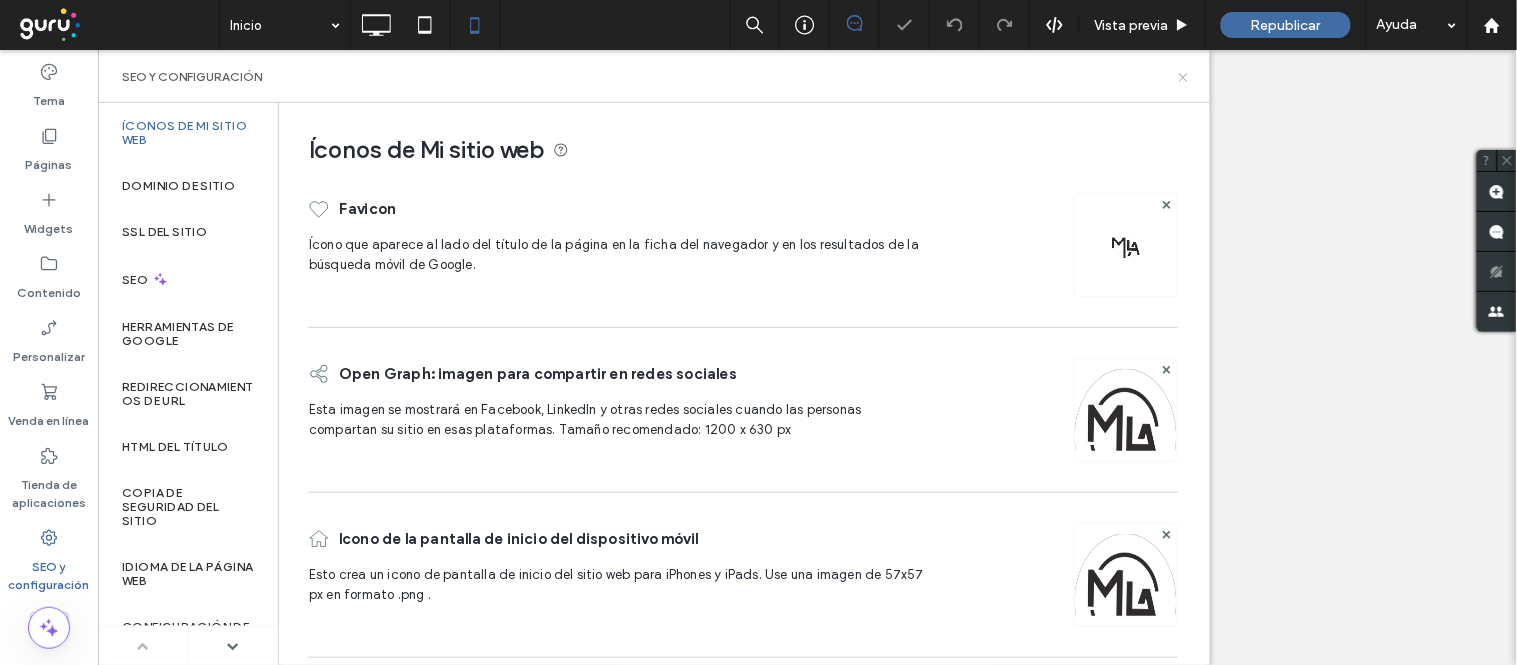 scroll, scrollTop: 0, scrollLeft: 0, axis: both 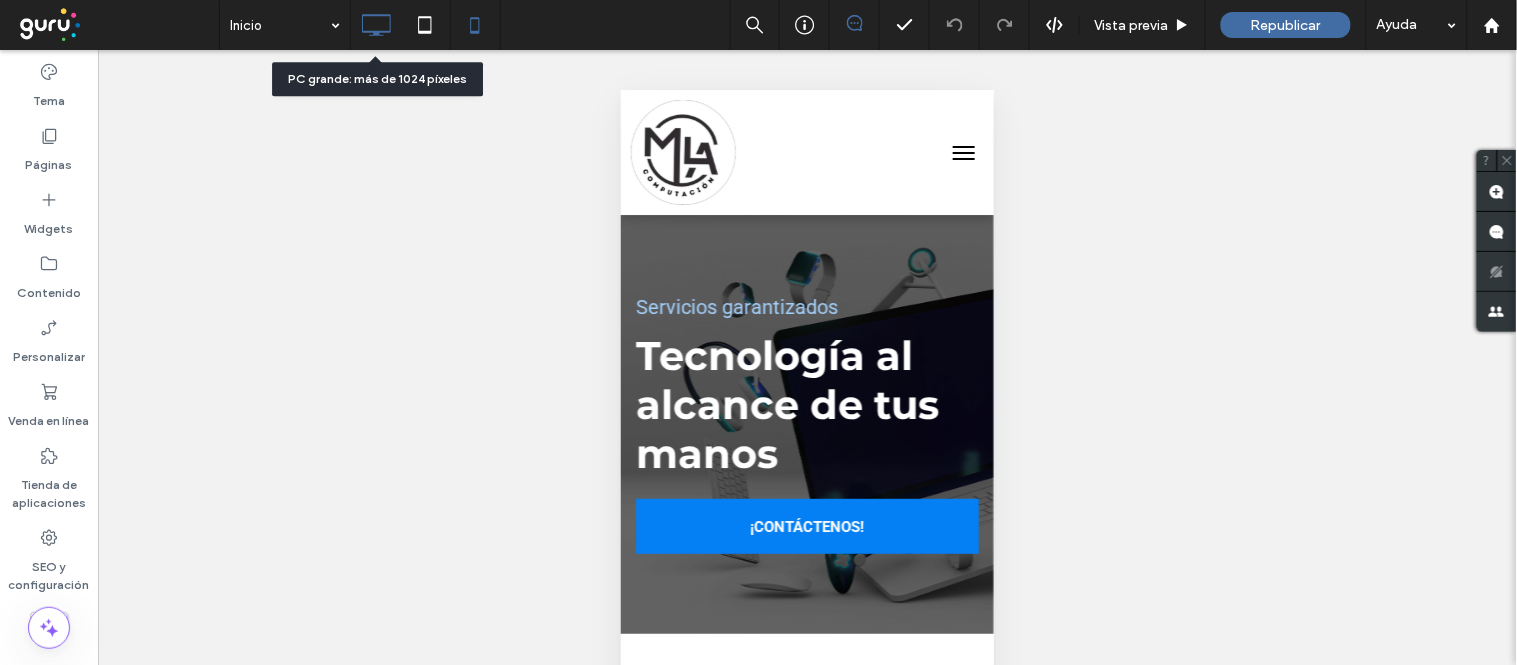 click 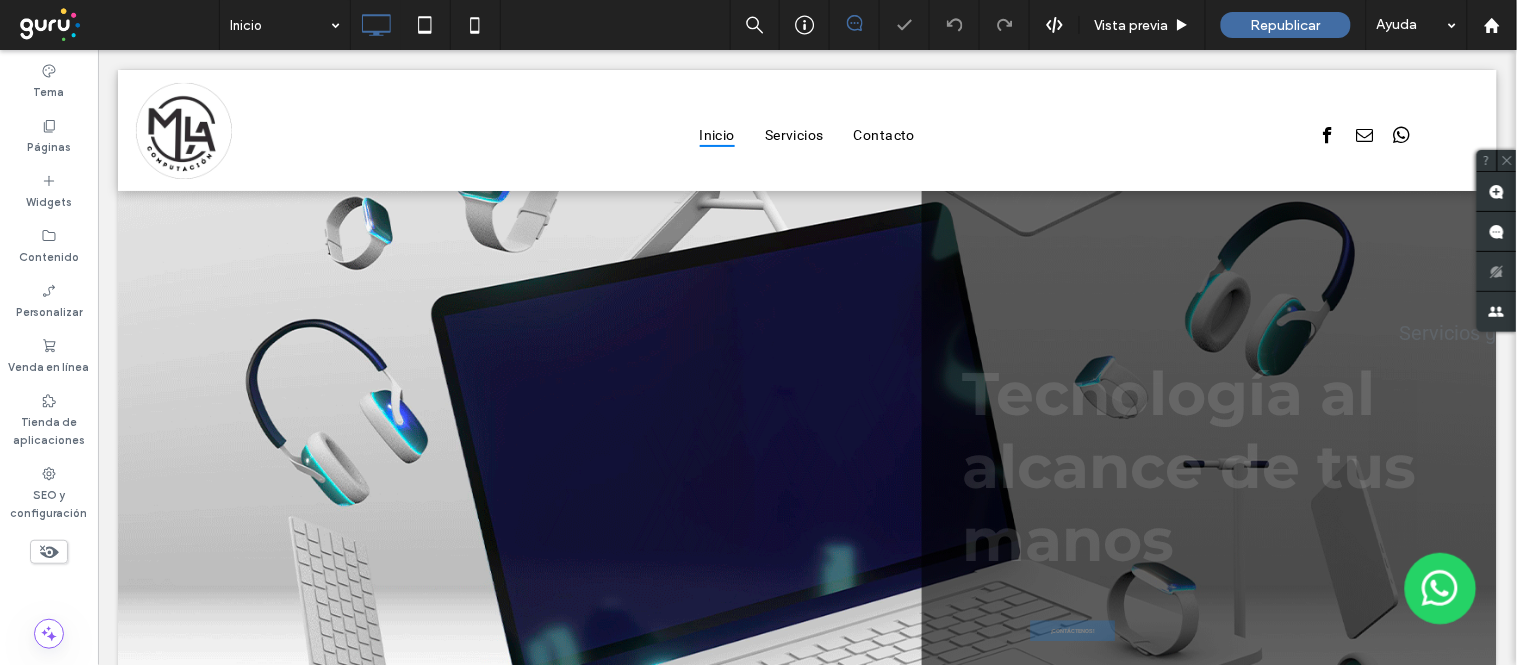scroll, scrollTop: 0, scrollLeft: 0, axis: both 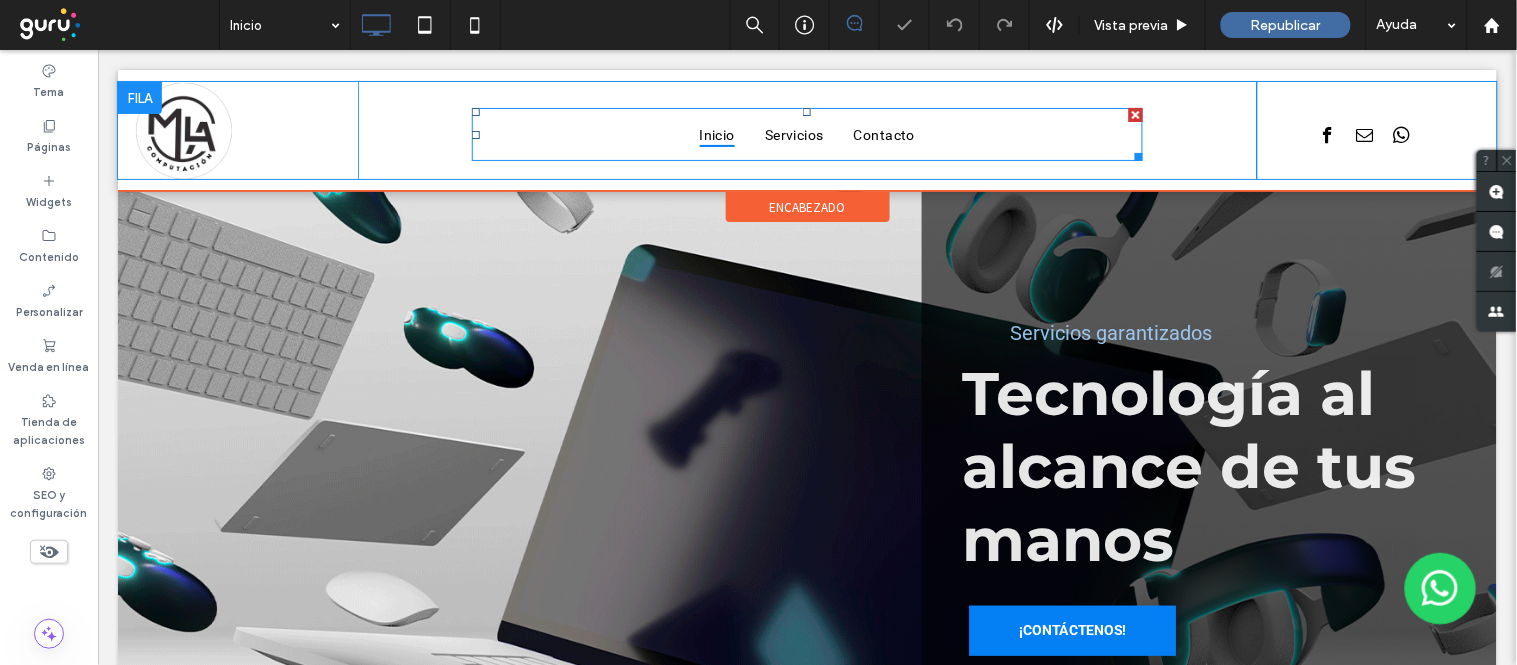 click on "Inicio" at bounding box center [717, 134] 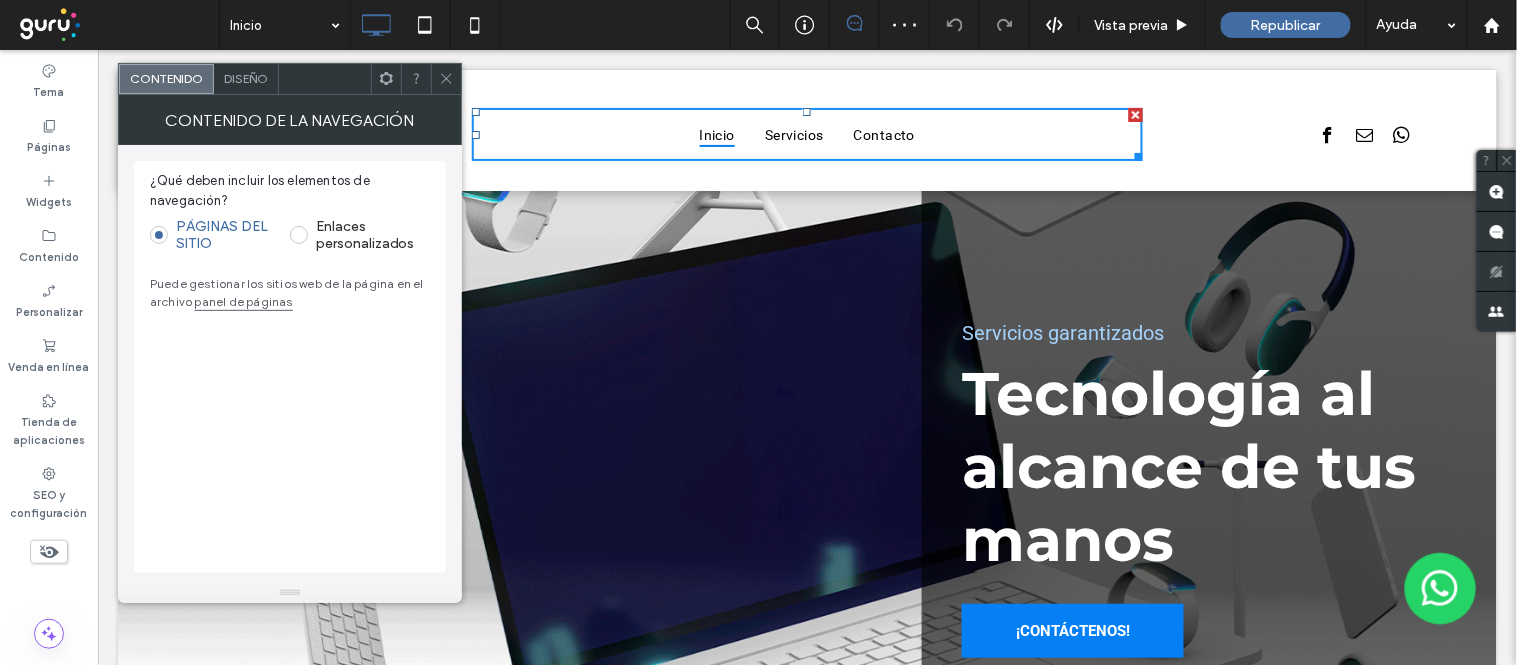 click 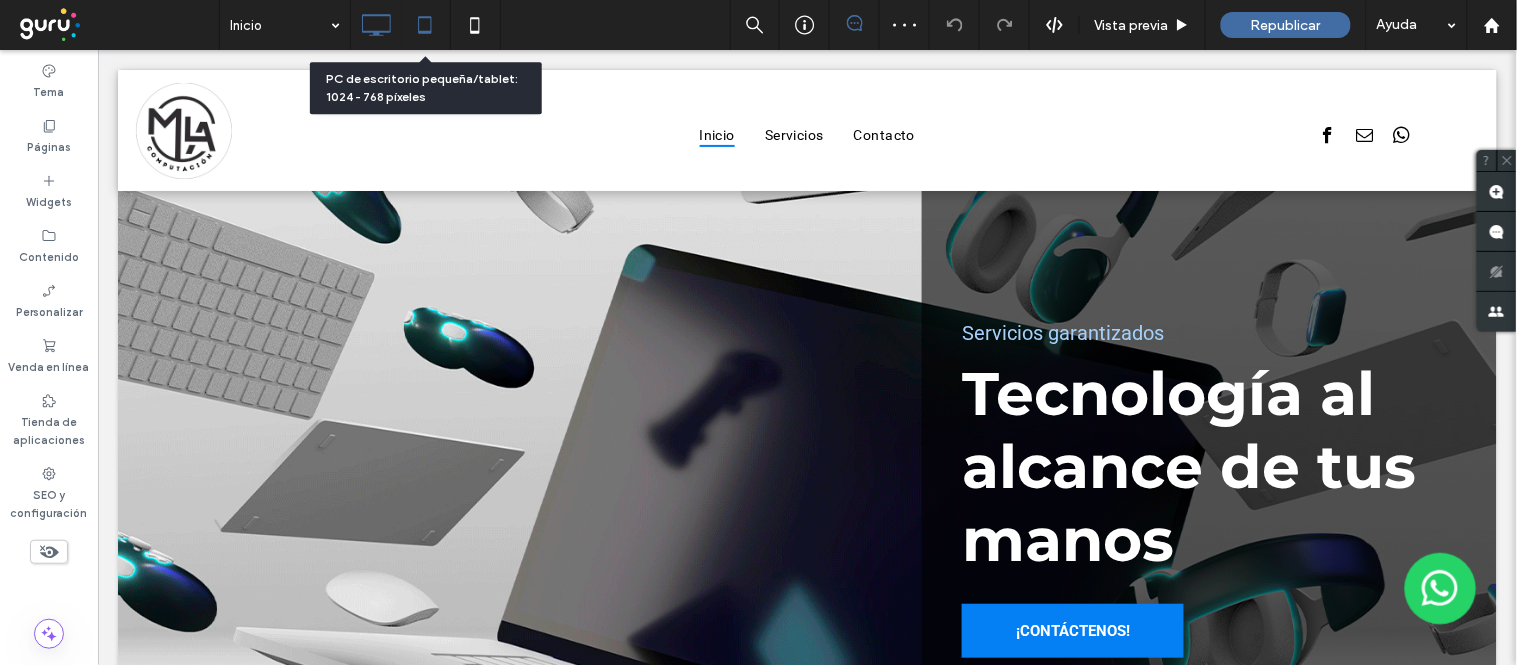 click 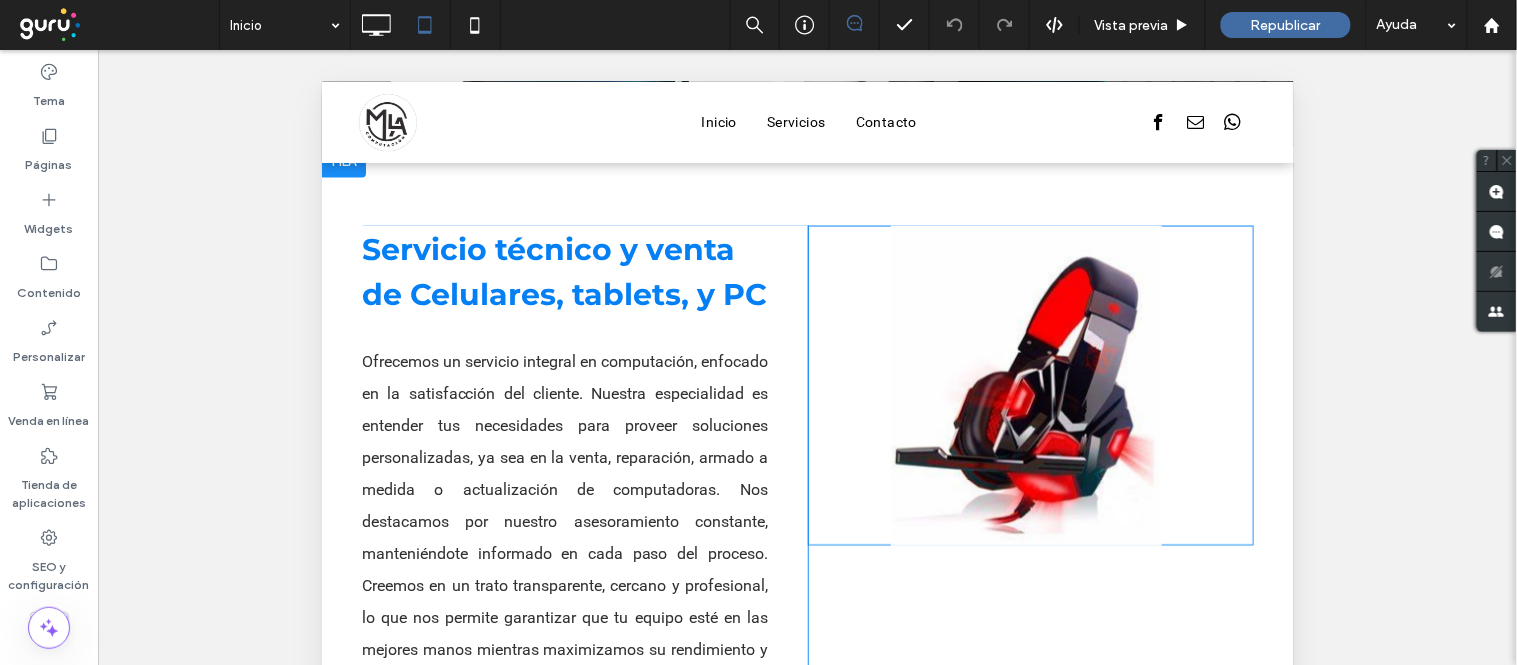 scroll, scrollTop: 1000, scrollLeft: 0, axis: vertical 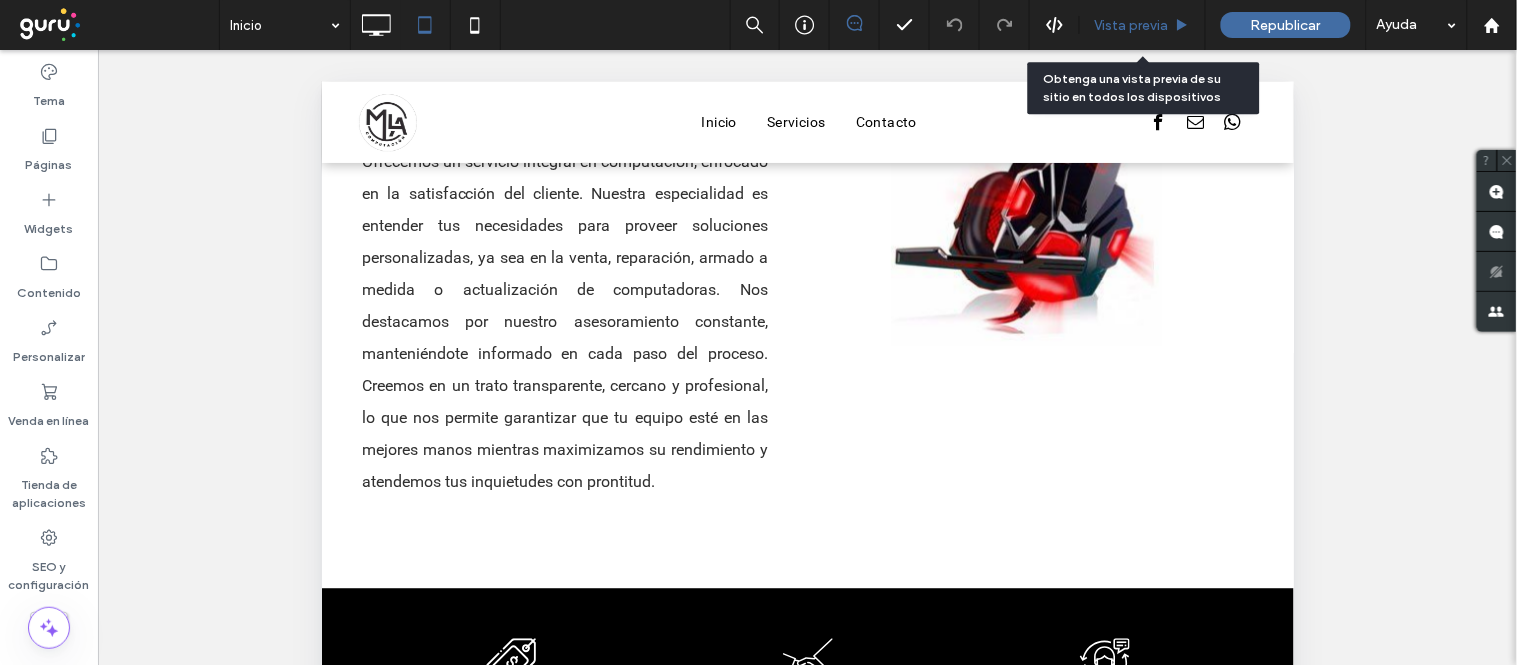 click on "Vista previa" at bounding box center [1132, 25] 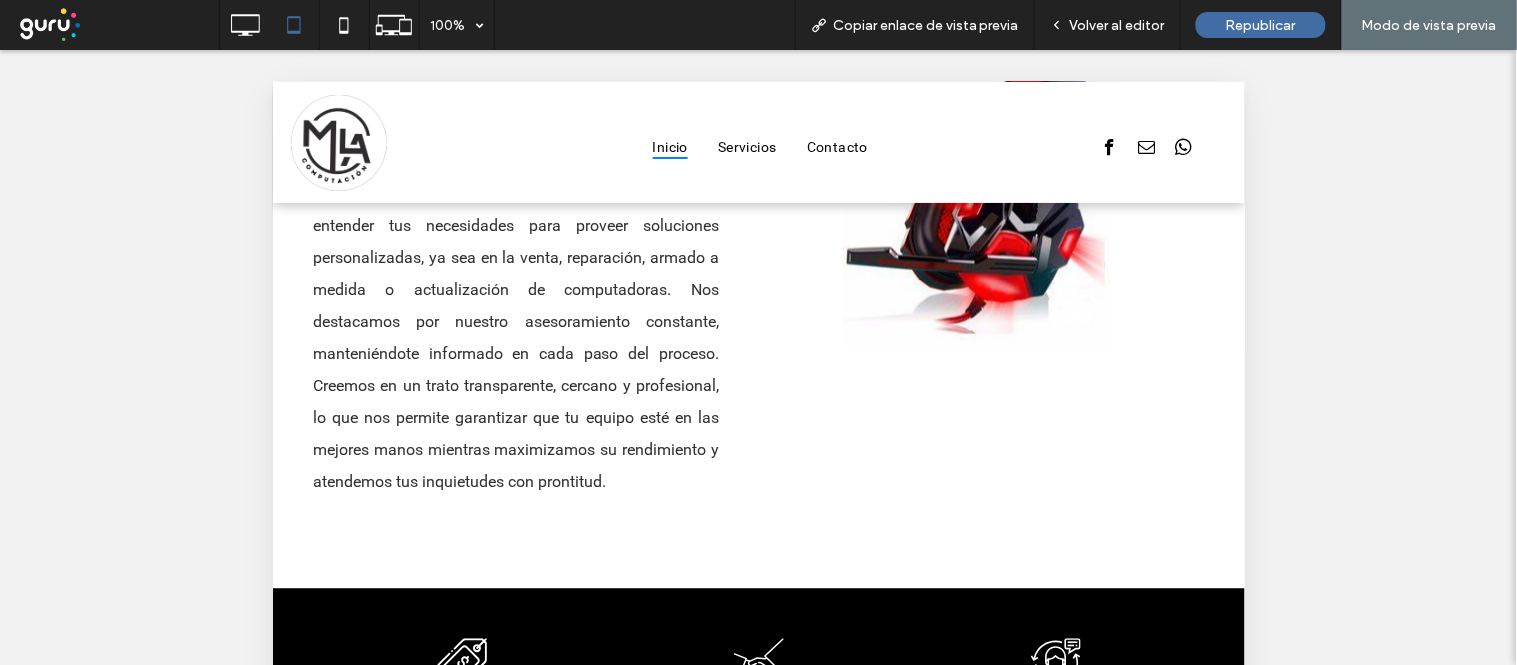 click at bounding box center [338, 142] 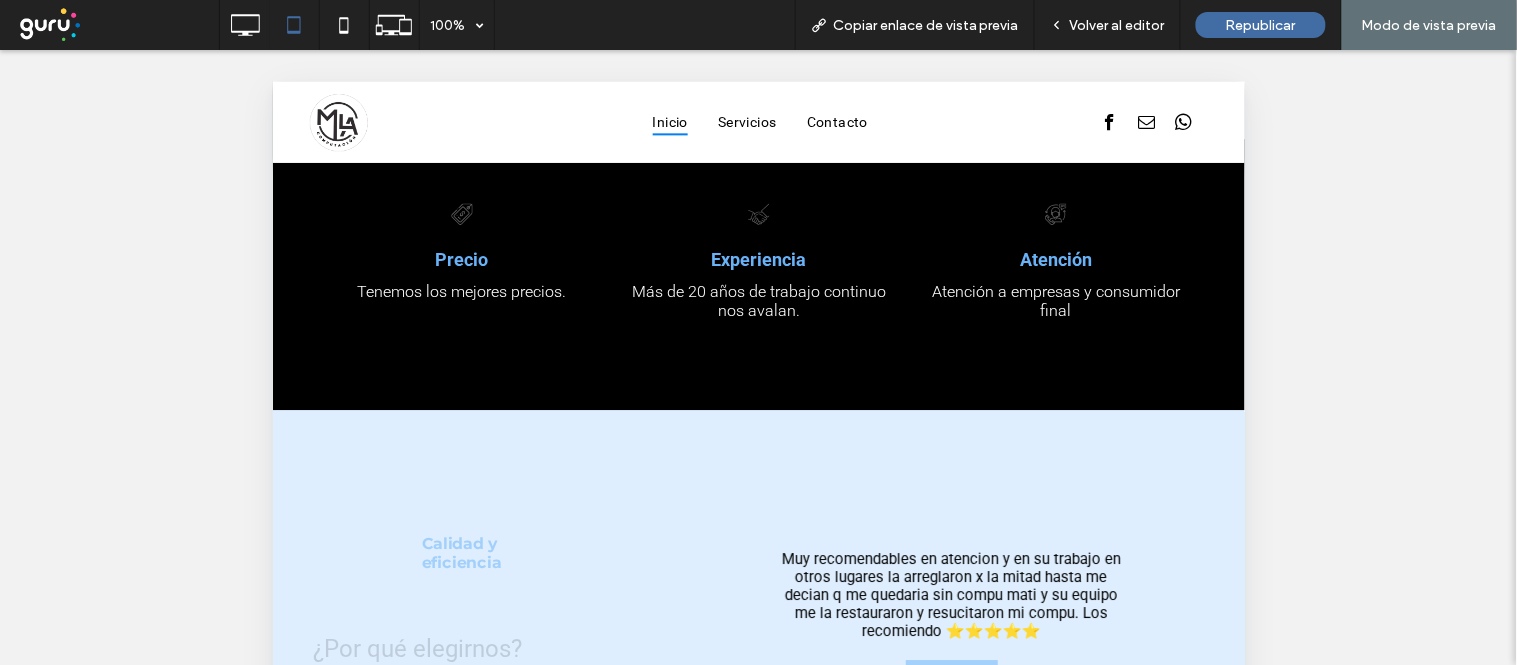 scroll, scrollTop: 2931, scrollLeft: 0, axis: vertical 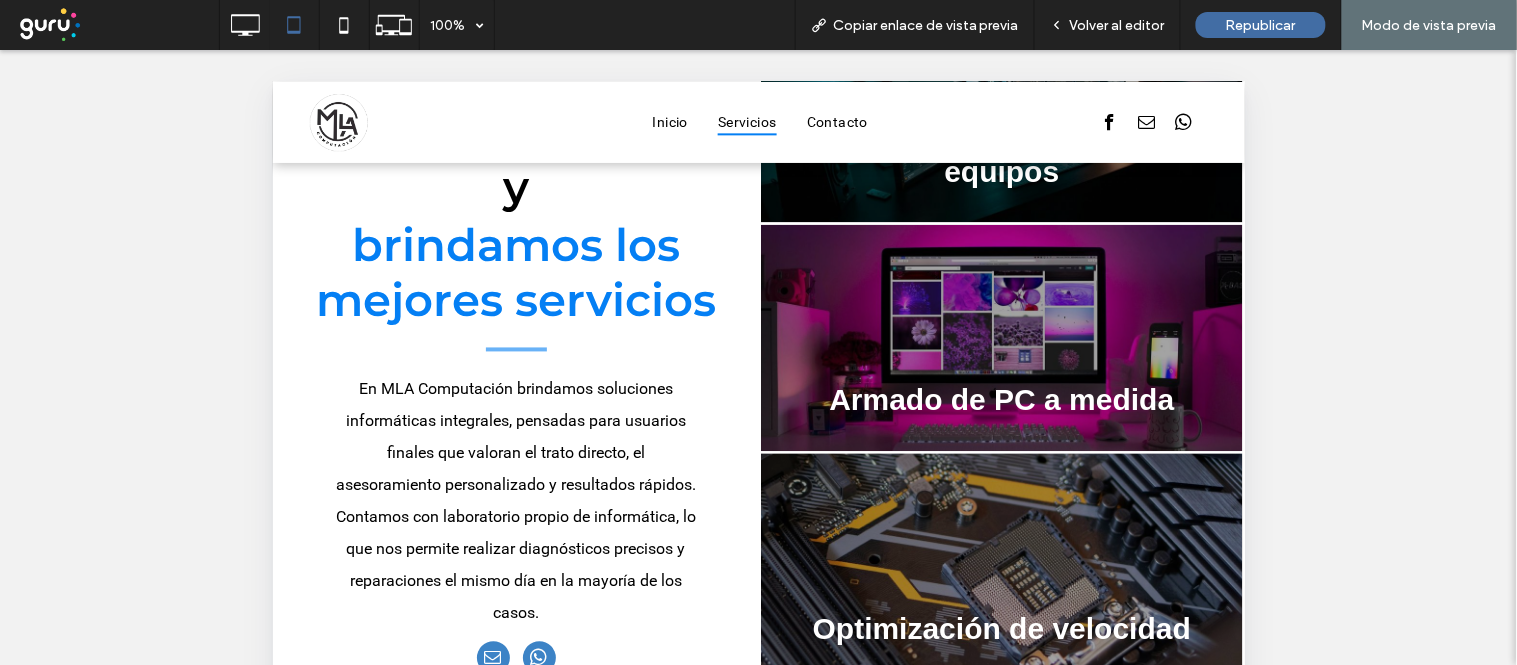 drag, startPoint x: 600, startPoint y: 285, endPoint x: 618, endPoint y: 466, distance: 181.89282 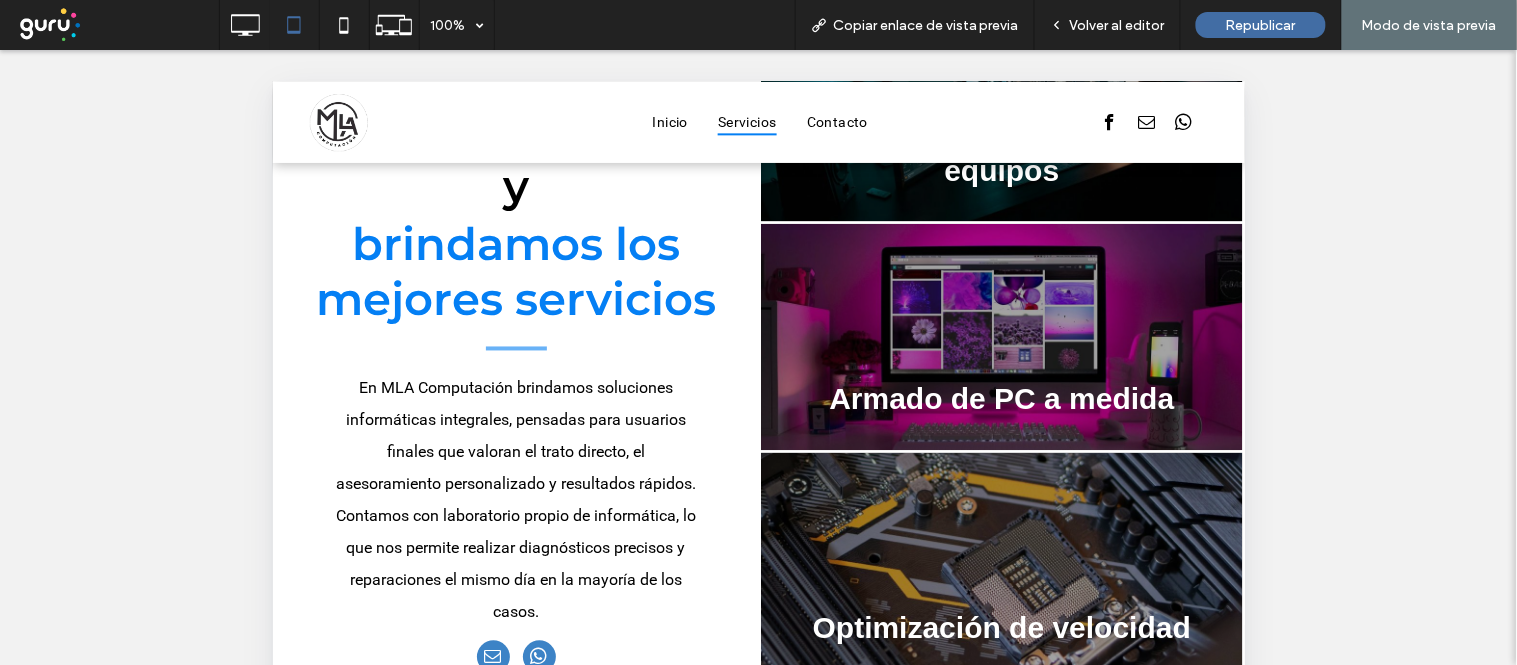 scroll, scrollTop: 333, scrollLeft: 0, axis: vertical 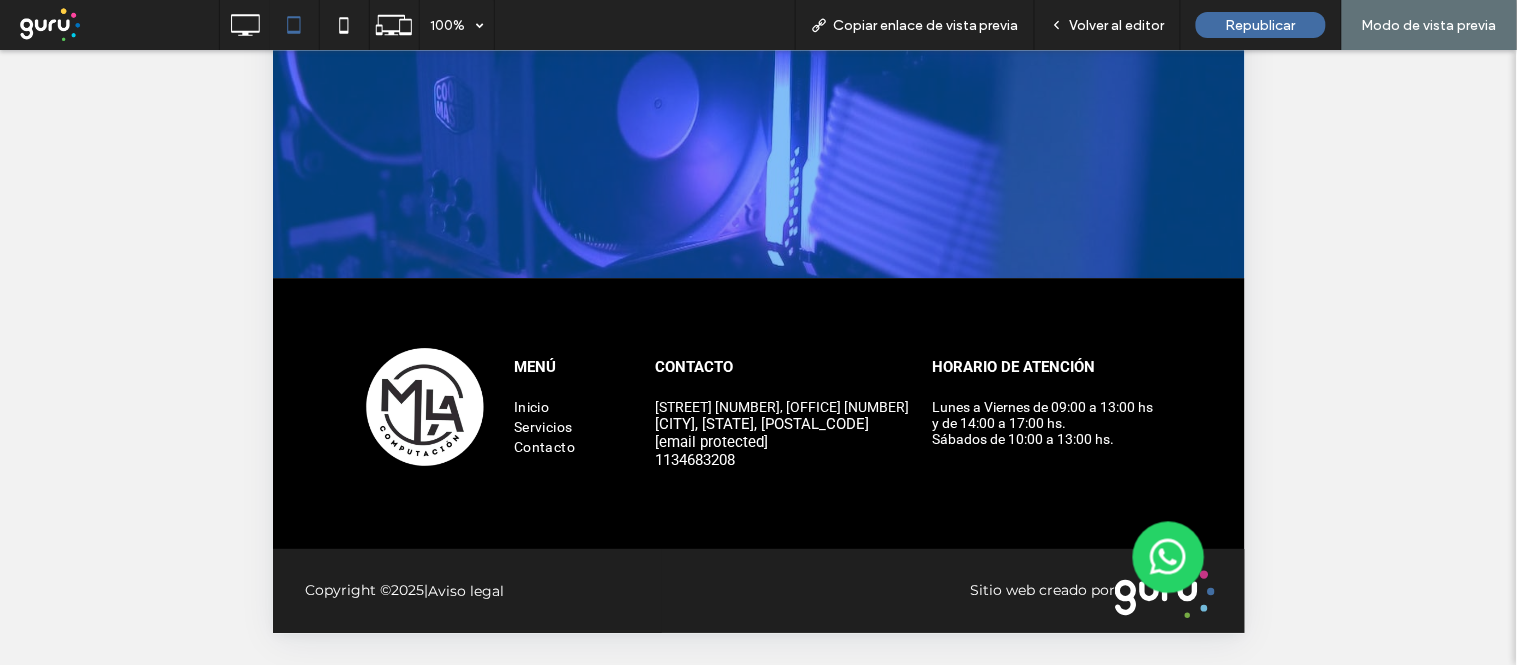 click at bounding box center (424, 408) 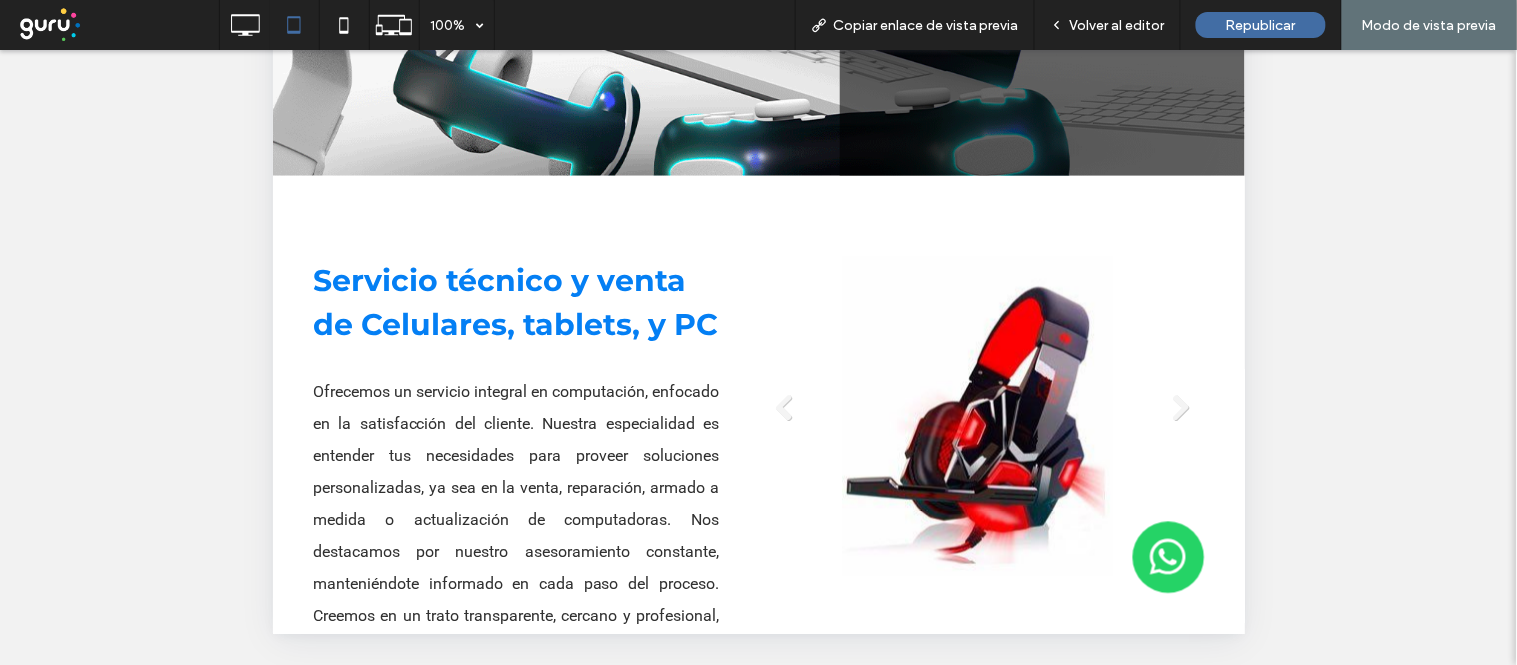 scroll, scrollTop: 0, scrollLeft: 0, axis: both 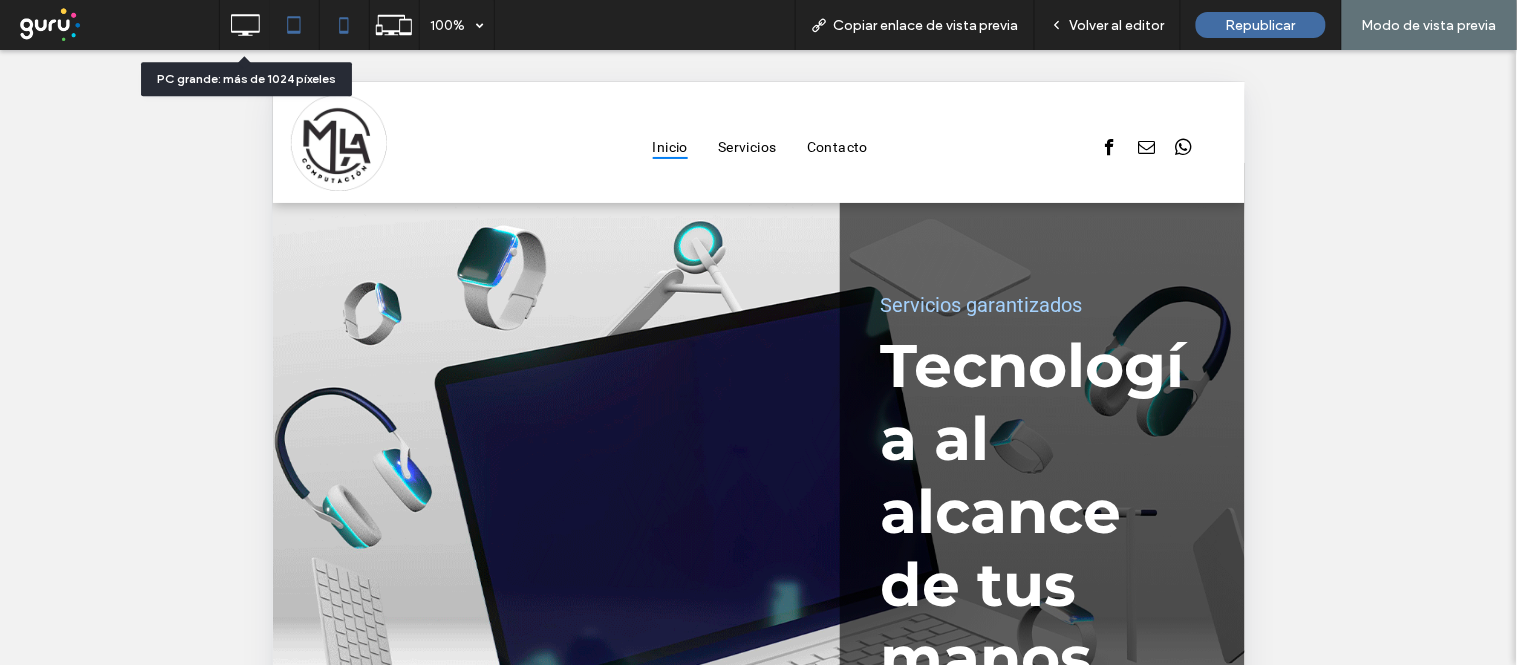 click 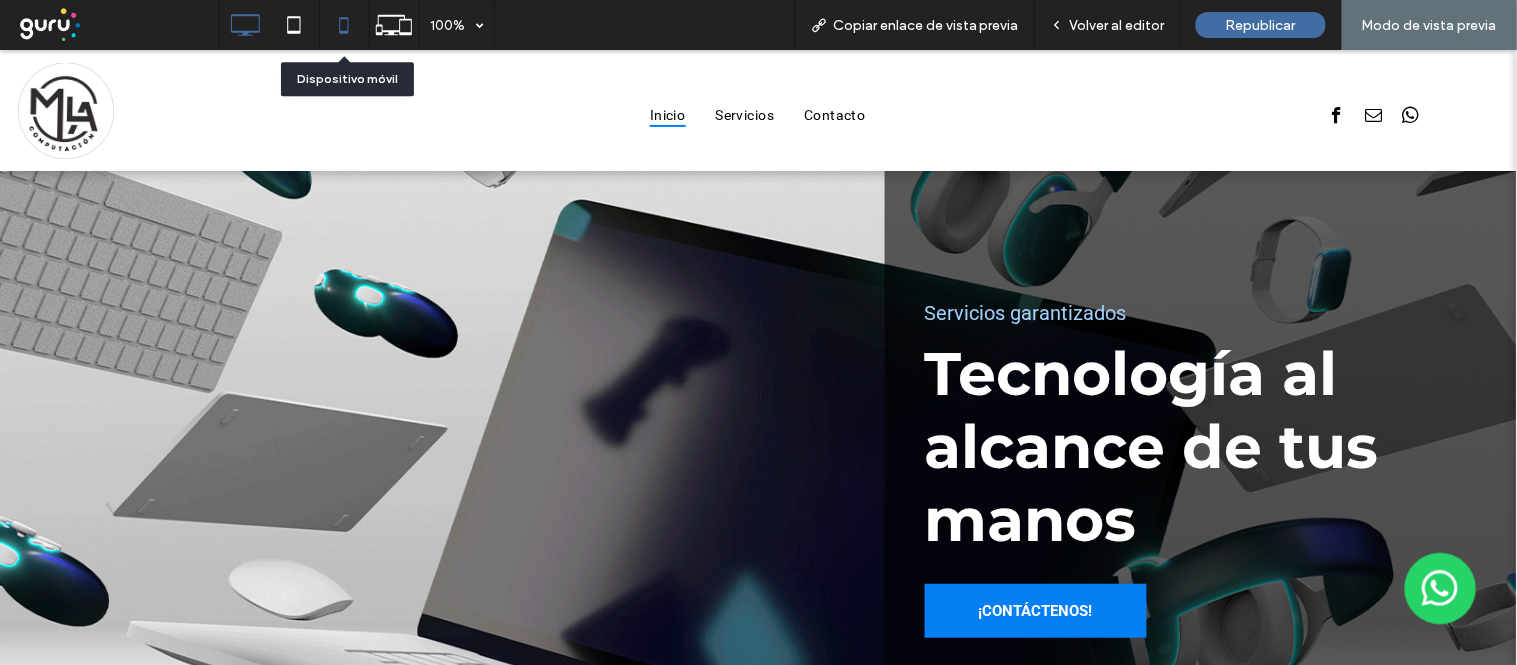 click 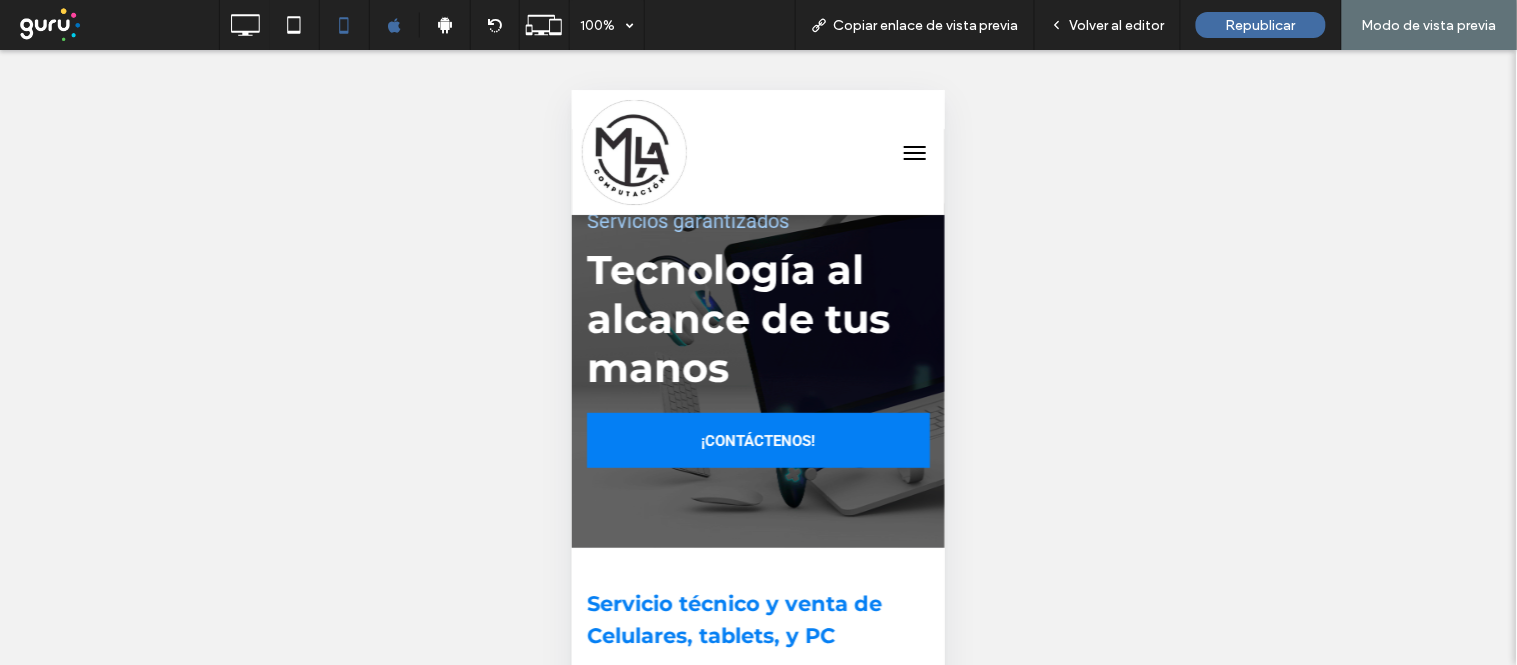 scroll, scrollTop: 222, scrollLeft: 0, axis: vertical 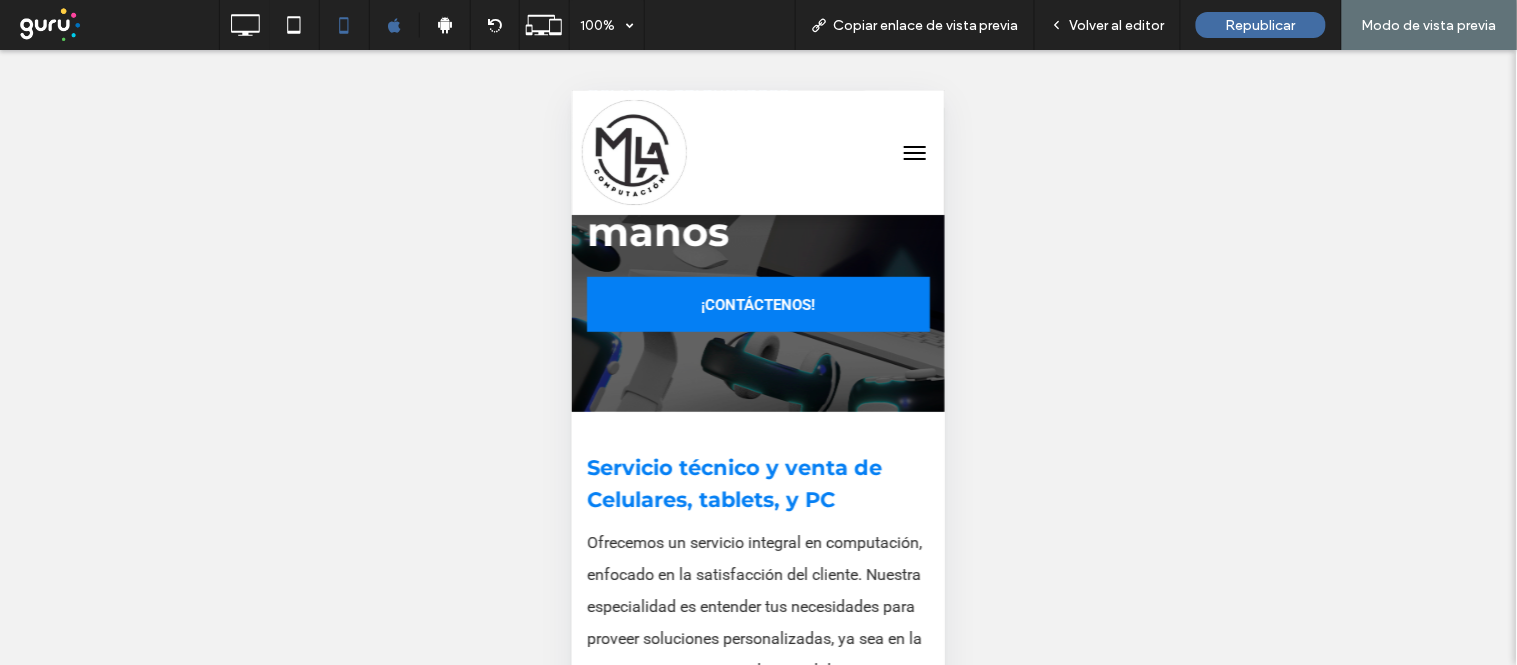 click at bounding box center (914, 152) 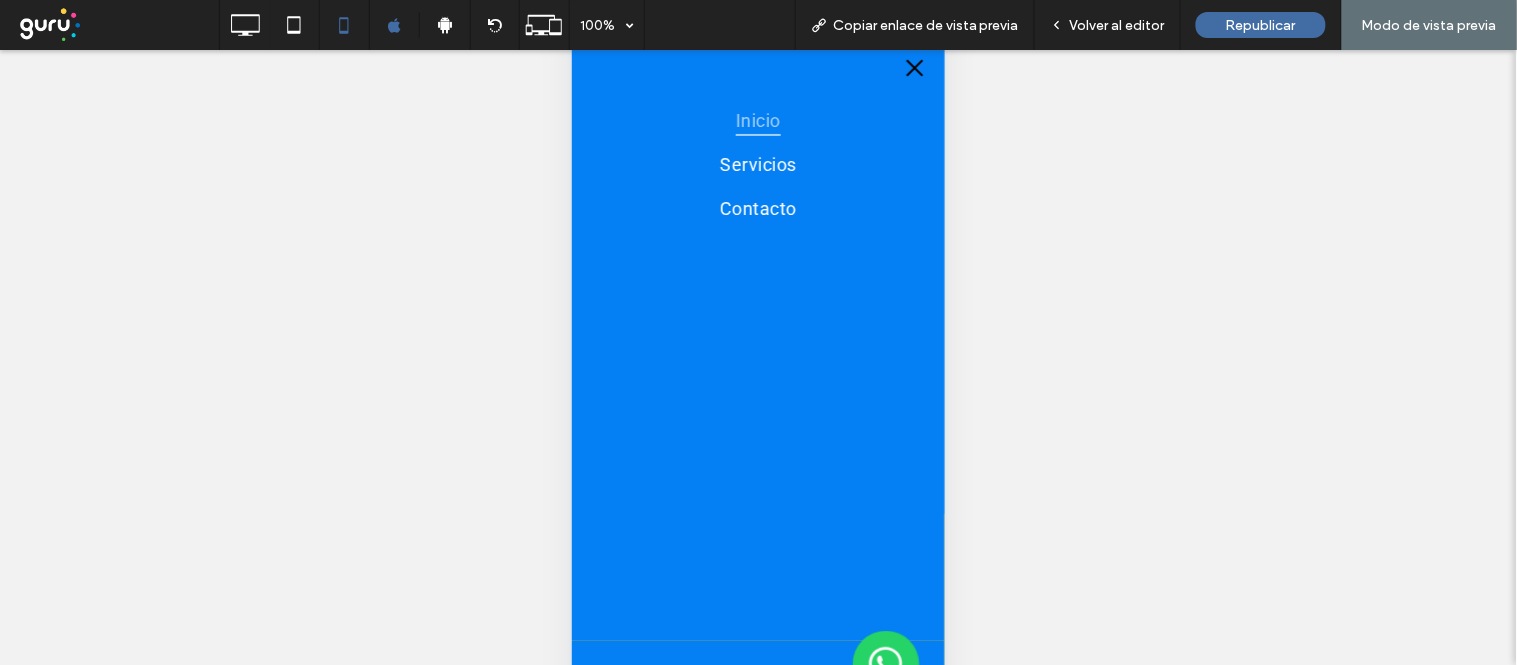 scroll, scrollTop: 0, scrollLeft: 0, axis: both 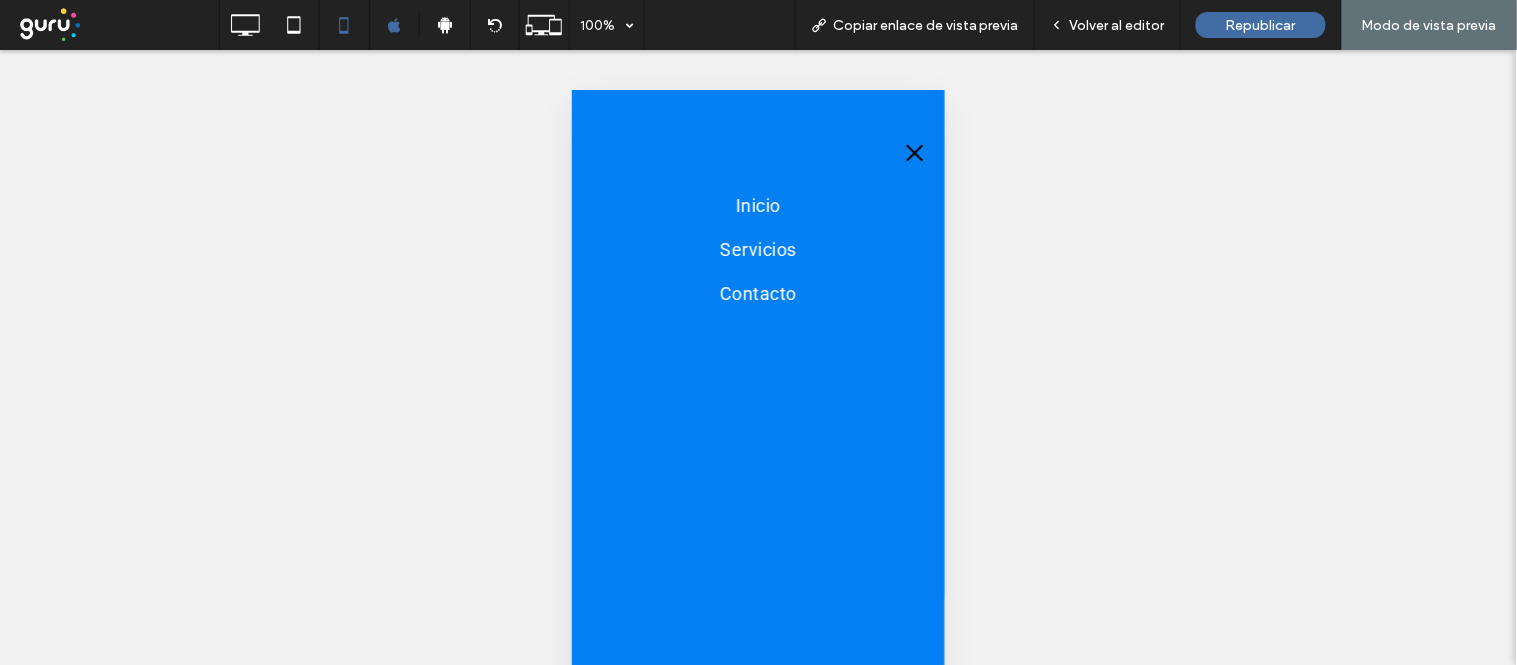 click at bounding box center (914, 152) 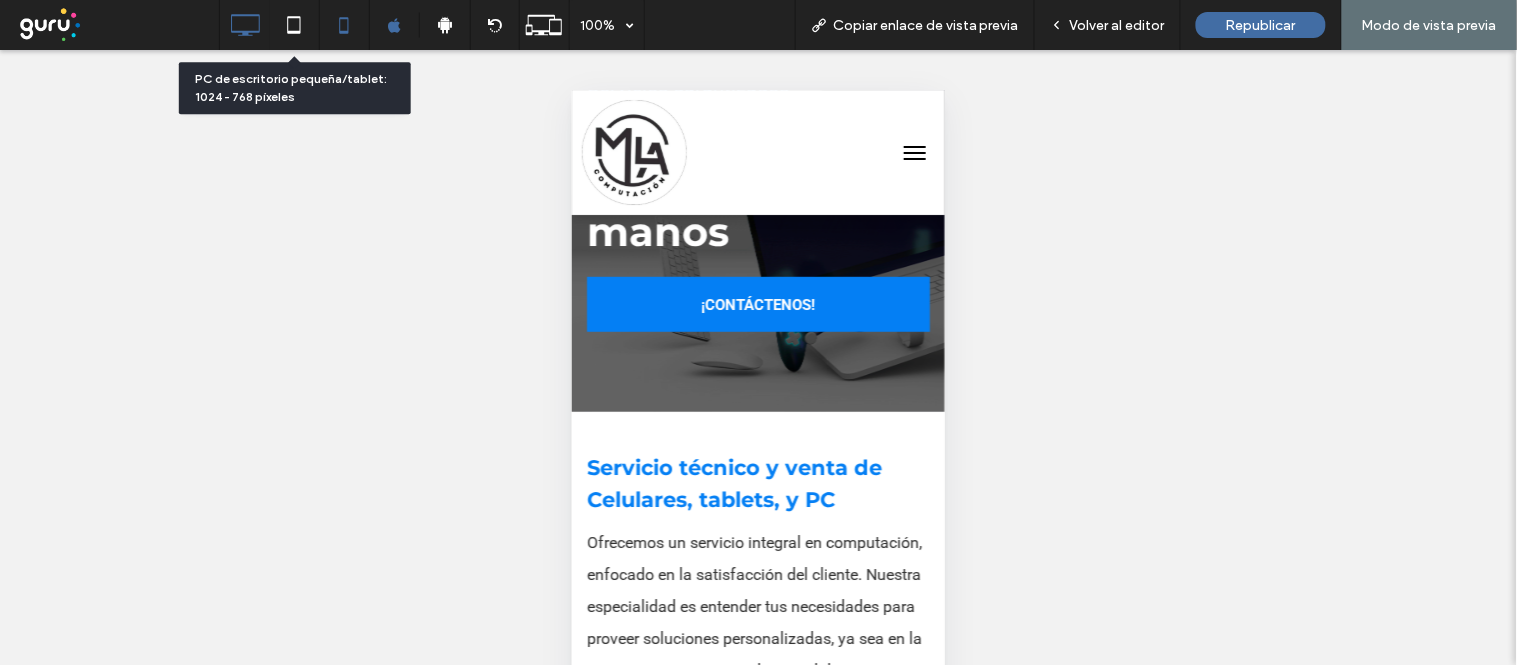 click 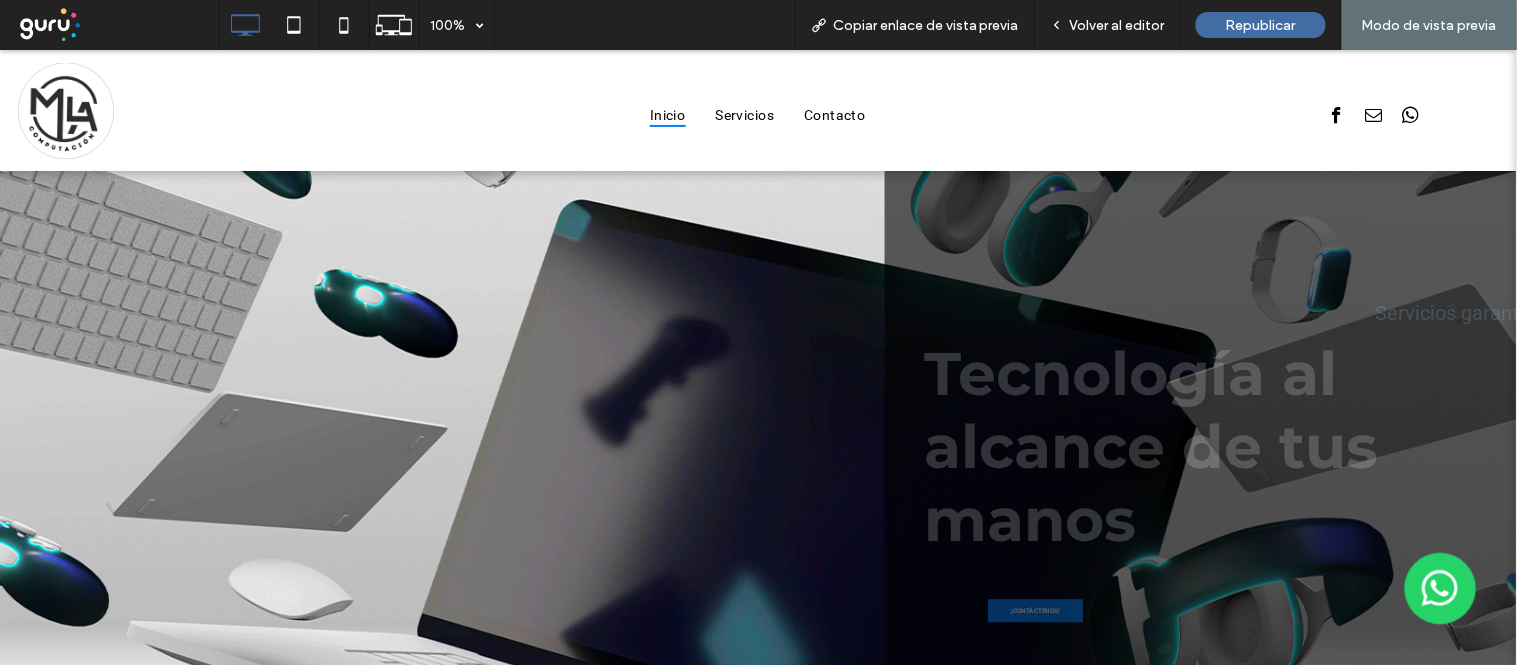 scroll, scrollTop: 0, scrollLeft: 0, axis: both 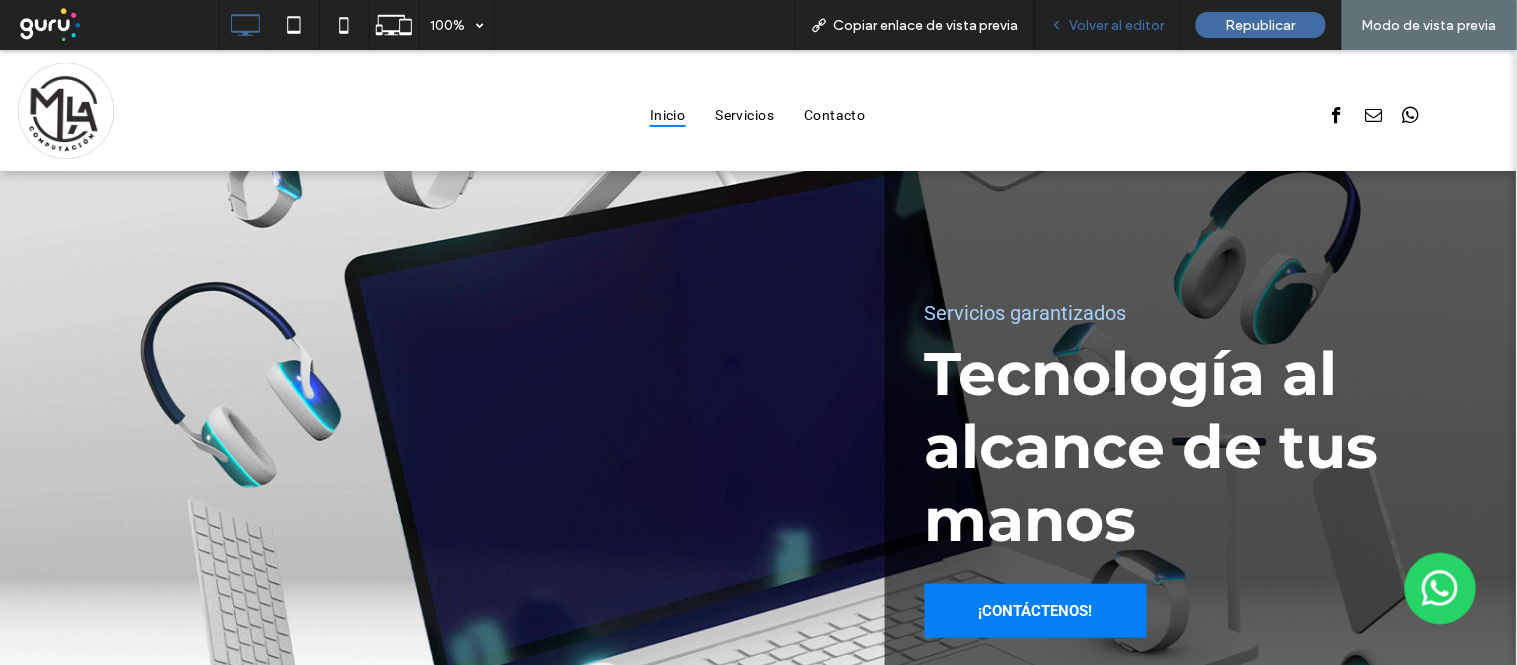 click on "Volver al editor" at bounding box center (1117, 25) 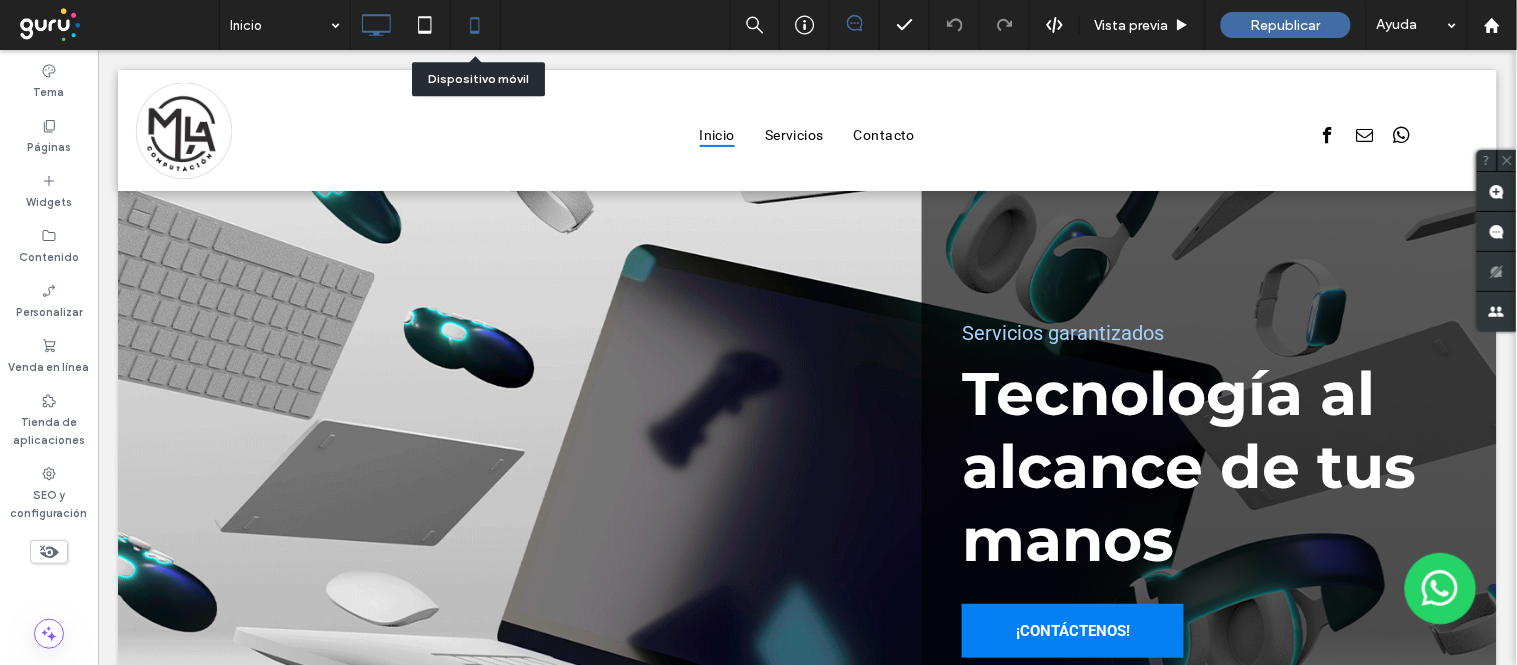 click 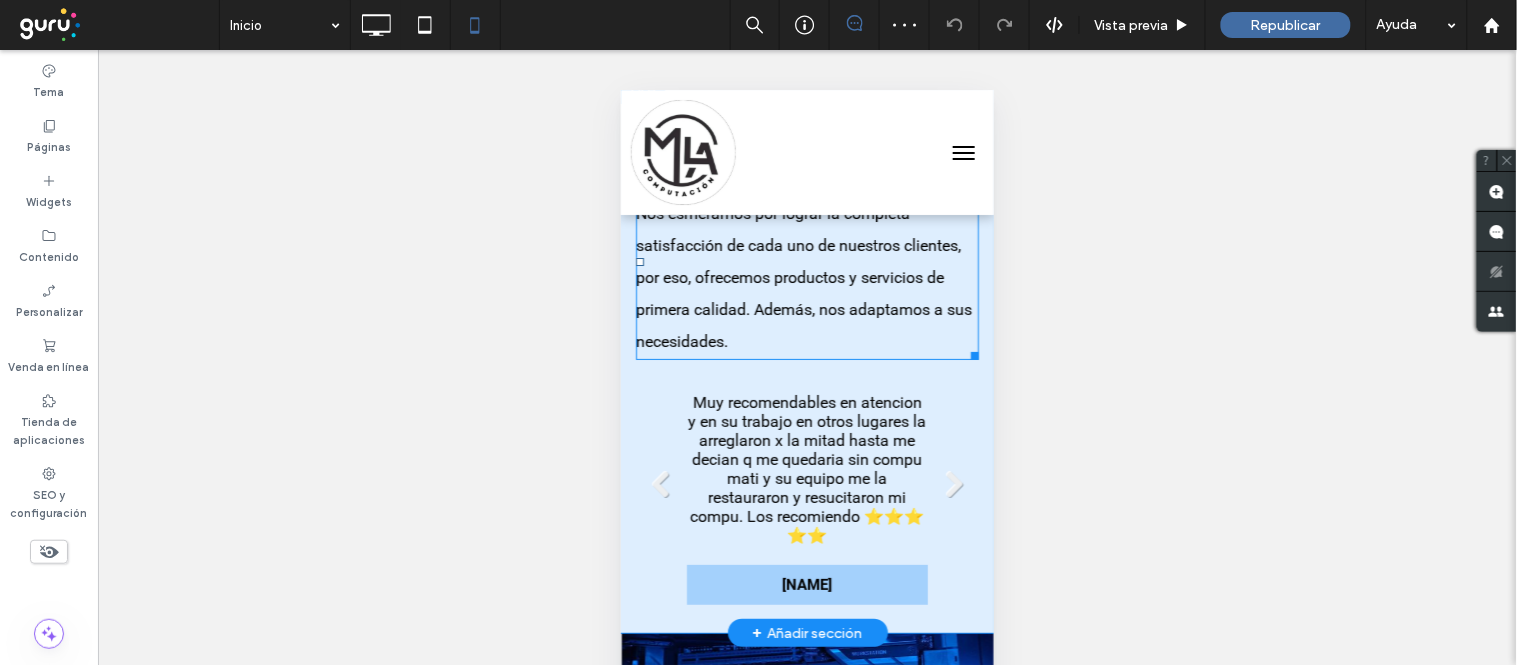 scroll, scrollTop: 1888, scrollLeft: 0, axis: vertical 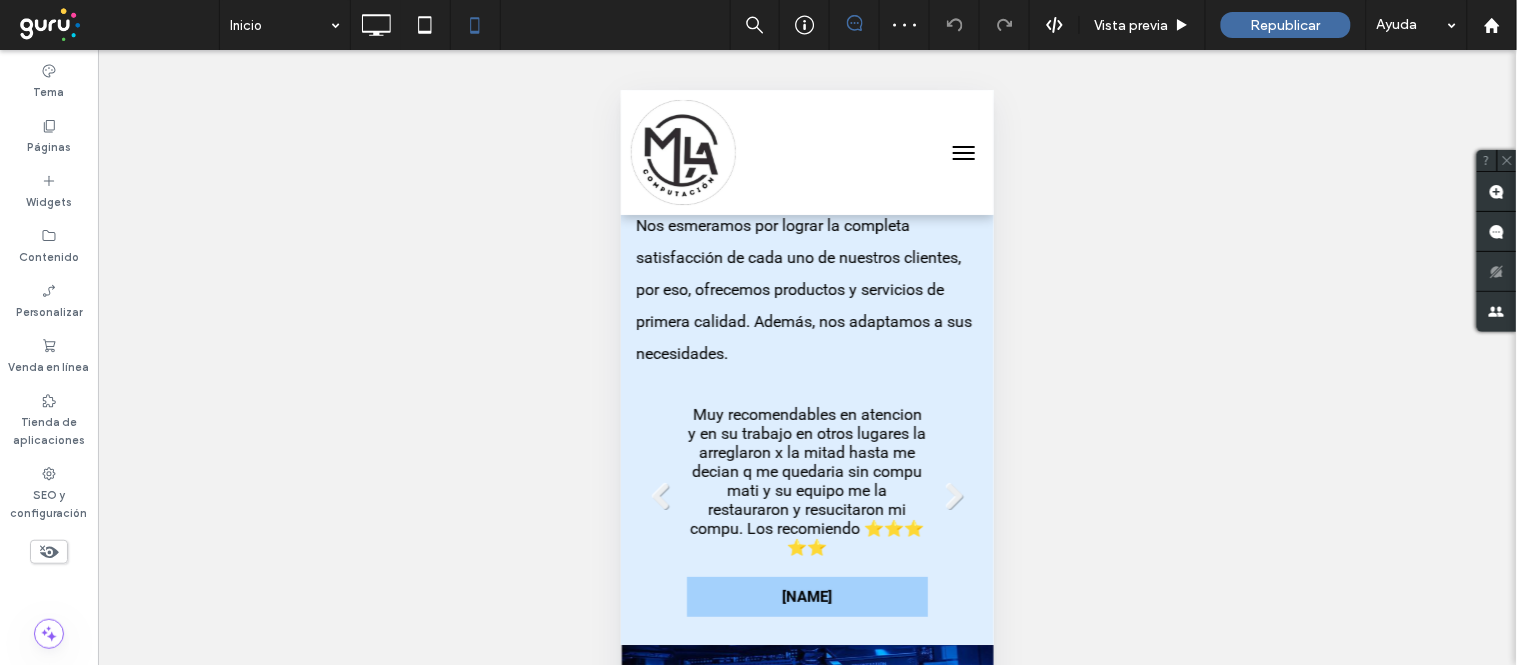 click at bounding box center [963, 152] 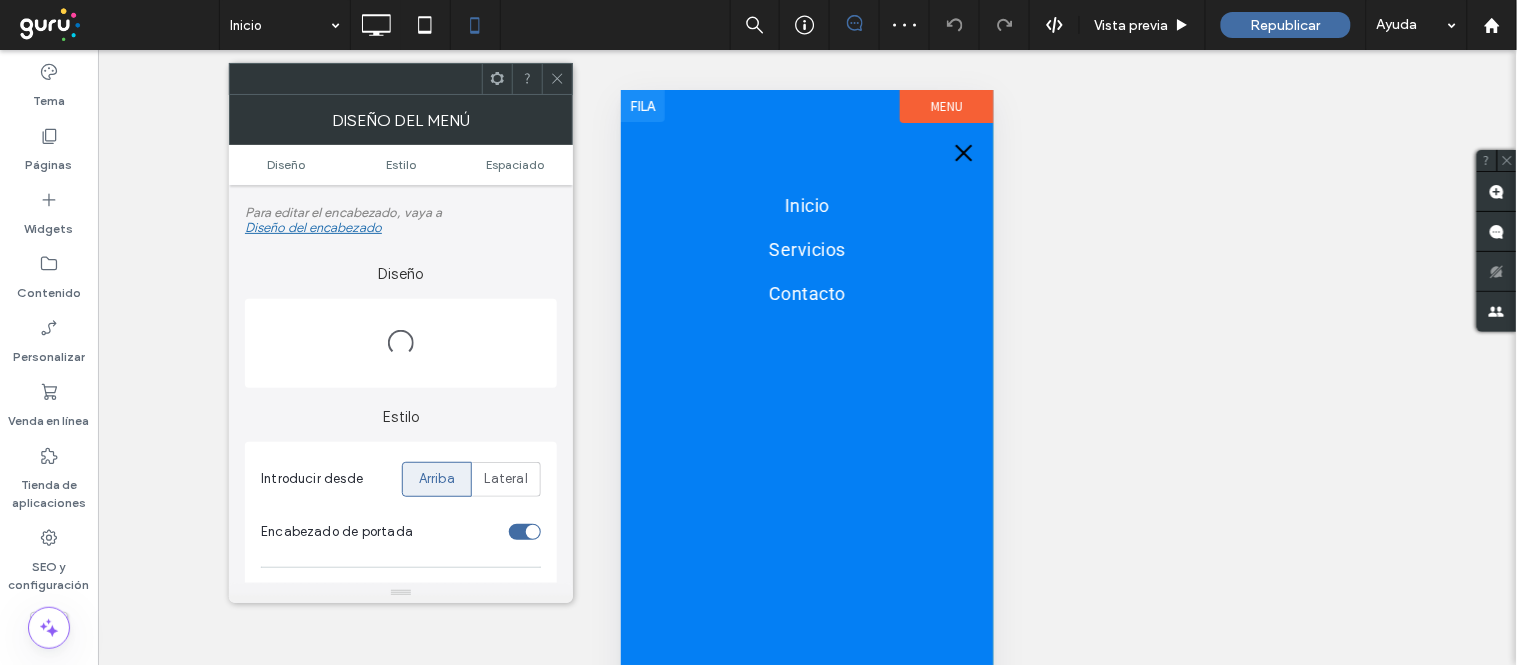scroll, scrollTop: 161, scrollLeft: 0, axis: vertical 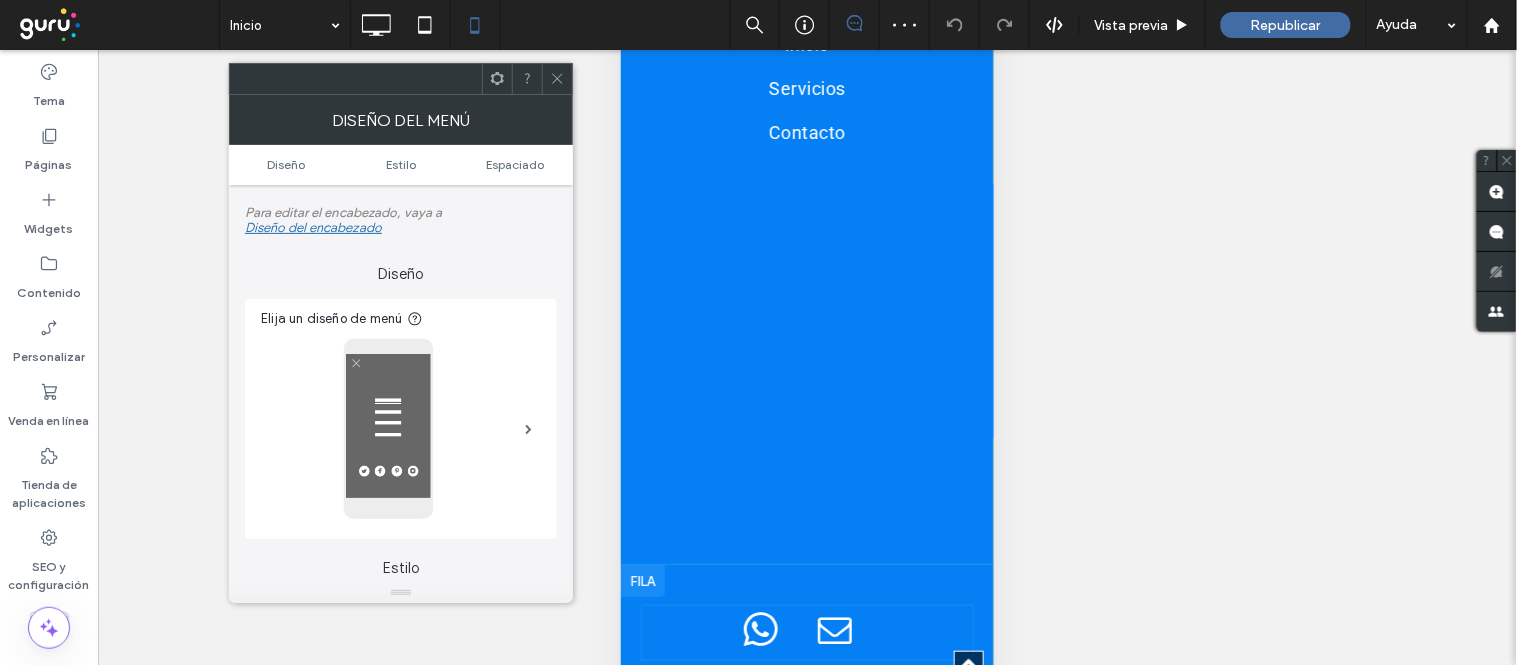click at bounding box center (760, 631) 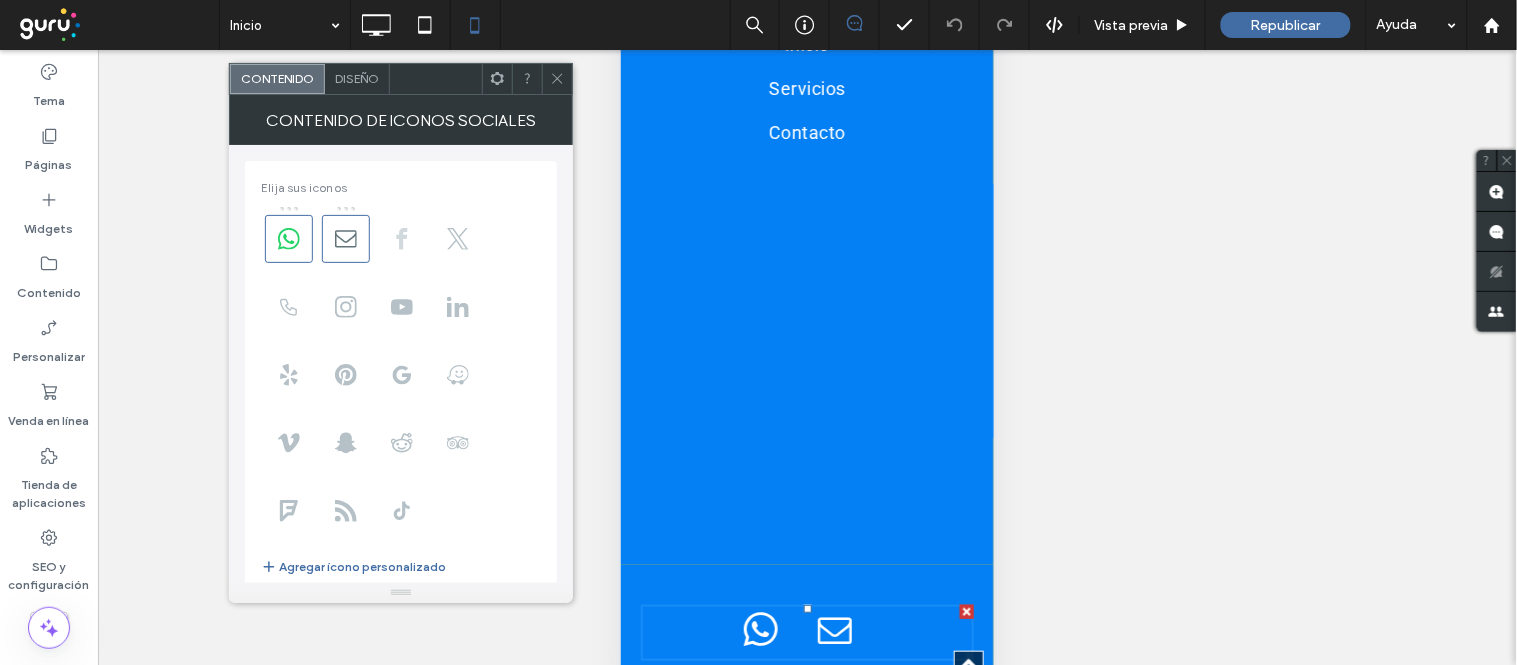 click at bounding box center [402, 239] 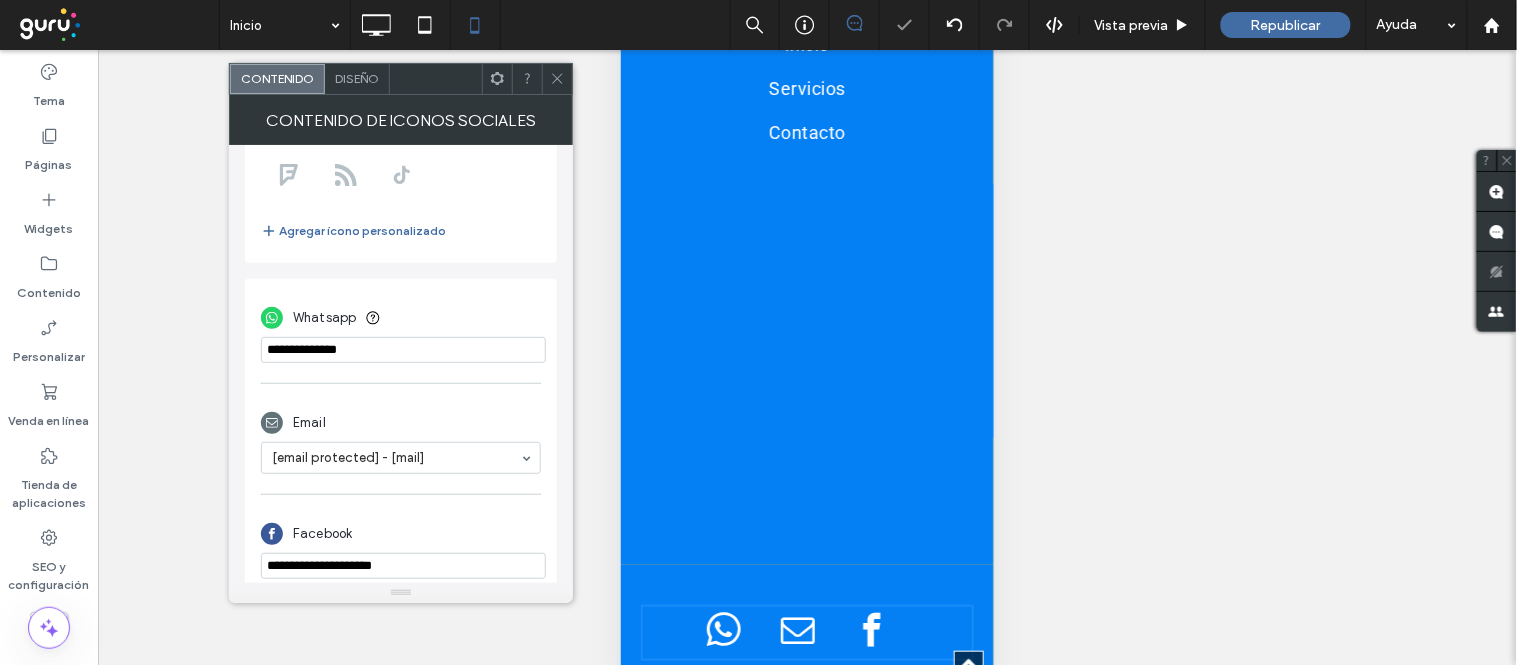 scroll, scrollTop: 355, scrollLeft: 0, axis: vertical 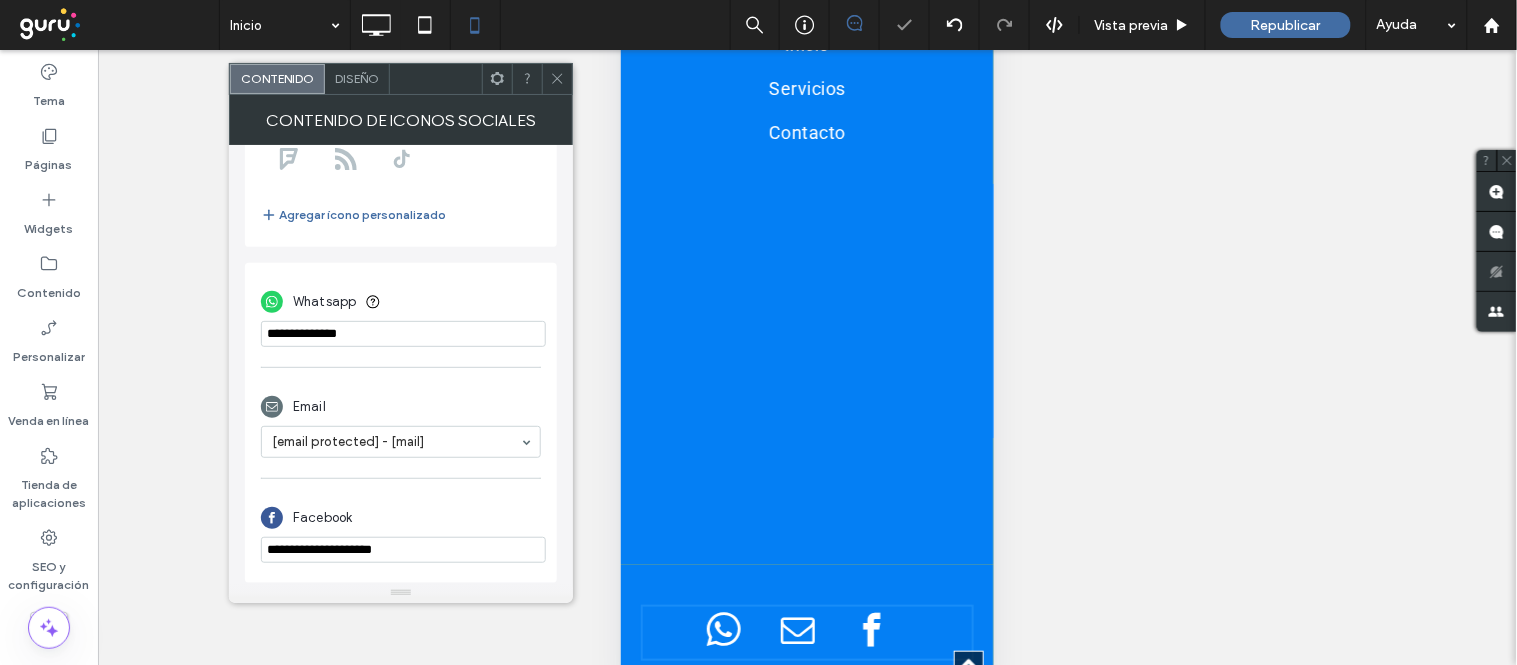 click on "**********" at bounding box center (403, 550) 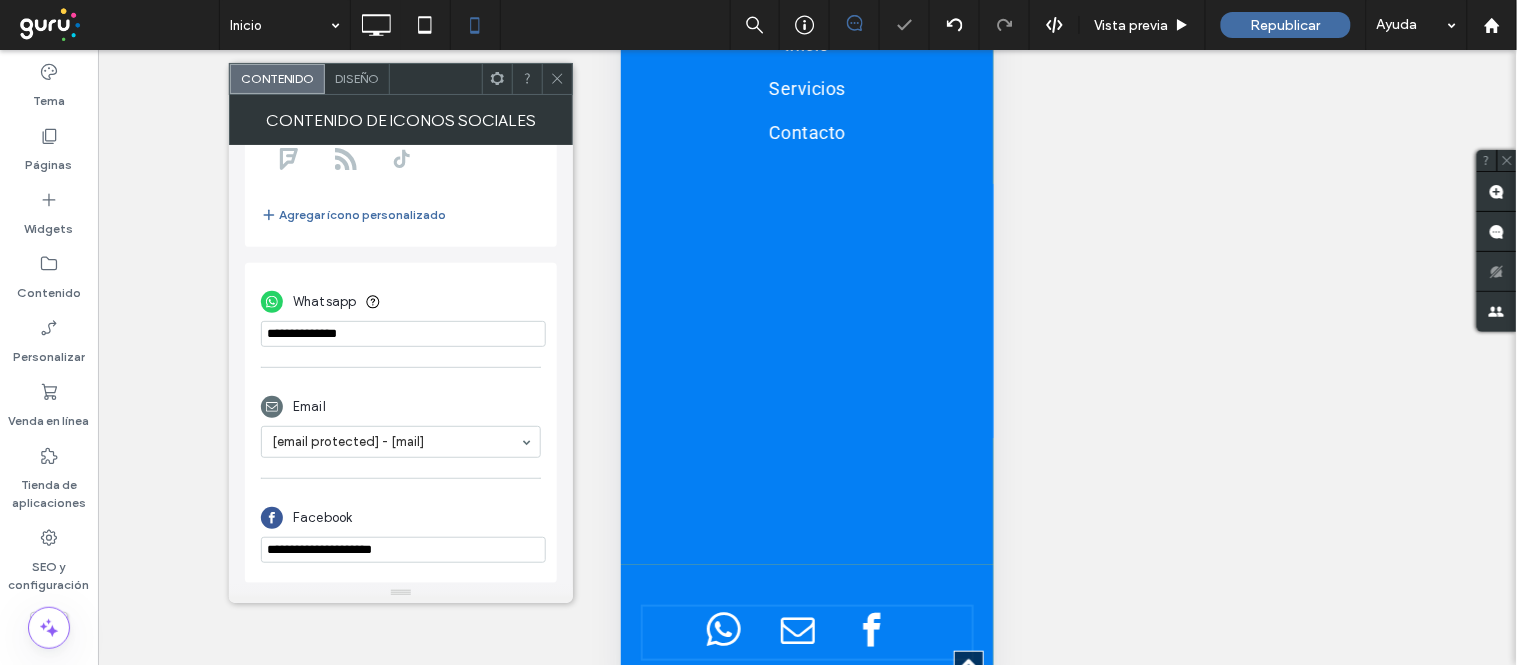 click on "**********" at bounding box center [403, 550] 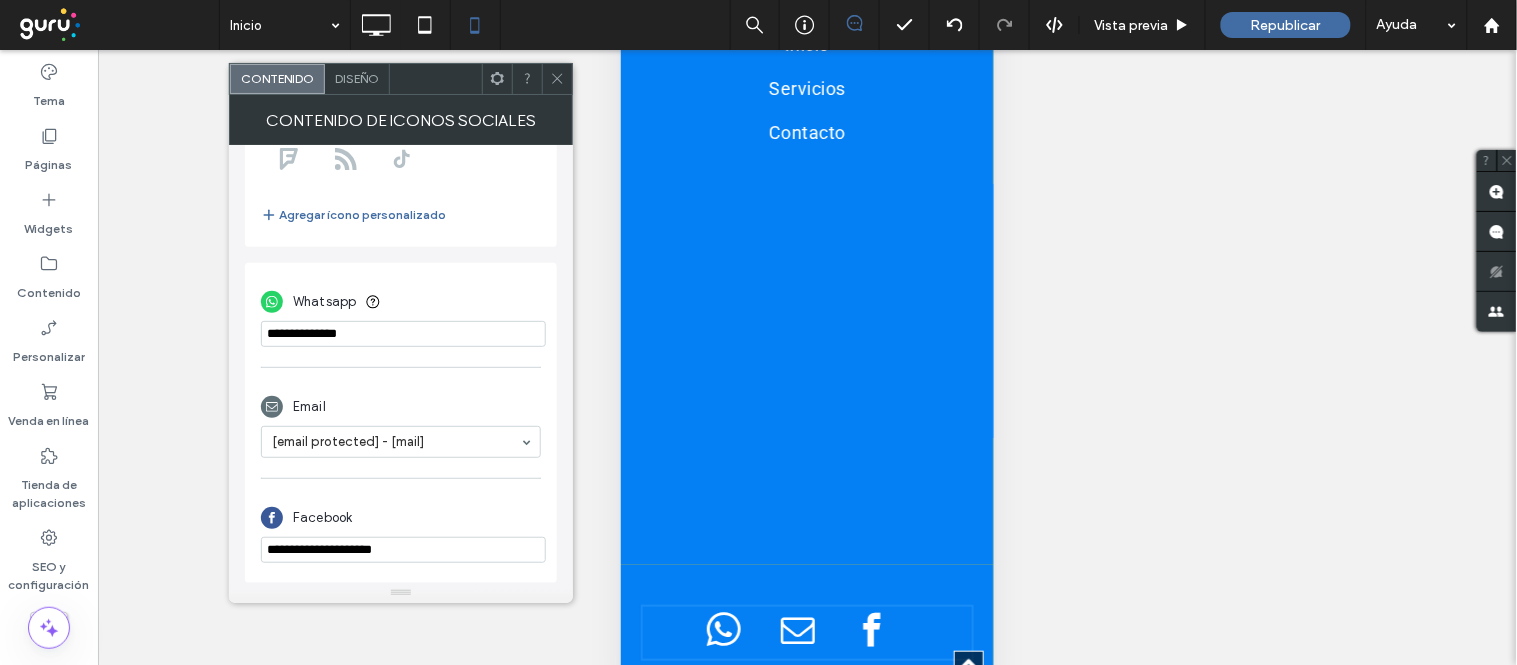 paste on "**********" 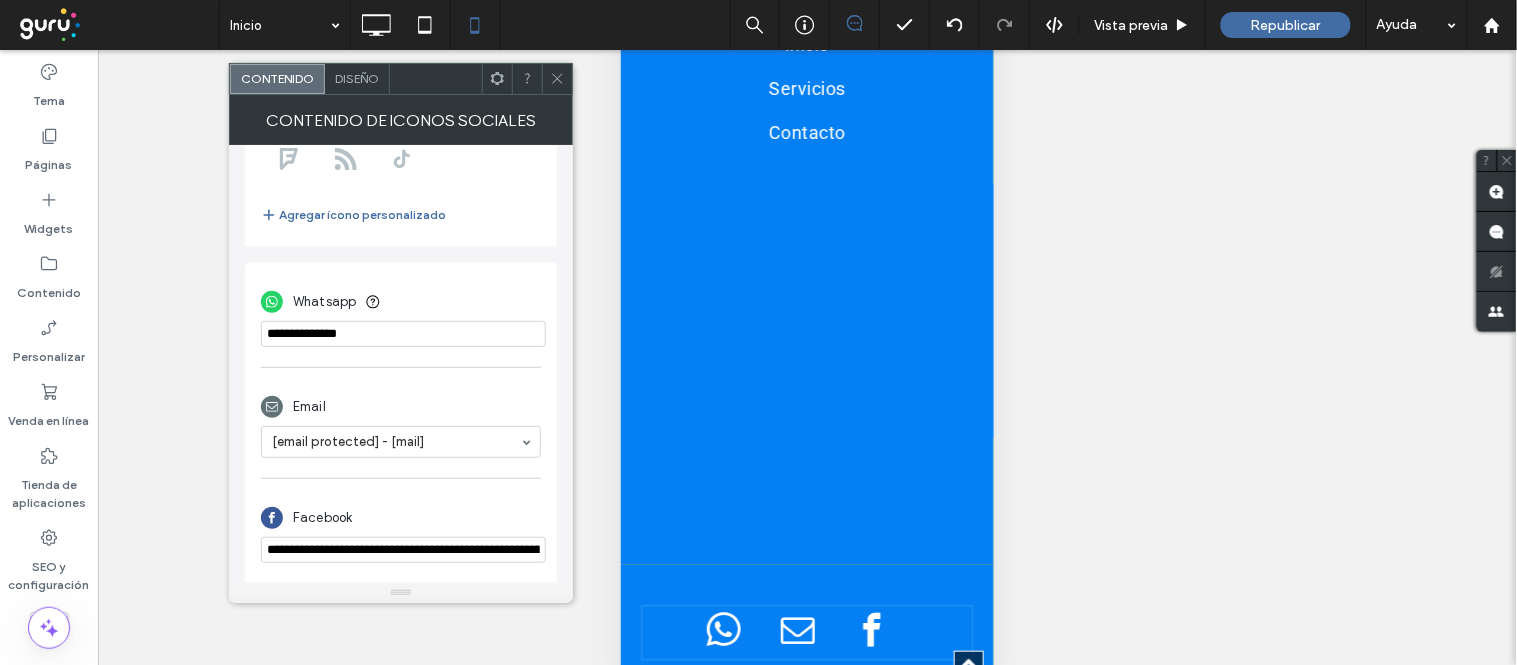 scroll, scrollTop: 0, scrollLeft: 685, axis: horizontal 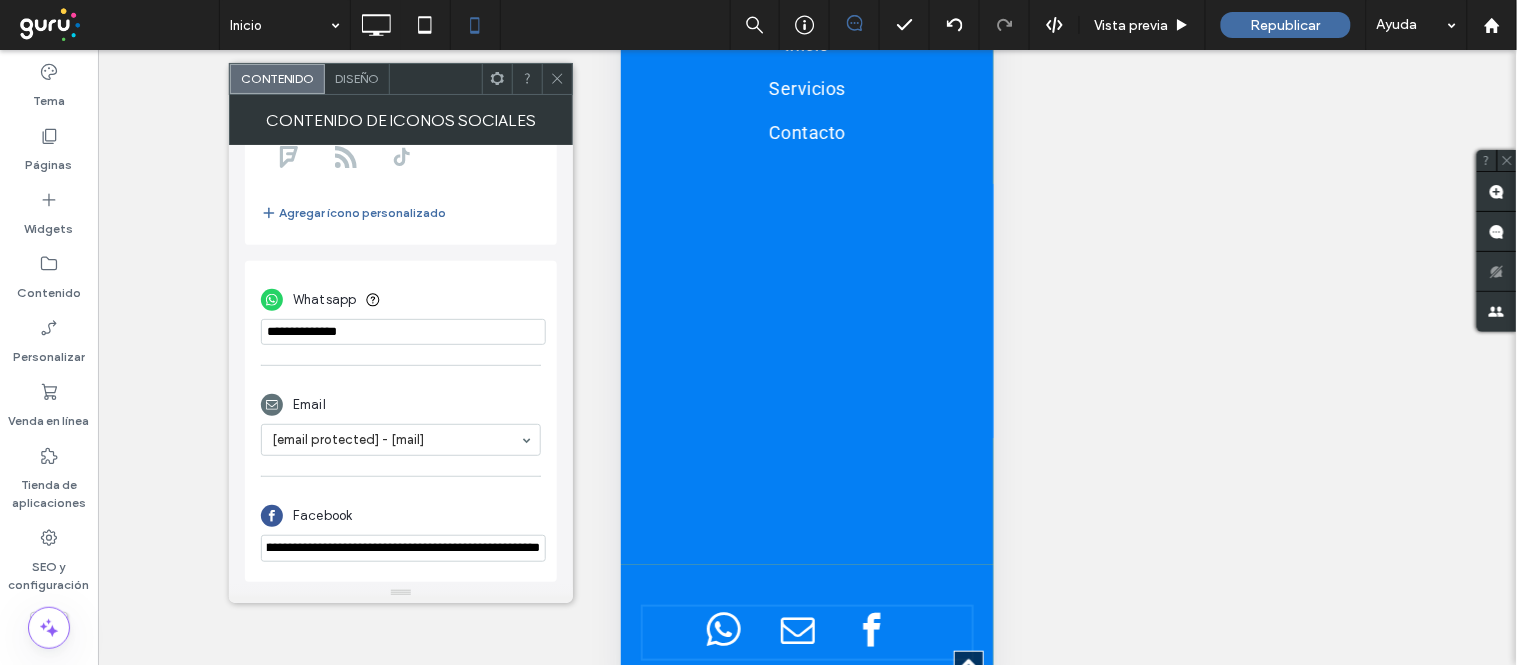 type on "**********" 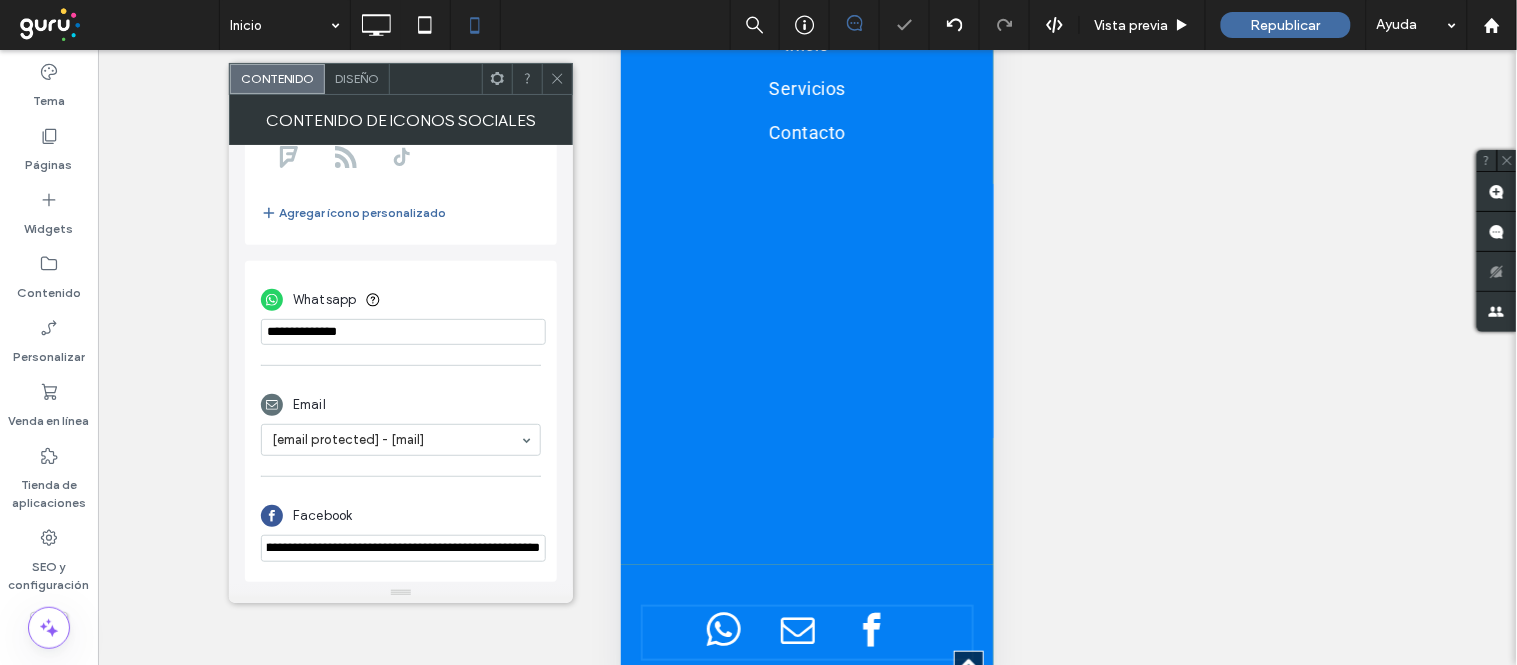 scroll, scrollTop: 0, scrollLeft: 0, axis: both 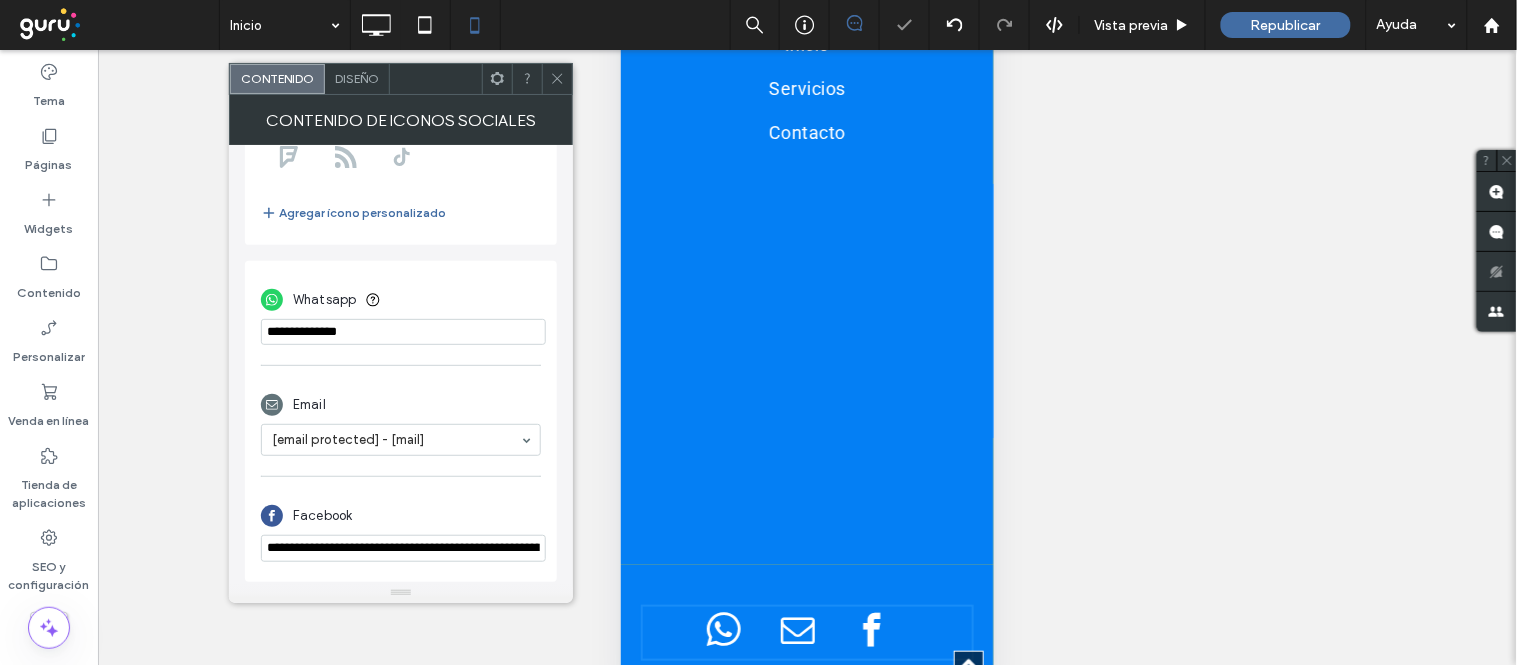 click on "Facebook" at bounding box center [401, 516] 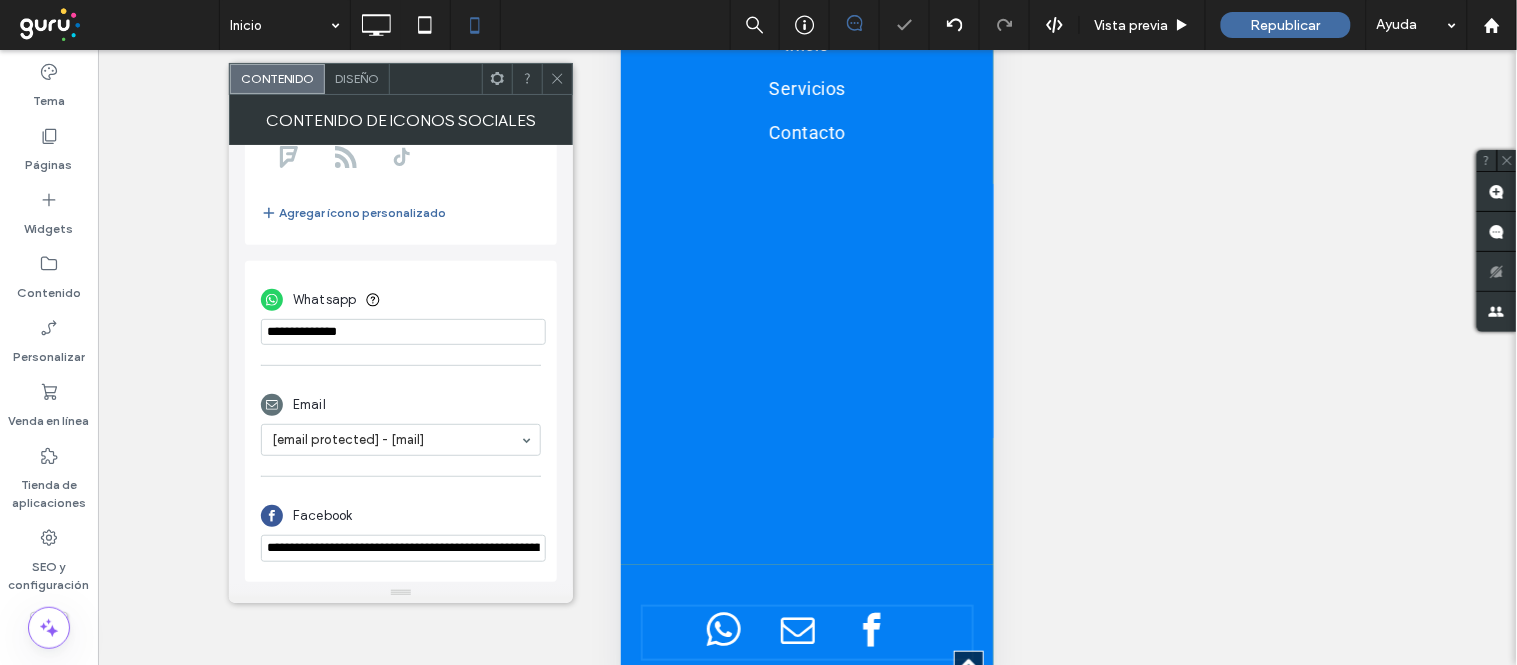 click on "Facebook" at bounding box center (401, 516) 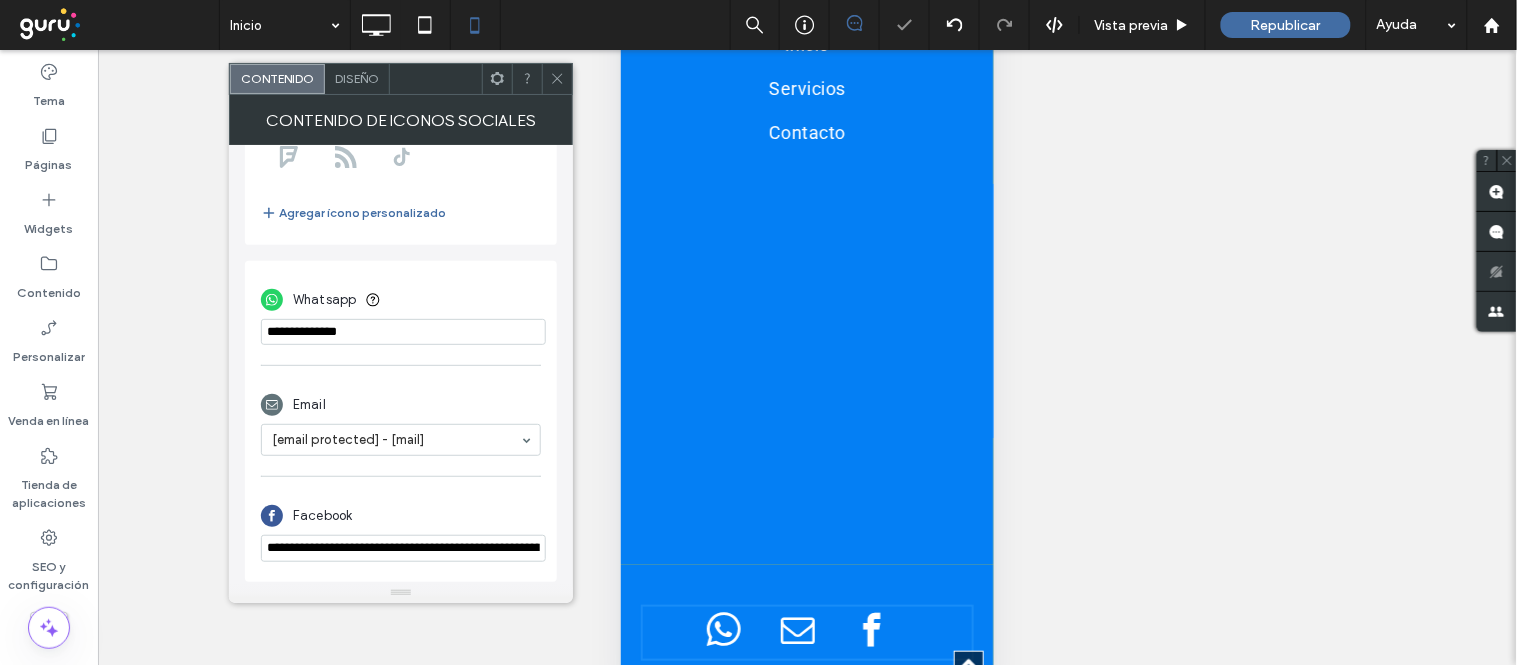 click at bounding box center [557, 79] 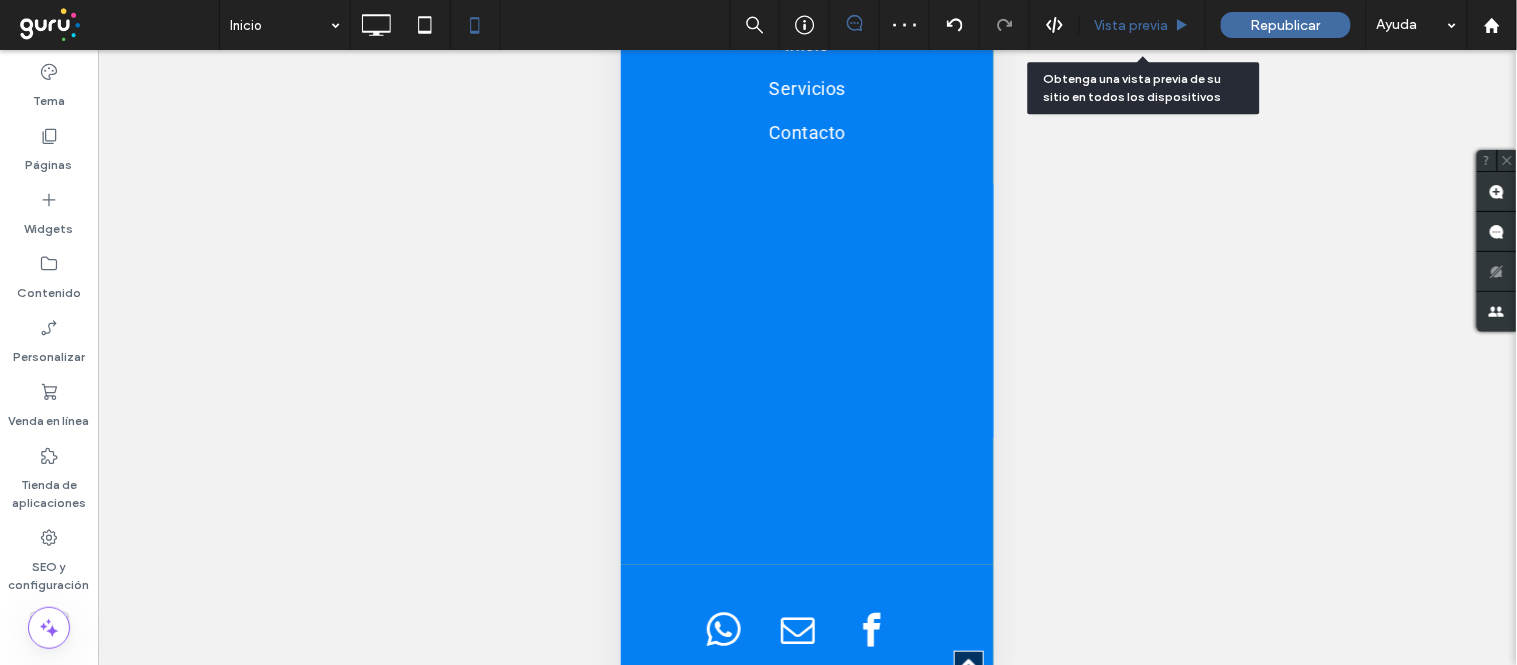click on "Vista previa" at bounding box center (1132, 25) 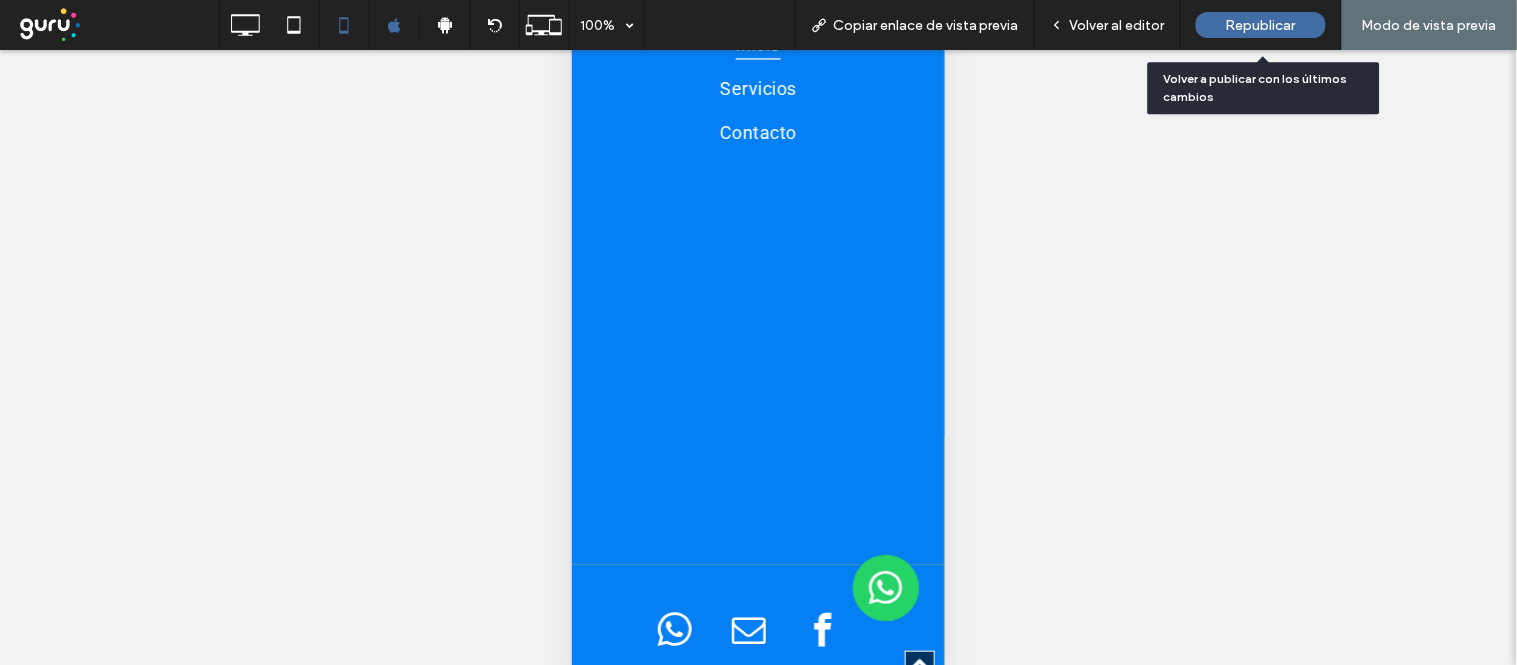 click on "Republicar" at bounding box center (1261, 25) 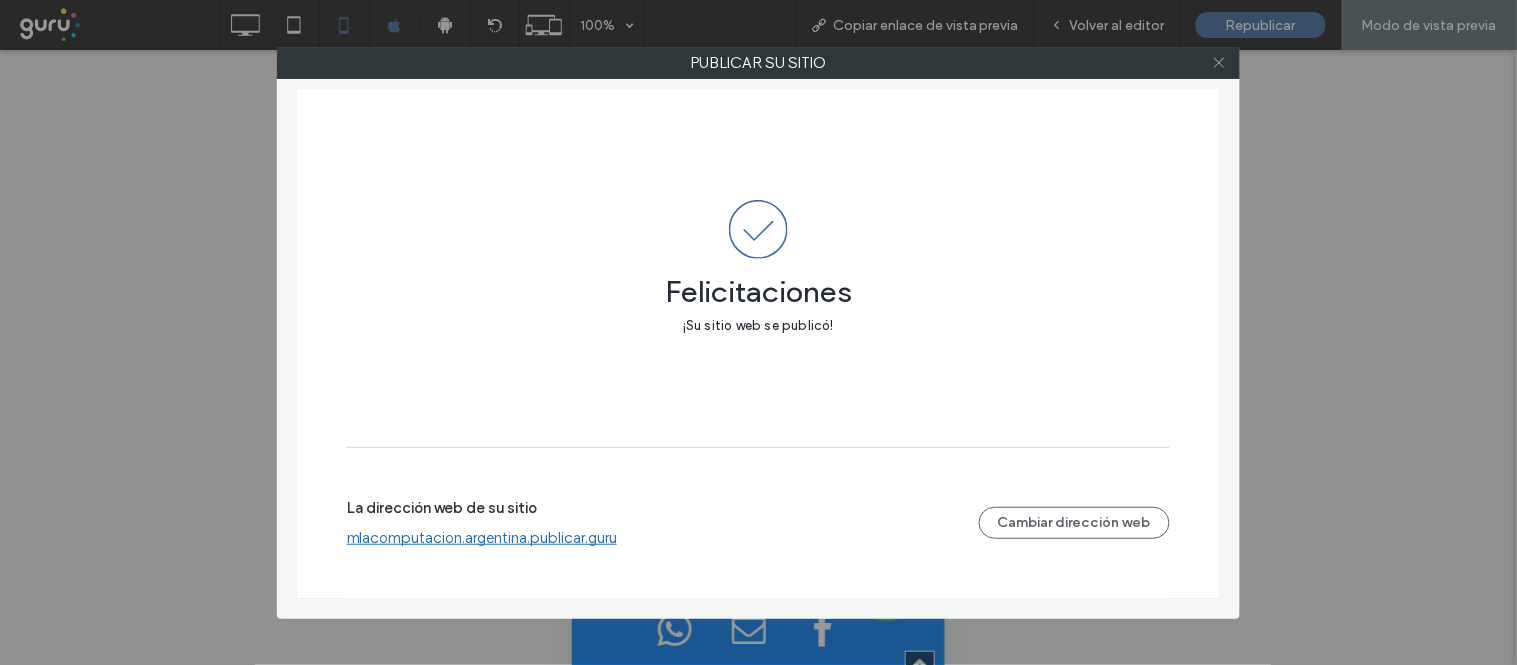 click 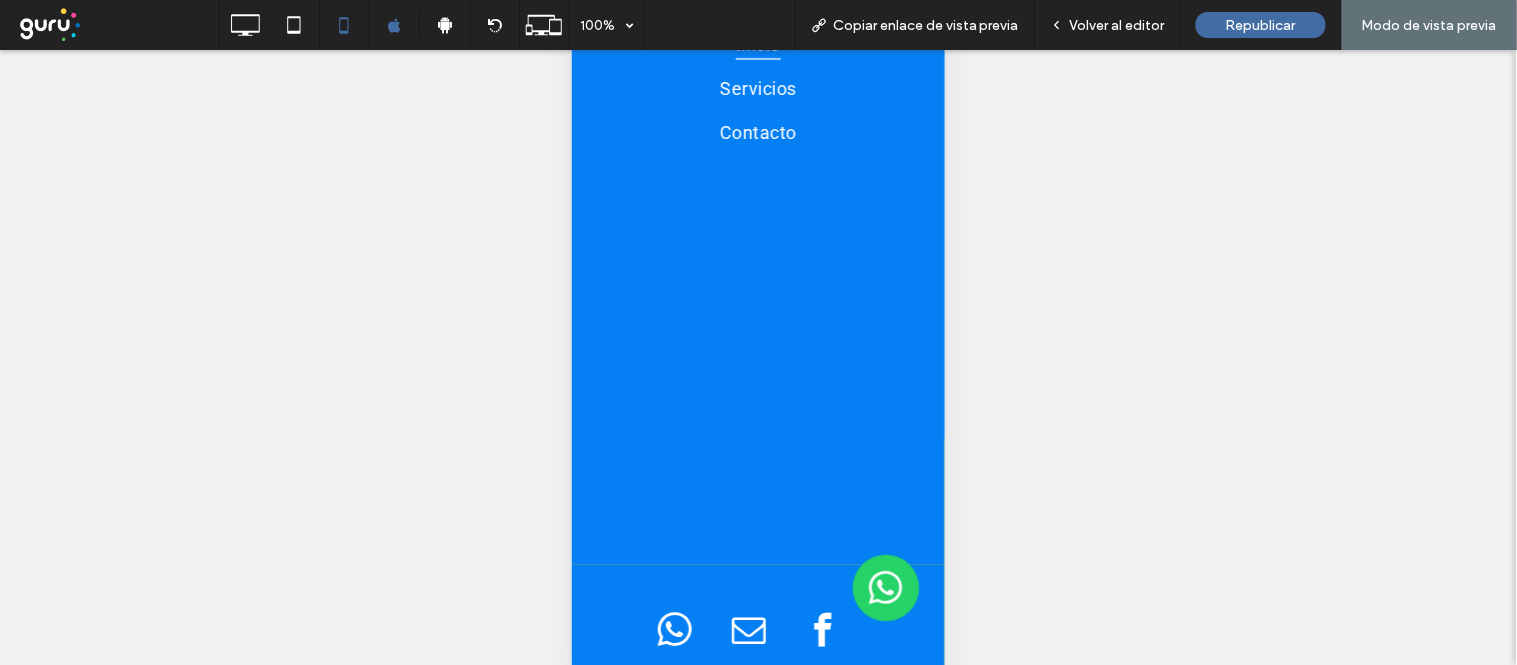 scroll, scrollTop: 0, scrollLeft: 0, axis: both 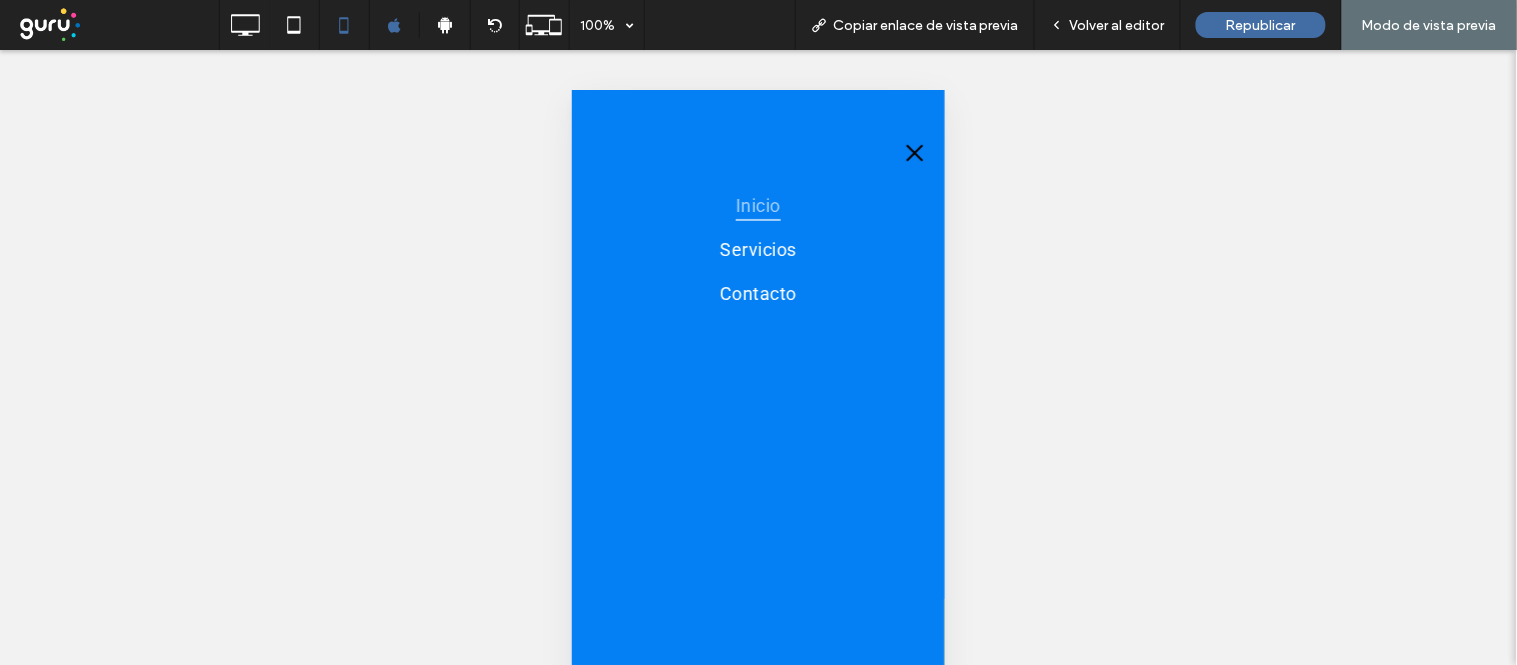 click at bounding box center (914, 152) 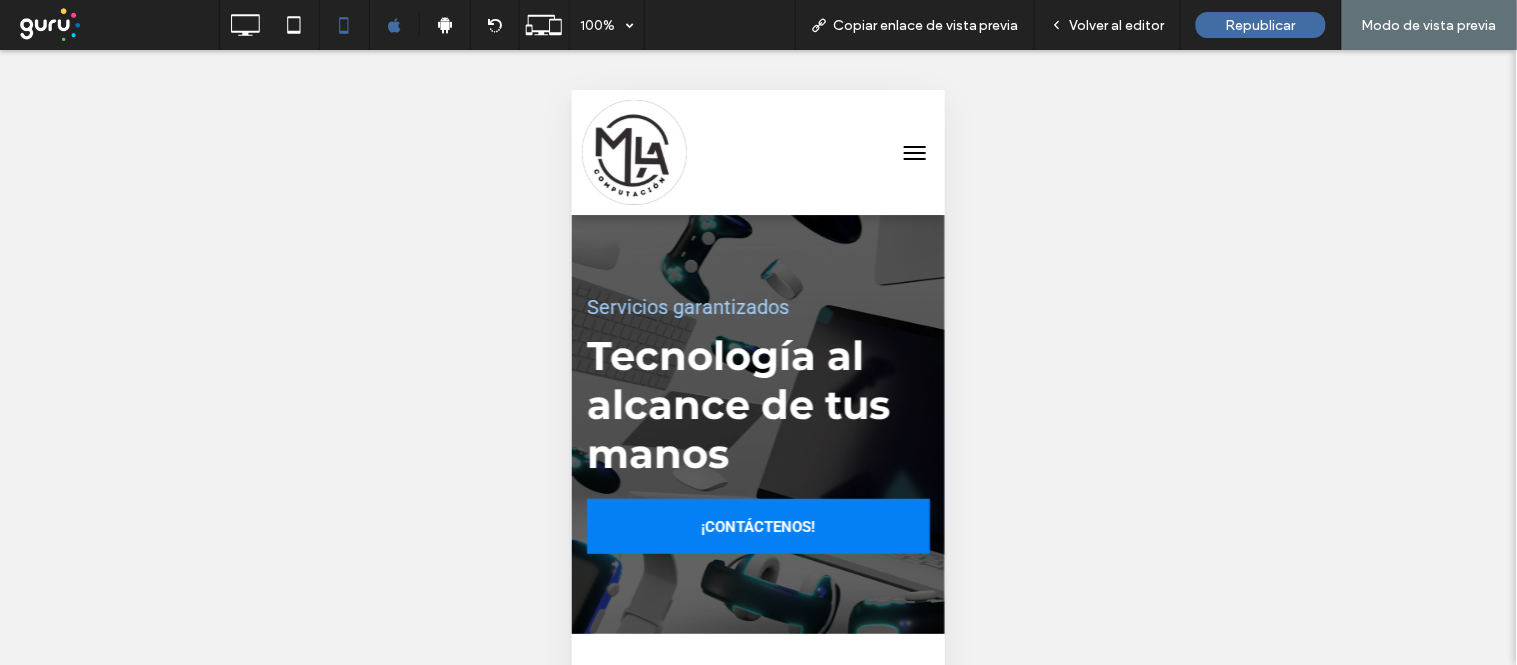 scroll, scrollTop: 1888, scrollLeft: 0, axis: vertical 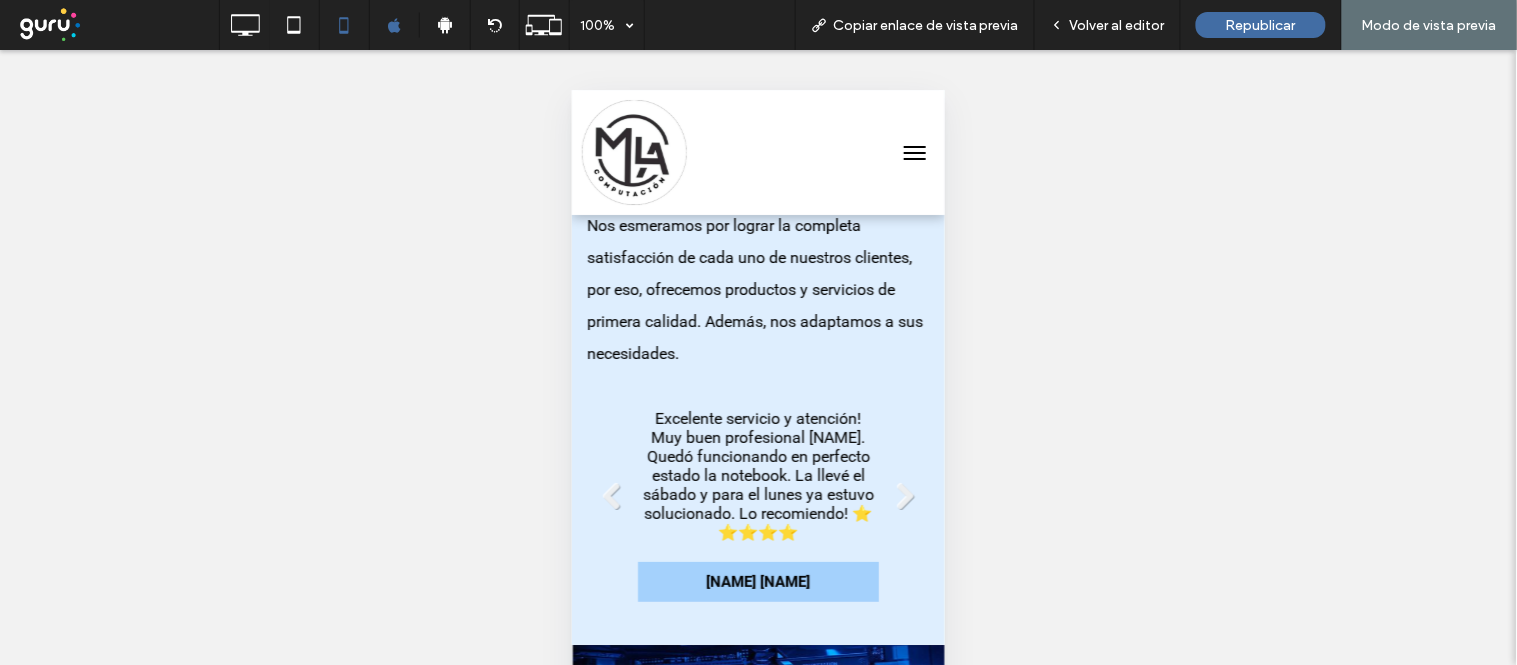 click at bounding box center (633, 151) 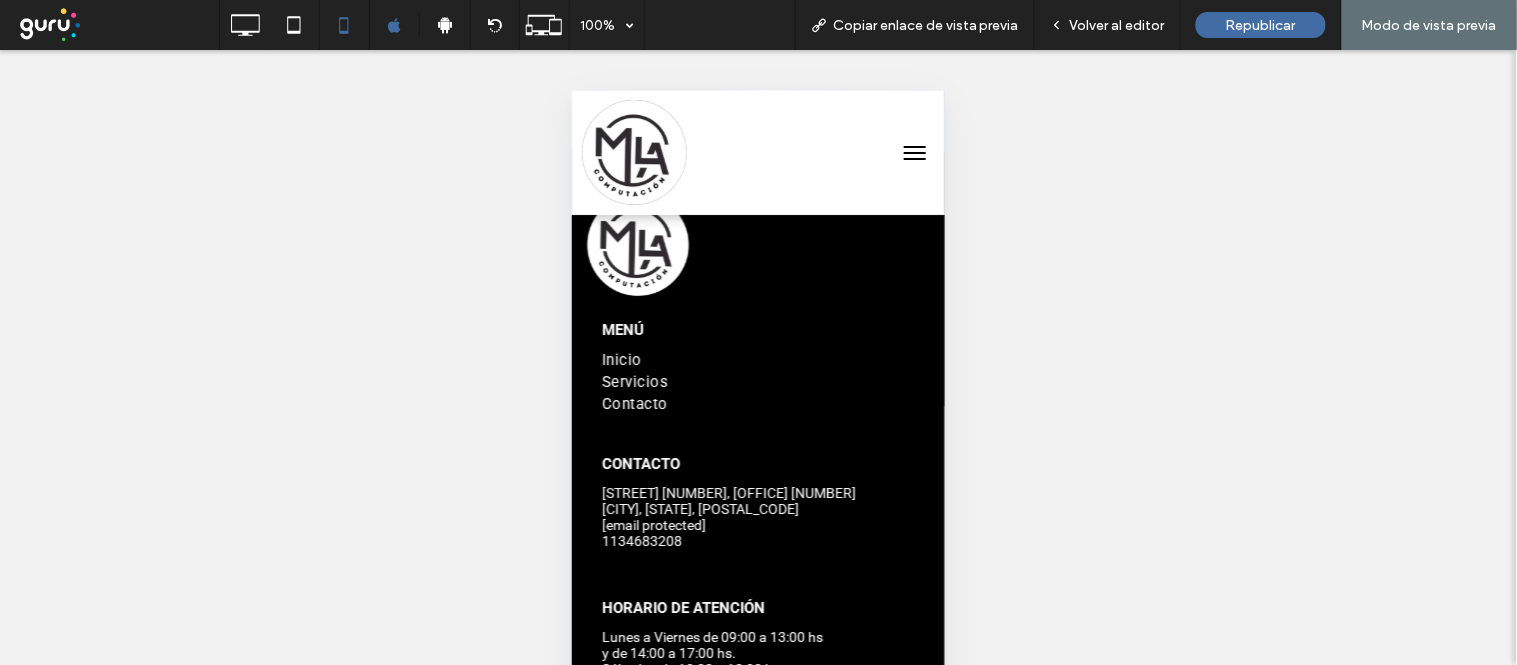 scroll, scrollTop: 3787, scrollLeft: 0, axis: vertical 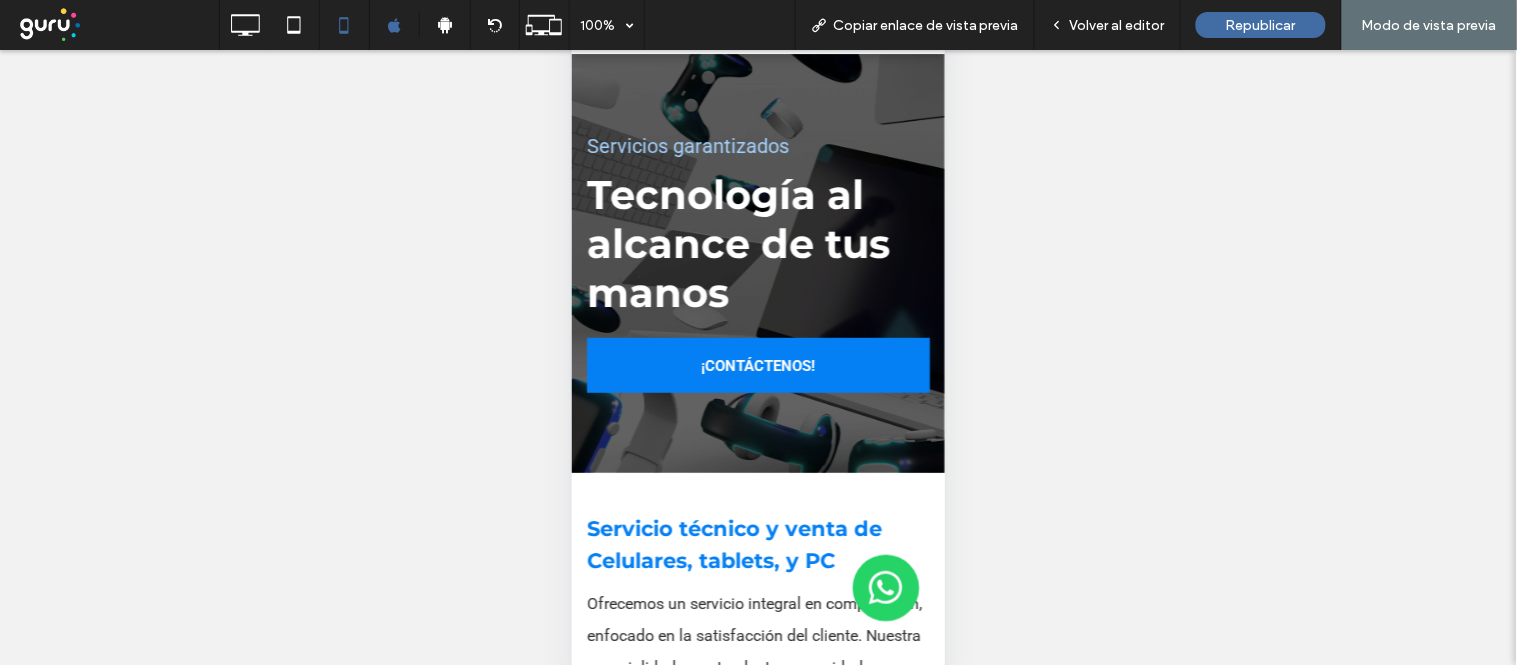 drag, startPoint x: 723, startPoint y: 547, endPoint x: 755, endPoint y: 275, distance: 273.8759 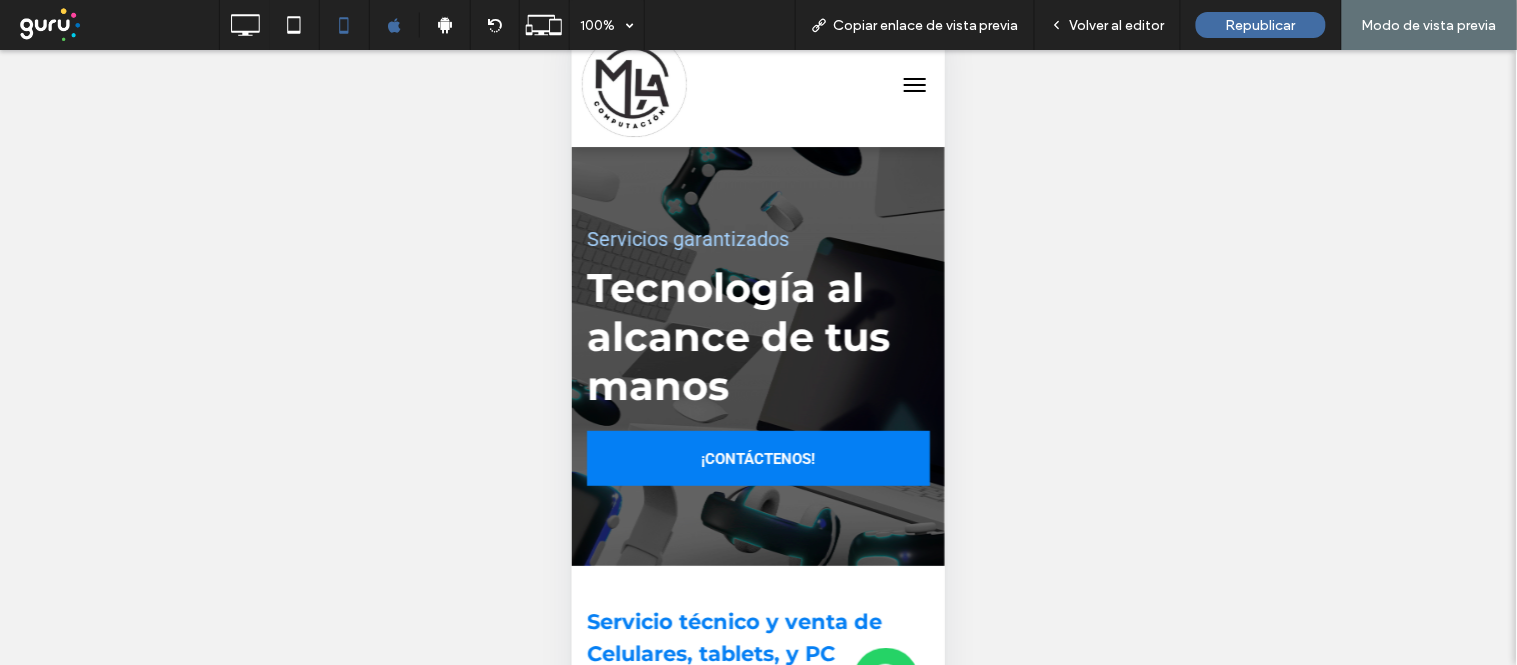 scroll, scrollTop: 0, scrollLeft: 0, axis: both 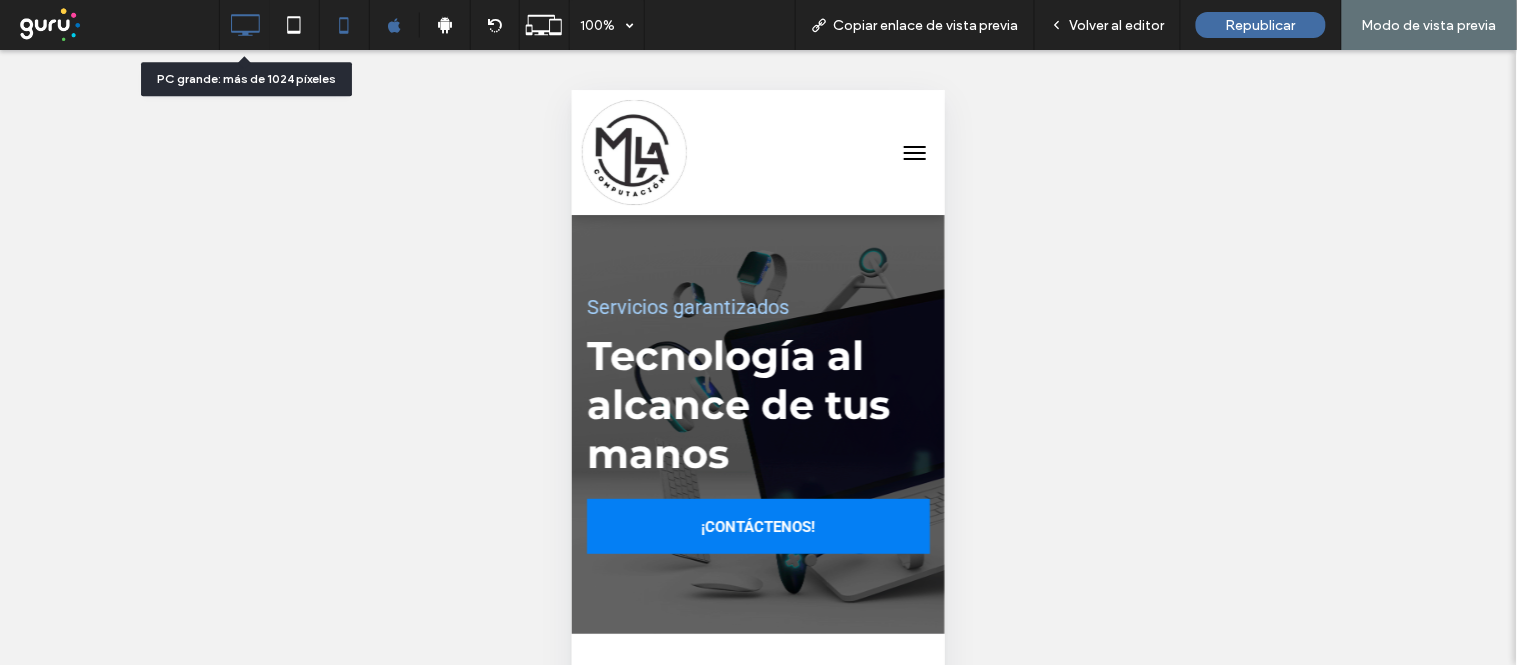 click 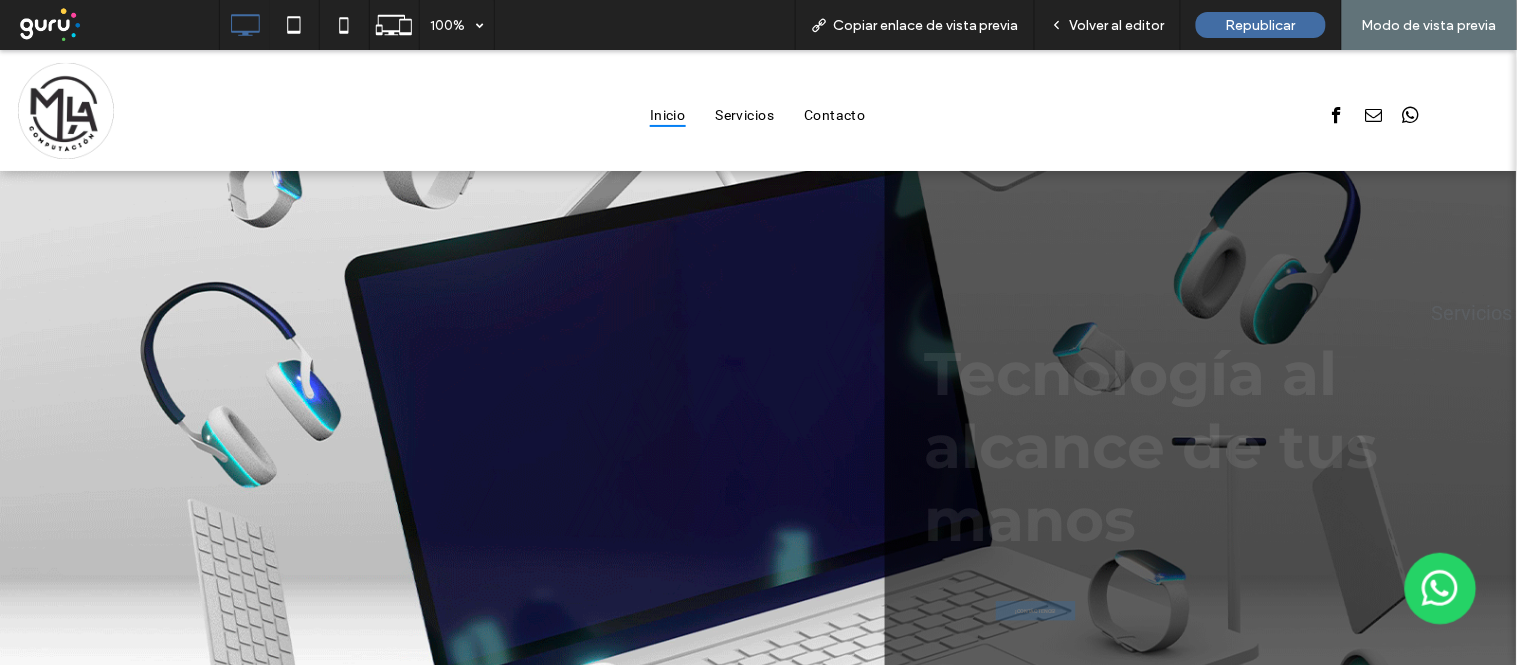 scroll, scrollTop: 0, scrollLeft: 0, axis: both 